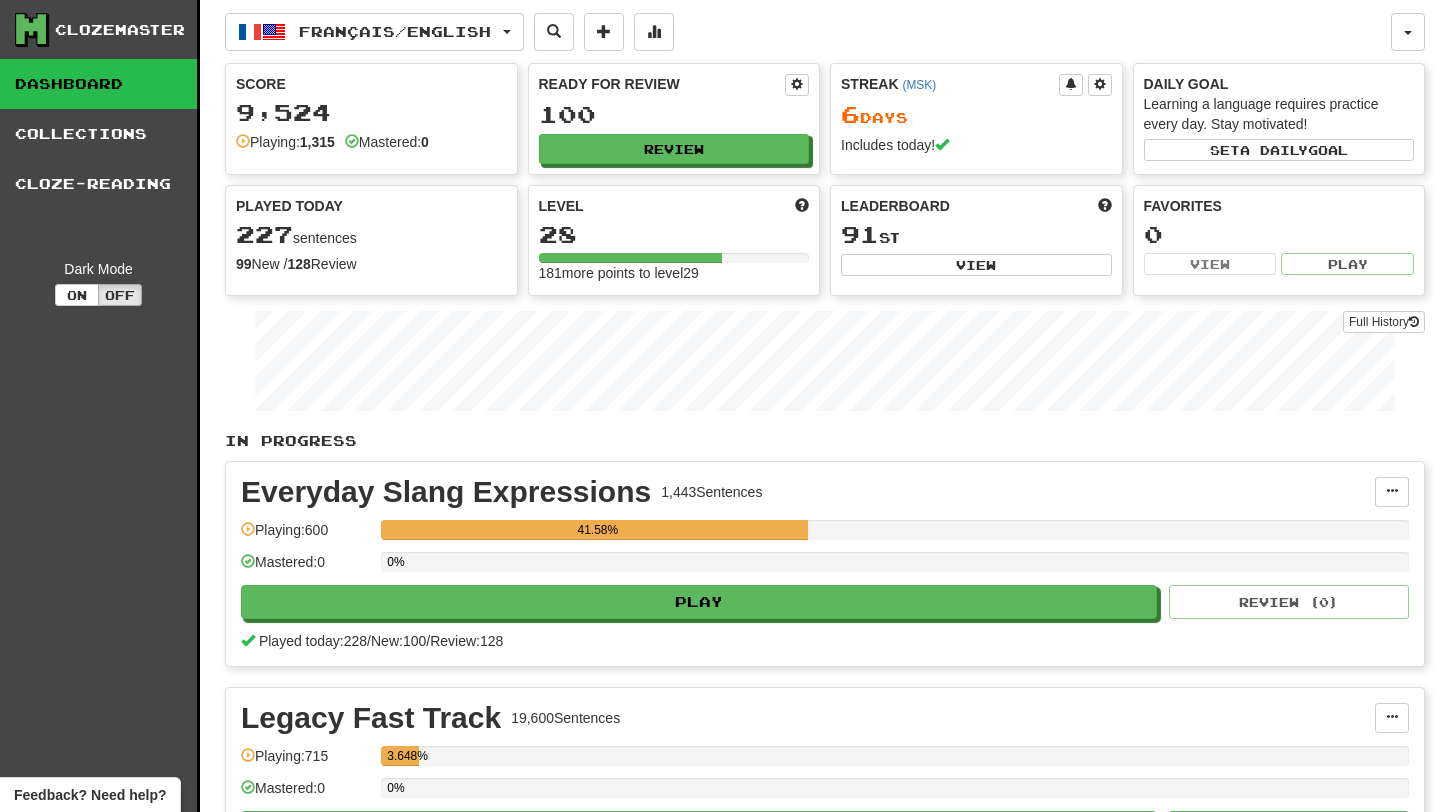scroll, scrollTop: 0, scrollLeft: 0, axis: both 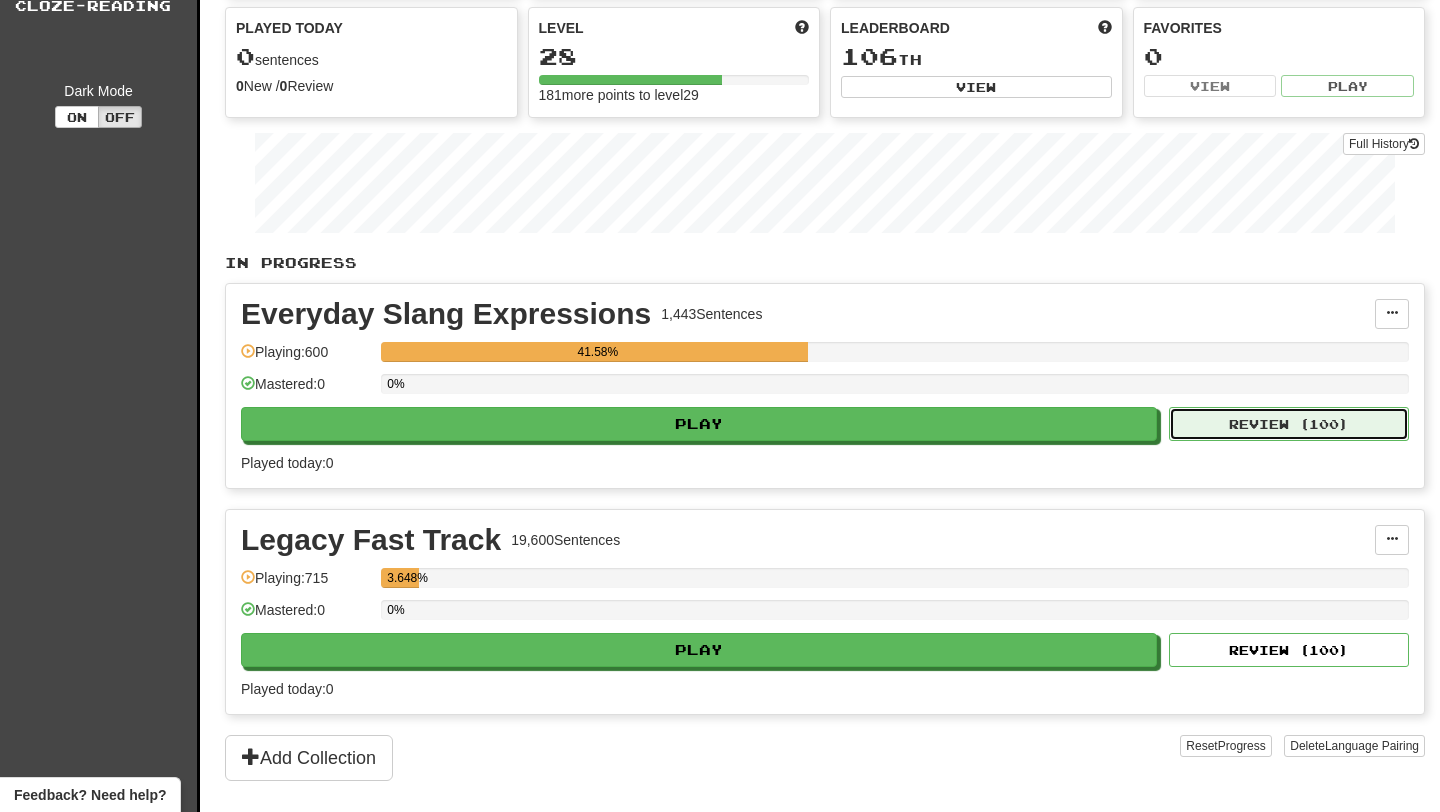 click on "Review ( 100 )" at bounding box center (1289, 424) 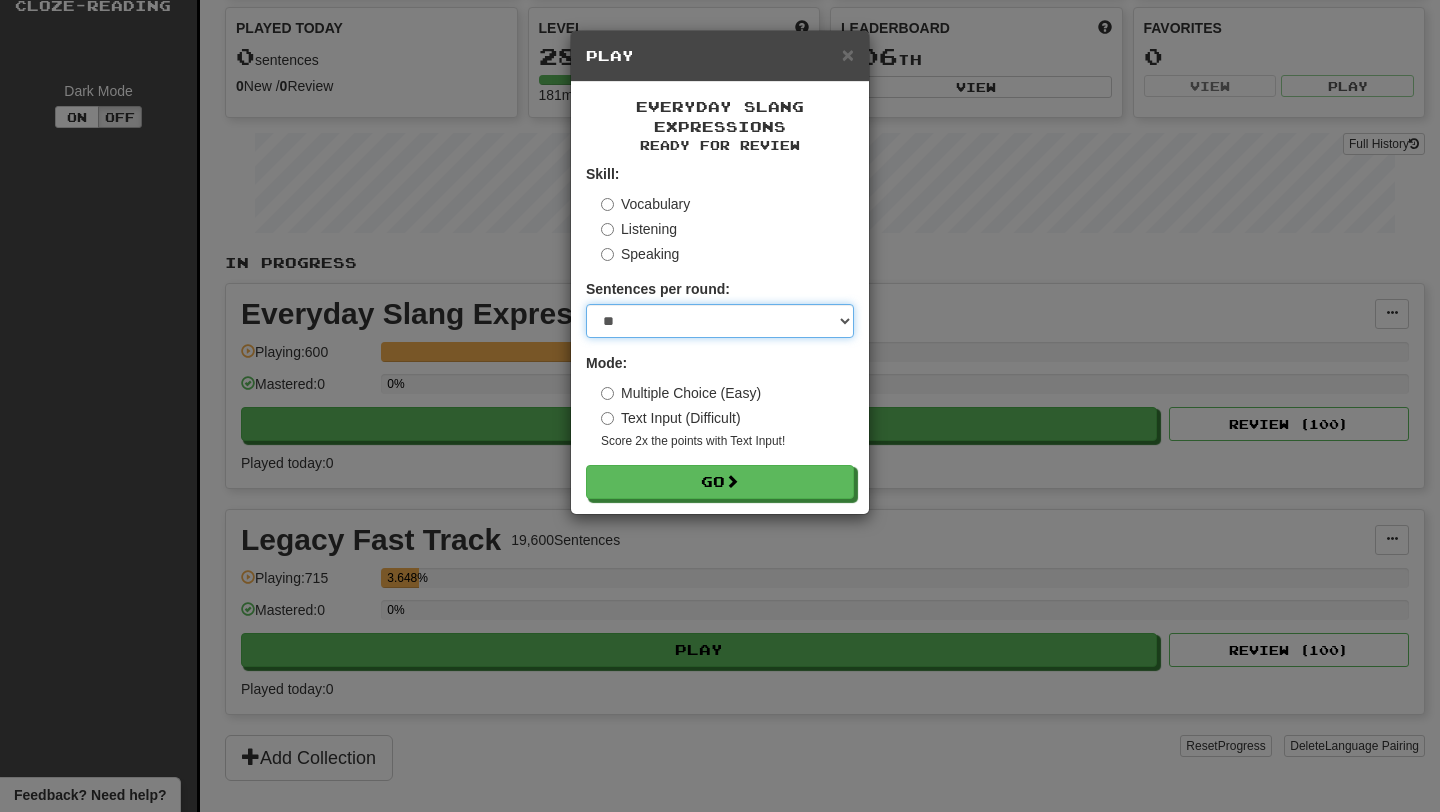 click on "* ** ** ** ** ** *** ********" at bounding box center [720, 321] 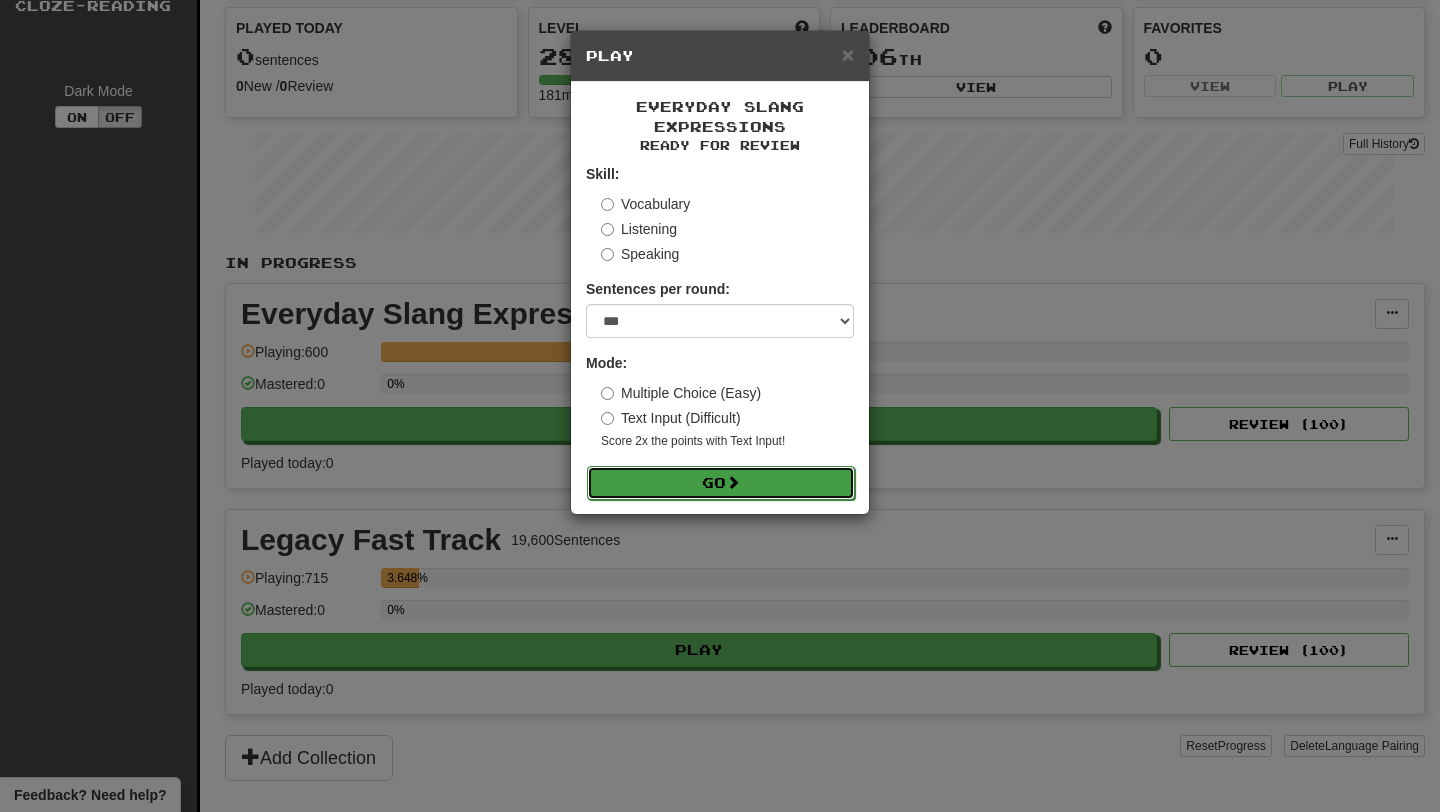click on "Go" at bounding box center [721, 483] 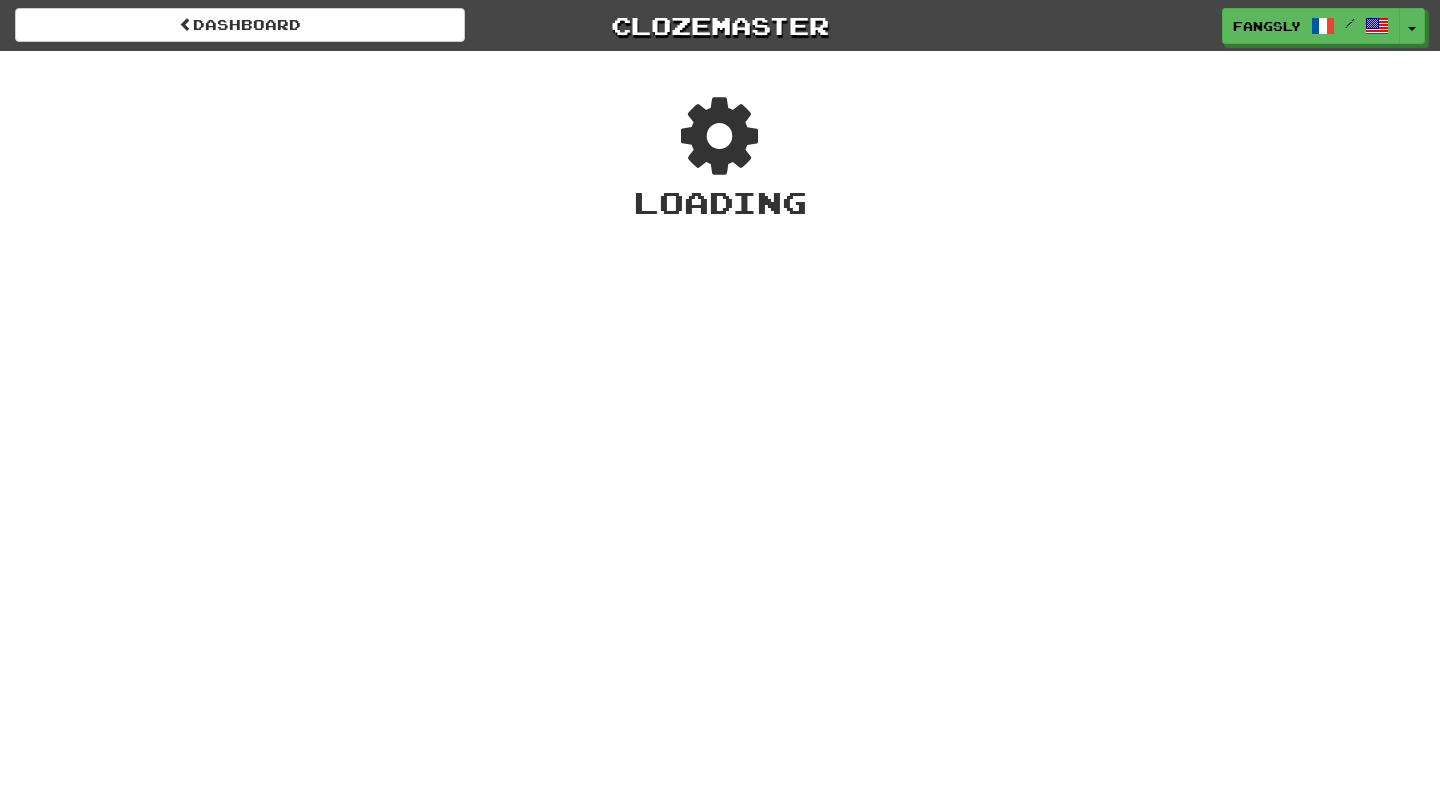 scroll, scrollTop: 0, scrollLeft: 0, axis: both 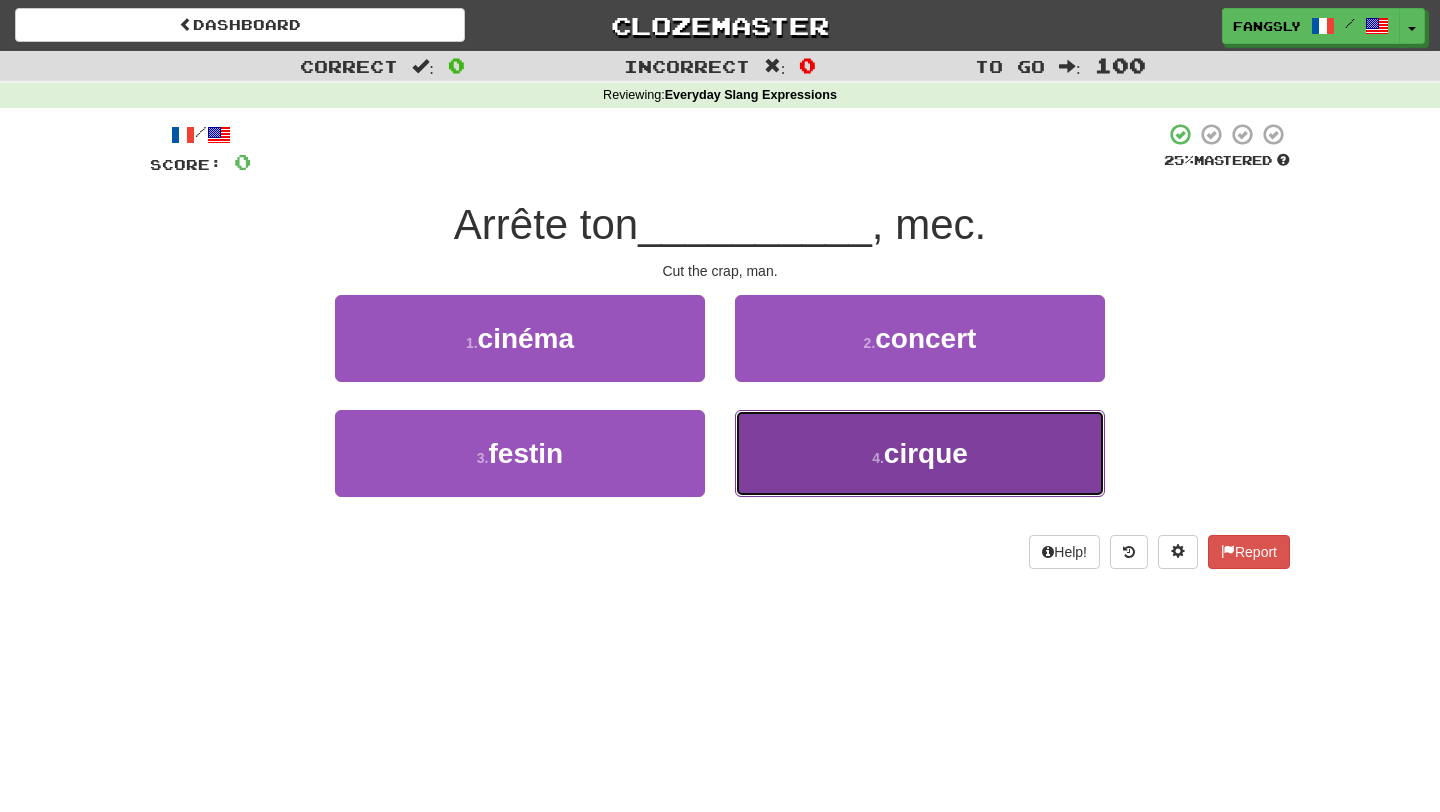 click on "4 .  cirque" at bounding box center (920, 453) 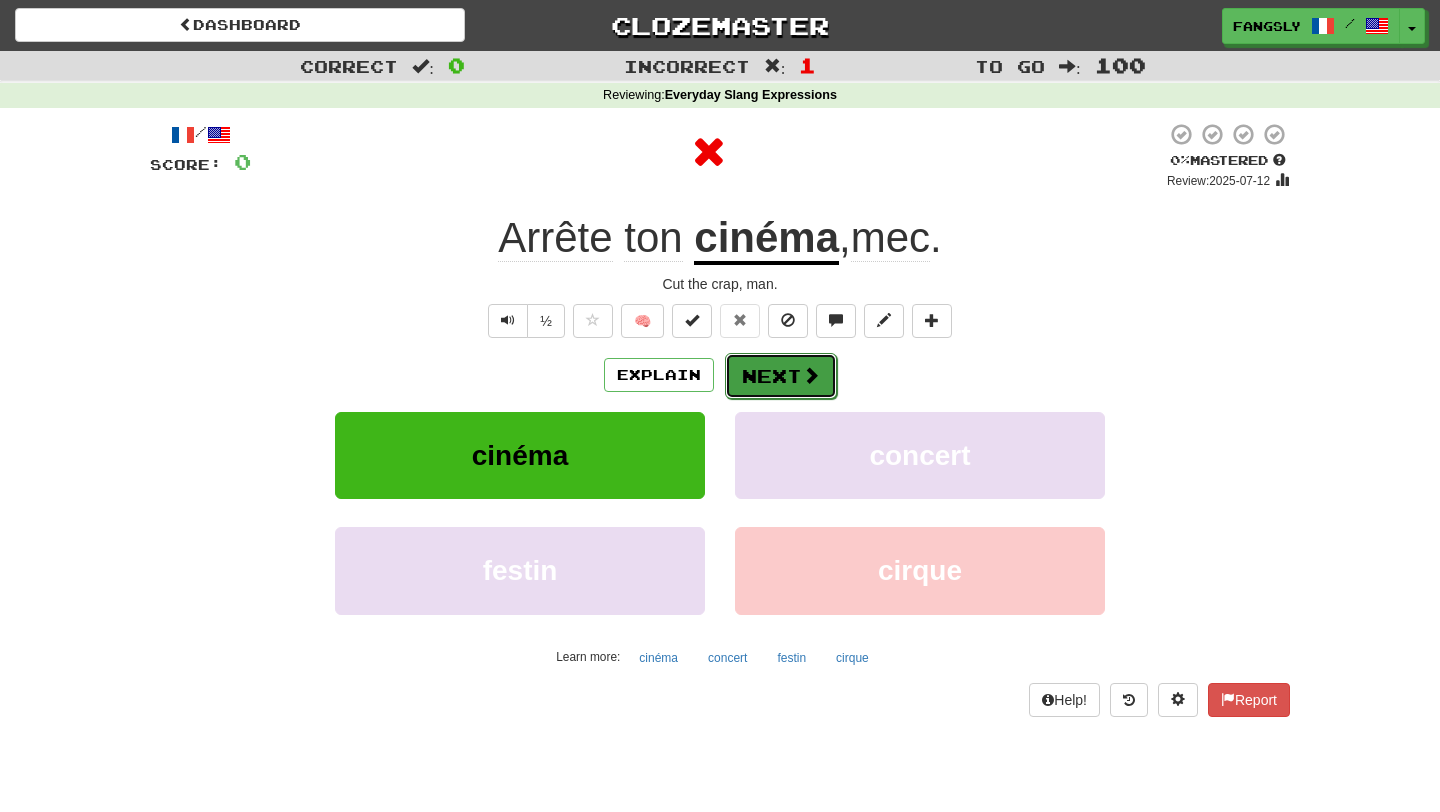 click on "Next" at bounding box center [781, 376] 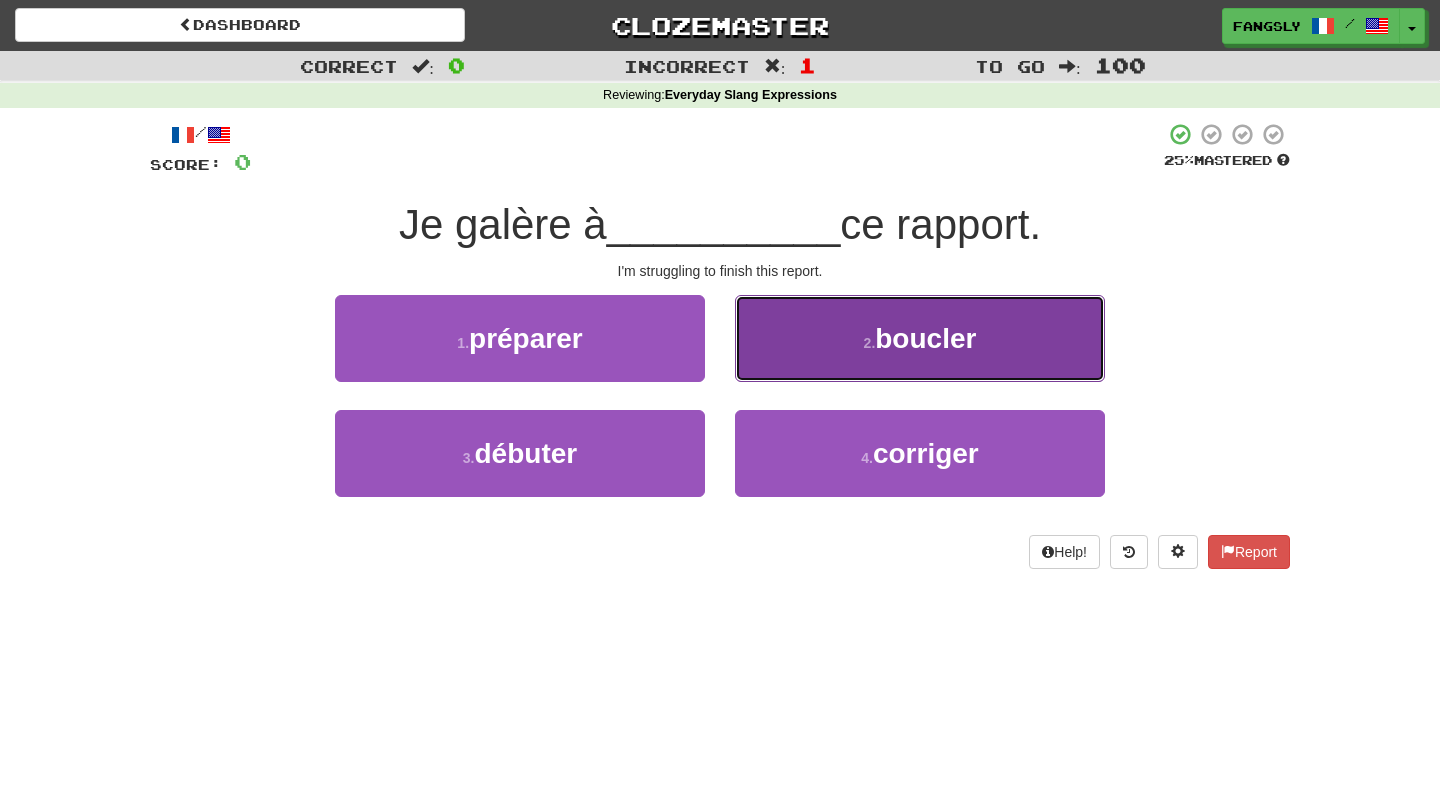 click on "2 .  boucler" at bounding box center (920, 338) 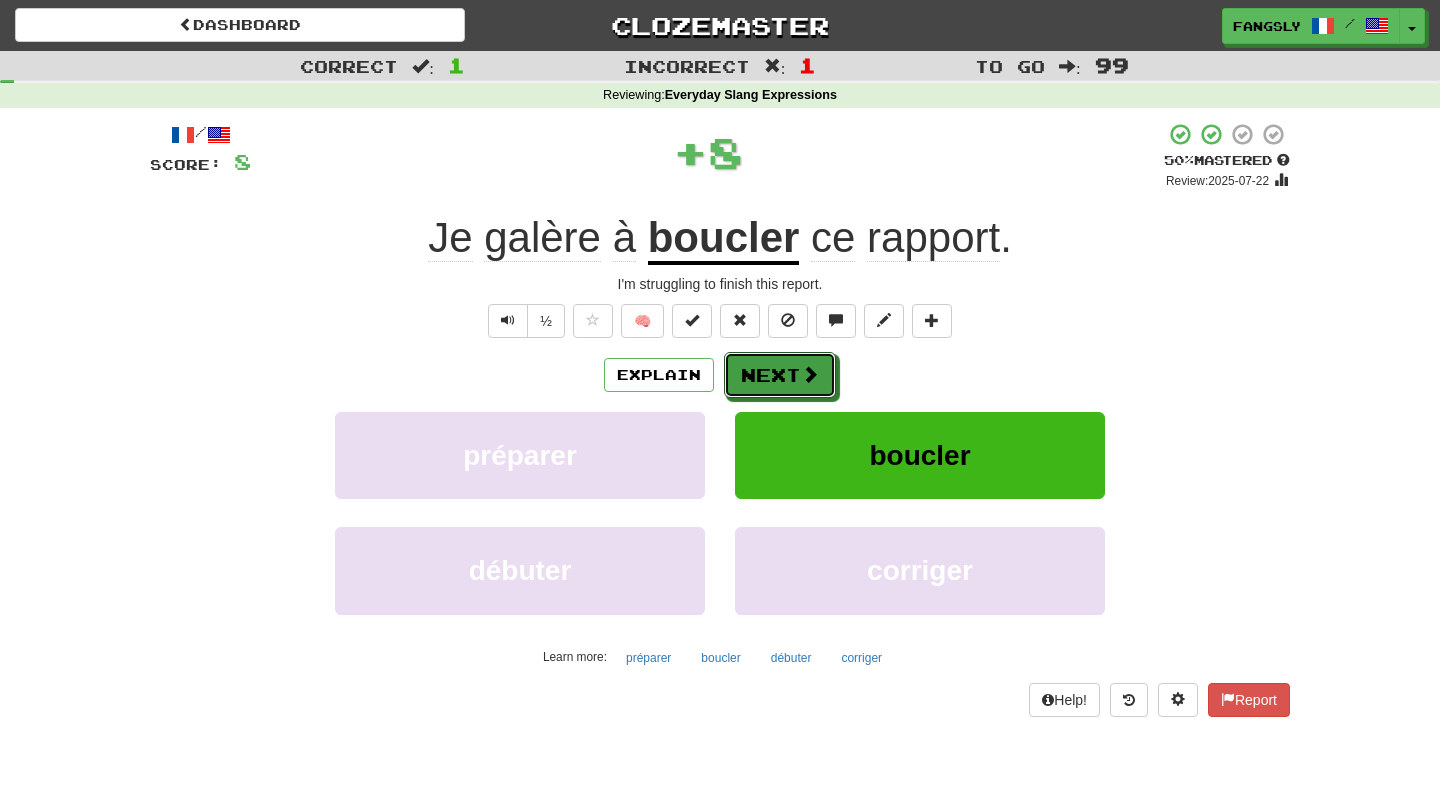 click on "Next" at bounding box center (780, 375) 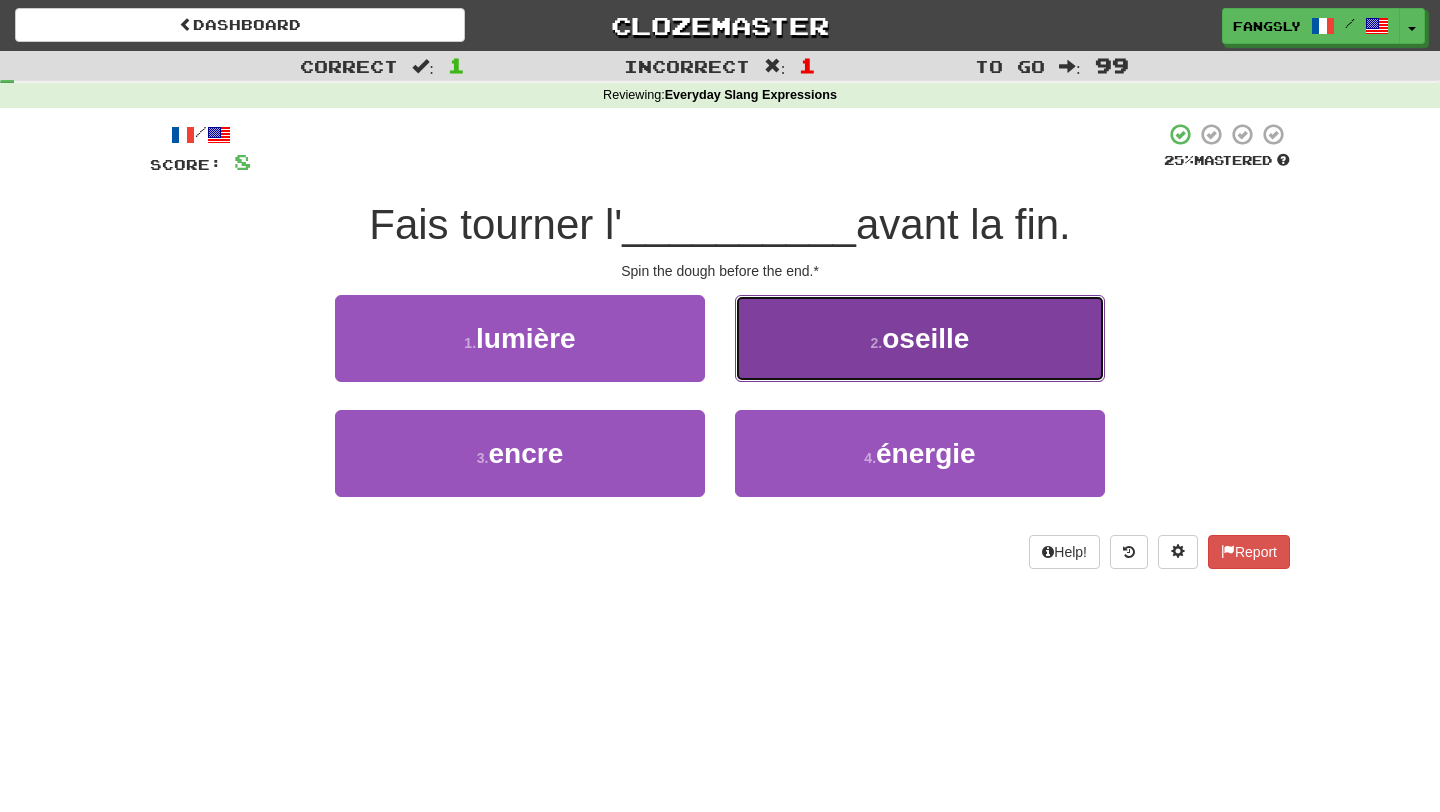 click on "2 .  oseille" at bounding box center [920, 338] 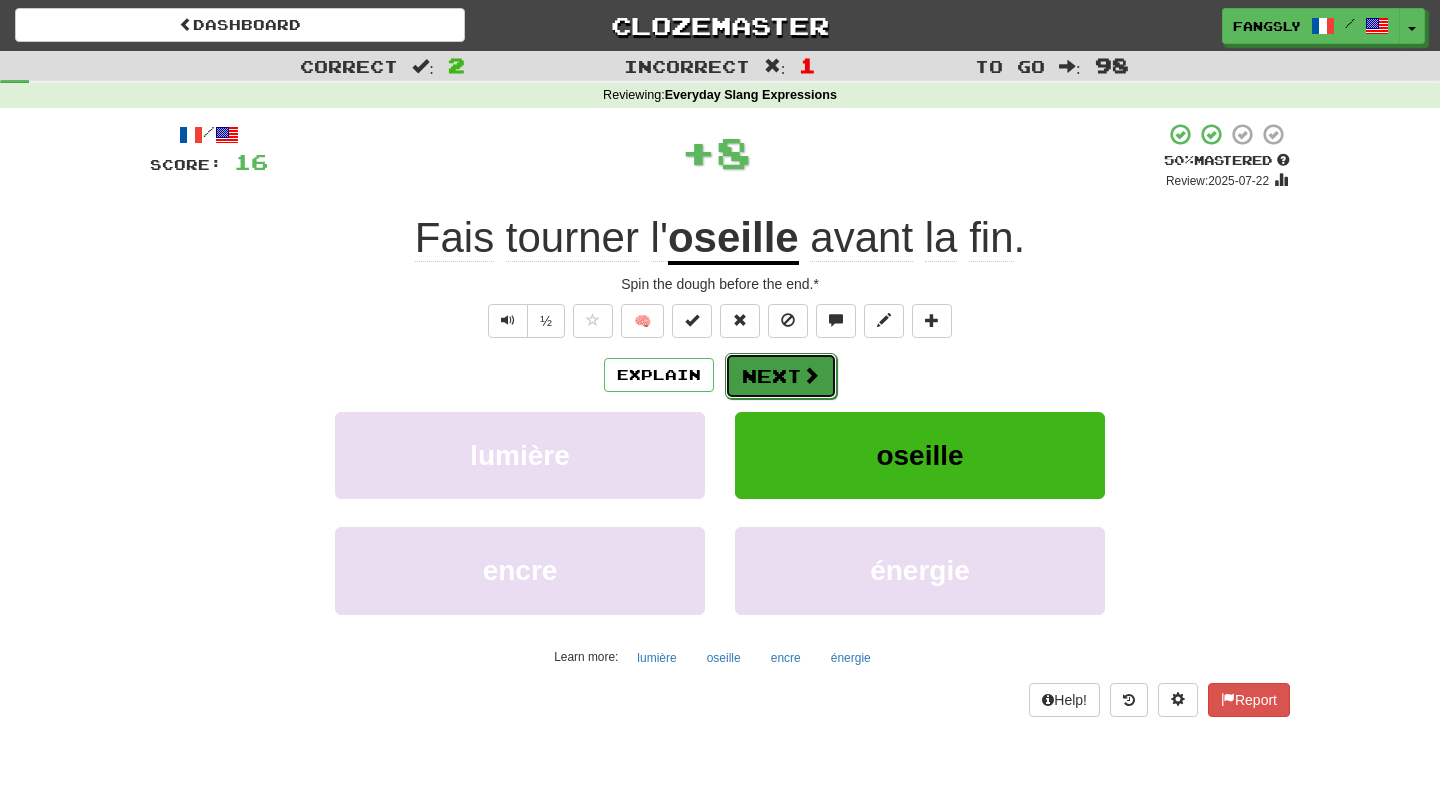 click on "Next" at bounding box center (781, 376) 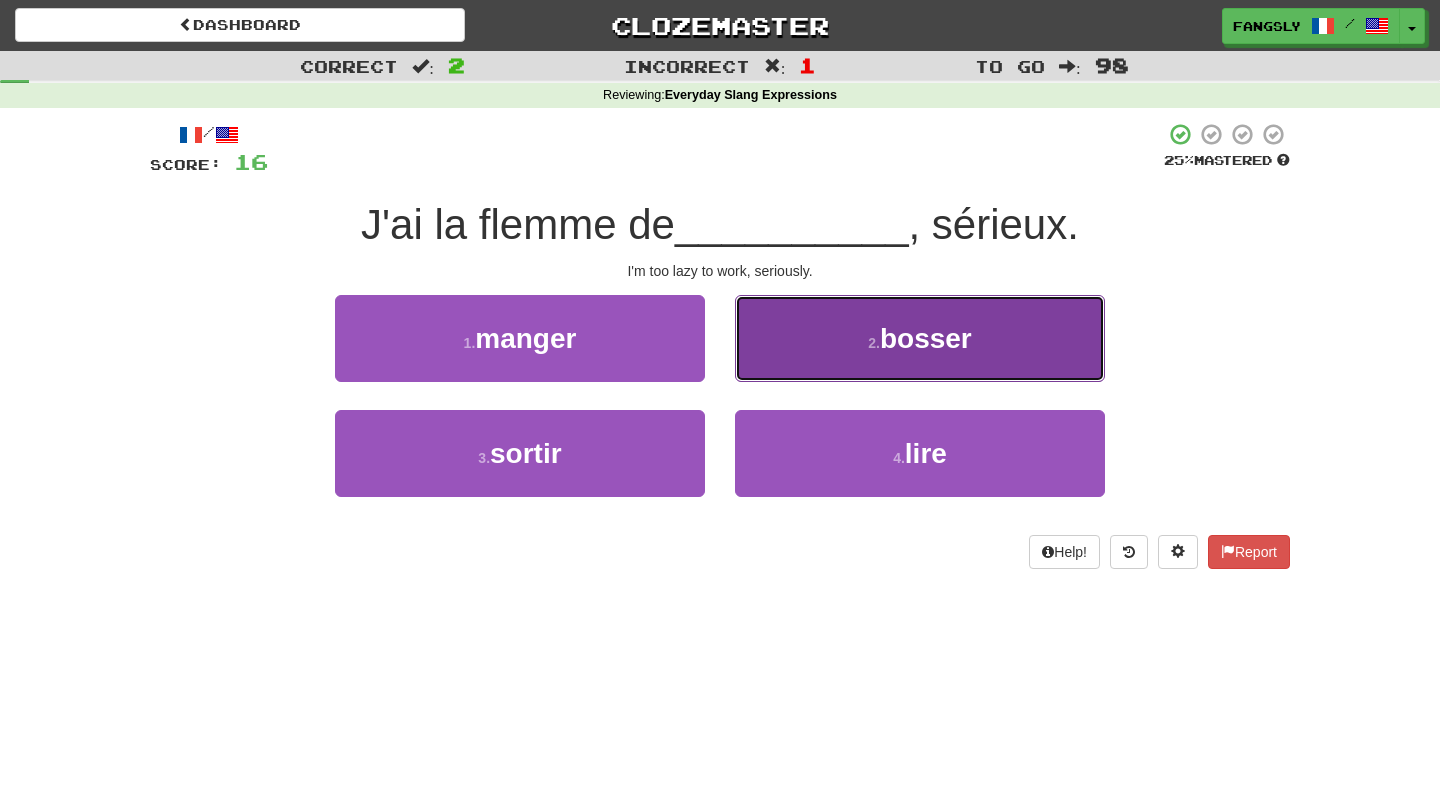 click on "2 .  bosser" at bounding box center (920, 338) 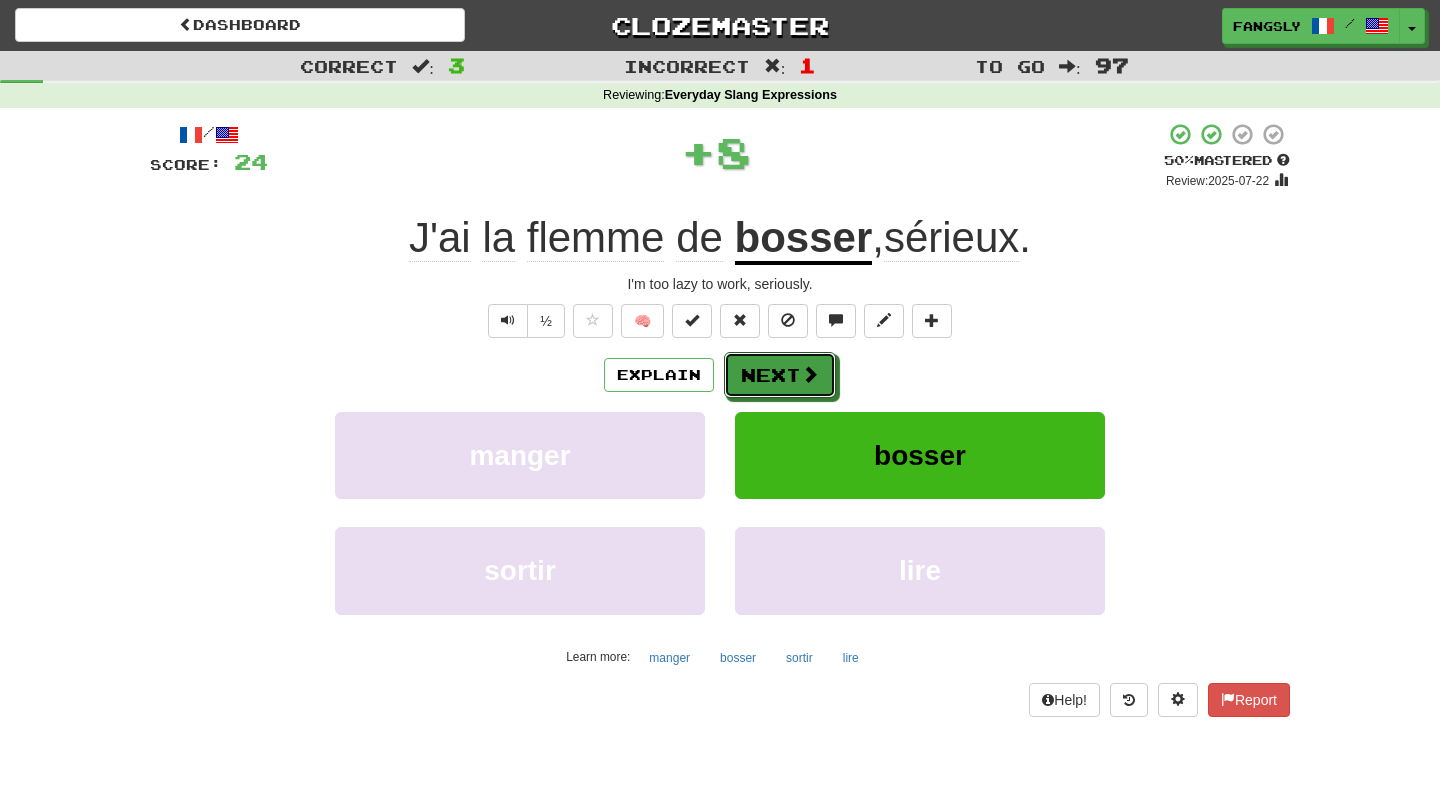 click on "Next" at bounding box center [780, 375] 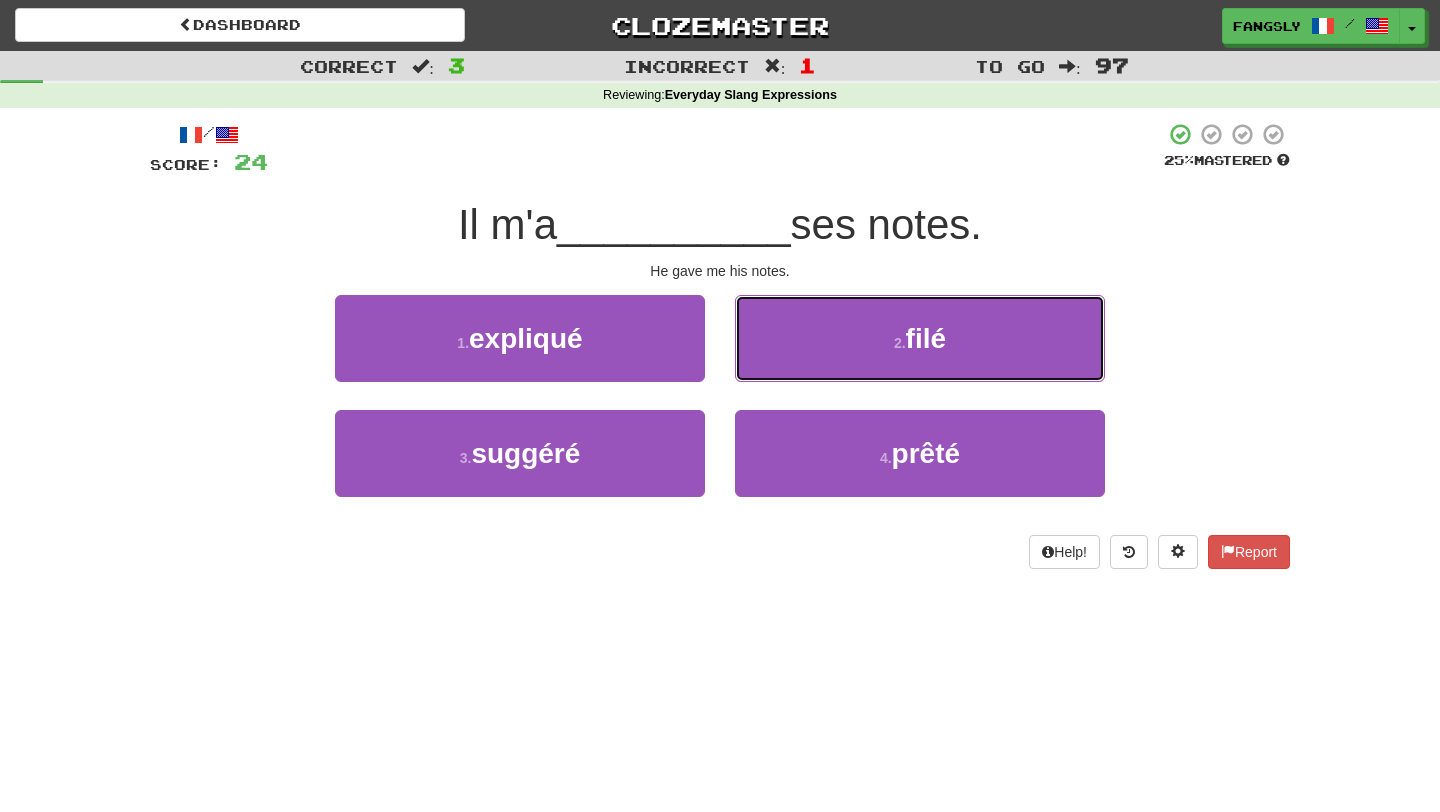 click on "2 .  filé" at bounding box center [920, 338] 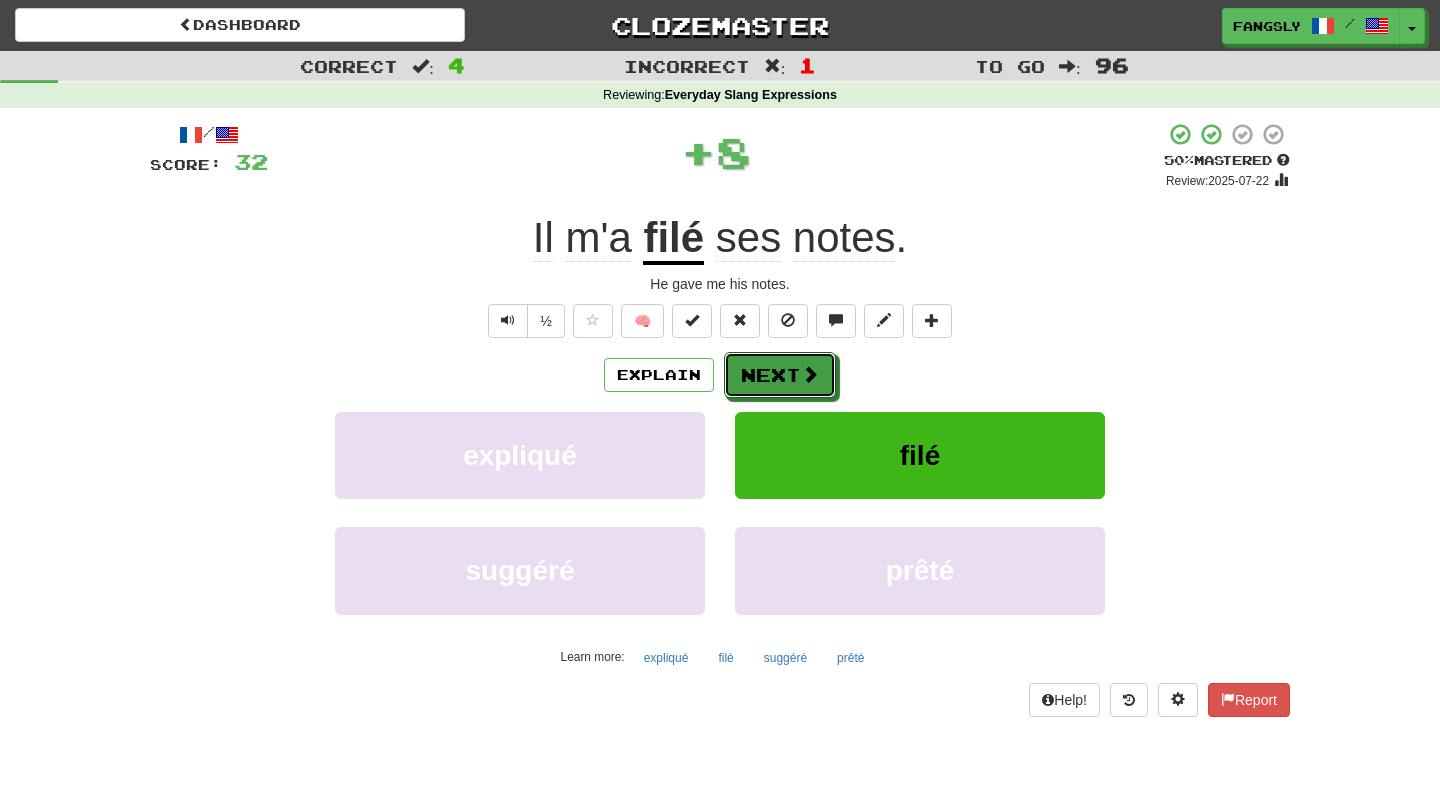 click on "Next" at bounding box center [780, 375] 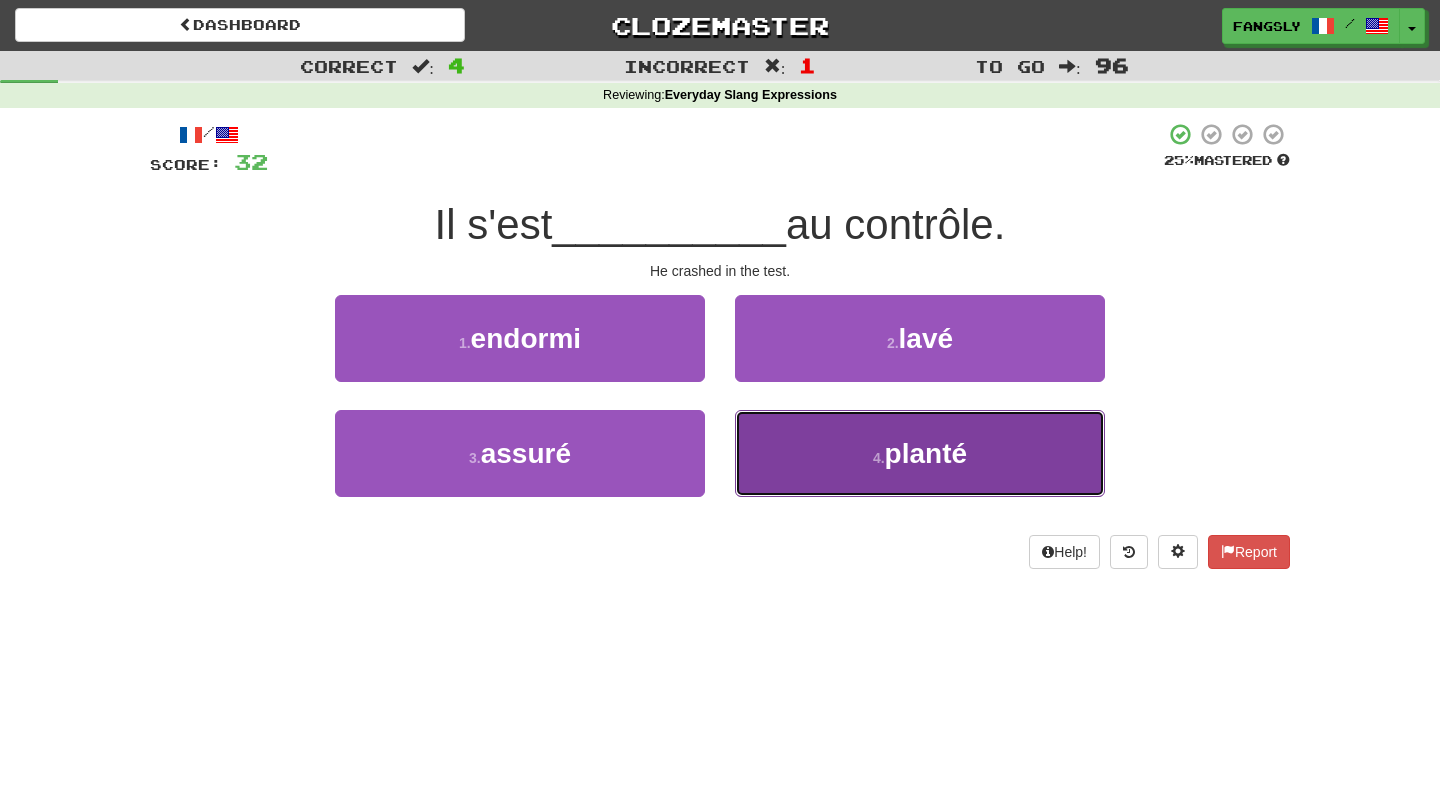 click on "4 .  planté" at bounding box center [920, 453] 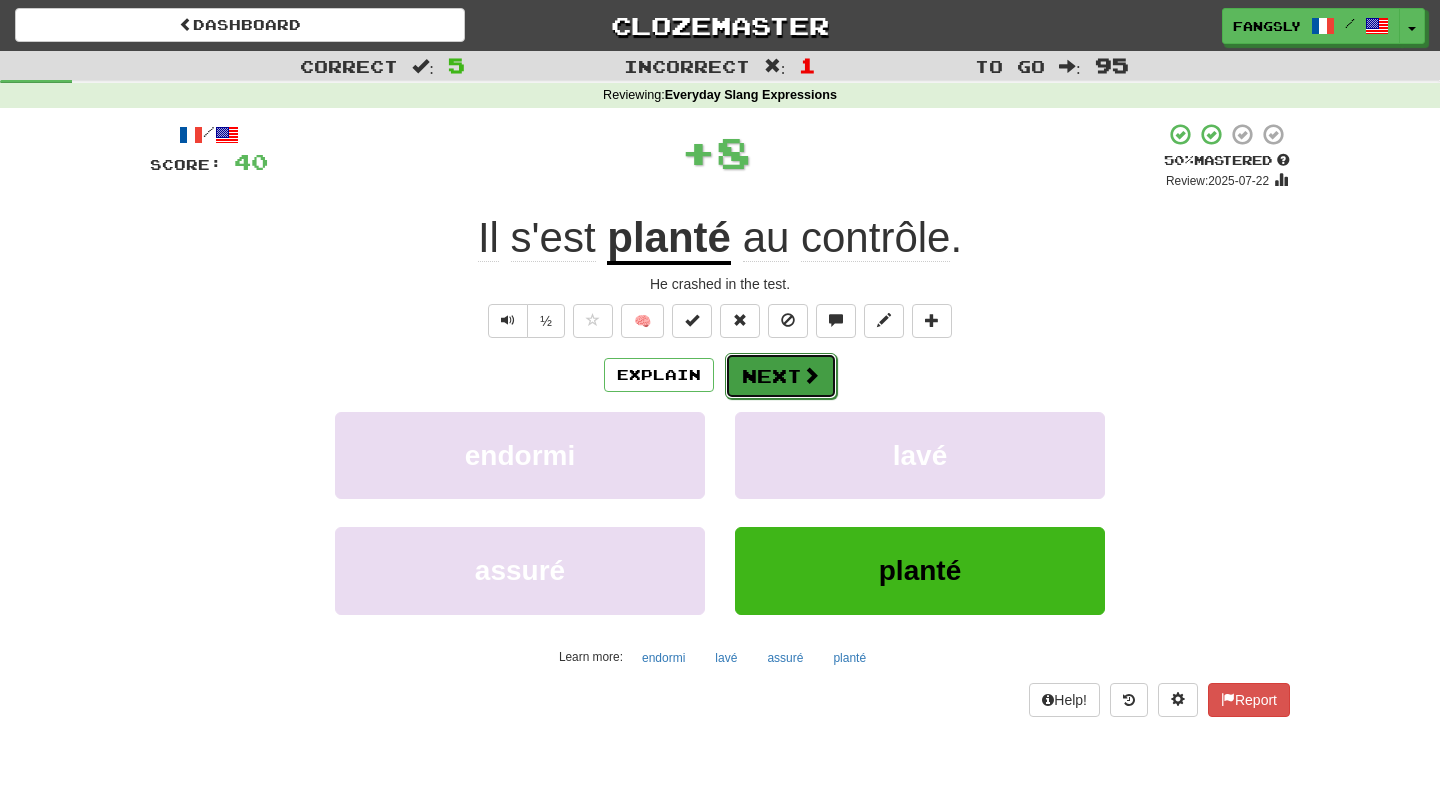 click at bounding box center (811, 375) 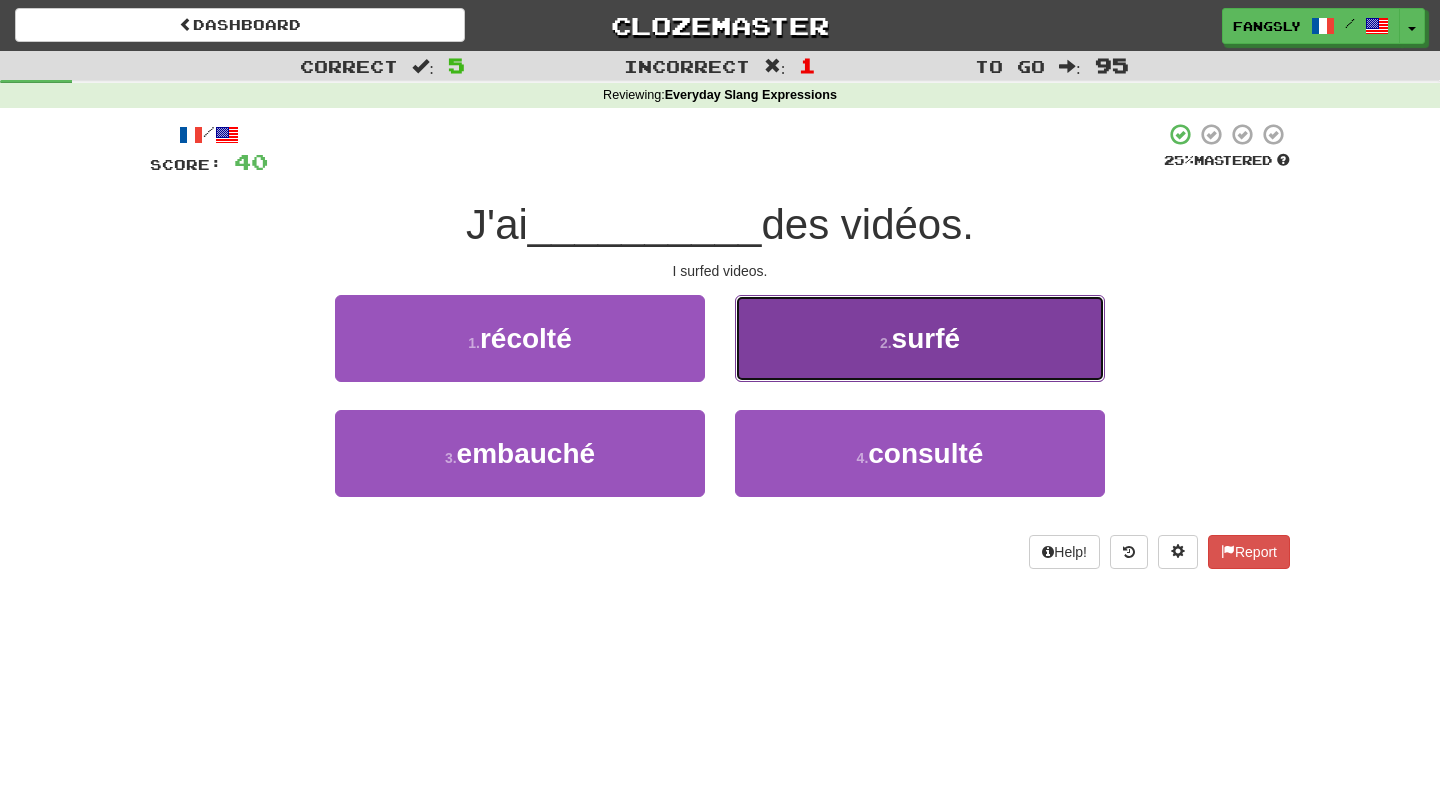 click on "2 .  surfé" at bounding box center (920, 338) 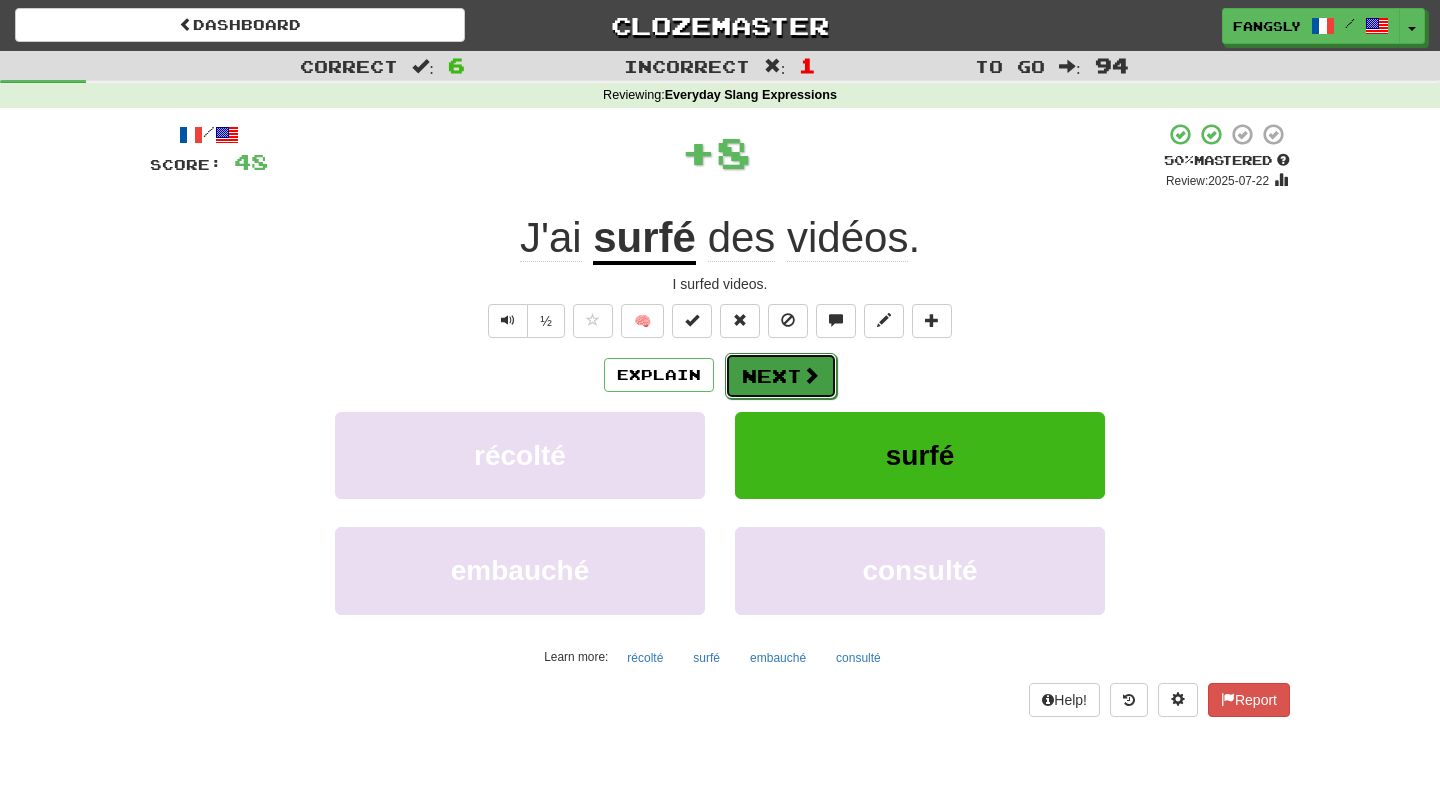 click at bounding box center [811, 375] 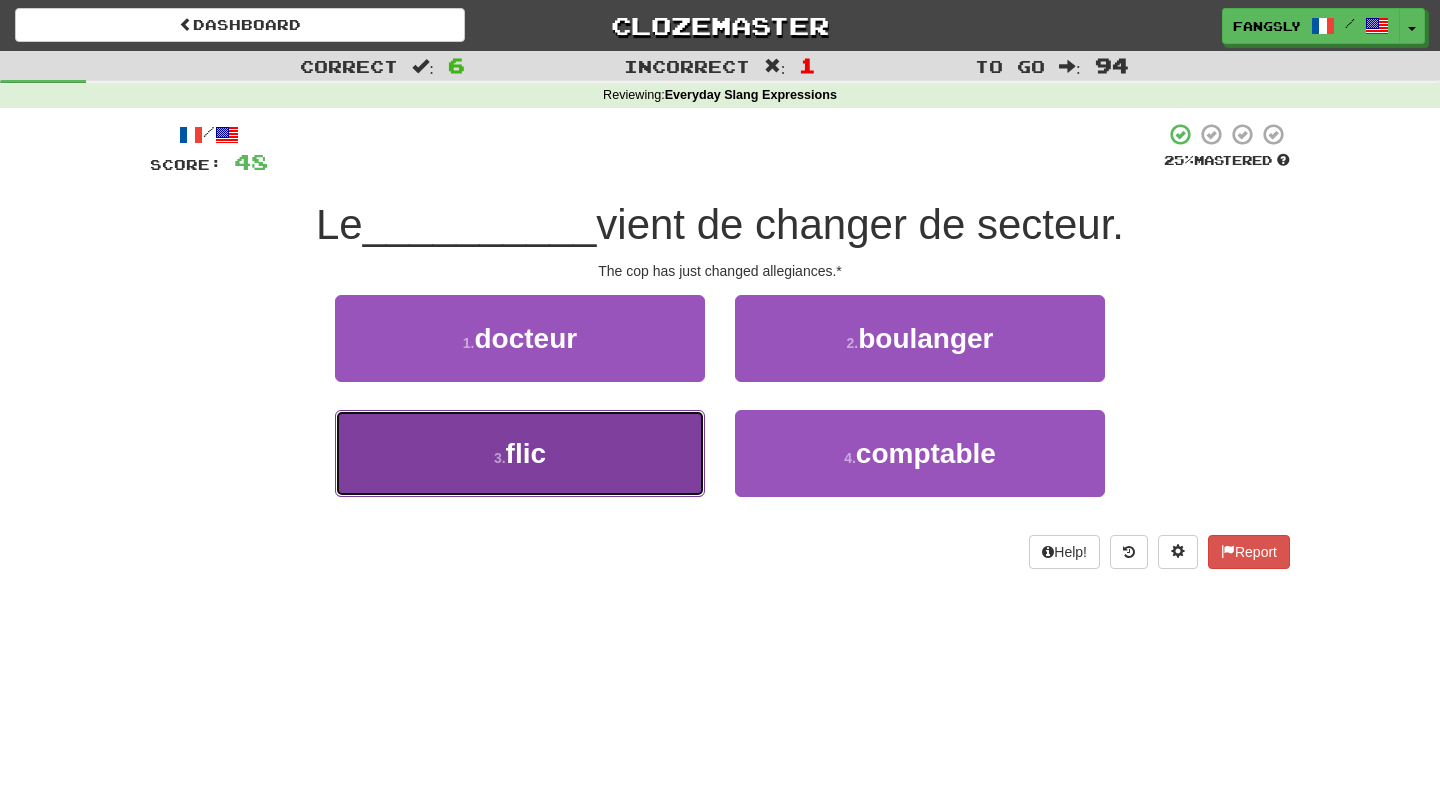 click on "3 .  flic" at bounding box center (520, 453) 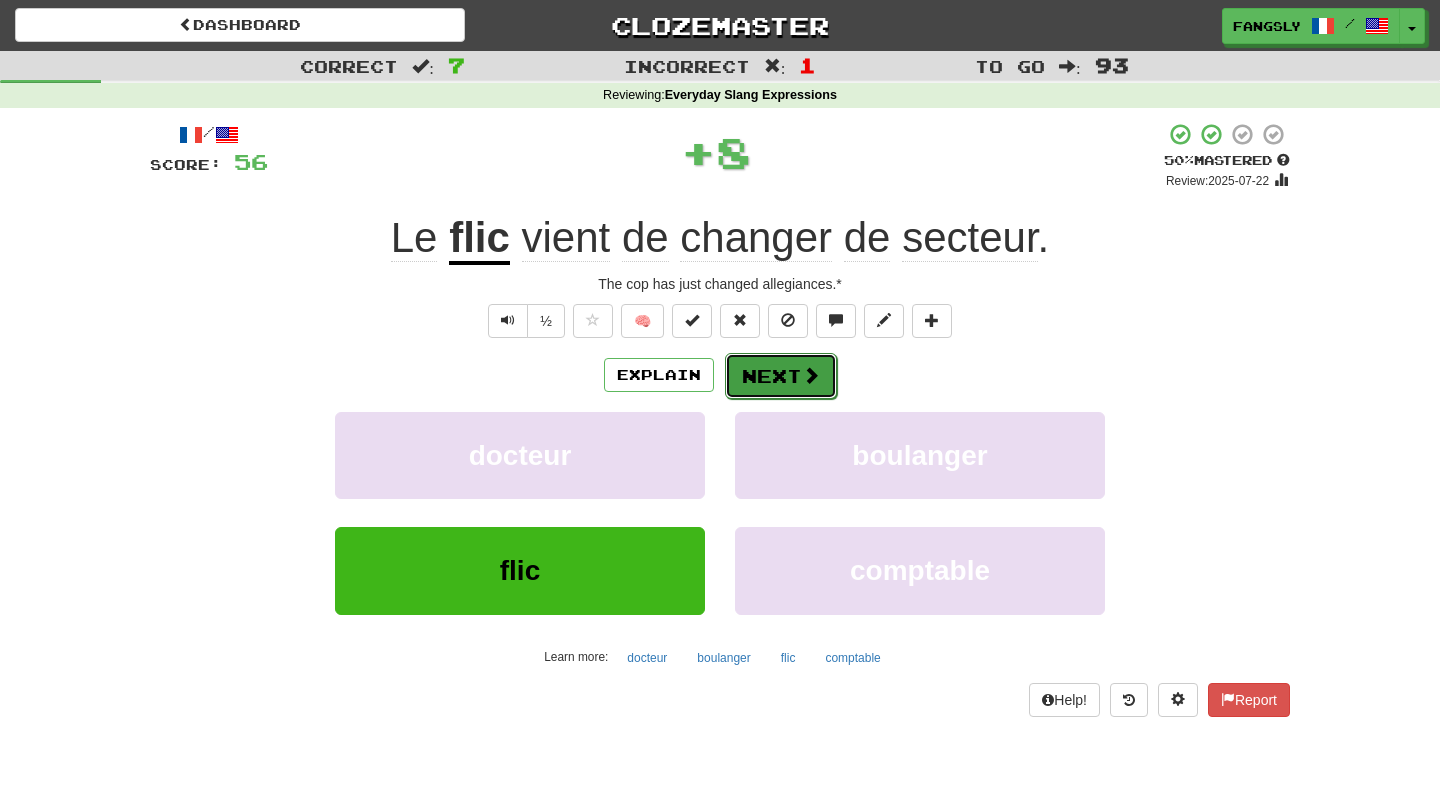 click on "Next" at bounding box center [781, 376] 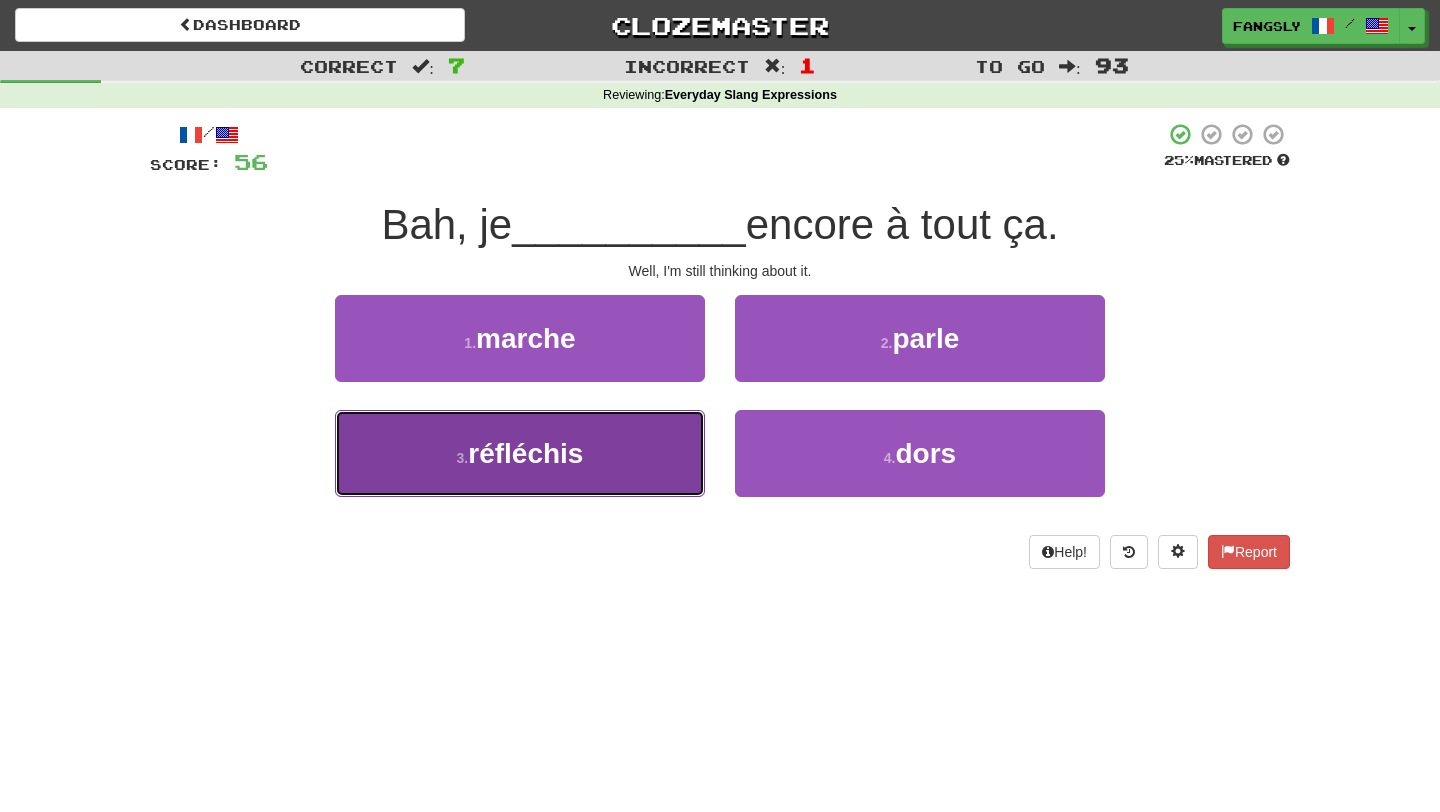 click on "3 .  réfléchis" at bounding box center [520, 453] 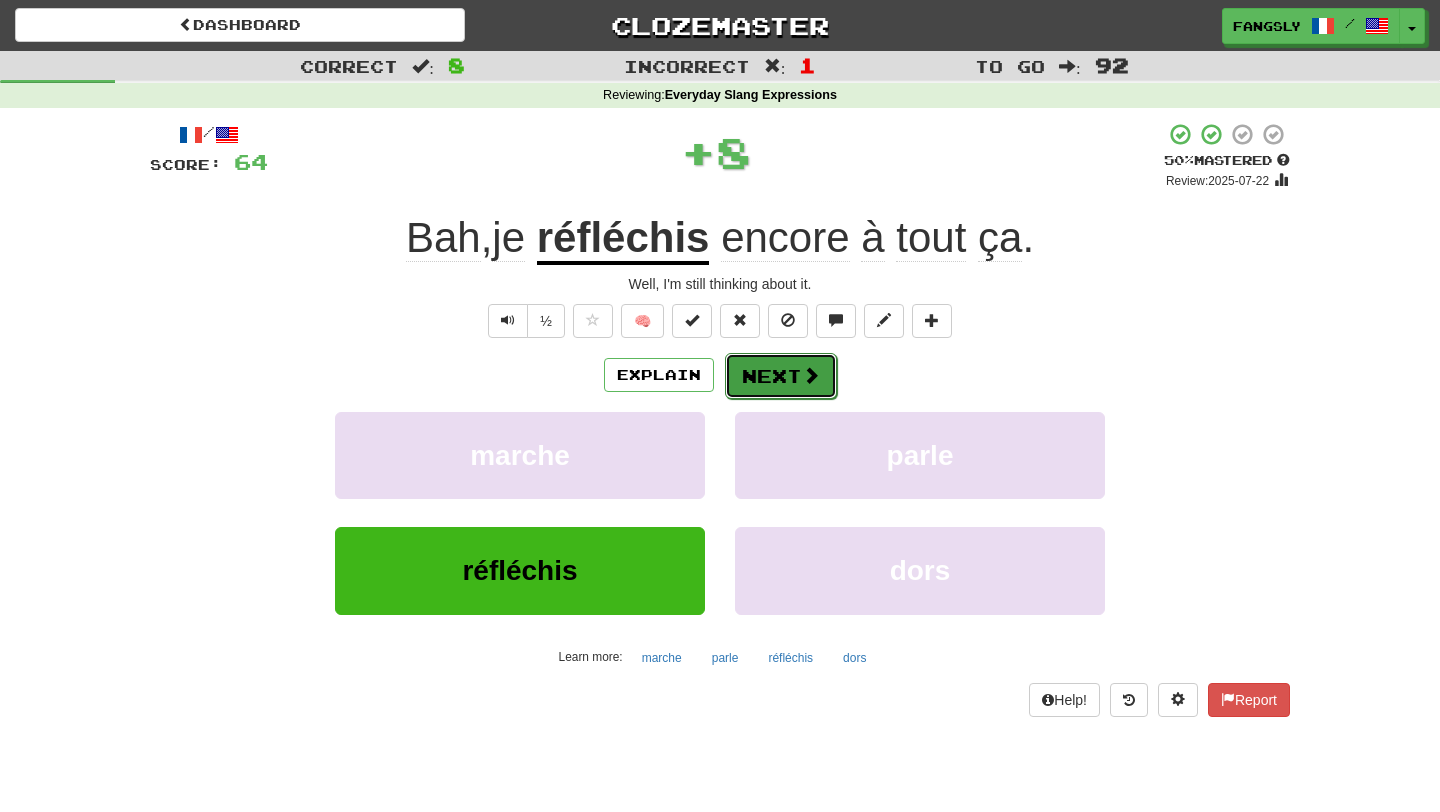 click on "Next" at bounding box center (781, 376) 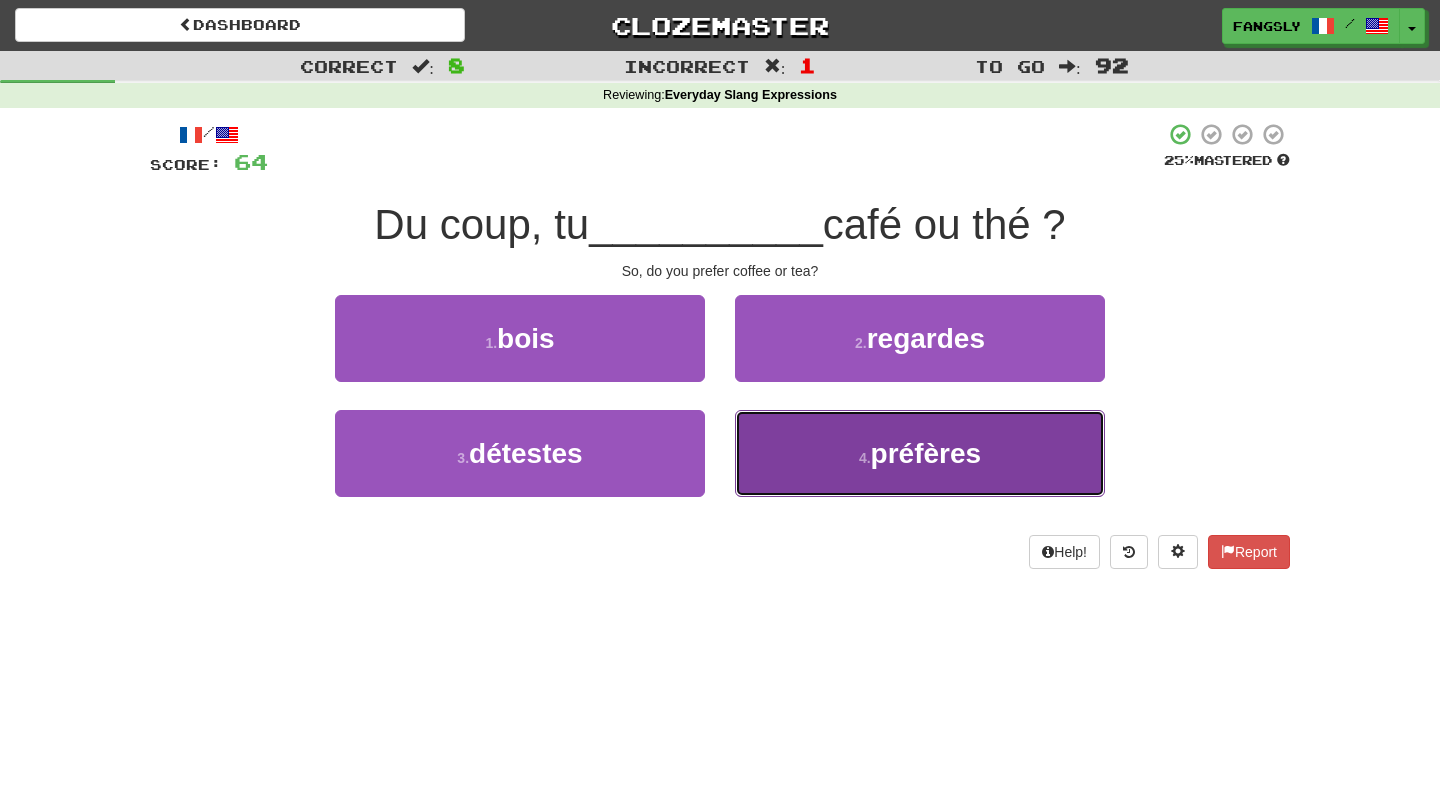 click on "4 .  préfères" at bounding box center (920, 453) 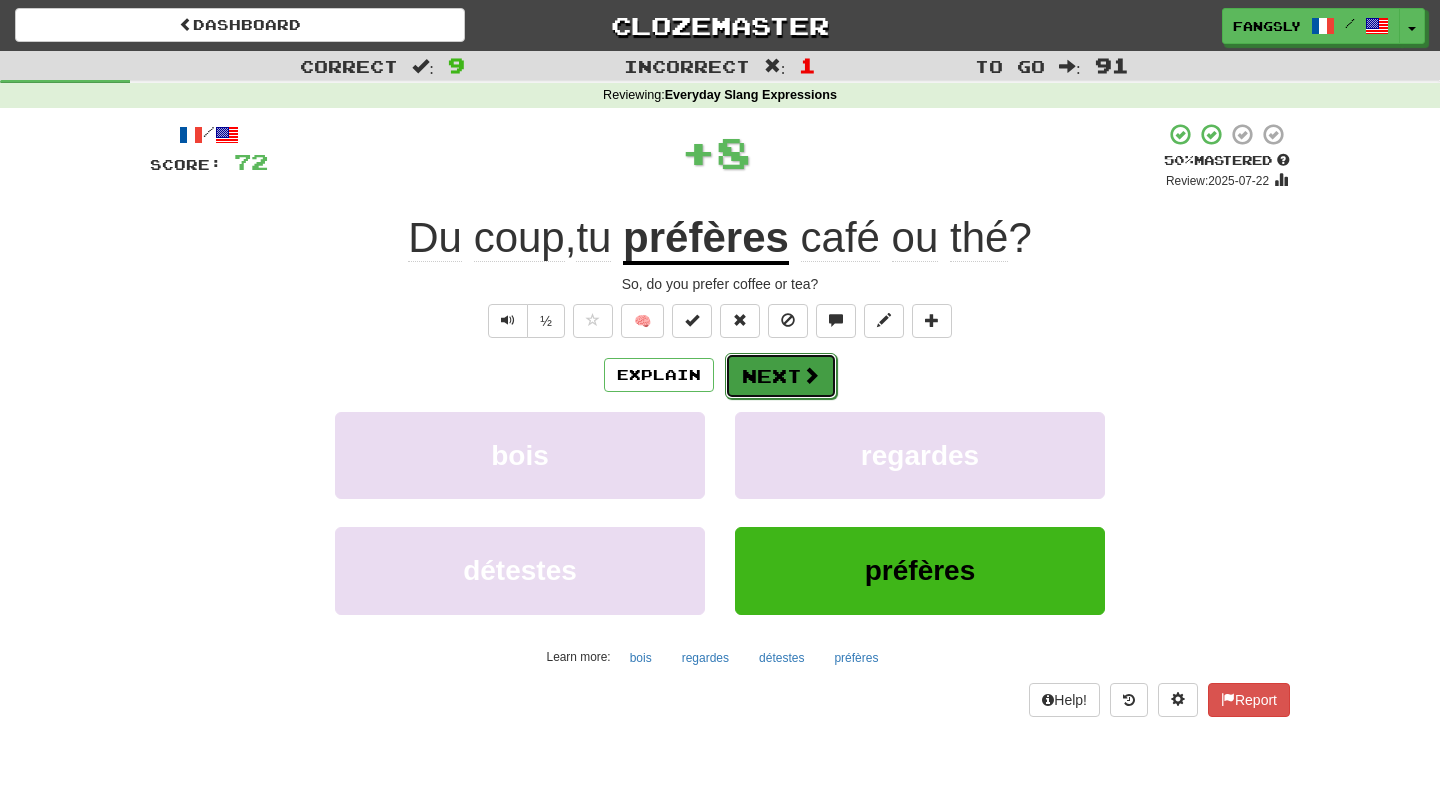 click on "Next" at bounding box center [781, 376] 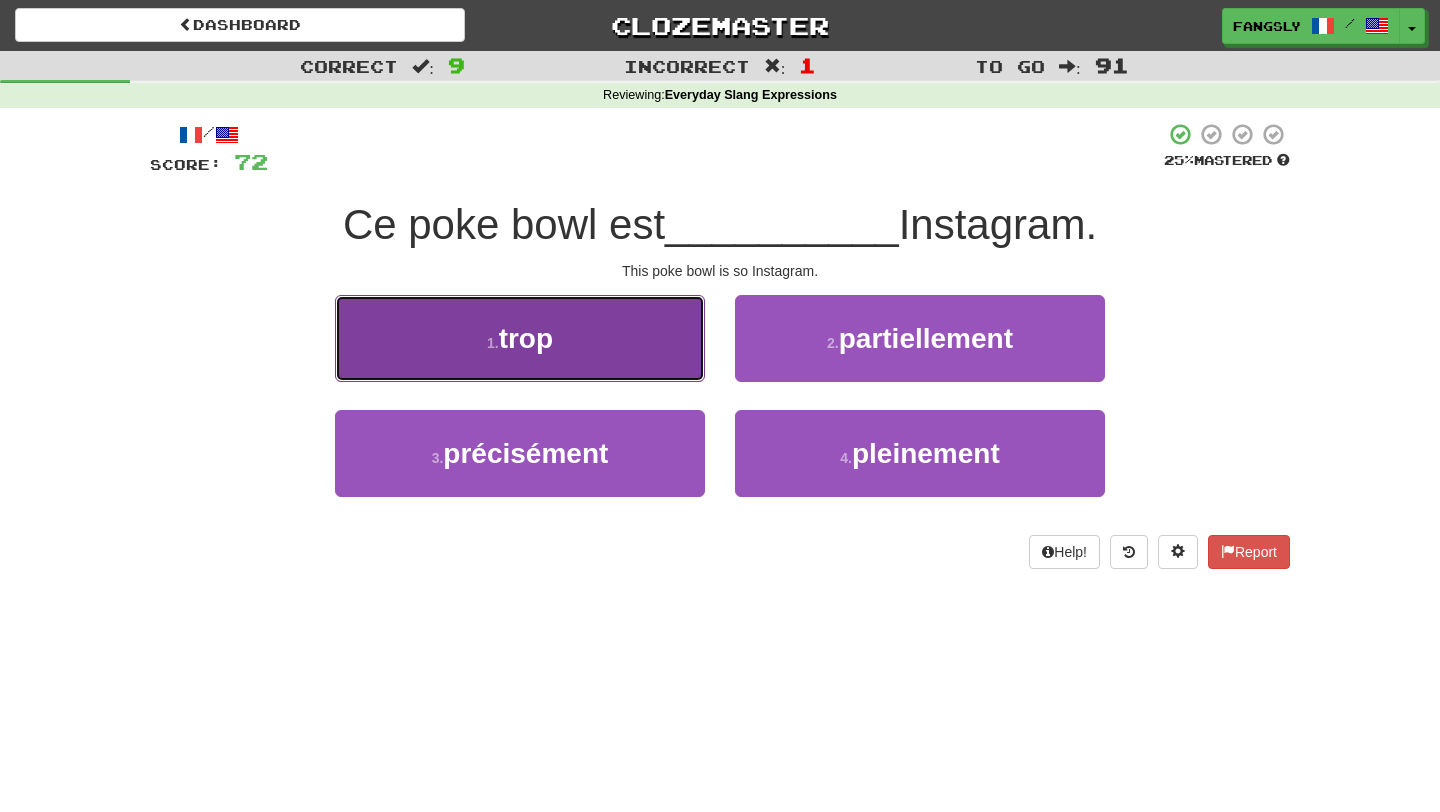 click on "1 .  trop" at bounding box center [520, 338] 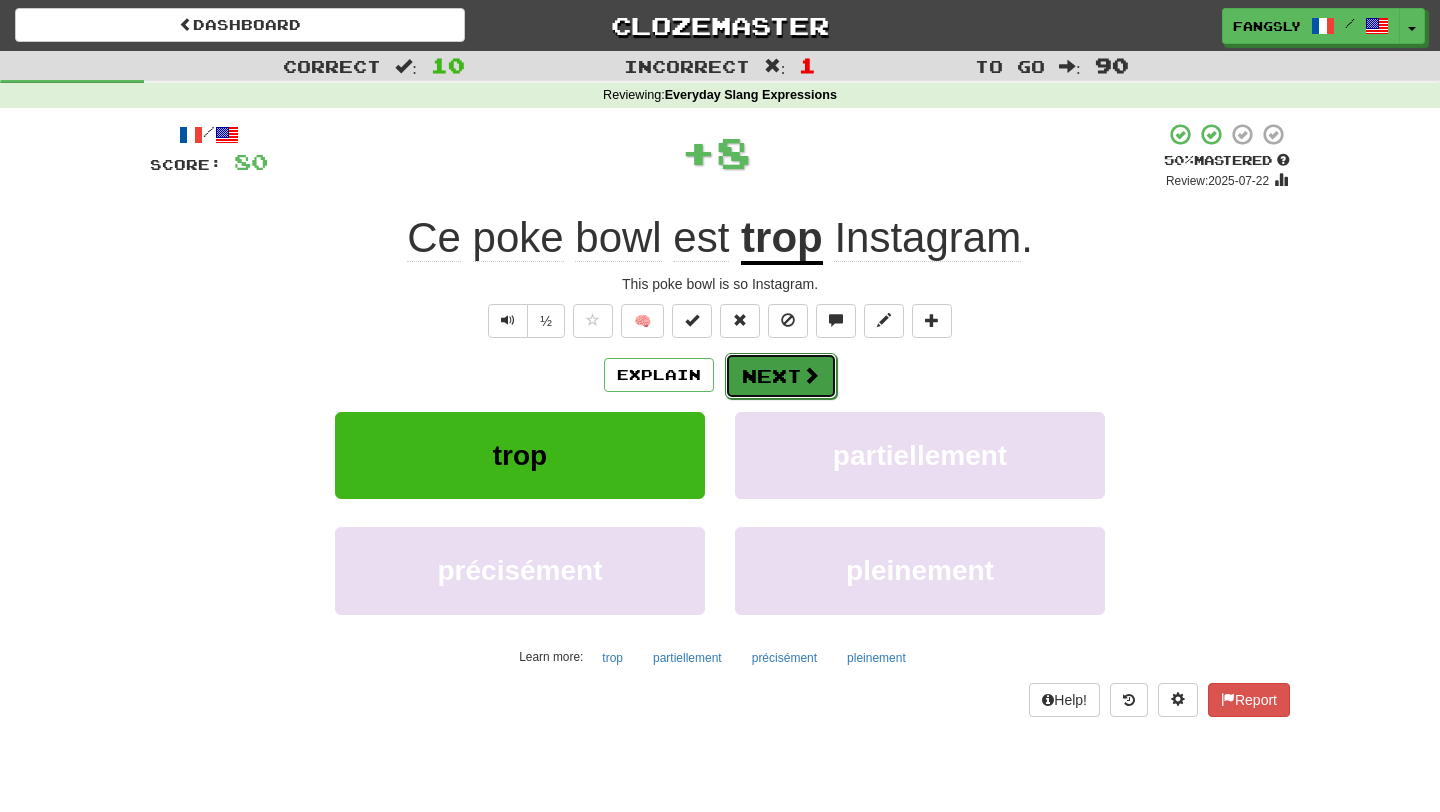 click on "Next" at bounding box center [781, 376] 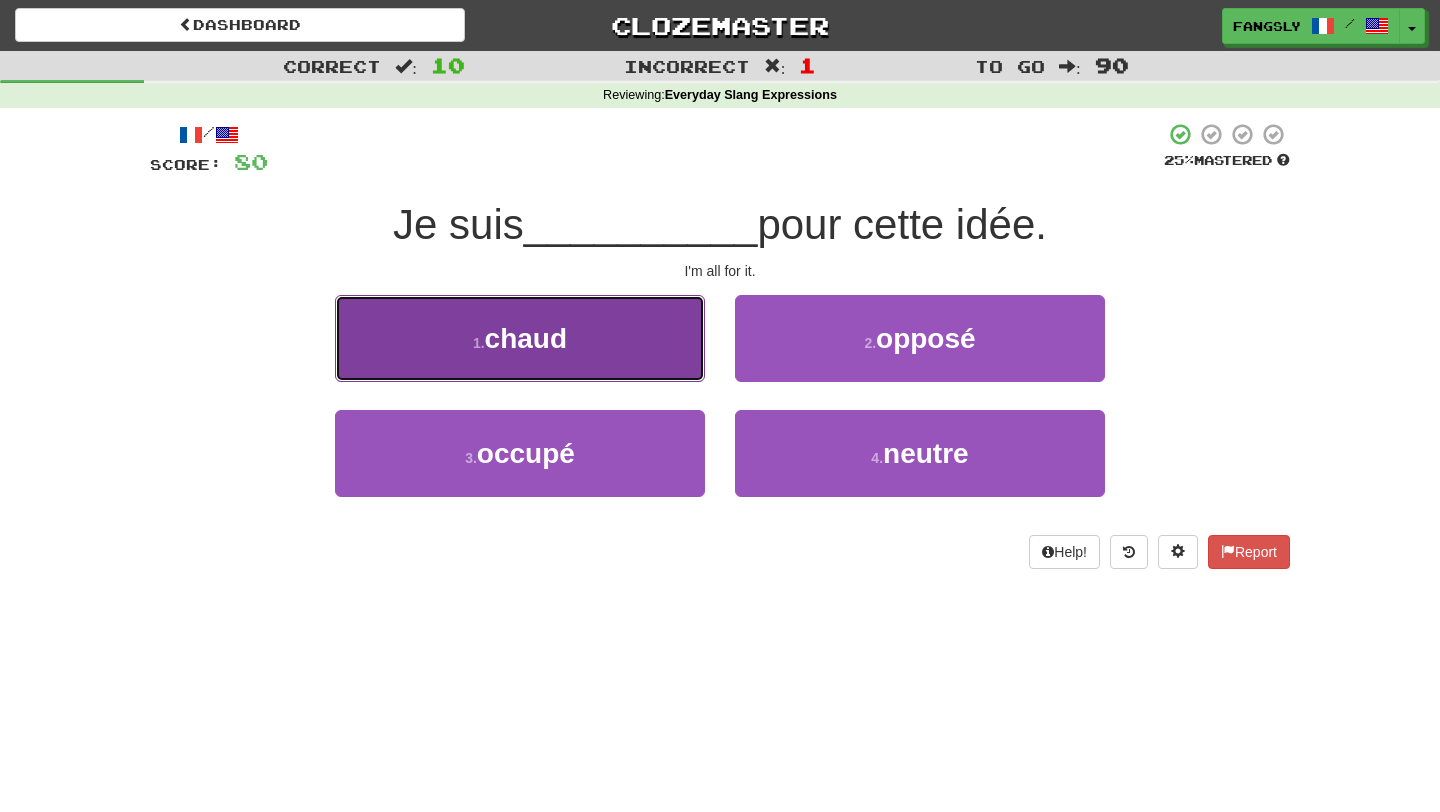 click on "1 .  chaud" at bounding box center (520, 338) 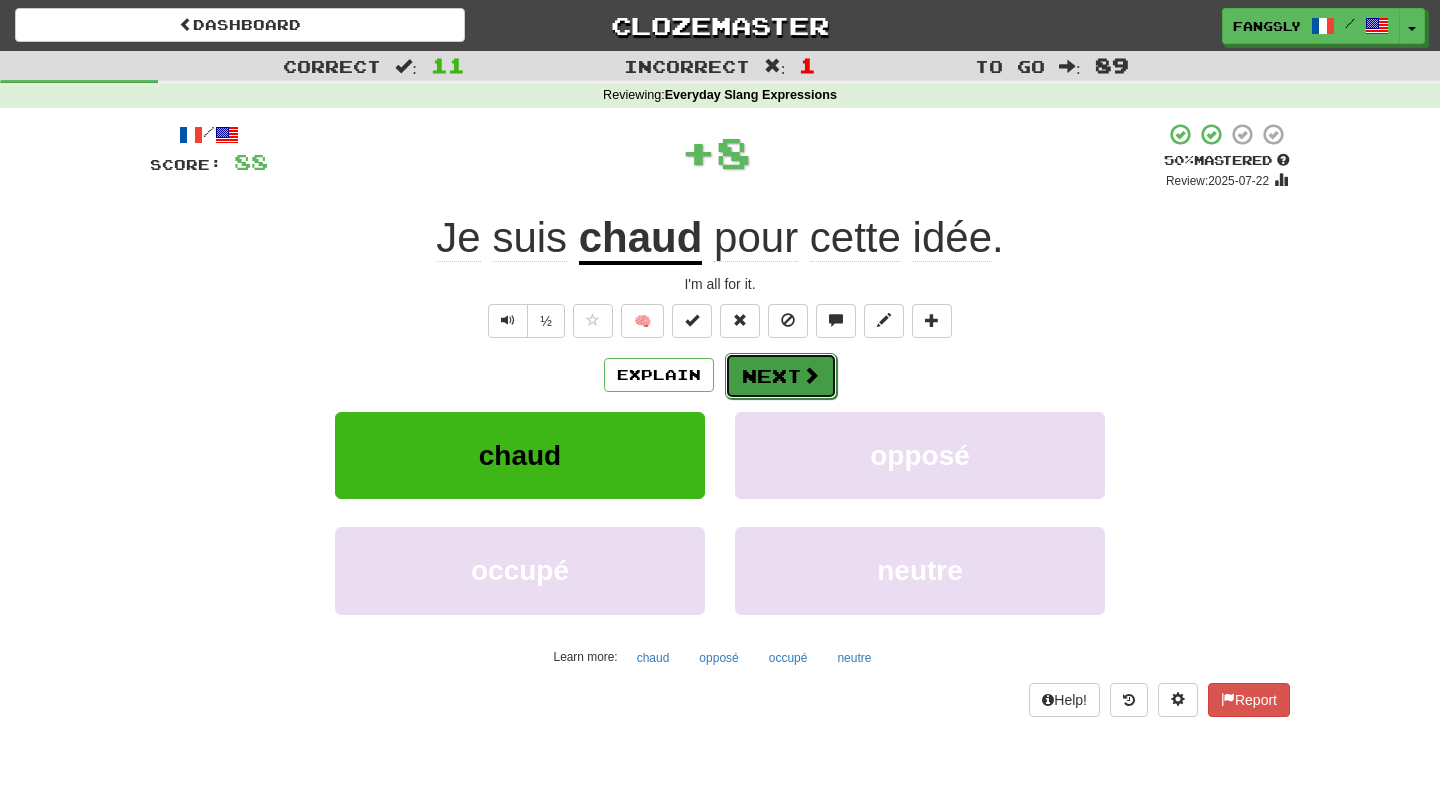 click on "Next" at bounding box center [781, 376] 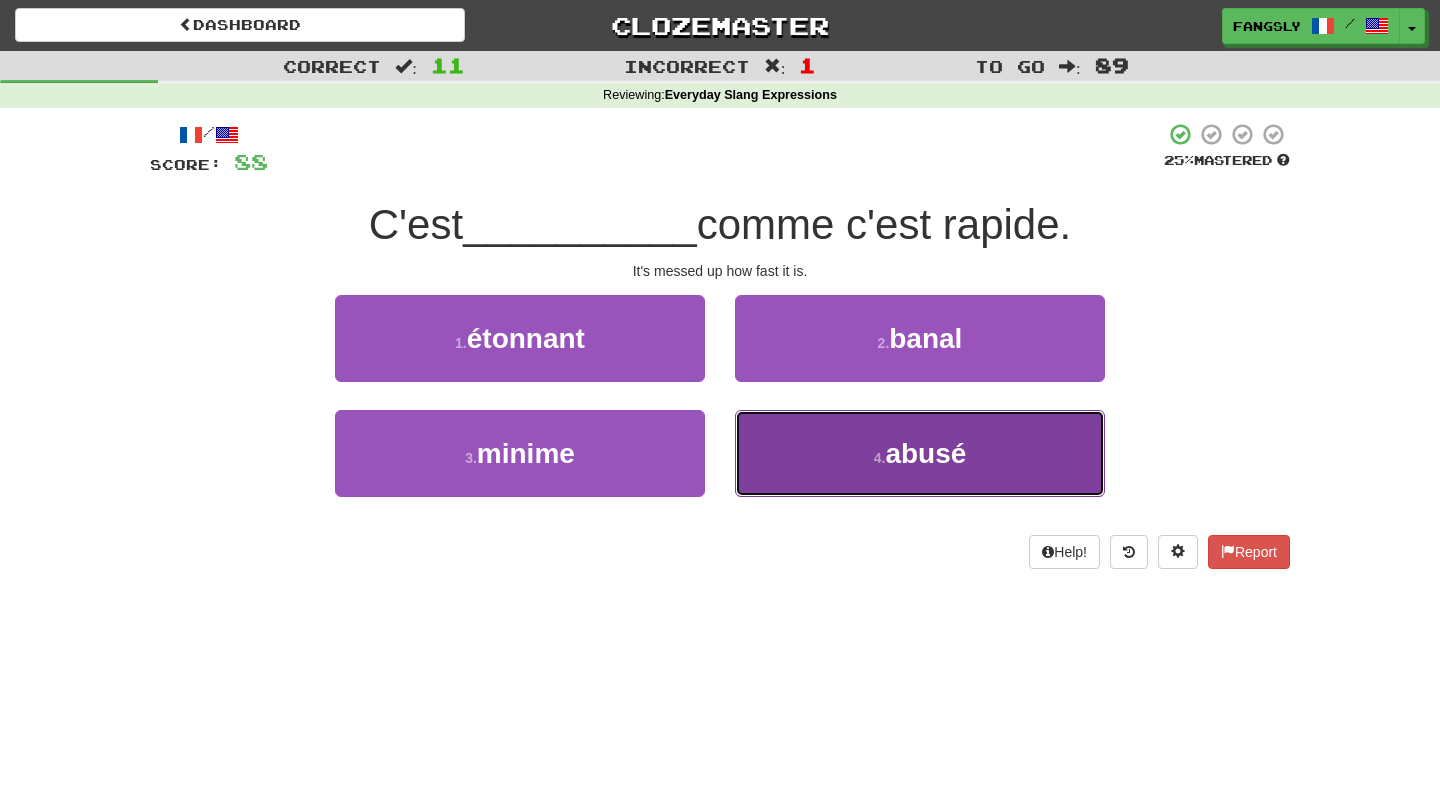 click on "4 .  abusé" at bounding box center (920, 453) 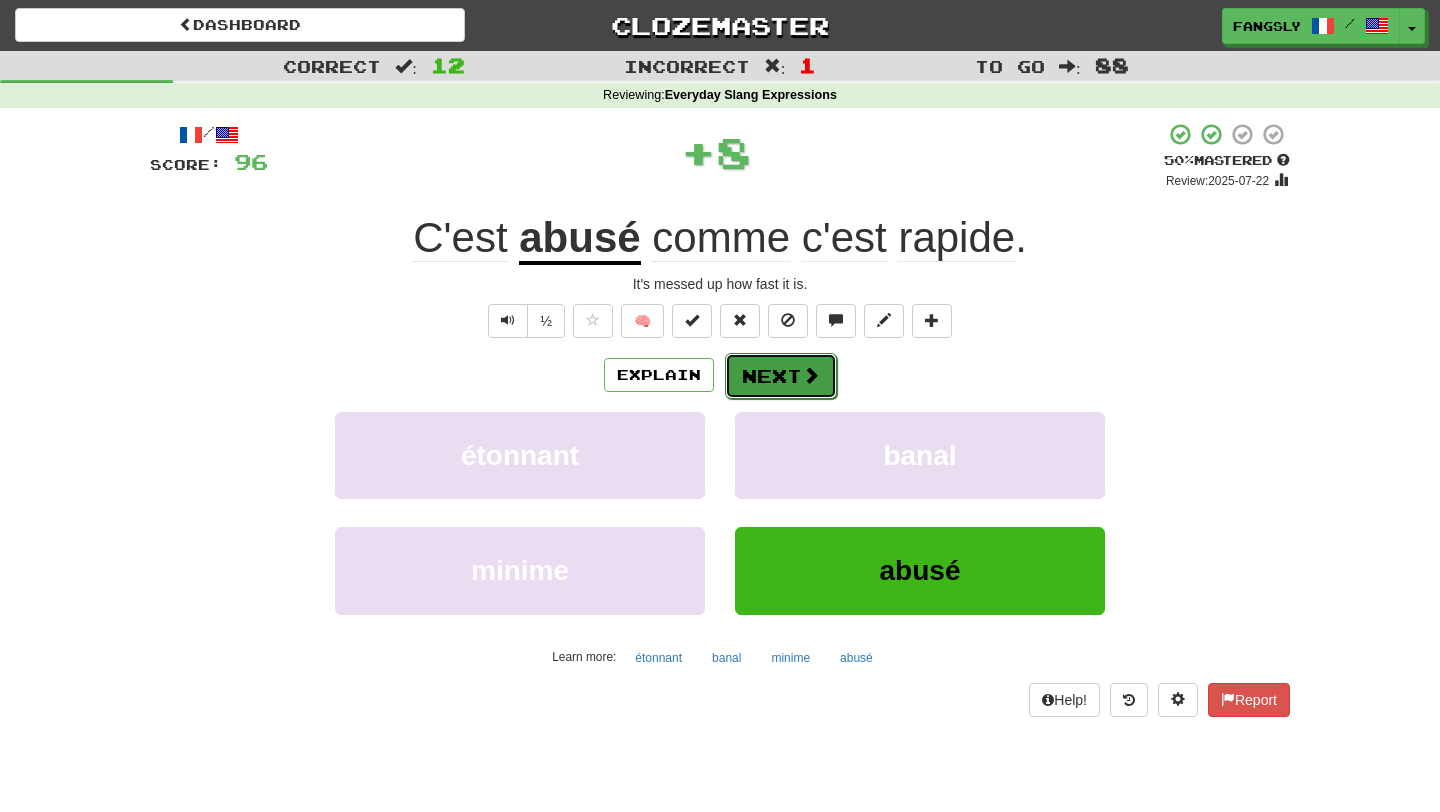 click at bounding box center (811, 375) 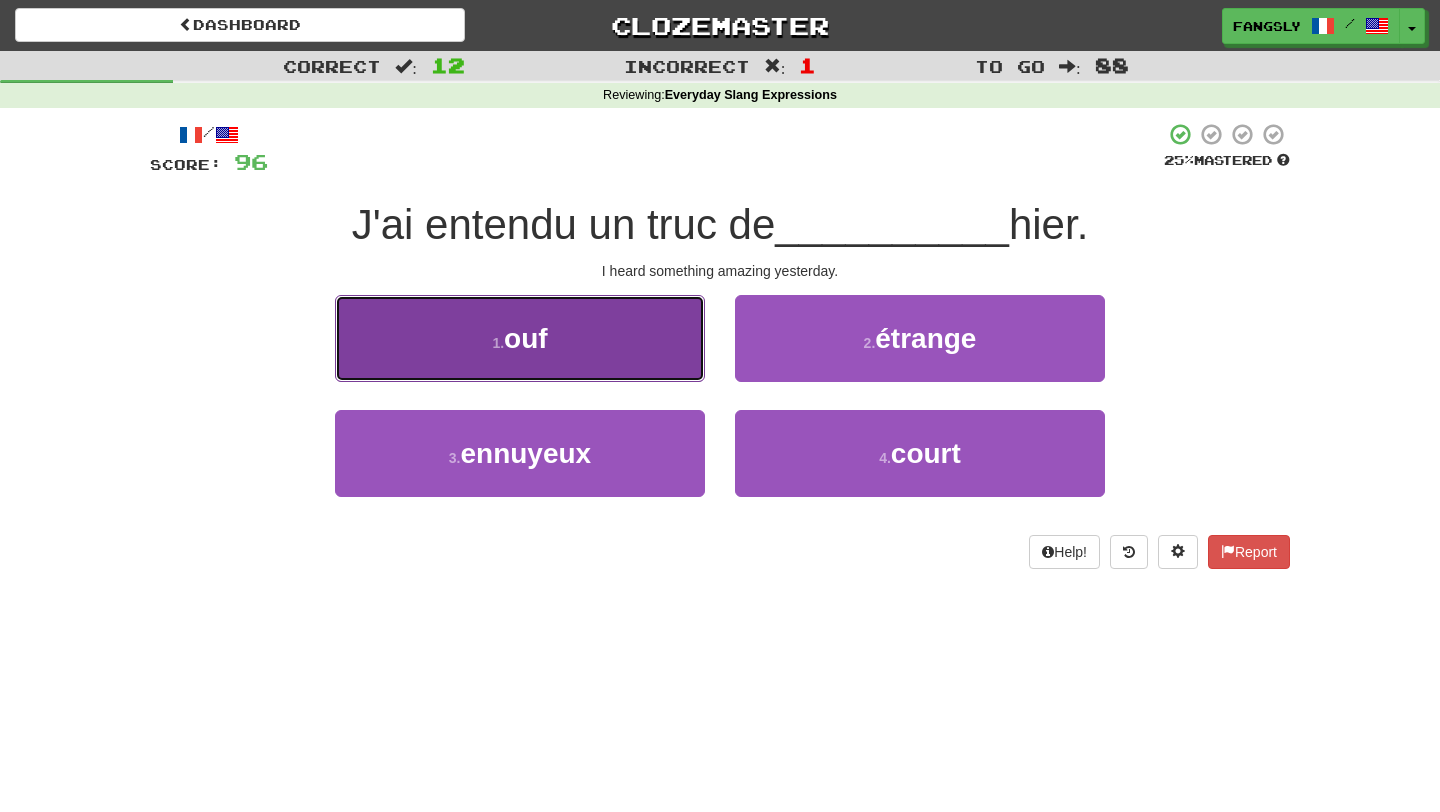 click on "1 .  ouf" at bounding box center [520, 338] 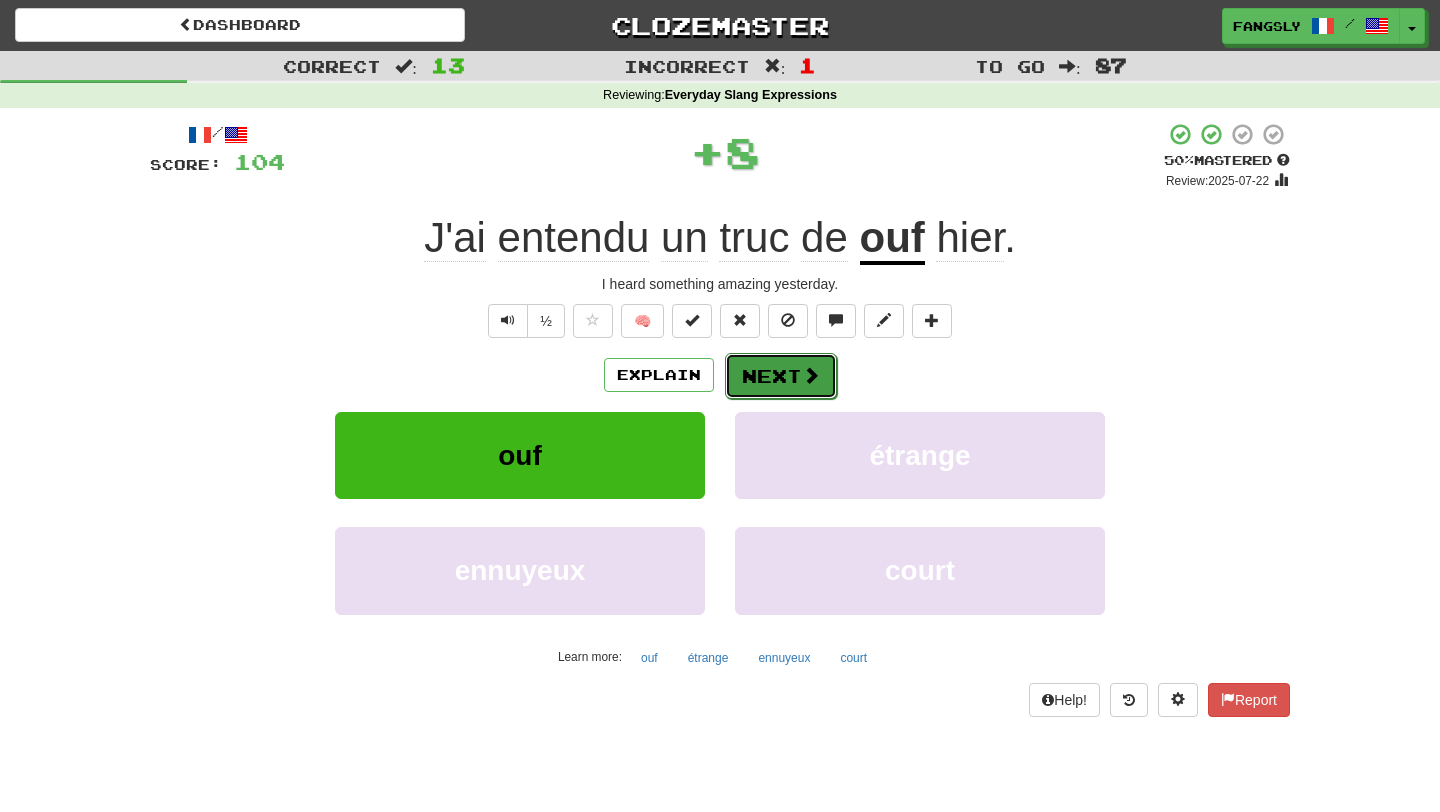 click on "Next" at bounding box center [781, 376] 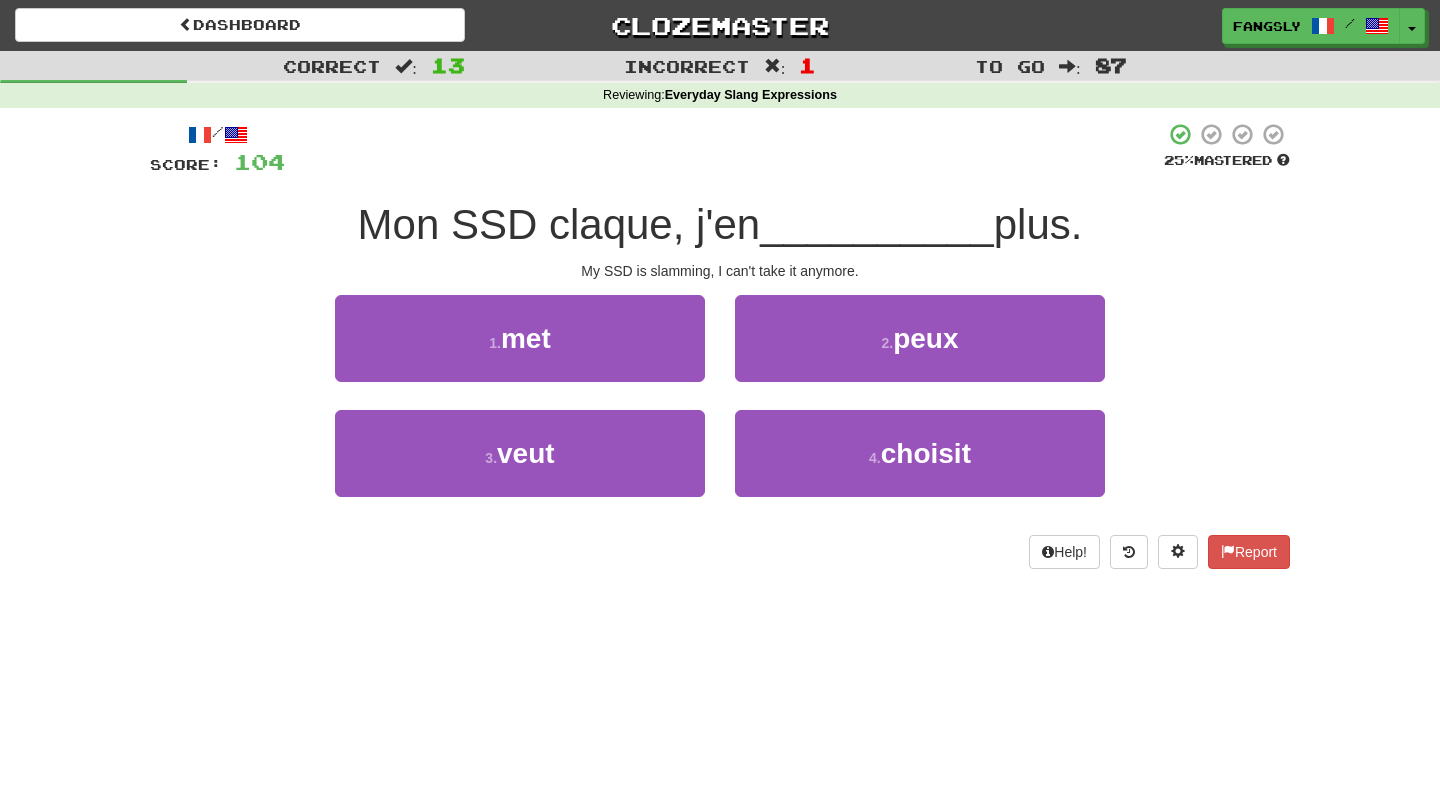 click on "2 .  peux" at bounding box center (920, 352) 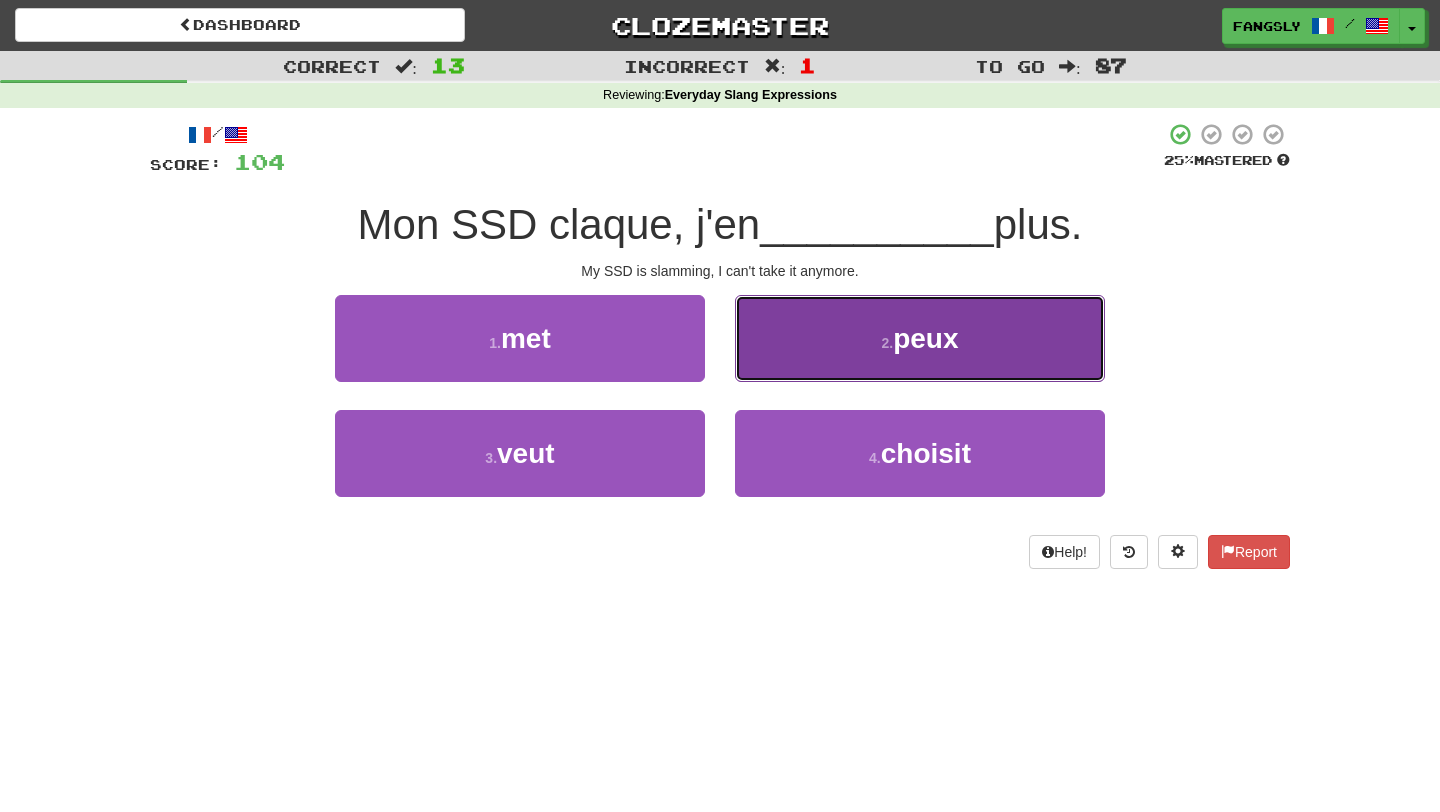 click on "2 .  peux" at bounding box center [920, 338] 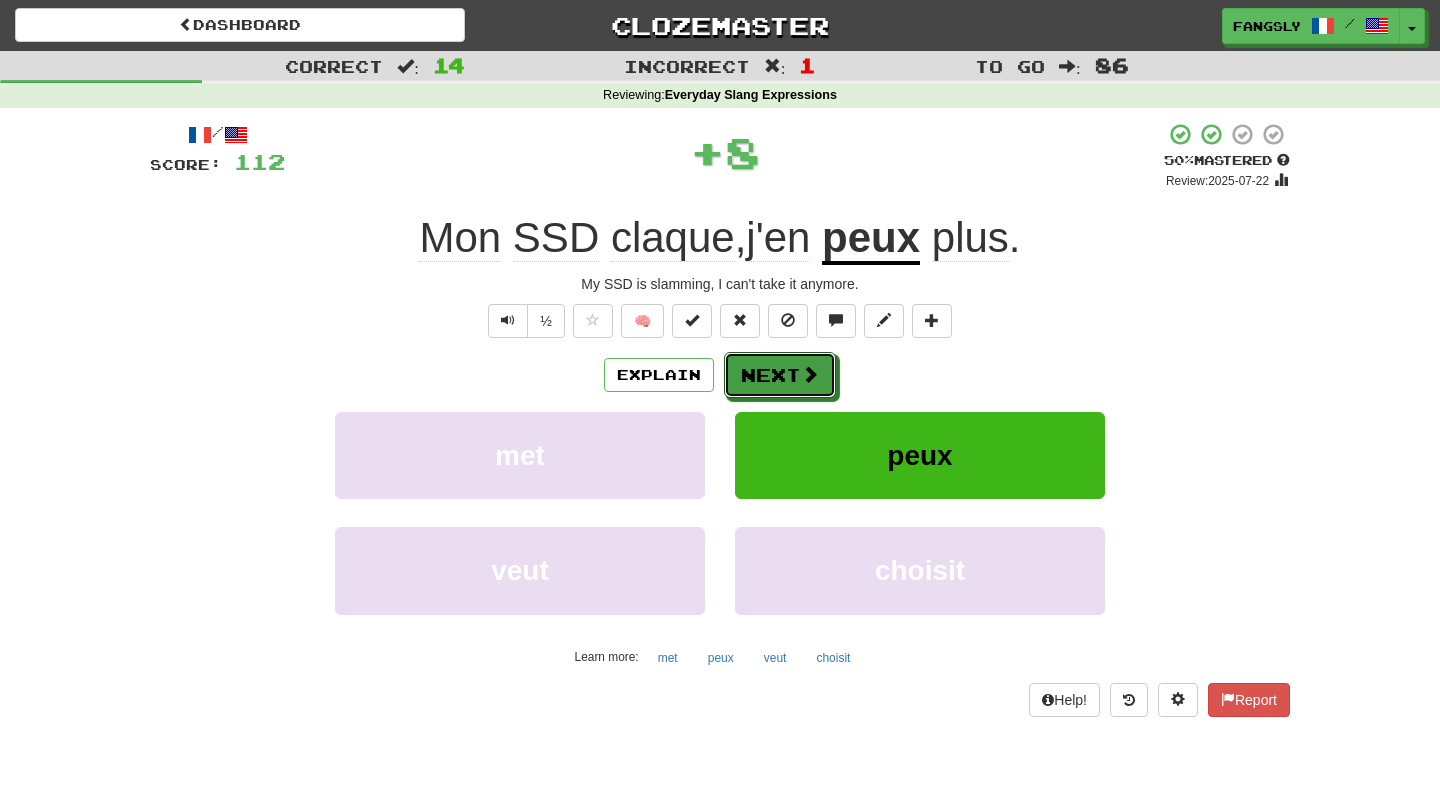 click on "Next" at bounding box center (780, 375) 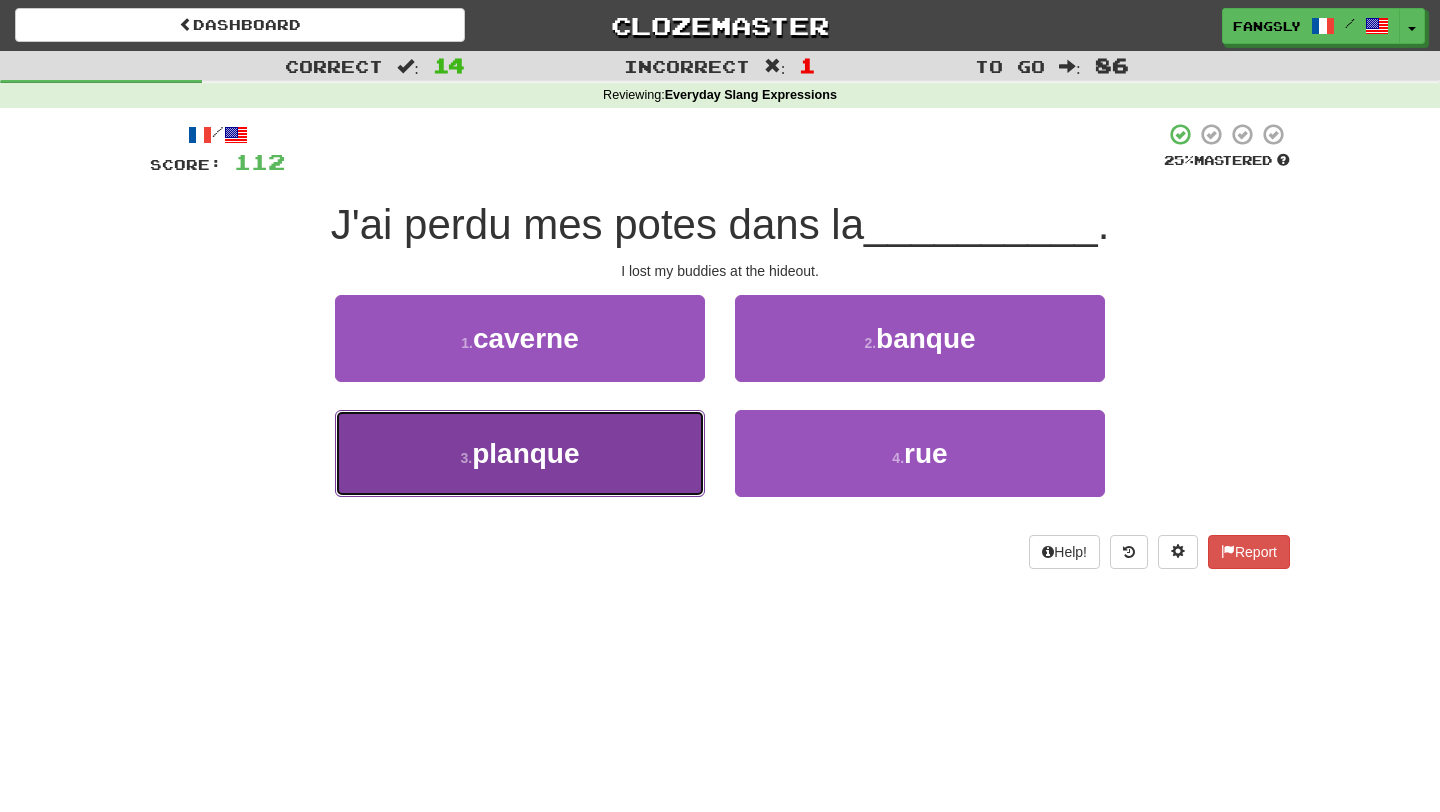 click on "3 .  planque" at bounding box center [520, 453] 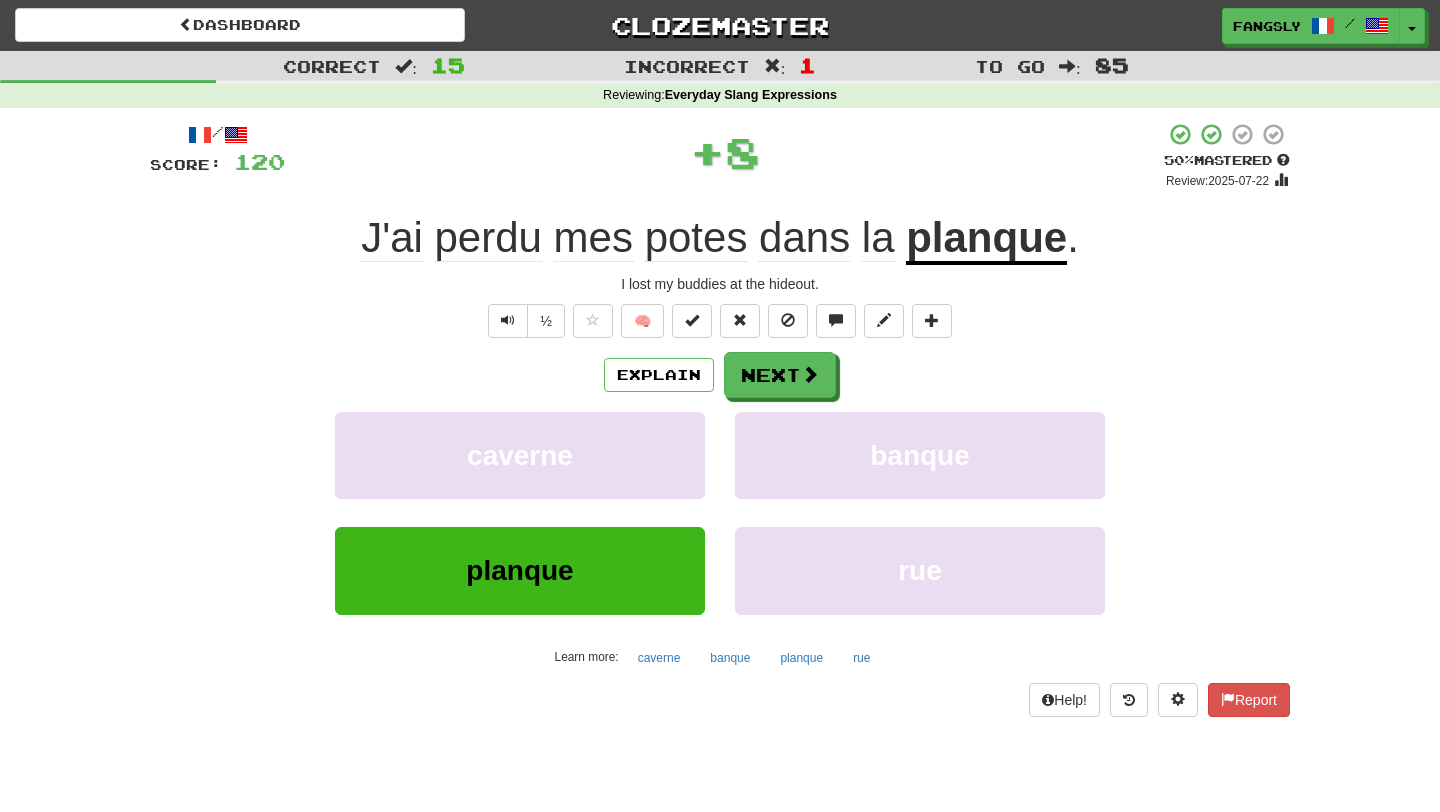 click on "Explain Next caverne banque planque rue Learn more: caverne banque planque rue" at bounding box center [720, 512] 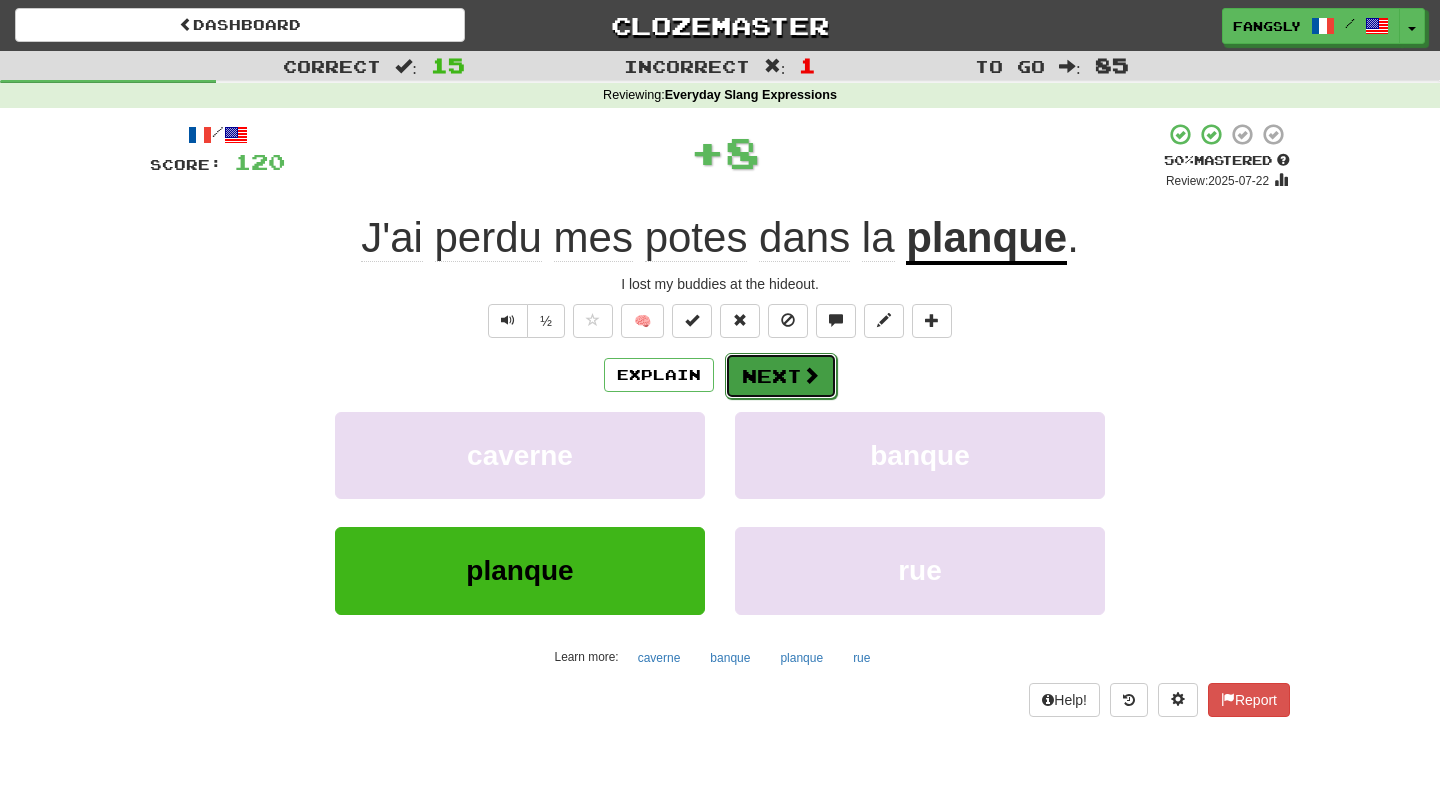 click on "Next" at bounding box center (781, 376) 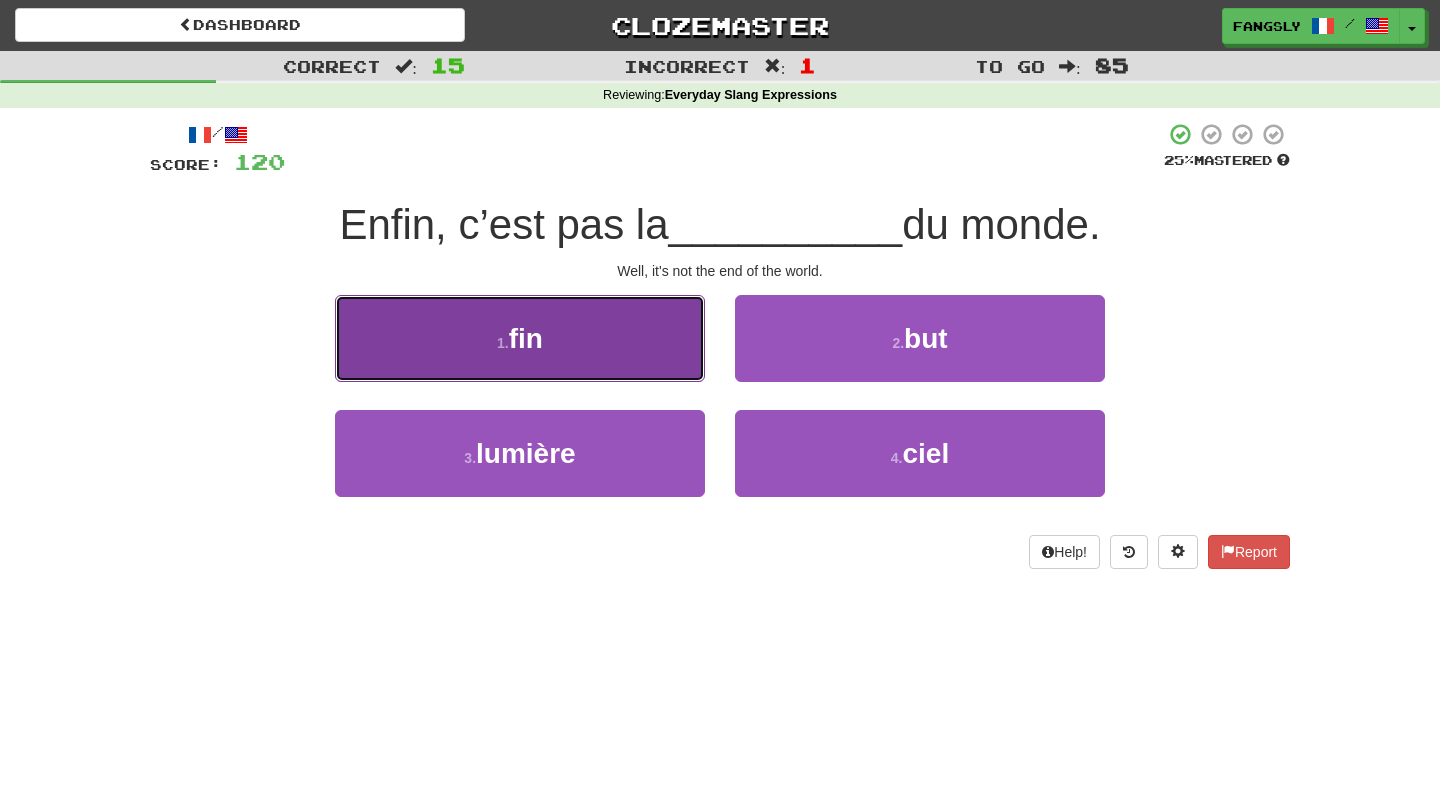 click on "1 .  fin" at bounding box center (520, 338) 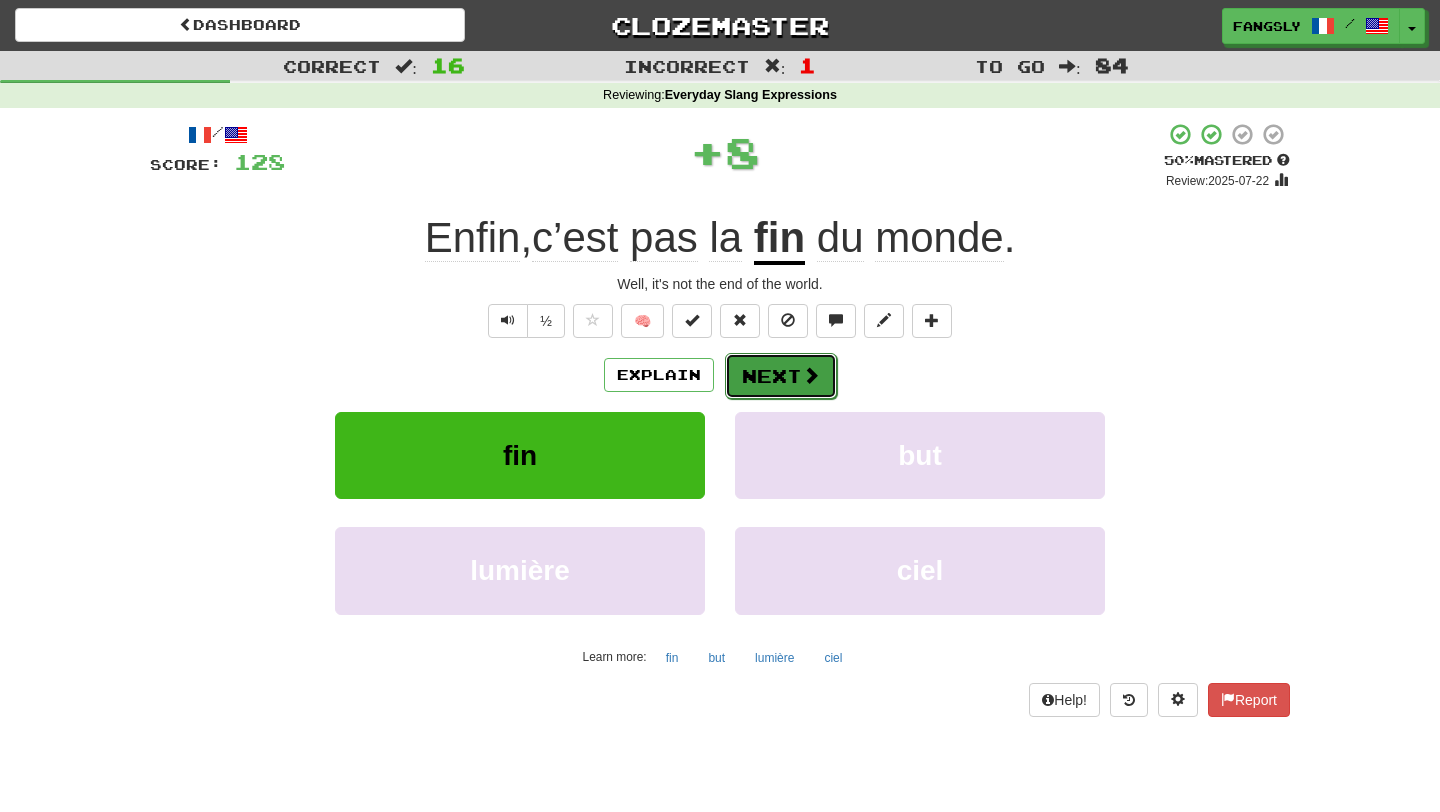 click on "Next" at bounding box center (781, 376) 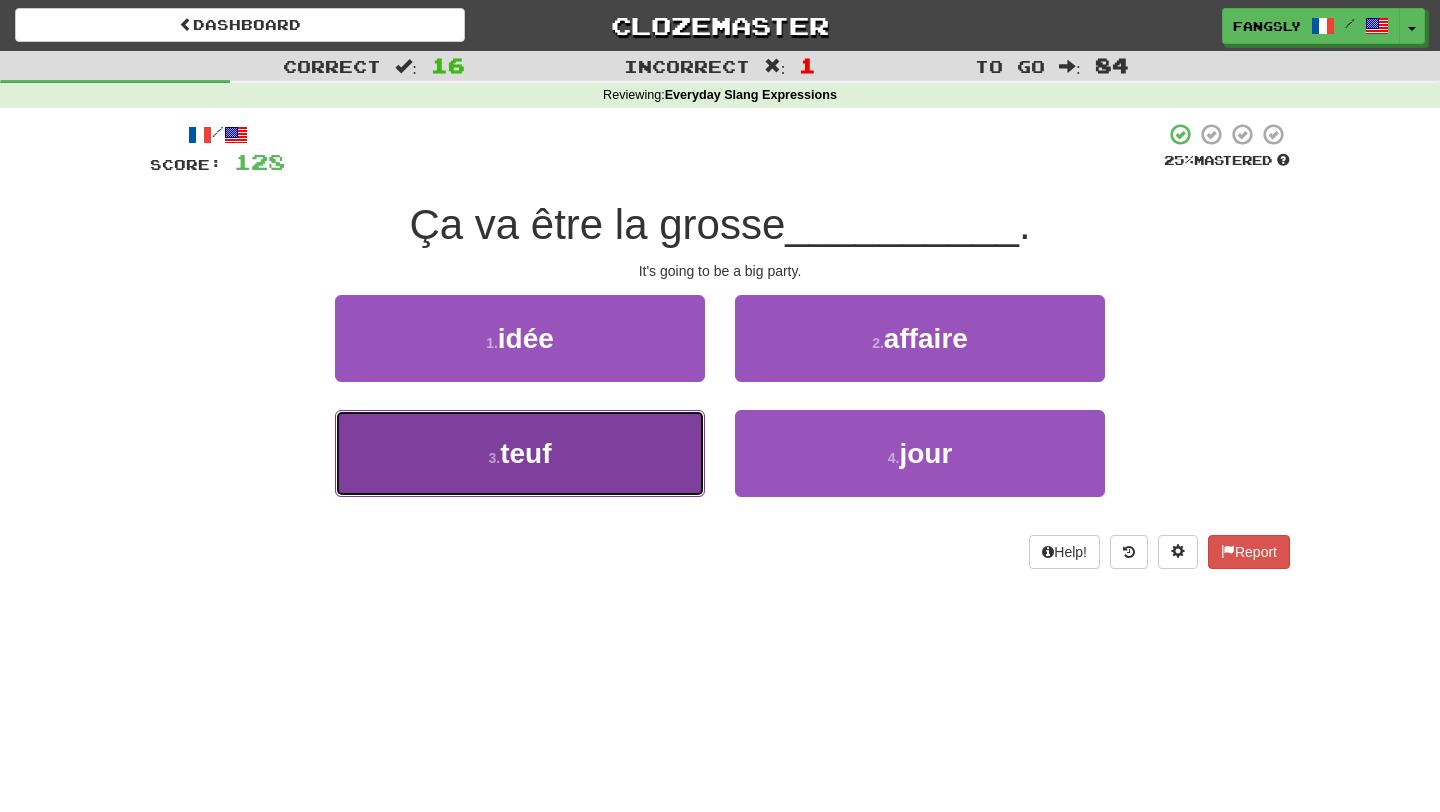 click on "3 .  teuf" at bounding box center [520, 453] 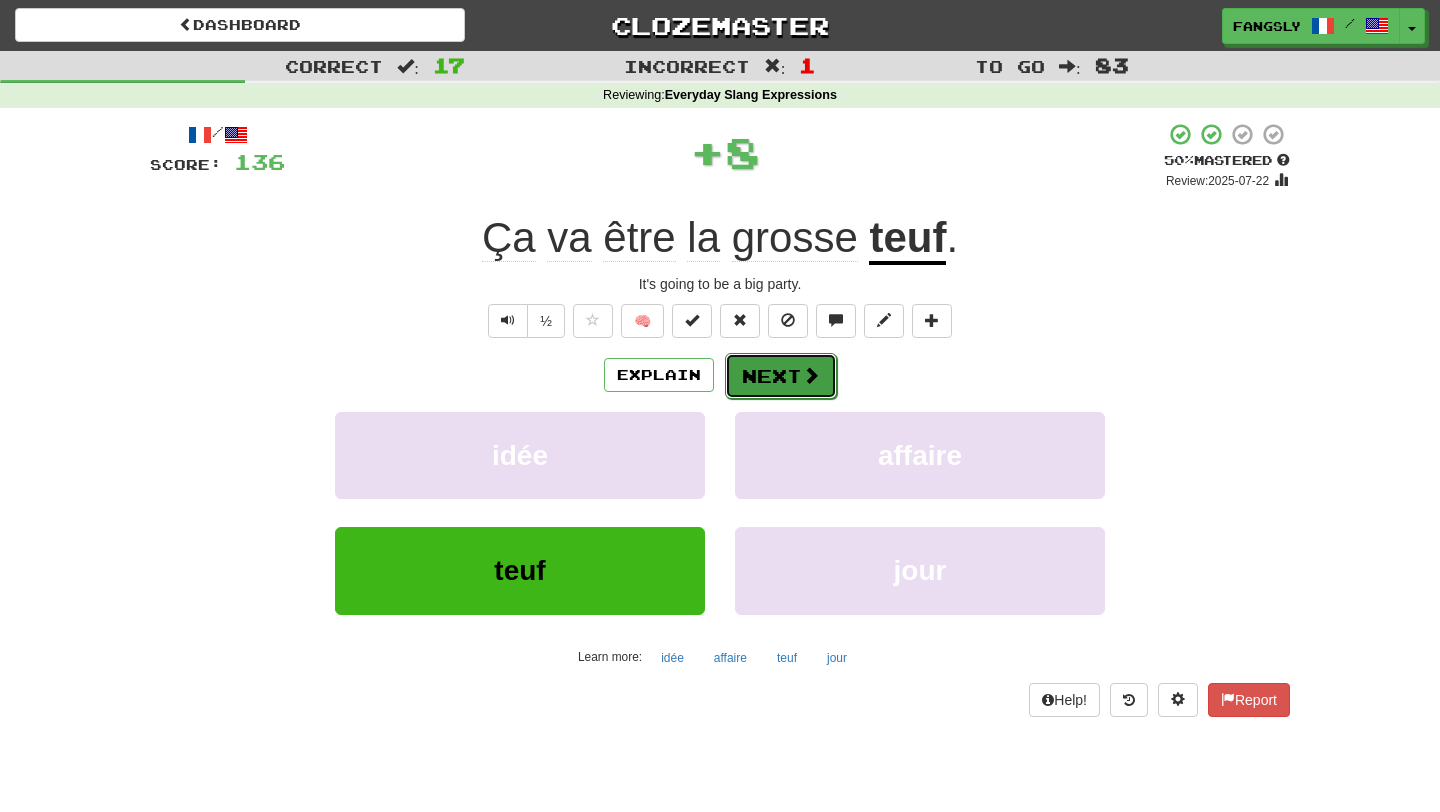click on "Next" at bounding box center (781, 376) 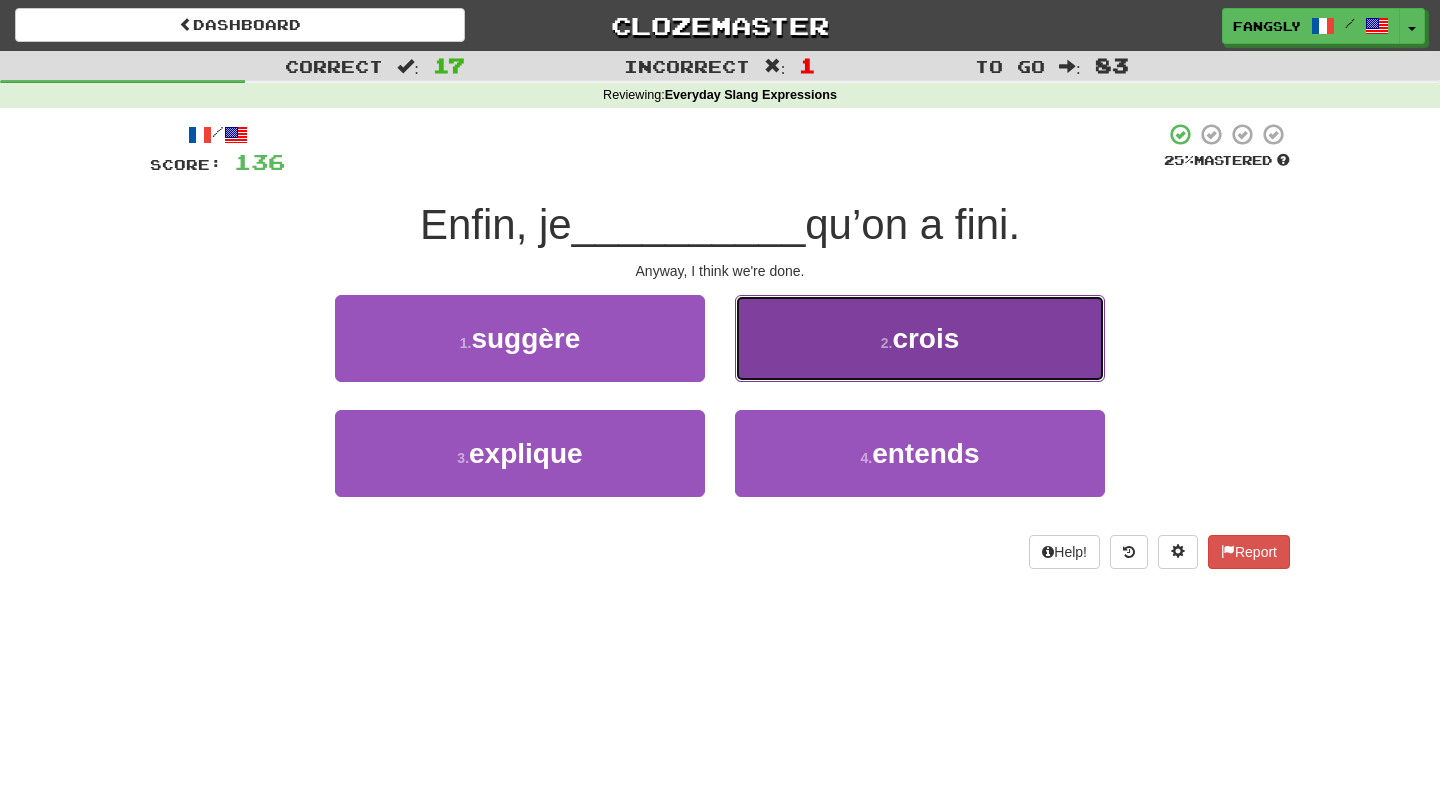 click on "2 .  crois" at bounding box center (920, 338) 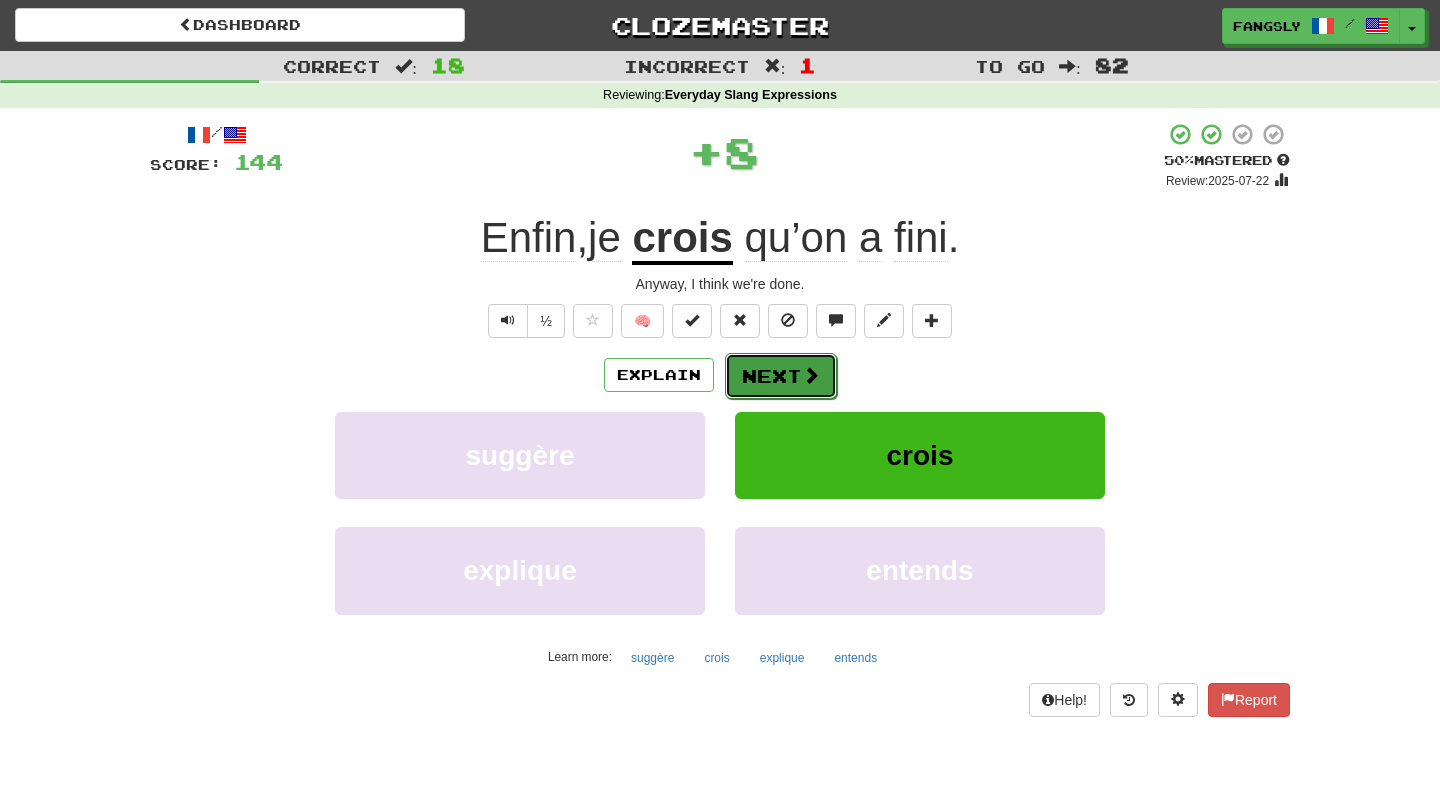 click on "Next" at bounding box center (781, 376) 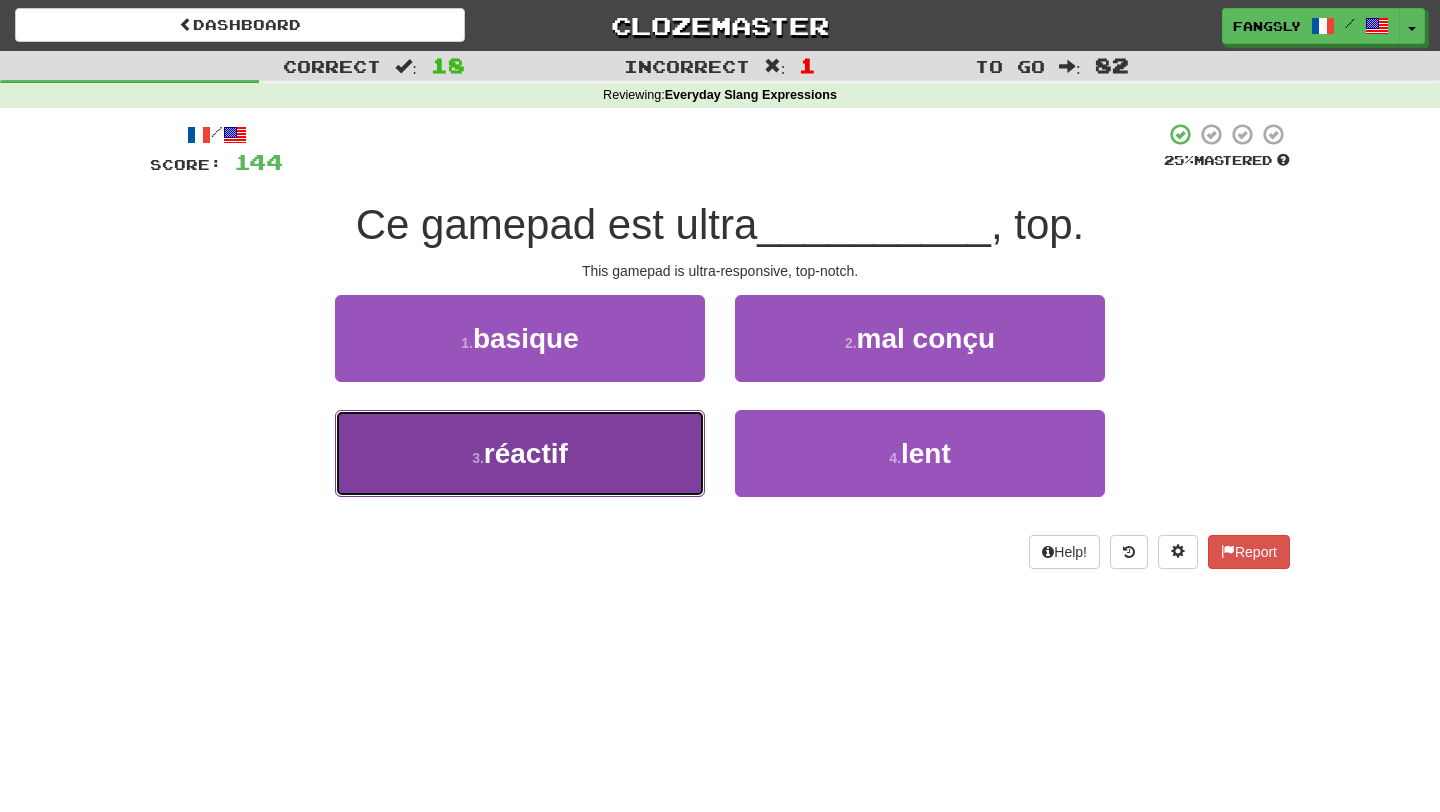 click on "3 .  réactif" at bounding box center [520, 453] 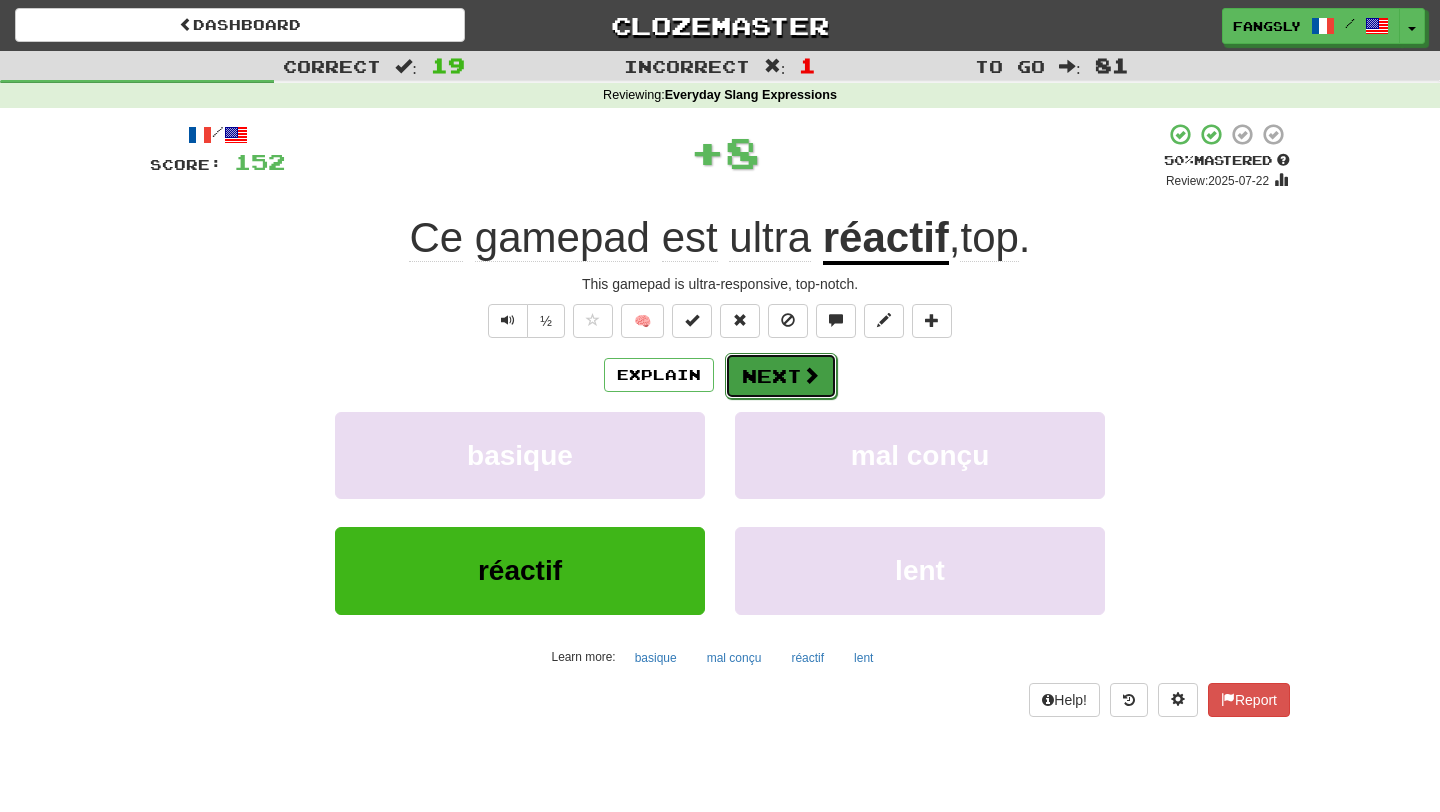 click on "Next" at bounding box center (781, 376) 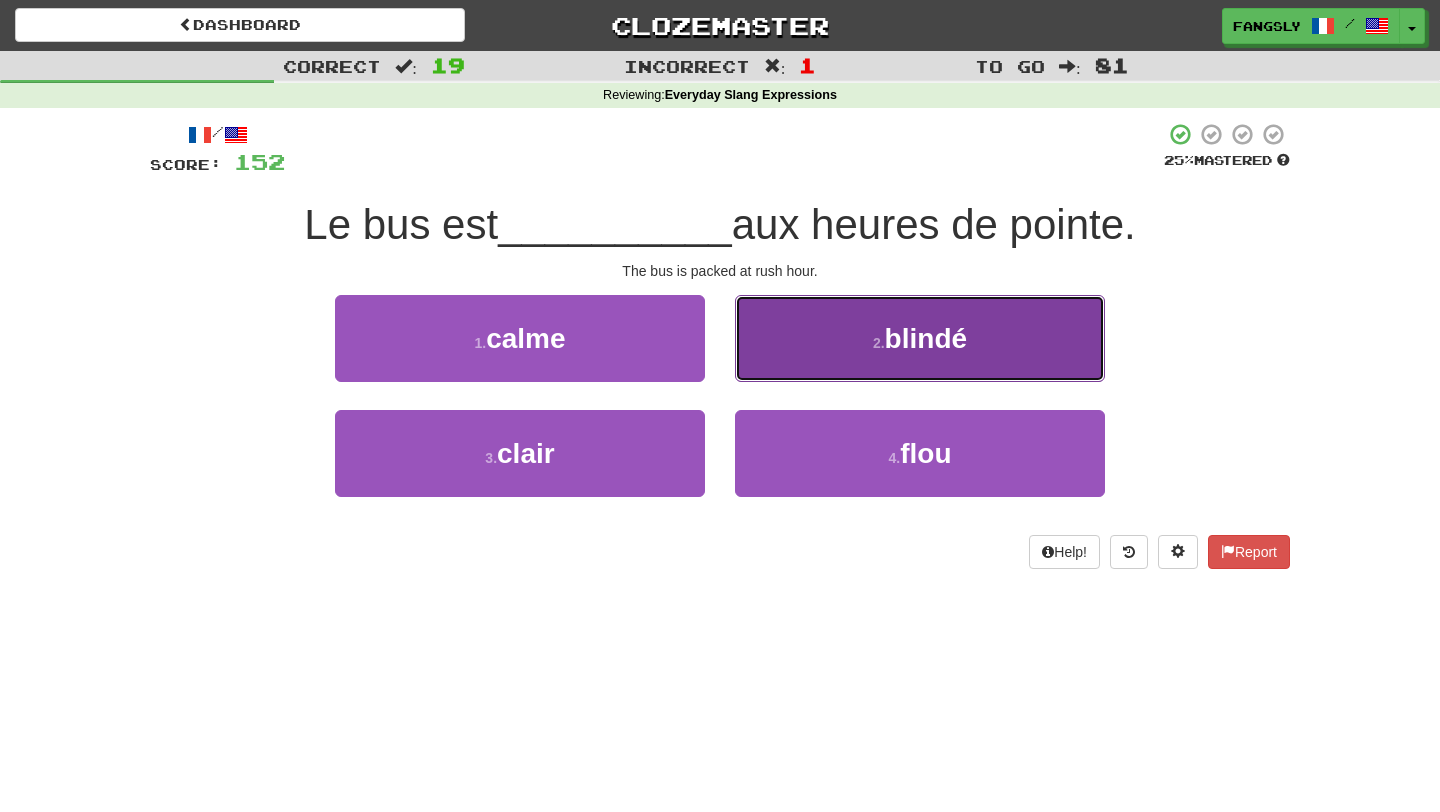 click on "2 .  blindé" at bounding box center [920, 338] 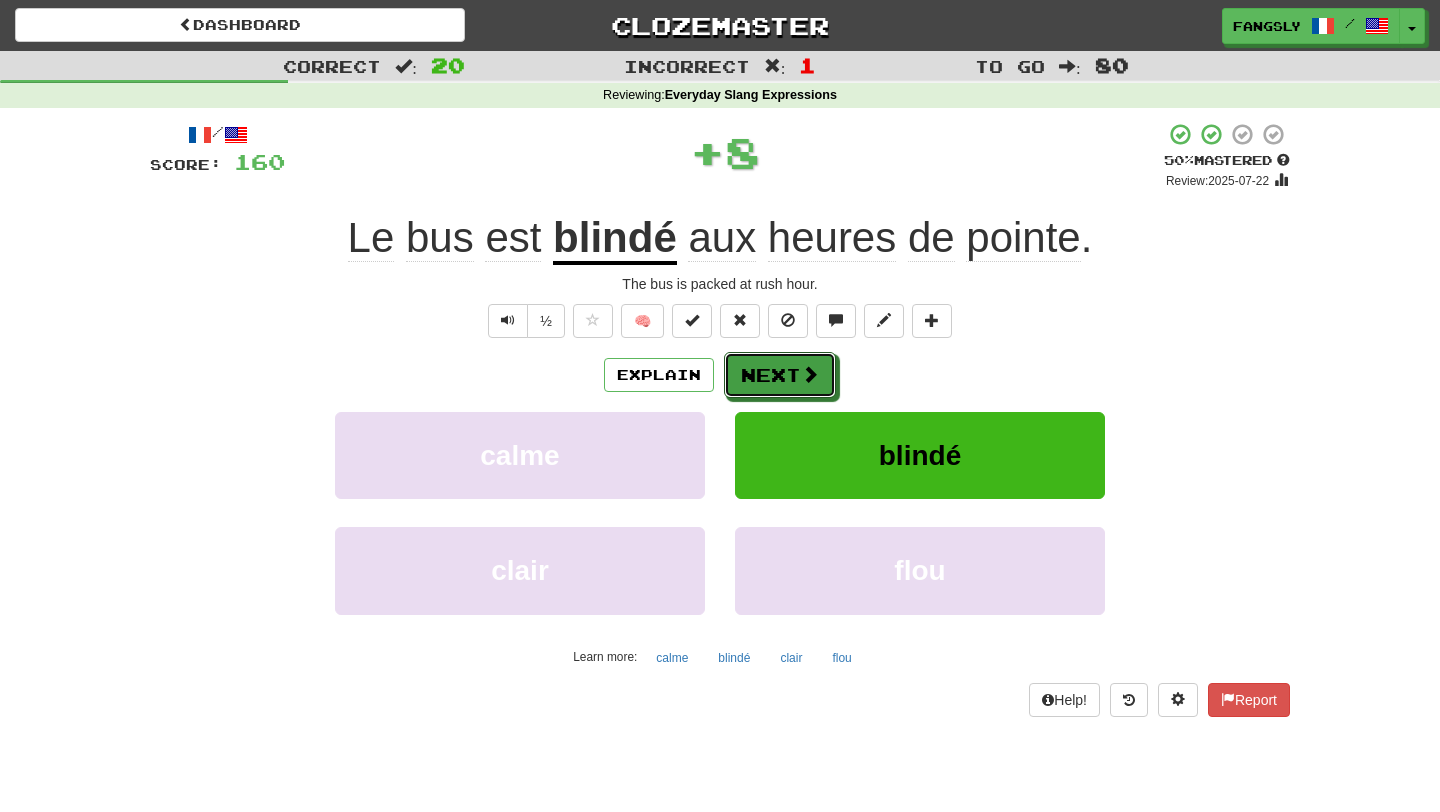 click on "Next" at bounding box center (780, 375) 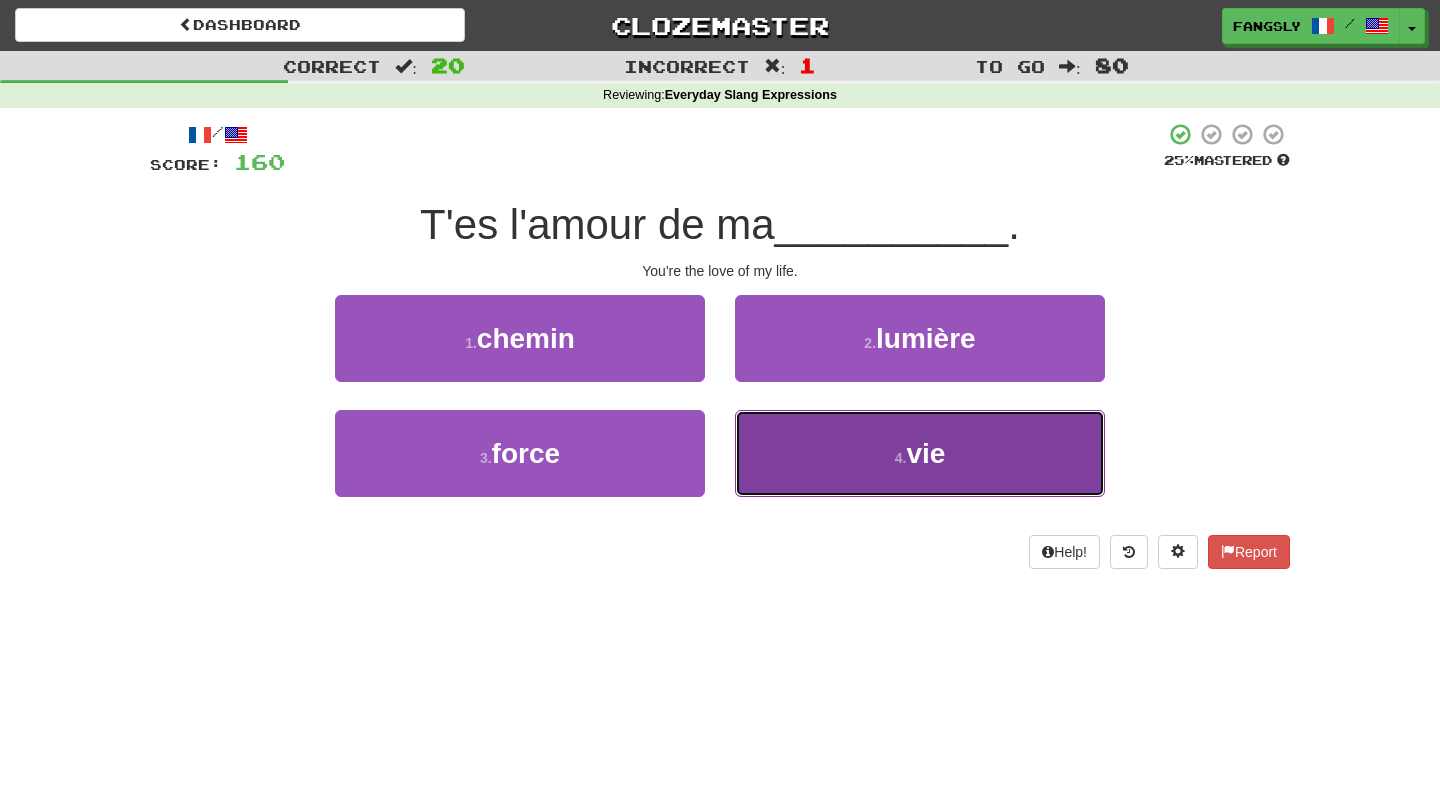 click on "4 .  vie" at bounding box center [920, 453] 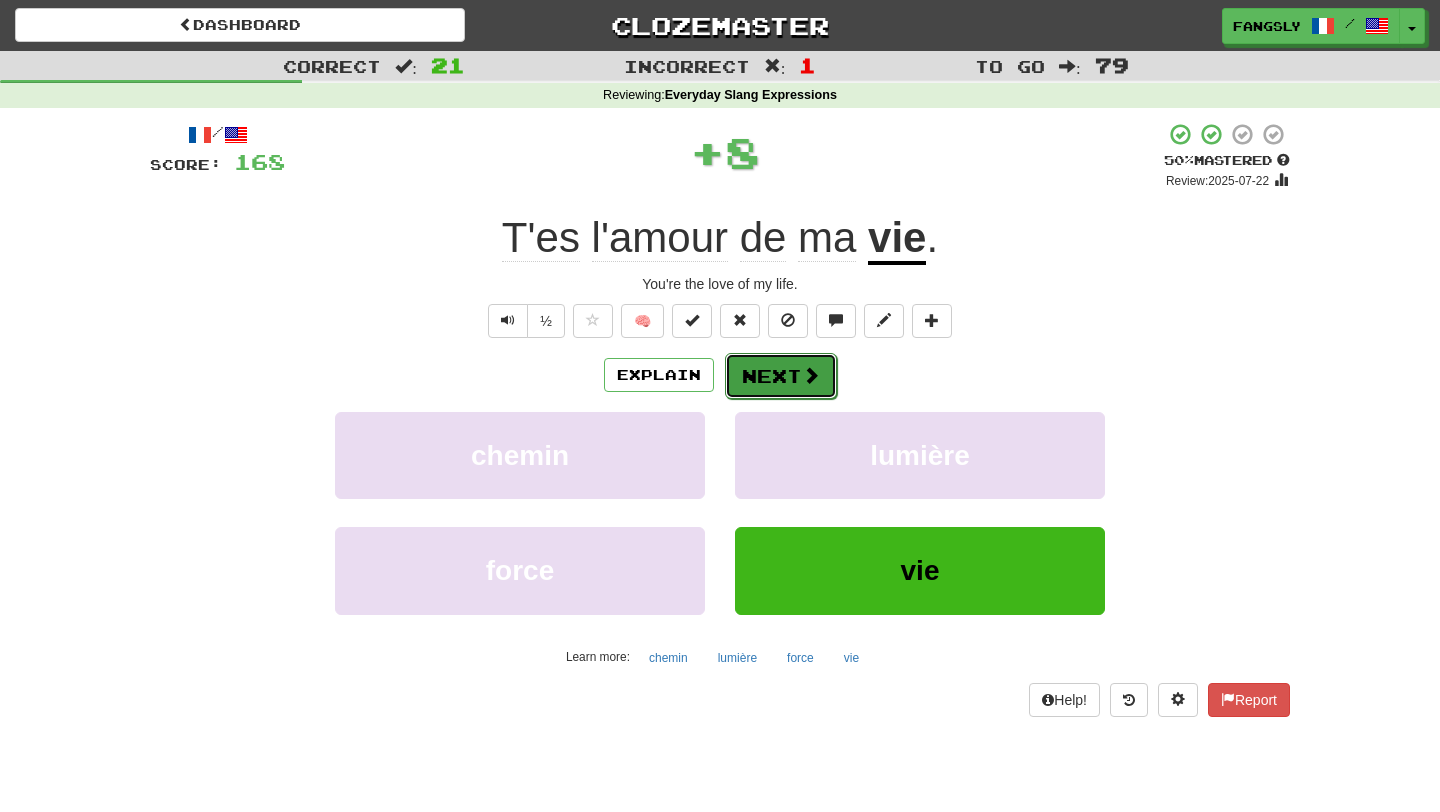 click on "Next" at bounding box center (781, 376) 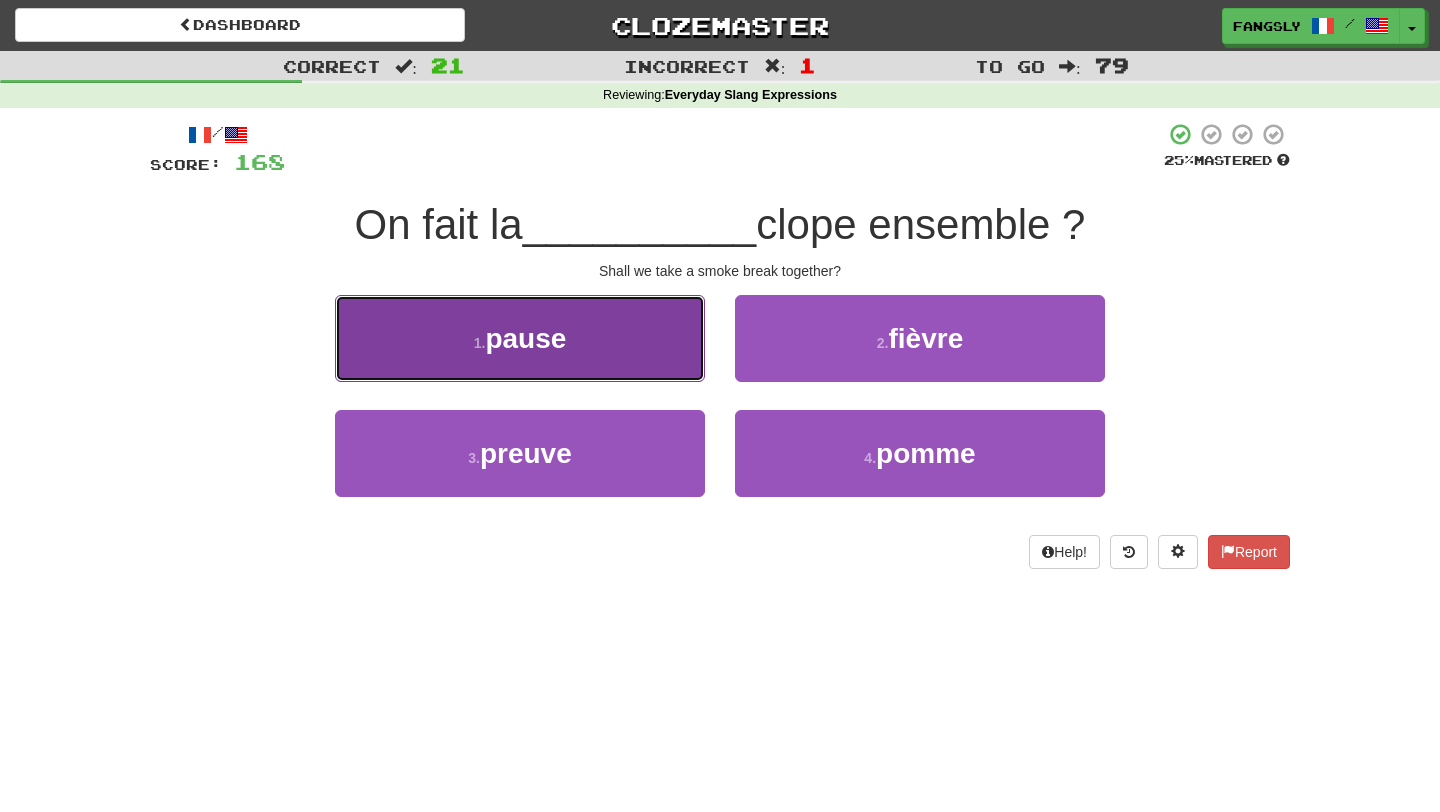 click on "1 .  pause" at bounding box center (520, 338) 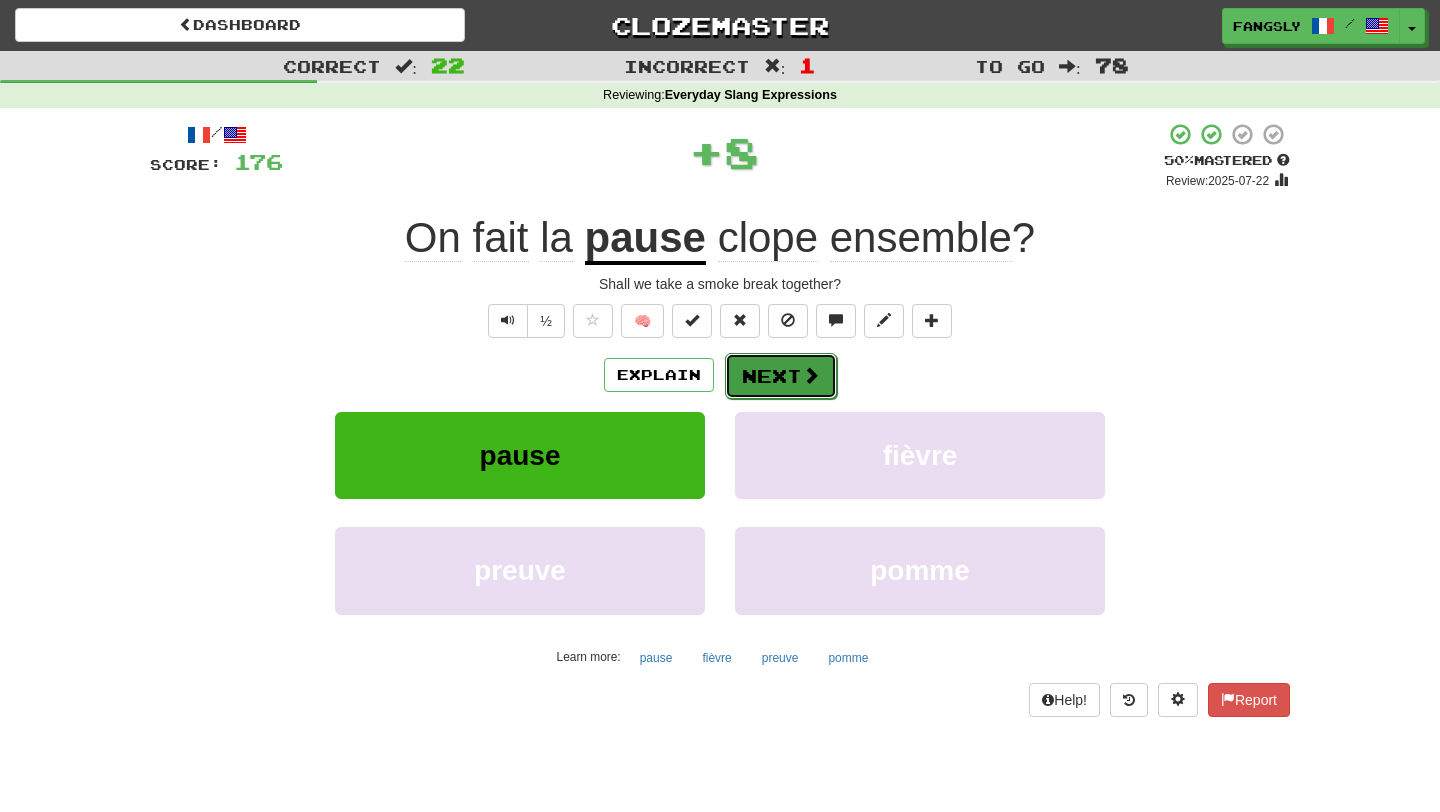 click on "Next" at bounding box center [781, 376] 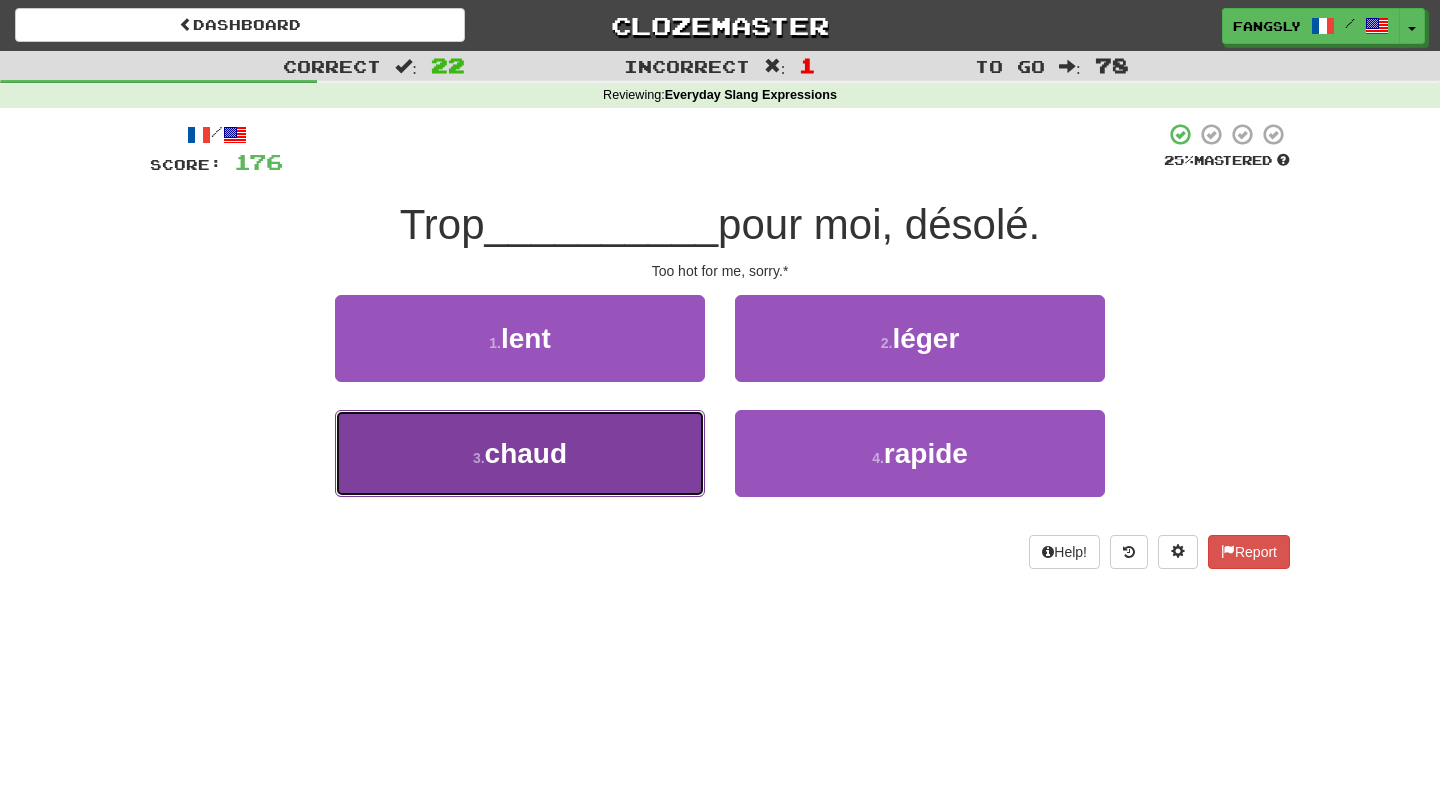 click on "3 .  chaud" at bounding box center [520, 453] 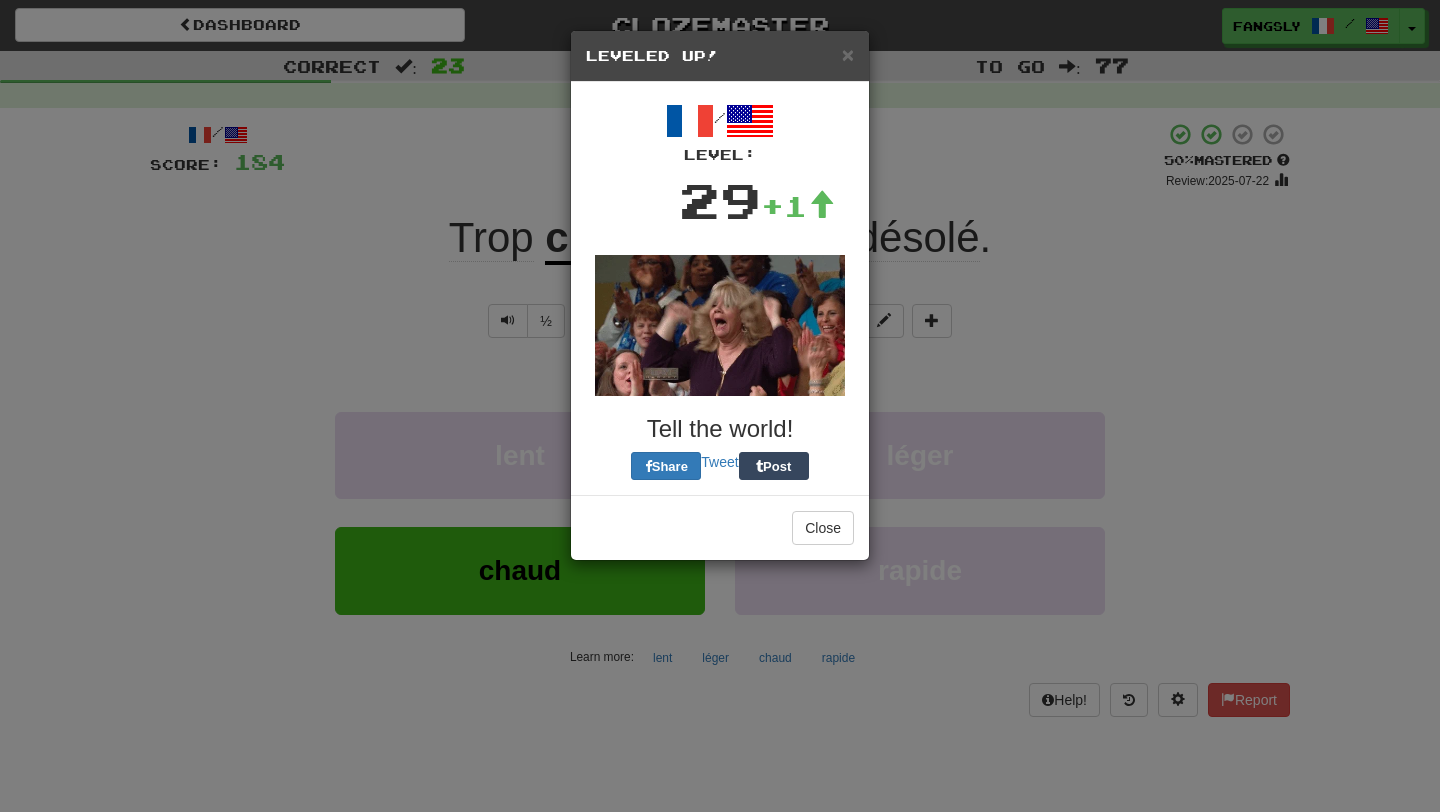 click on "× Leveled Up!  /  Level: 29 +1 Tell the world!  Share Tweet  Post Close" at bounding box center (720, 406) 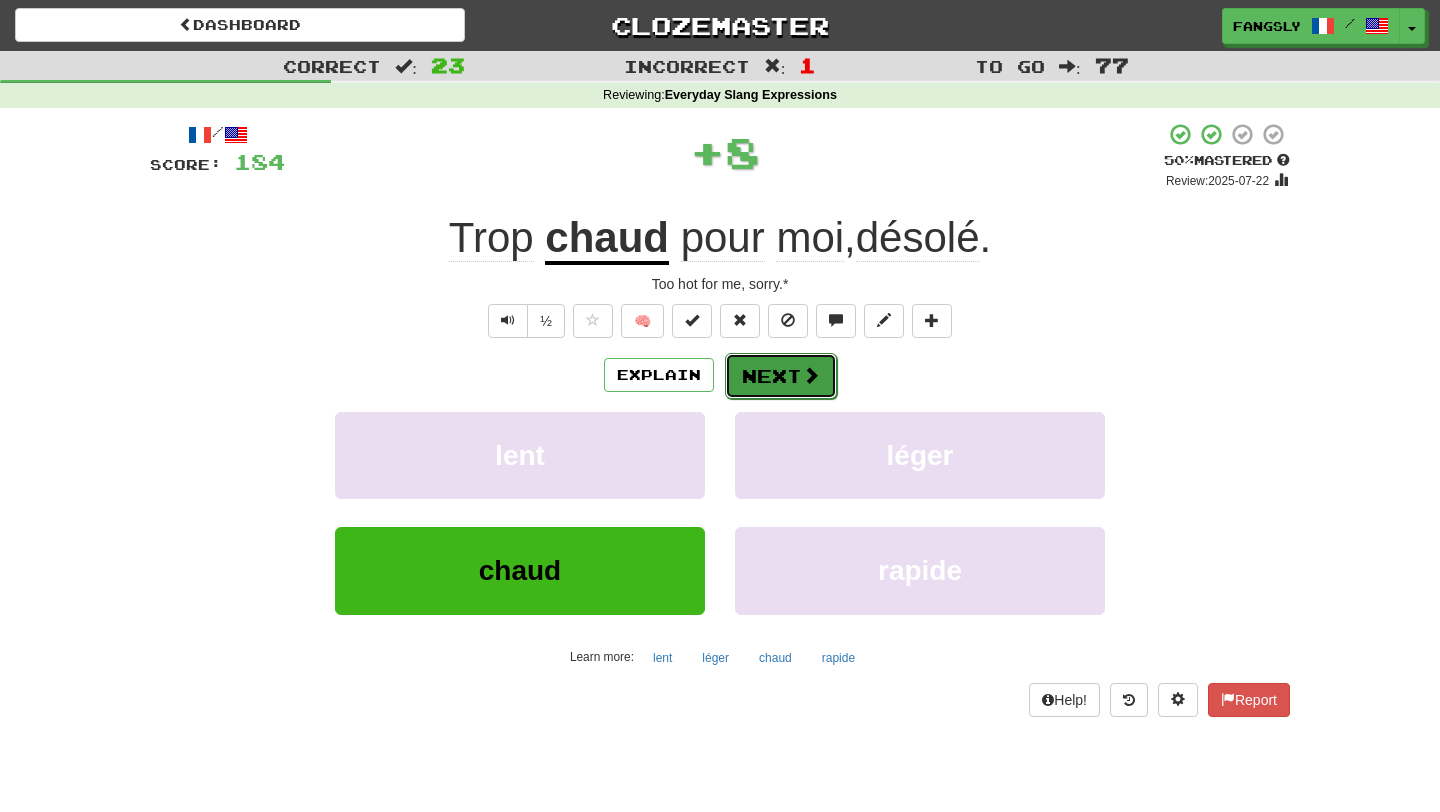 click on "Next" at bounding box center [781, 376] 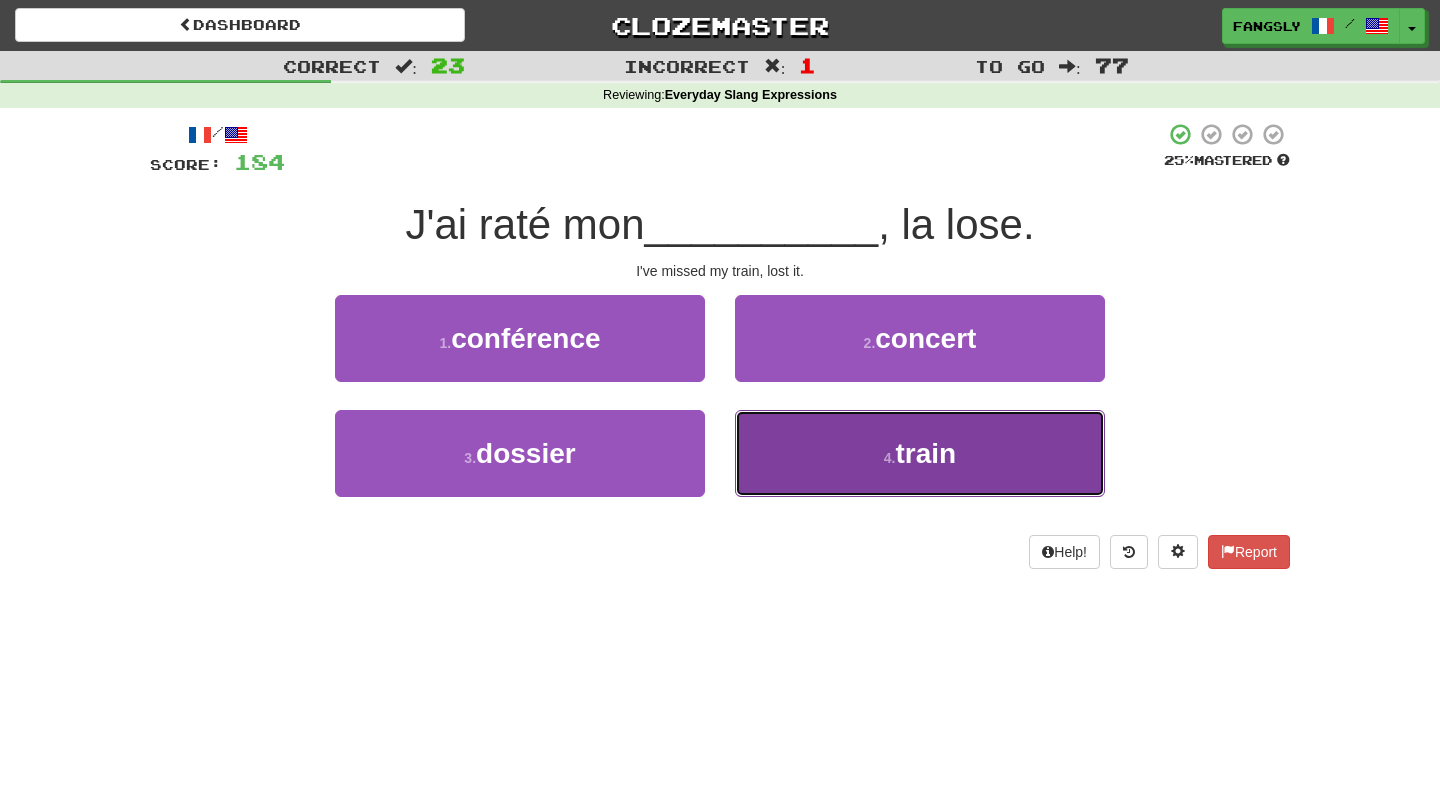 click on "4 .  train" at bounding box center [920, 453] 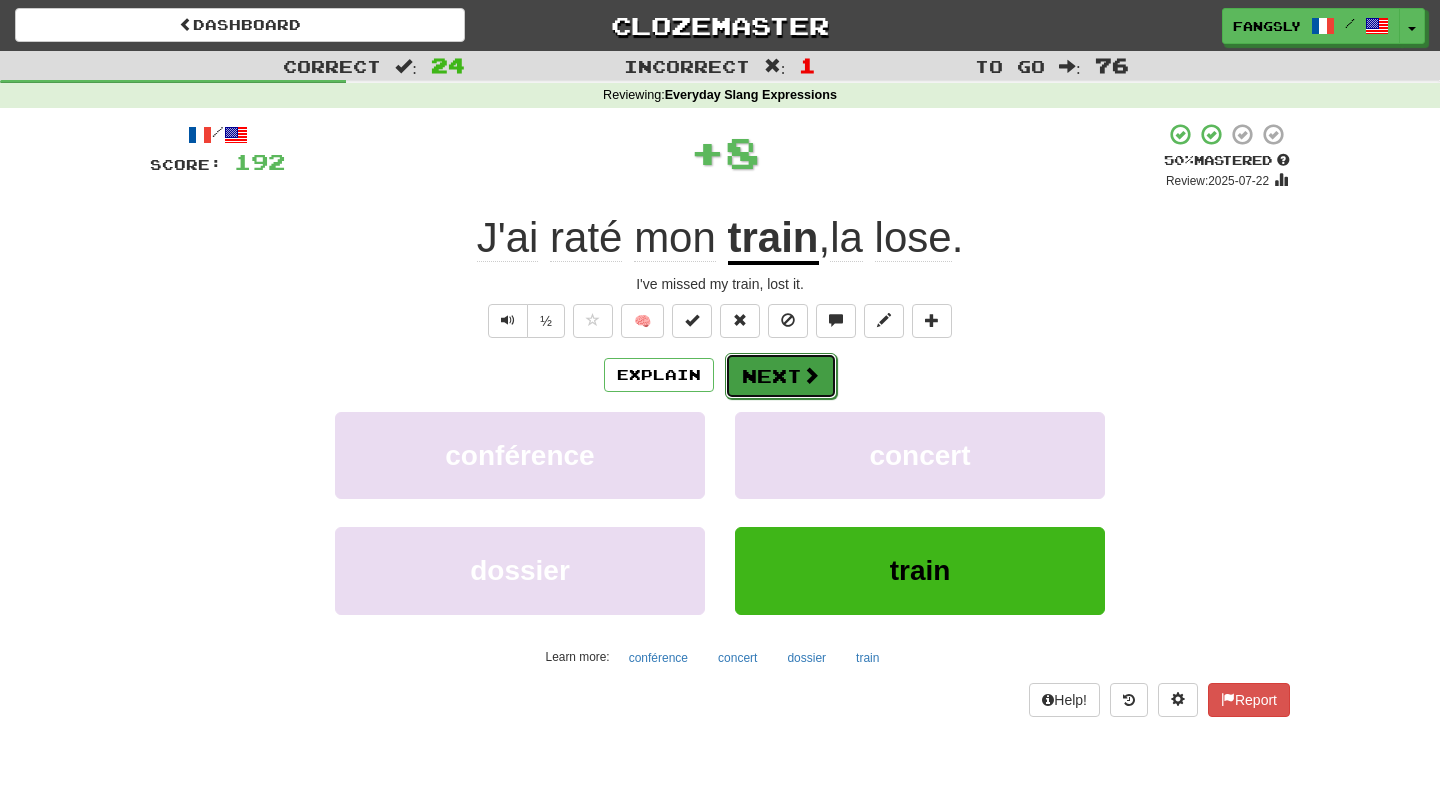 click on "Next" at bounding box center (781, 376) 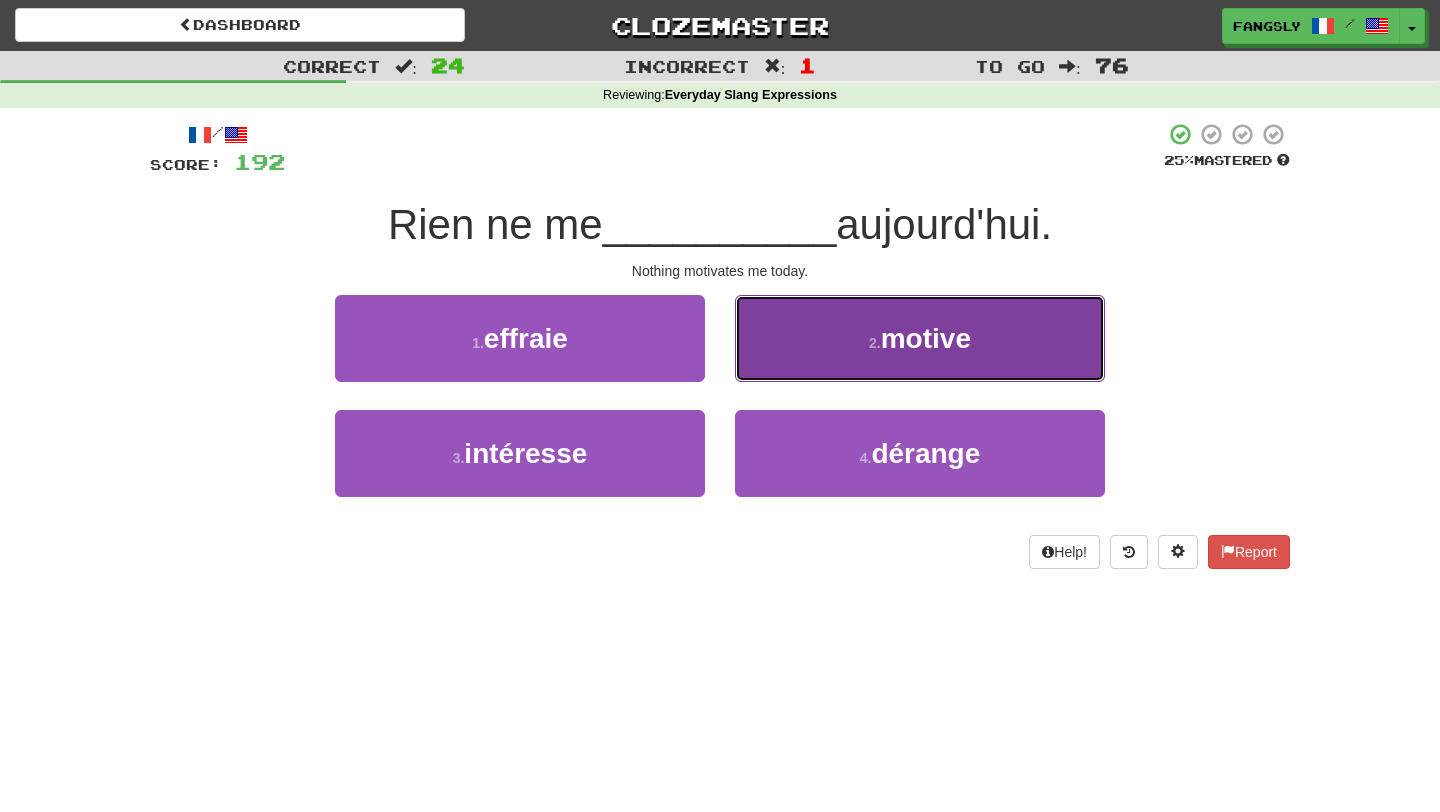 click on "2 .  motive" at bounding box center (920, 338) 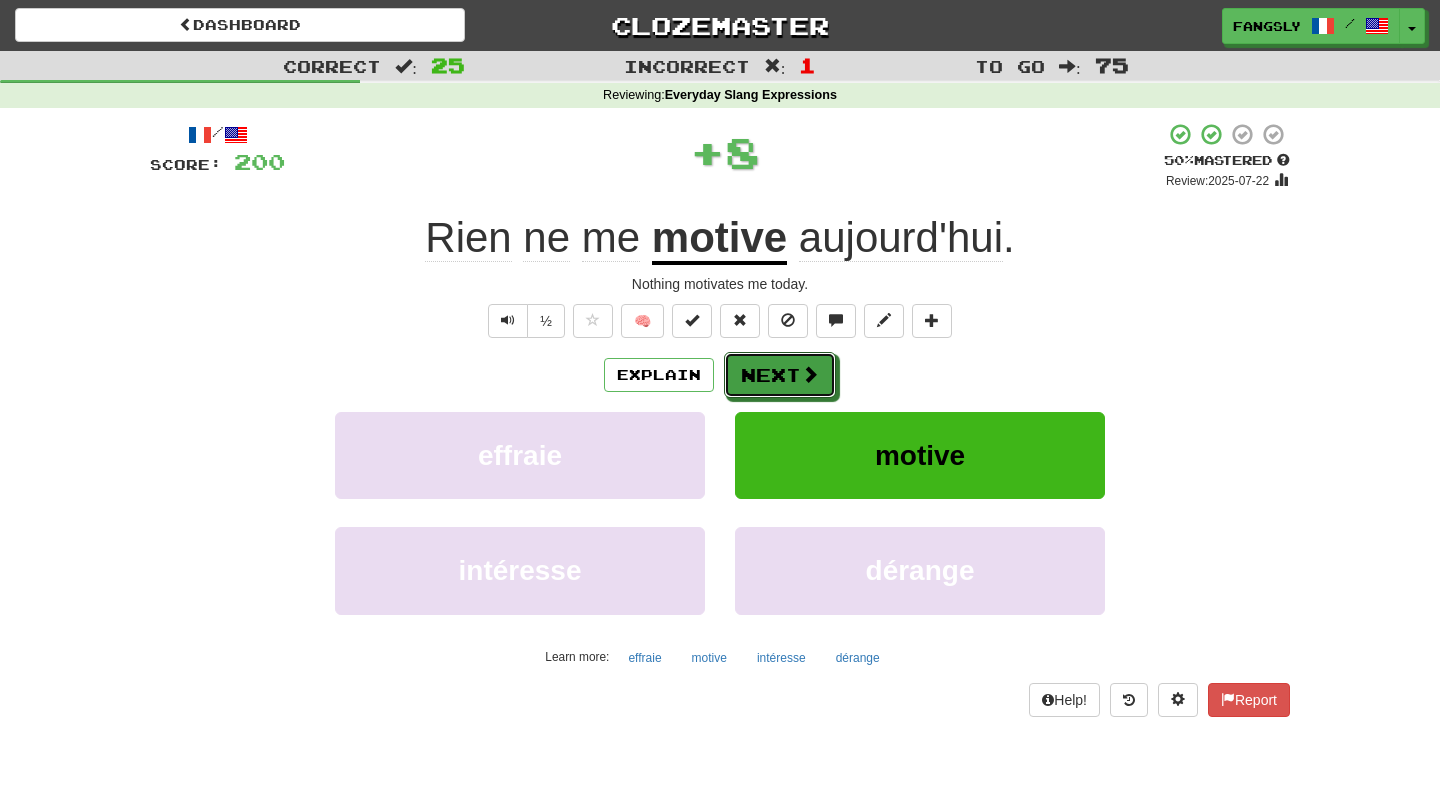 click at bounding box center [810, 374] 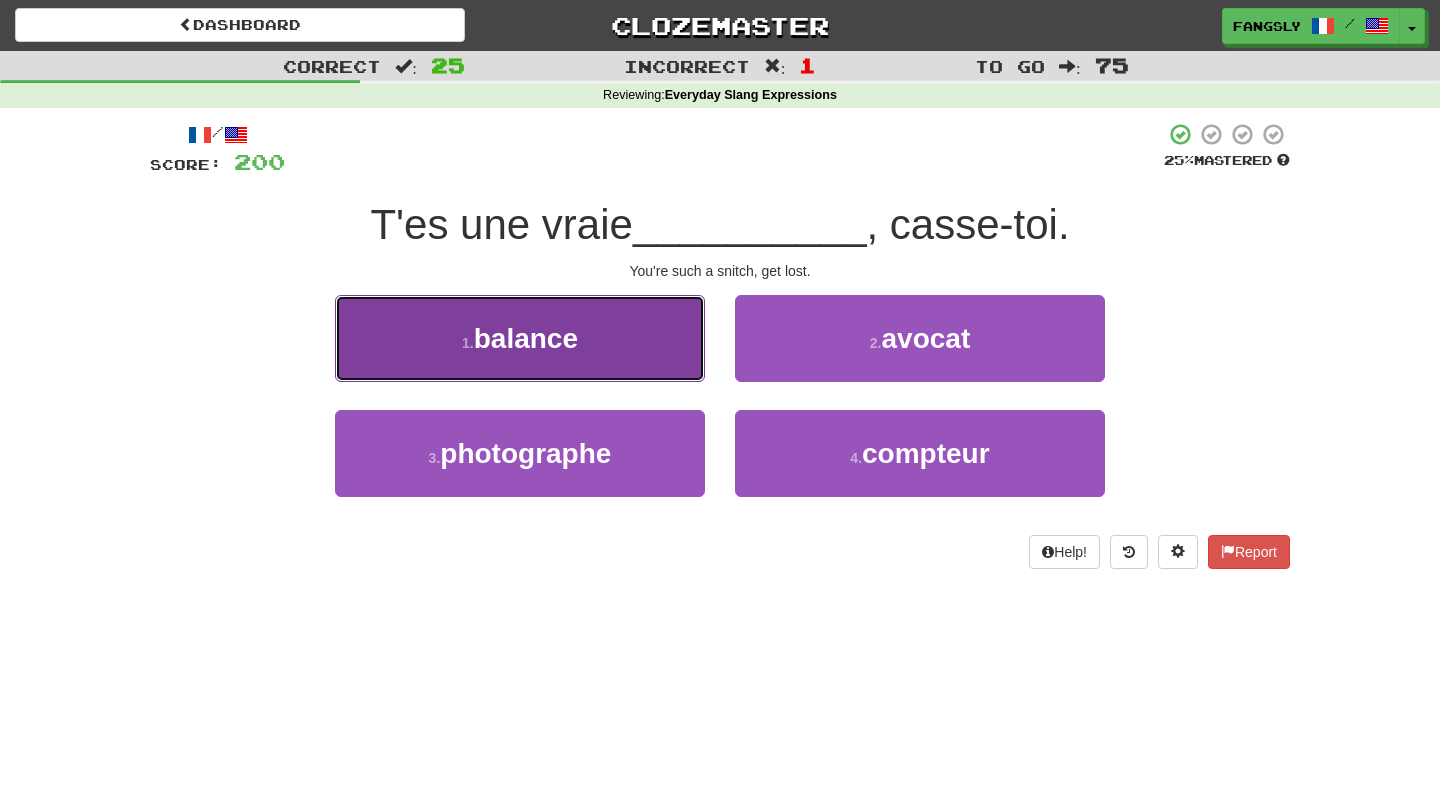 click on "1 .  balance" at bounding box center (520, 338) 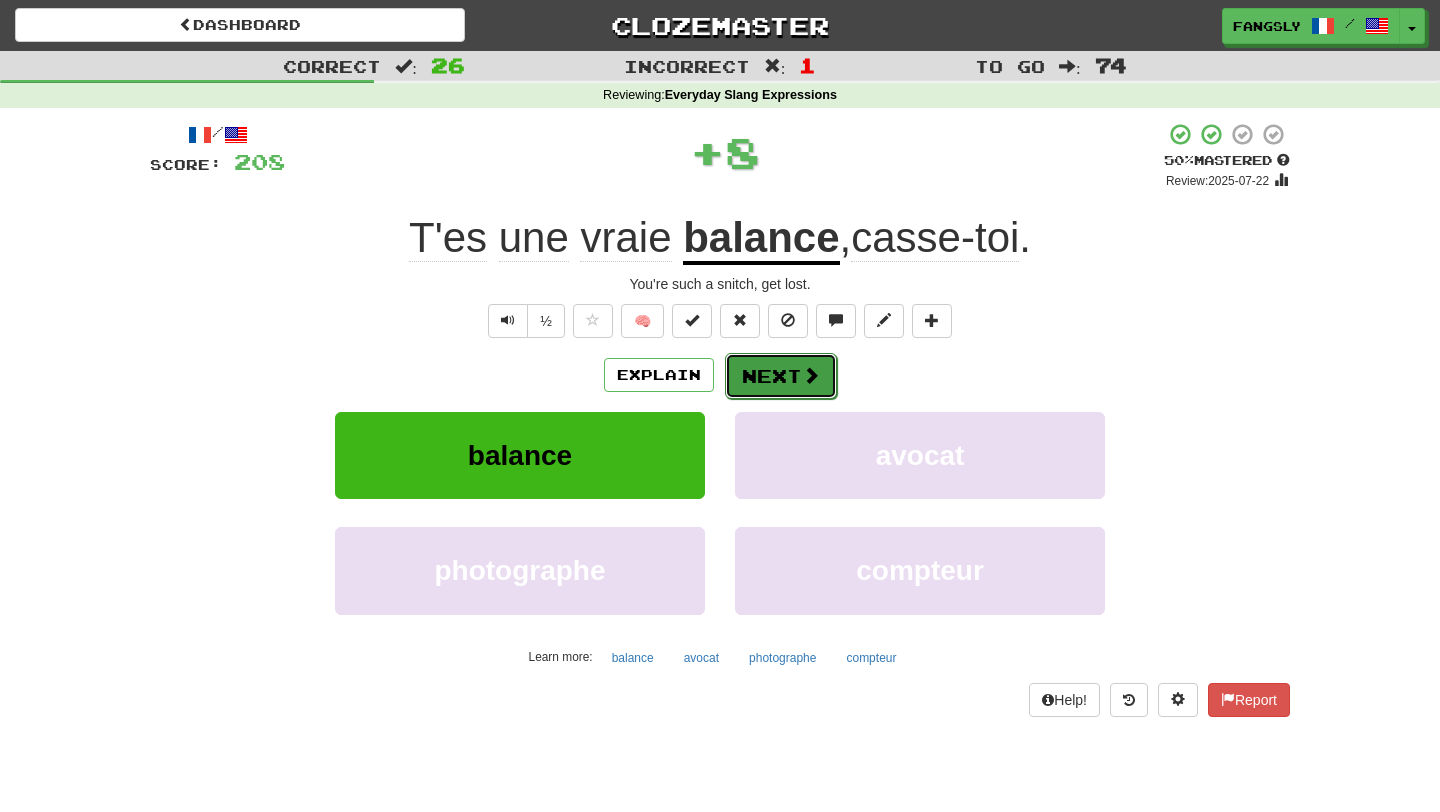 click on "Next" at bounding box center (781, 376) 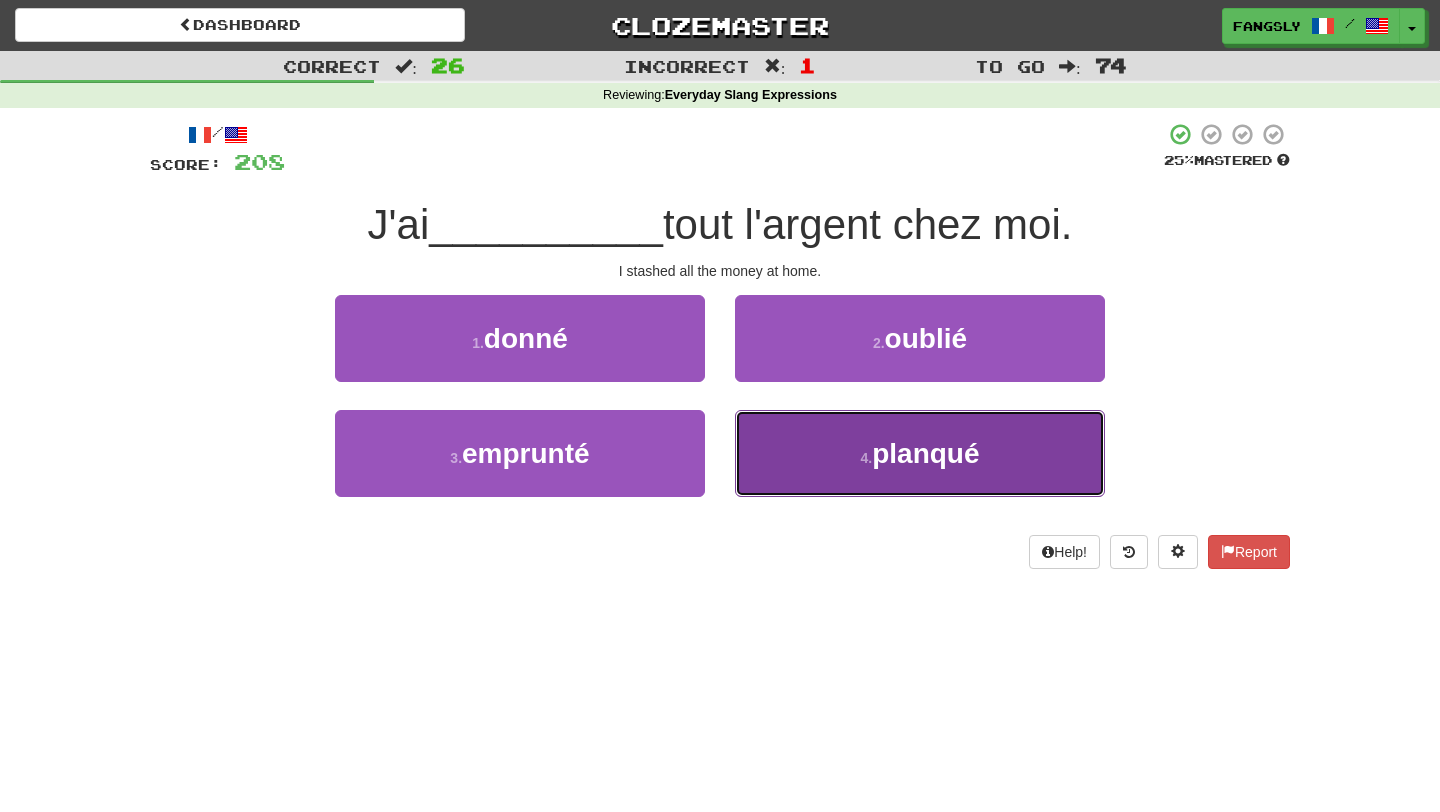click on "4 .  planqué" at bounding box center (920, 453) 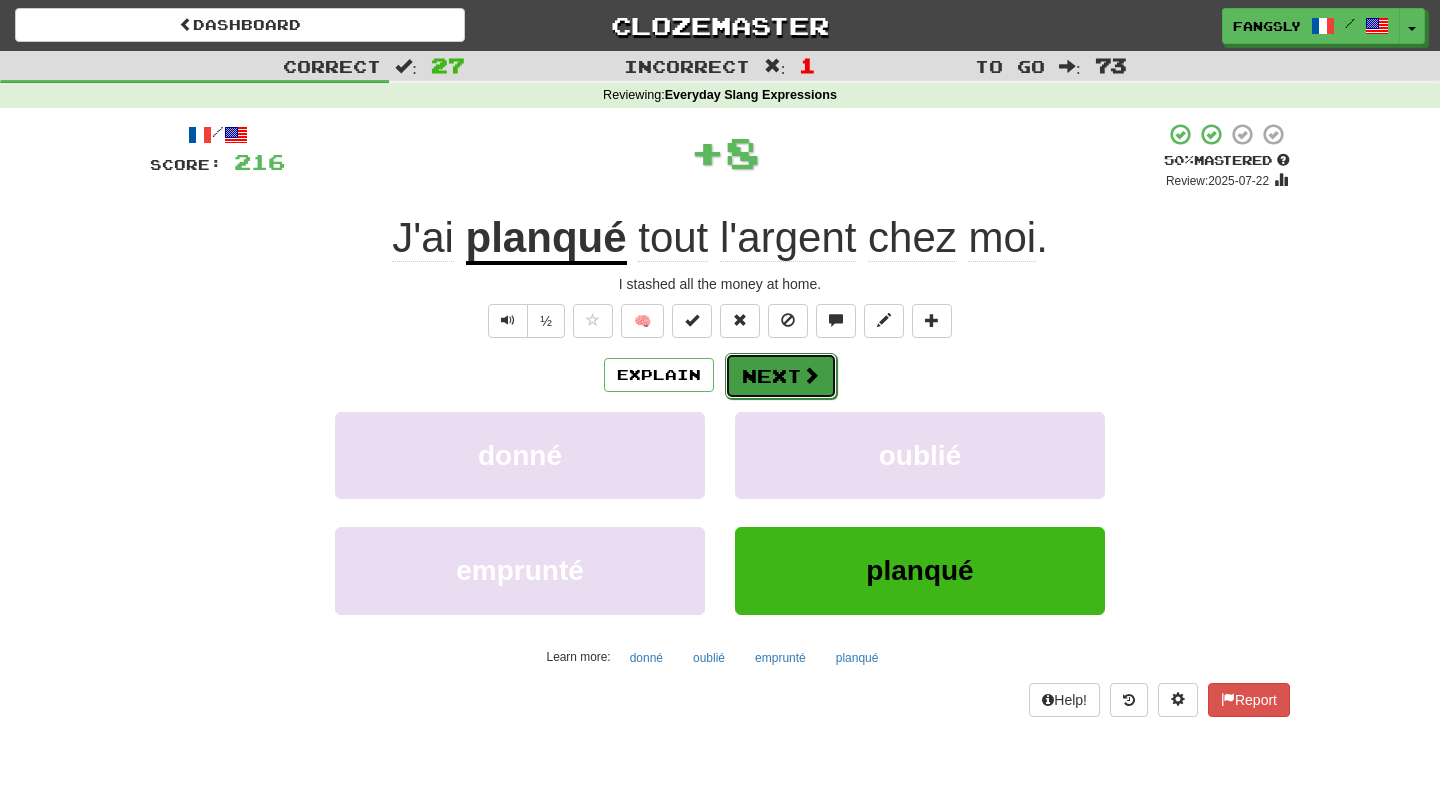 click on "Next" at bounding box center (781, 376) 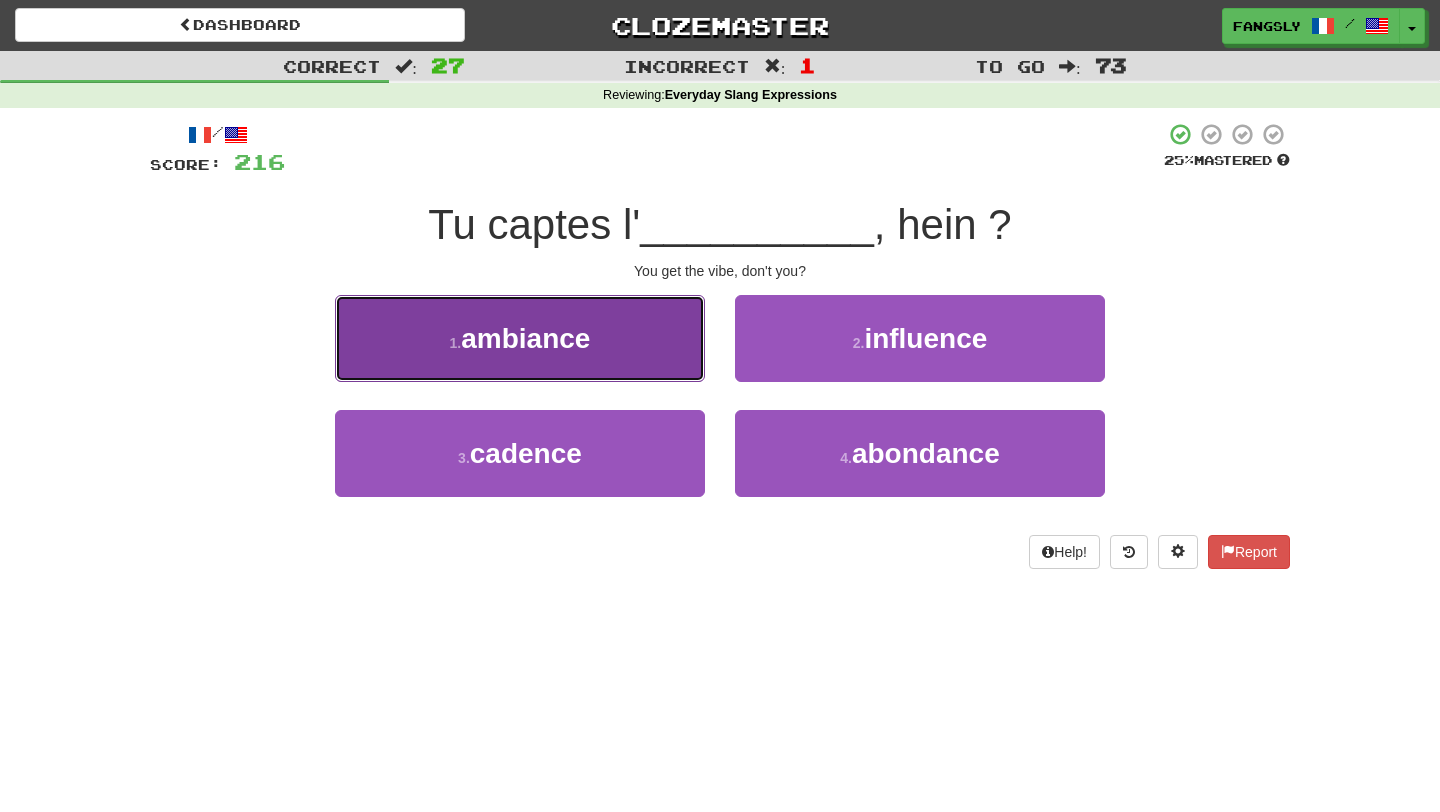click on "1 .  ambiance" at bounding box center [520, 338] 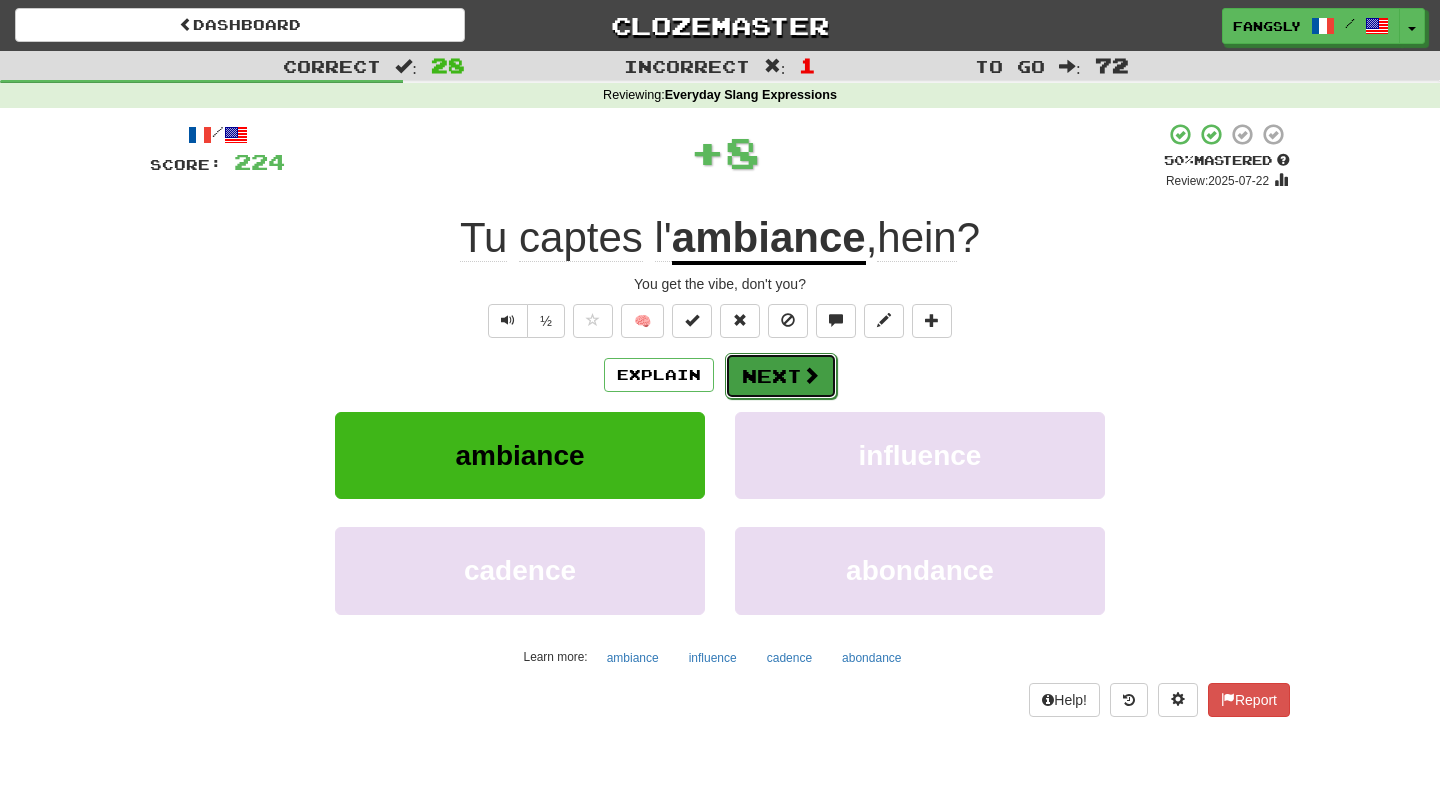 click on "Next" at bounding box center (781, 376) 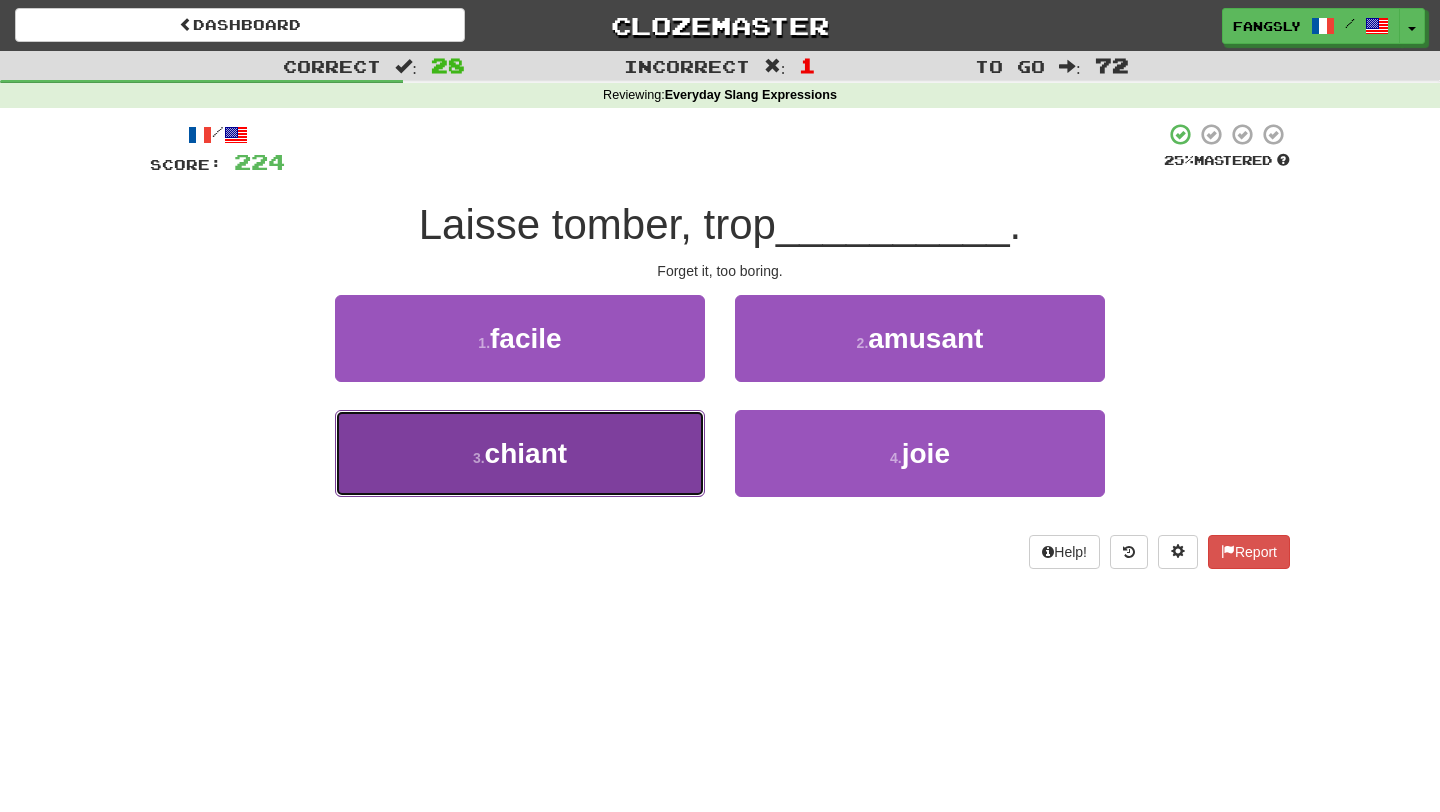 click on "3 .  chiant" at bounding box center (520, 453) 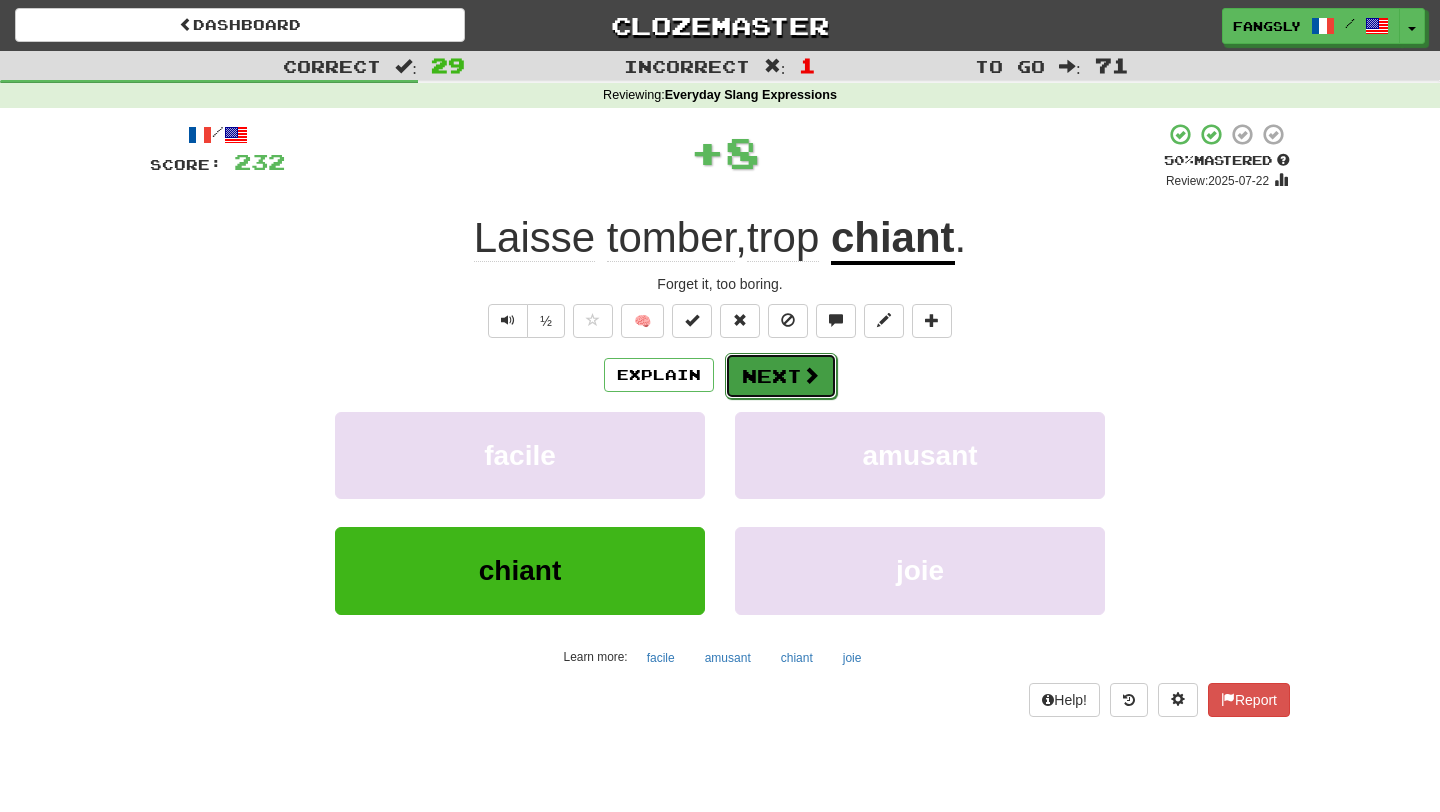 click on "Next" at bounding box center (781, 376) 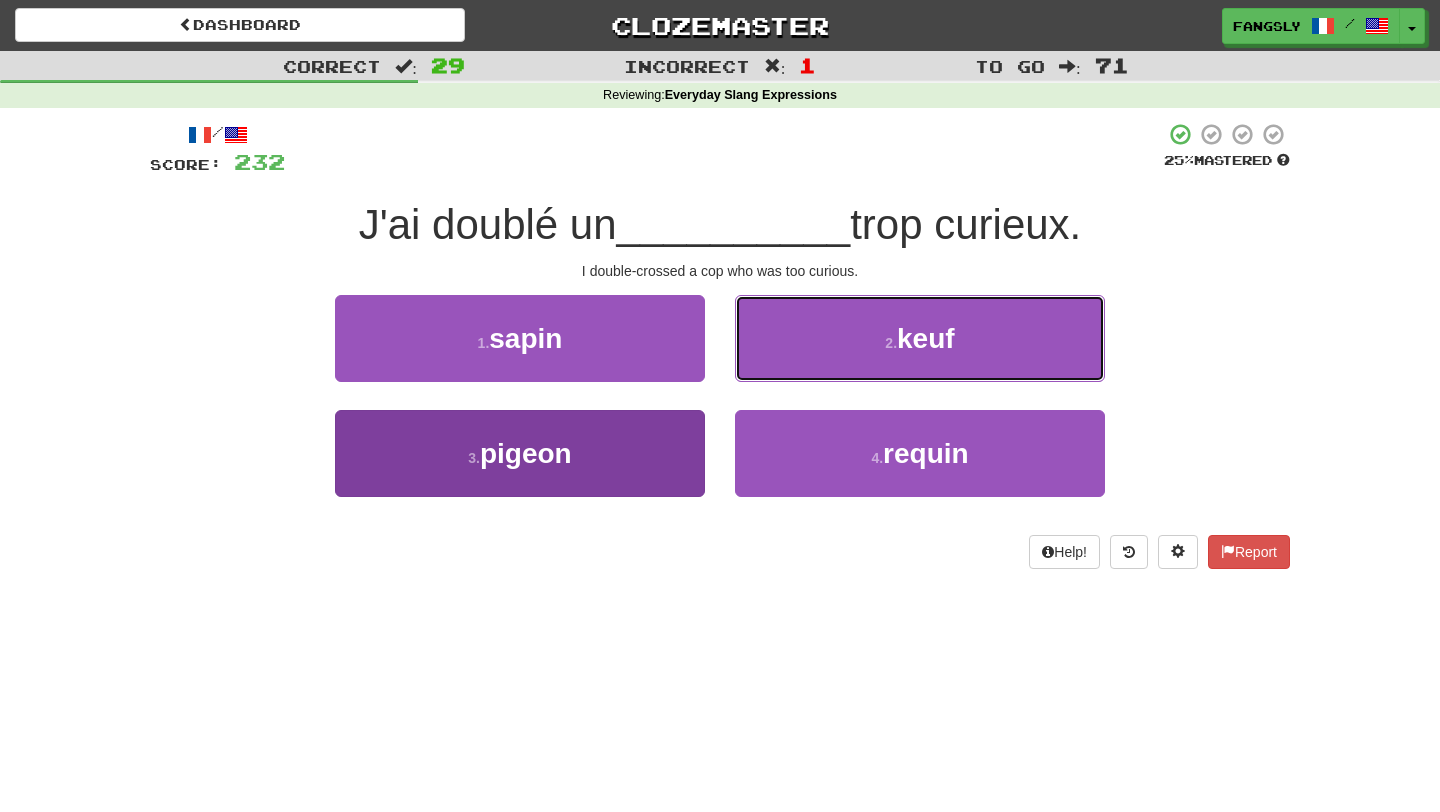 drag, startPoint x: 791, startPoint y: 378, endPoint x: 568, endPoint y: 475, distance: 243.18306 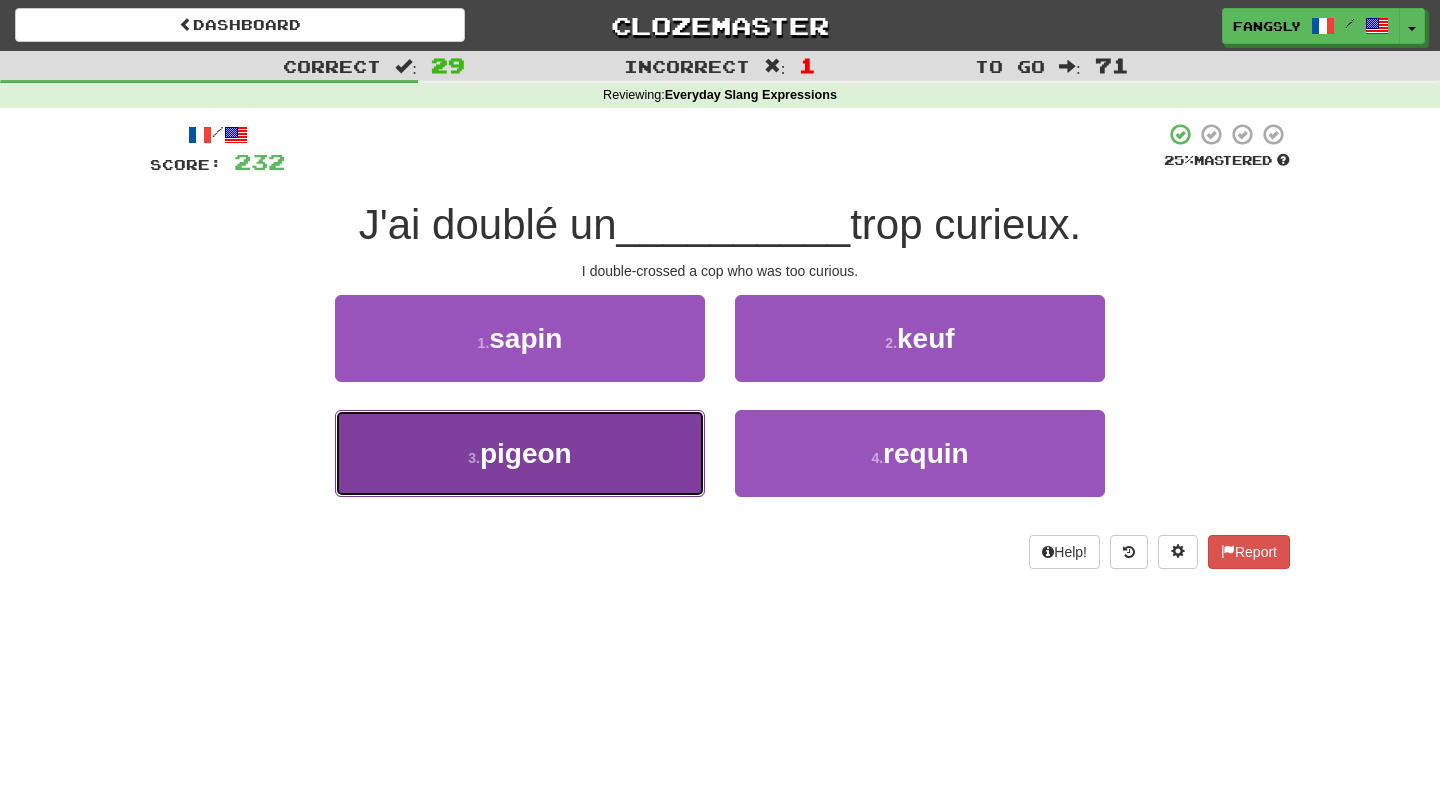 click on "3 .  pigeon" at bounding box center [520, 453] 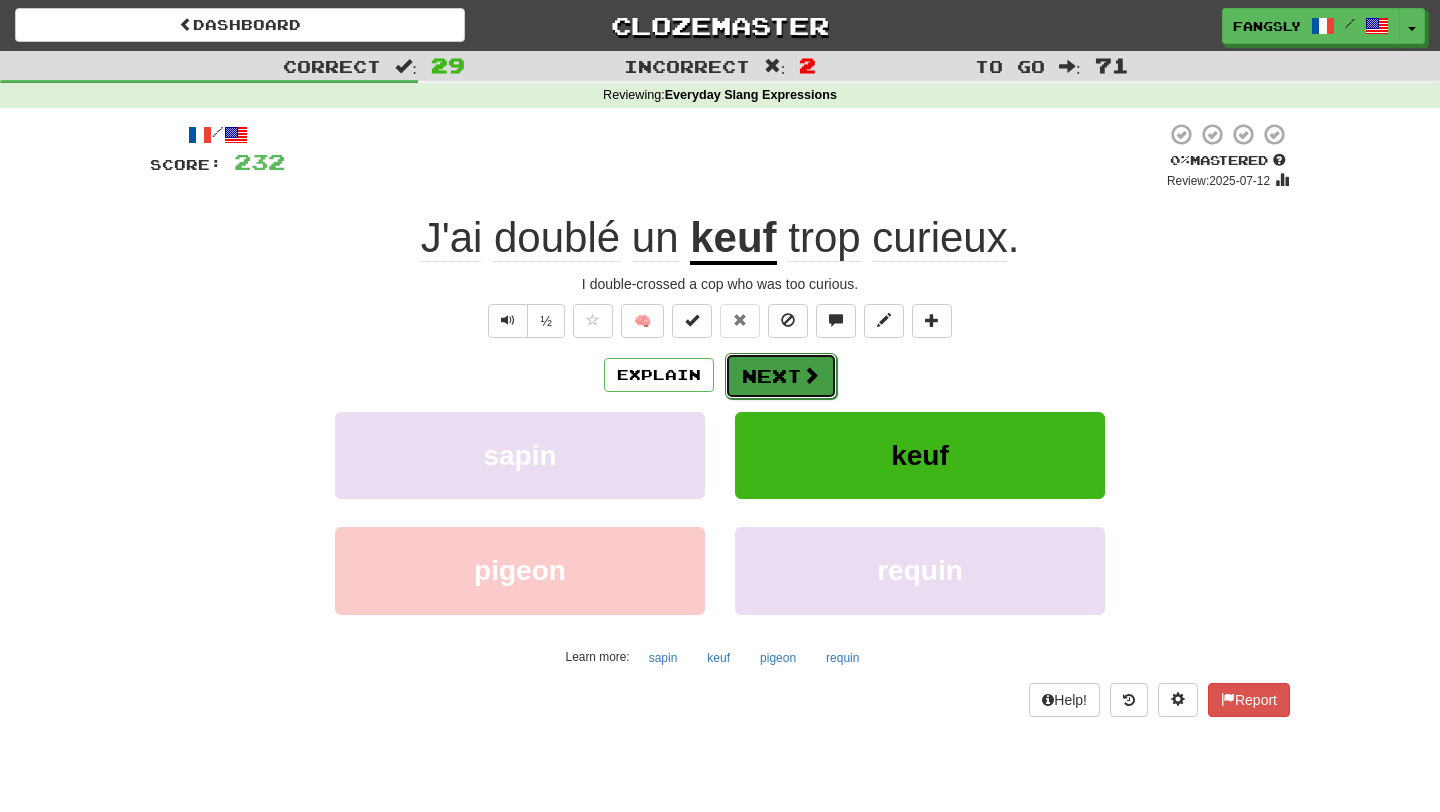 click on "Next" at bounding box center [781, 376] 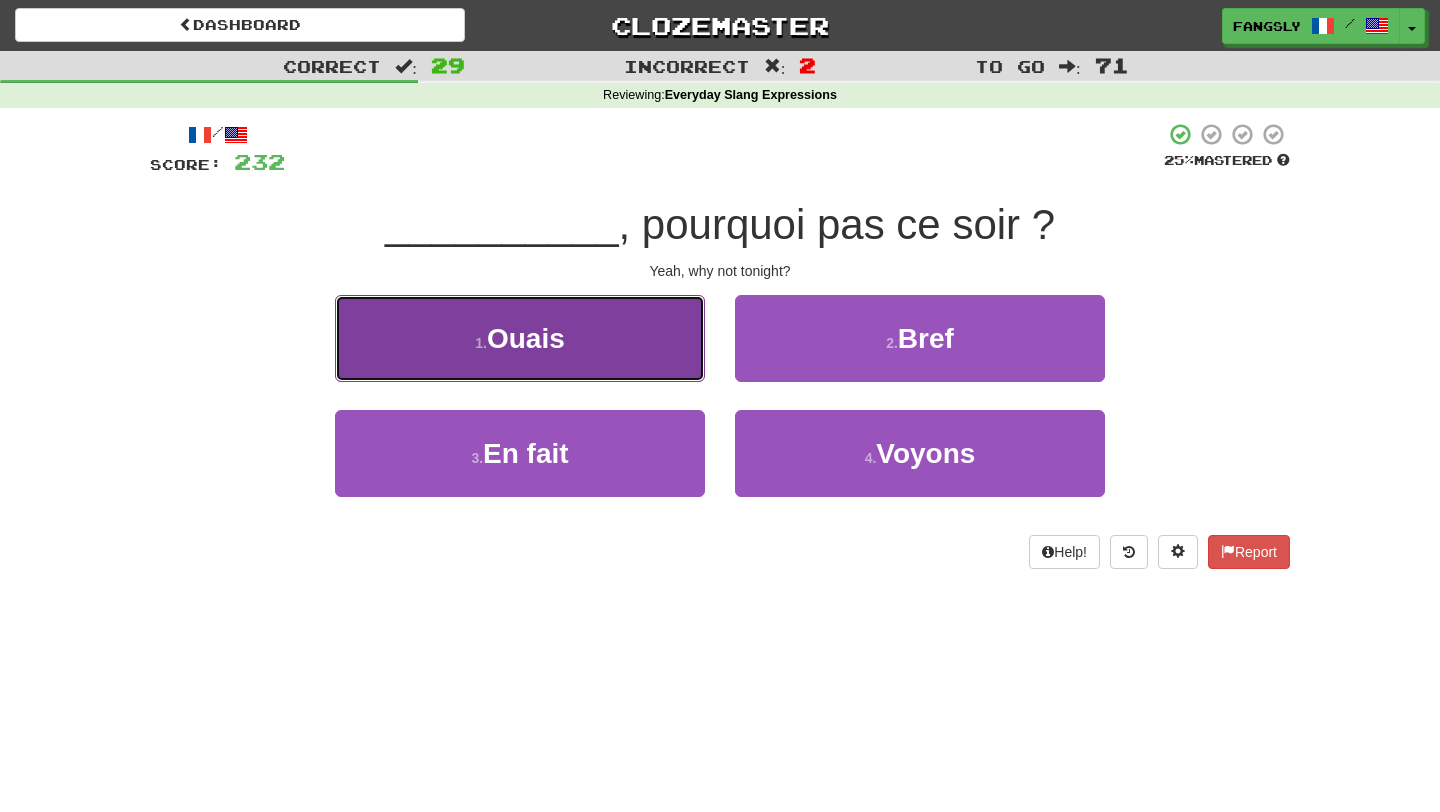 click on "1 .  Ouais" at bounding box center (520, 338) 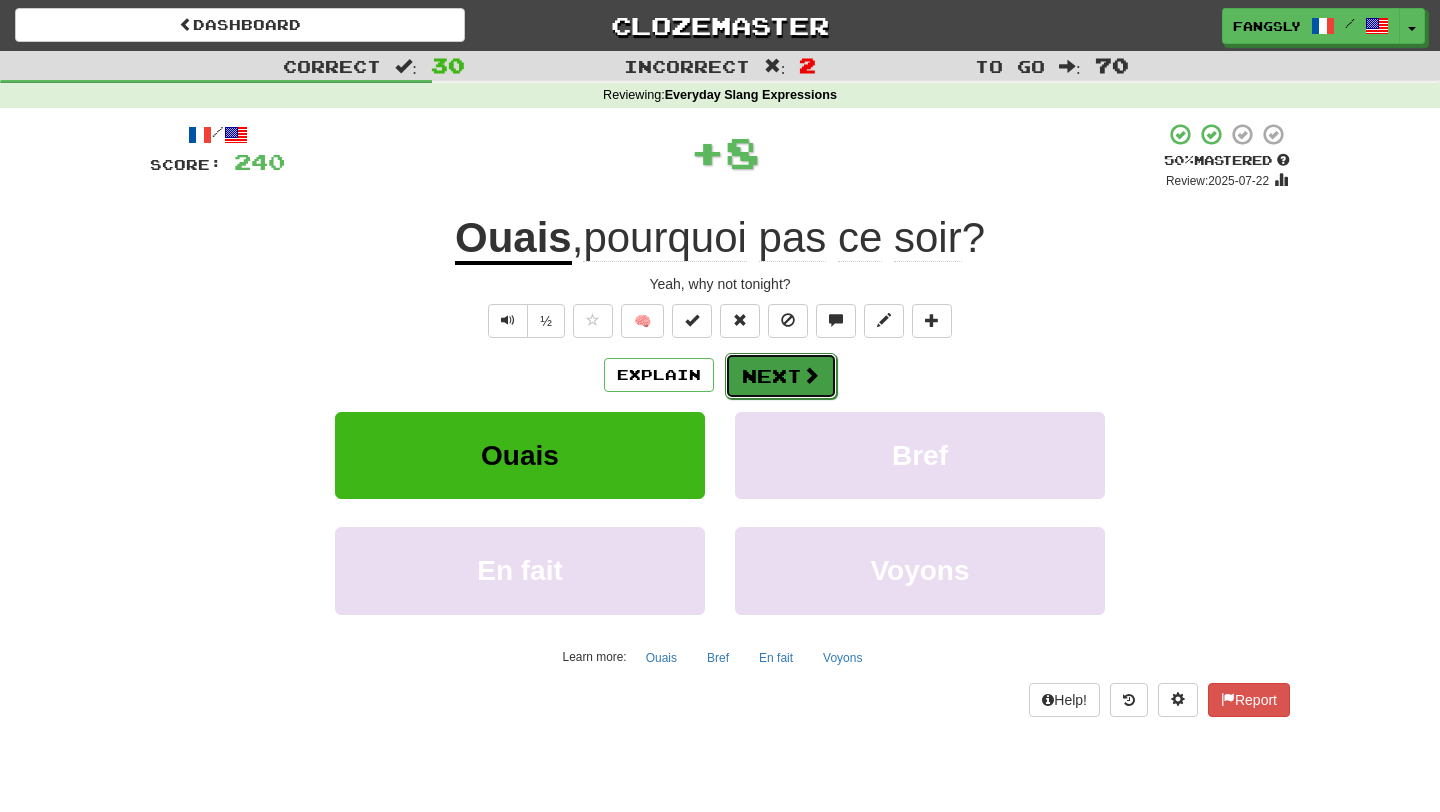 click on "Next" at bounding box center [781, 376] 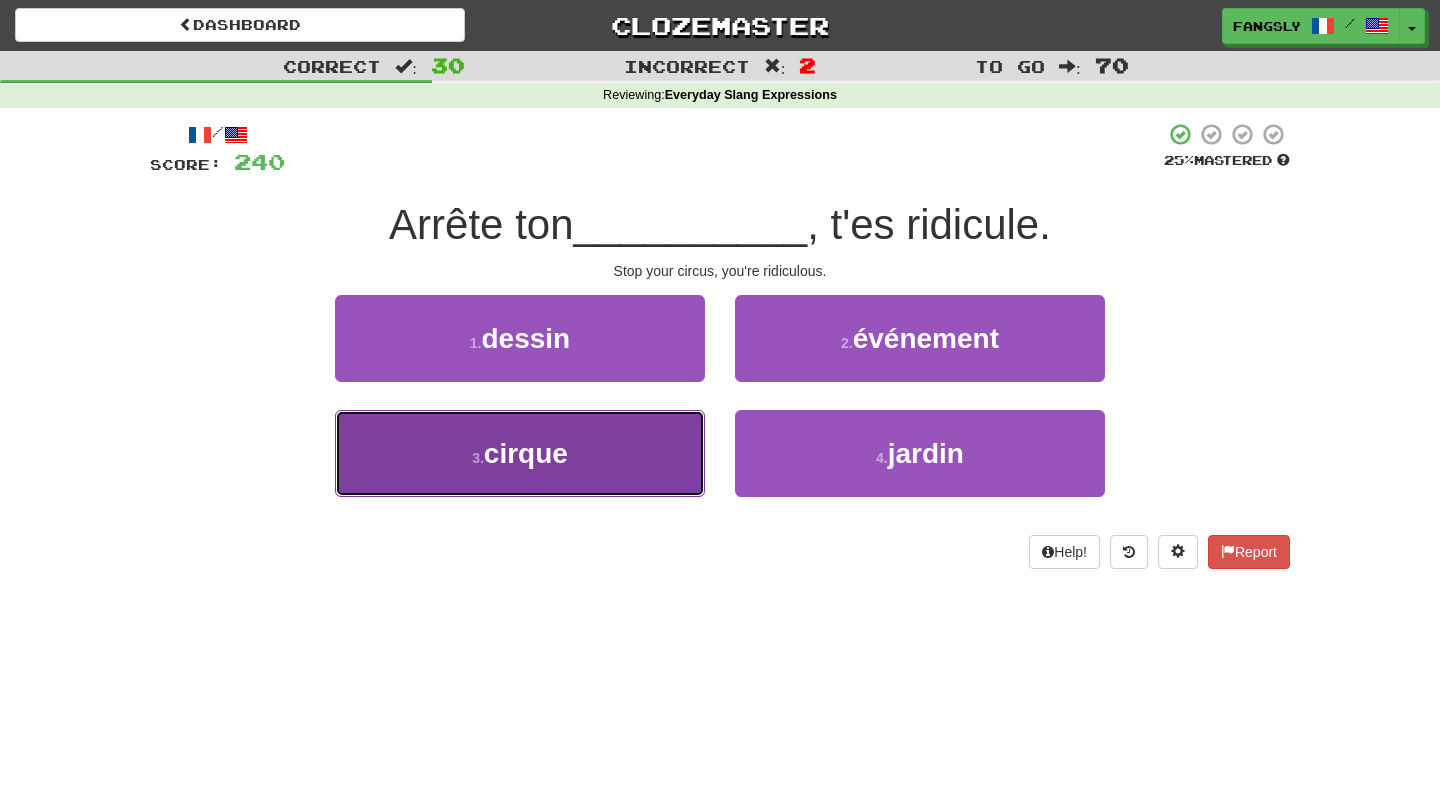 click on "3 .  cirque" at bounding box center (520, 453) 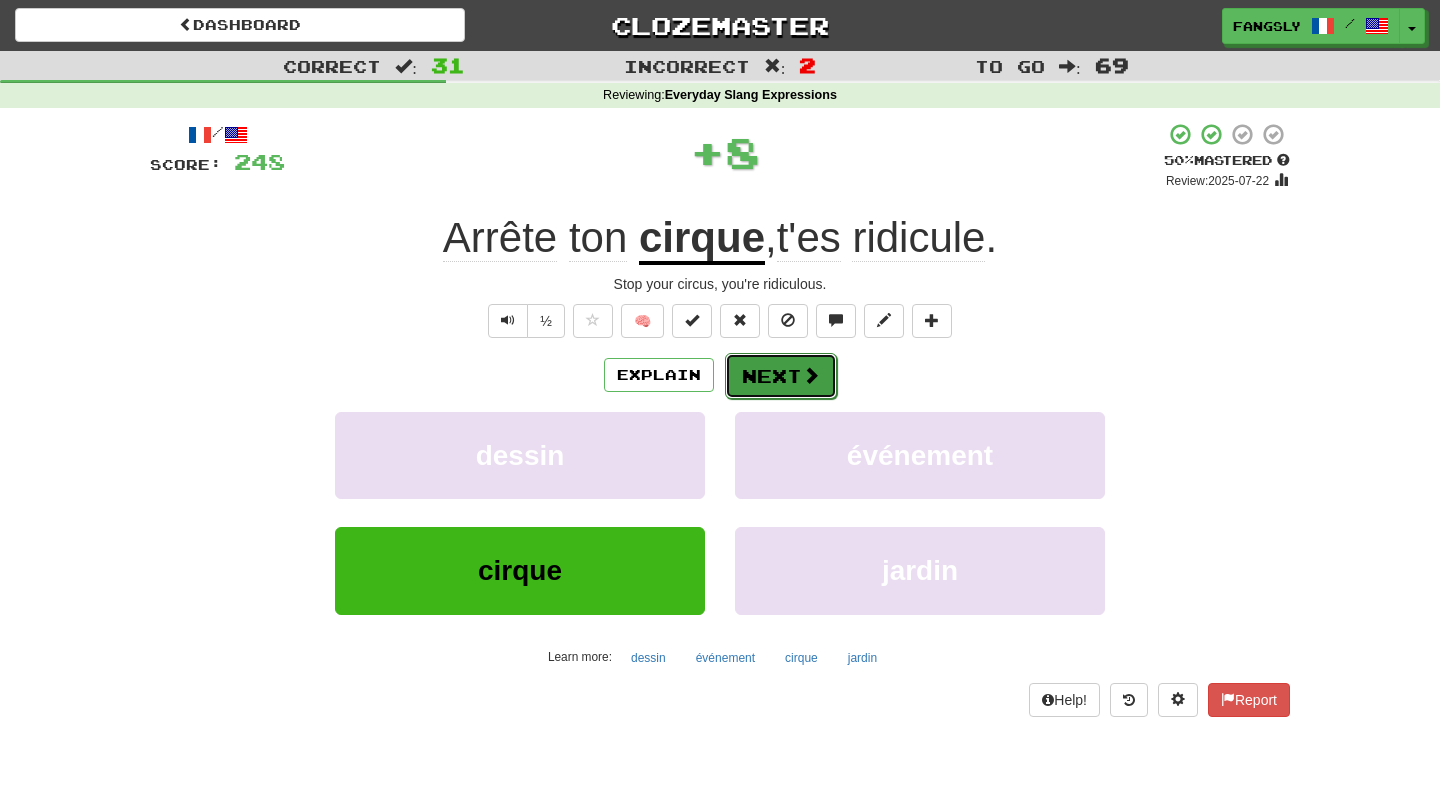 click on "Next" at bounding box center (781, 376) 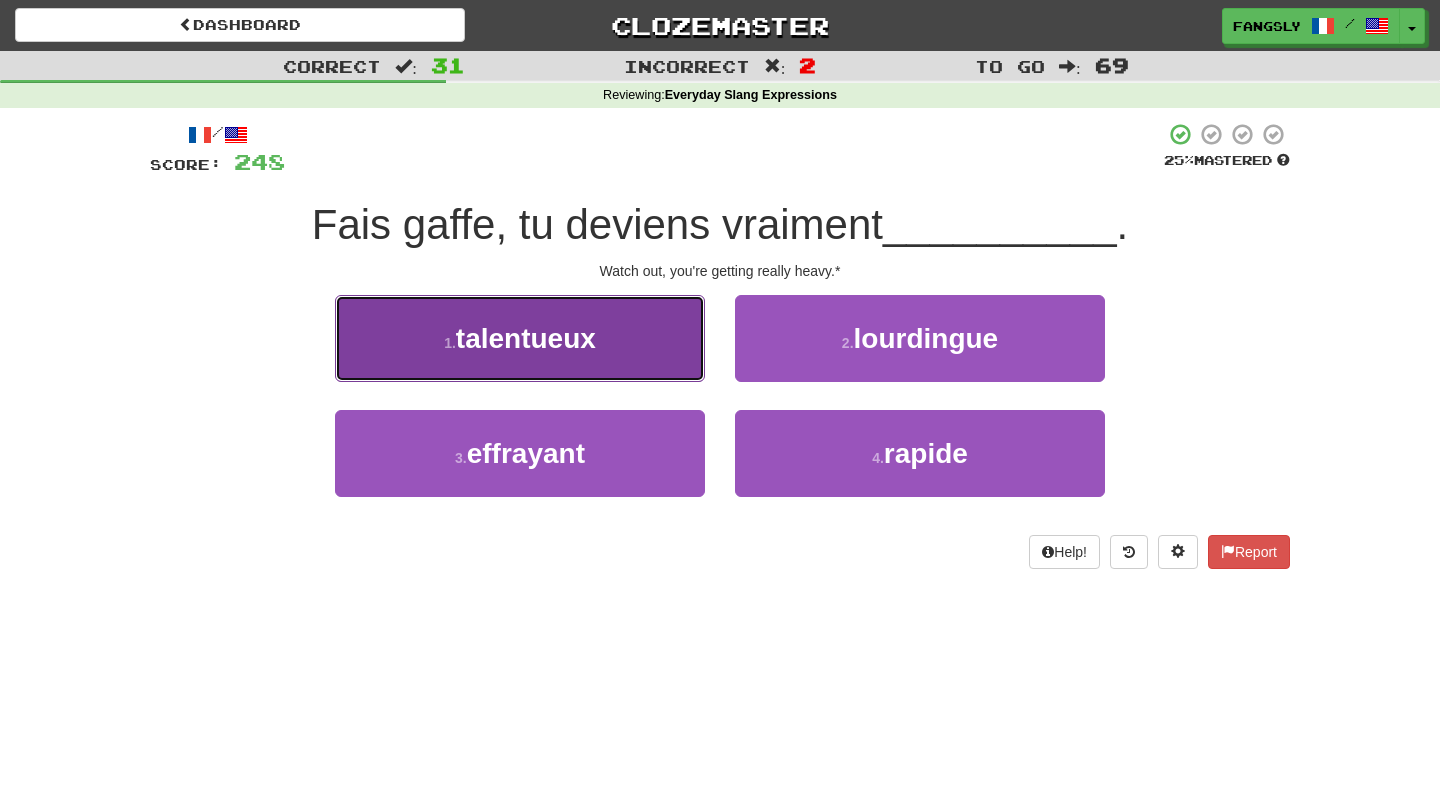 click on "1 .  talentueux" at bounding box center [520, 338] 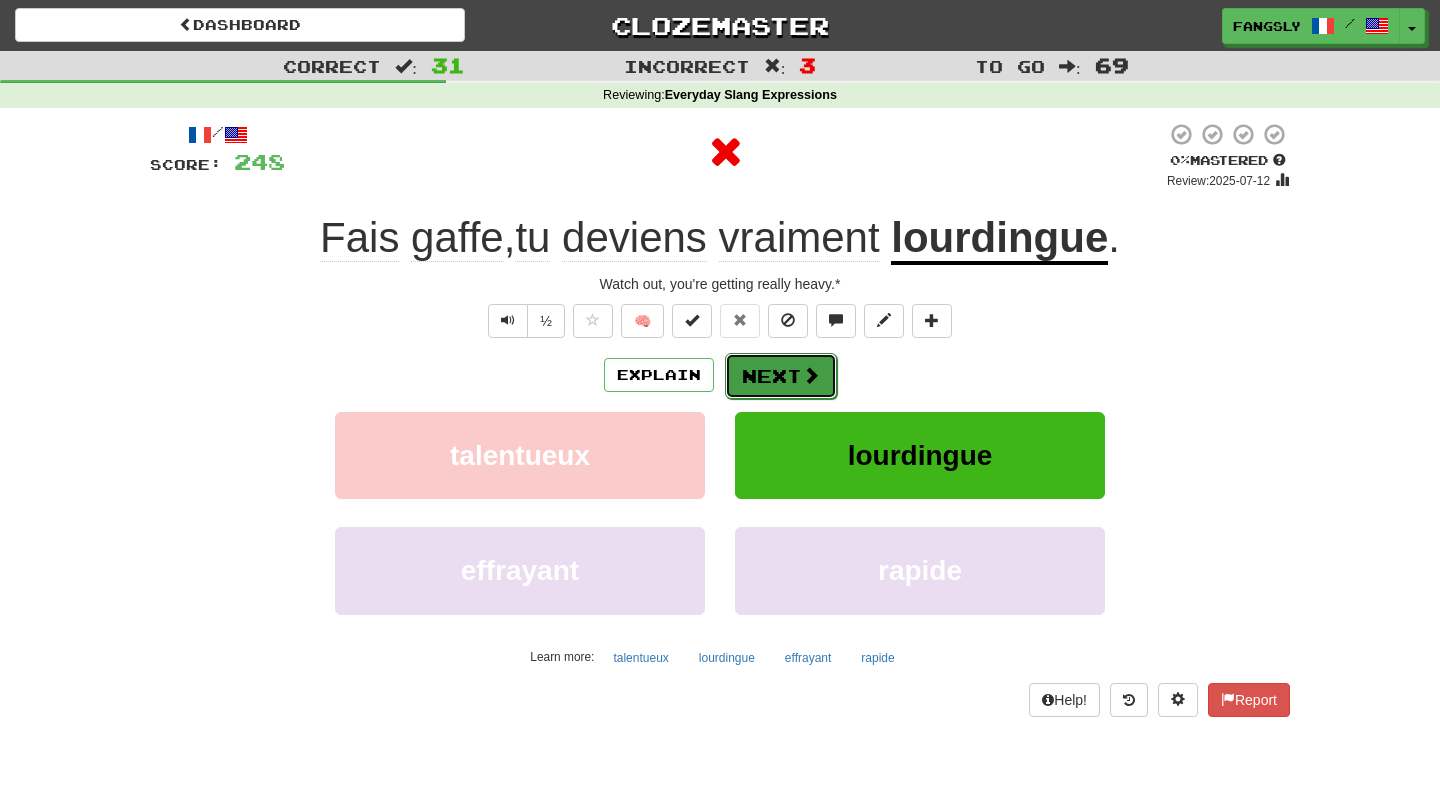 click on "Next" at bounding box center [781, 376] 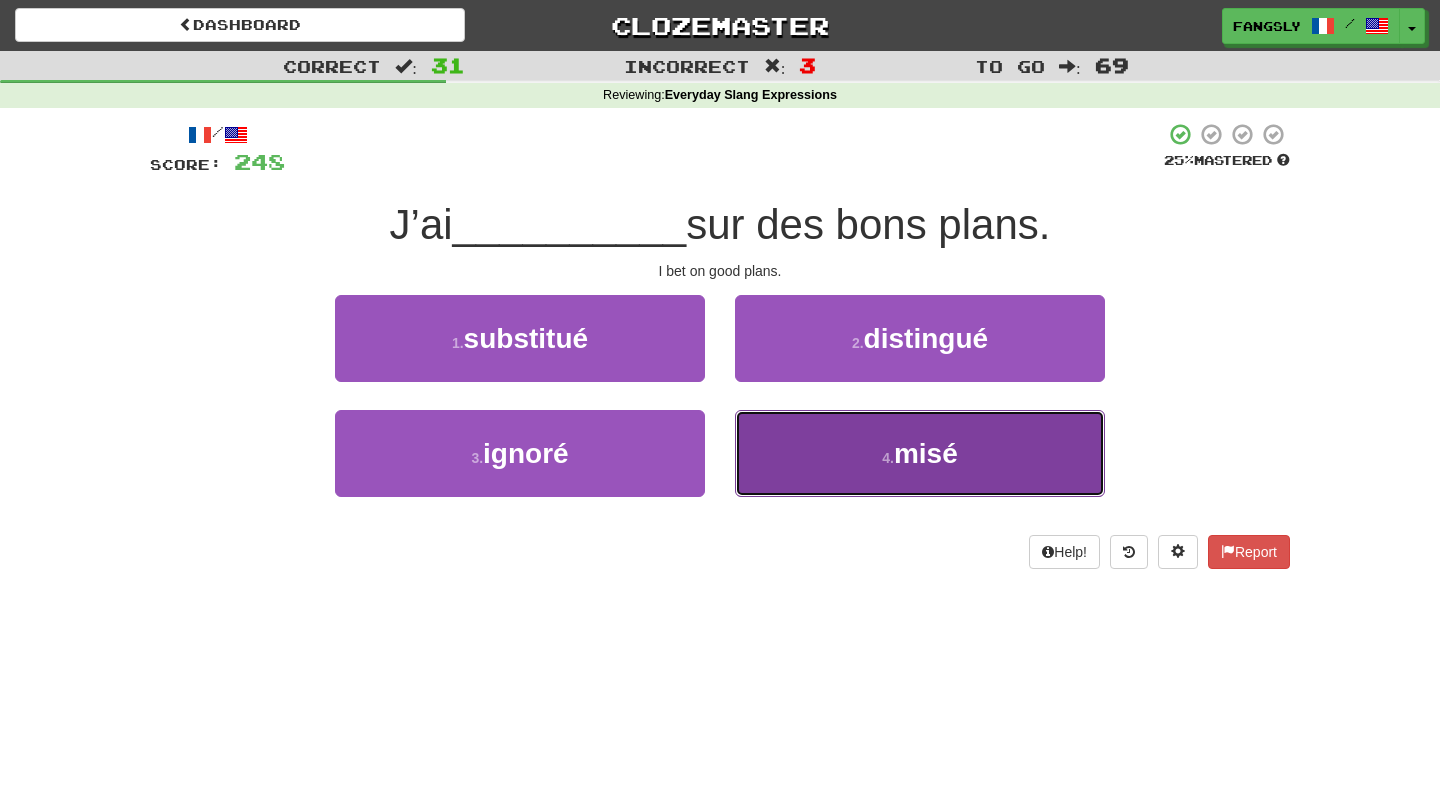 click on "4 .  misé" at bounding box center (920, 453) 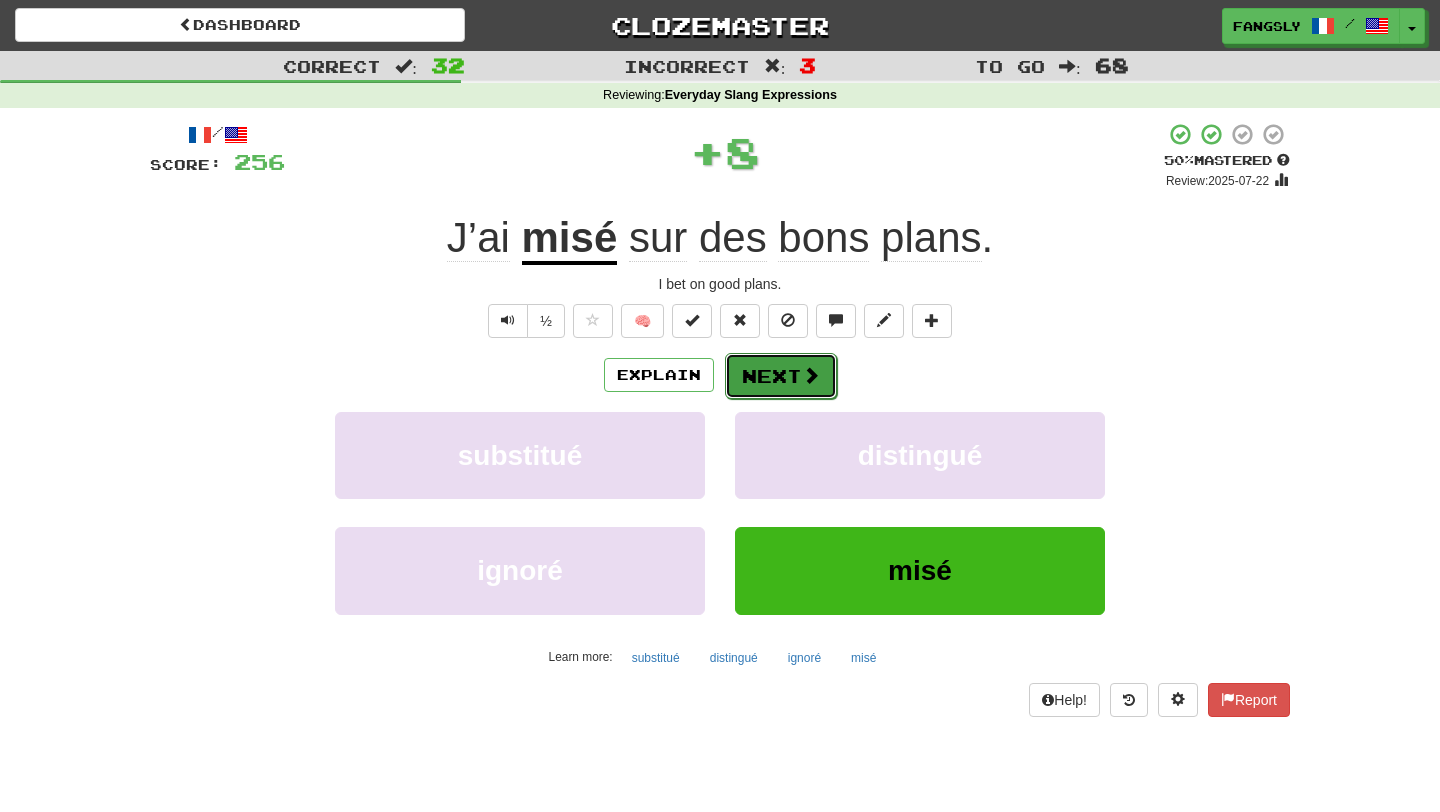 click on "Next" at bounding box center [781, 376] 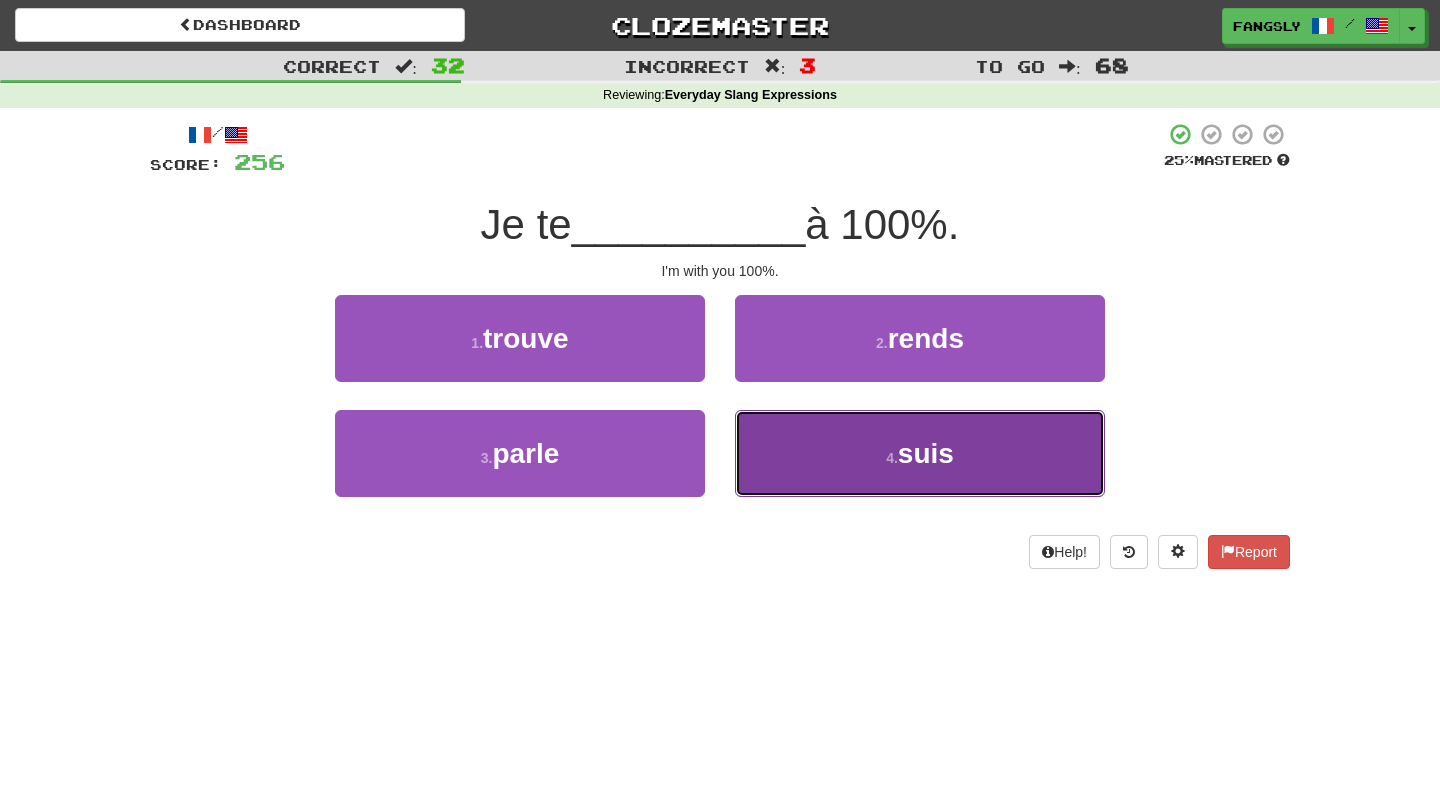 click on "4 .  suis" at bounding box center (920, 453) 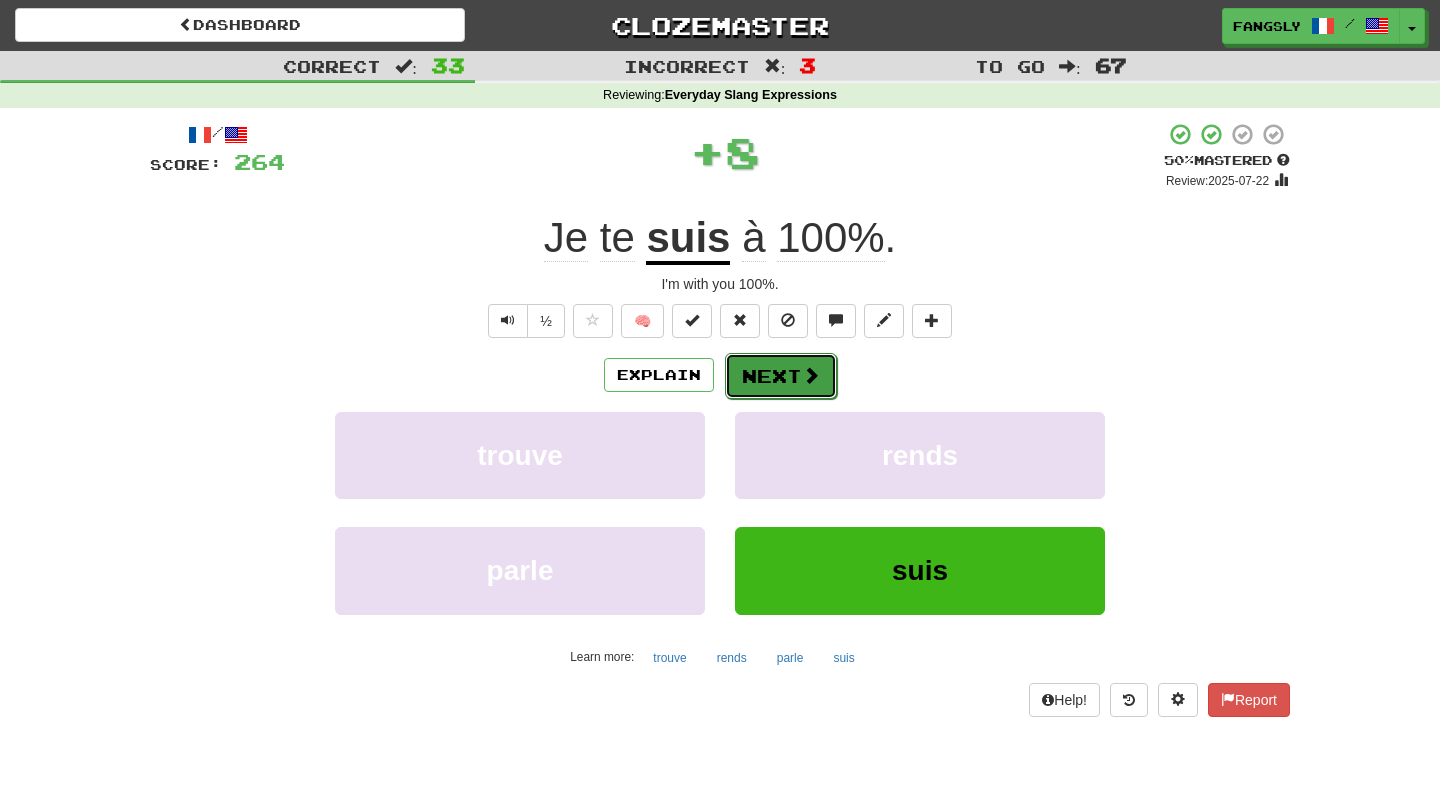 click on "Next" at bounding box center [781, 376] 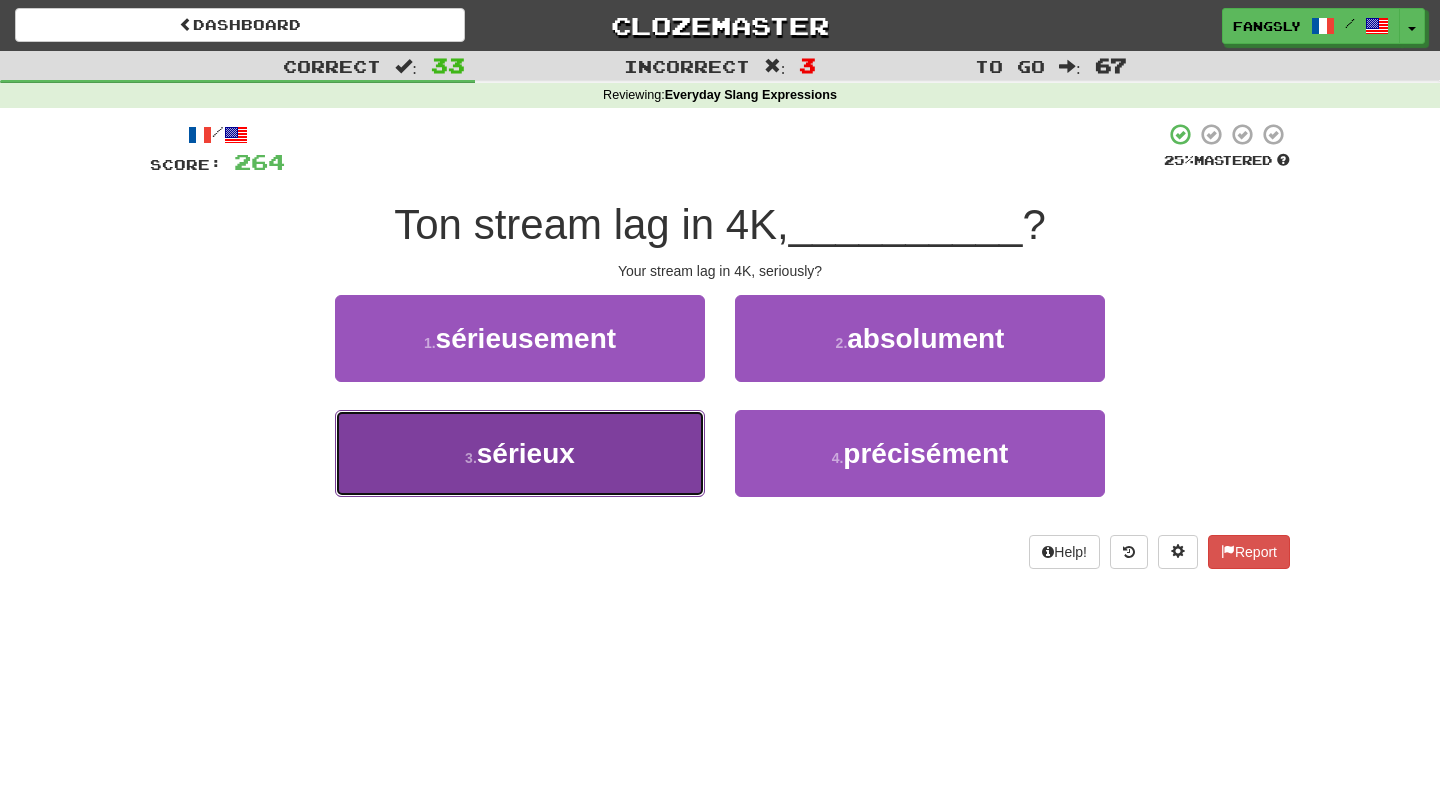 click on "3 .  sérieux" at bounding box center [520, 453] 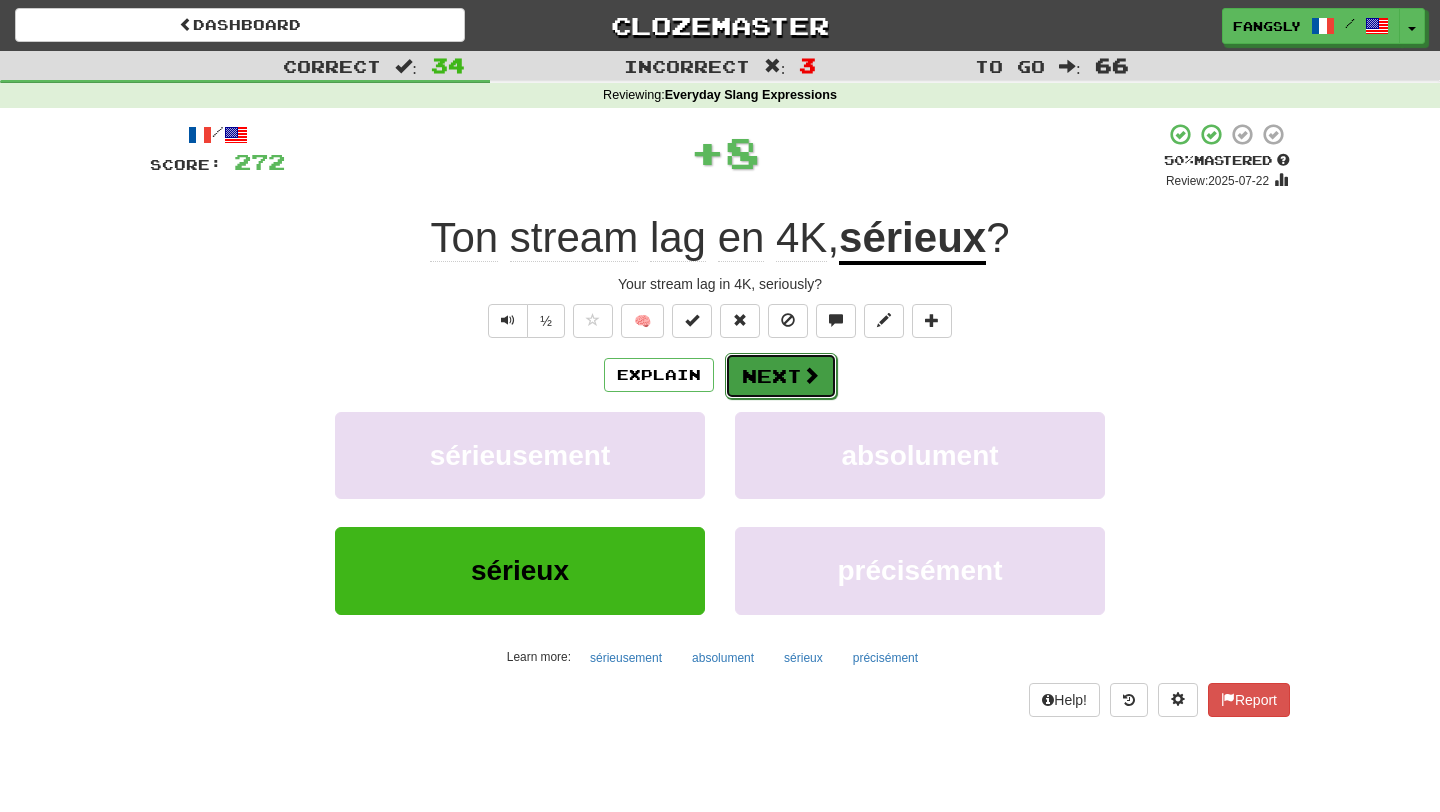 click at bounding box center [811, 375] 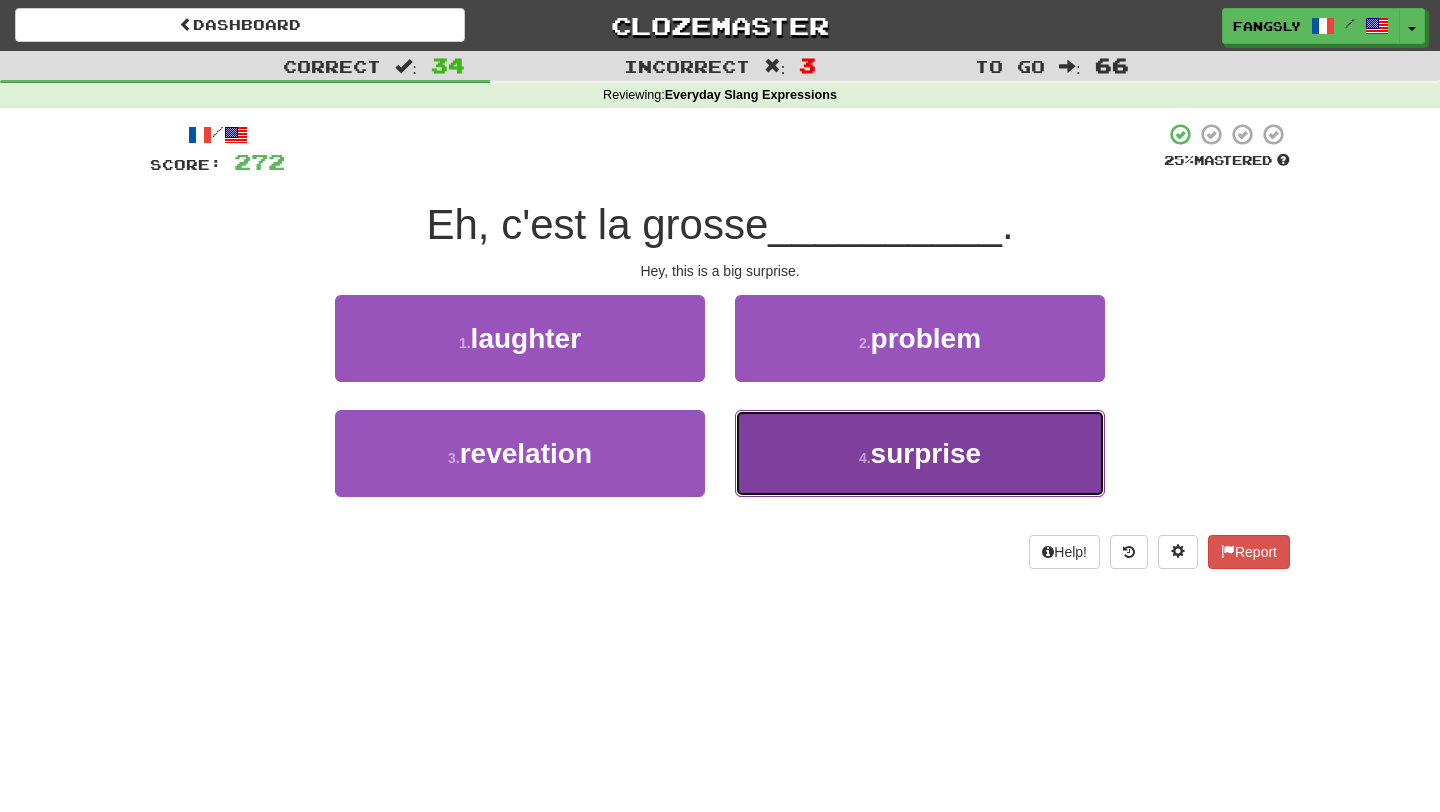 click on "4 .  surprise" at bounding box center [920, 453] 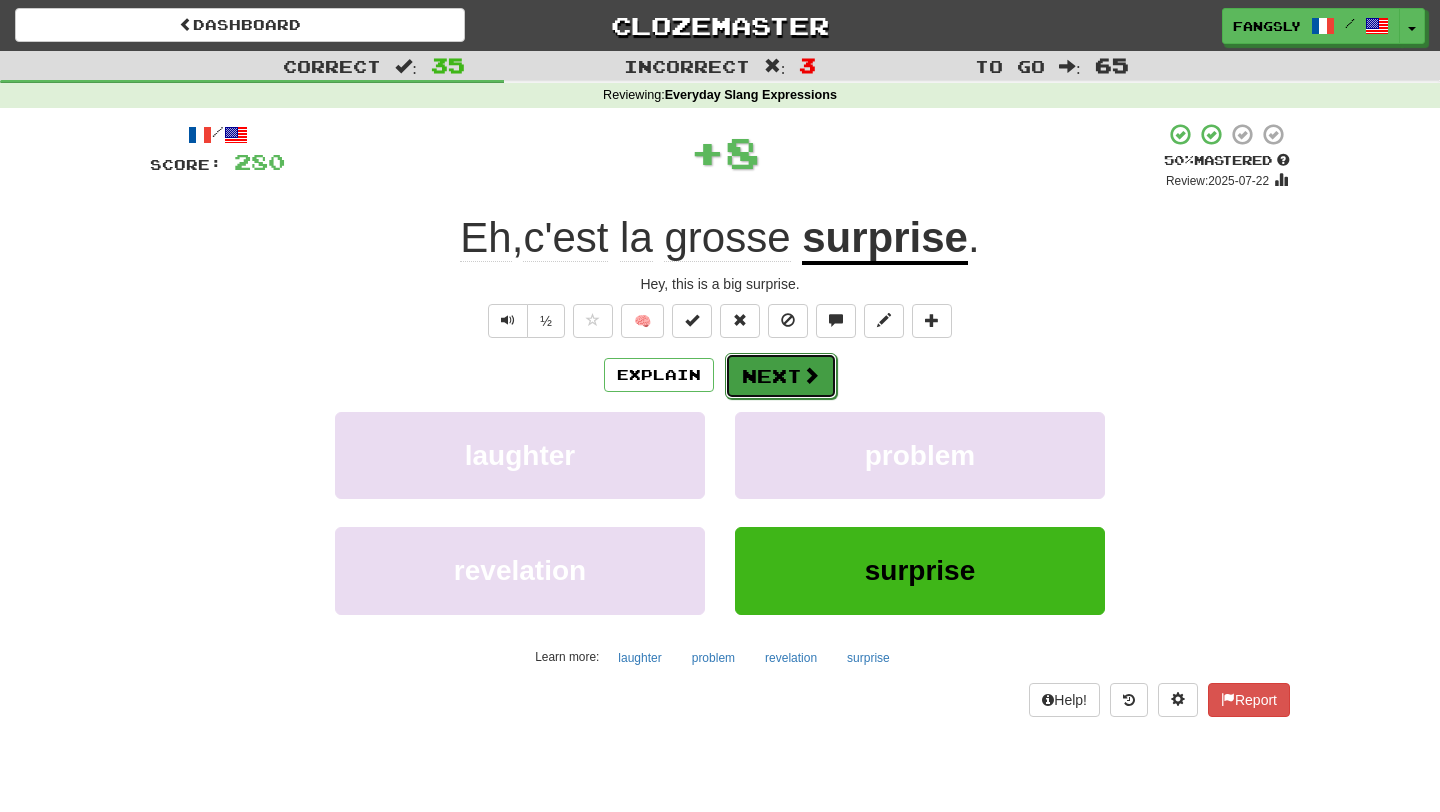 click on "Next" at bounding box center (781, 376) 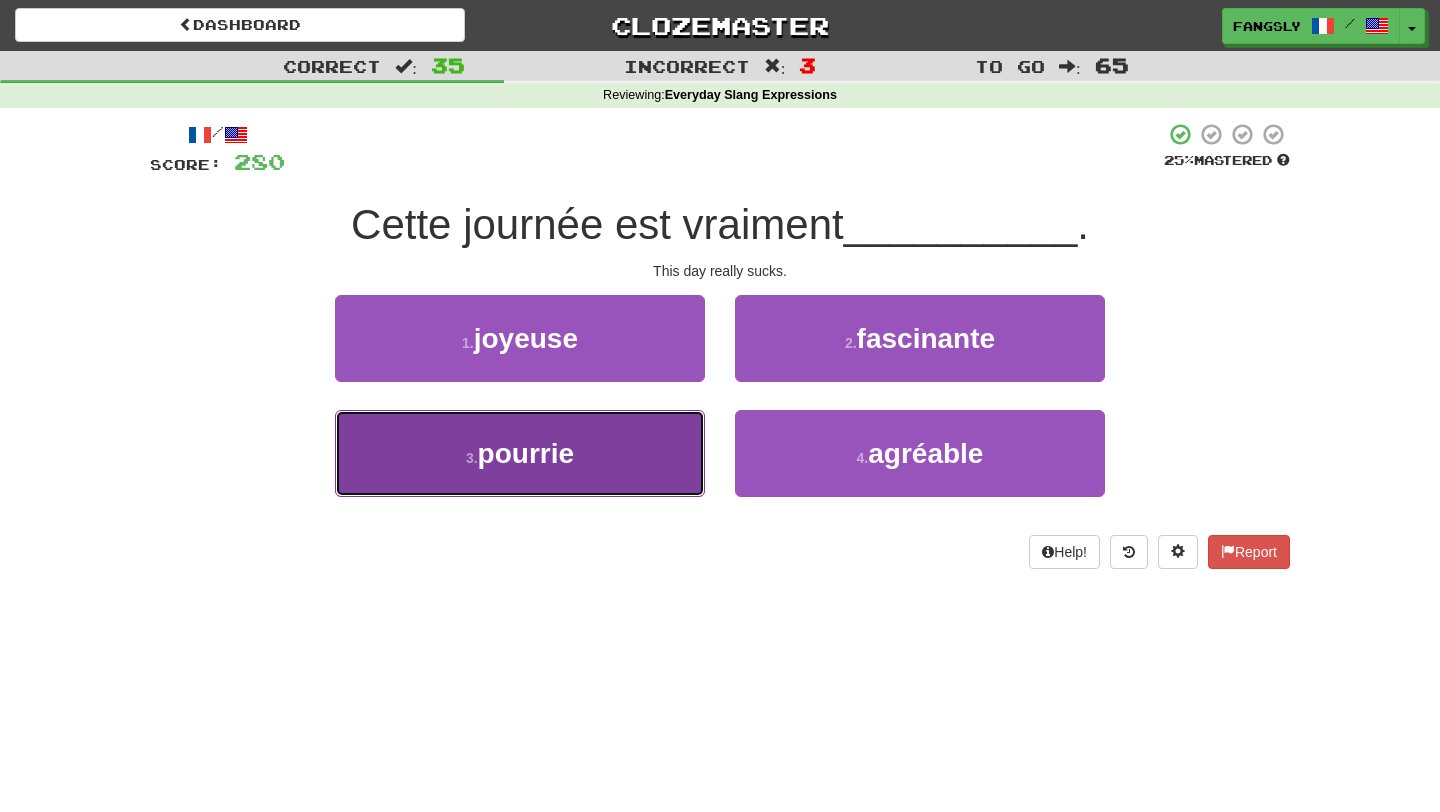 click on "3 .  pourrie" at bounding box center [520, 453] 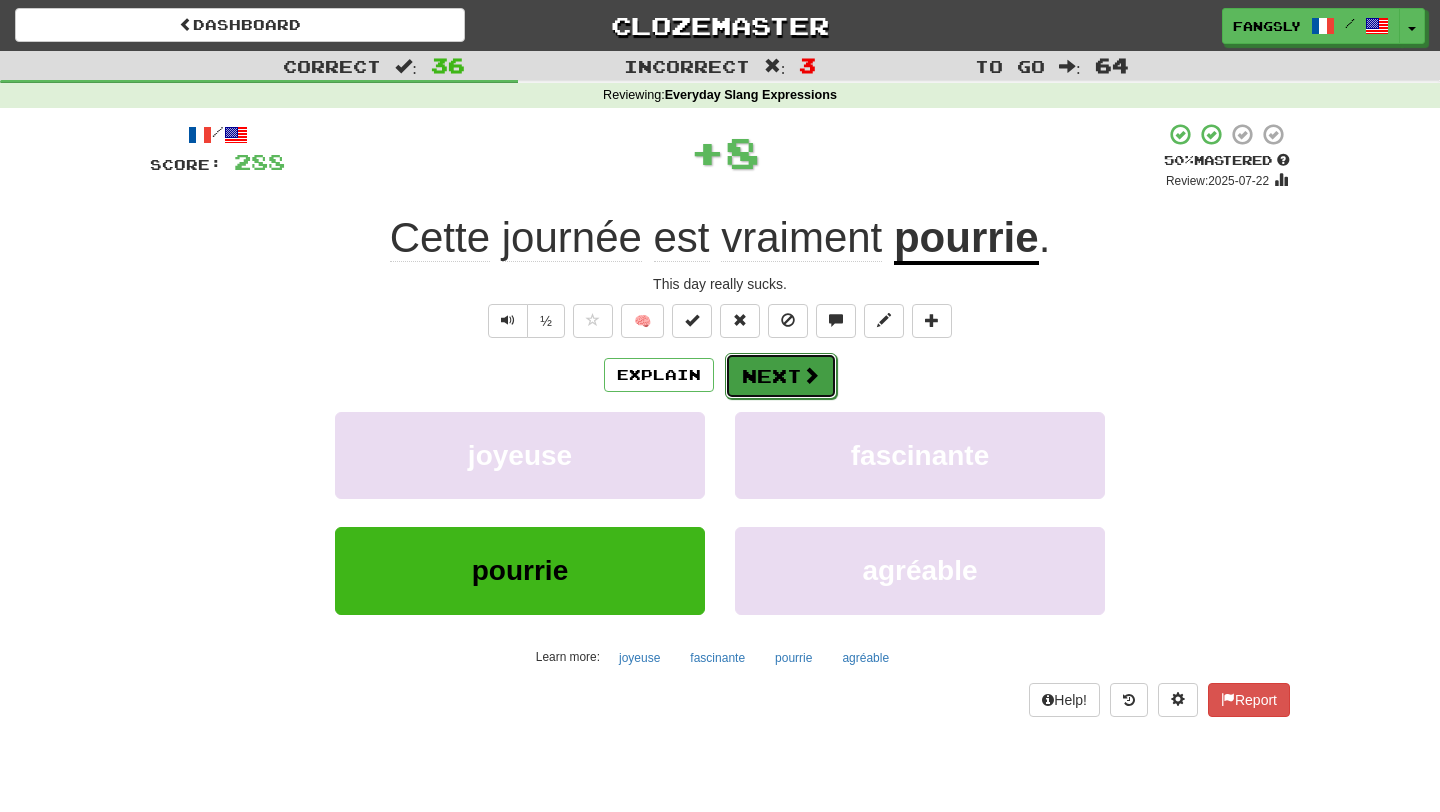 click on "Next" at bounding box center [781, 376] 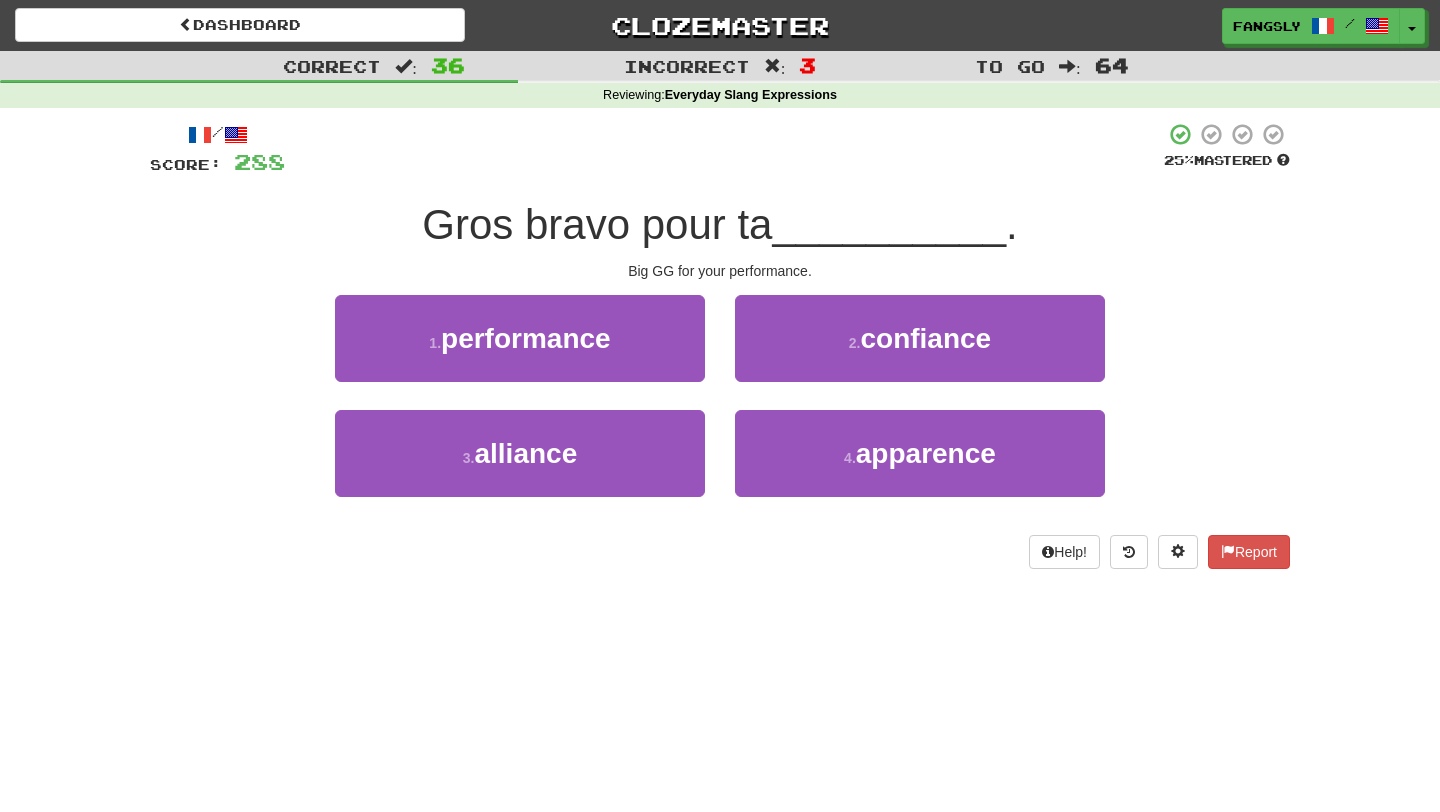 click on "1 .  performance" at bounding box center [520, 352] 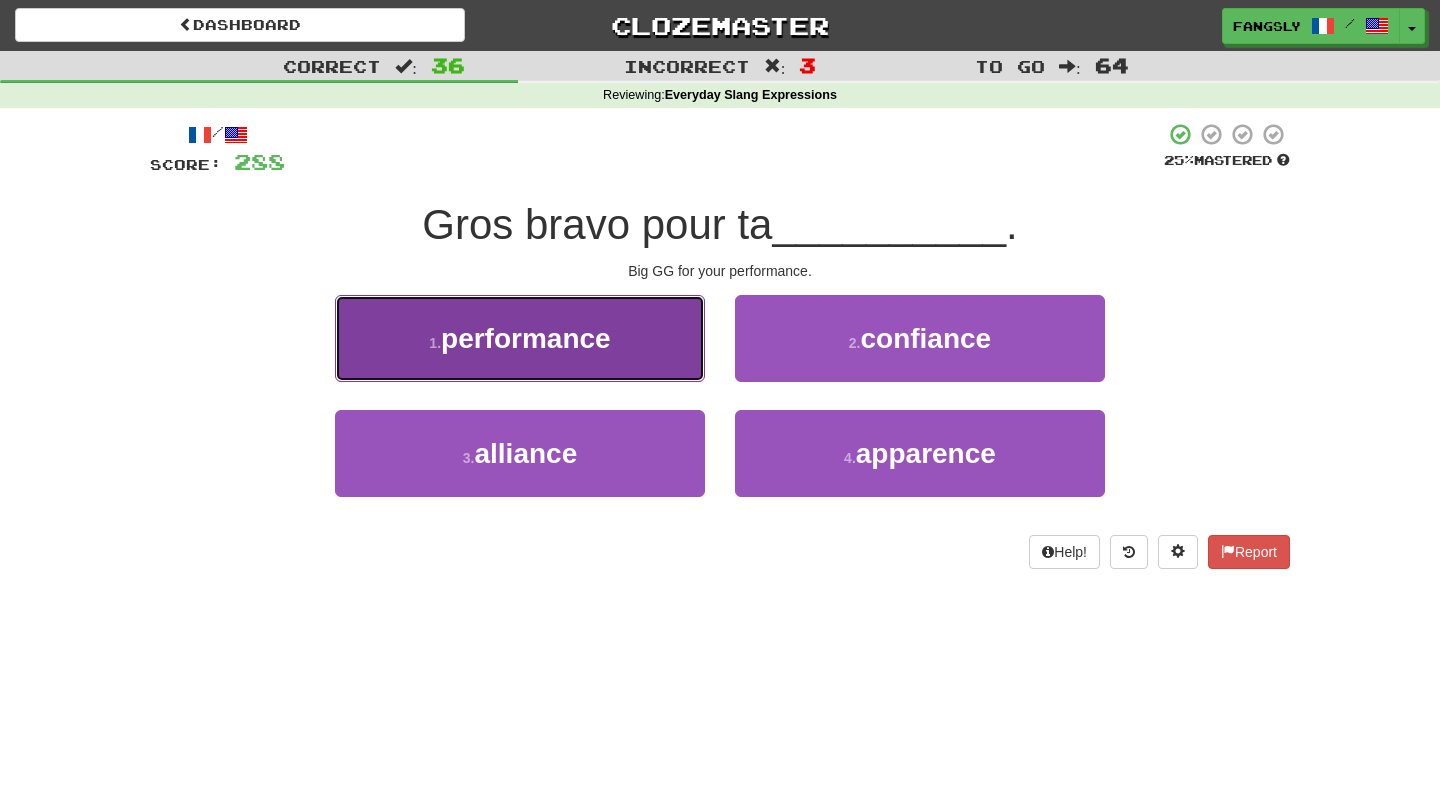 click on "1 .  performance" at bounding box center (520, 338) 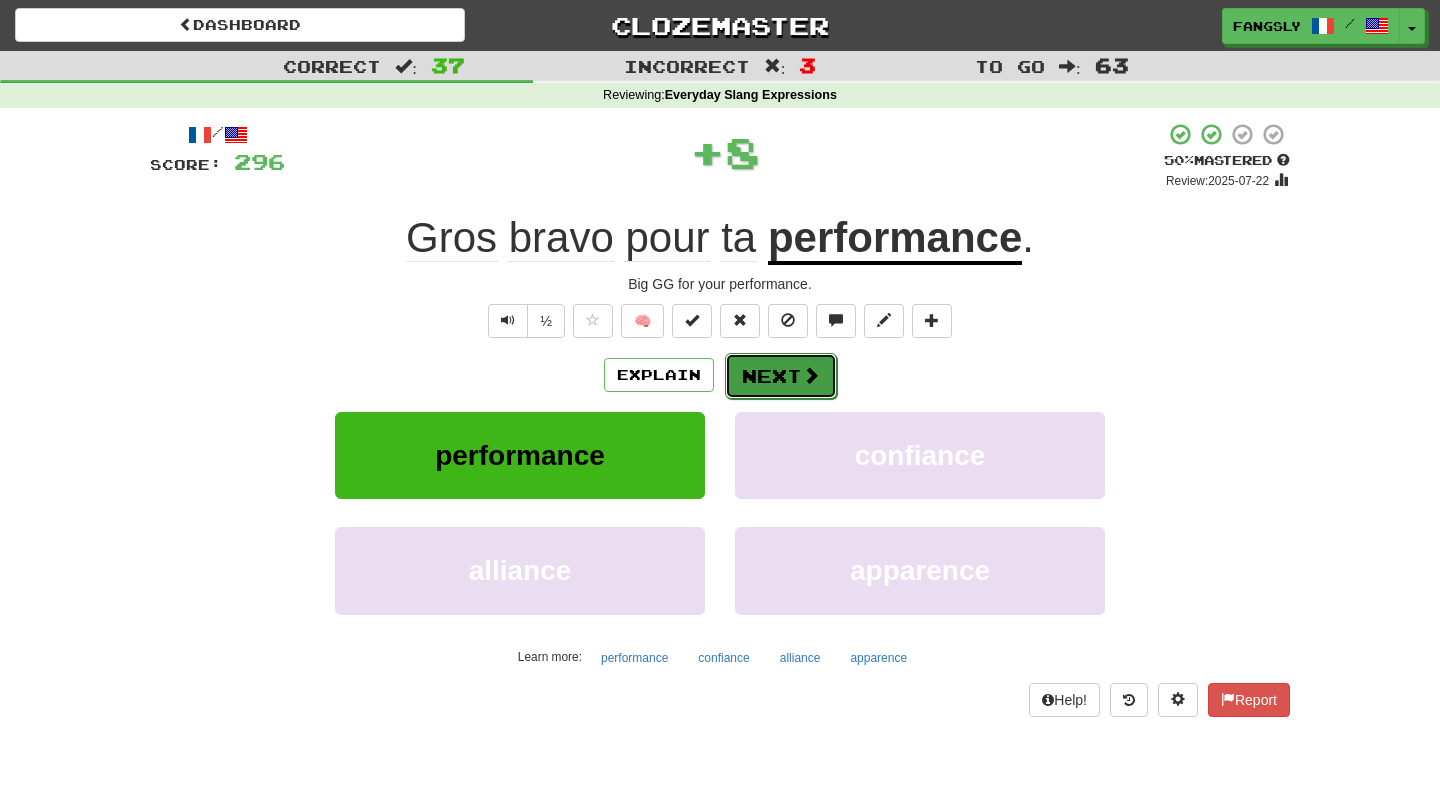 click on "Next" at bounding box center (781, 376) 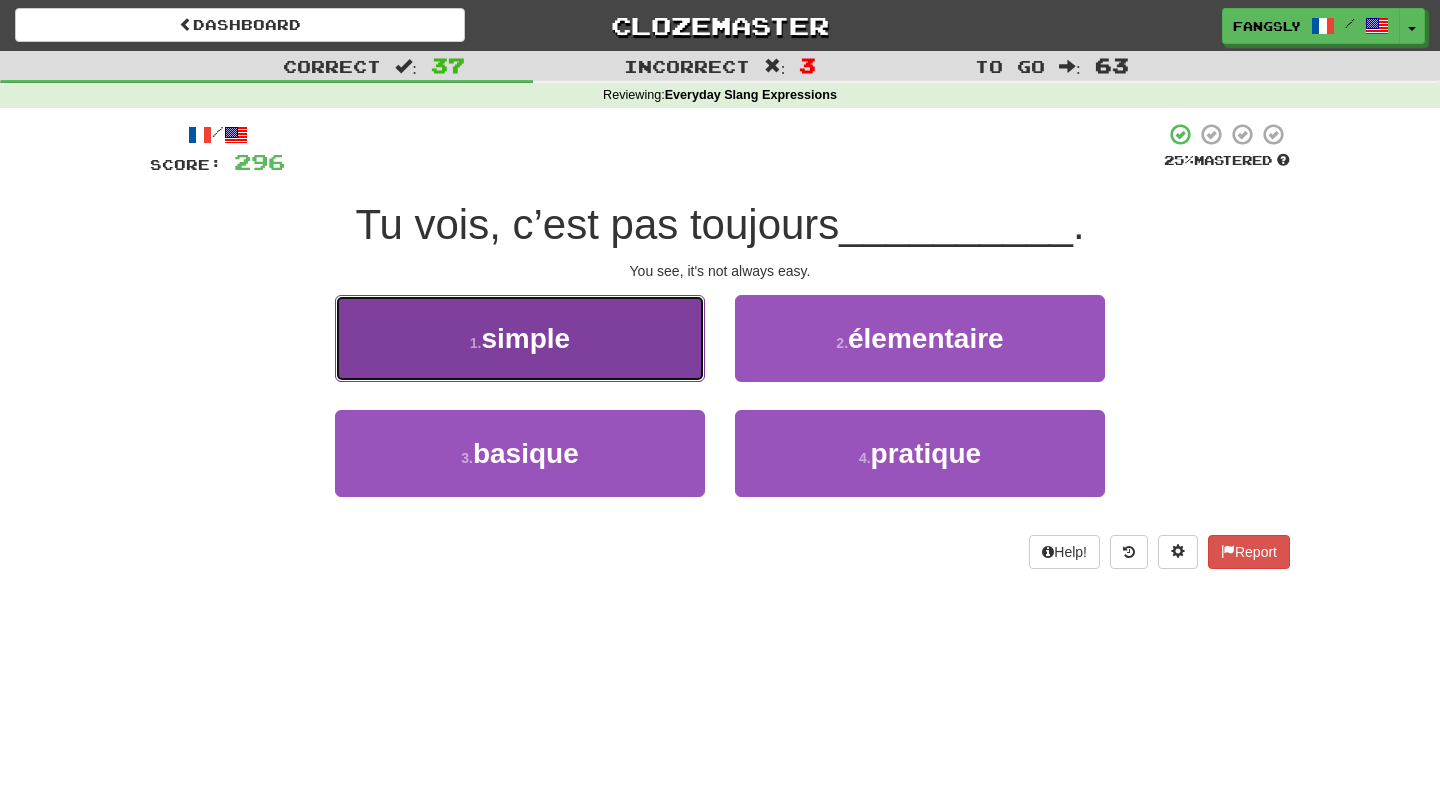 click on "1 .  simple" at bounding box center [520, 338] 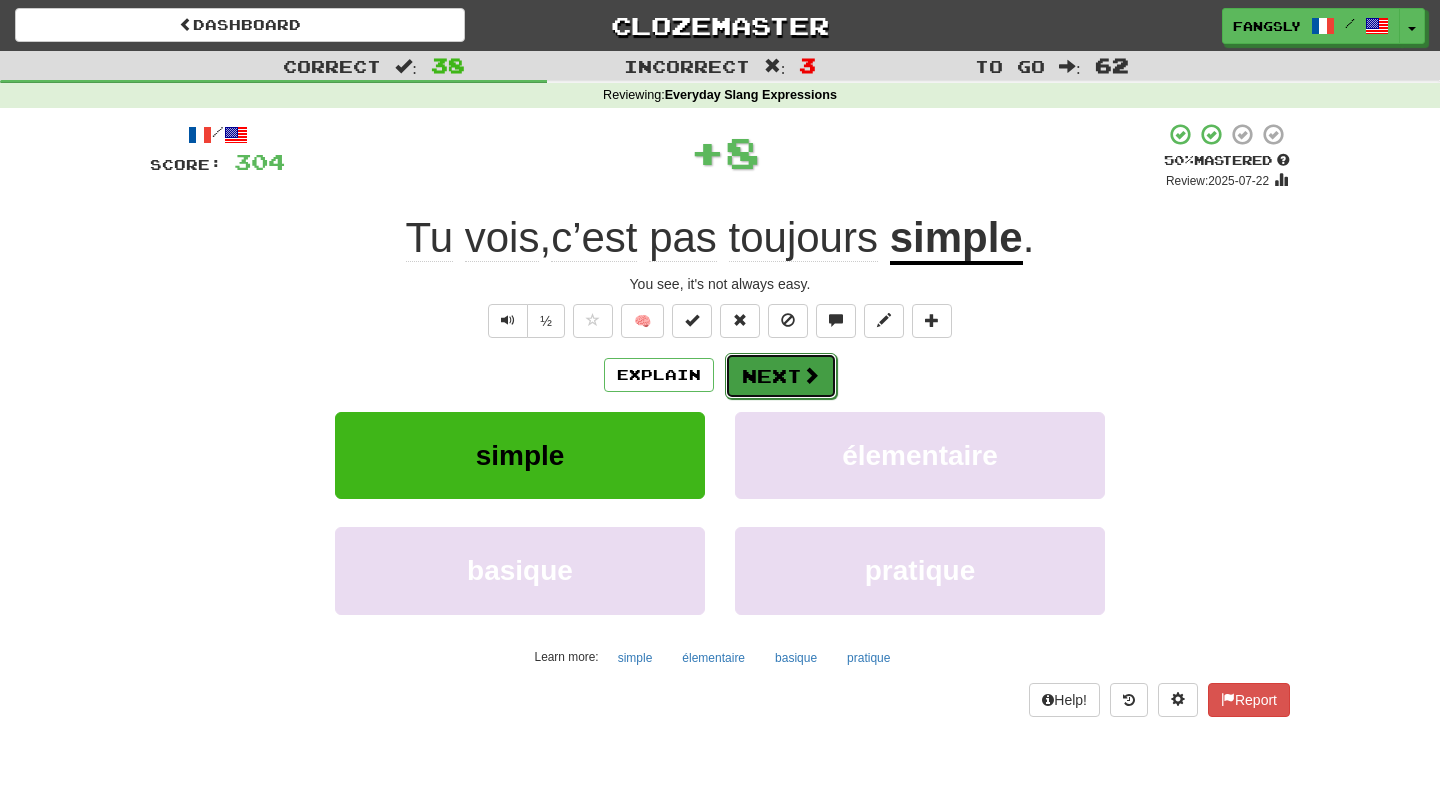 click at bounding box center [811, 375] 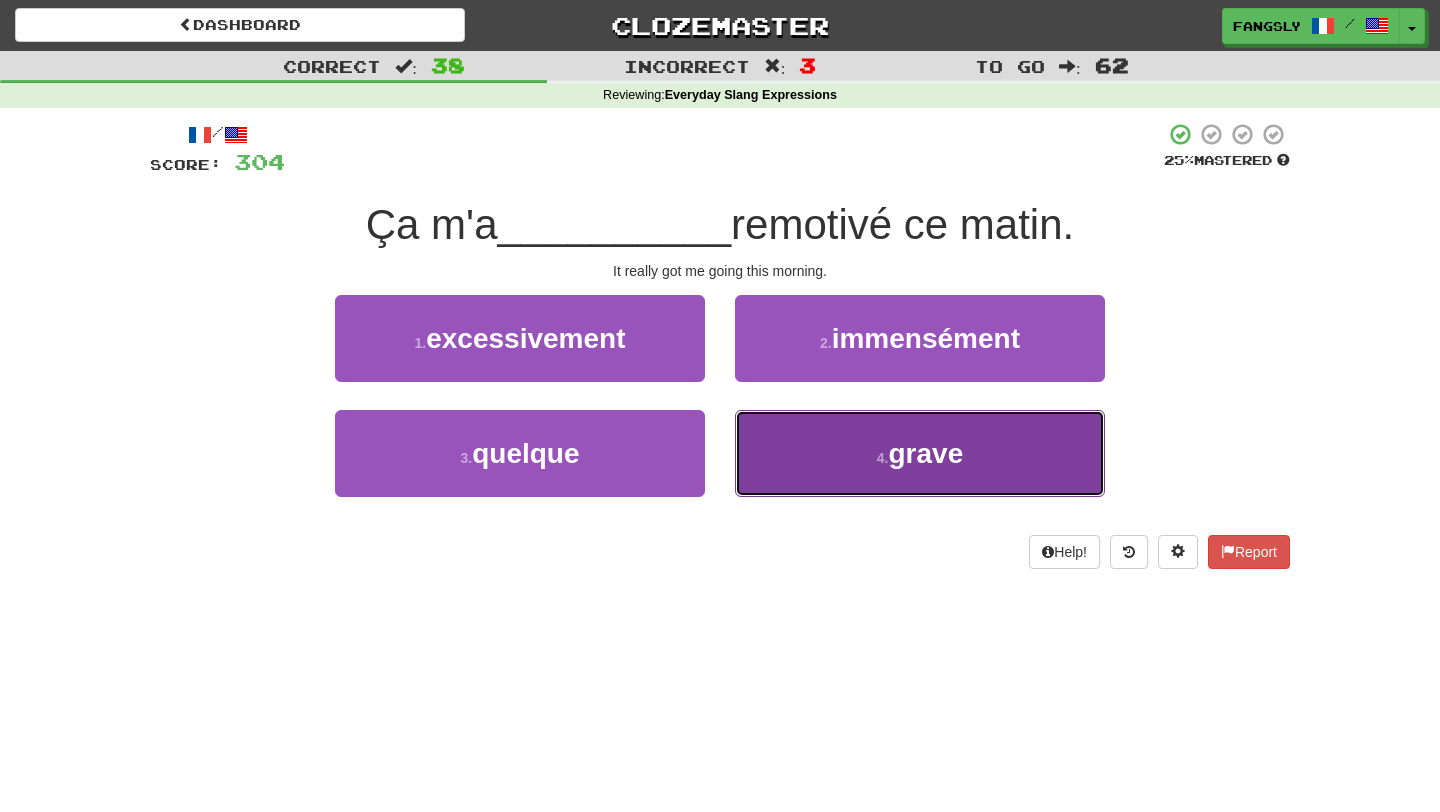 click on "4 .  grave" at bounding box center [920, 453] 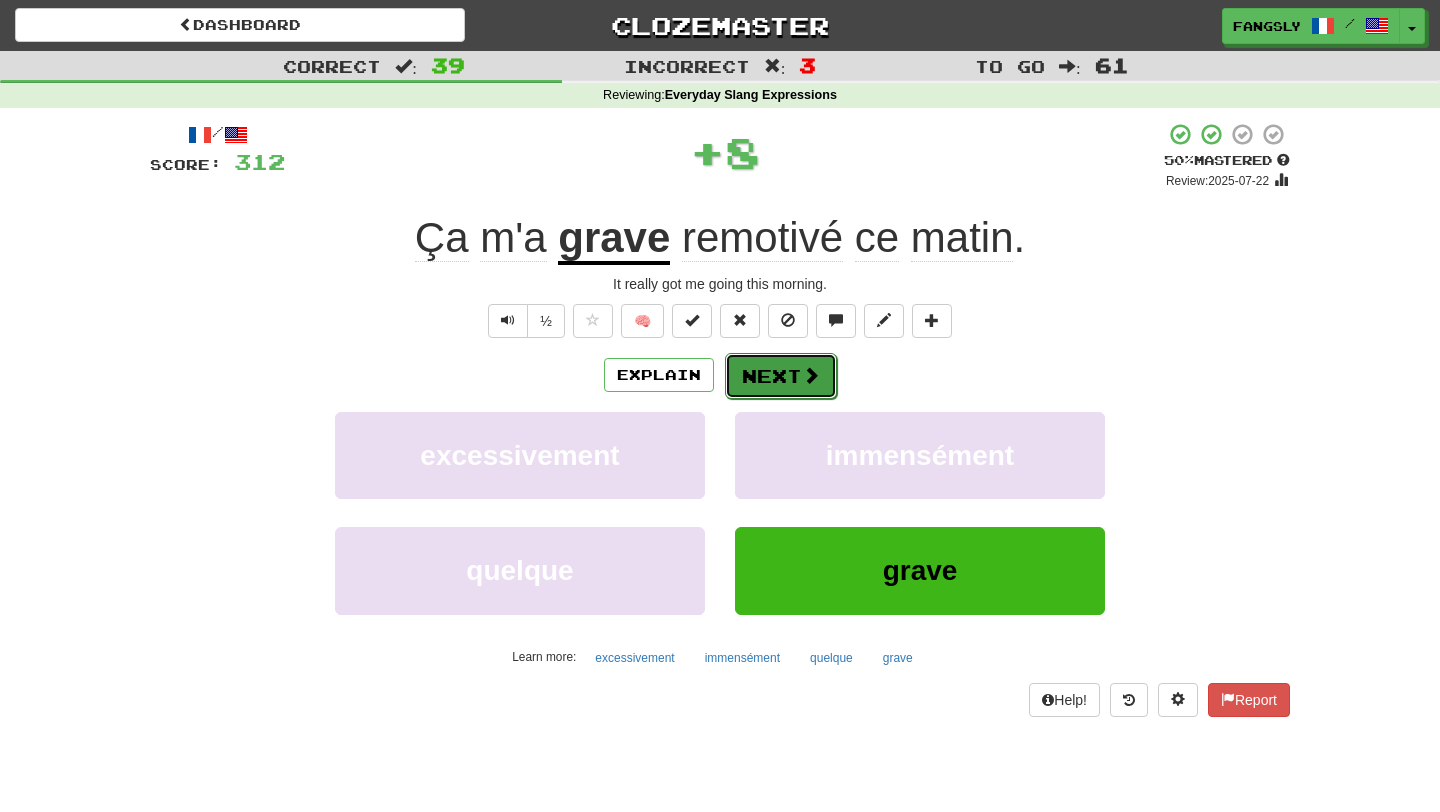 click on "Next" at bounding box center [781, 376] 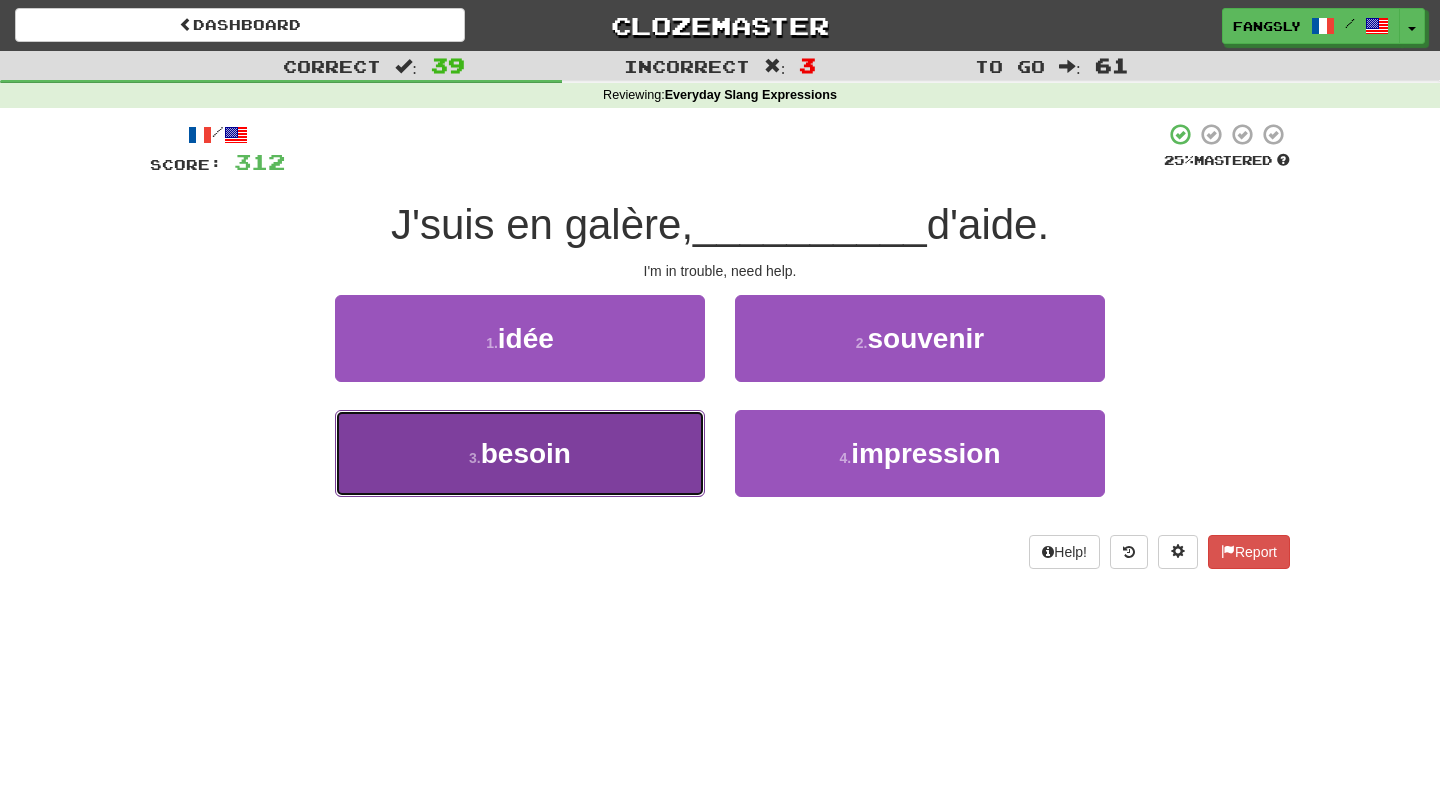 click on "3 .  besoin" at bounding box center [520, 453] 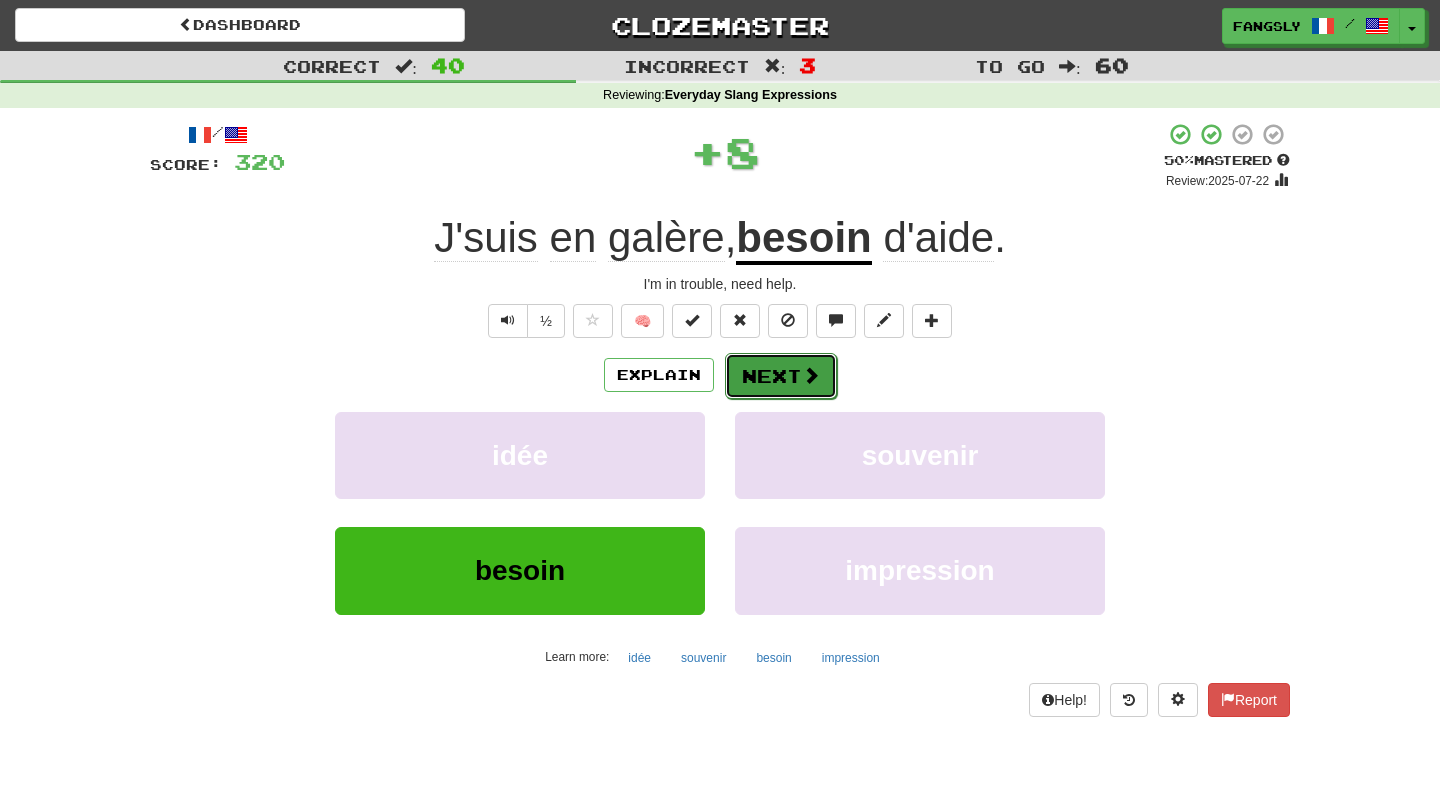 click on "Next" at bounding box center [781, 376] 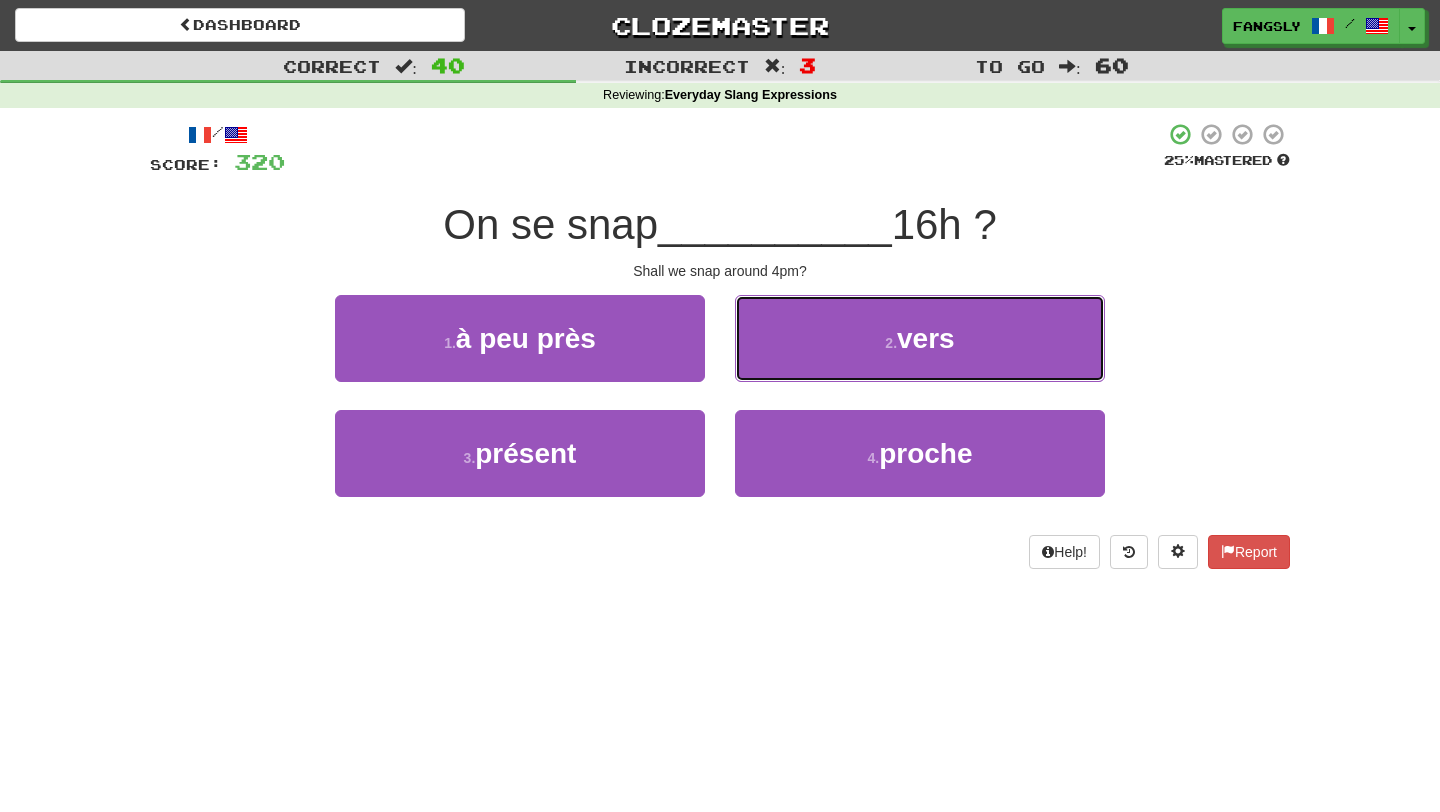 click on "2 .  vers" at bounding box center (920, 338) 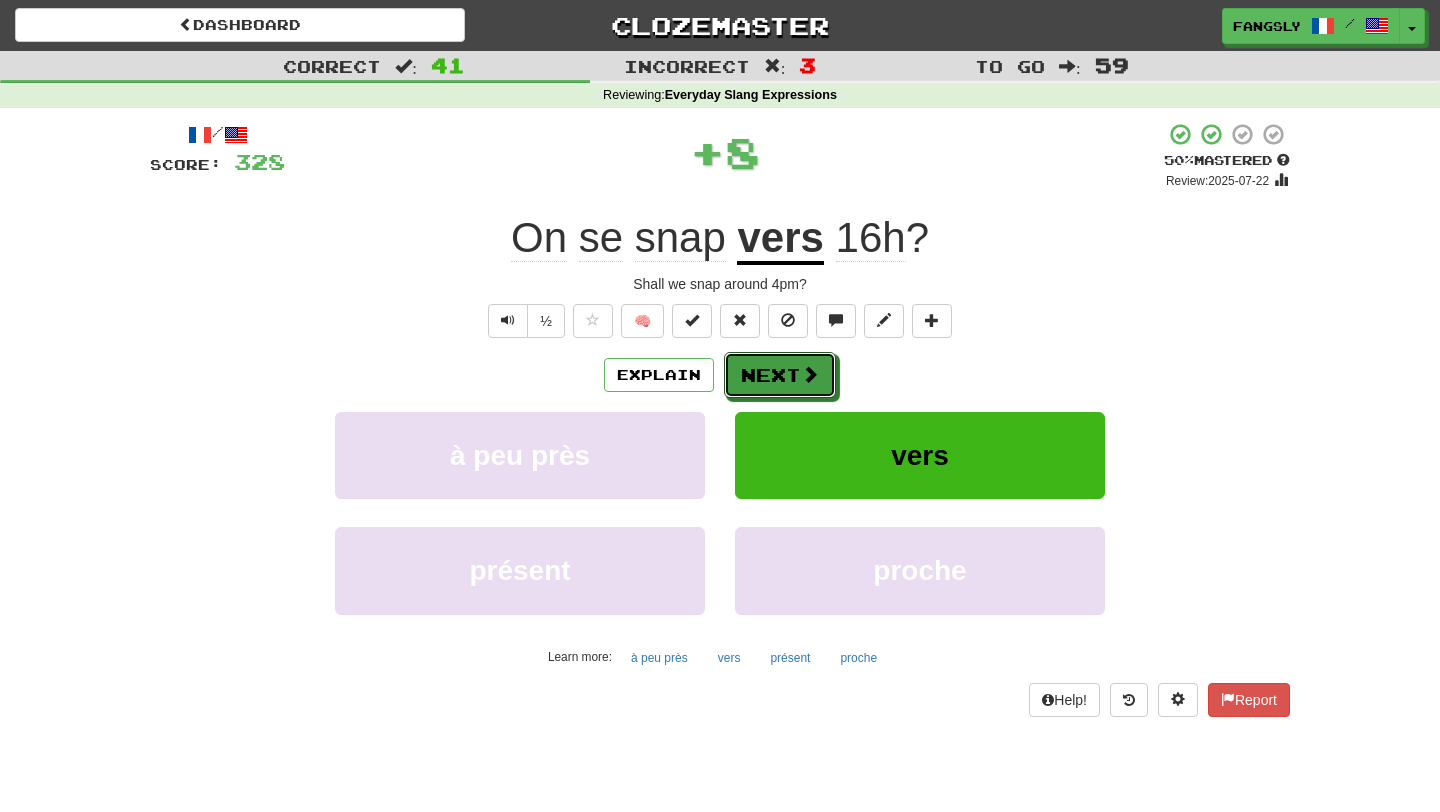 click on "Next" at bounding box center (780, 375) 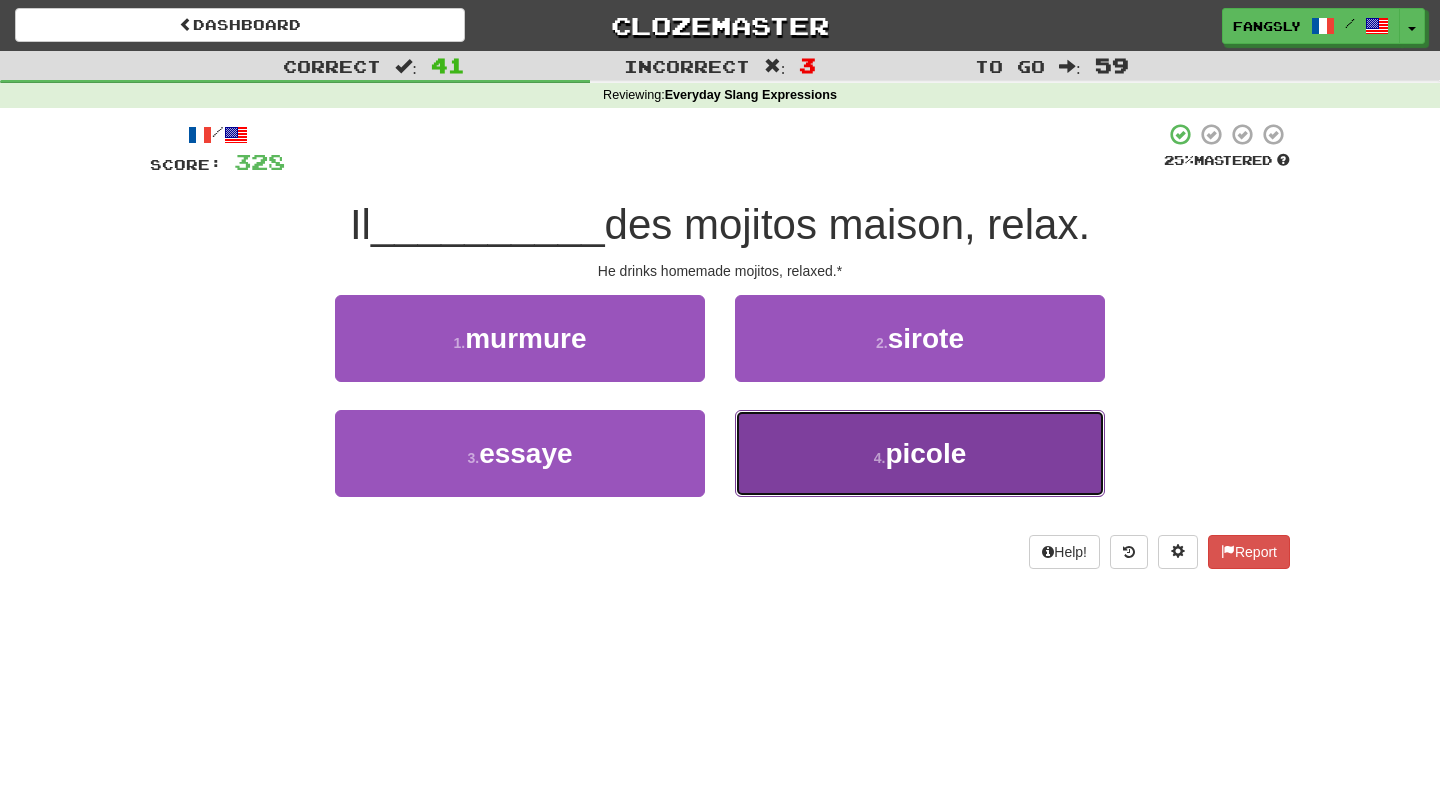 click on "4 .  picole" at bounding box center (920, 453) 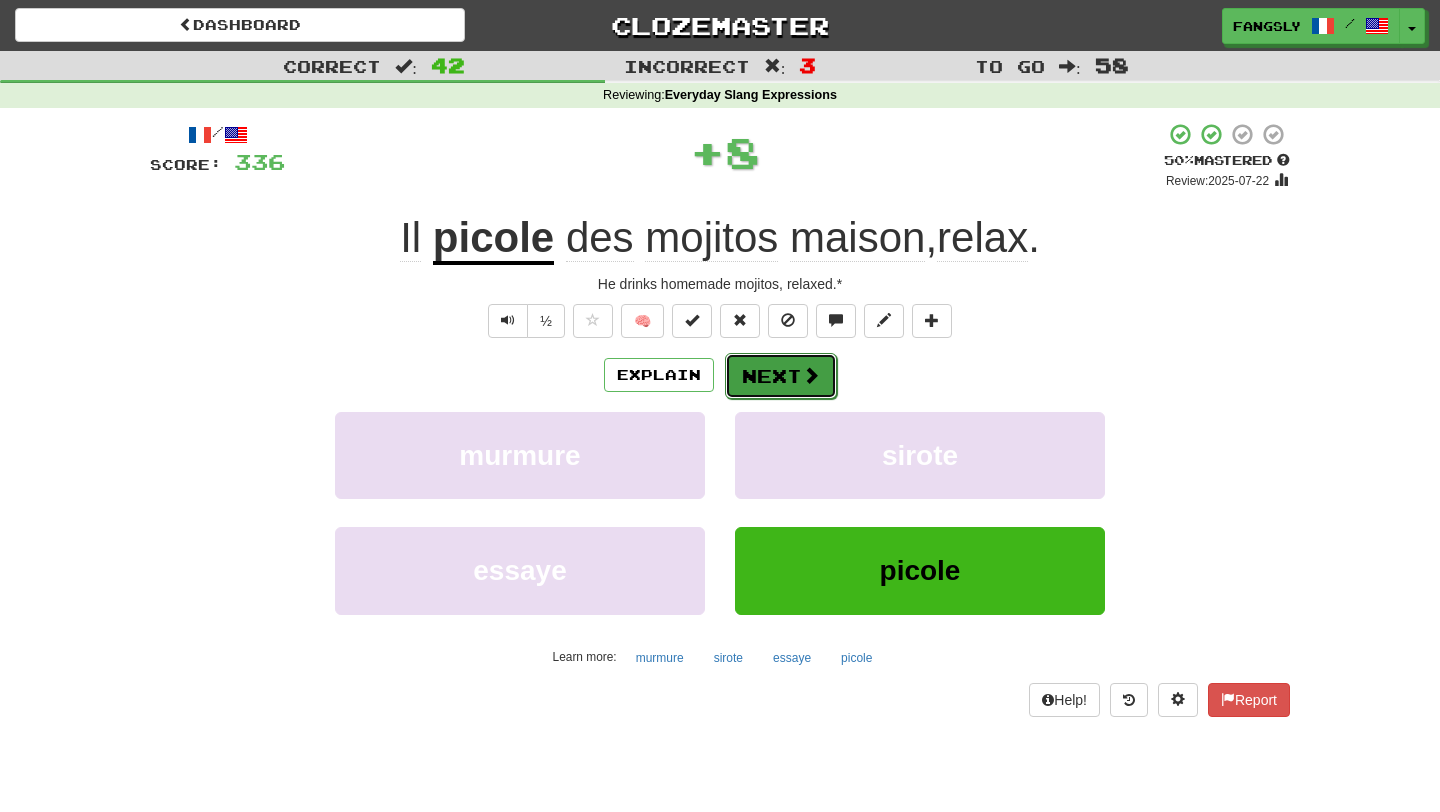 click on "Next" at bounding box center [781, 376] 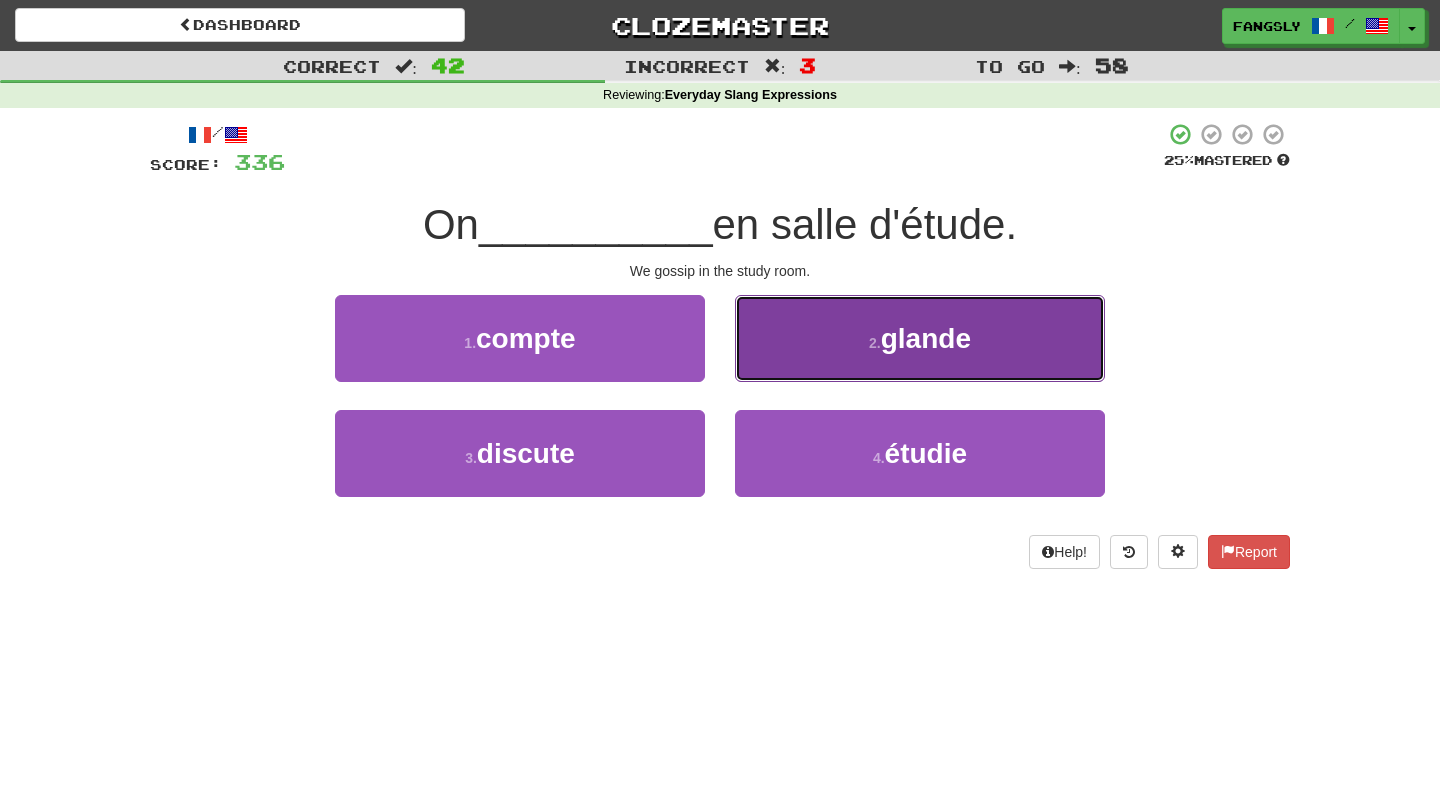 click on "2 .  glande" at bounding box center (920, 338) 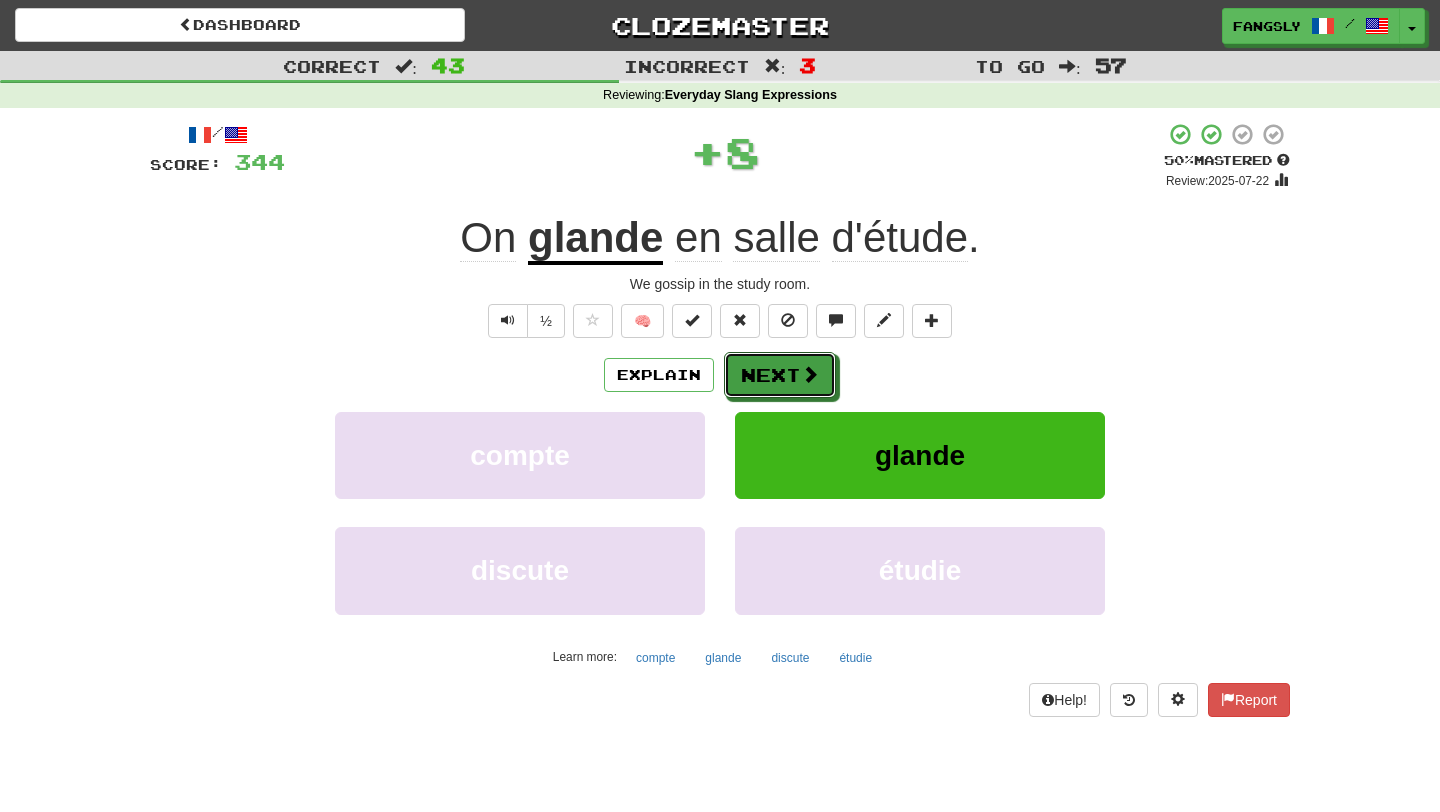 click at bounding box center [810, 374] 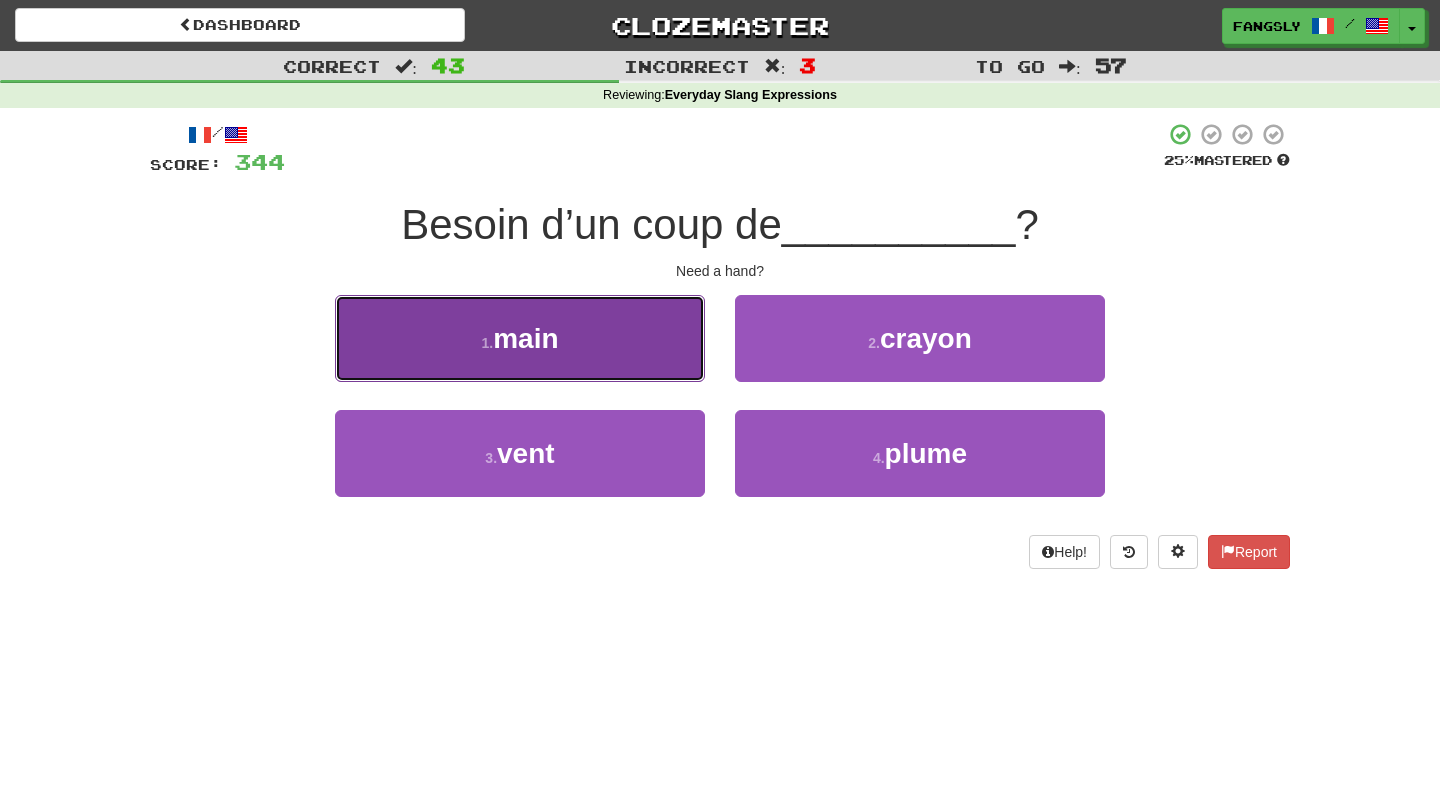 click on "1 .  main" at bounding box center (520, 338) 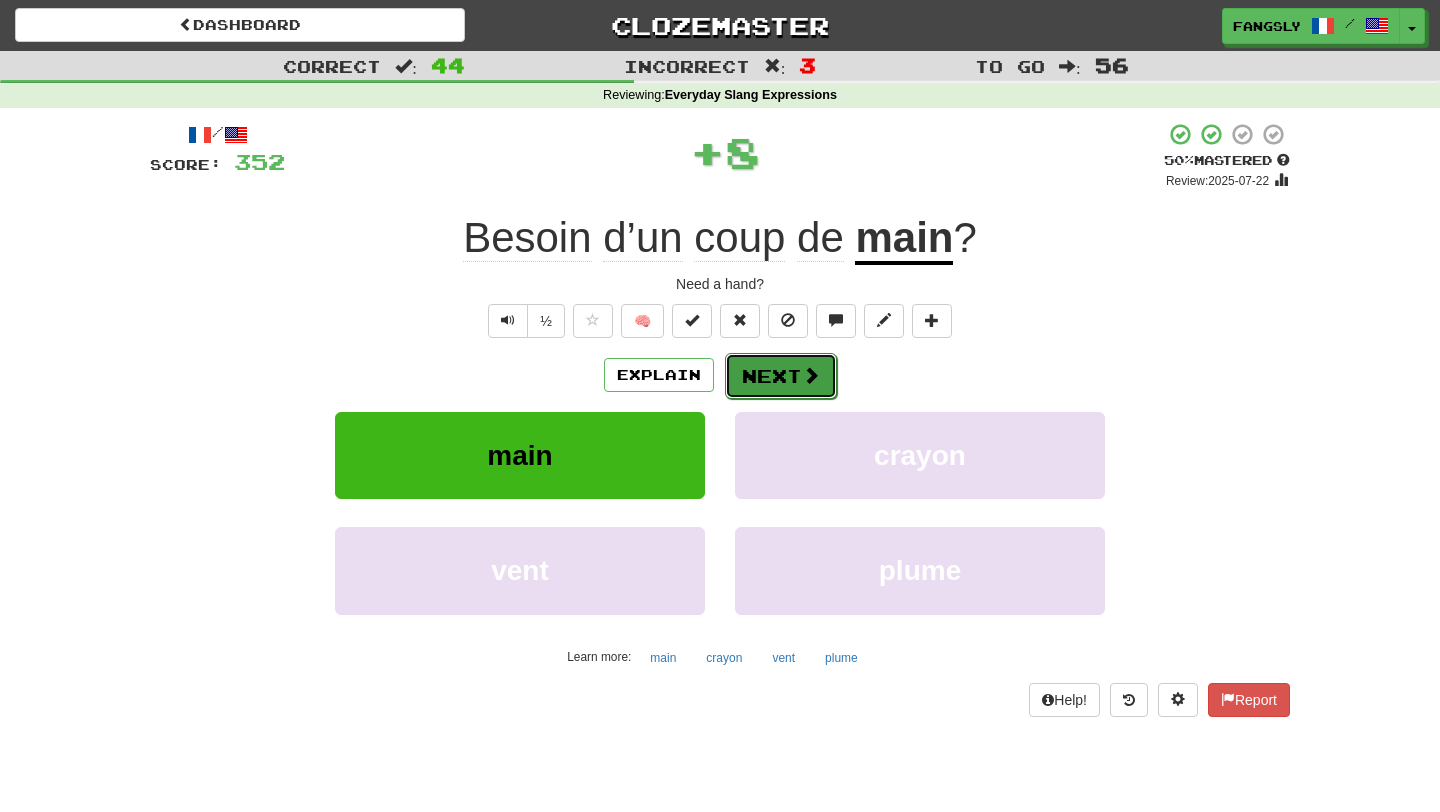 click on "Next" at bounding box center (781, 376) 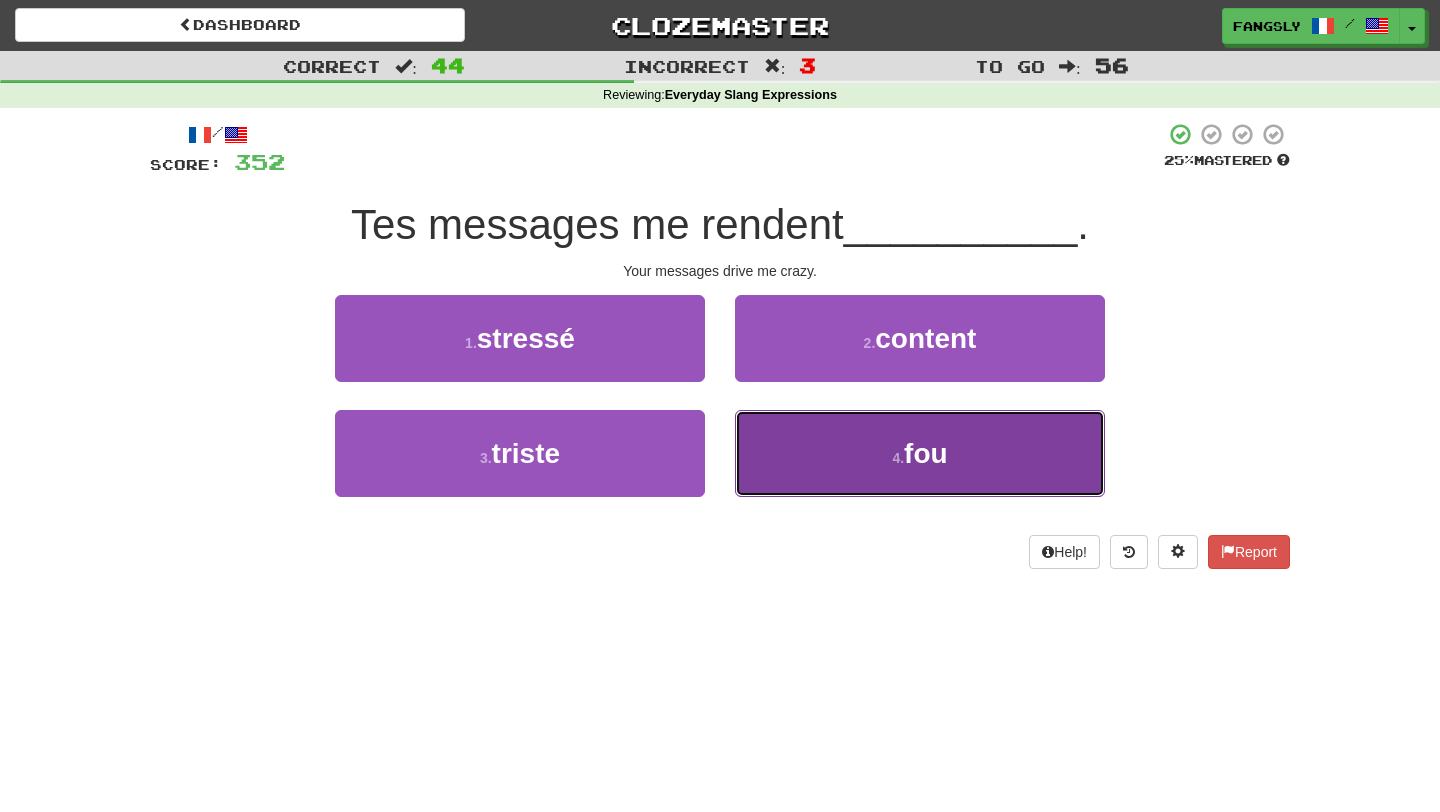 click on "4 .  fou" at bounding box center [920, 453] 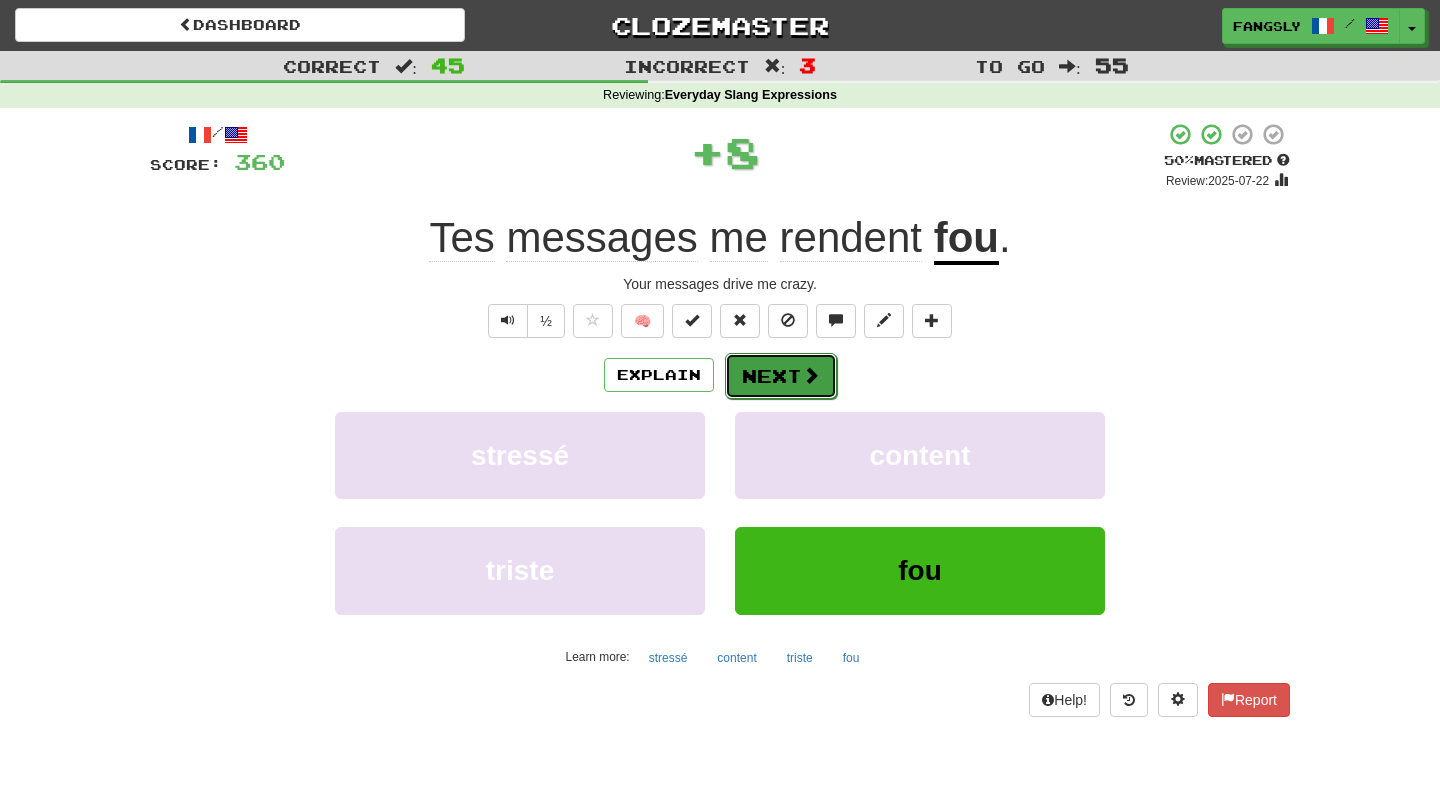 click at bounding box center (811, 375) 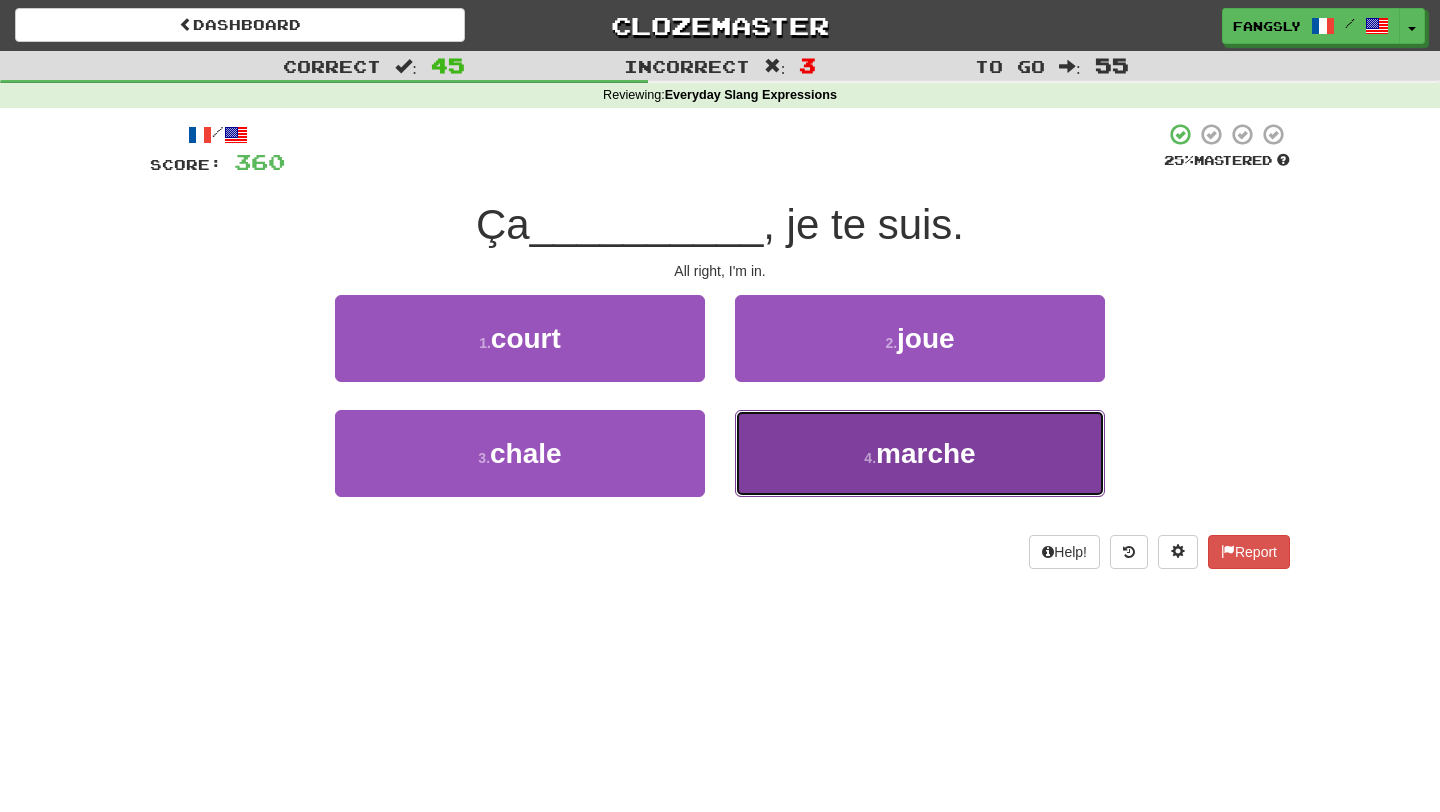 click on "4 .  marche" at bounding box center [920, 453] 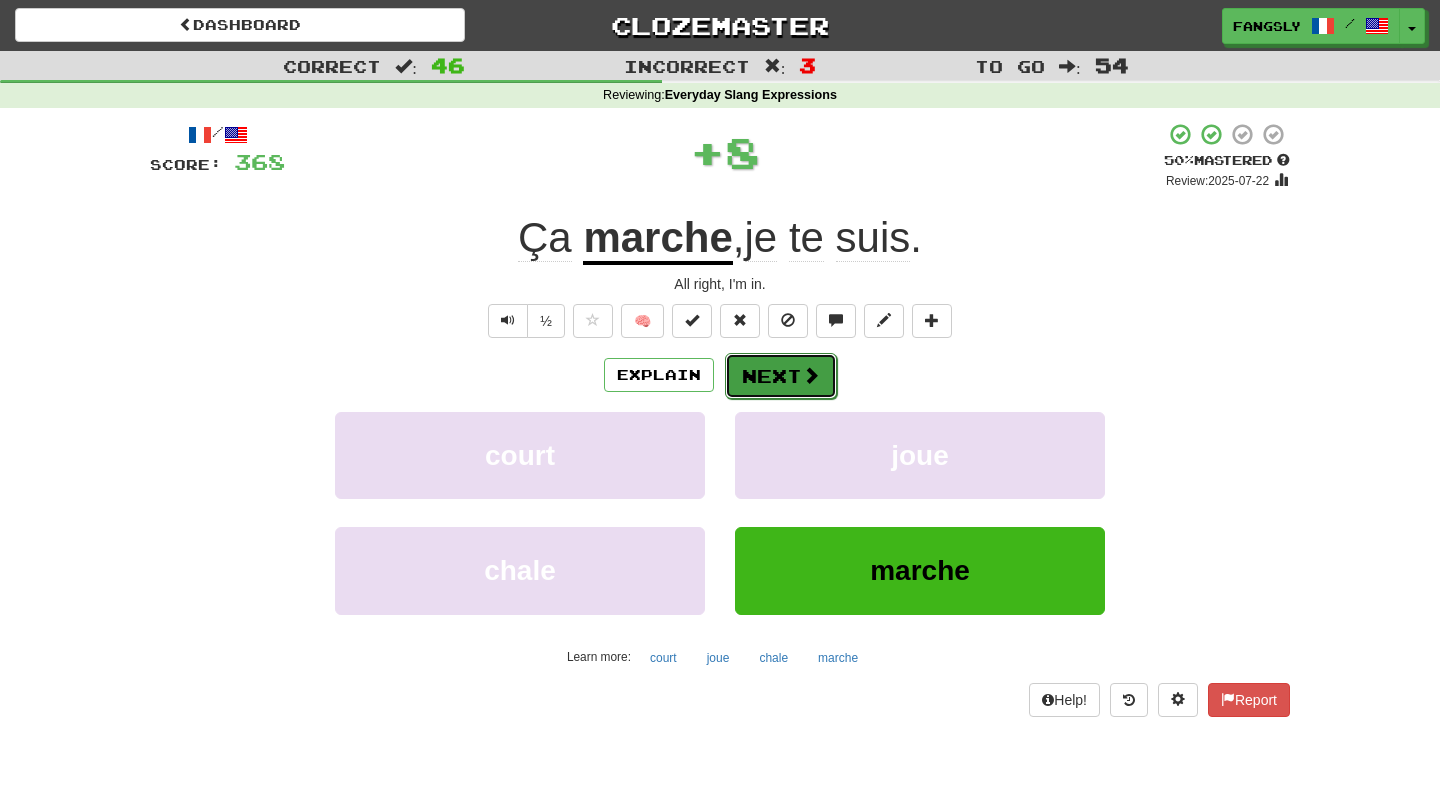 click on "Next" at bounding box center [781, 376] 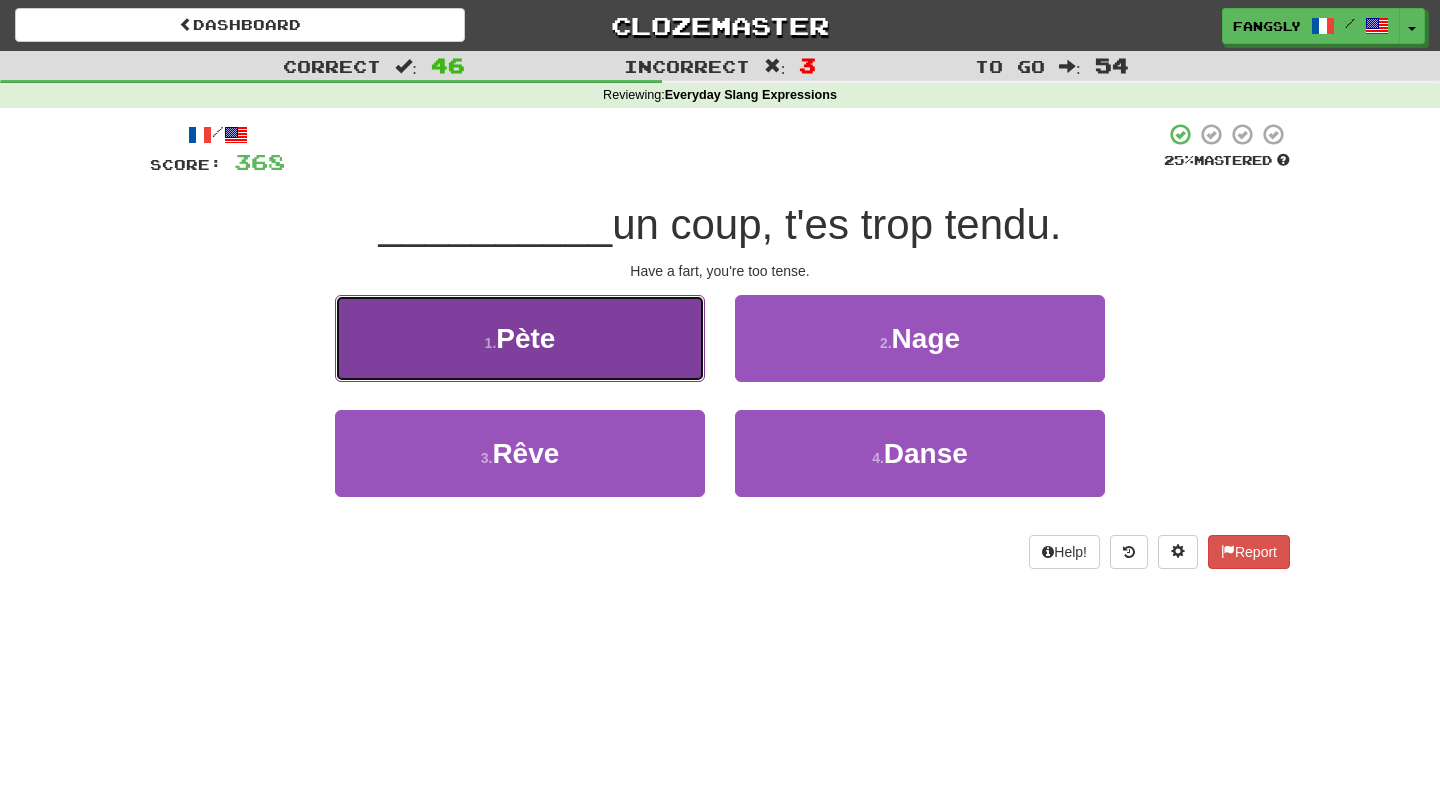 click on "1 .  Pète" at bounding box center (520, 338) 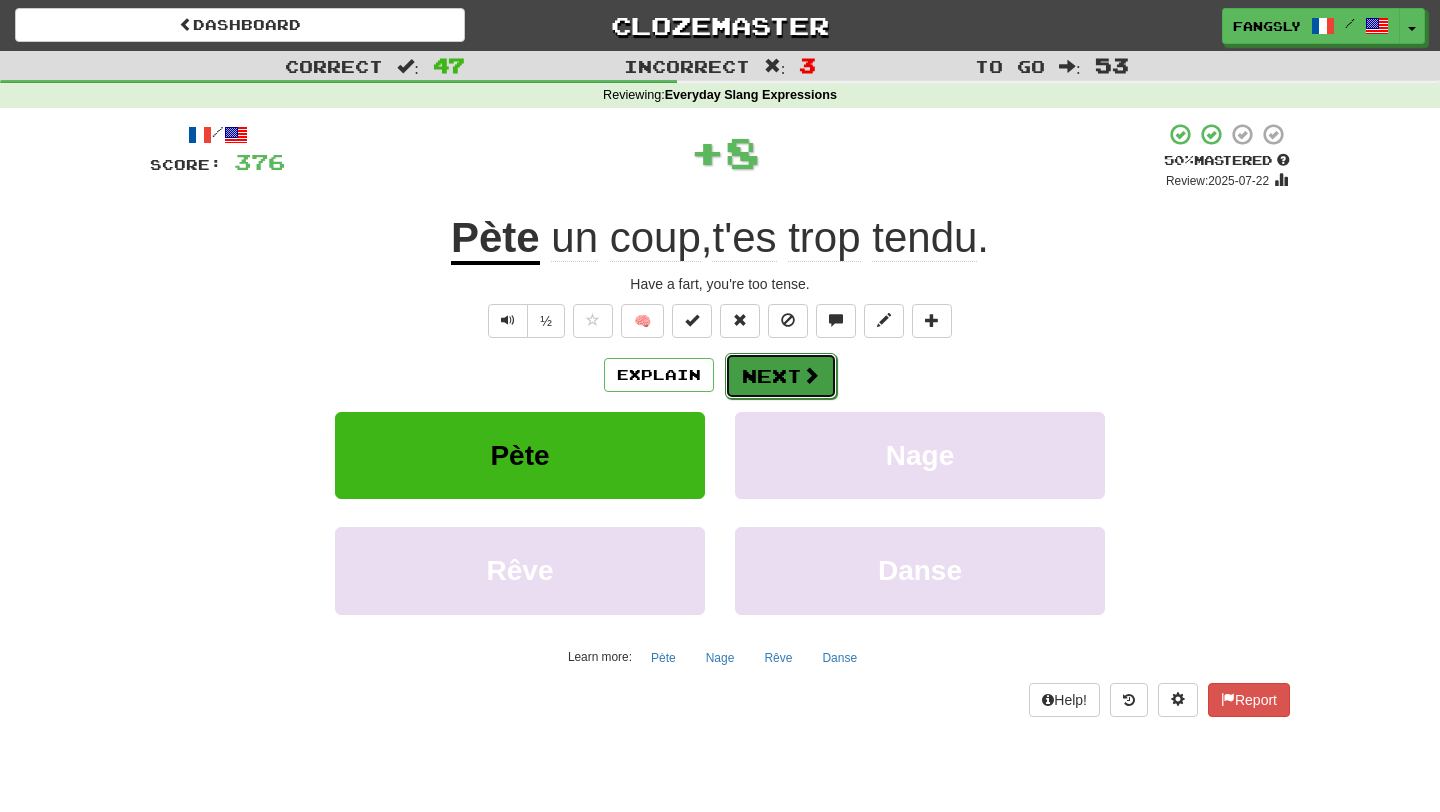 click on "Next" at bounding box center [781, 376] 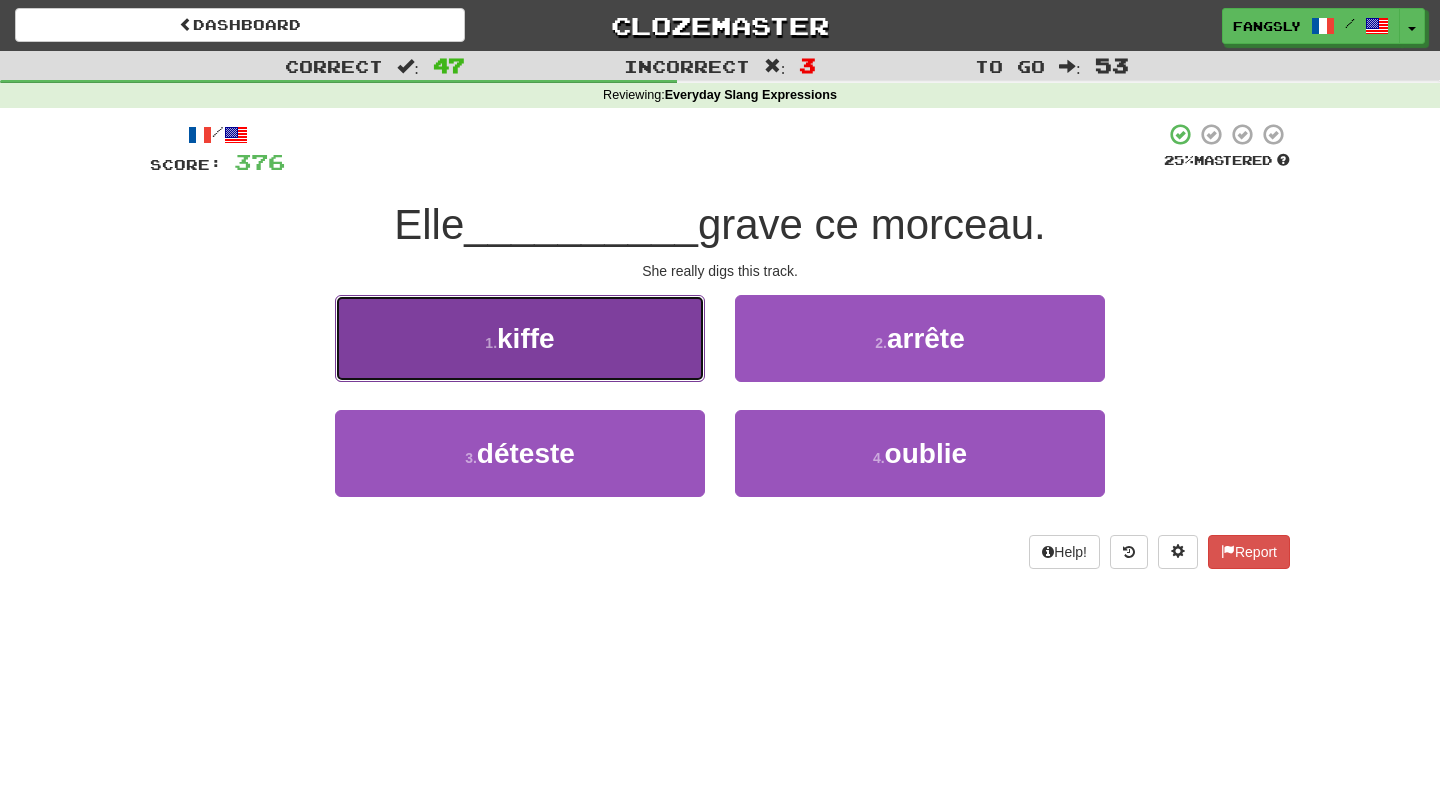 click on "1 .  kiffe" at bounding box center (520, 338) 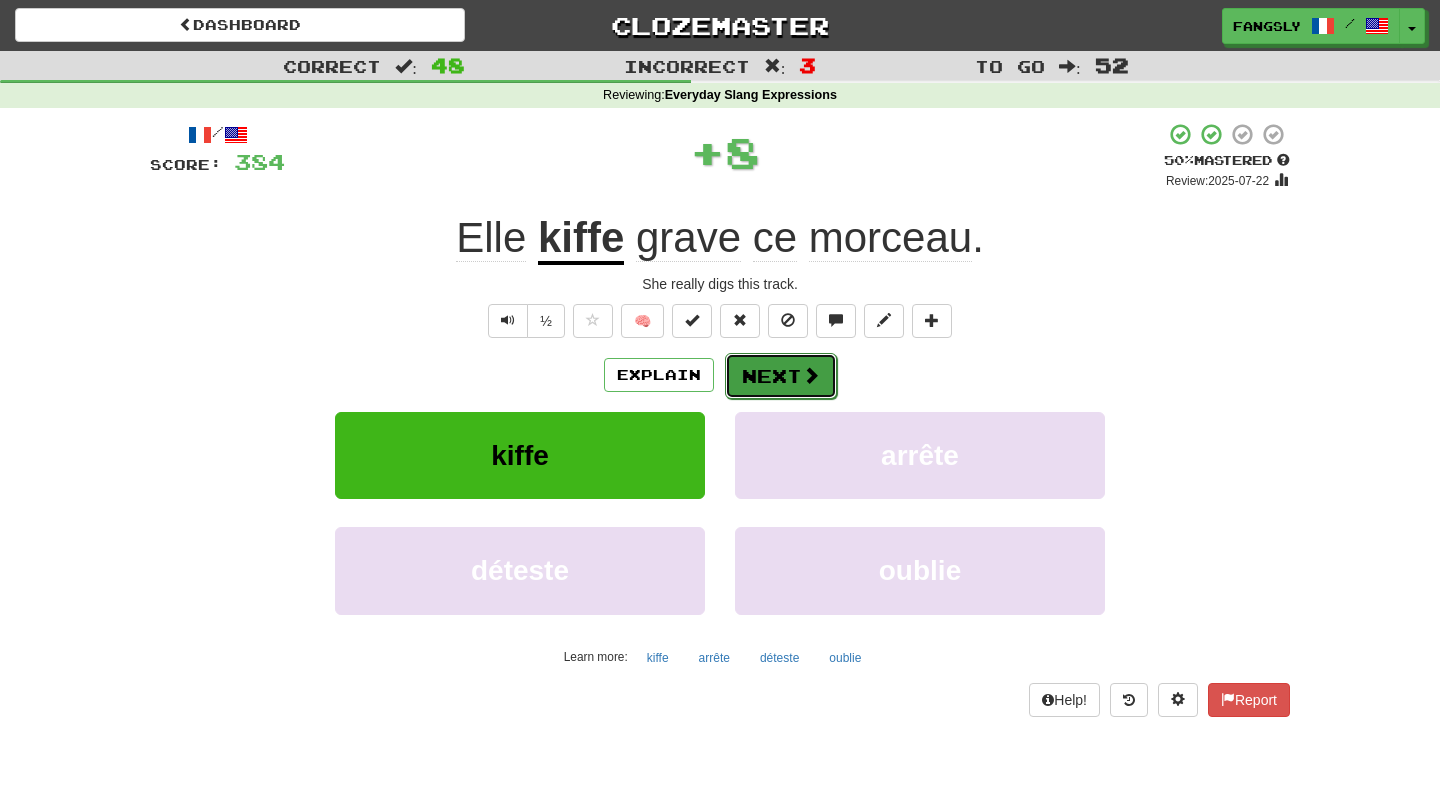 click on "Next" at bounding box center (781, 376) 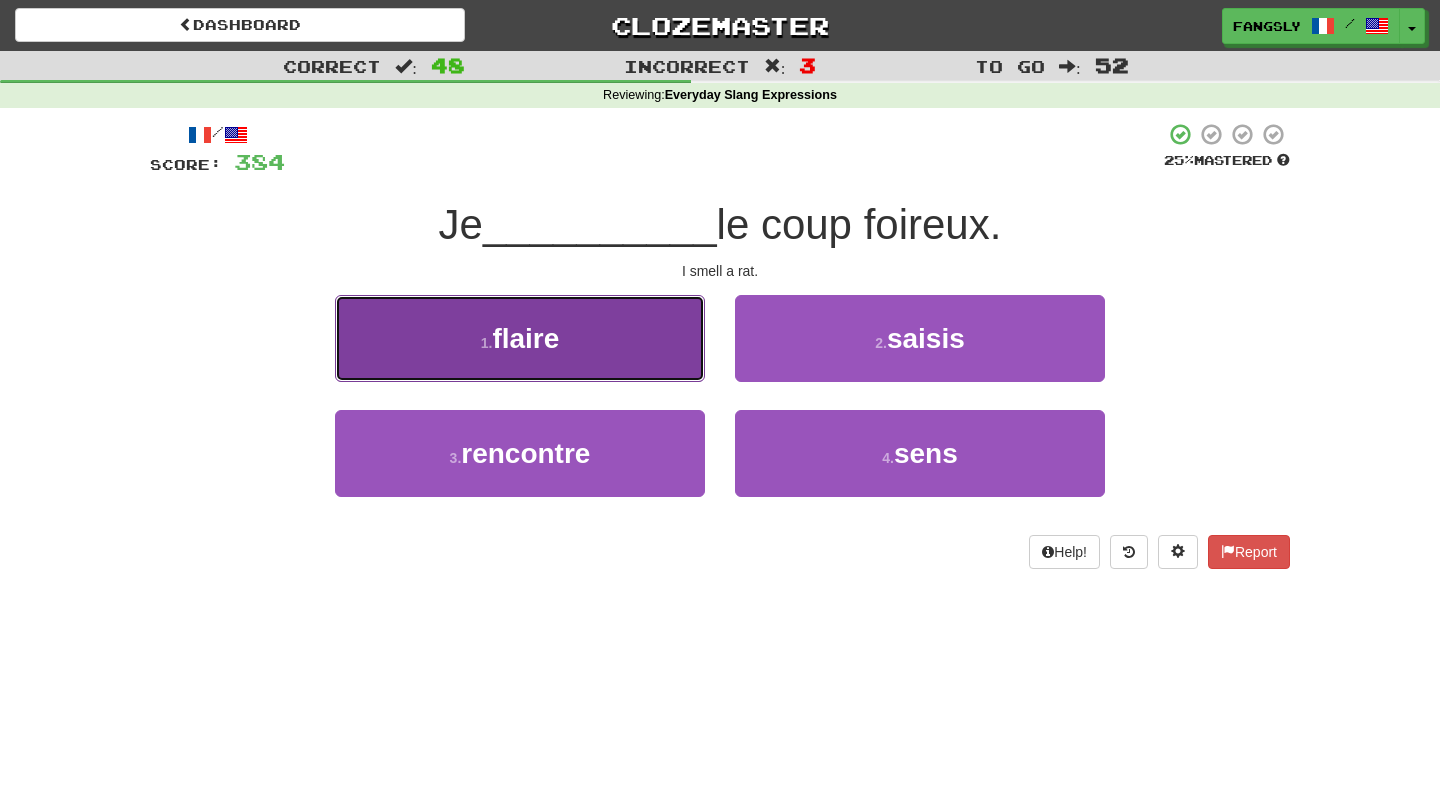 click on "1 .  flaire" at bounding box center [520, 338] 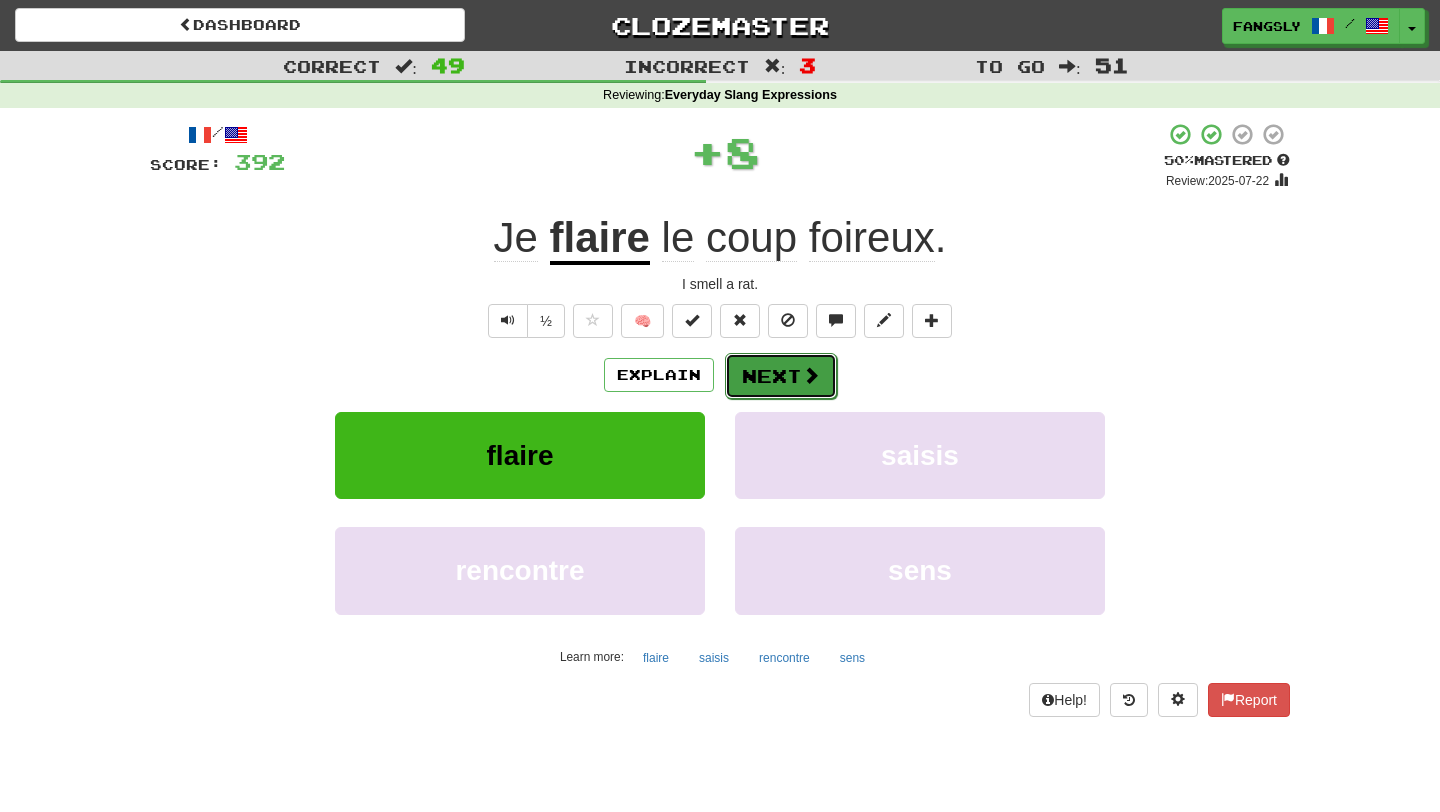 click on "Next" at bounding box center (781, 376) 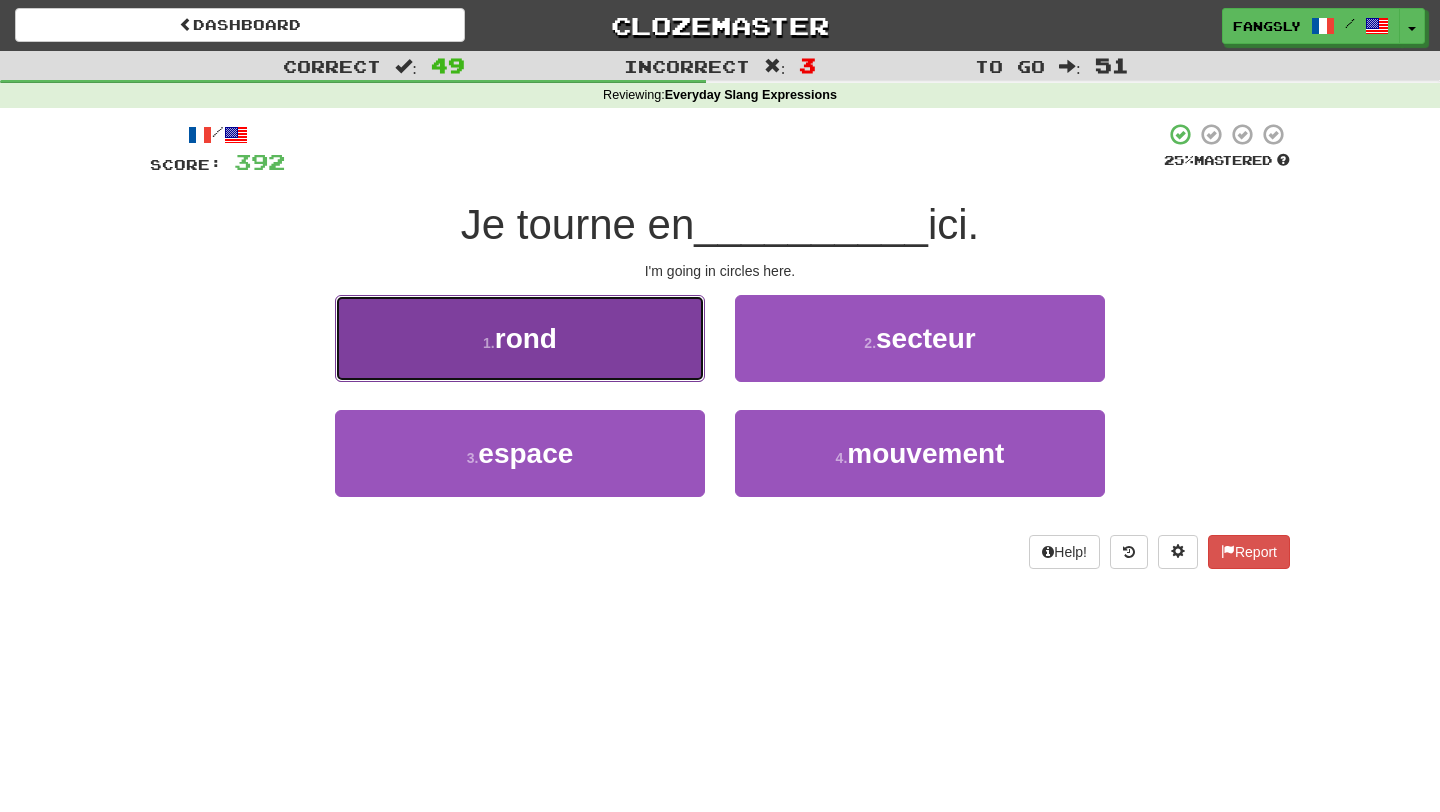 click on "1 .  rond" at bounding box center [520, 338] 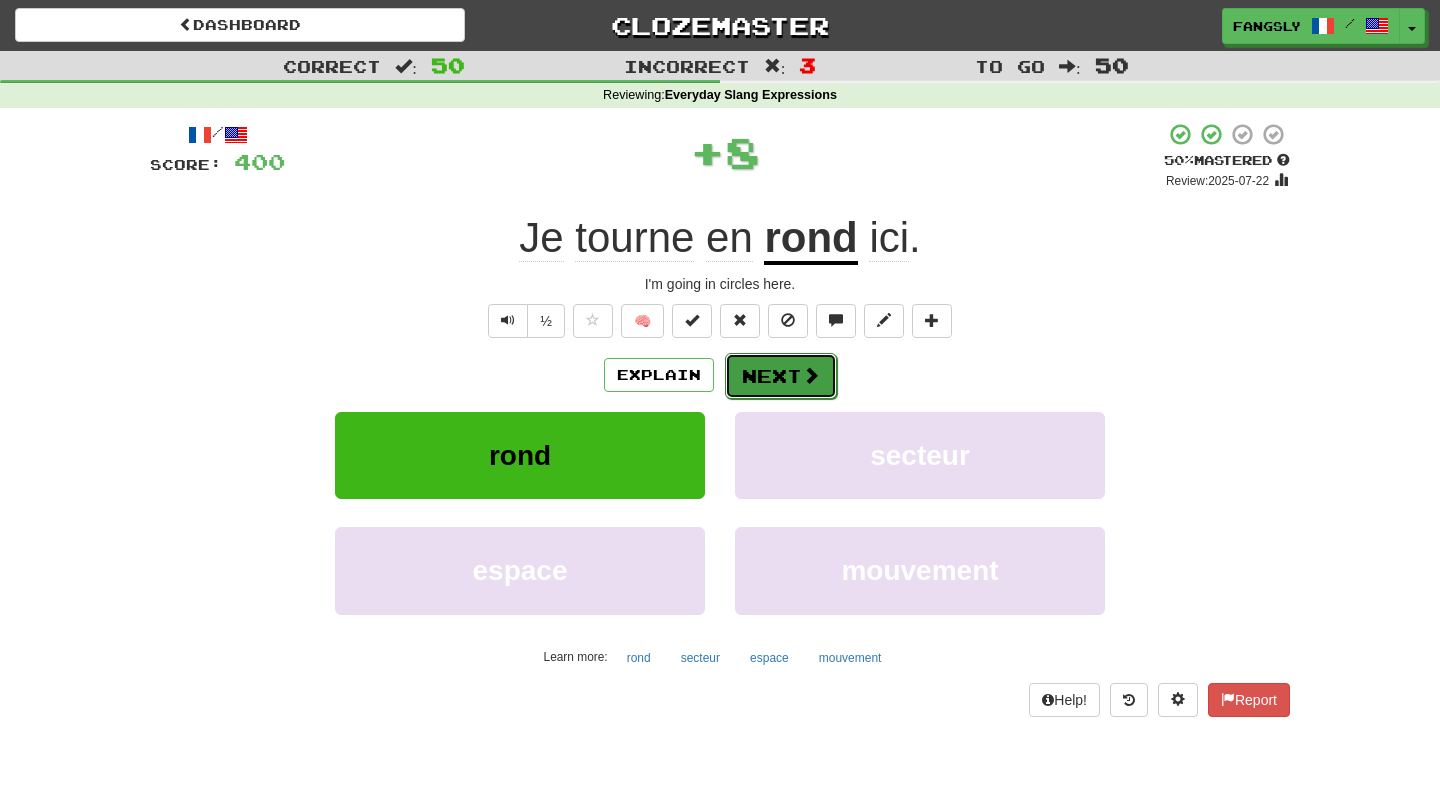 click on "Next" at bounding box center [781, 376] 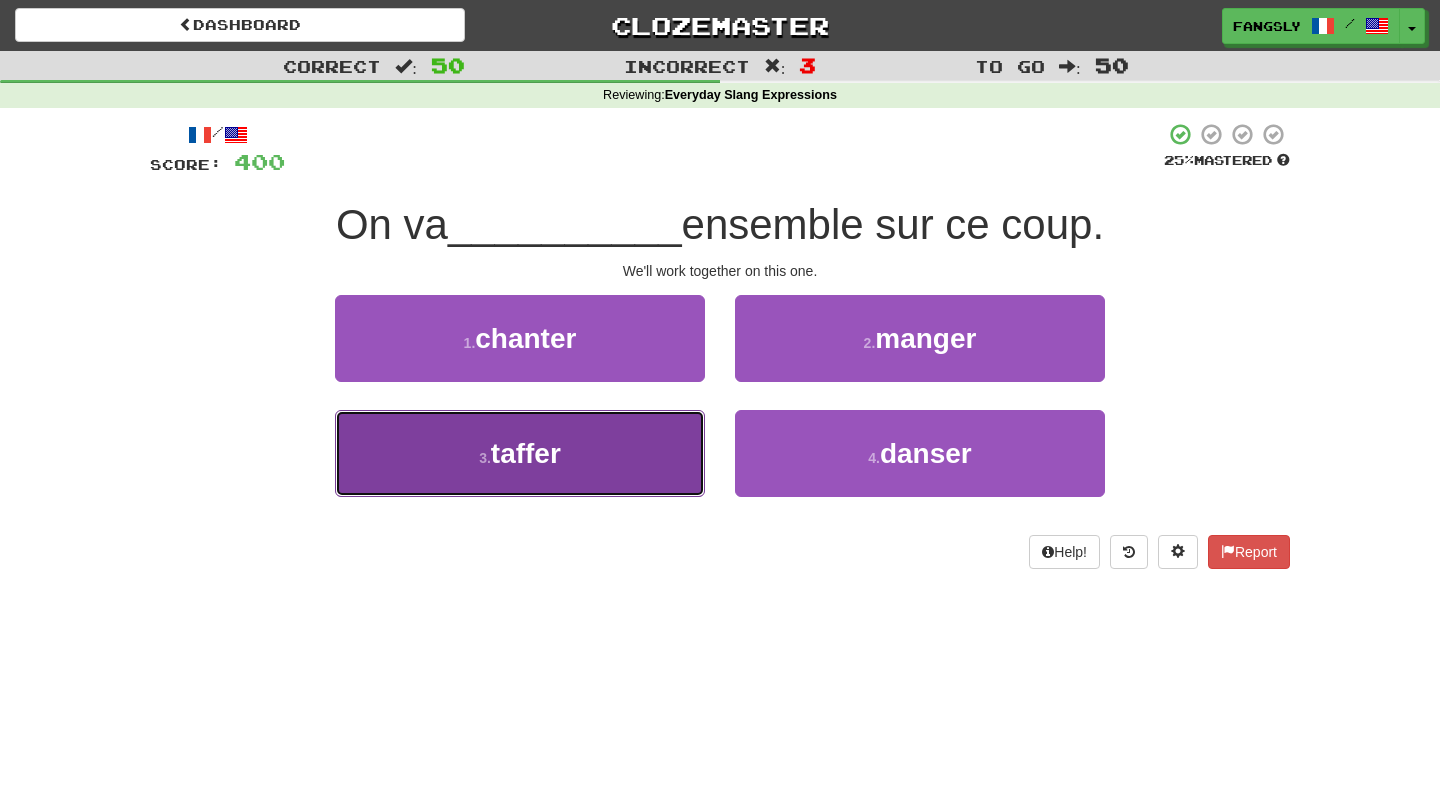 click on "3 .  taffer" at bounding box center [520, 453] 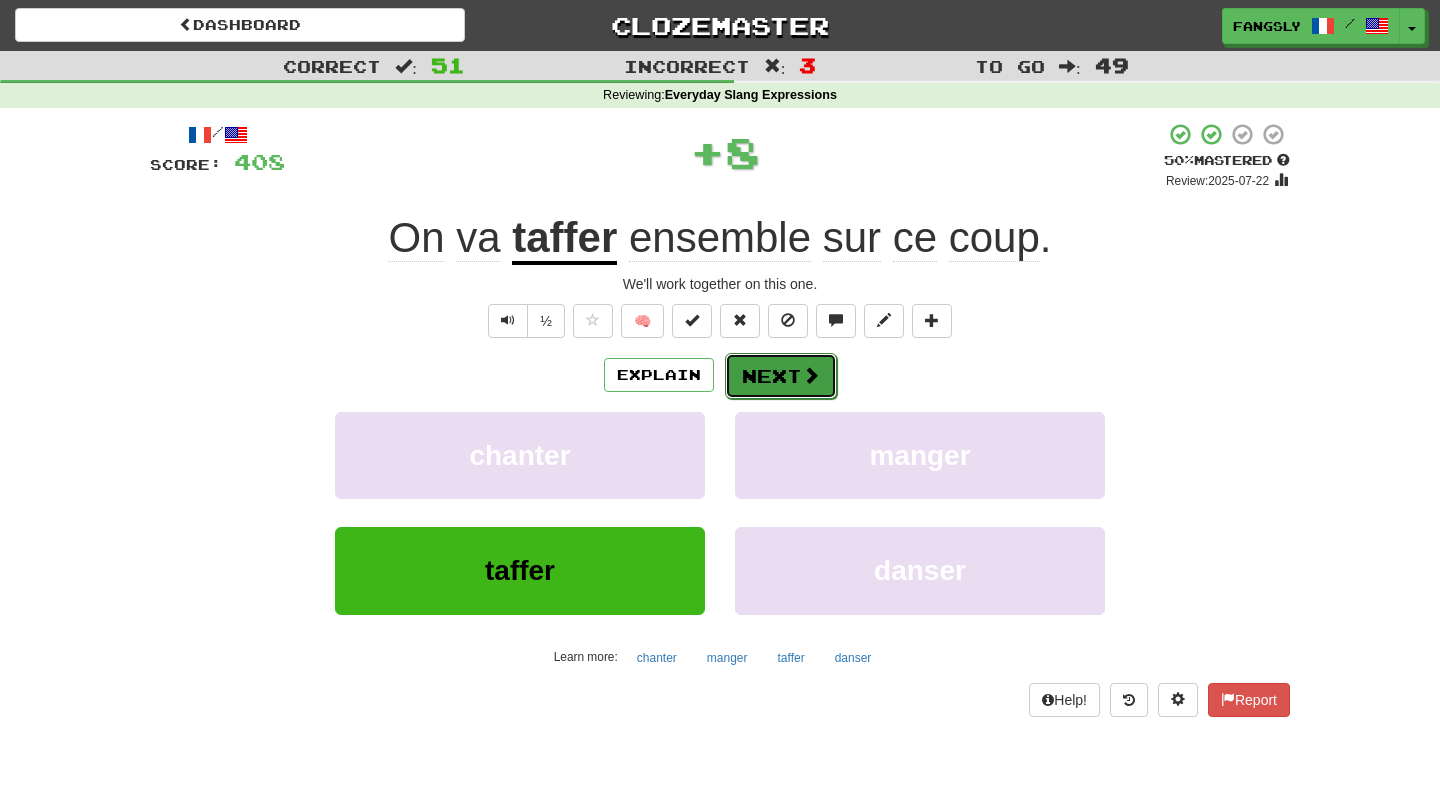 click on "Next" at bounding box center (781, 376) 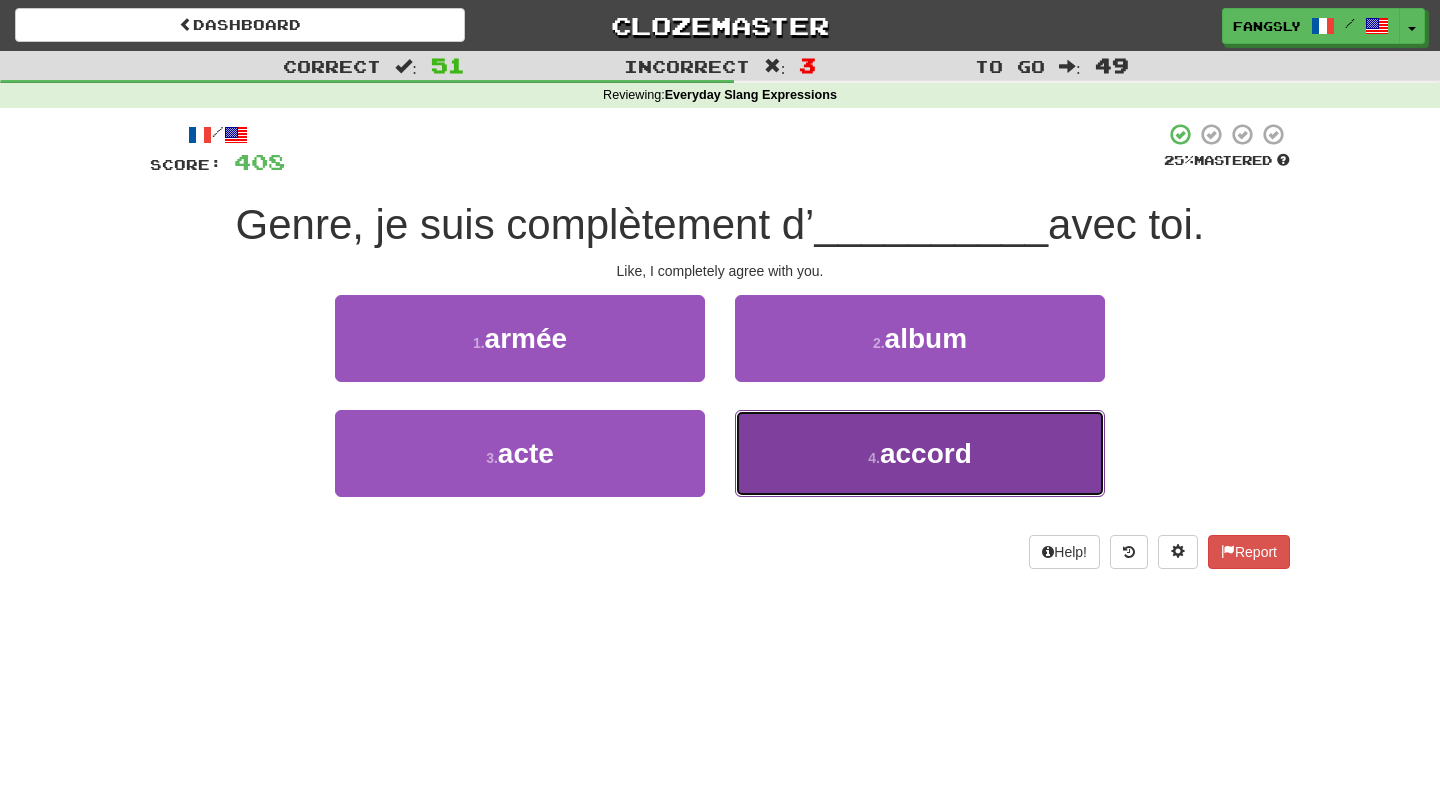 click on "4 .  accord" at bounding box center [920, 453] 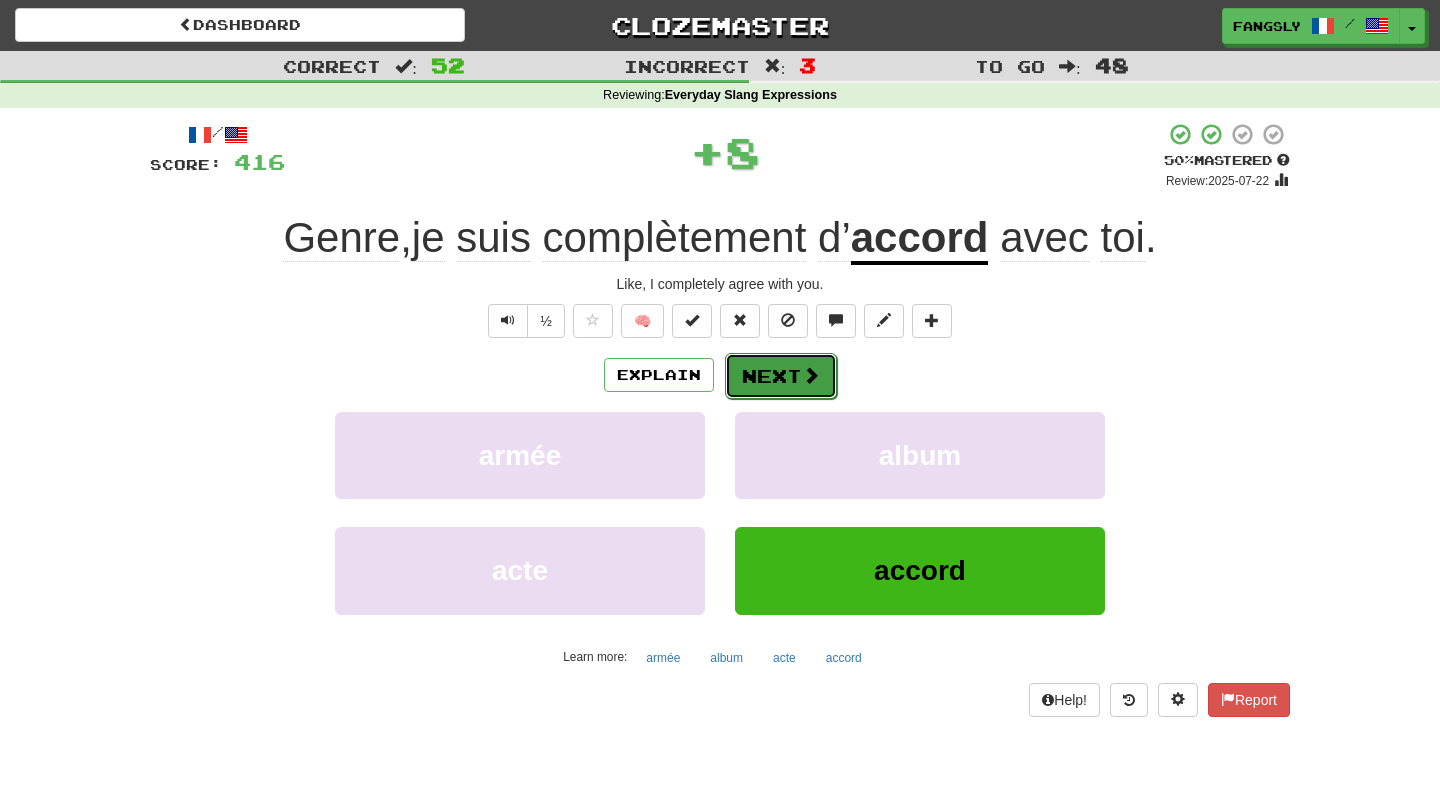 click on "Next" at bounding box center (781, 376) 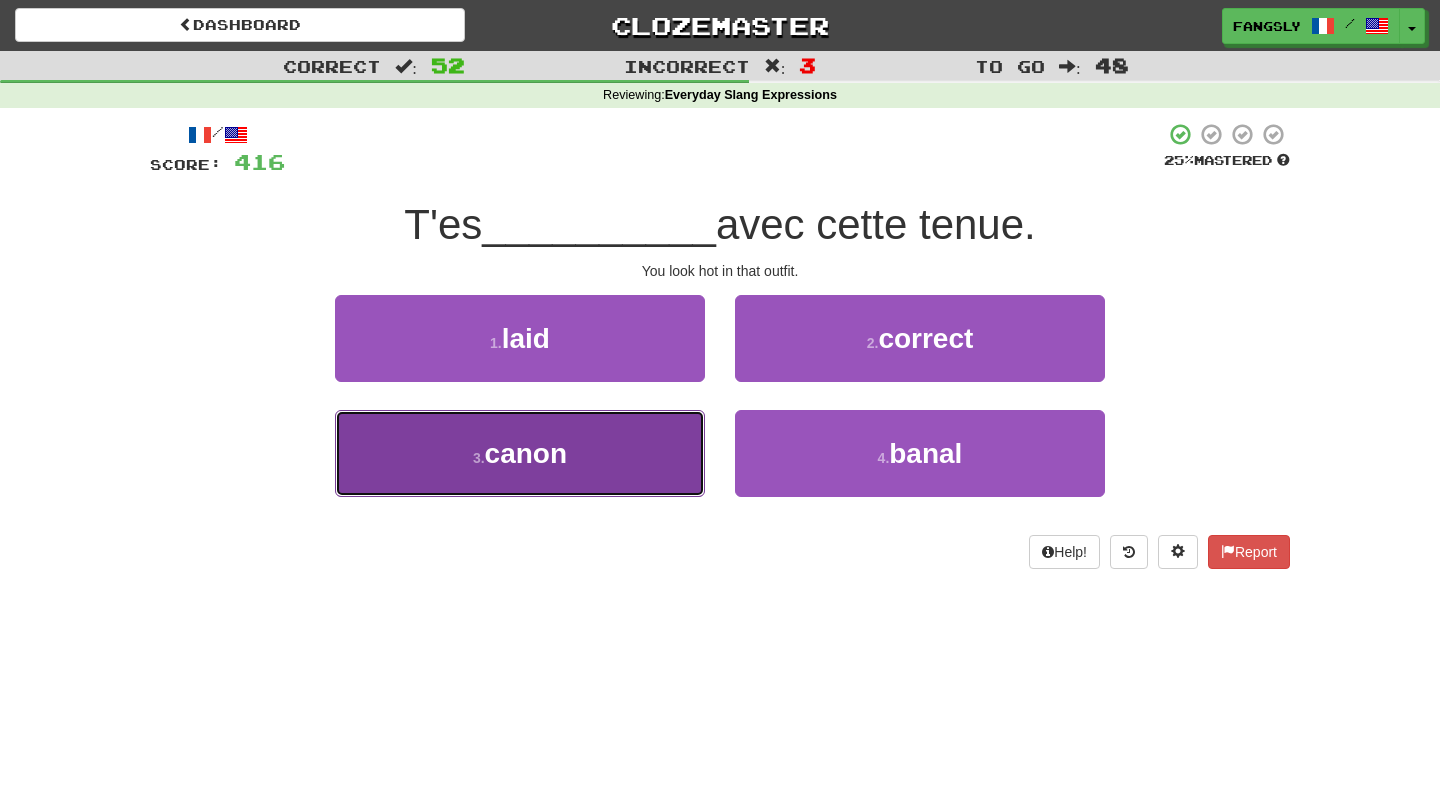 click on "3 .  canon" at bounding box center [520, 453] 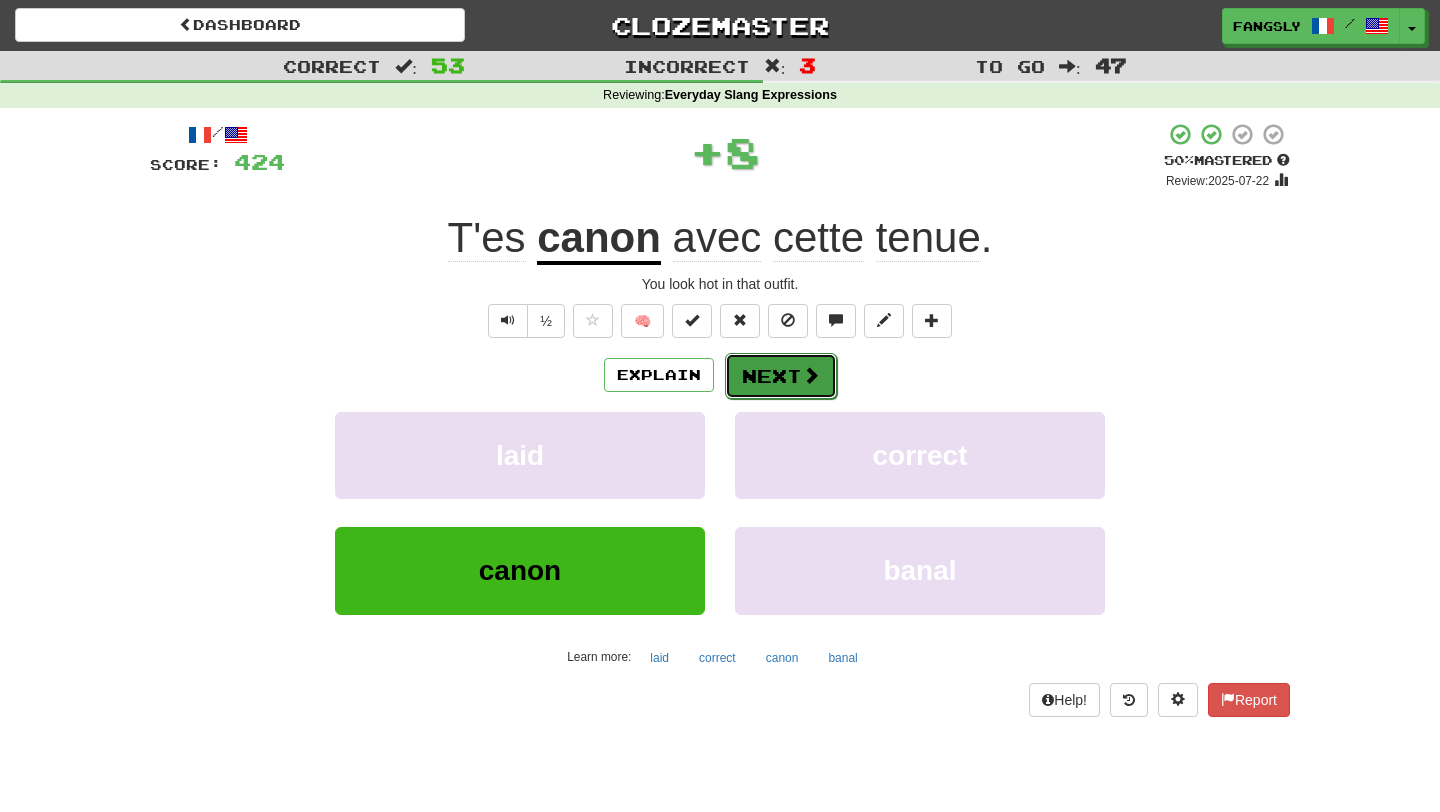 click on "Next" at bounding box center [781, 376] 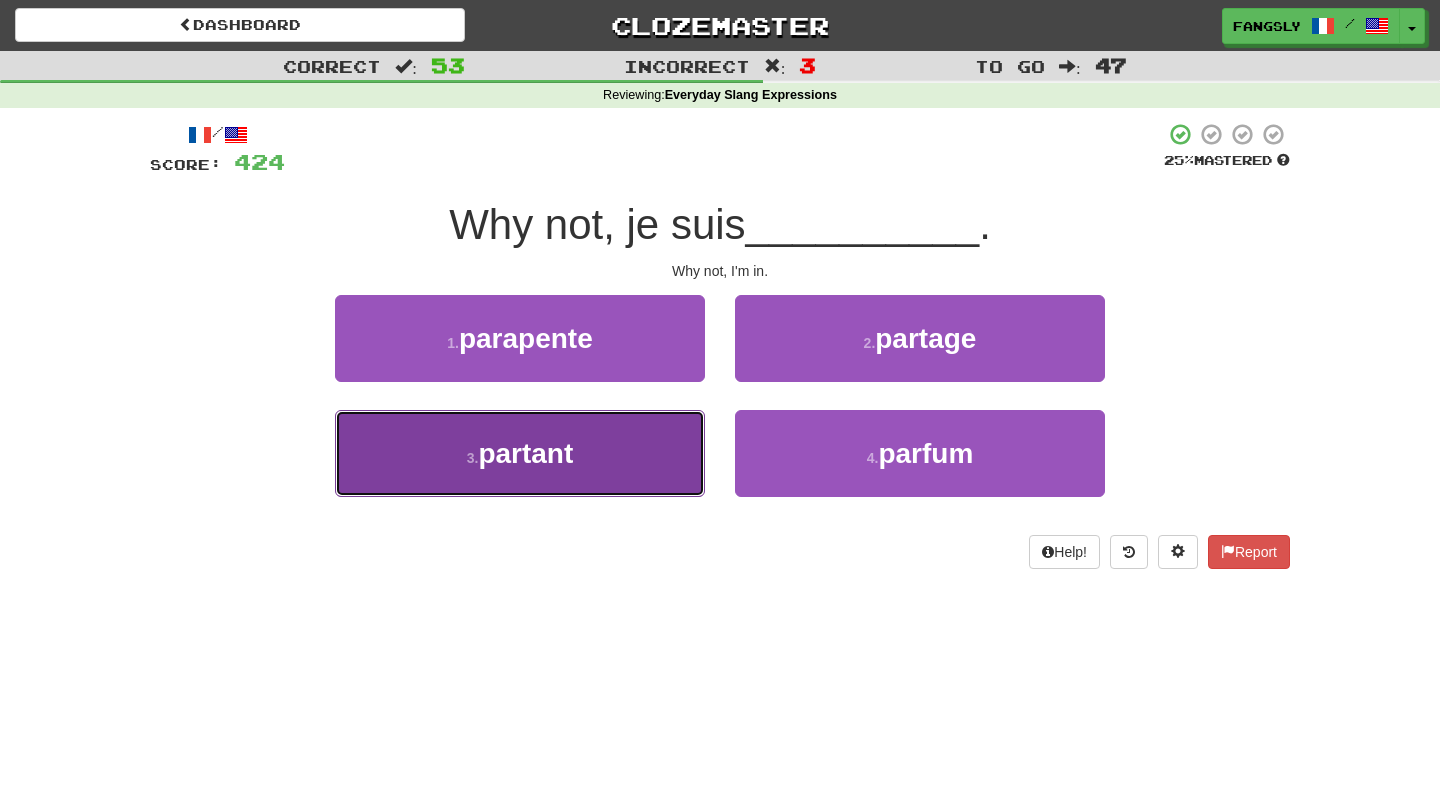 click on "3 .  partant" at bounding box center [520, 453] 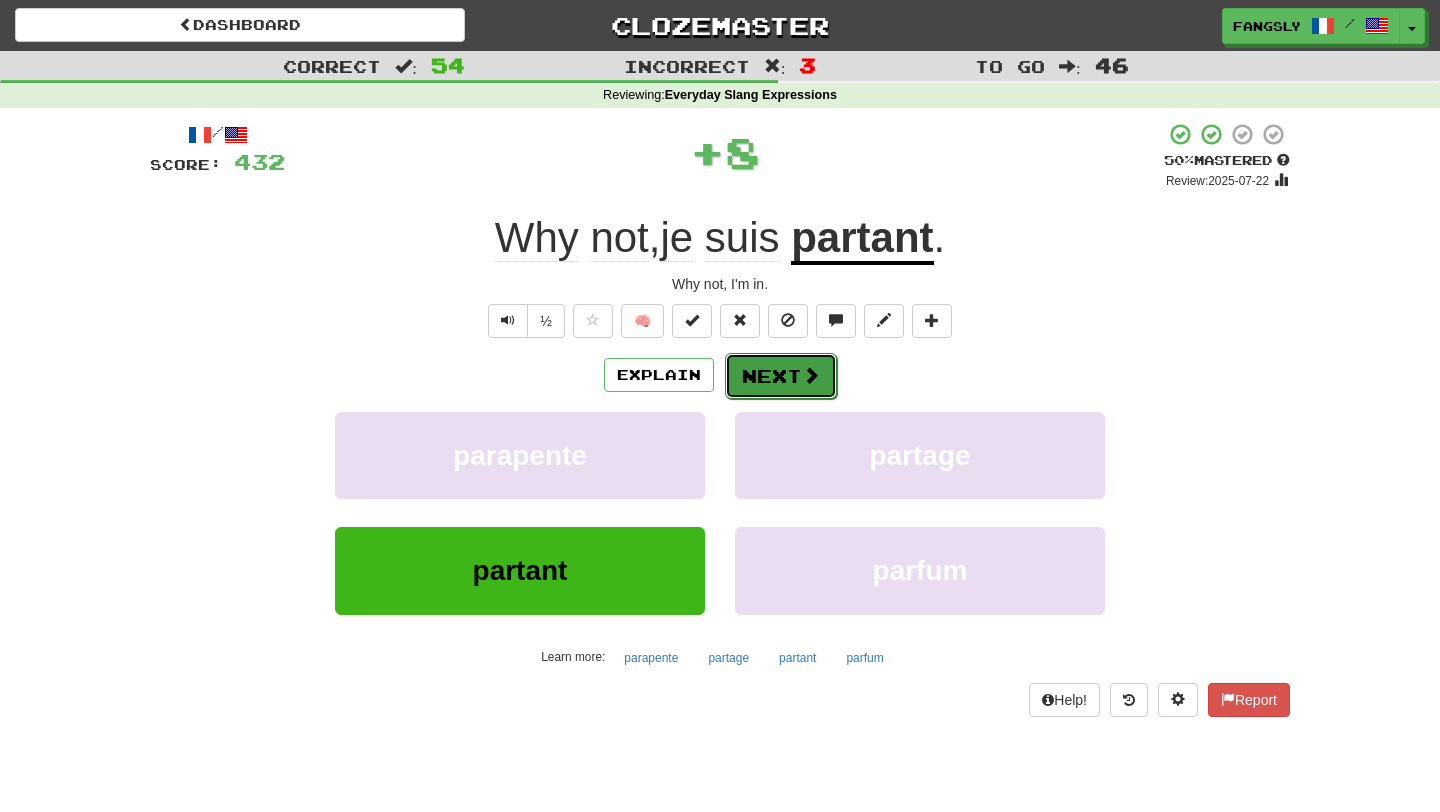 click on "Next" at bounding box center [781, 376] 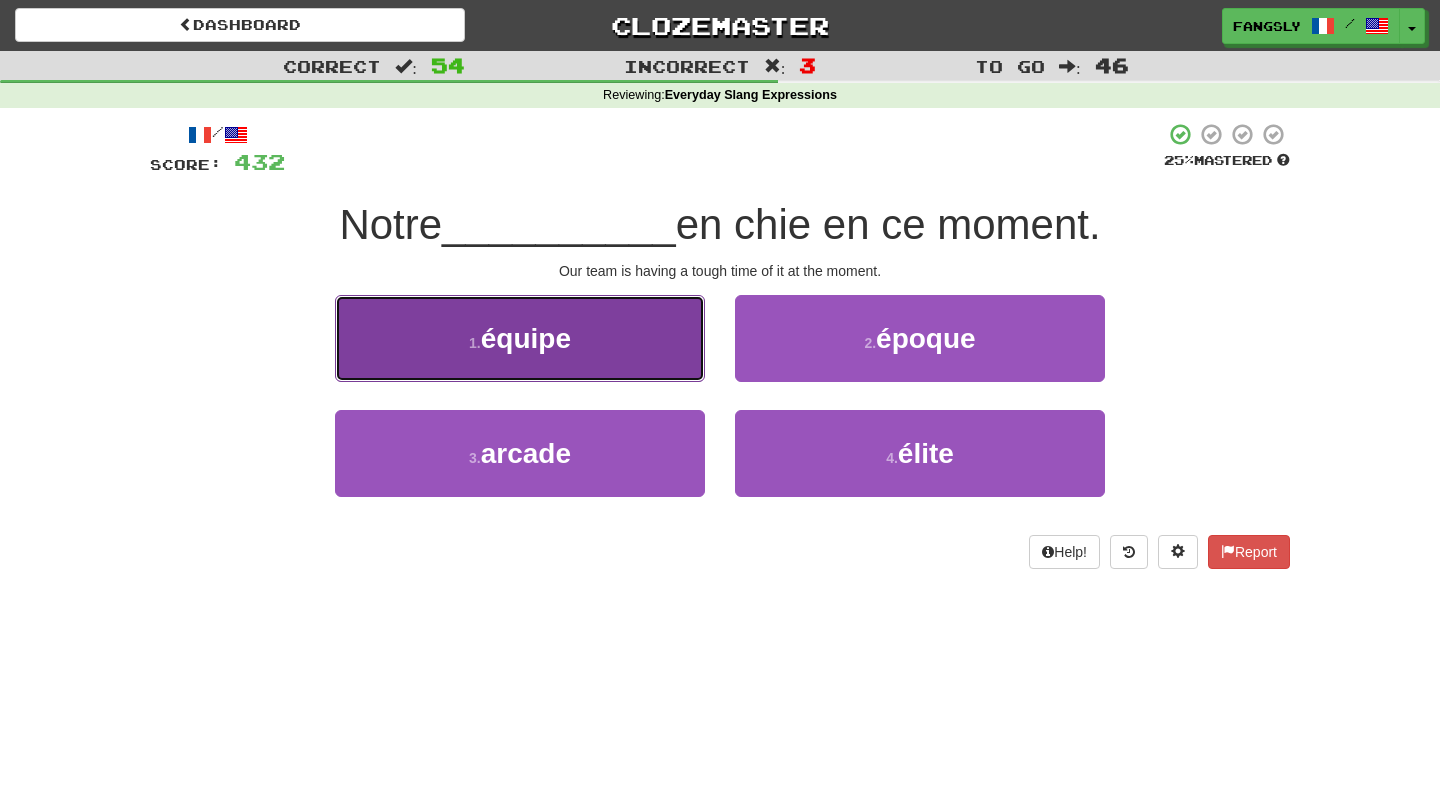click on "1 .  équipe" at bounding box center (520, 338) 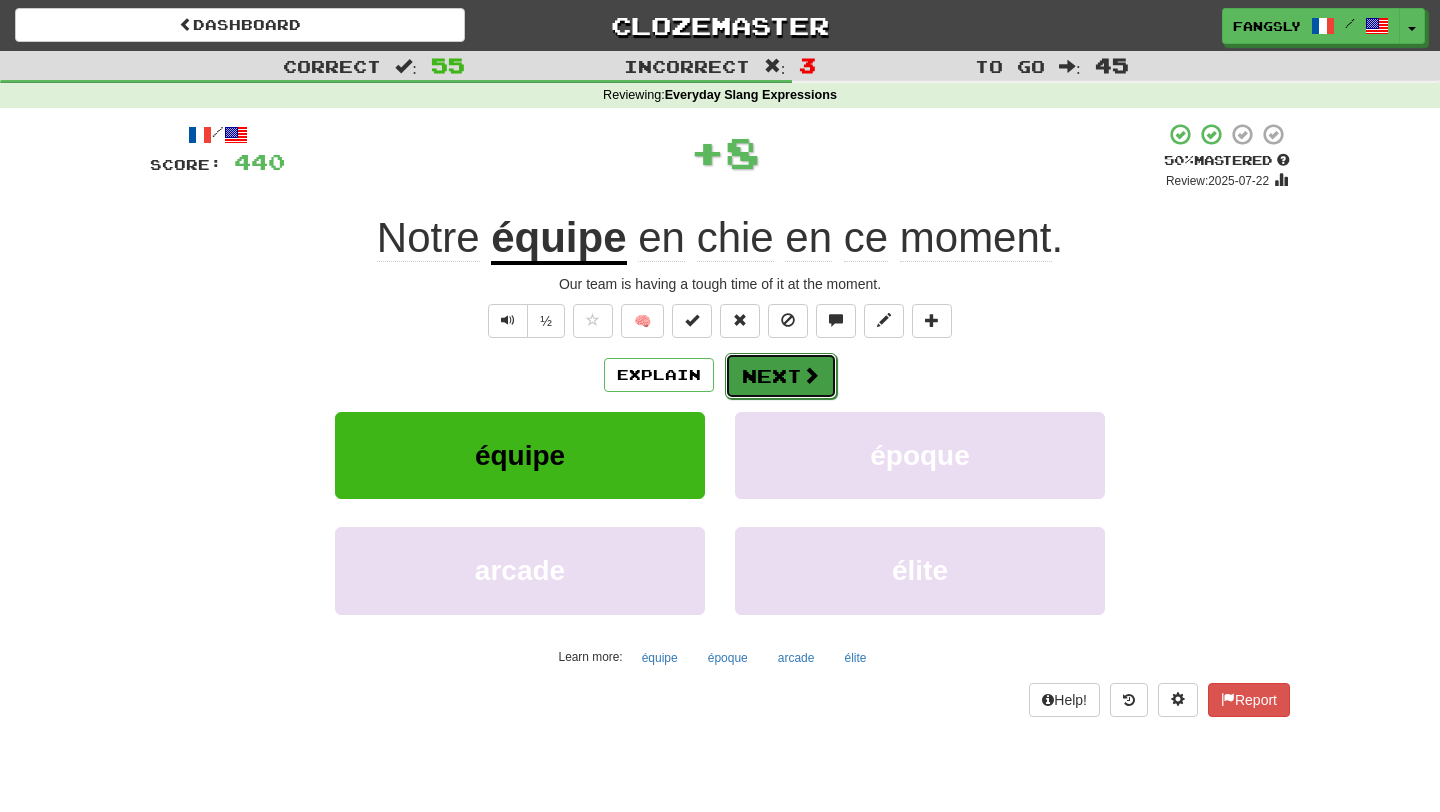 click on "Next" at bounding box center [781, 376] 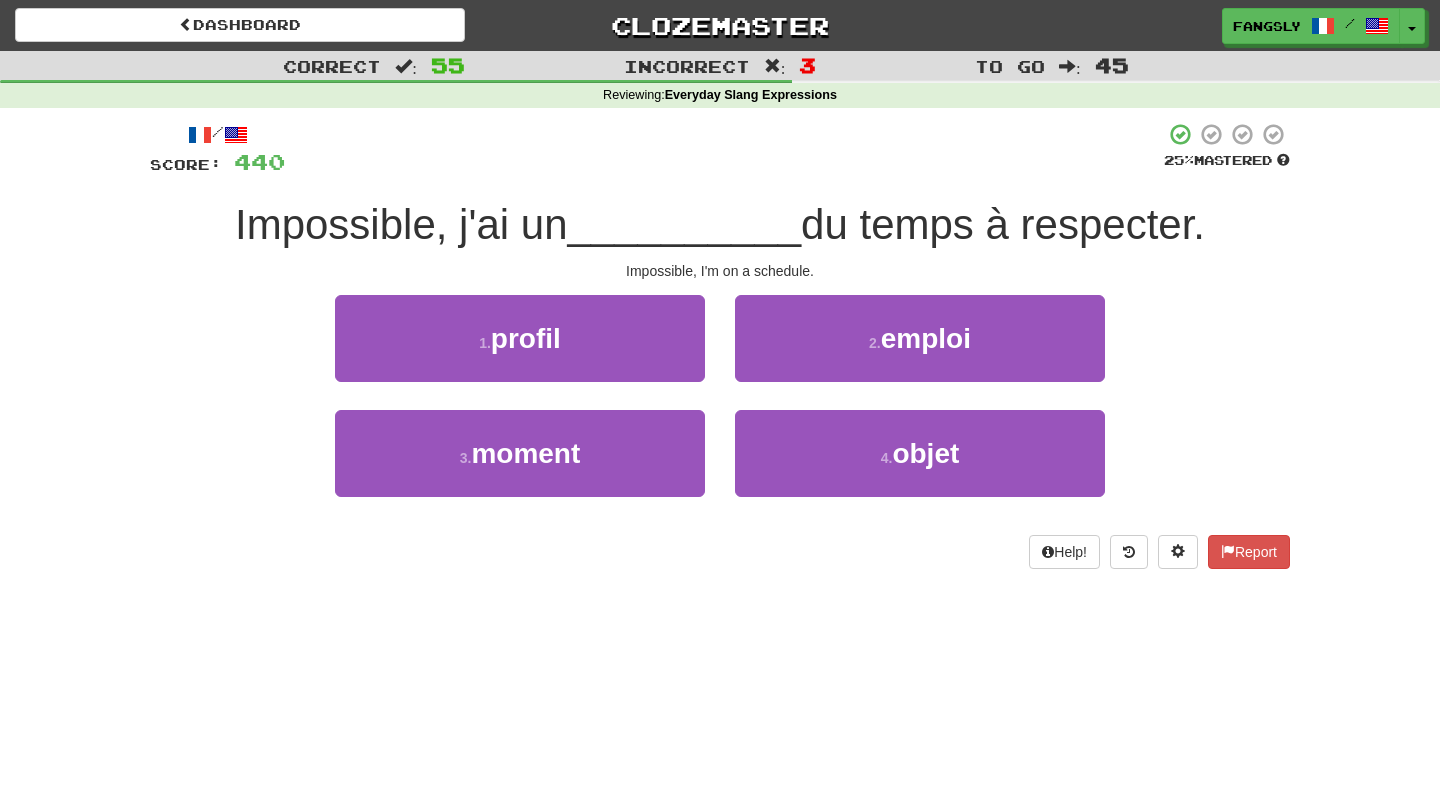 click on "2 .  emploi" at bounding box center (920, 352) 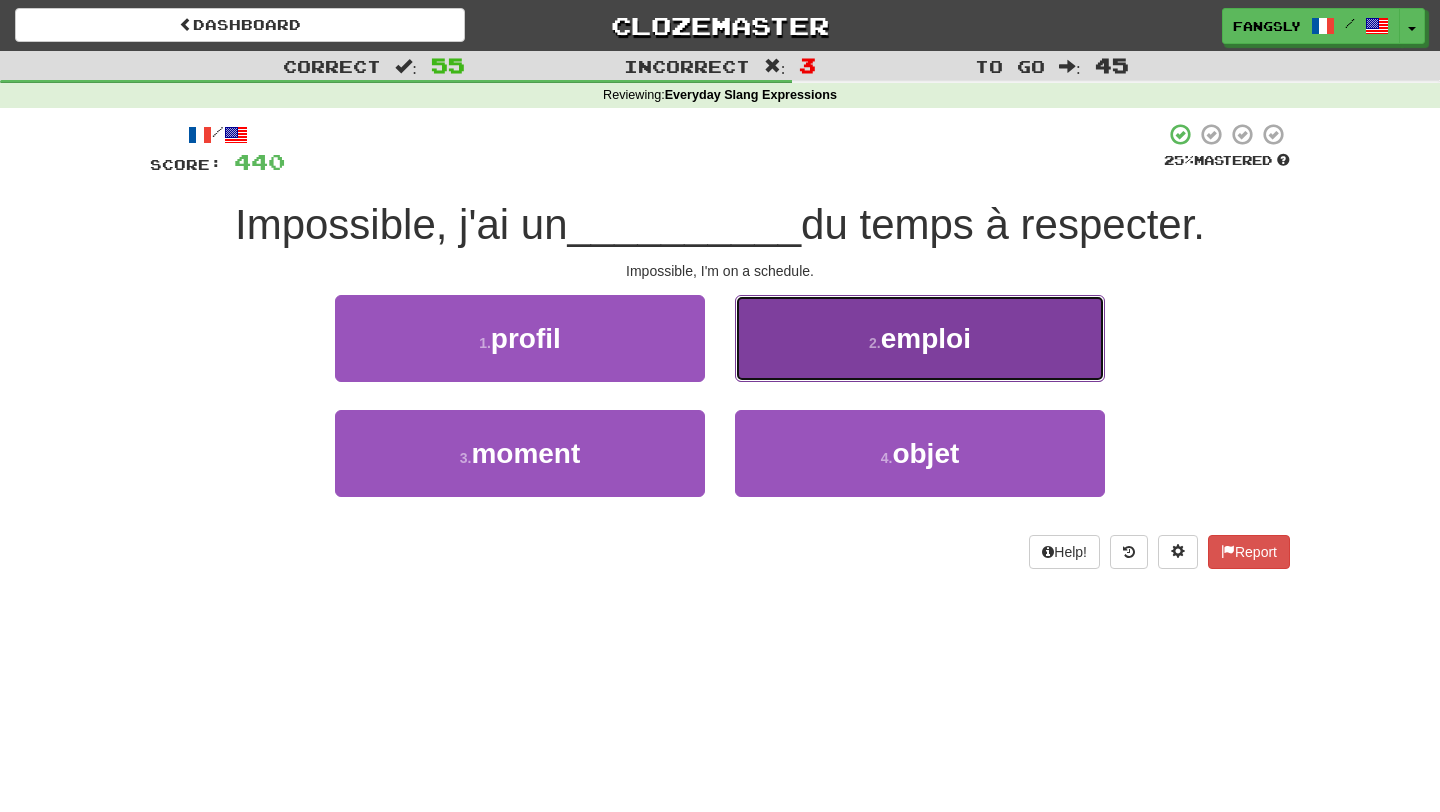 click on "2 .  emploi" at bounding box center (920, 338) 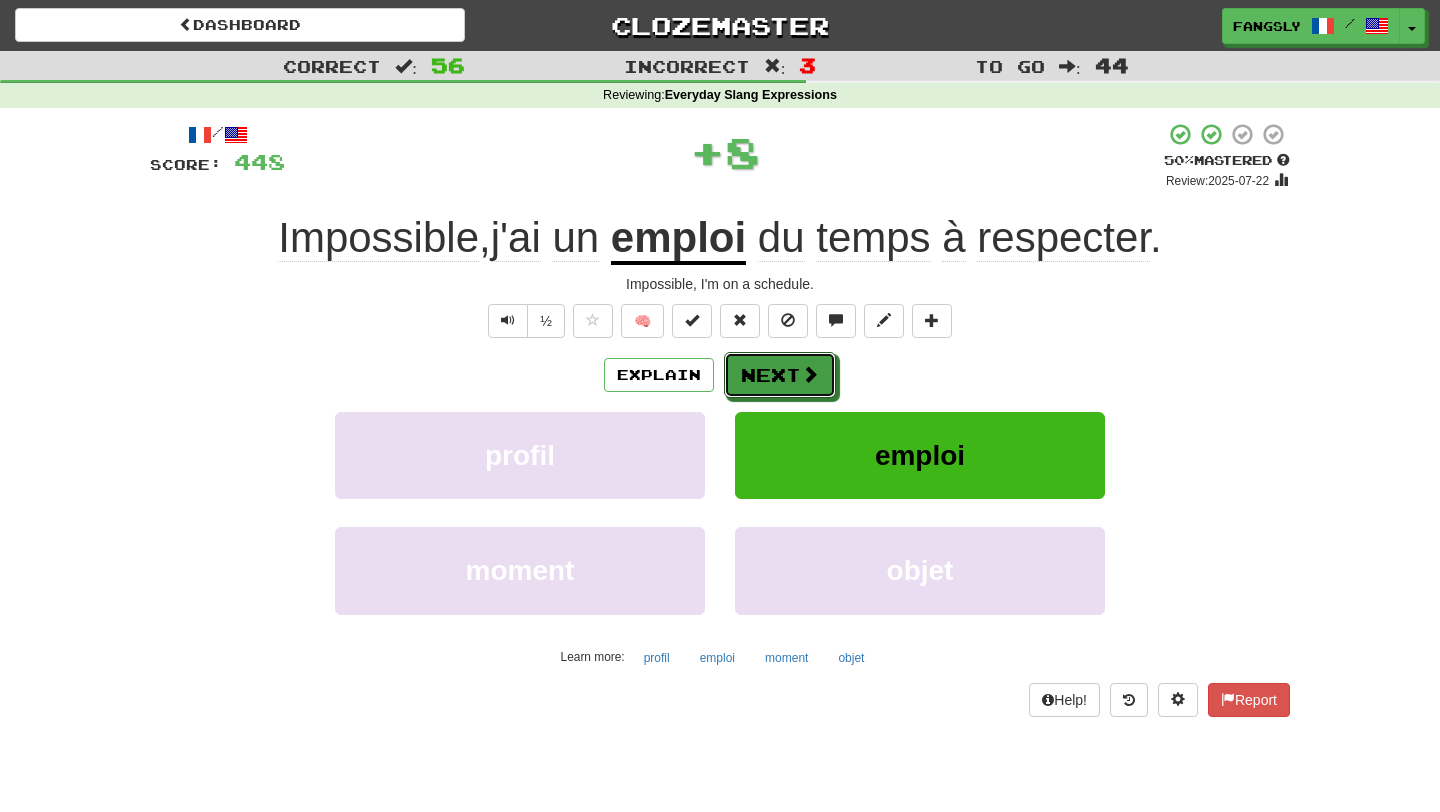 click at bounding box center [810, 374] 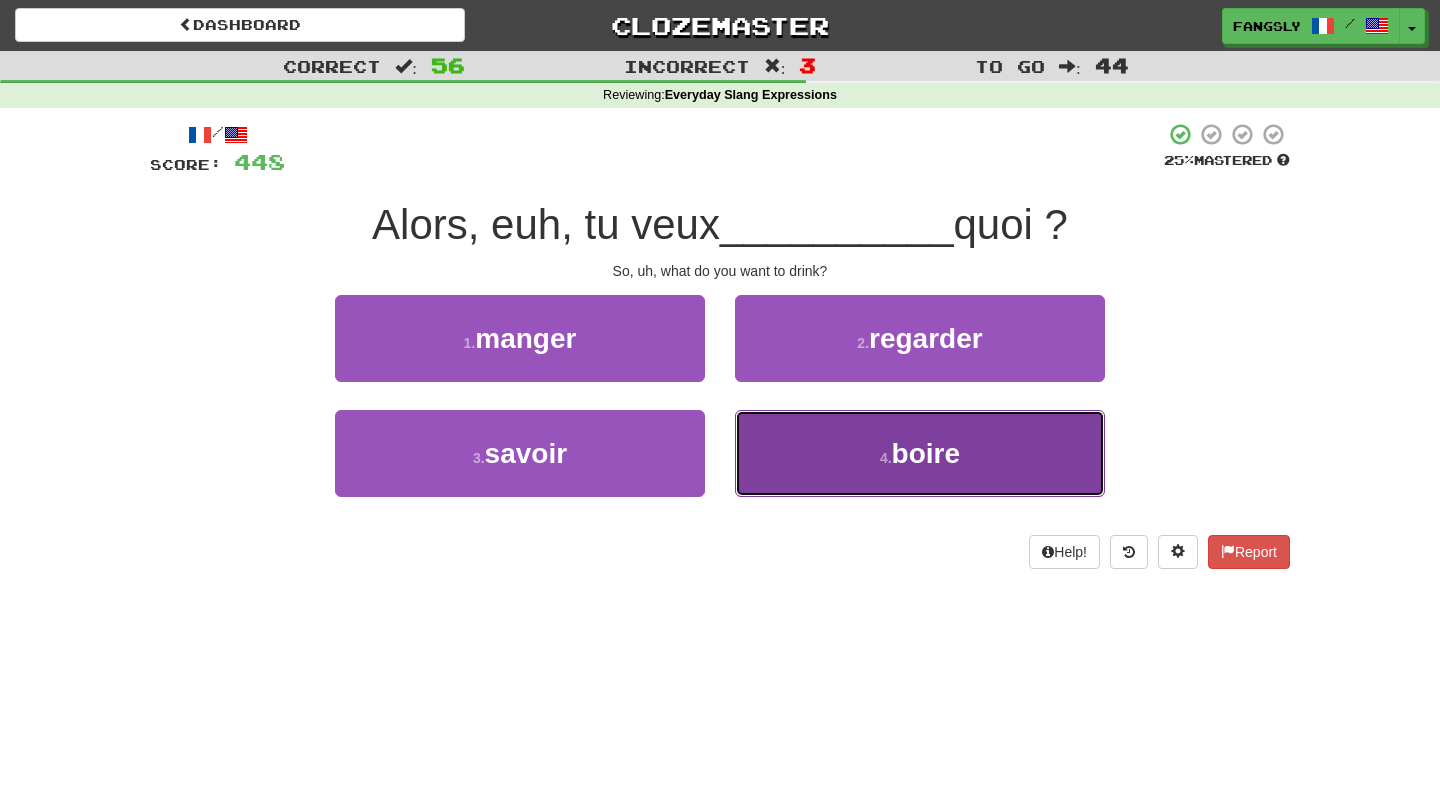click on "4 .  boire" at bounding box center (920, 453) 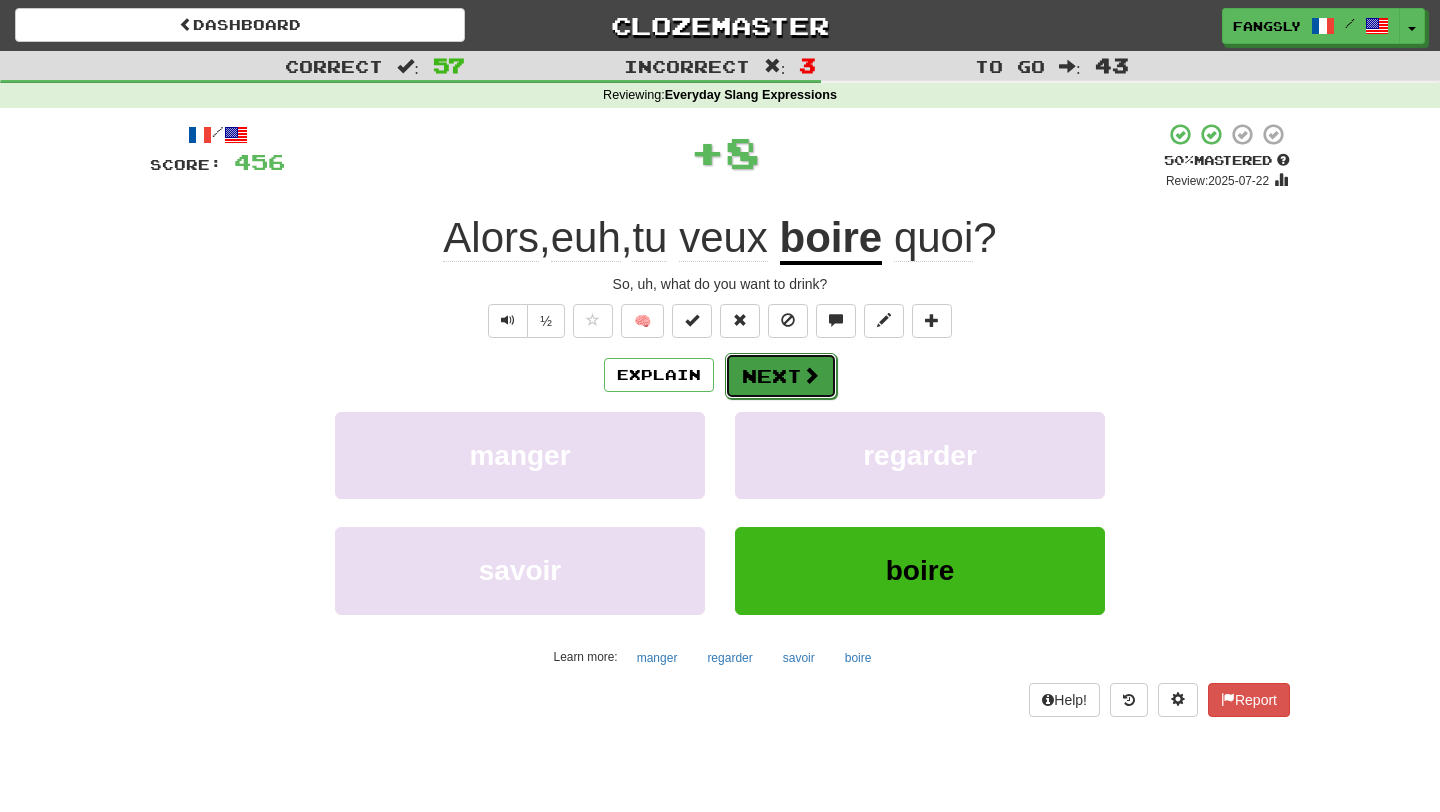 click on "Next" at bounding box center (781, 376) 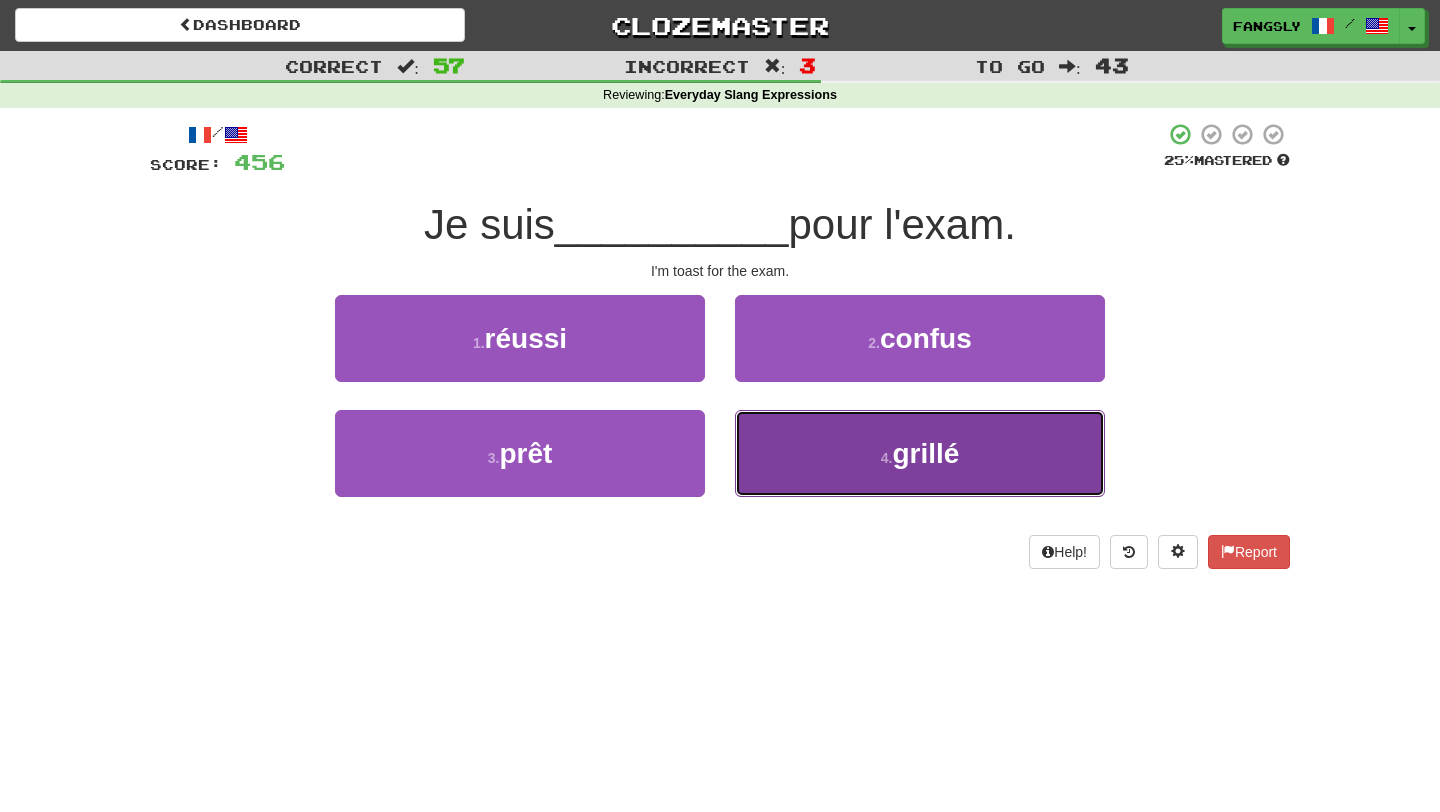 click on "4 .  grillé" at bounding box center [920, 453] 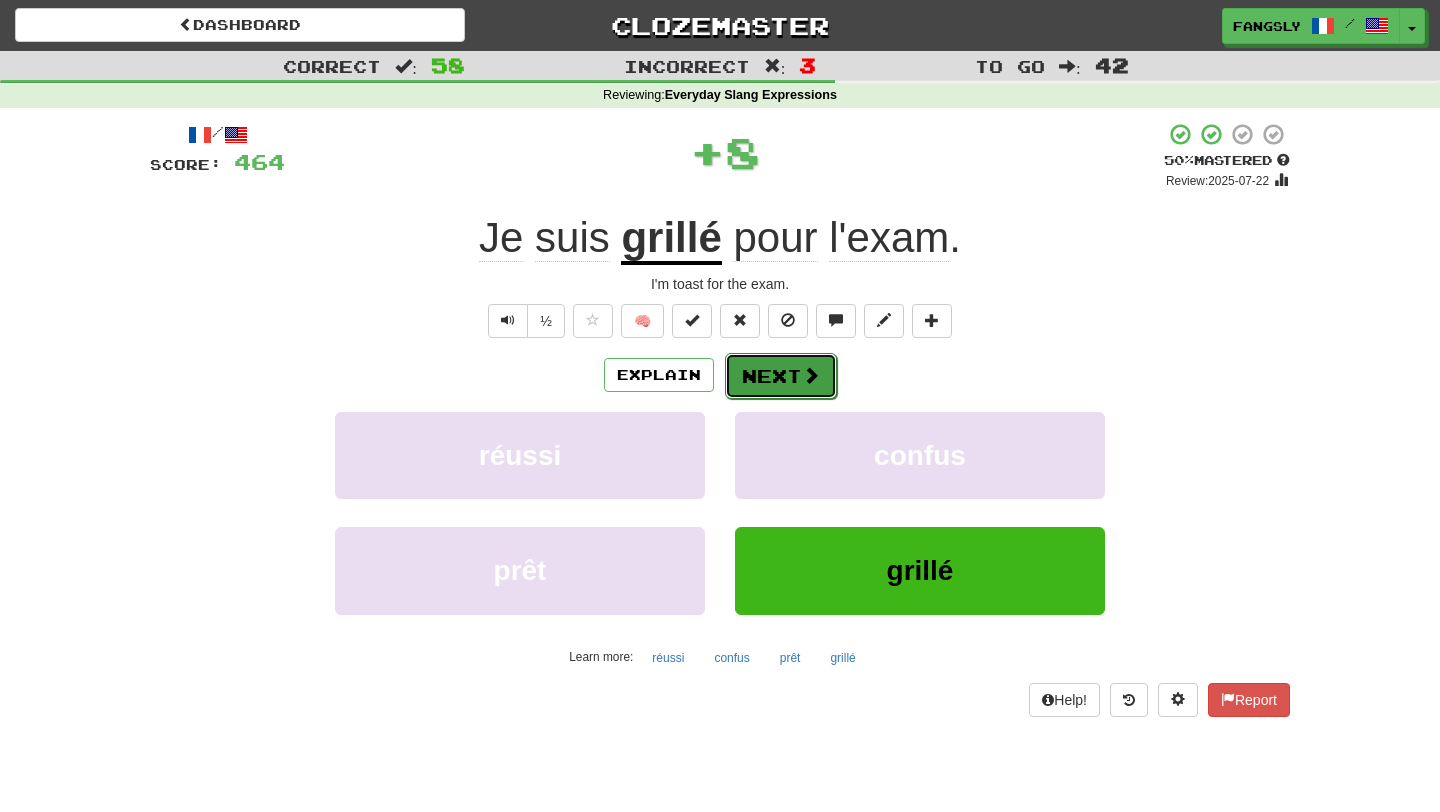 click on "Next" at bounding box center (781, 376) 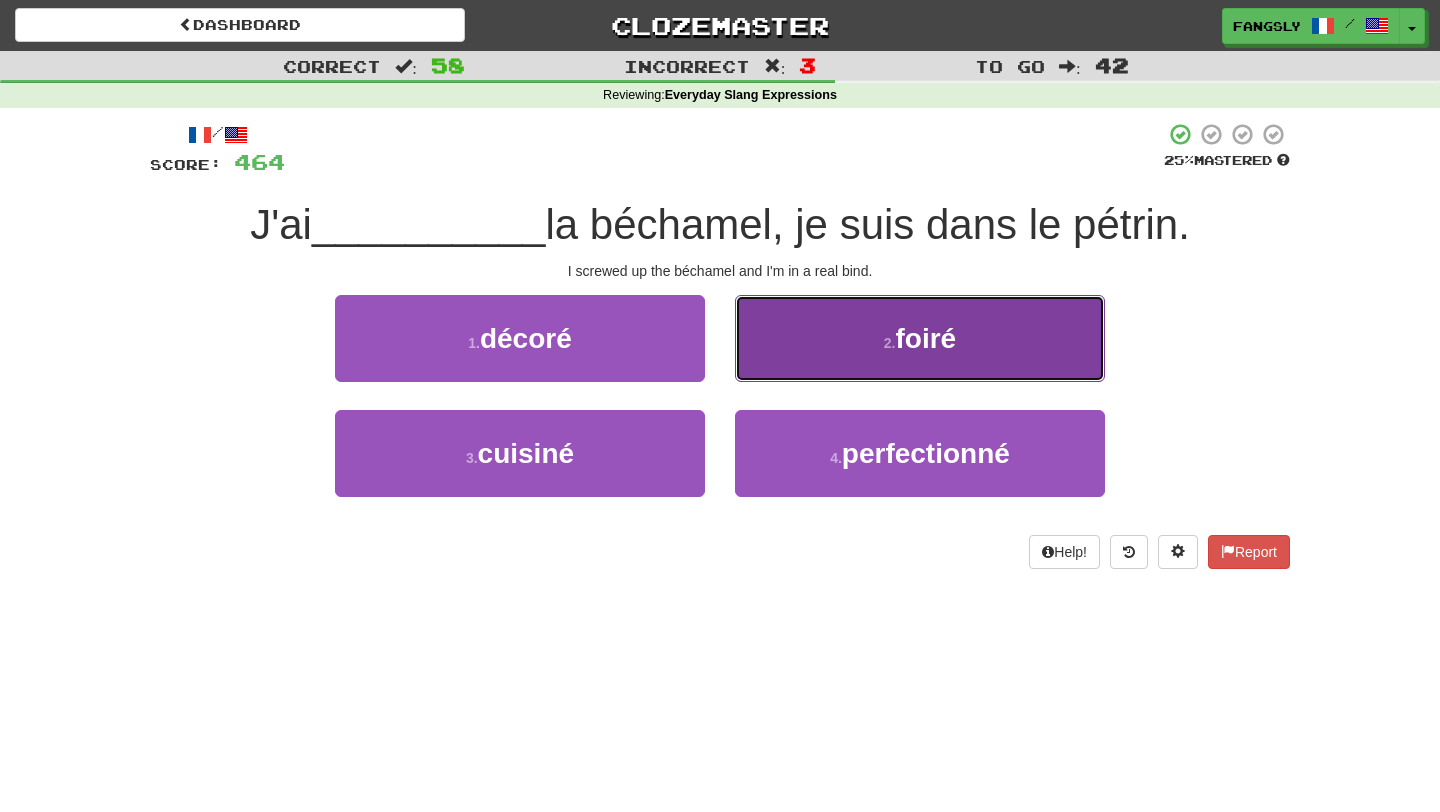 click on "2 .  foiré" at bounding box center [920, 338] 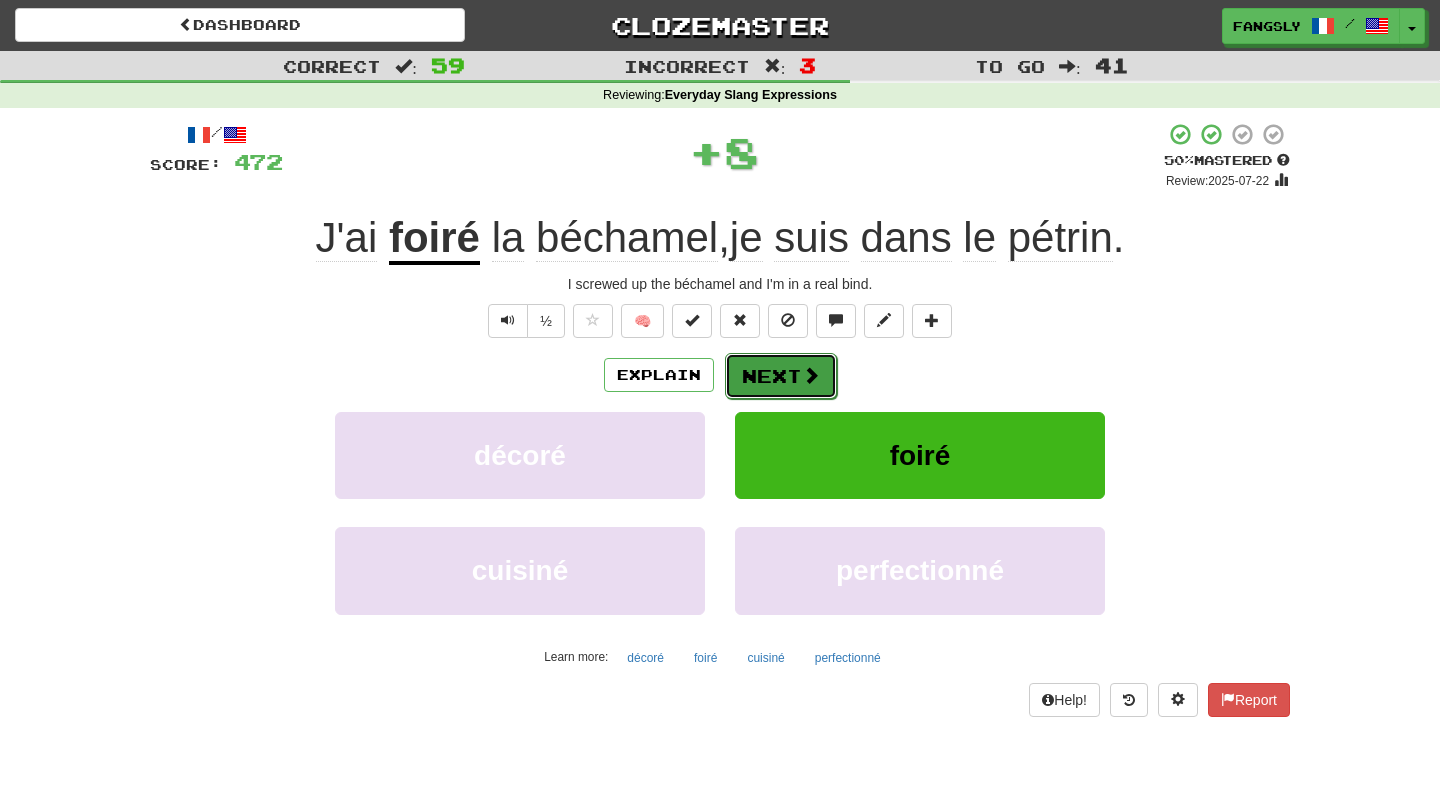 click on "Next" at bounding box center (781, 376) 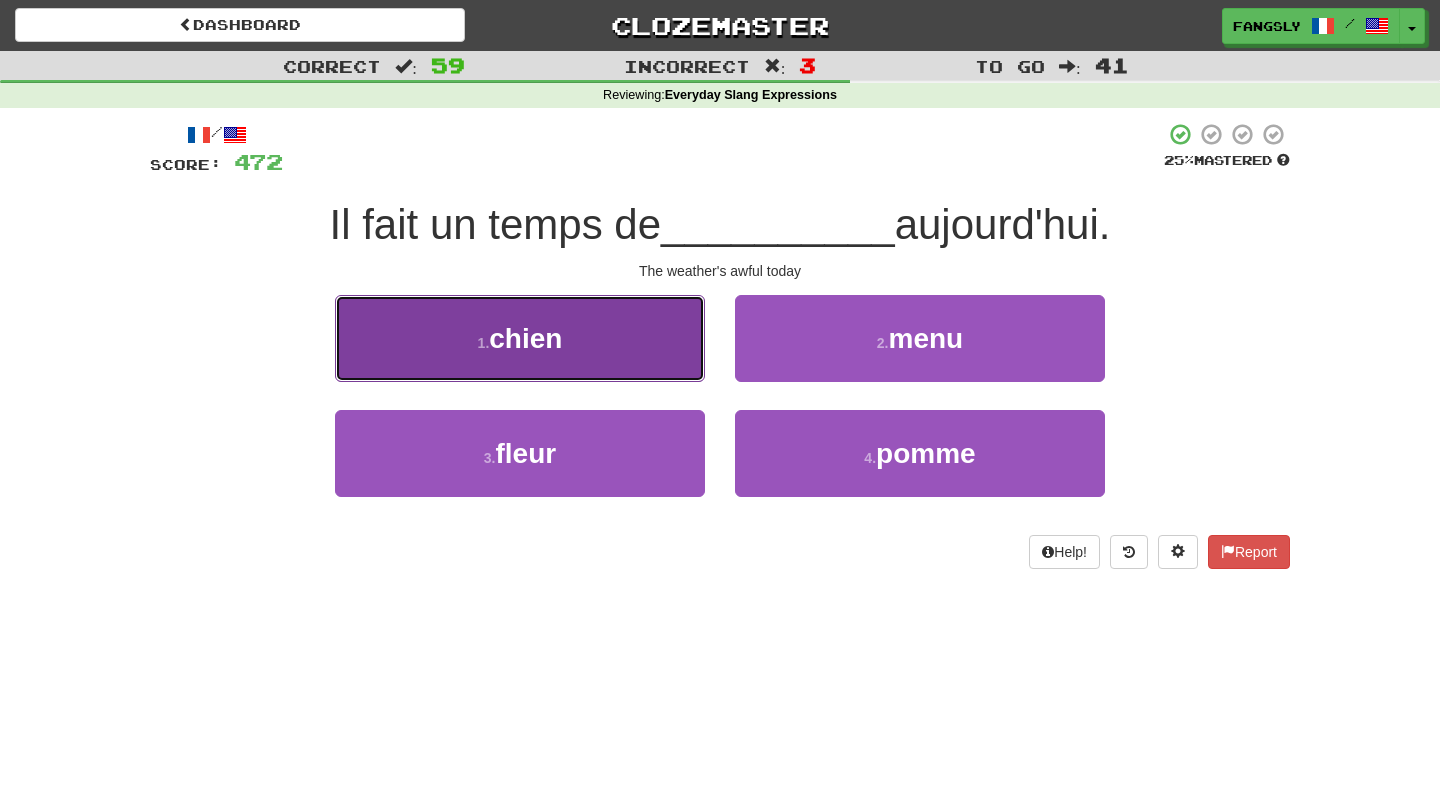 click on "1 .  chien" at bounding box center [520, 338] 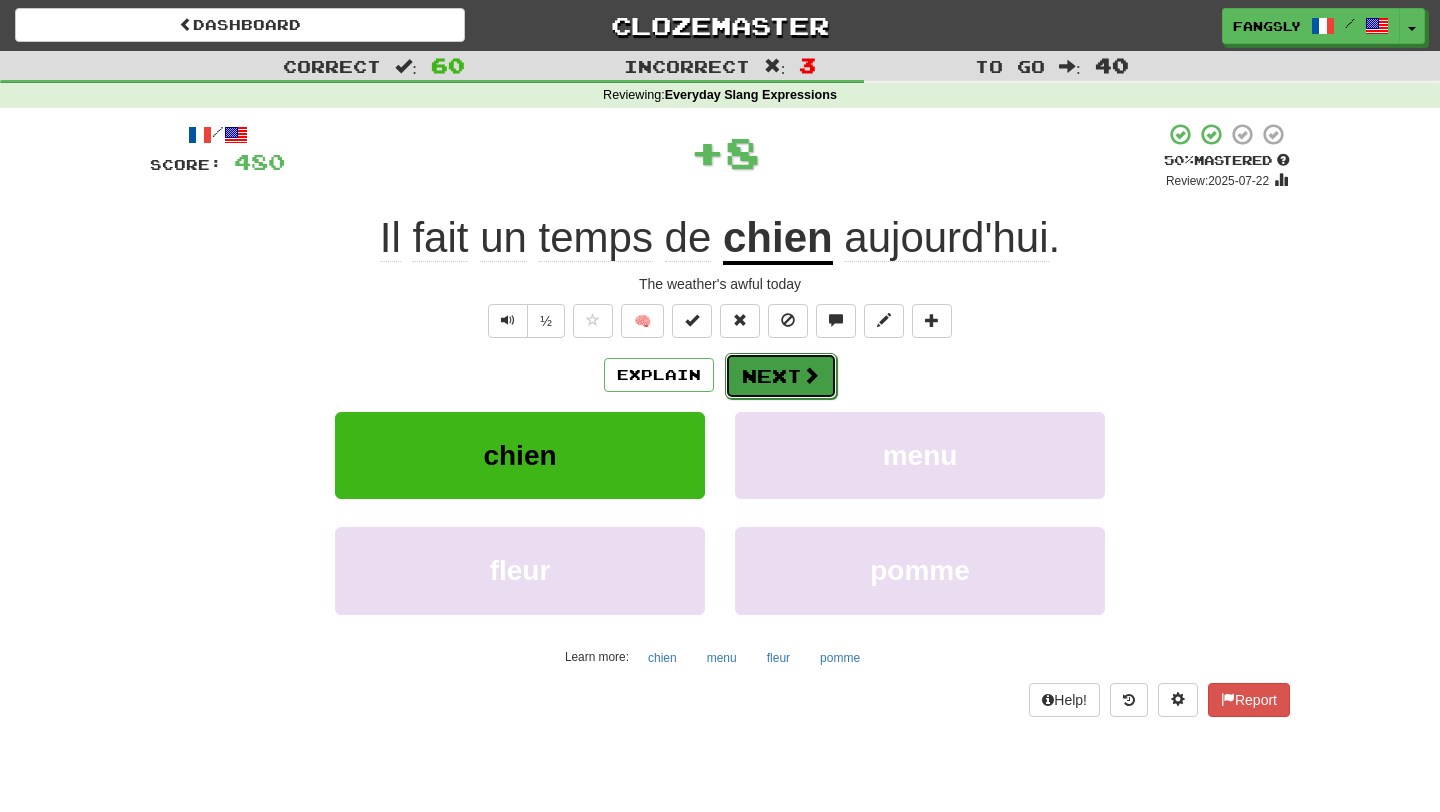 click on "Next" at bounding box center [781, 376] 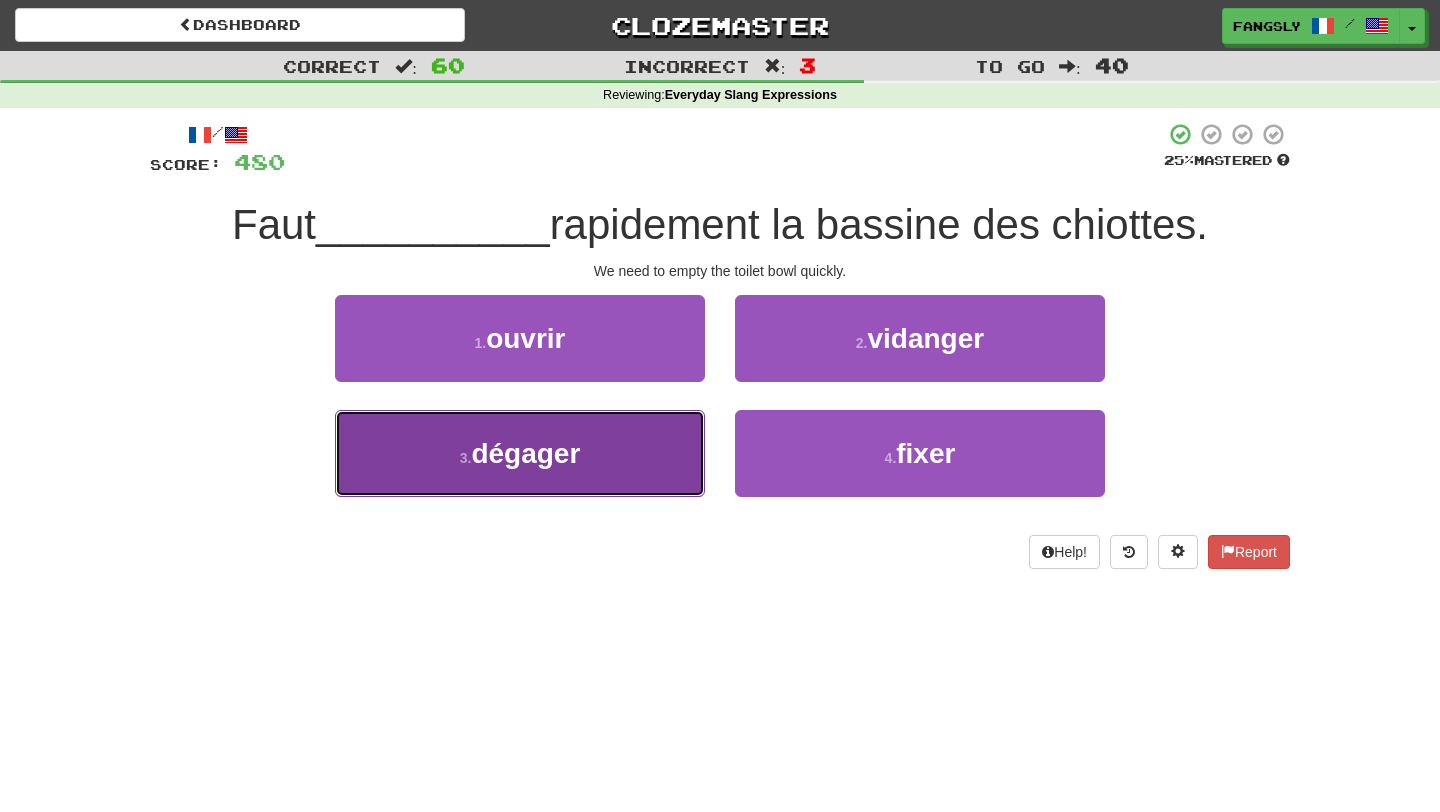 click on "3 .  dégager" at bounding box center [520, 453] 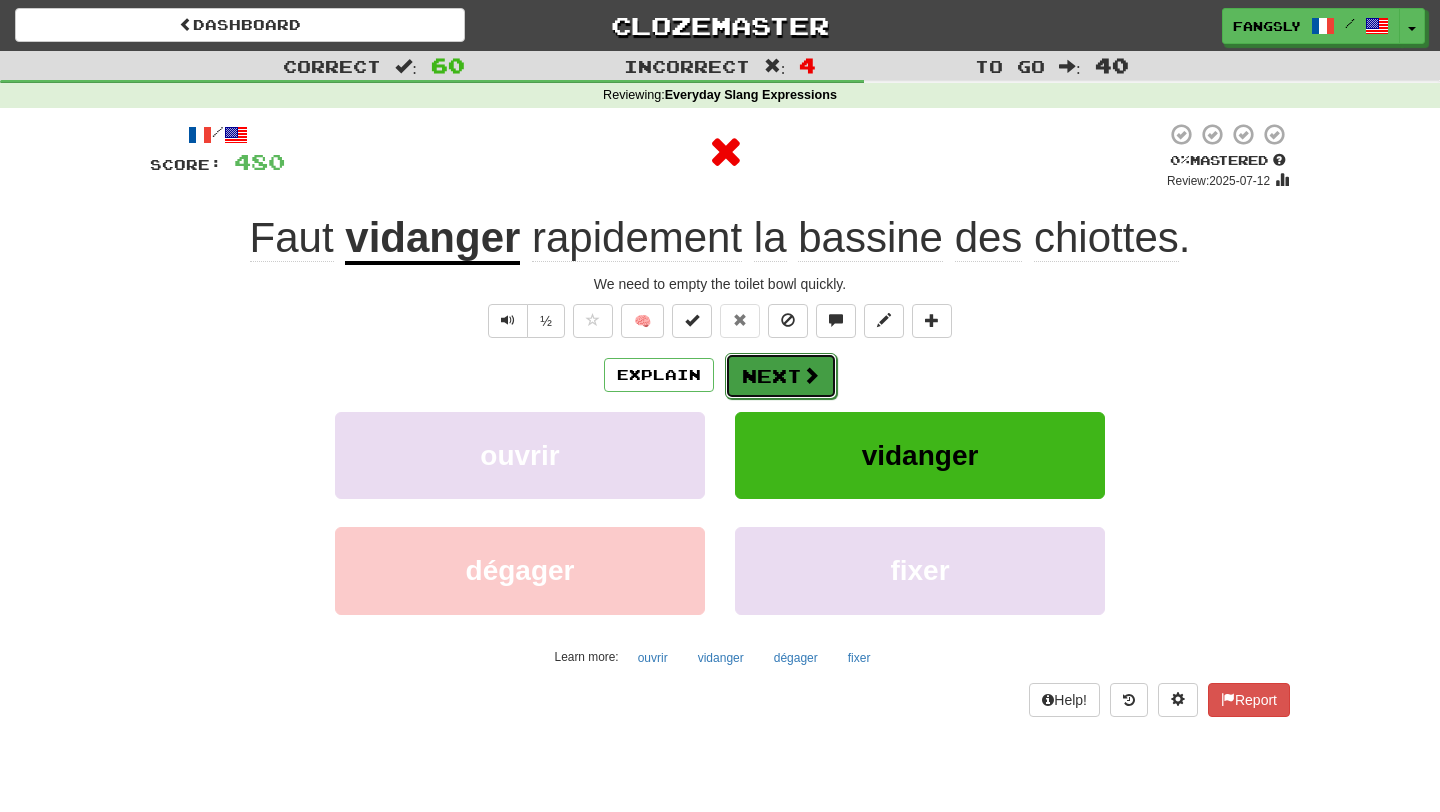 click on "Next" at bounding box center [781, 376] 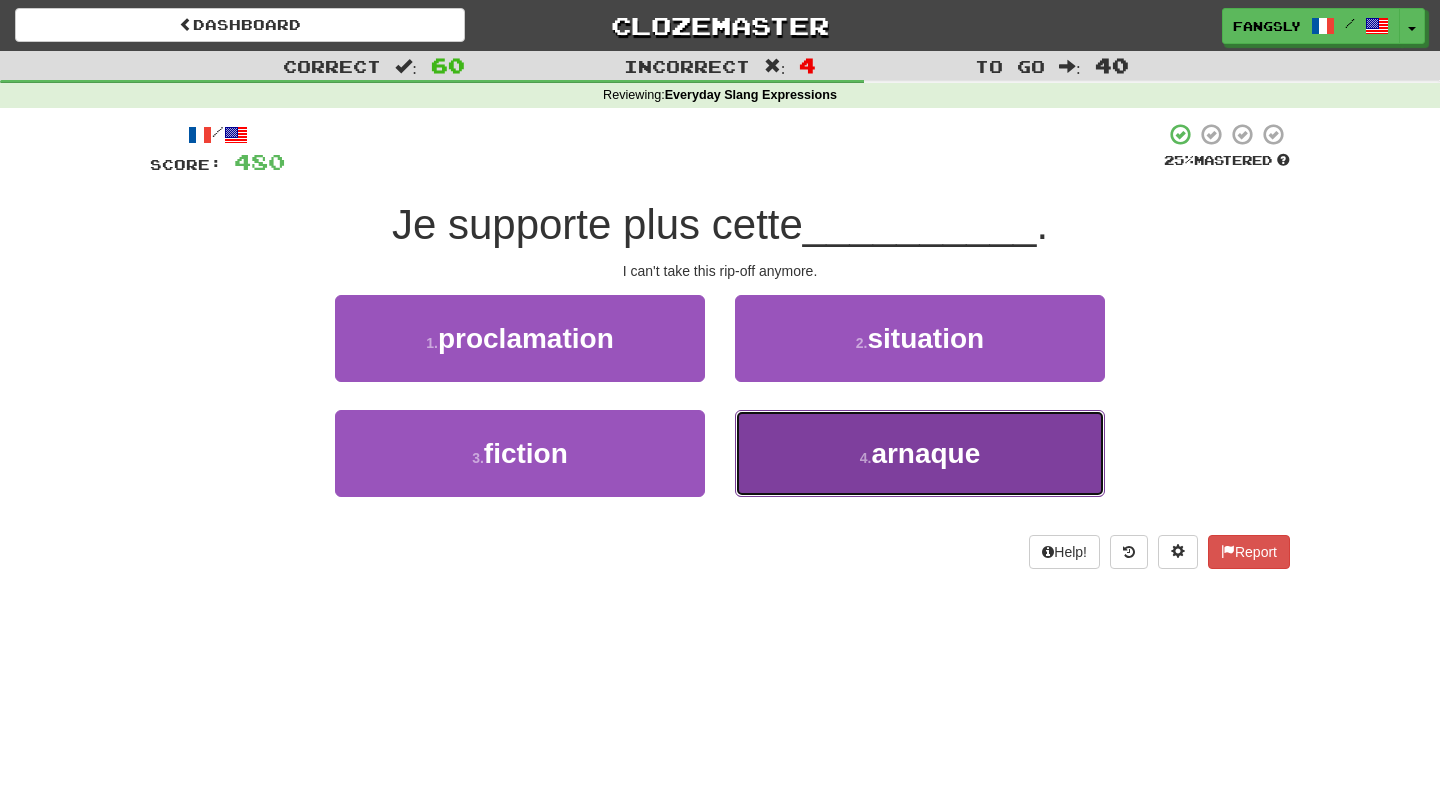 click on "4 .  arnaque" at bounding box center [920, 453] 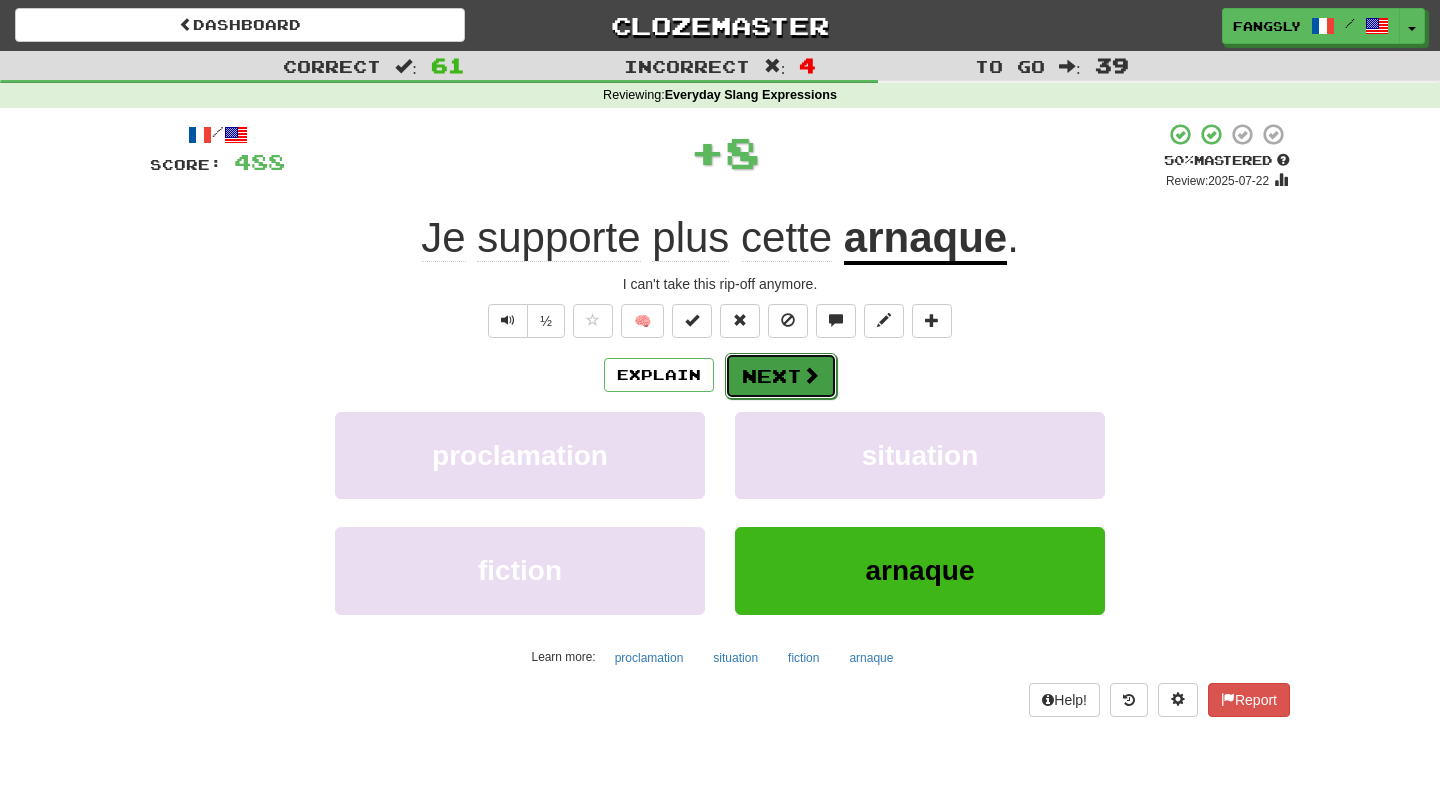 click on "Next" at bounding box center (781, 376) 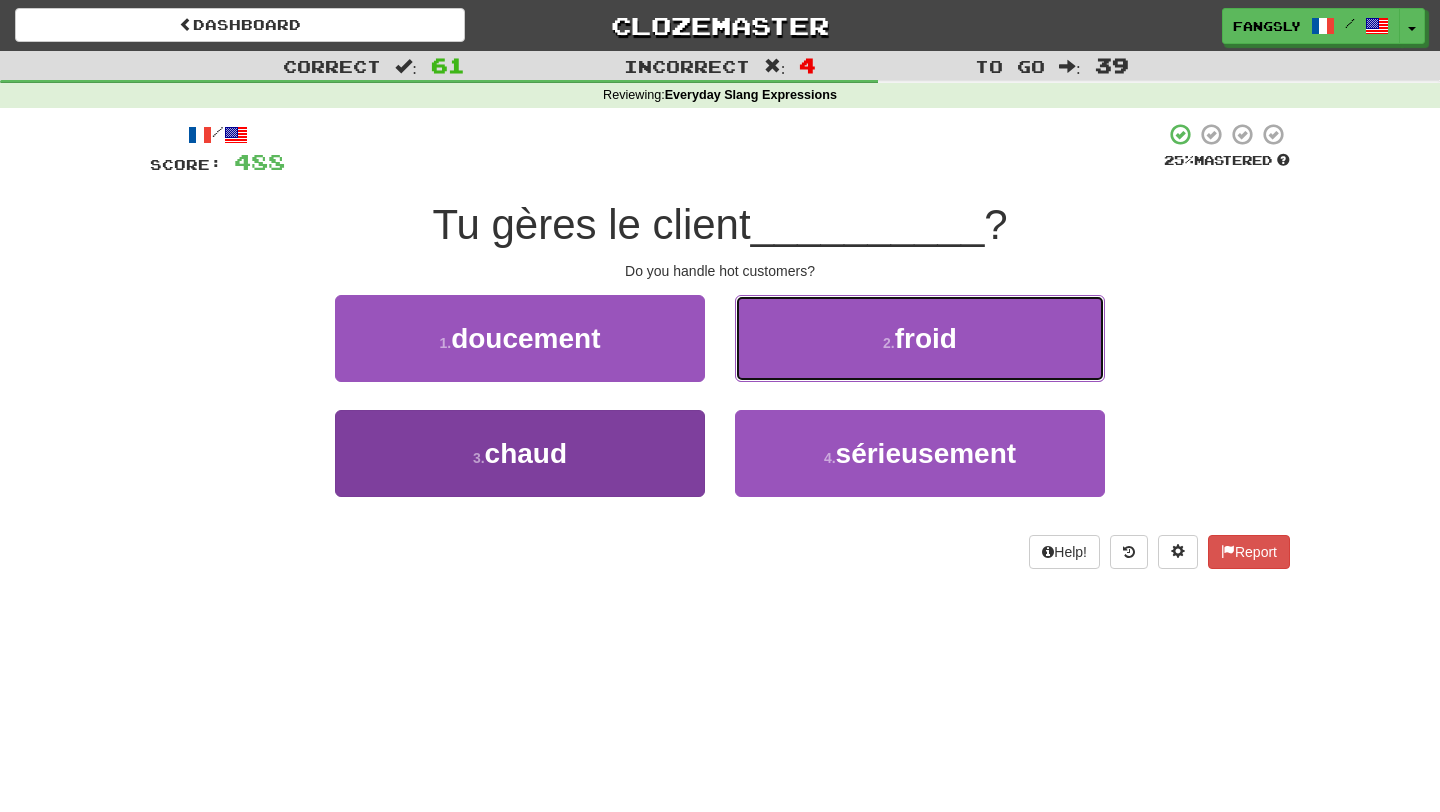 drag, startPoint x: 793, startPoint y: 371, endPoint x: 552, endPoint y: 487, distance: 267.46402 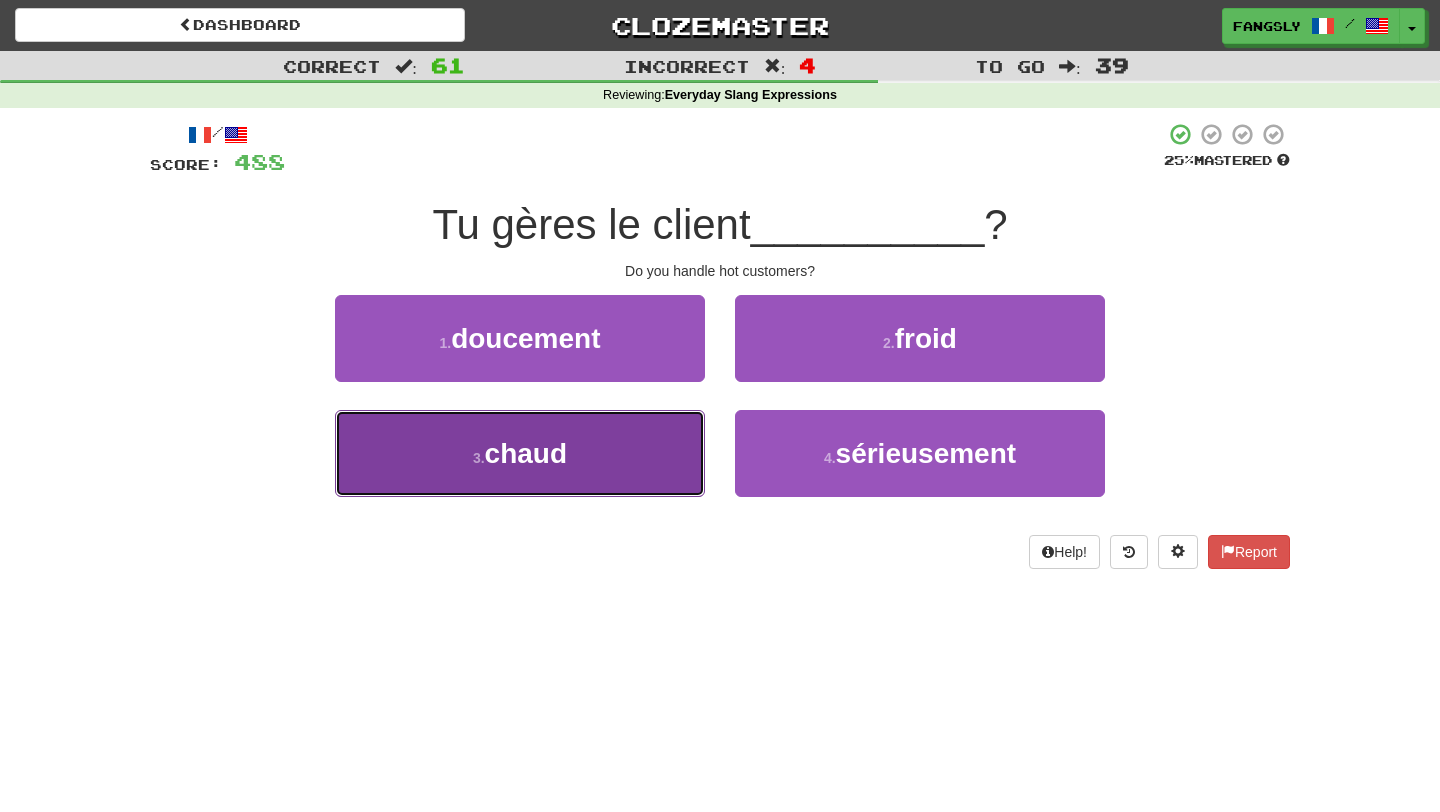 click on "3 .  chaud" at bounding box center [520, 453] 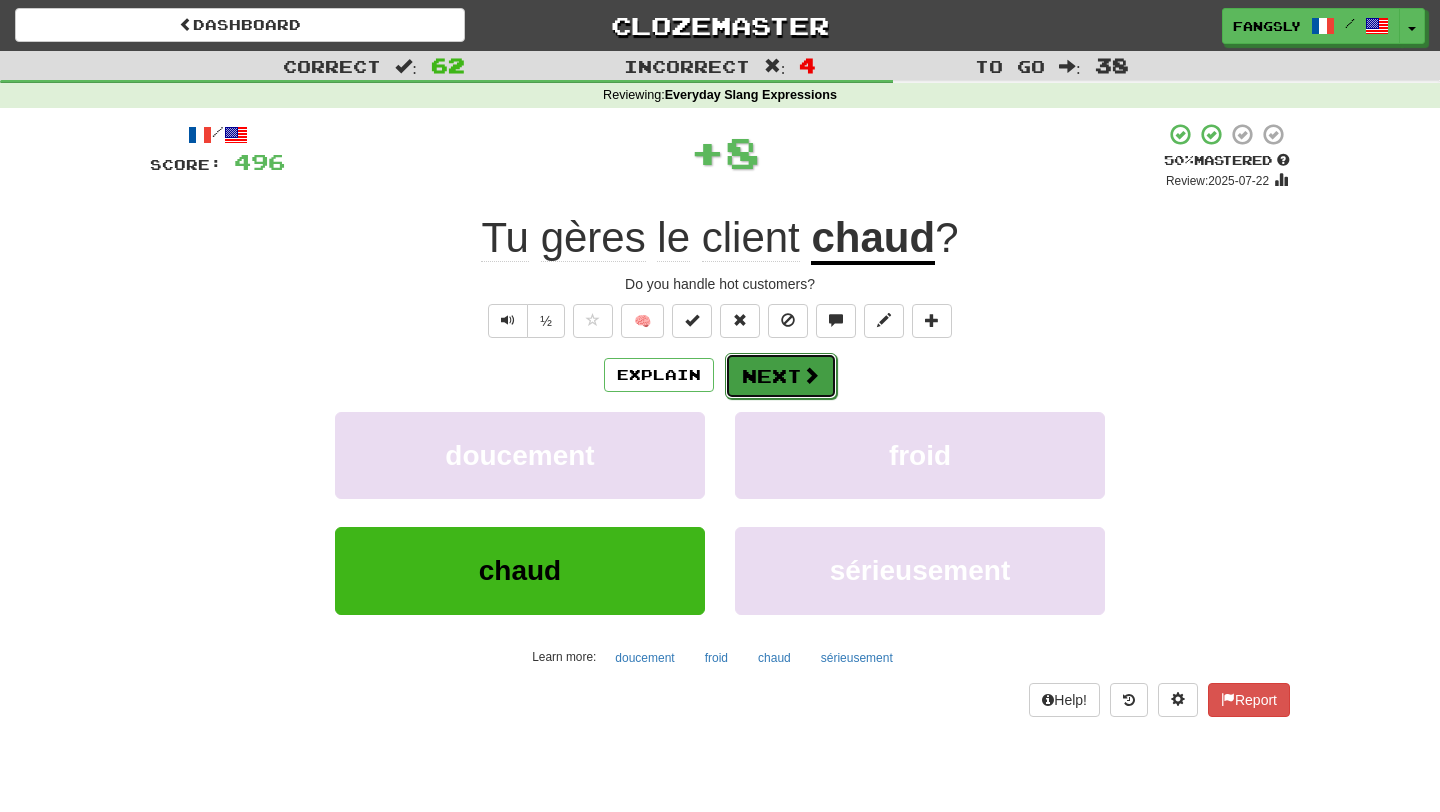 click on "Next" at bounding box center [781, 376] 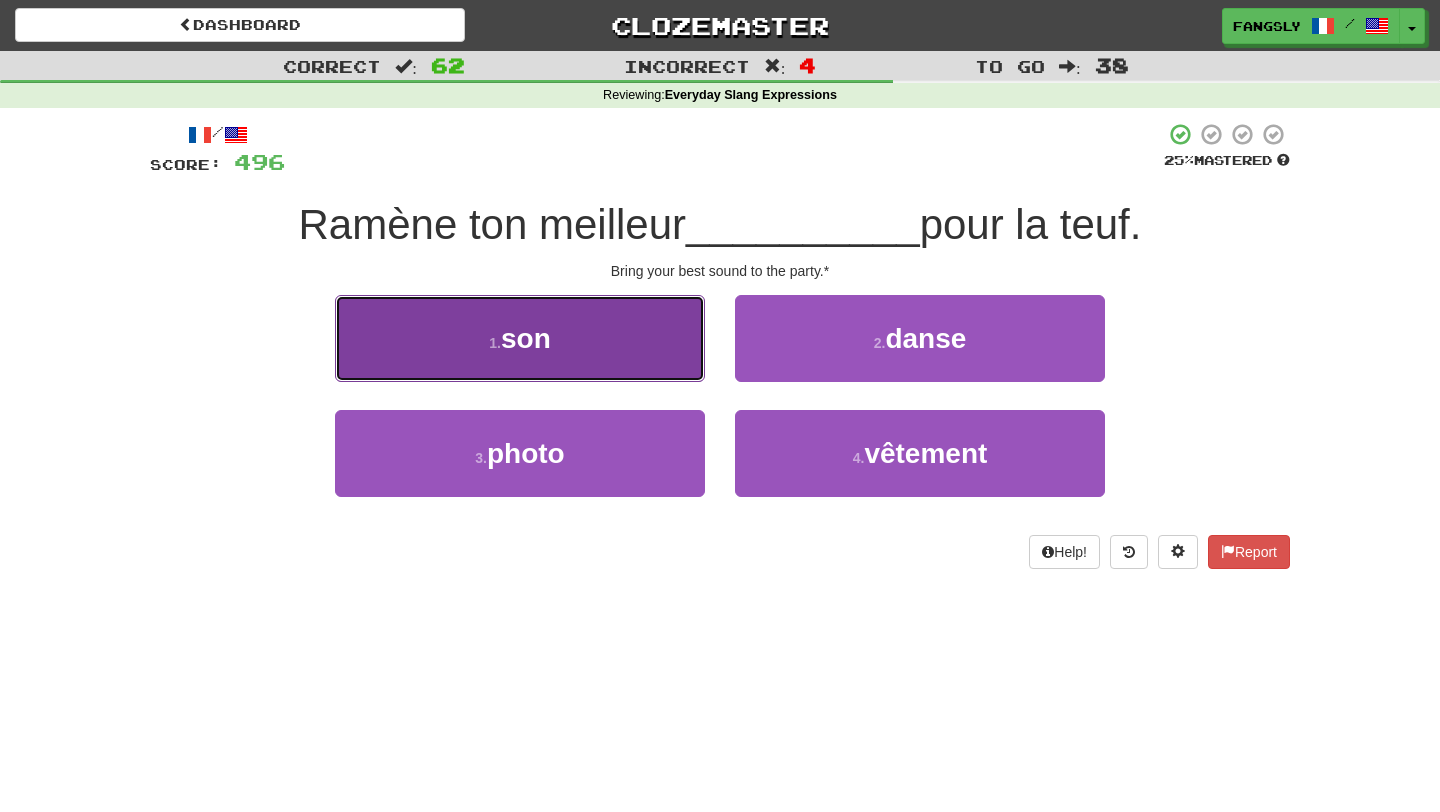 click on "1 .  son" at bounding box center (520, 338) 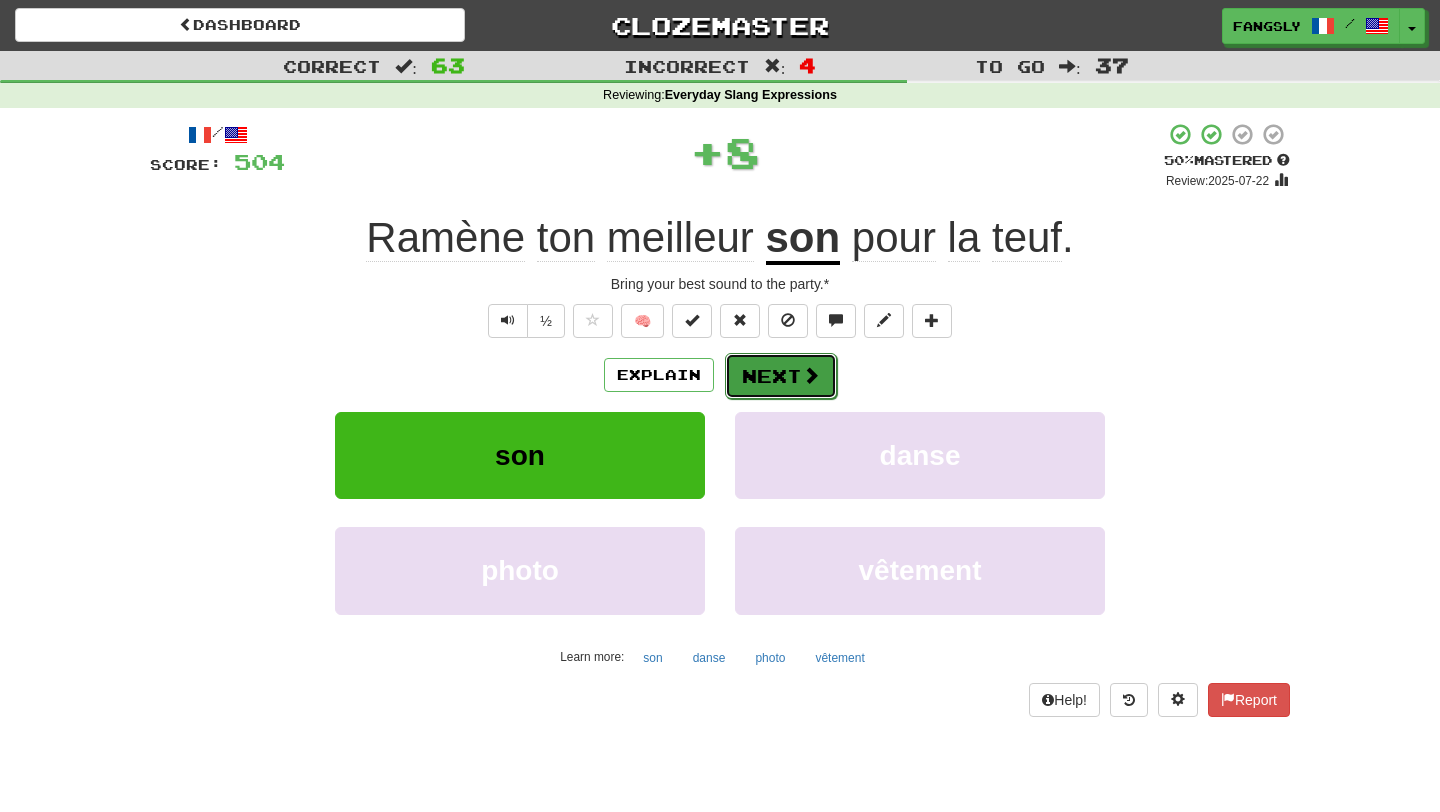 click on "Next" at bounding box center [781, 376] 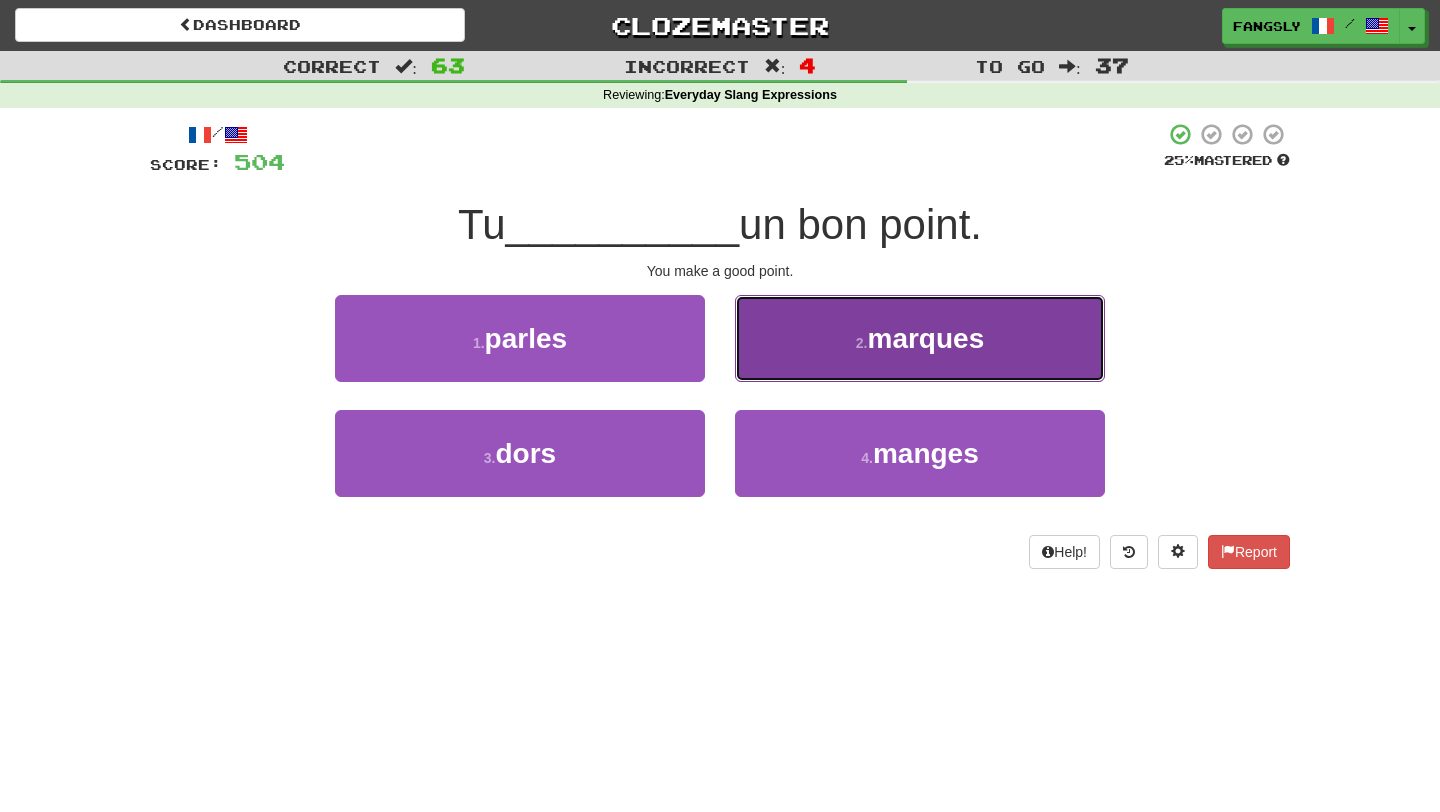 click on "2 .  marques" at bounding box center (920, 338) 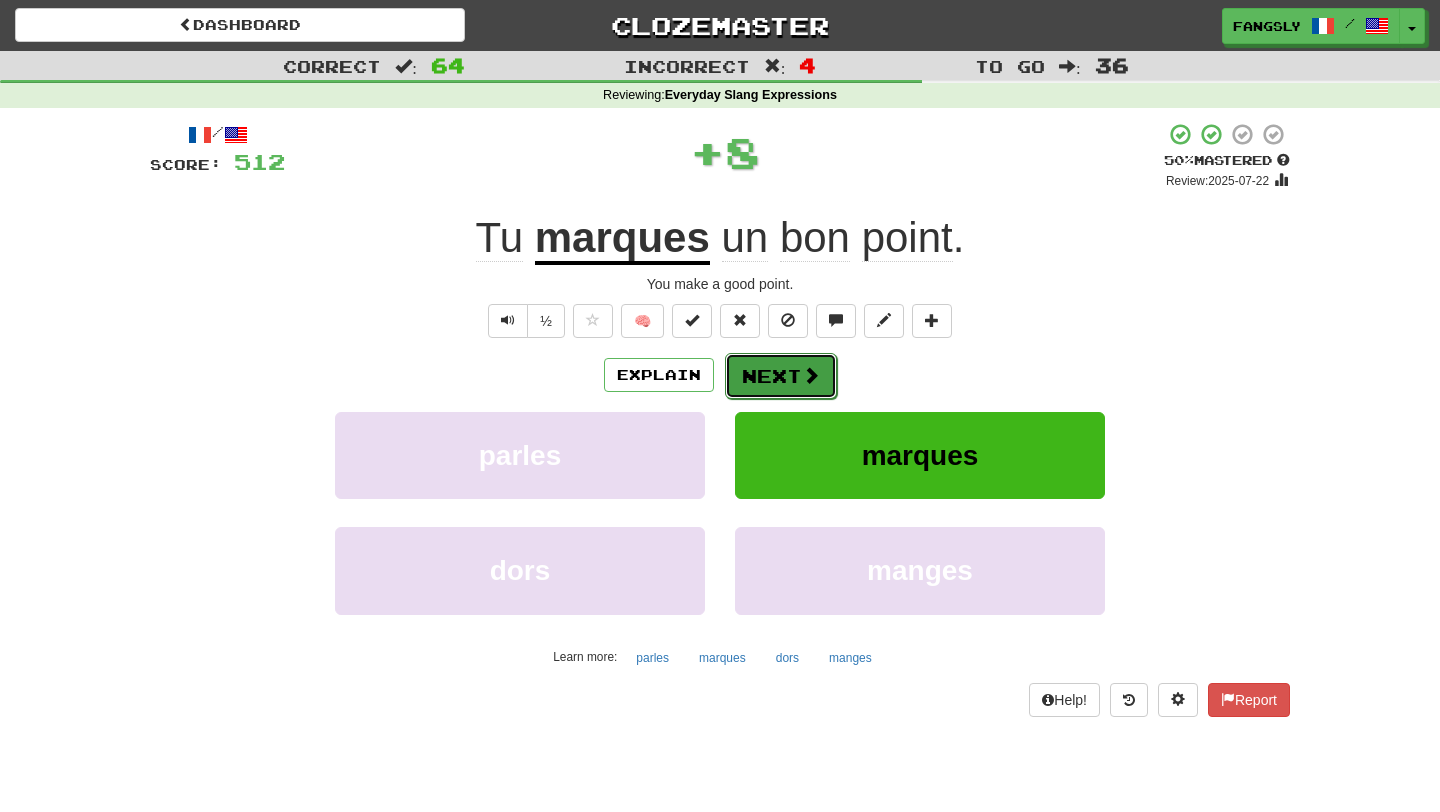 click at bounding box center (811, 375) 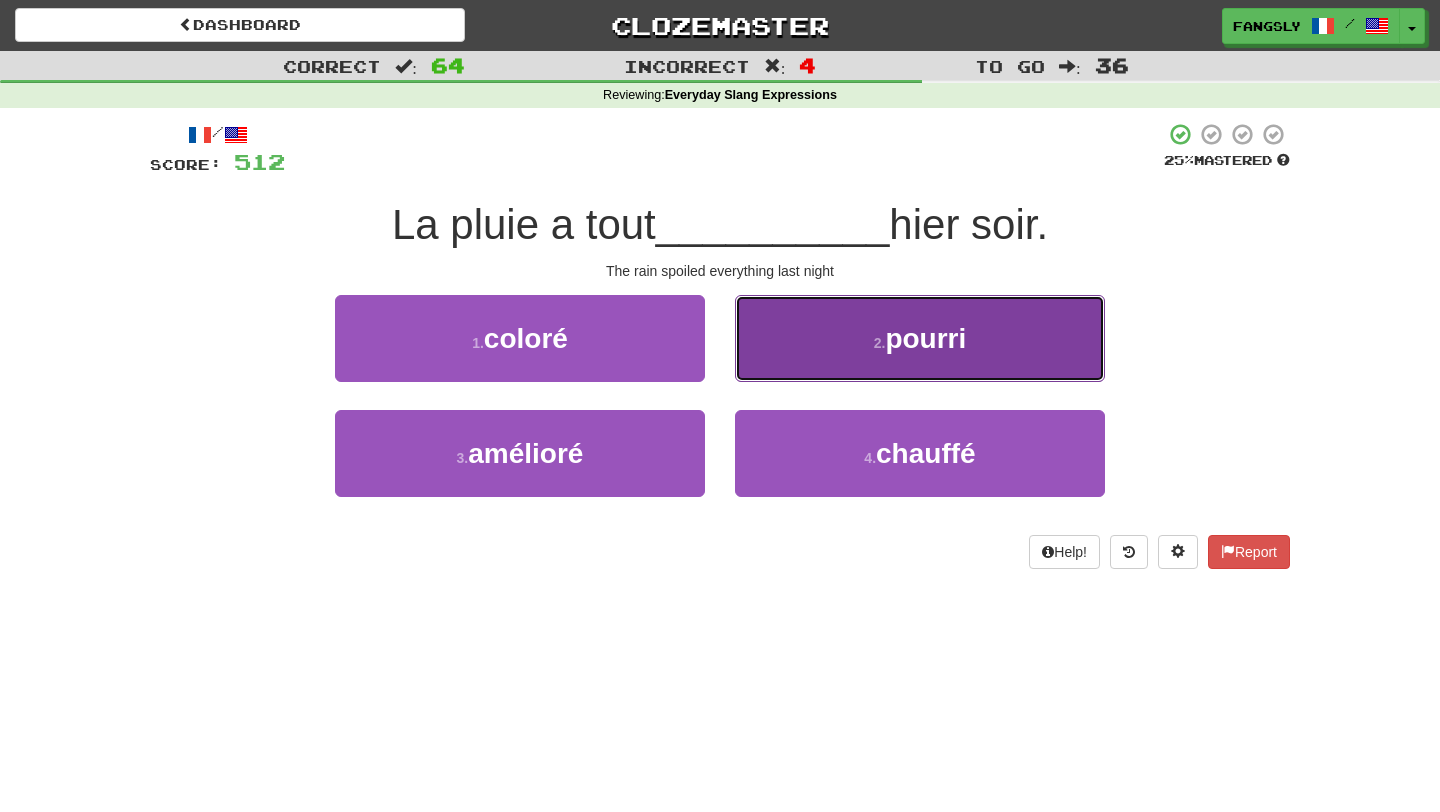 click on "2 .  pourri" at bounding box center [920, 338] 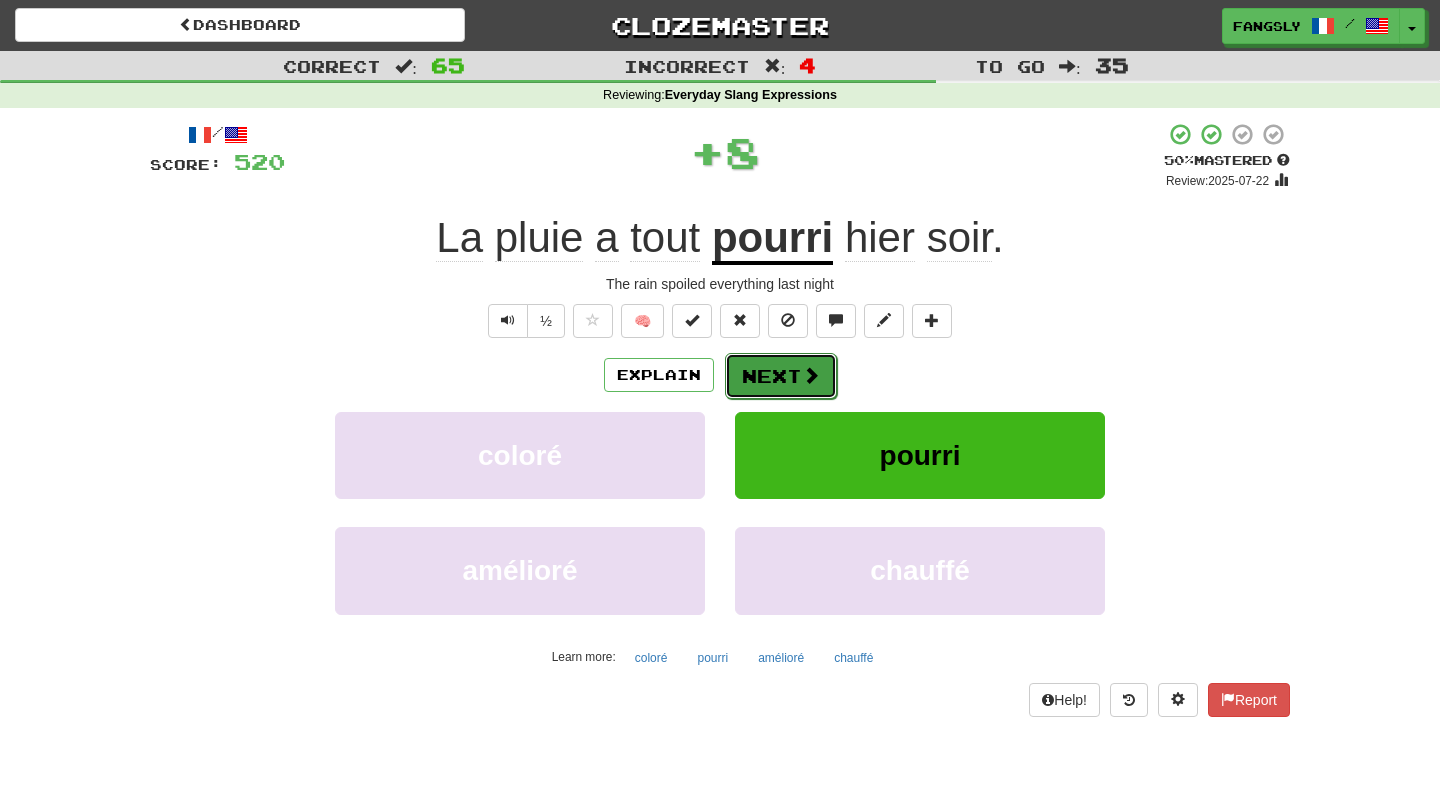 click at bounding box center [811, 375] 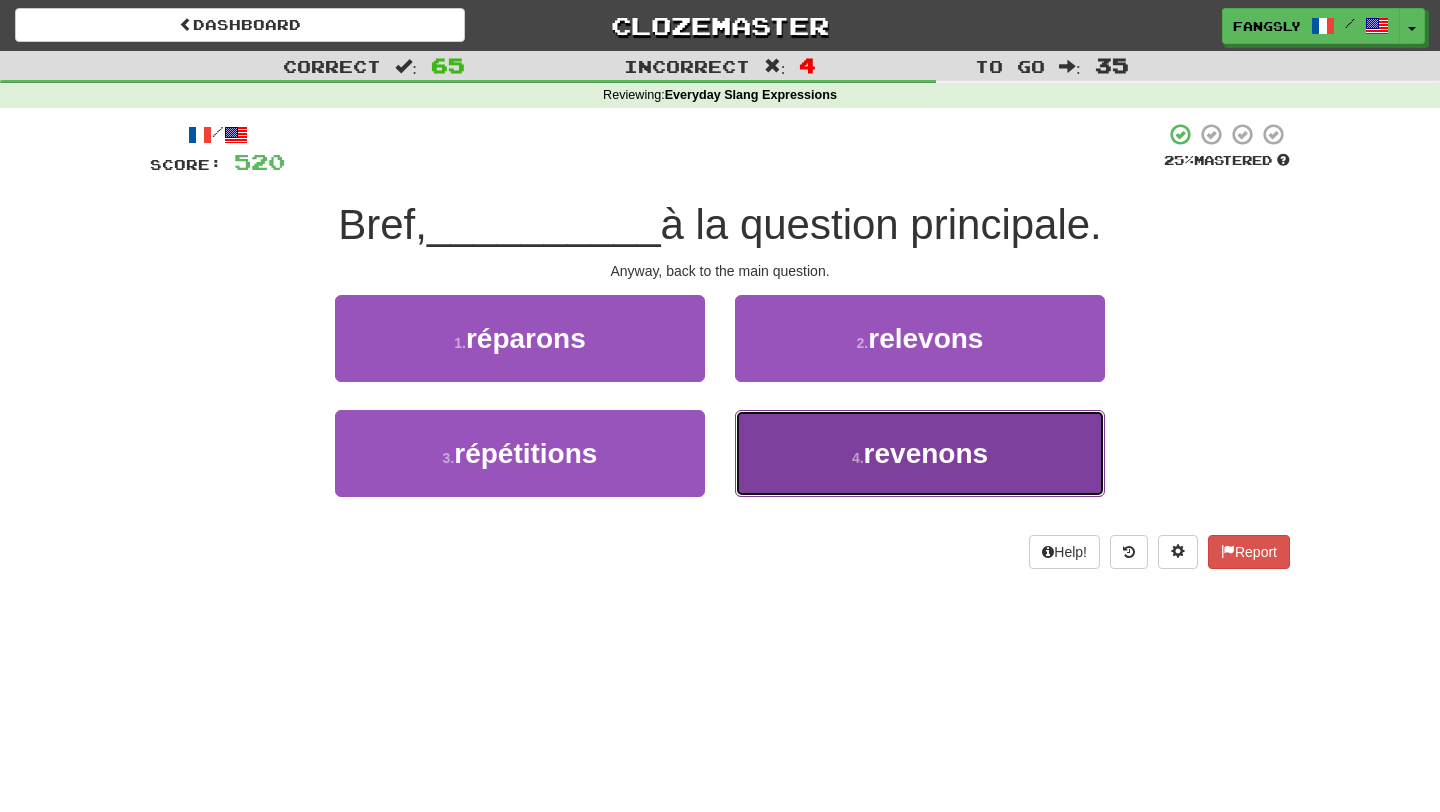 click on "4 .  revenons" at bounding box center [920, 453] 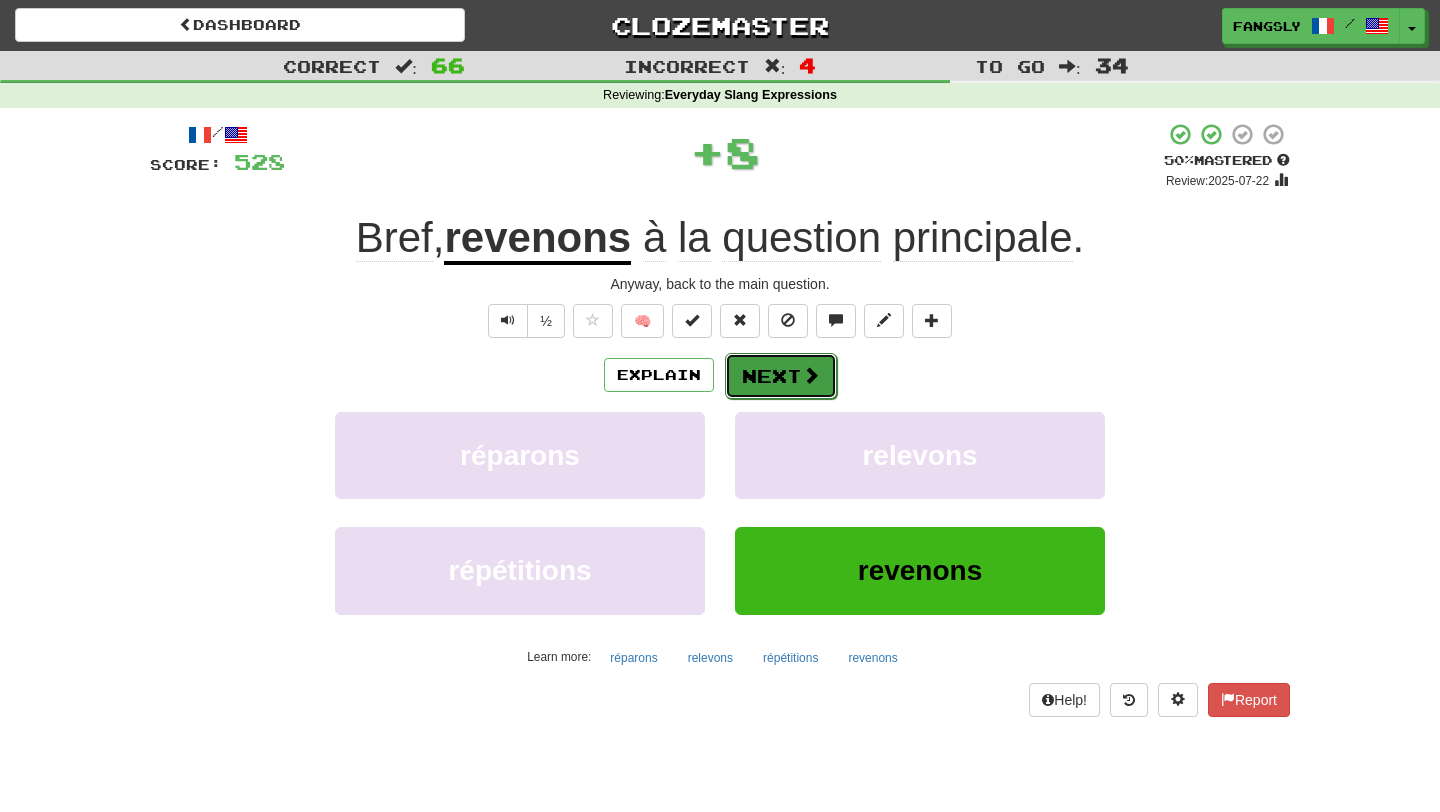 click on "Next" at bounding box center (781, 376) 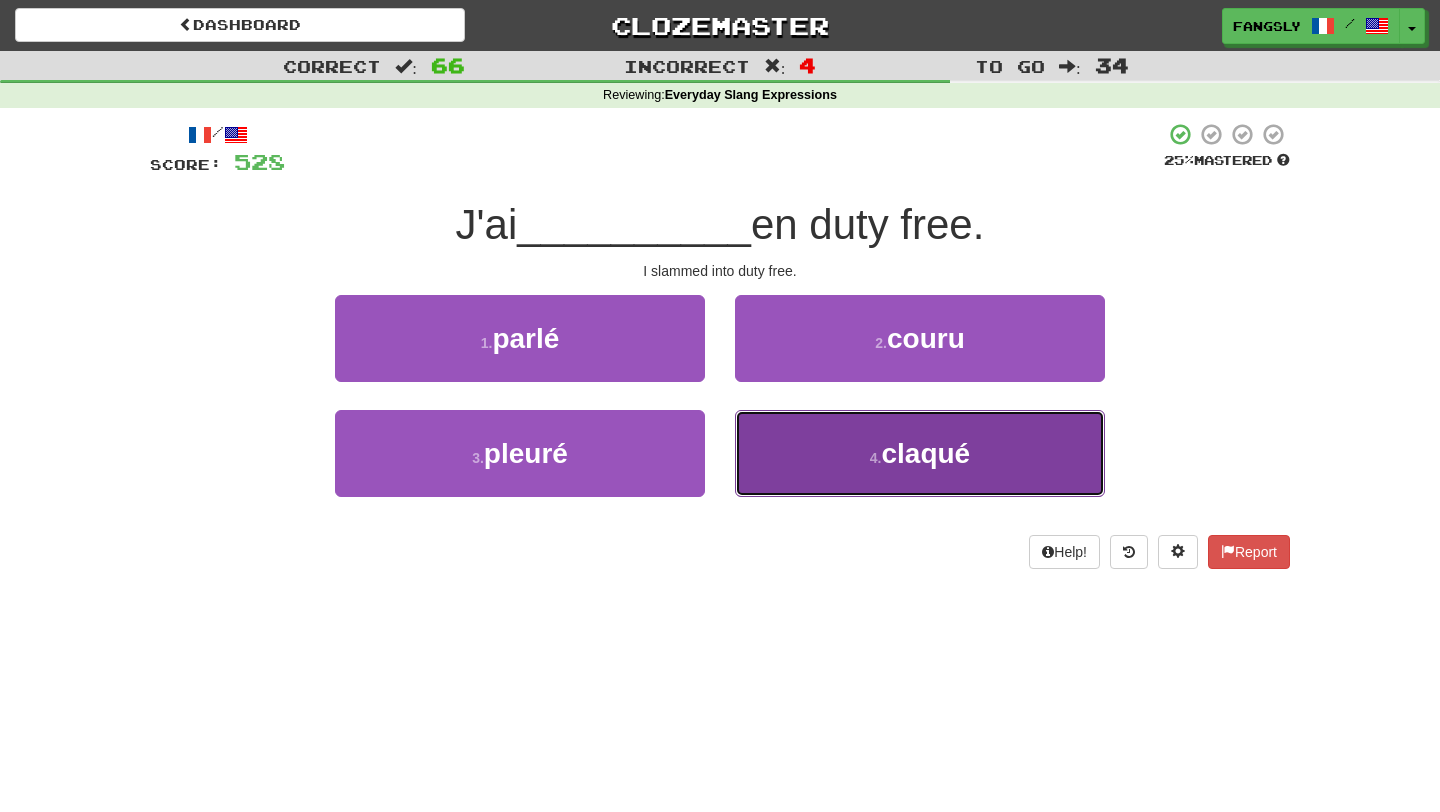 click on "4 .  claqué" at bounding box center (920, 453) 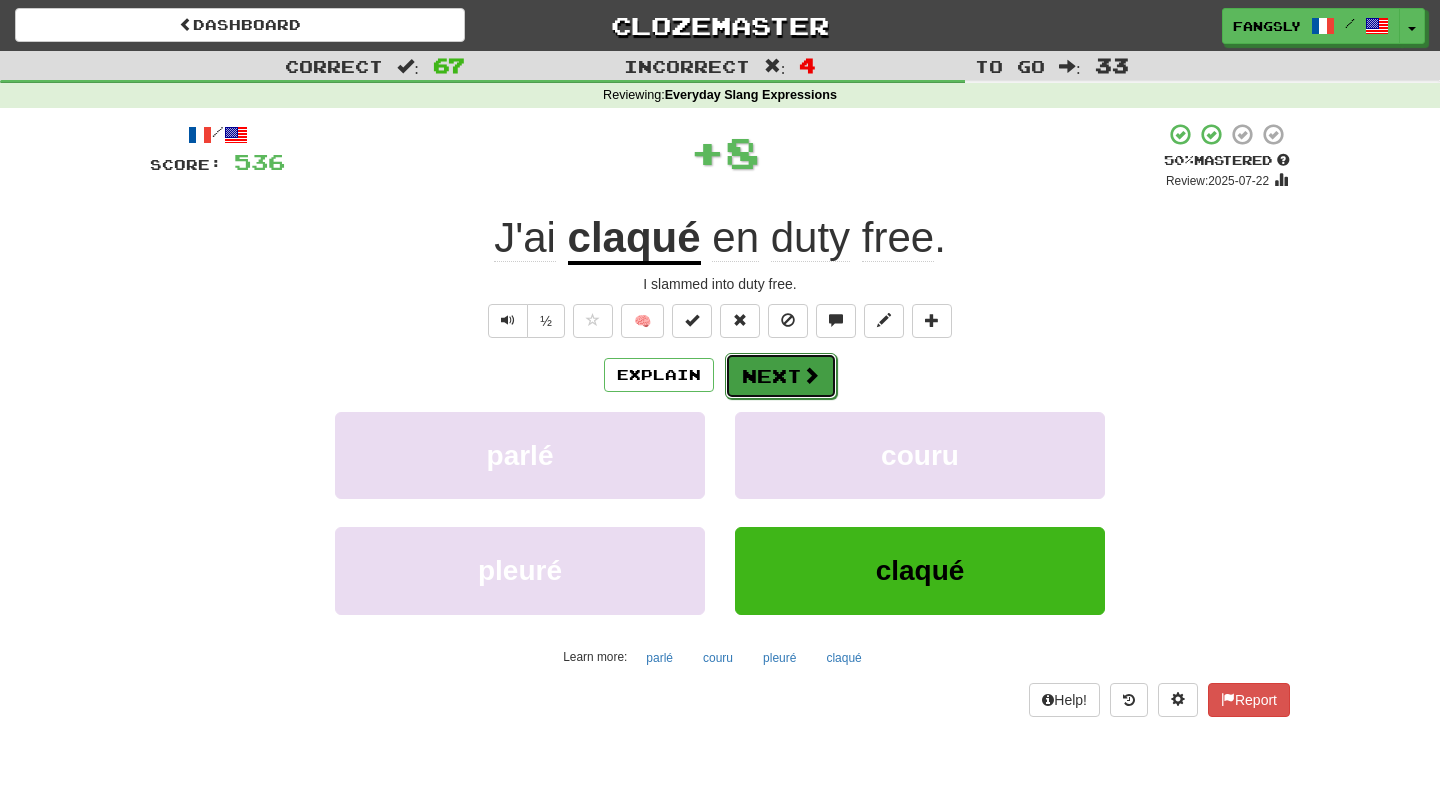 click on "Next" at bounding box center [781, 376] 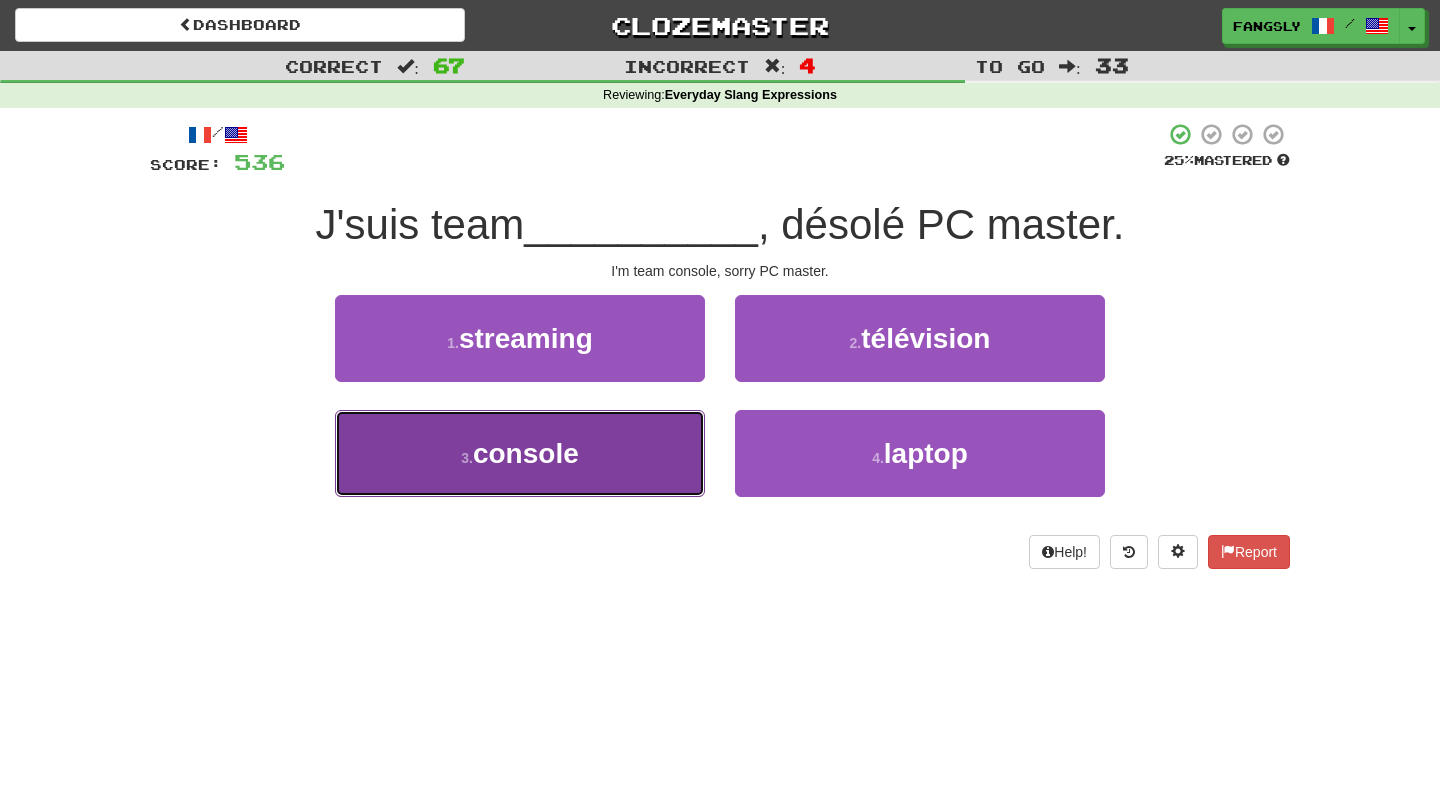 click on "3 .  console" at bounding box center [520, 453] 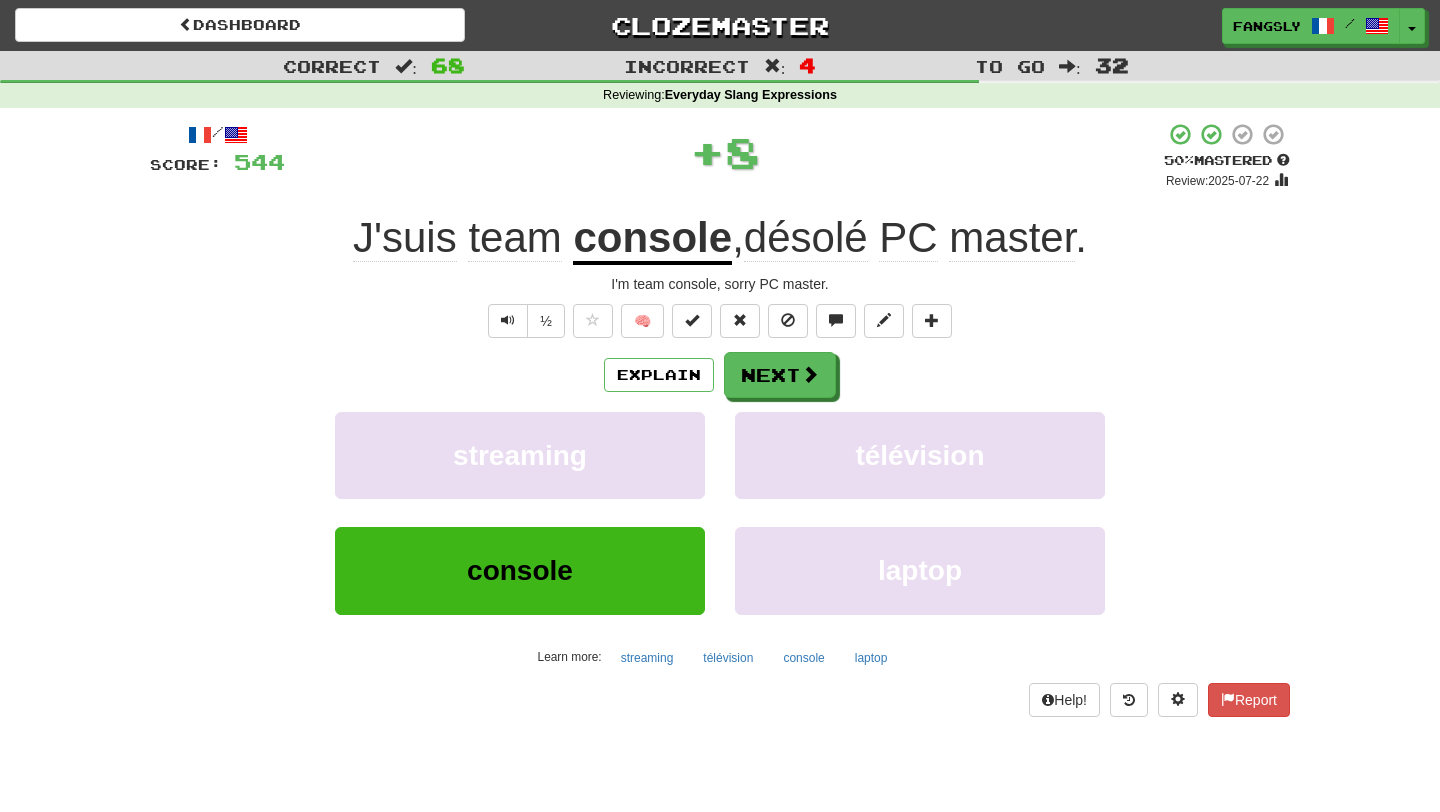 click on "Explain Next streaming télévision console laptop Learn more: streaming télévision console laptop" at bounding box center (720, 512) 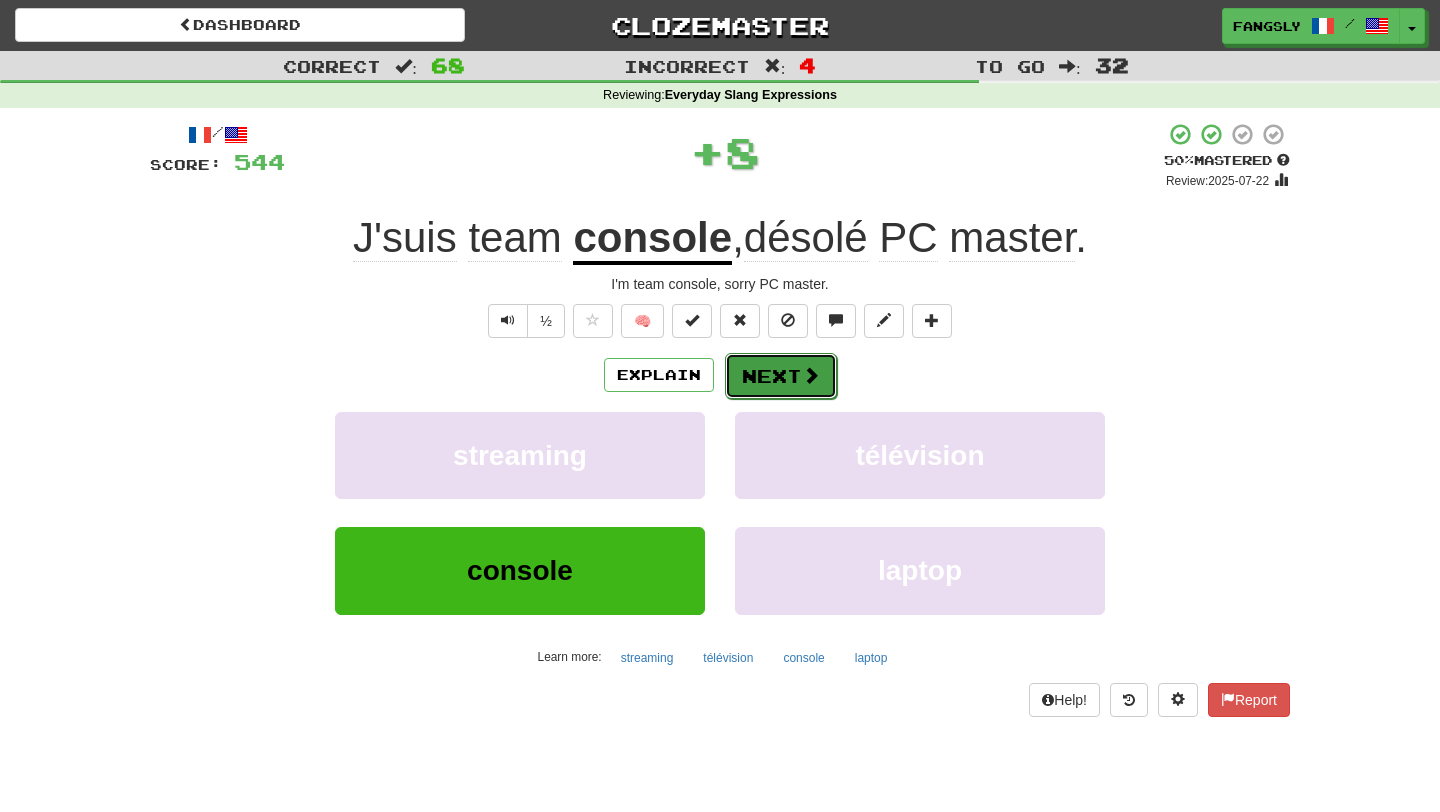 click on "Next" at bounding box center (781, 376) 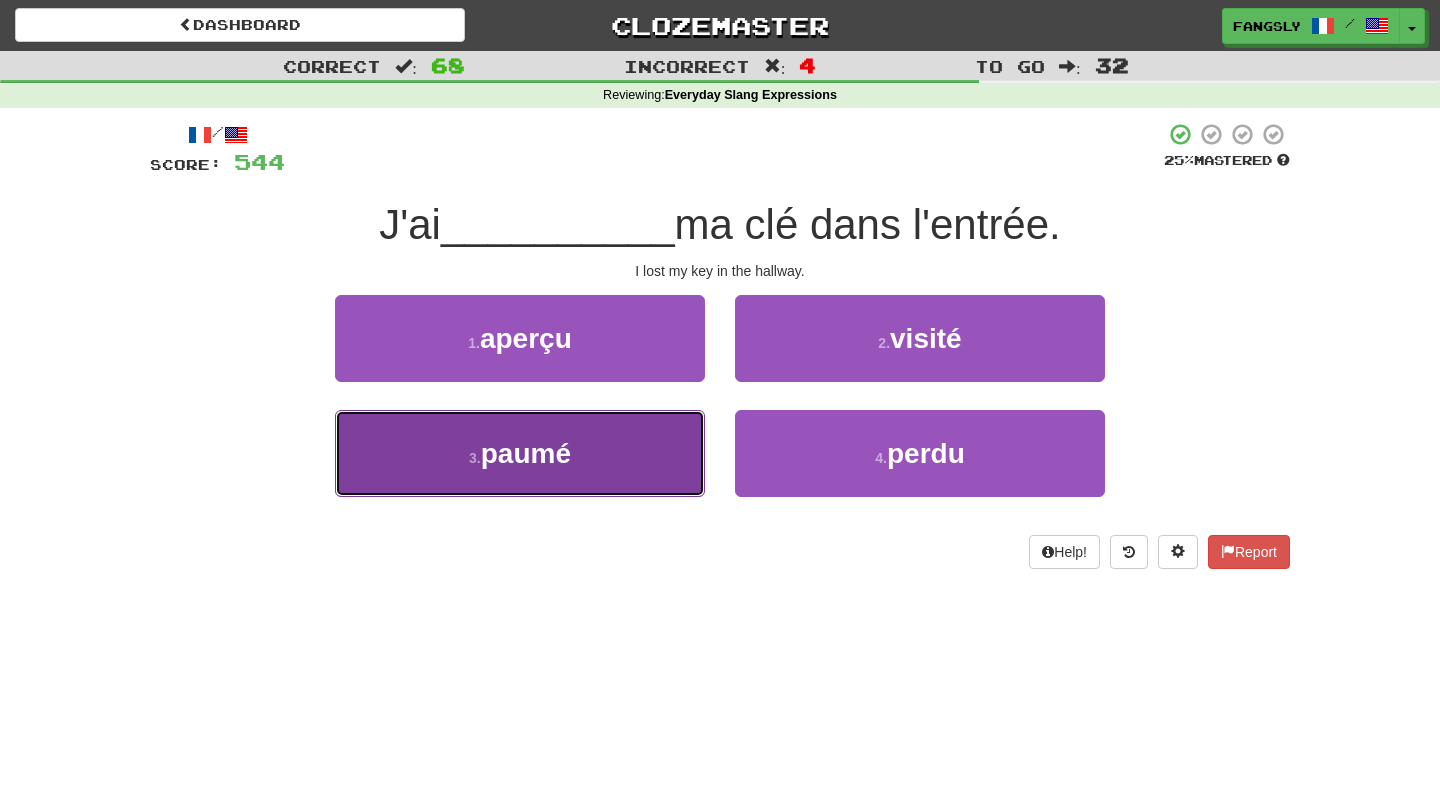 click on "3 .  paumé" at bounding box center (520, 453) 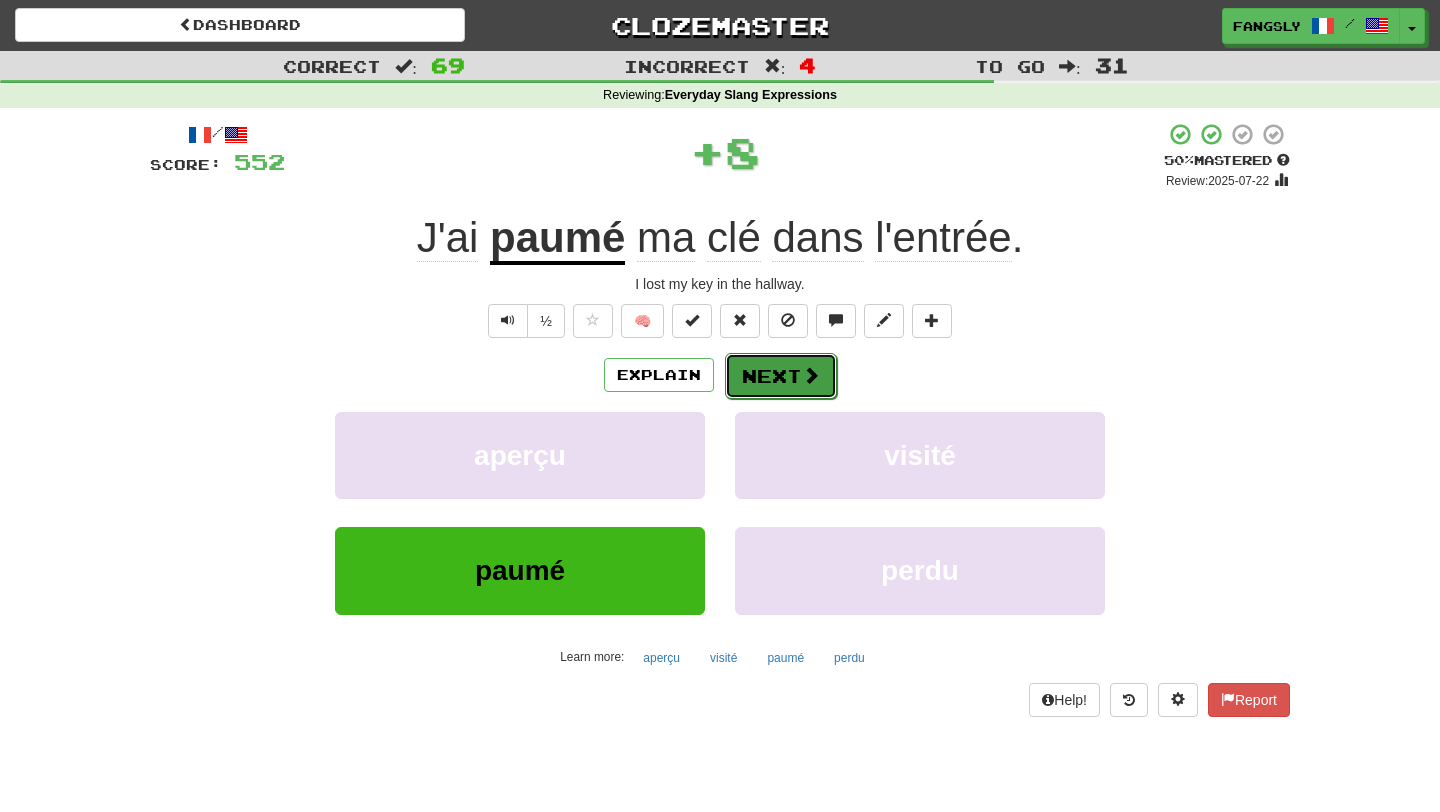 click on "Next" at bounding box center [781, 376] 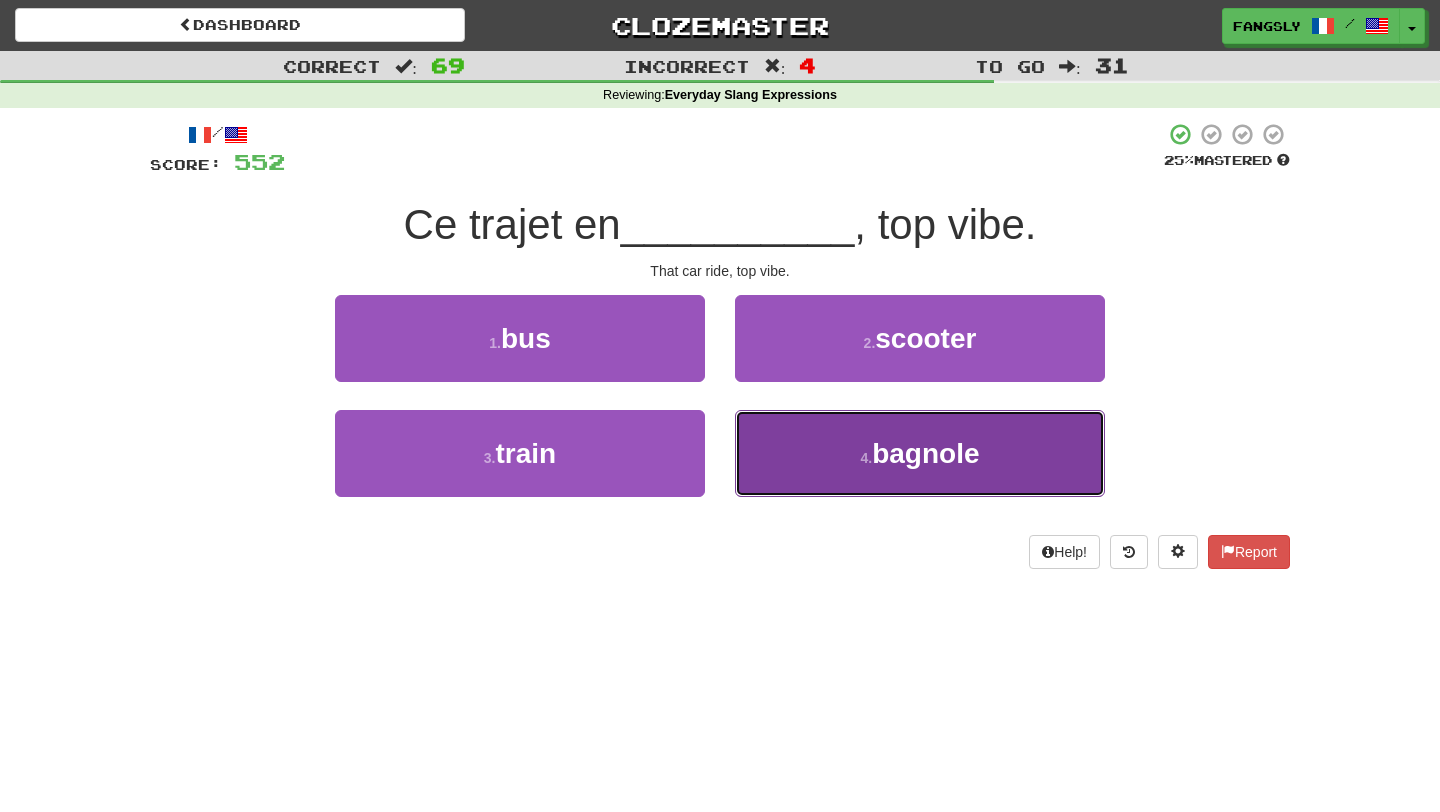 click on "4 .  bagnole" at bounding box center (920, 453) 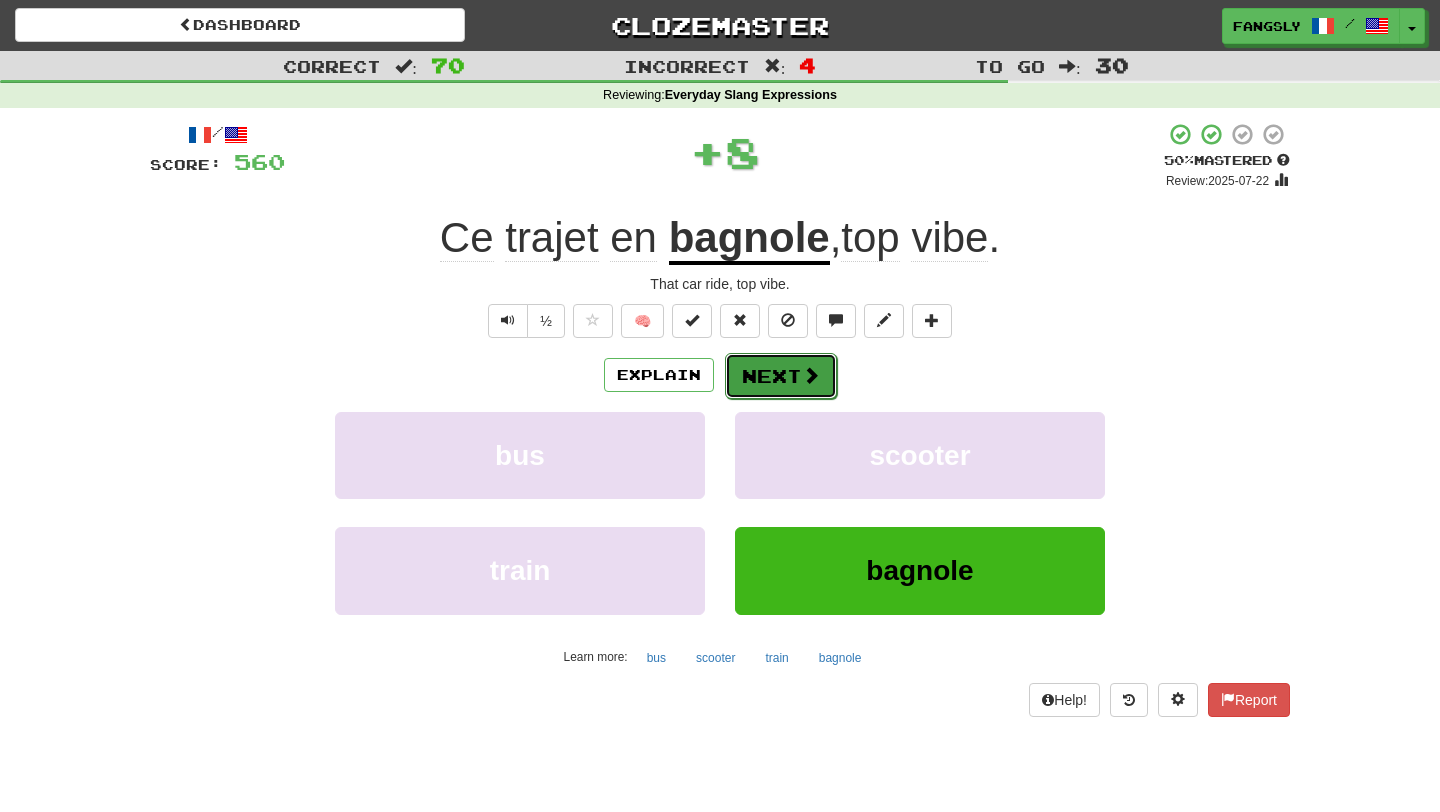 click at bounding box center (811, 375) 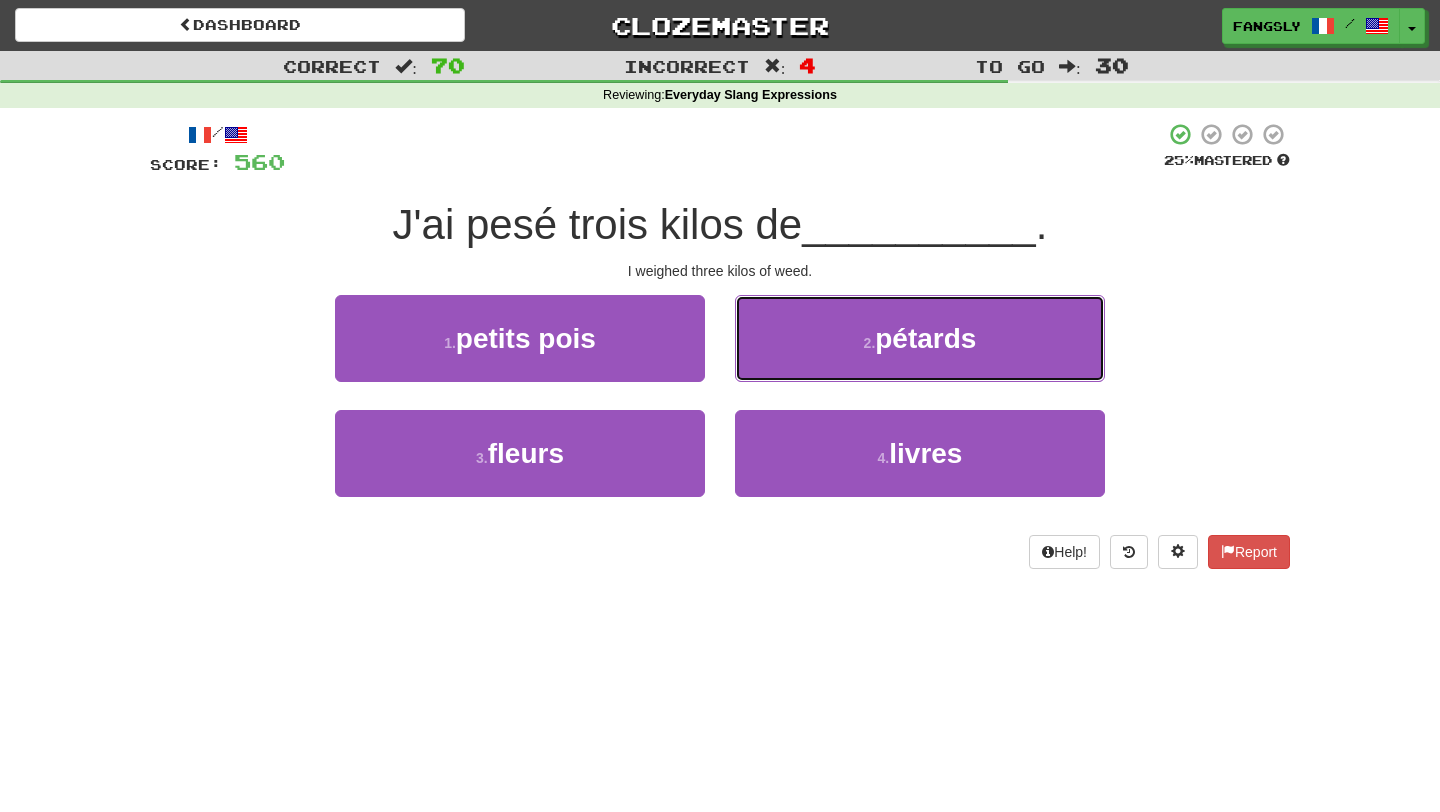 click on "2 .  pétards" at bounding box center [920, 338] 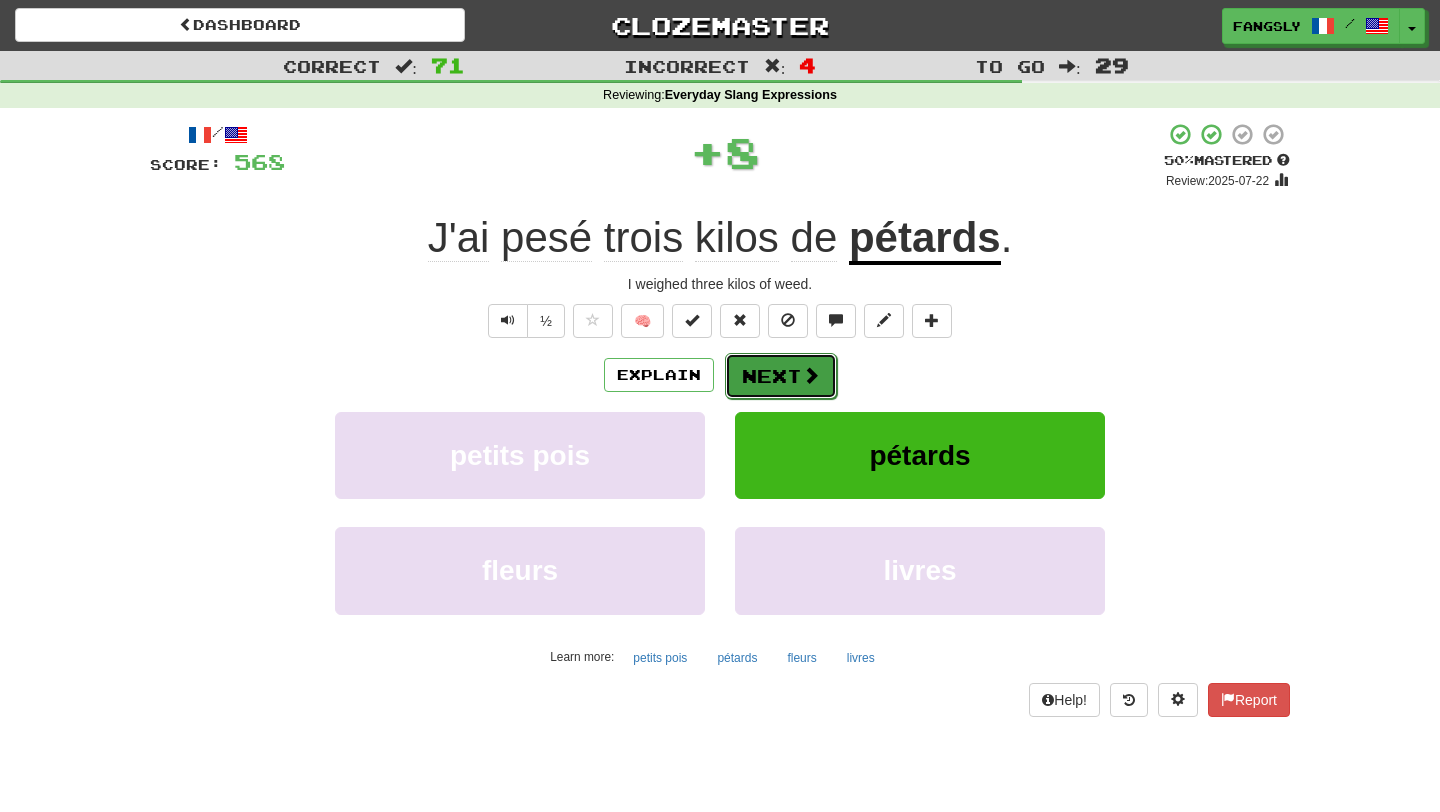 click at bounding box center (811, 375) 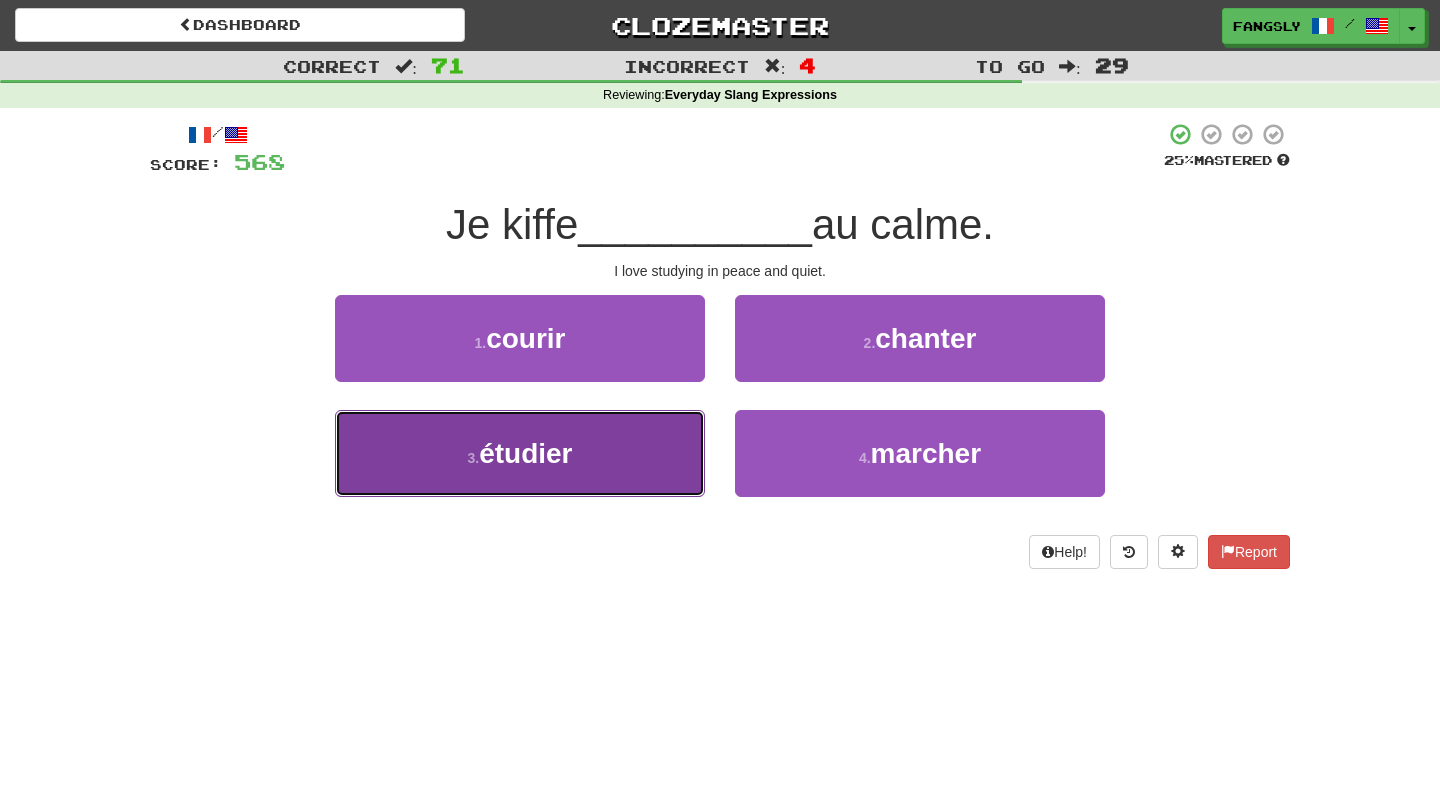 click on "3 .  étudier" at bounding box center [520, 453] 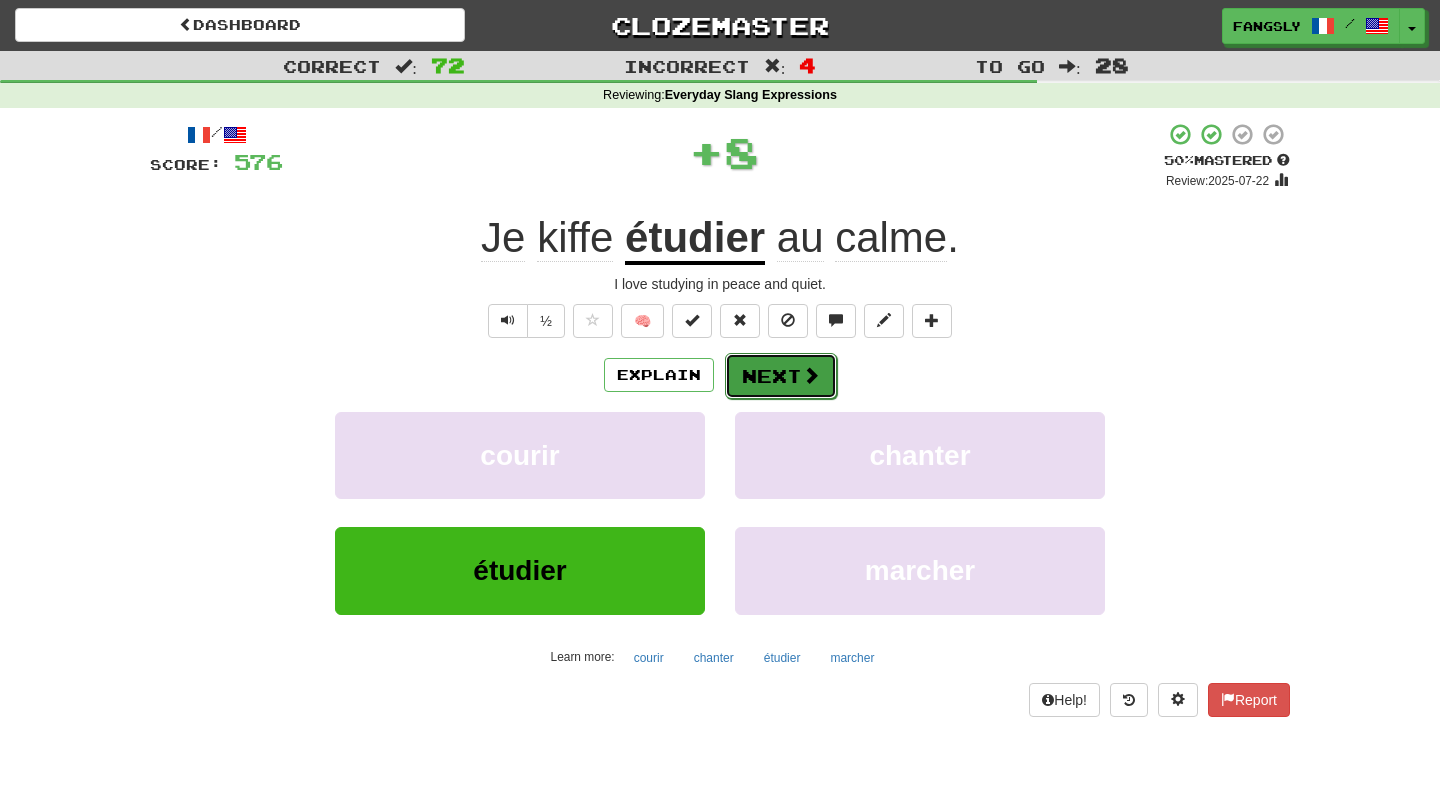 click on "Next" at bounding box center [781, 376] 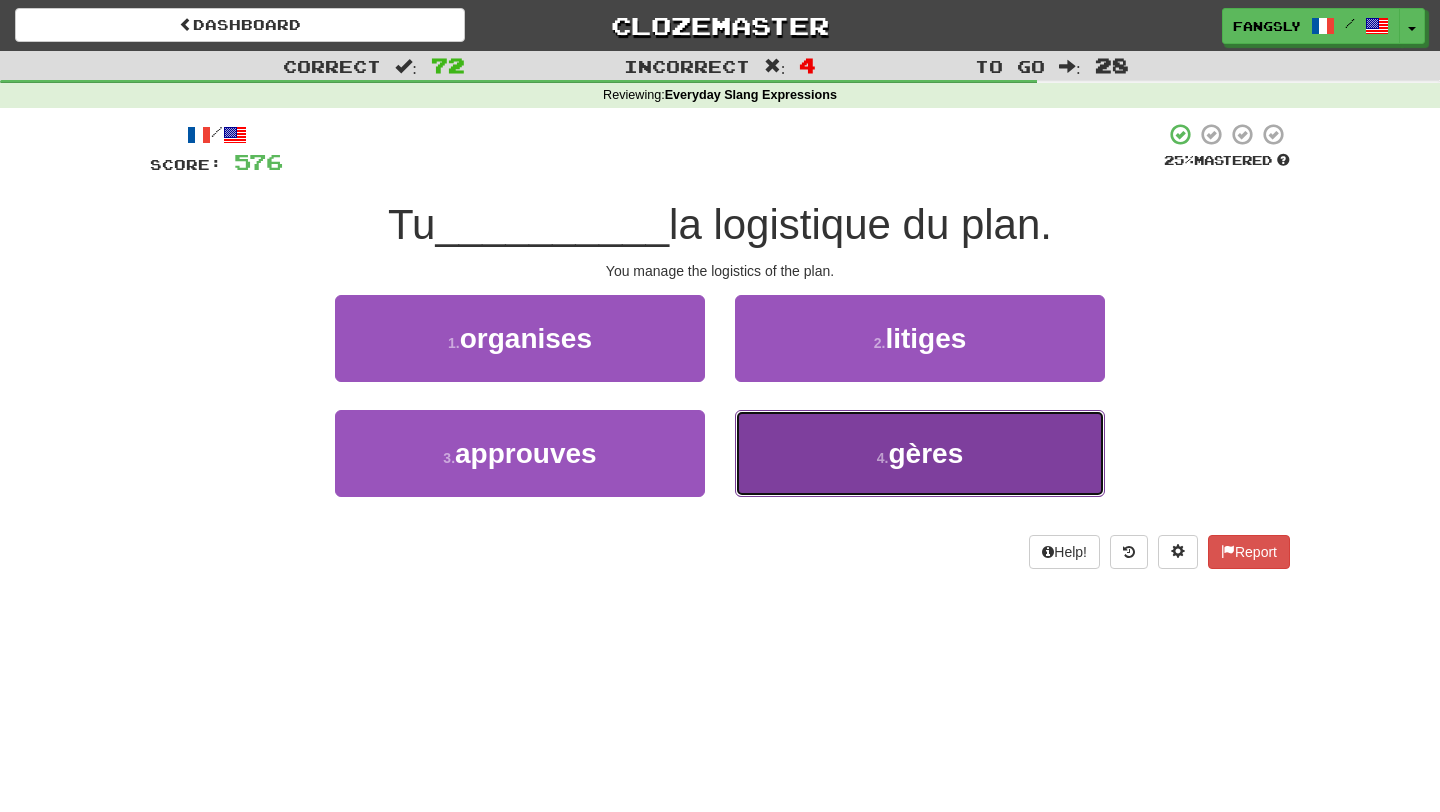 click on "4 .  gères" at bounding box center [920, 453] 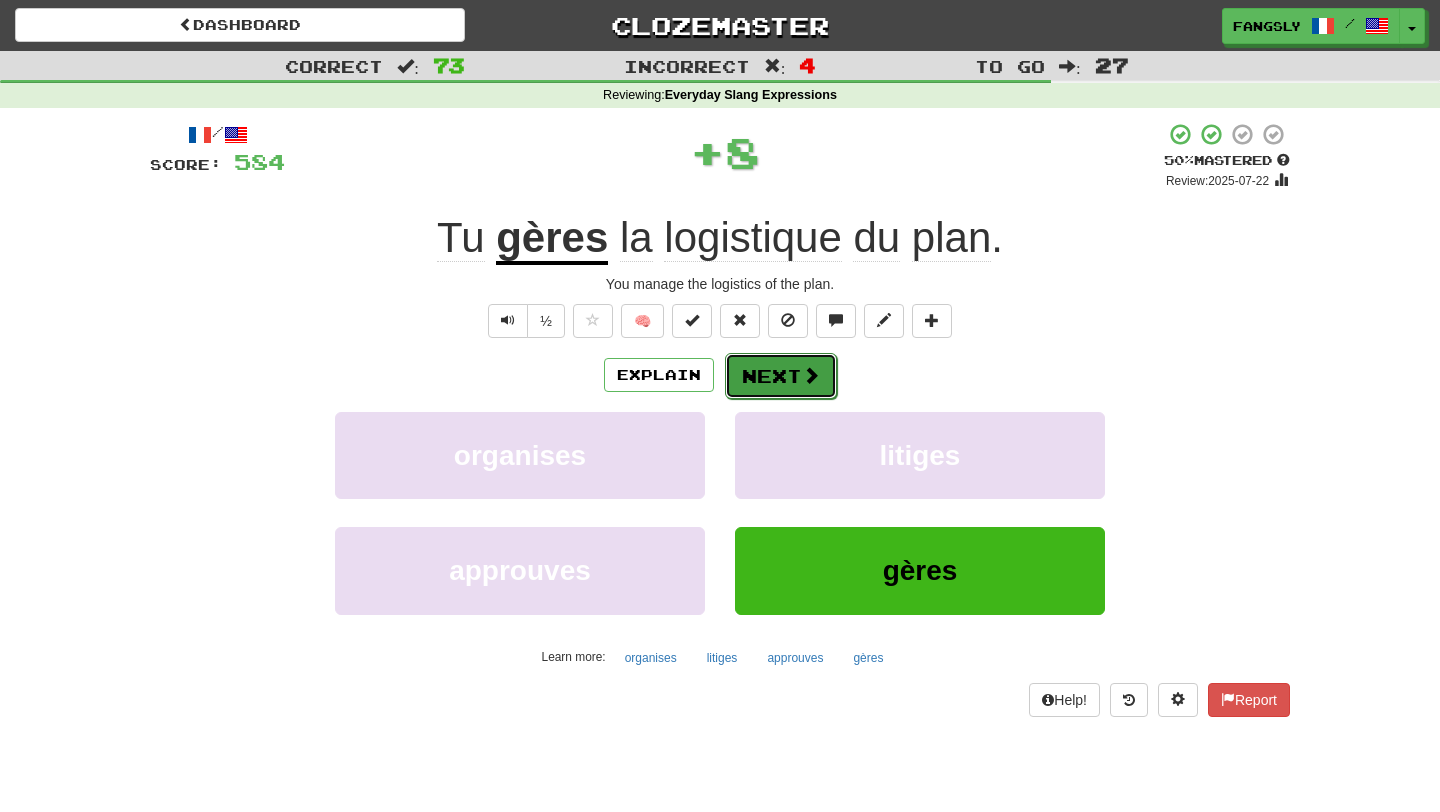 click on "Next" at bounding box center (781, 376) 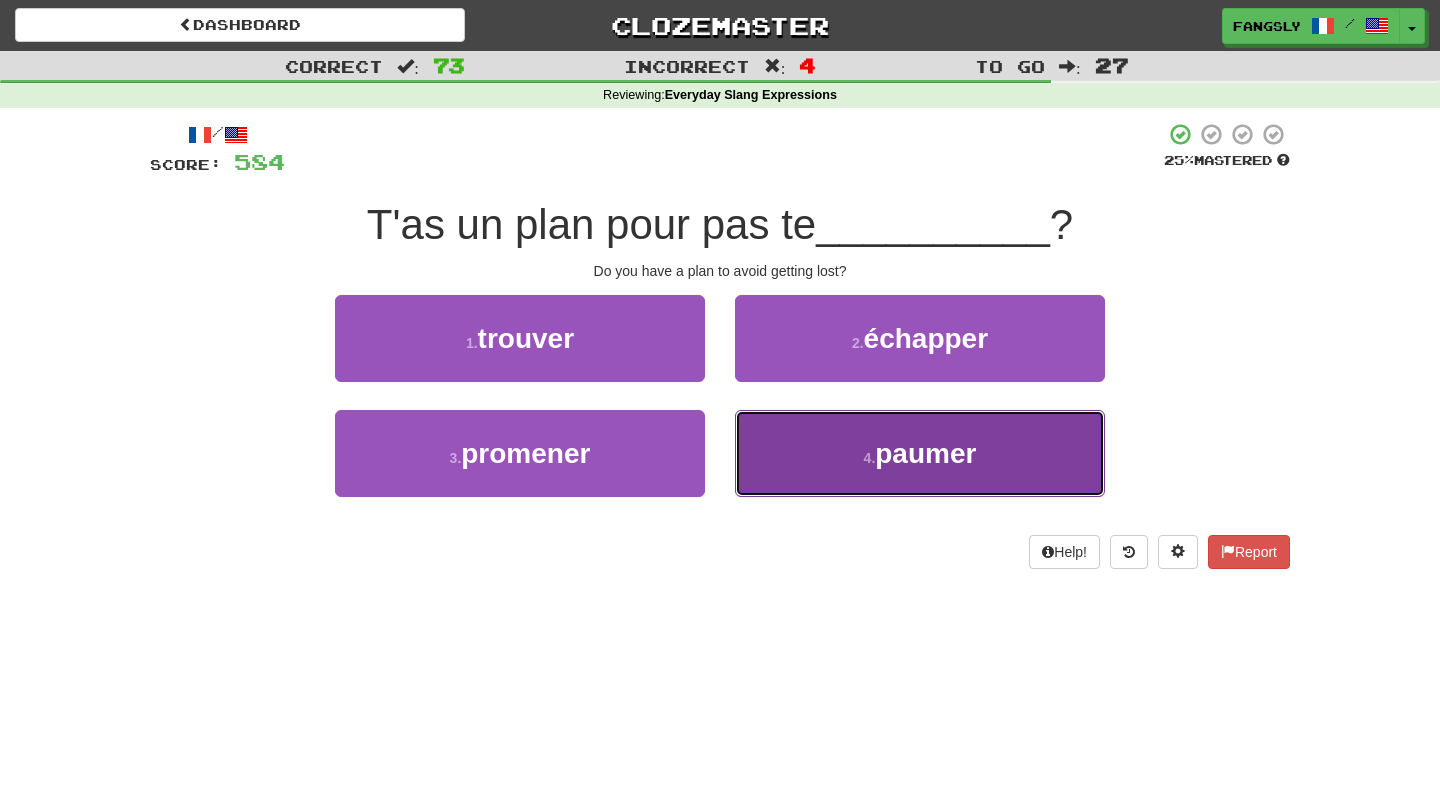 click on "4 .  paumer" at bounding box center (920, 453) 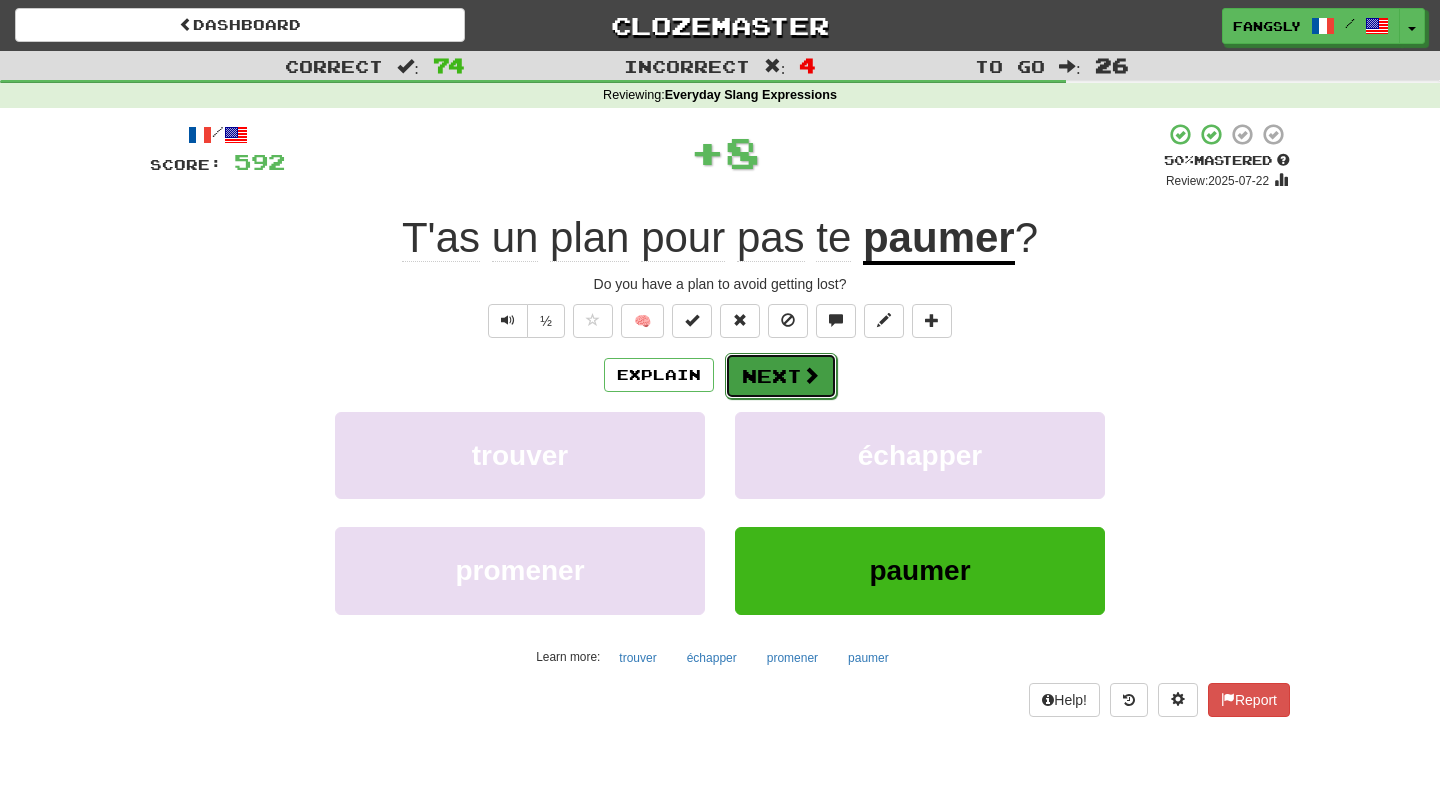 click on "Next" at bounding box center [781, 376] 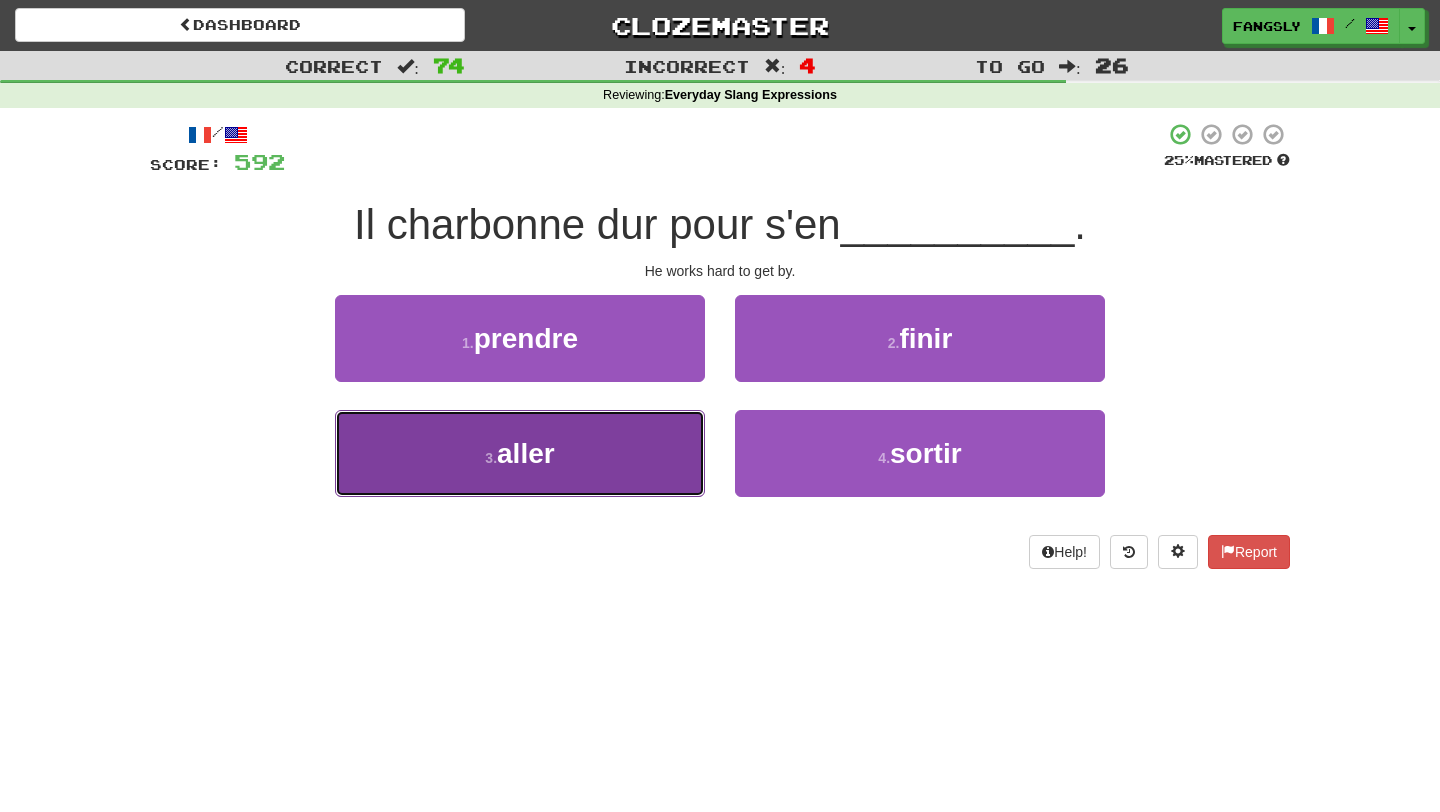 click on "3 .  aller" at bounding box center [520, 453] 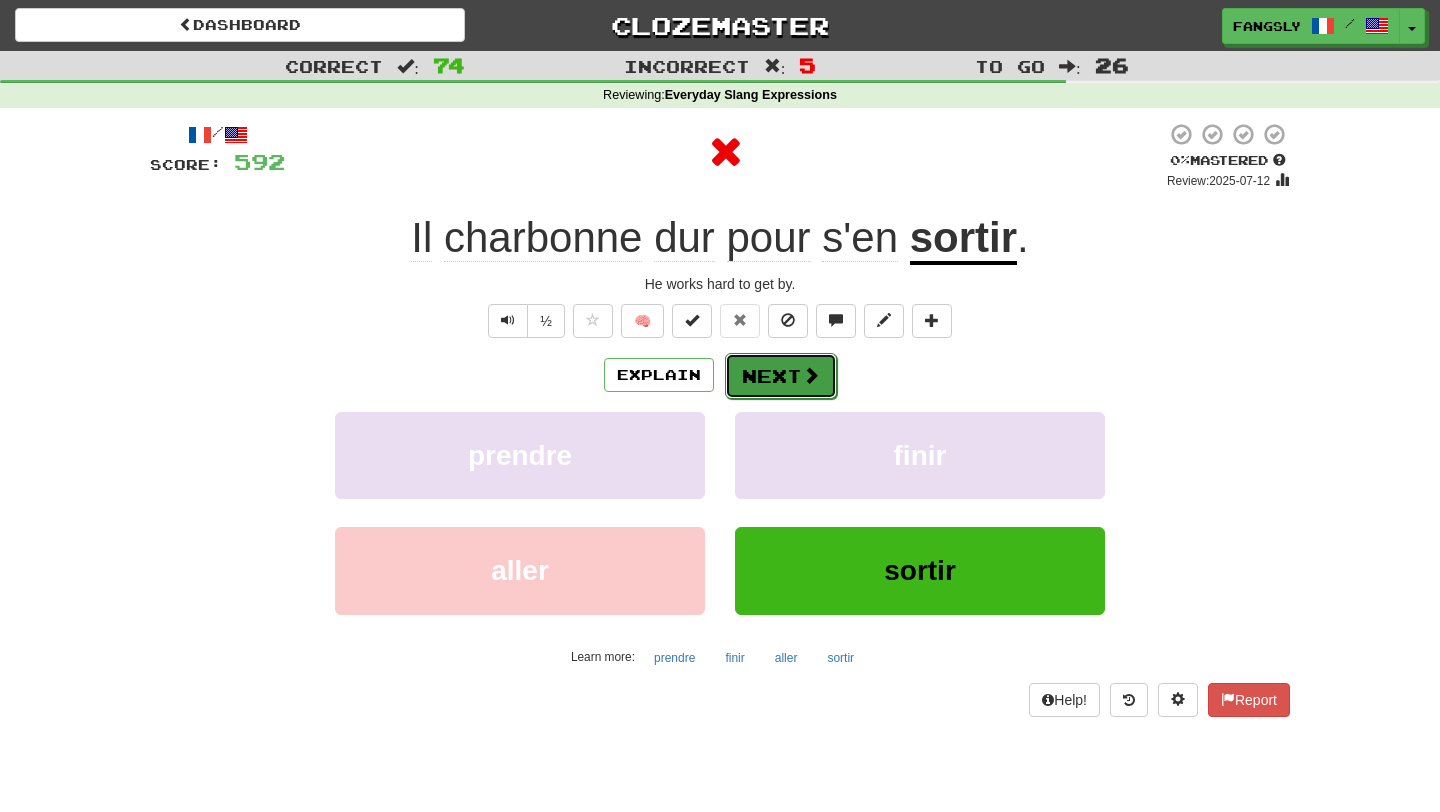 click on "Next" at bounding box center [781, 376] 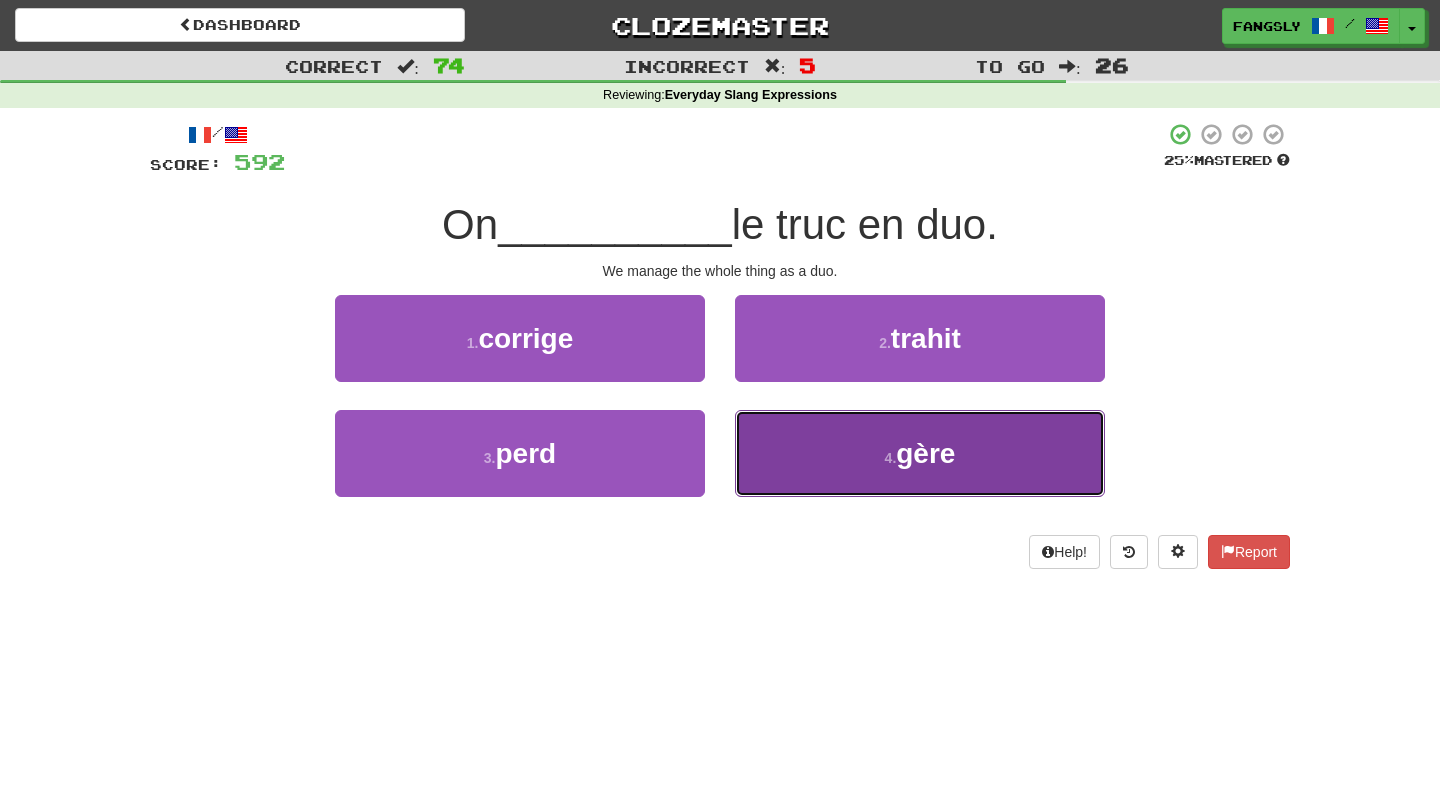 click on "4 .  gère" at bounding box center (920, 453) 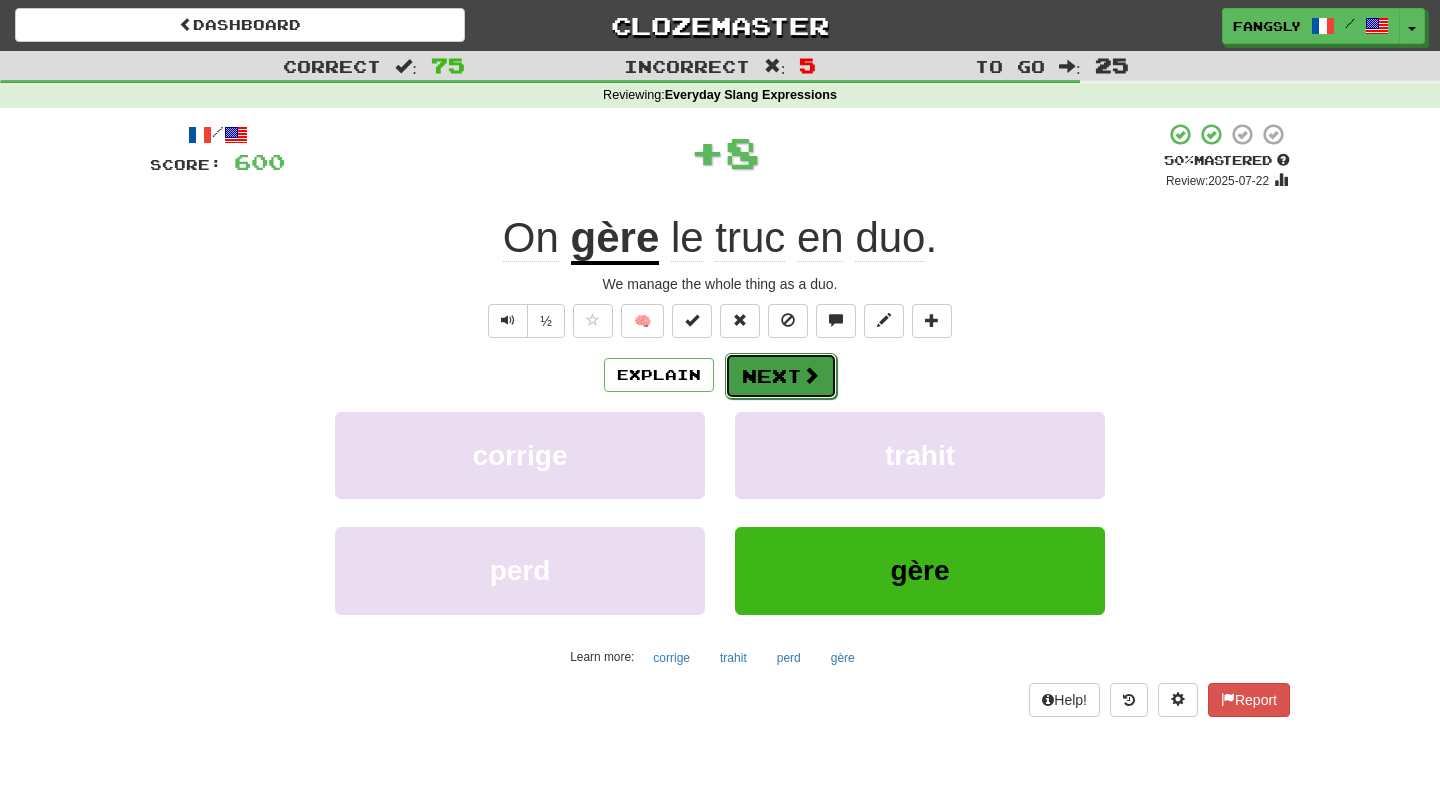 click on "Next" at bounding box center [781, 376] 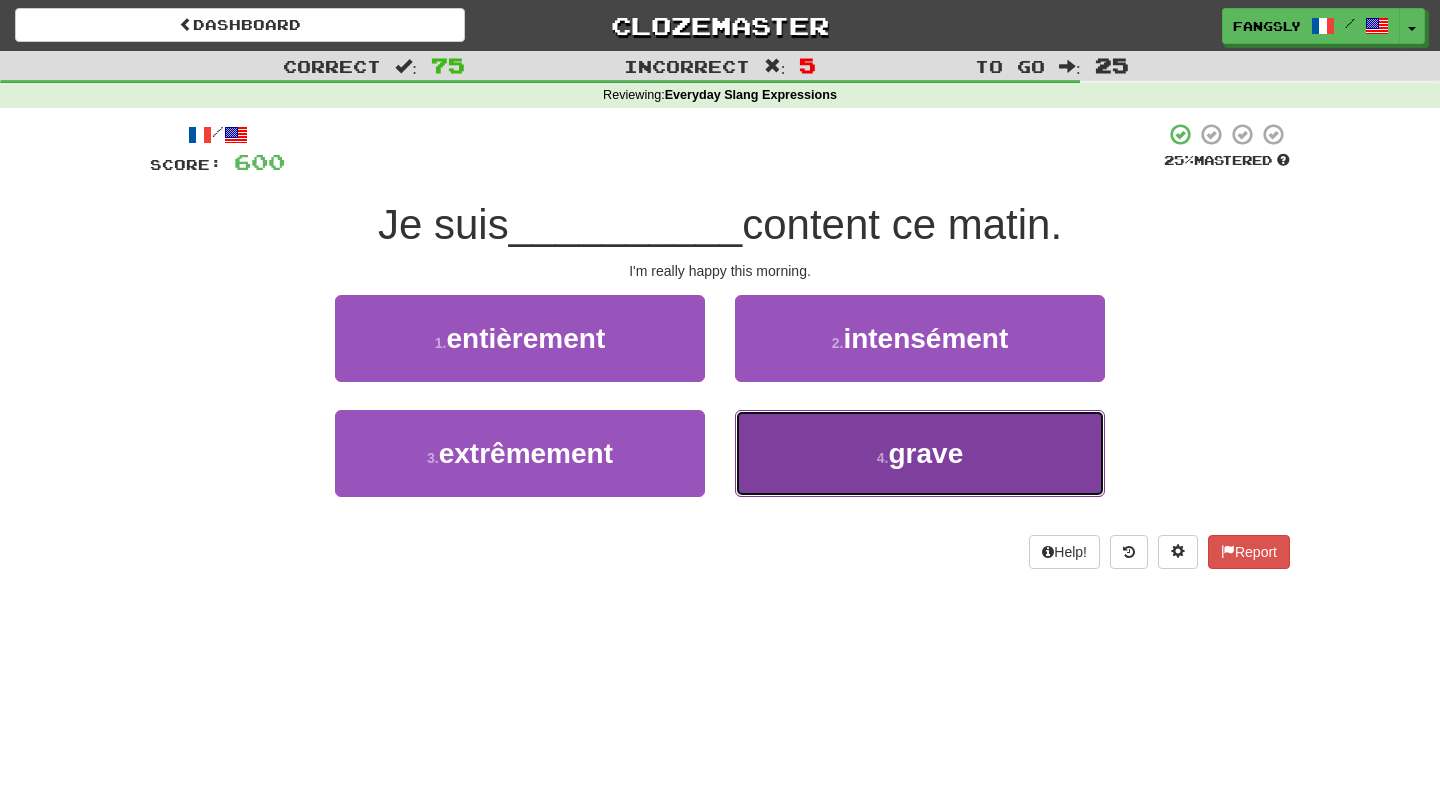 click on "4 .  grave" at bounding box center [920, 453] 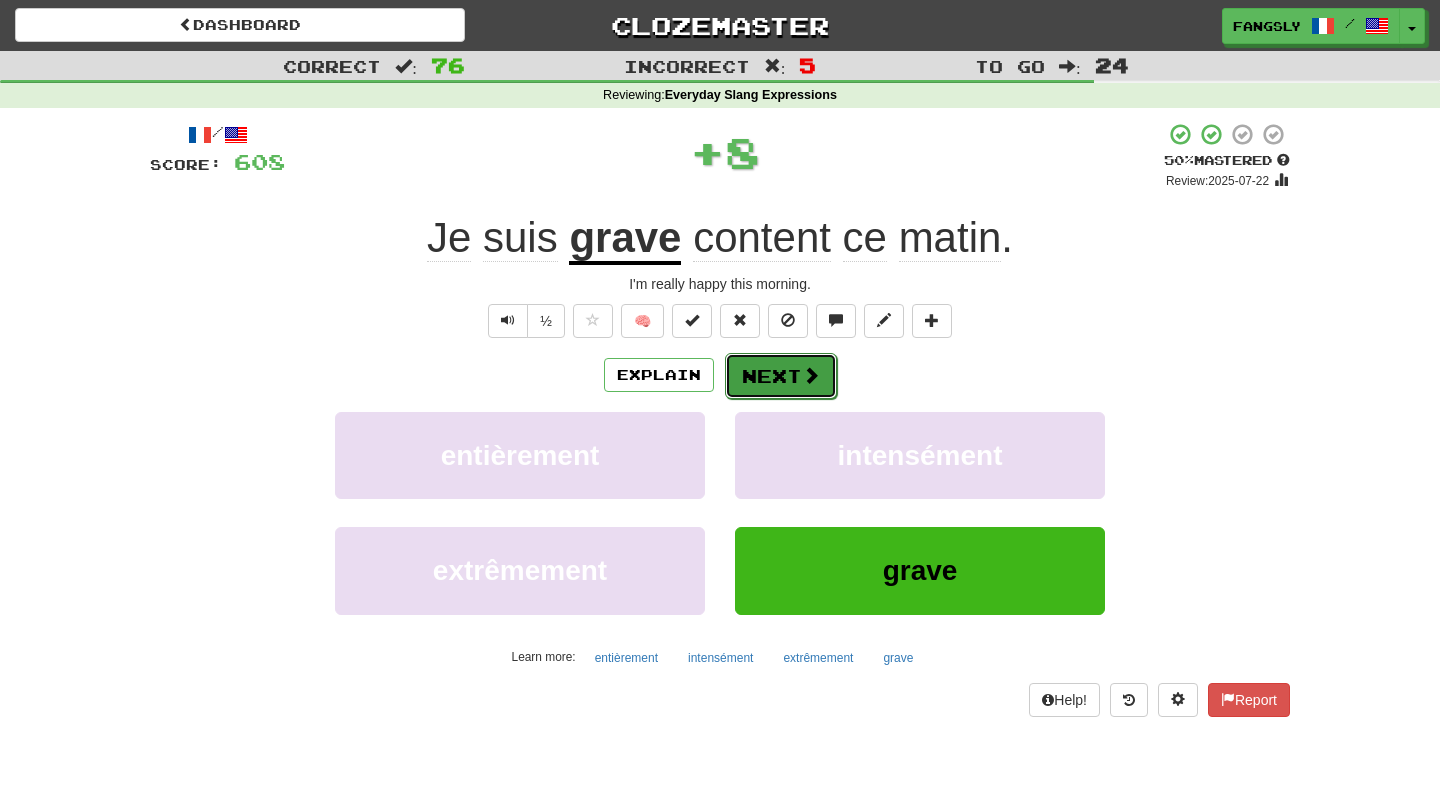 click on "Next" at bounding box center (781, 376) 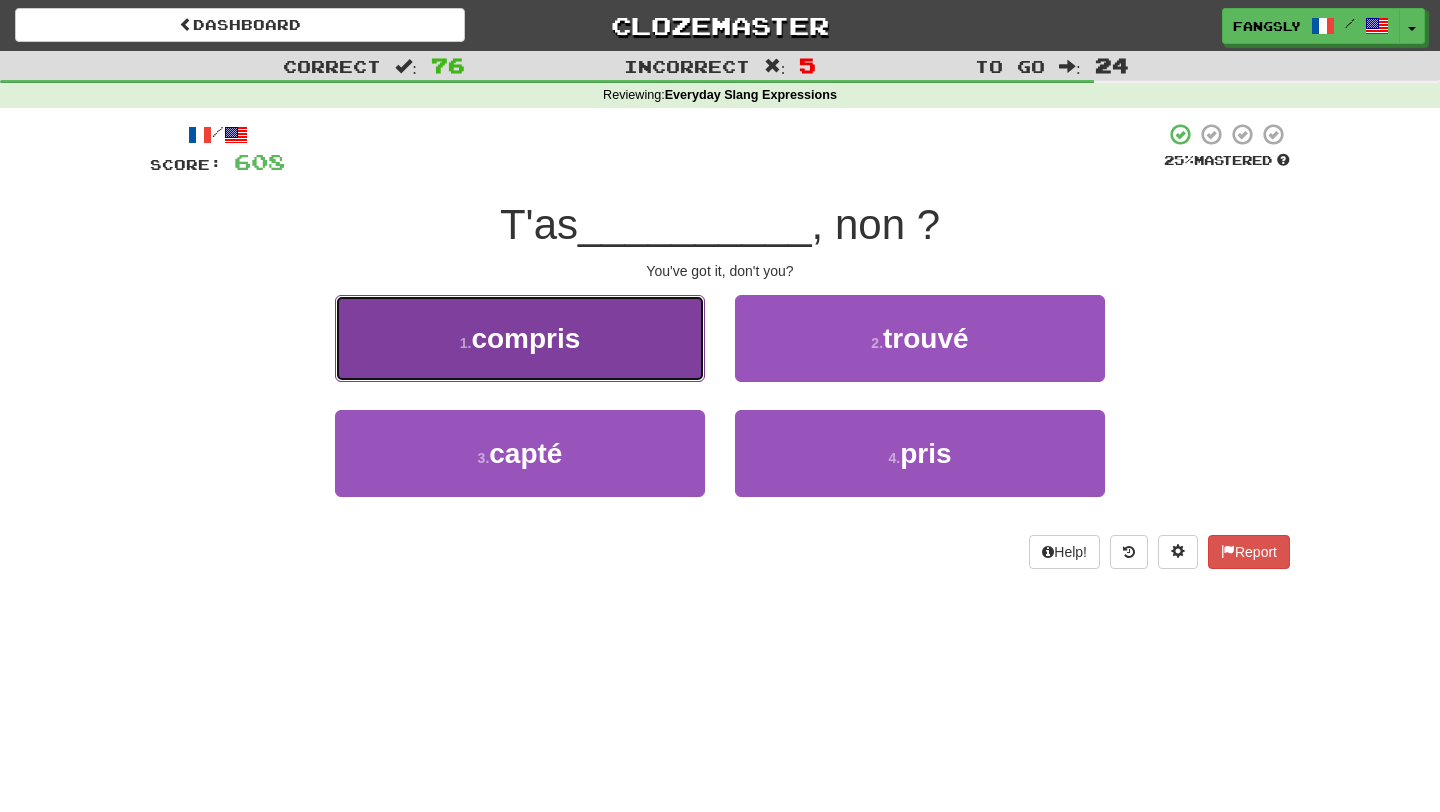 click on "1 .  compris" at bounding box center [520, 338] 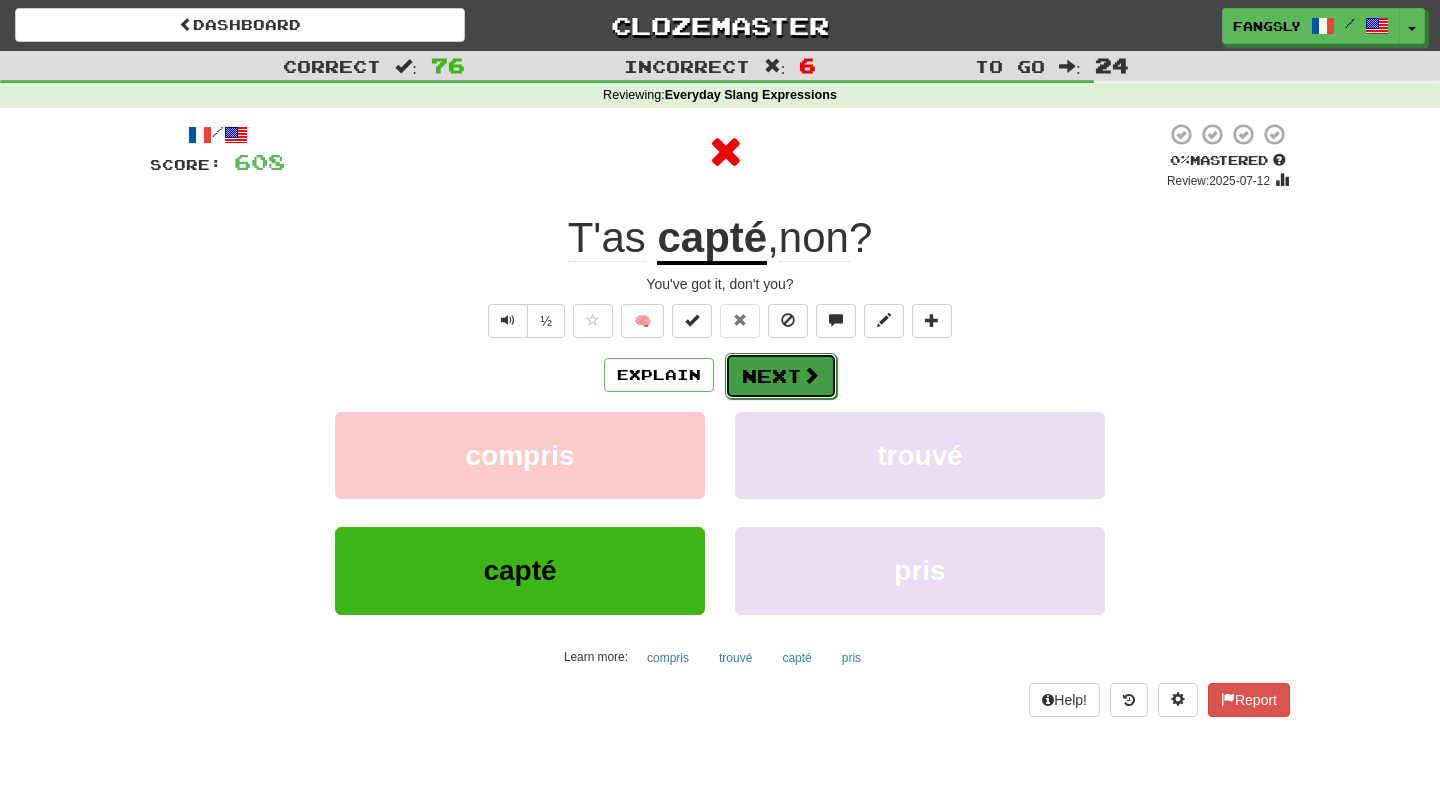 click on "Next" at bounding box center [781, 376] 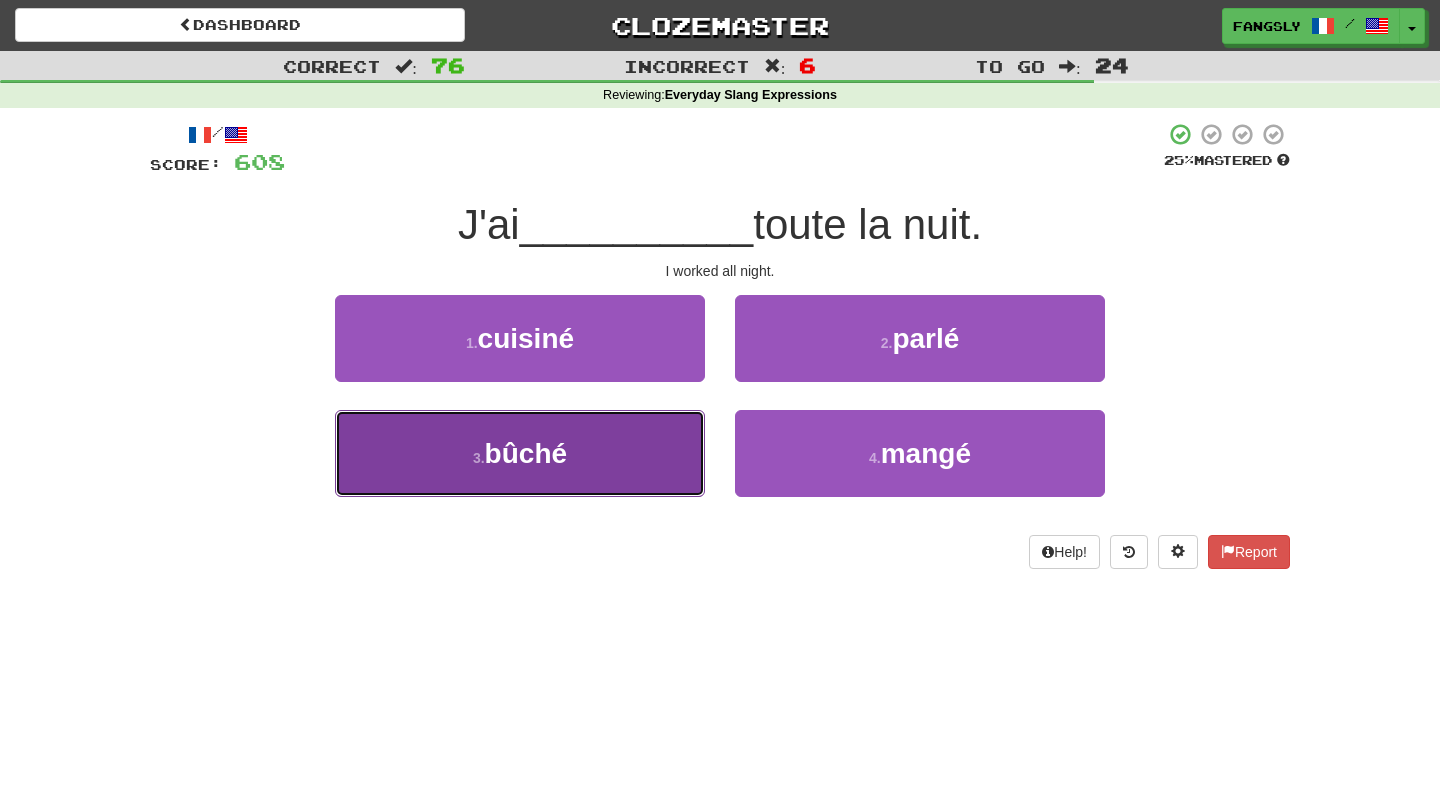 click on "3 .  bûché" at bounding box center [520, 453] 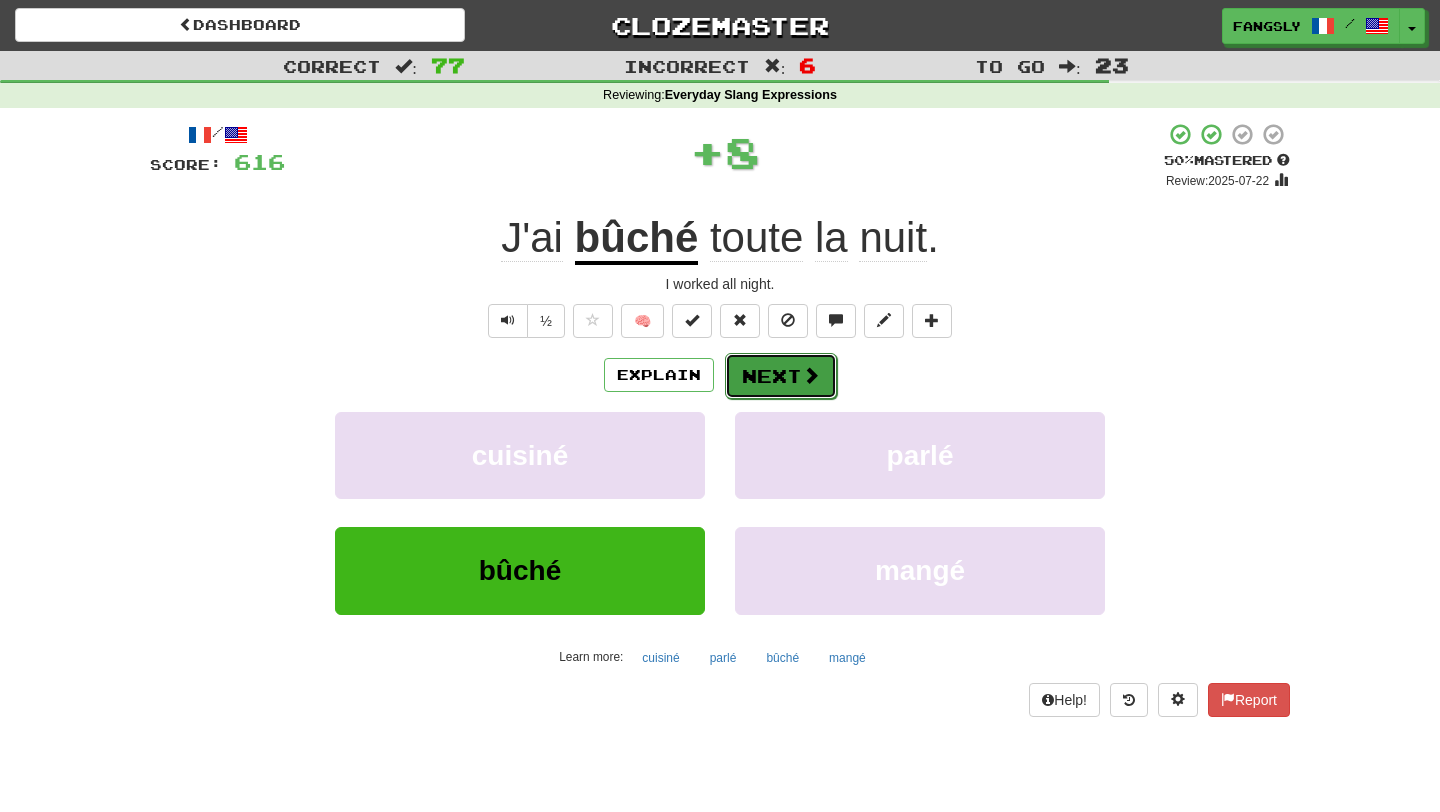 click on "Next" at bounding box center (781, 376) 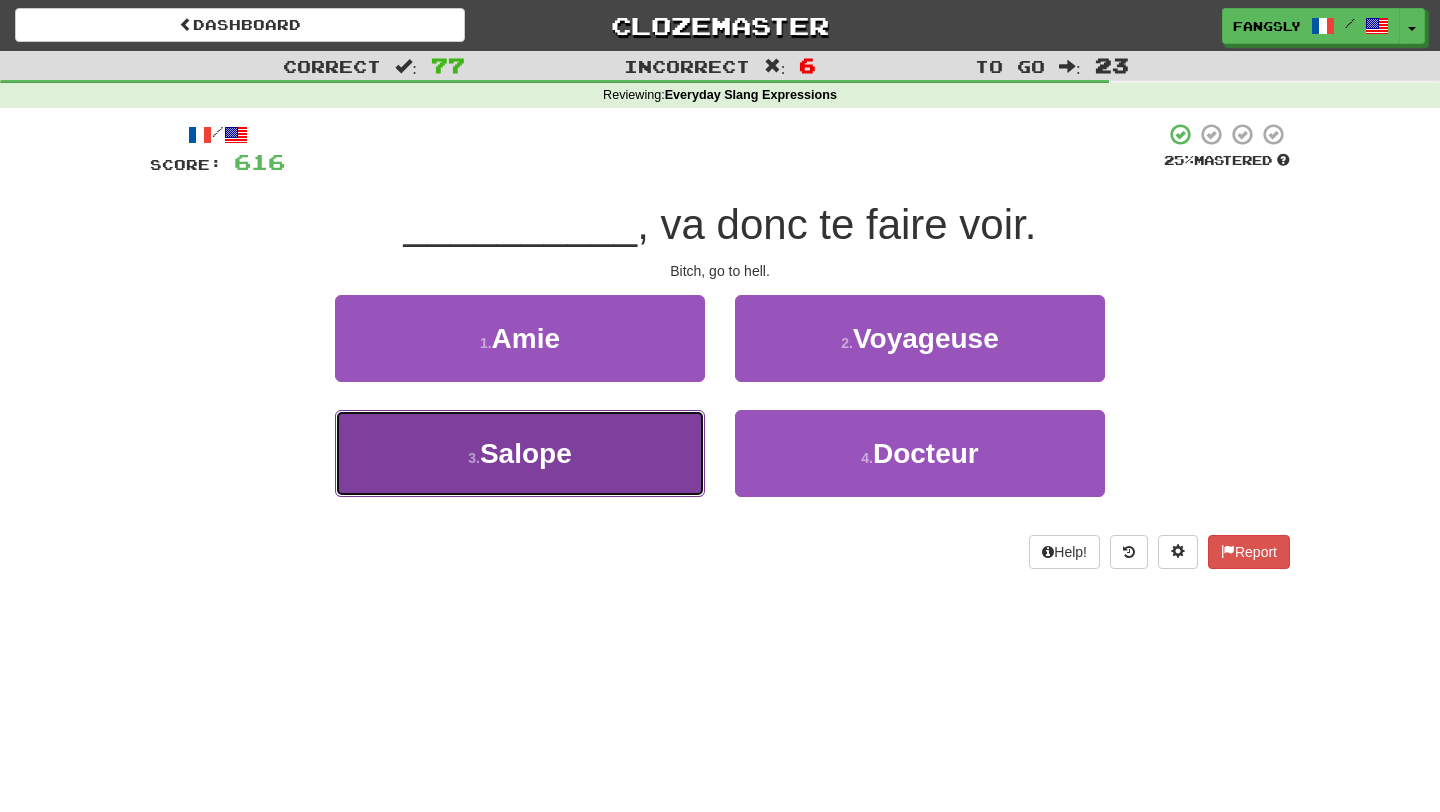 click on "3 .  Salope" at bounding box center (520, 453) 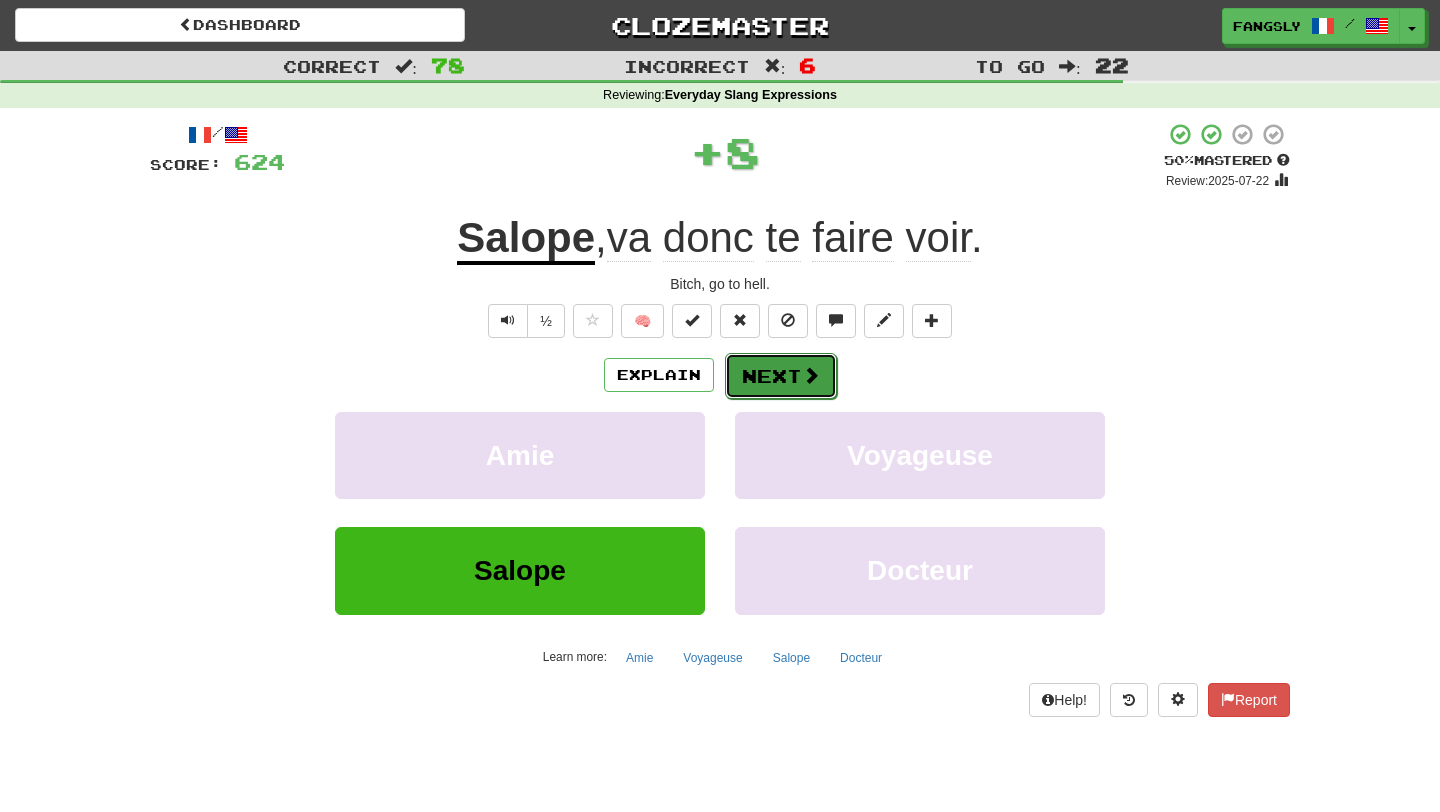 click on "Next" at bounding box center [781, 376] 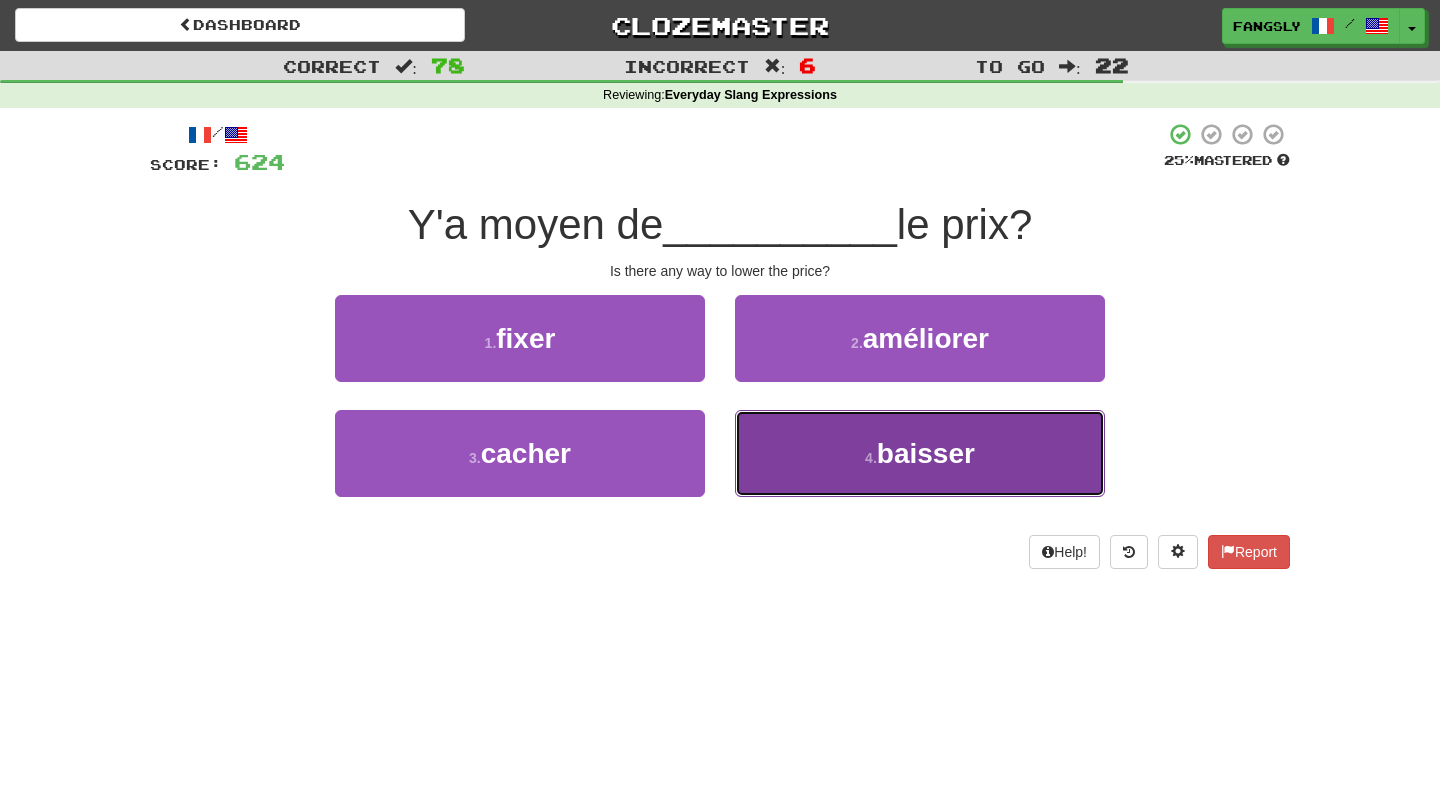 click on "4 .  baisser" at bounding box center (920, 453) 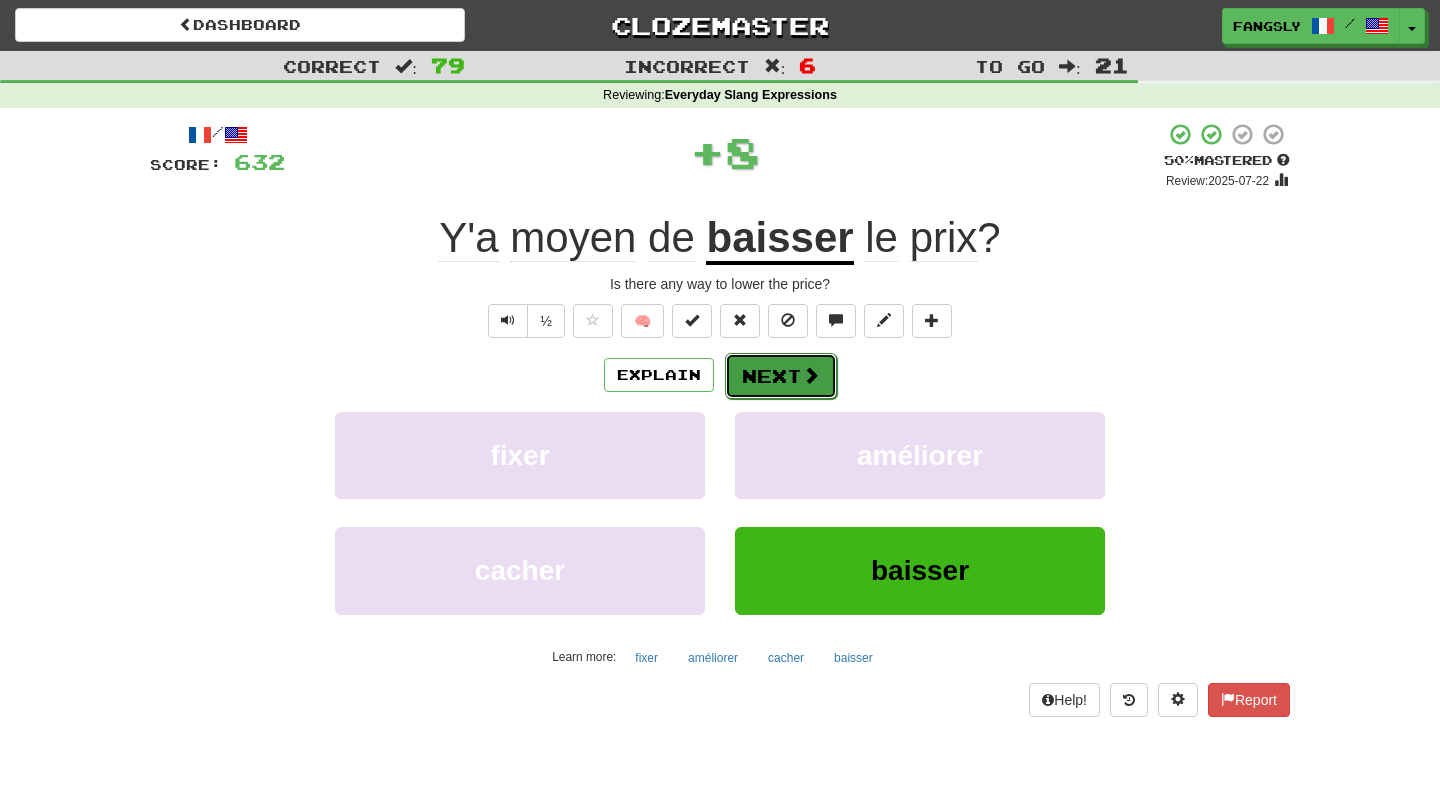 click on "Next" at bounding box center [781, 376] 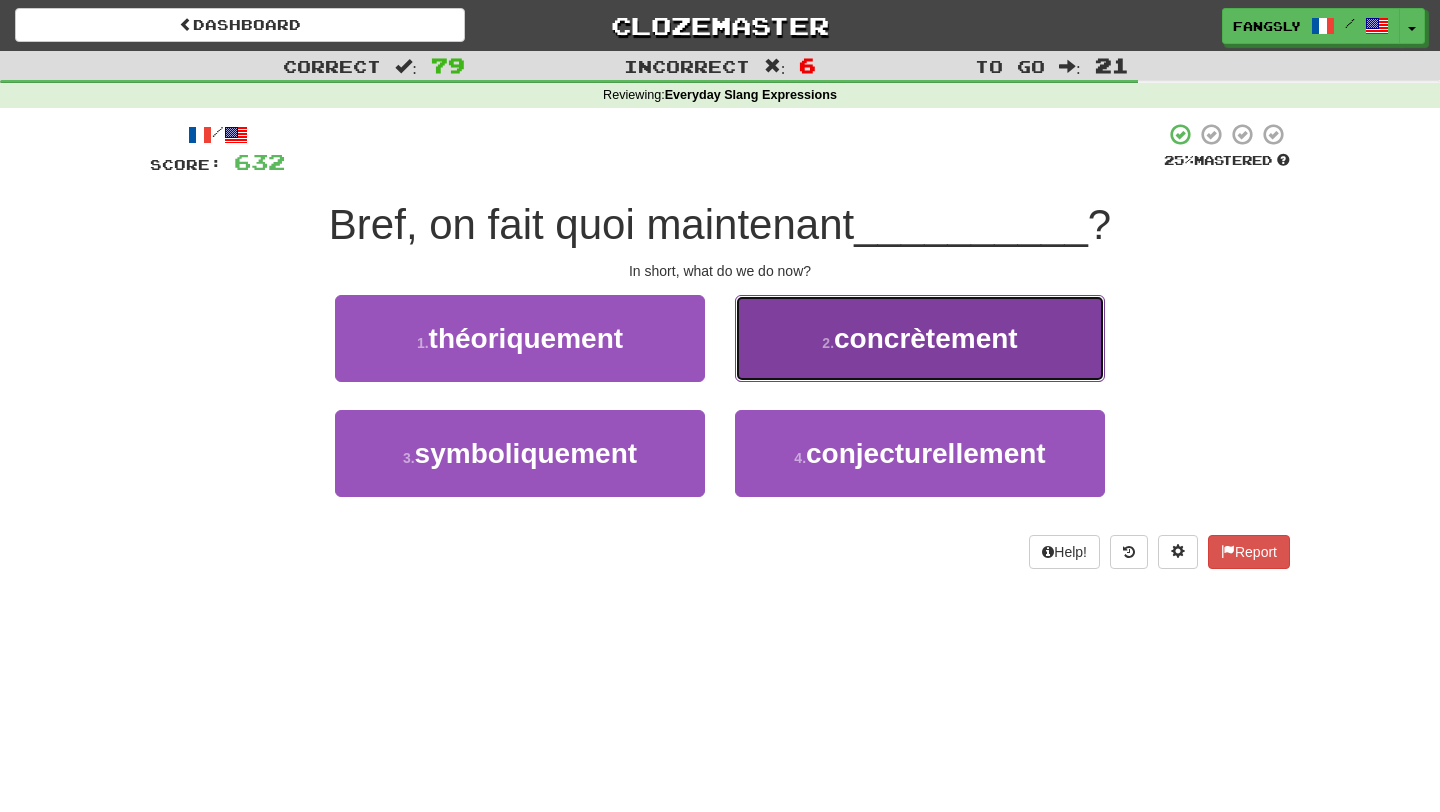 click on "2 .  concrètement" at bounding box center [920, 338] 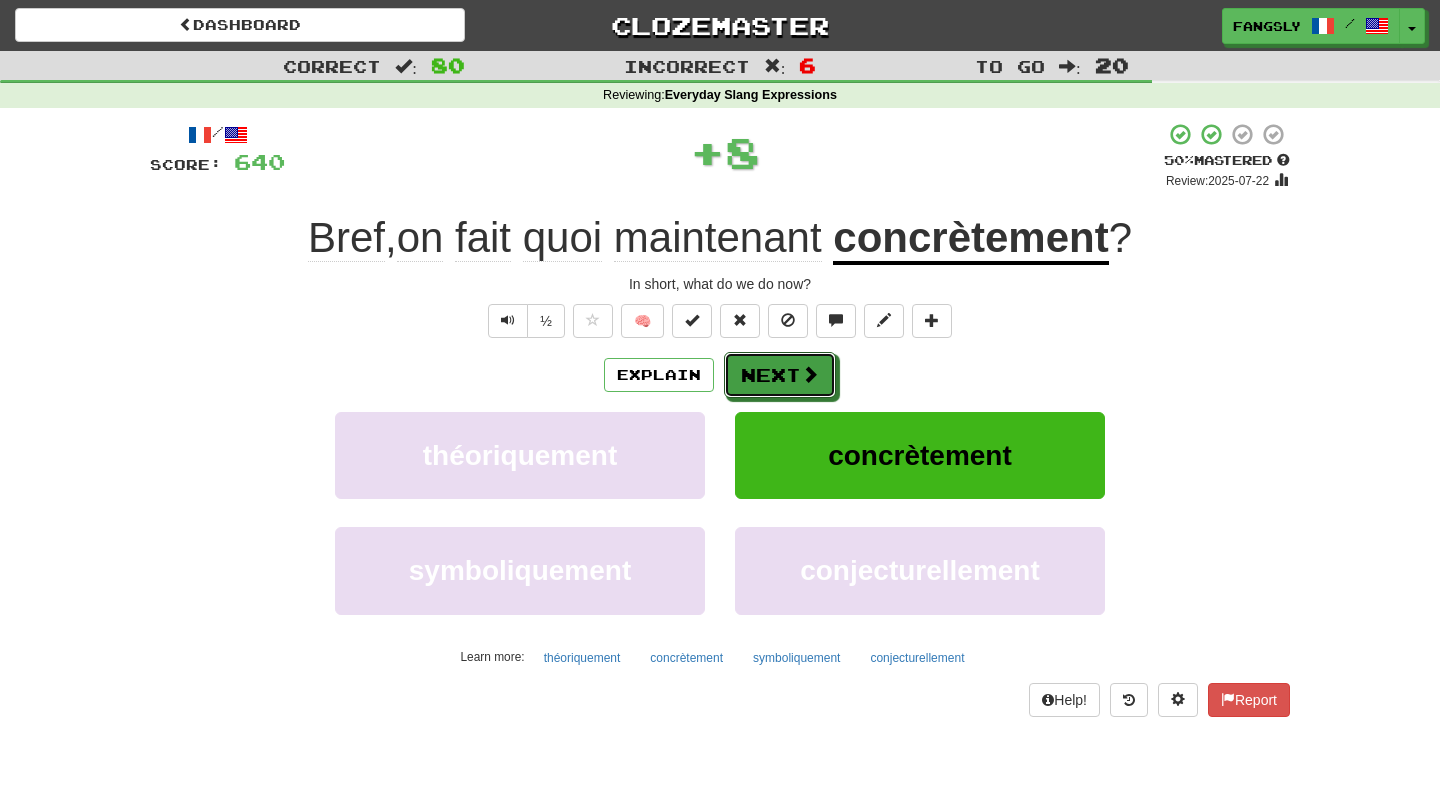 click on "Next" at bounding box center (780, 375) 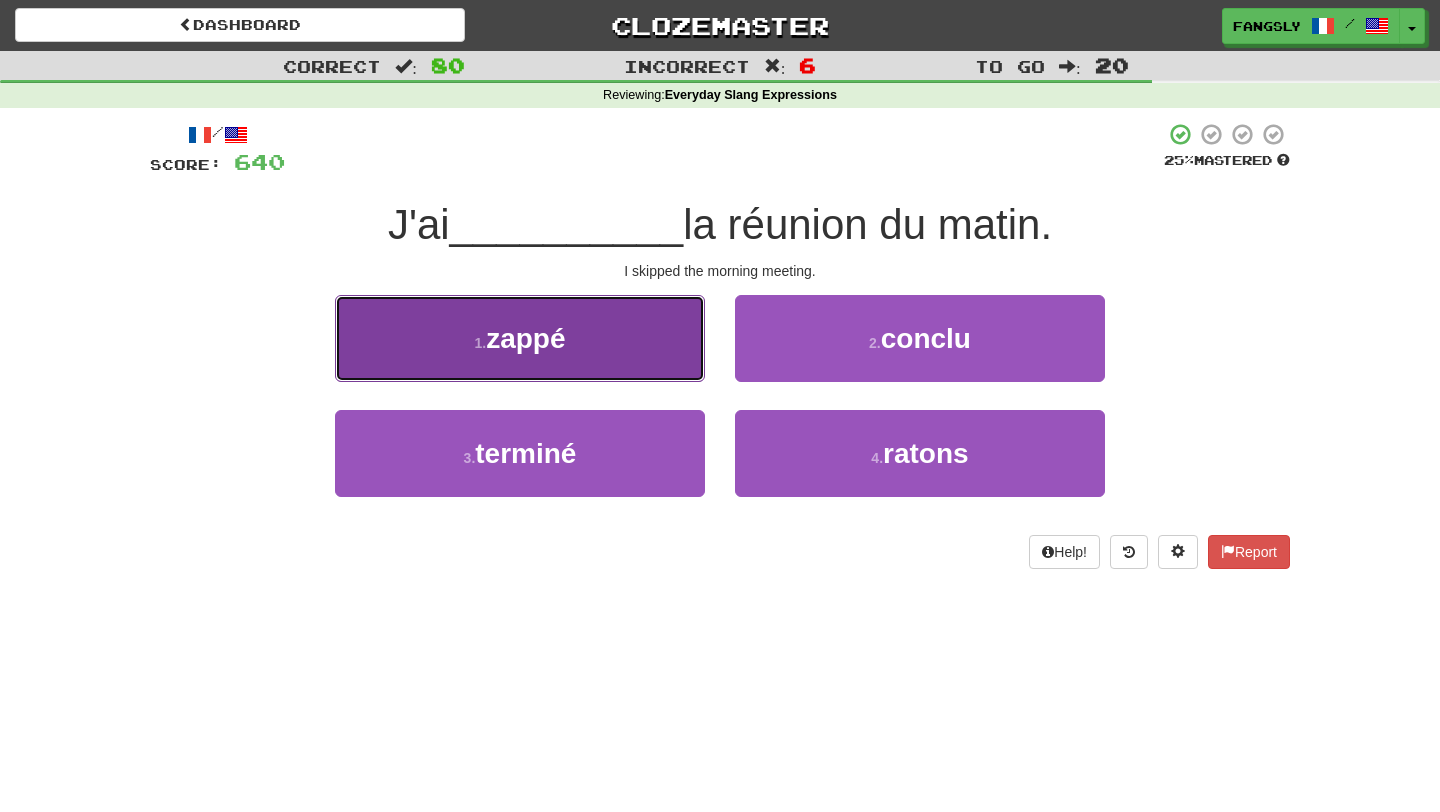 click on "1 .  zappé" at bounding box center (520, 338) 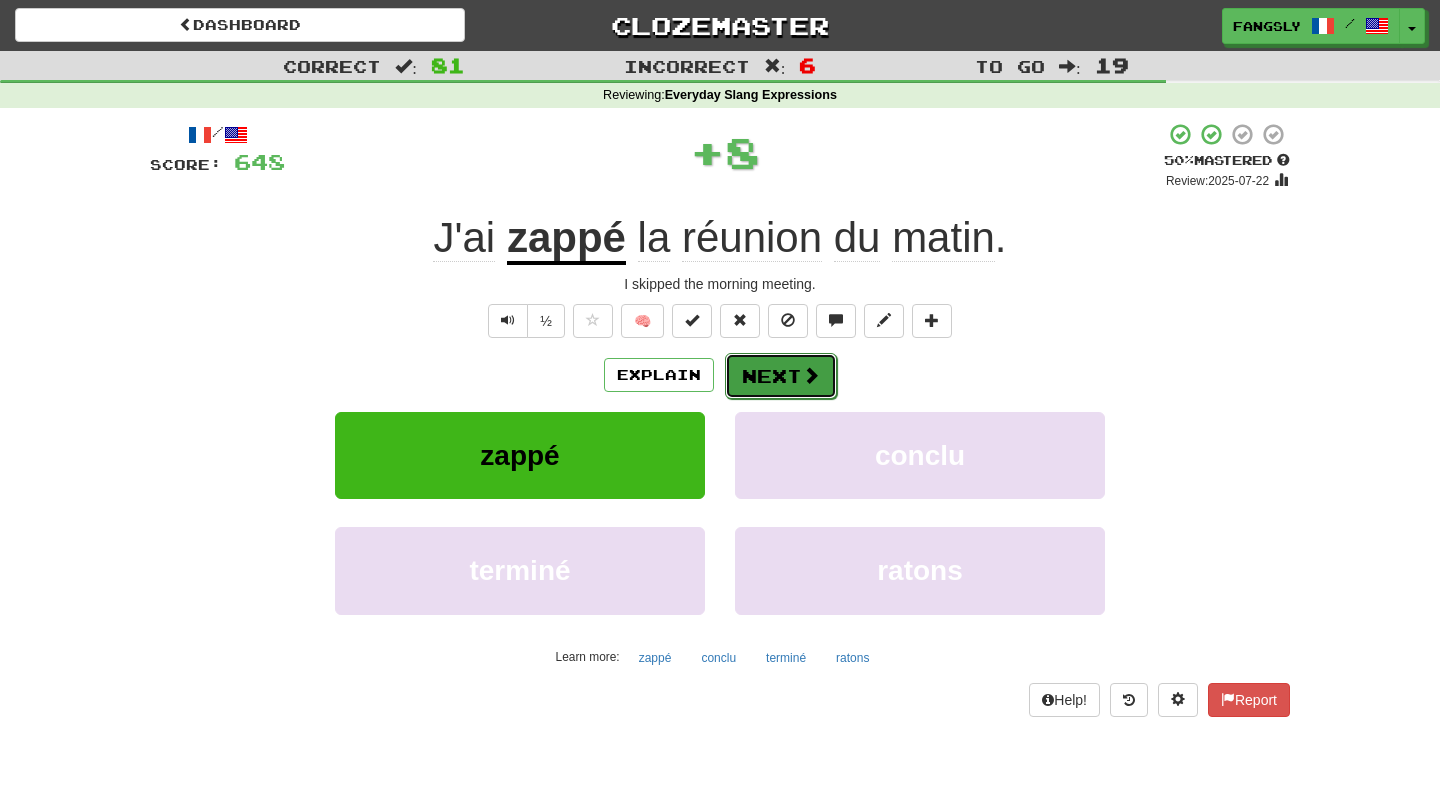 click on "Next" at bounding box center (781, 376) 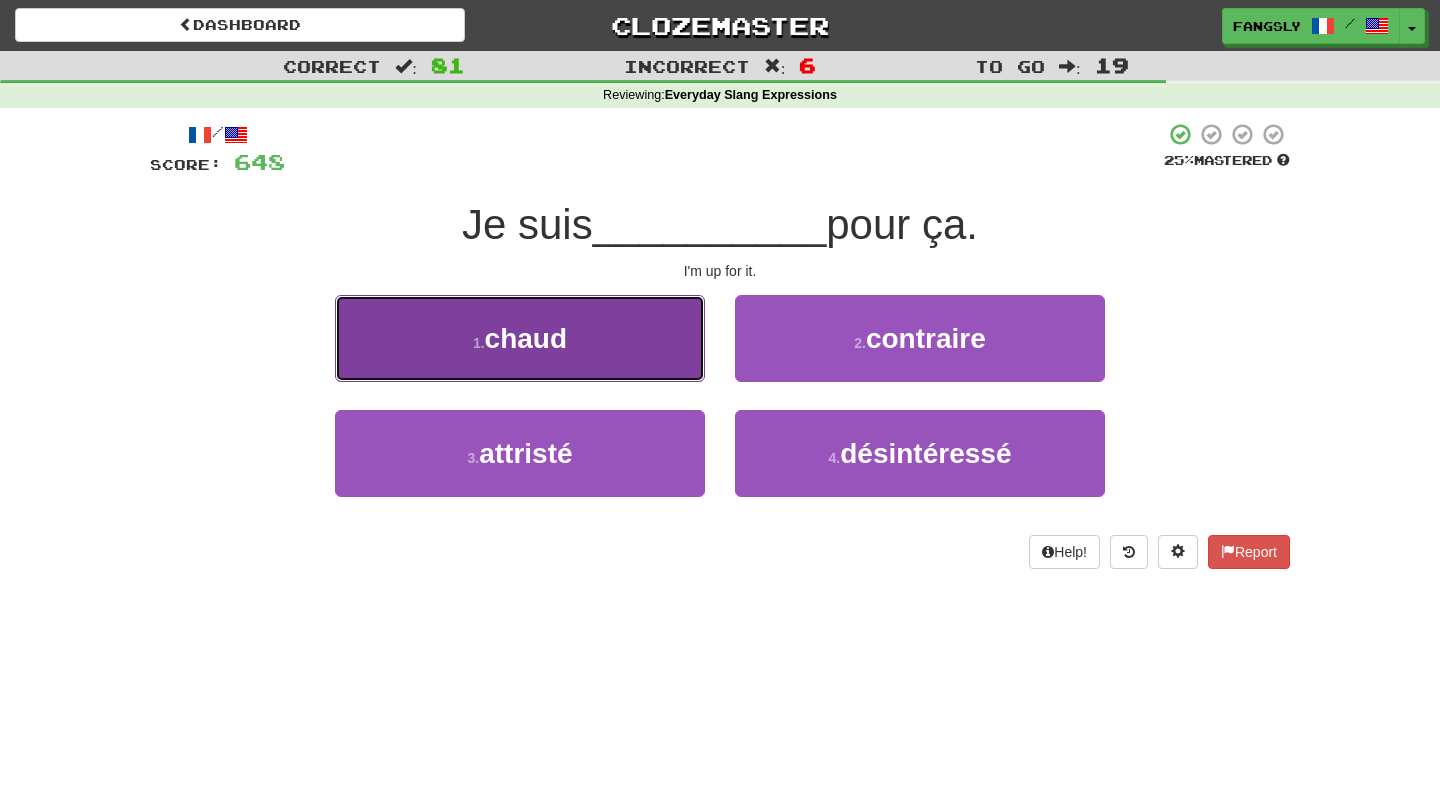 click on "1 .  chaud" at bounding box center (520, 338) 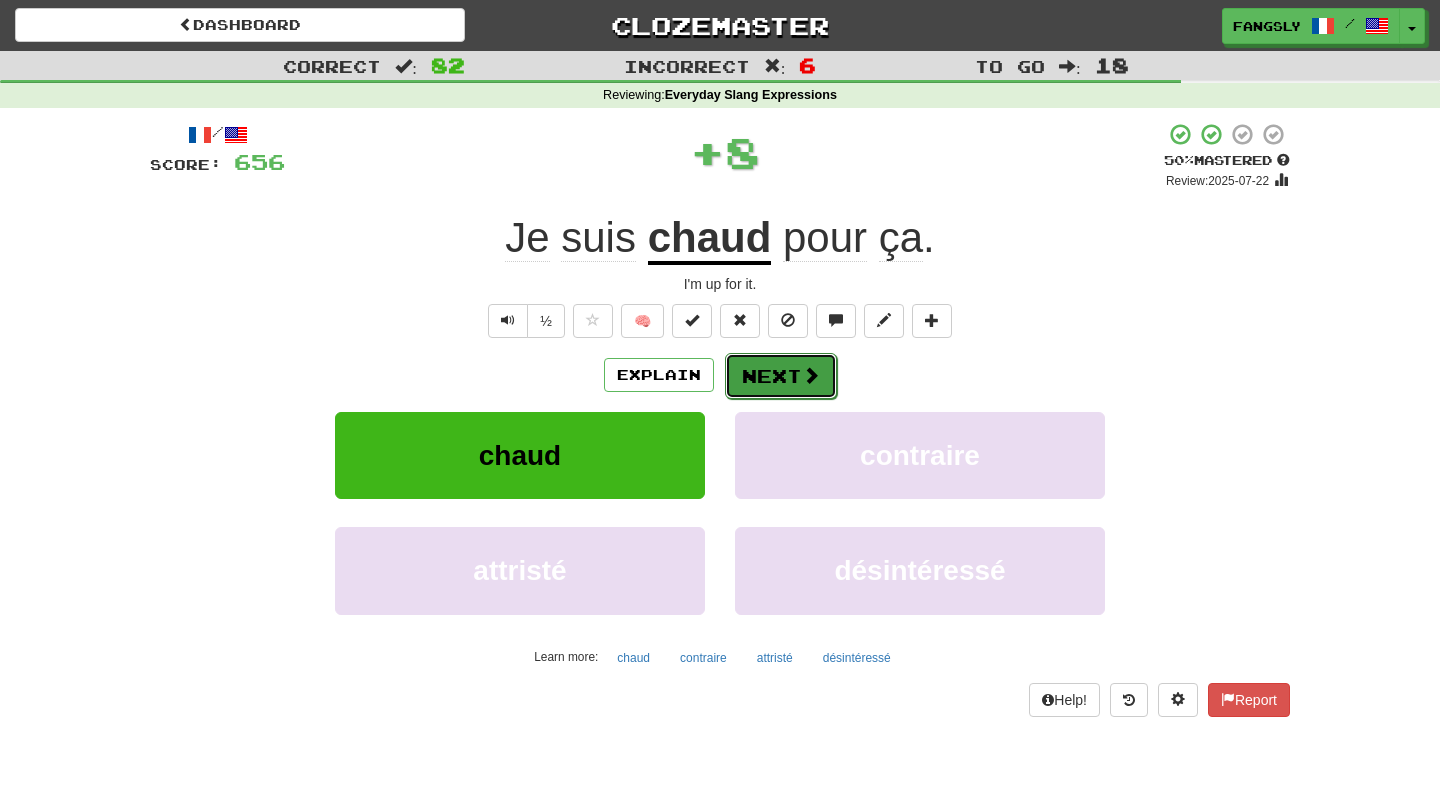 click on "Next" at bounding box center [781, 376] 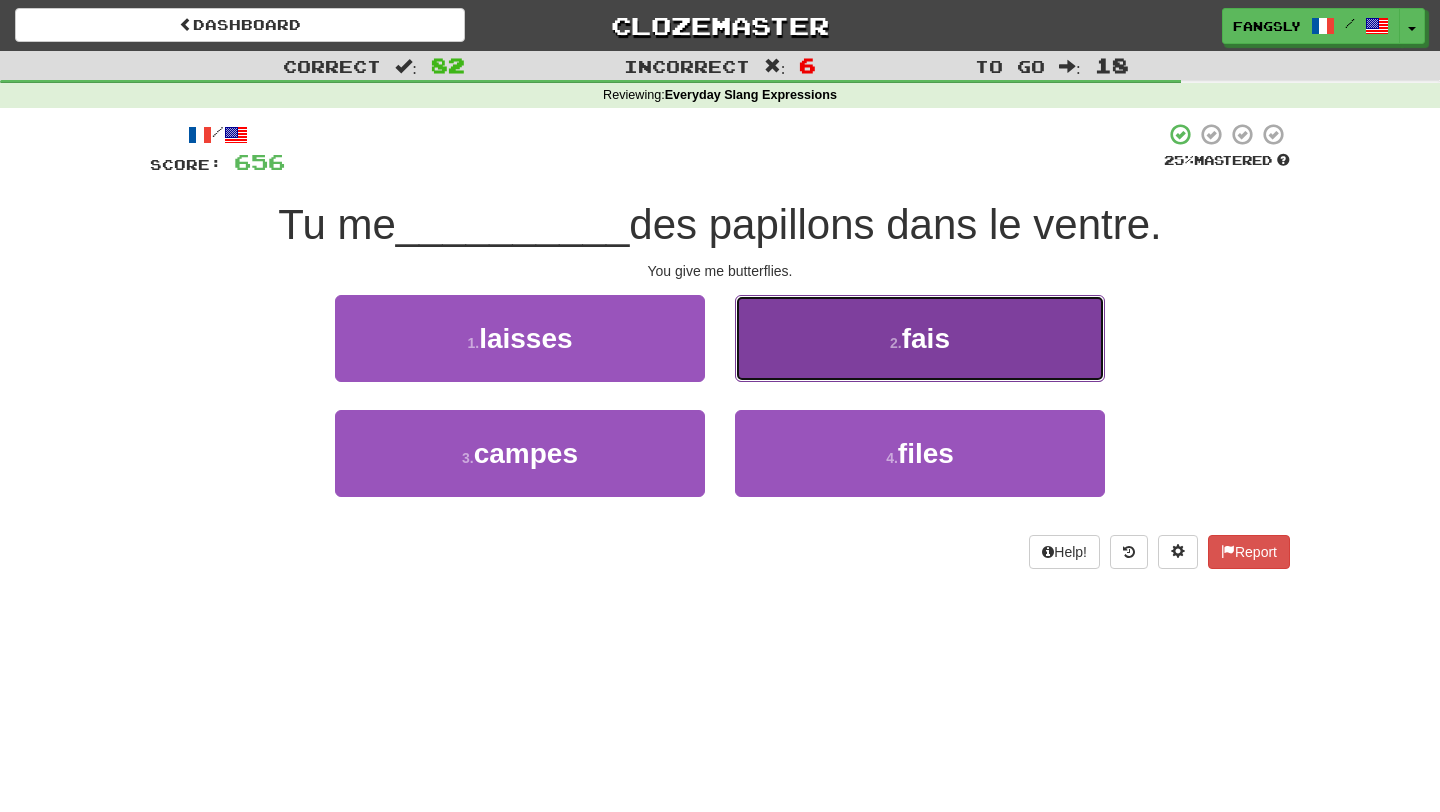 click on "2 .  fais" at bounding box center (920, 338) 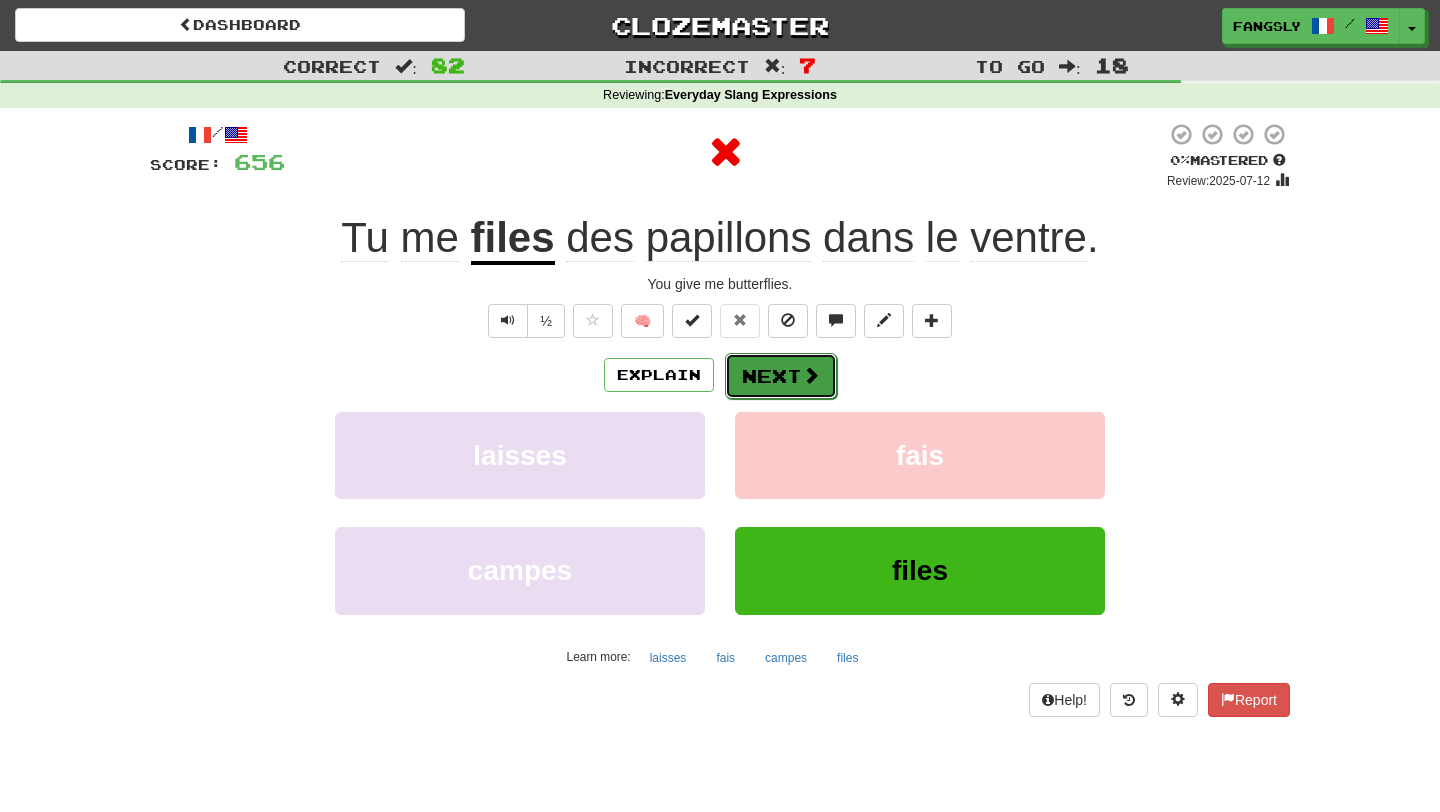 click on "Next" at bounding box center [781, 376] 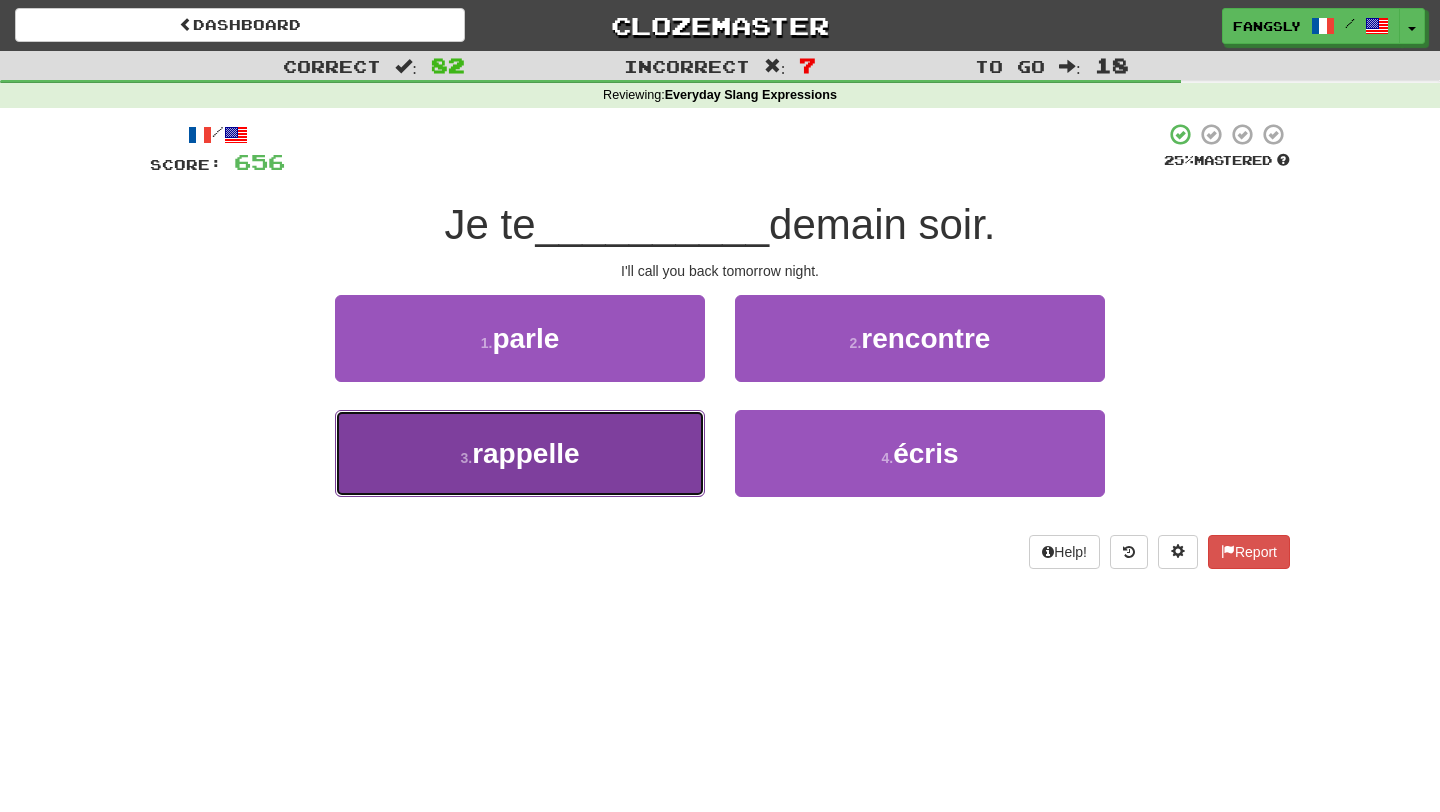 click on "3 .  rappelle" at bounding box center (520, 453) 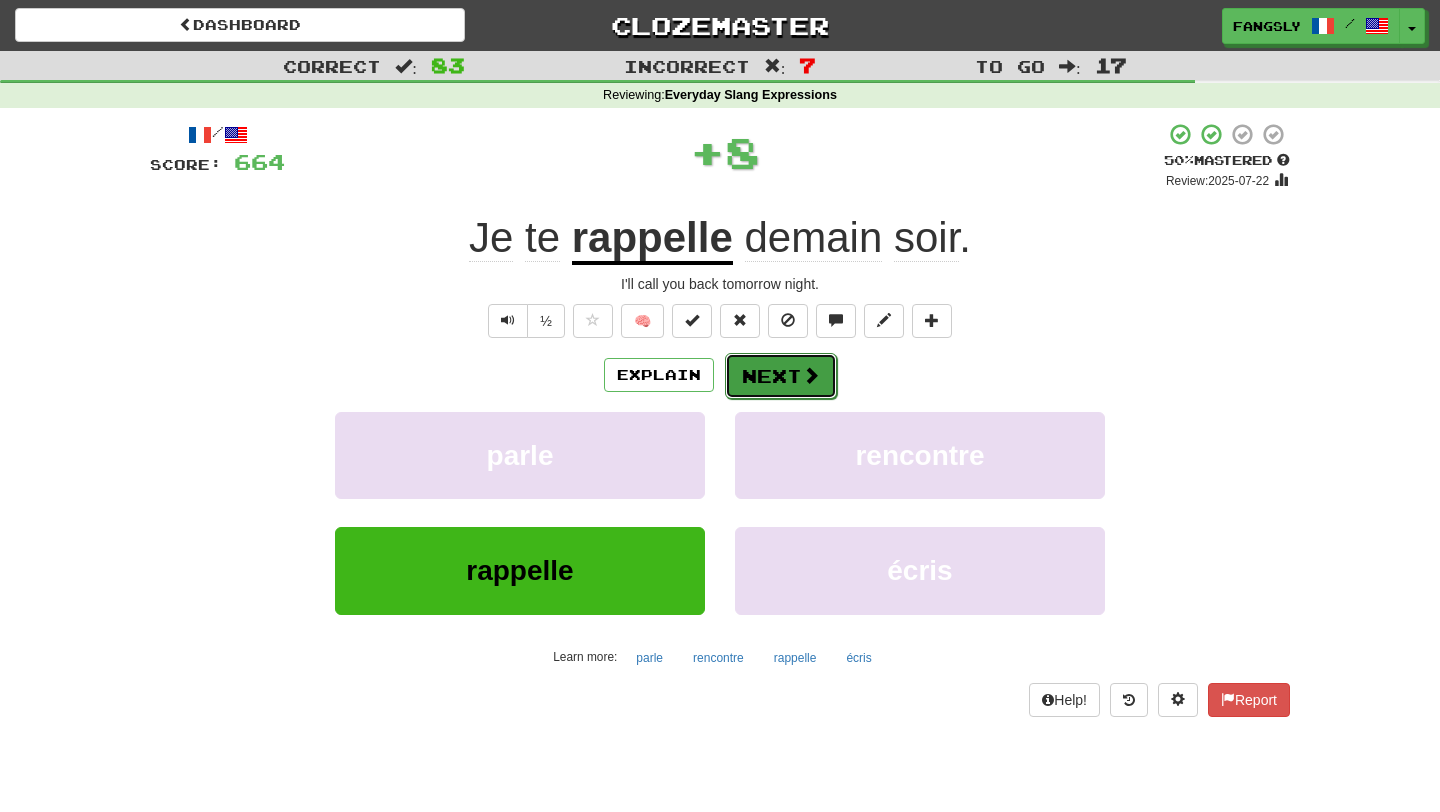 click on "Next" at bounding box center [781, 376] 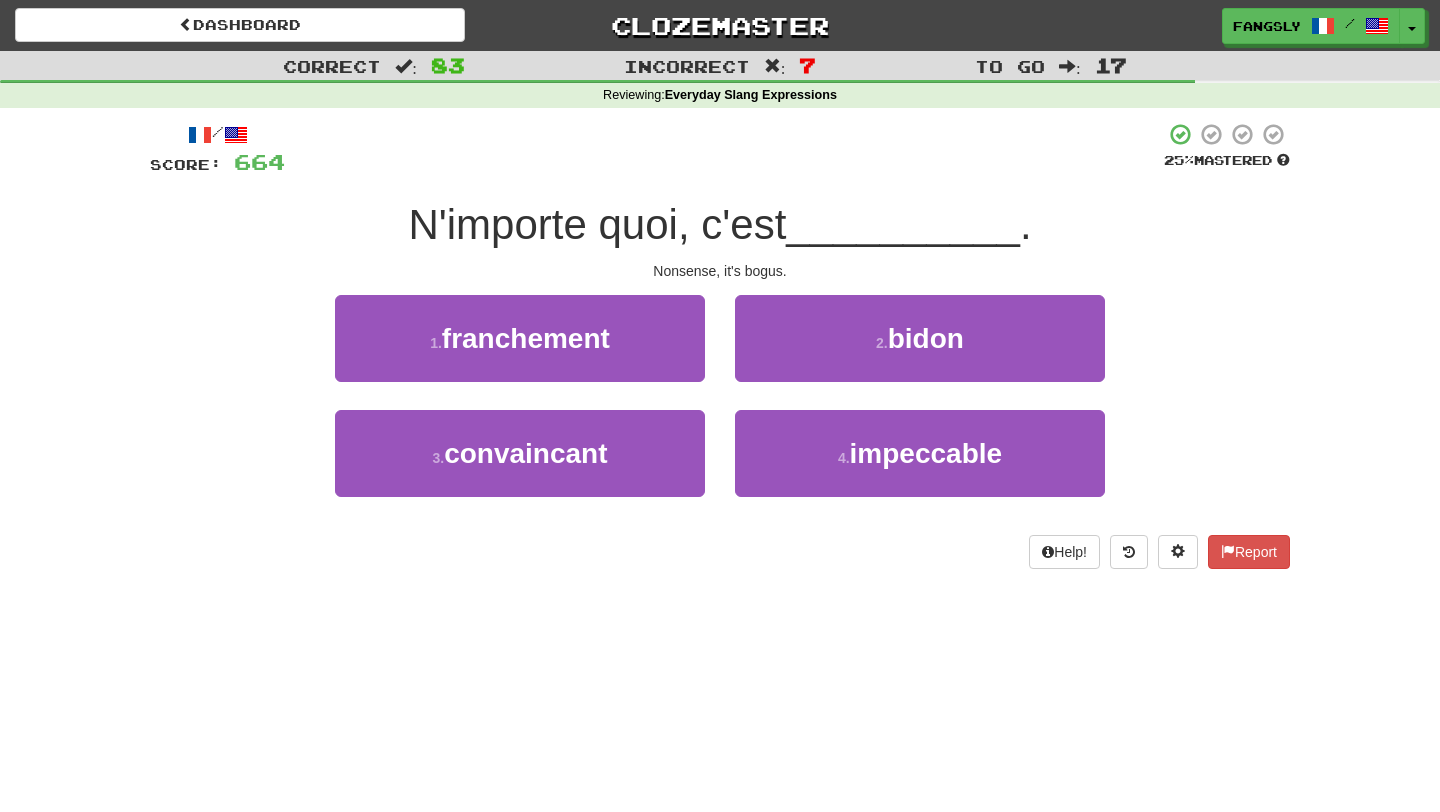 click on "2 .  bidon" at bounding box center [920, 352] 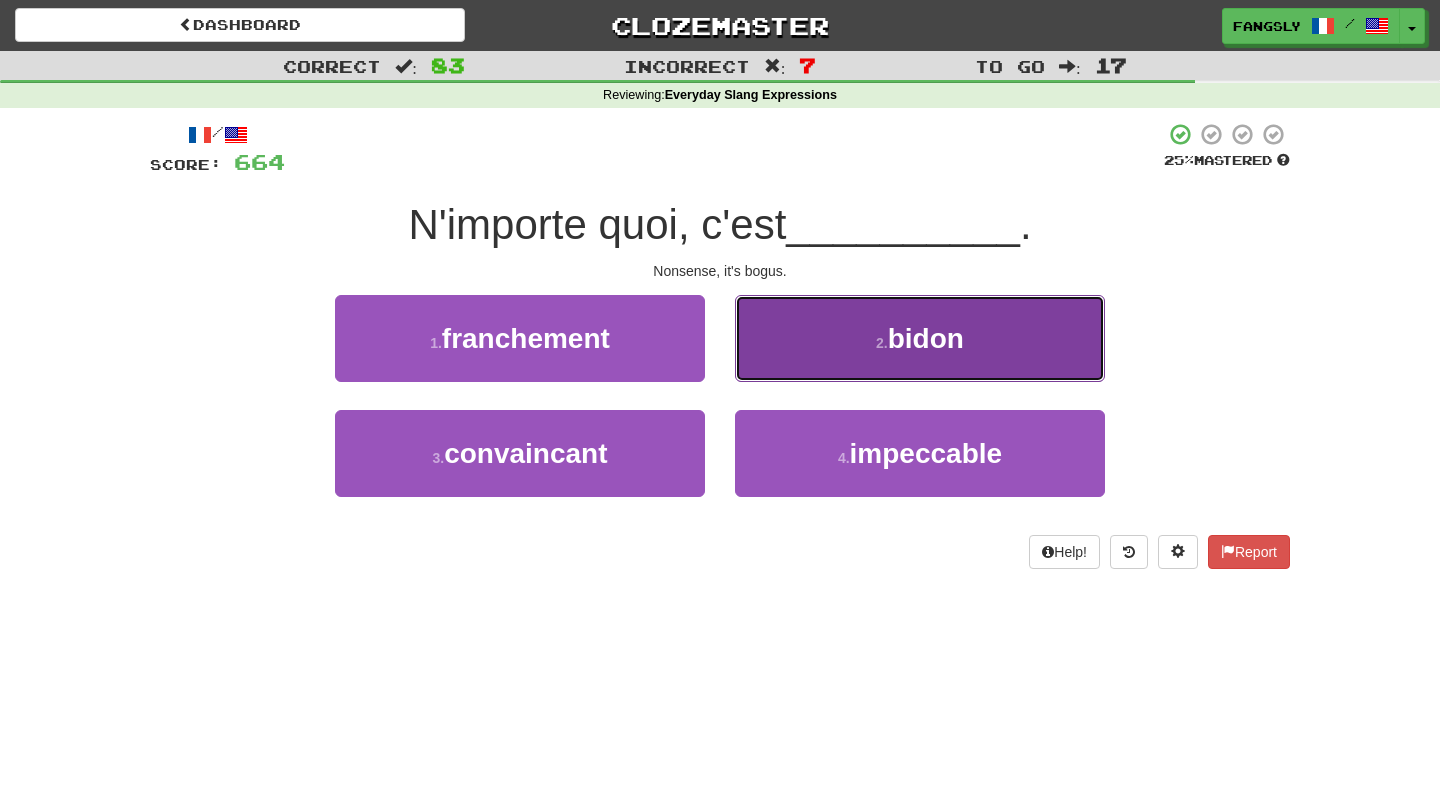 click on "2 .  bidon" at bounding box center (920, 338) 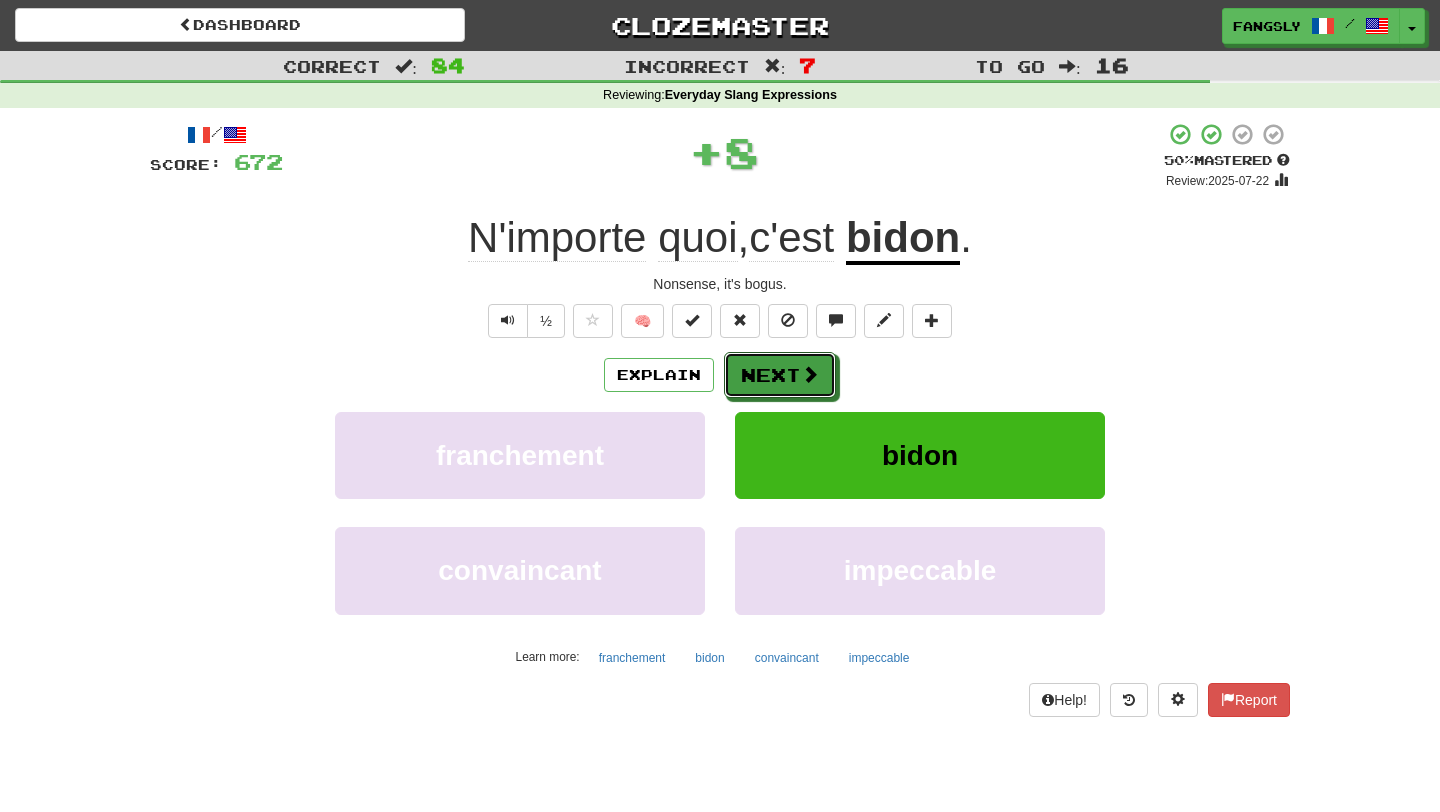 click on "Next" at bounding box center (780, 375) 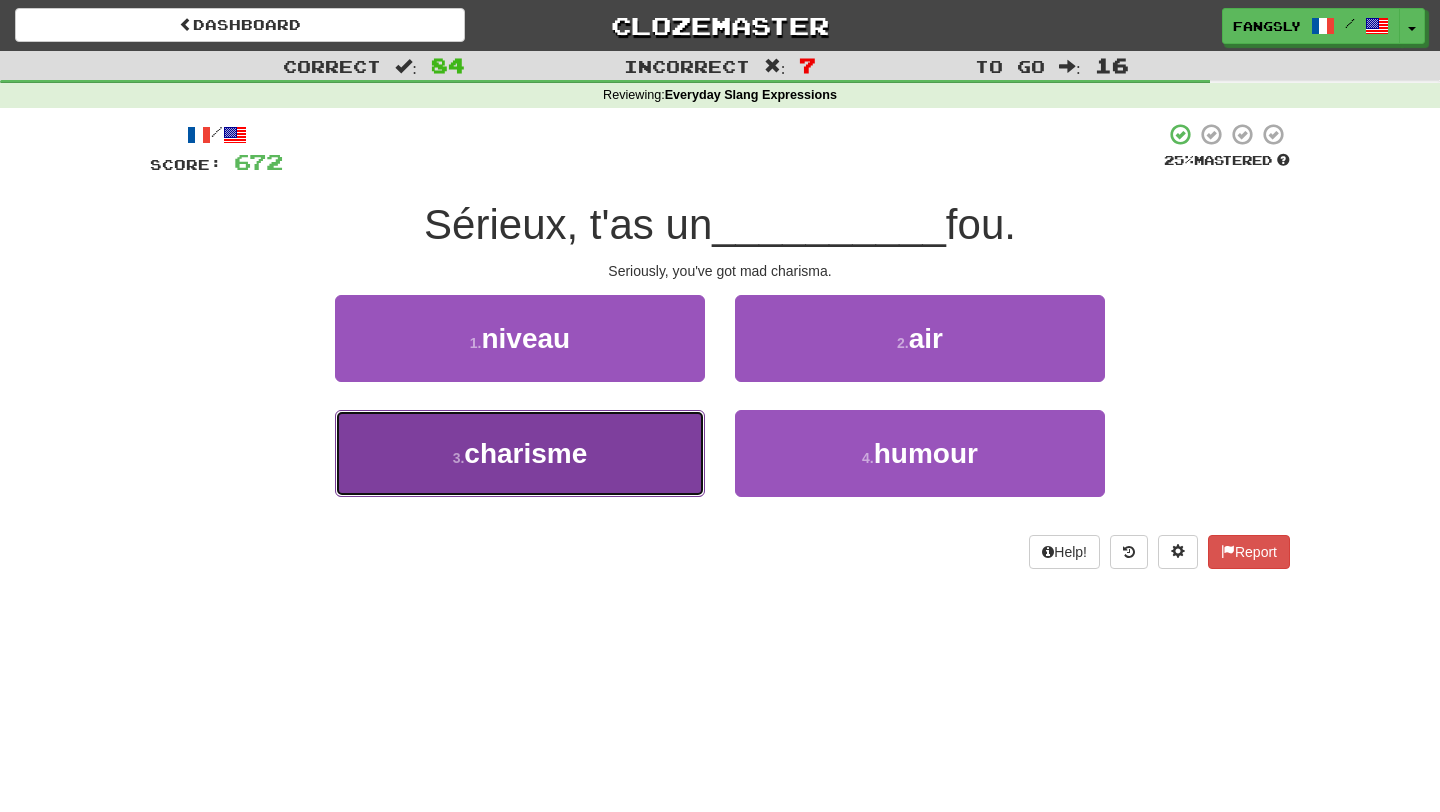 click on "3 .  charisme" at bounding box center (520, 453) 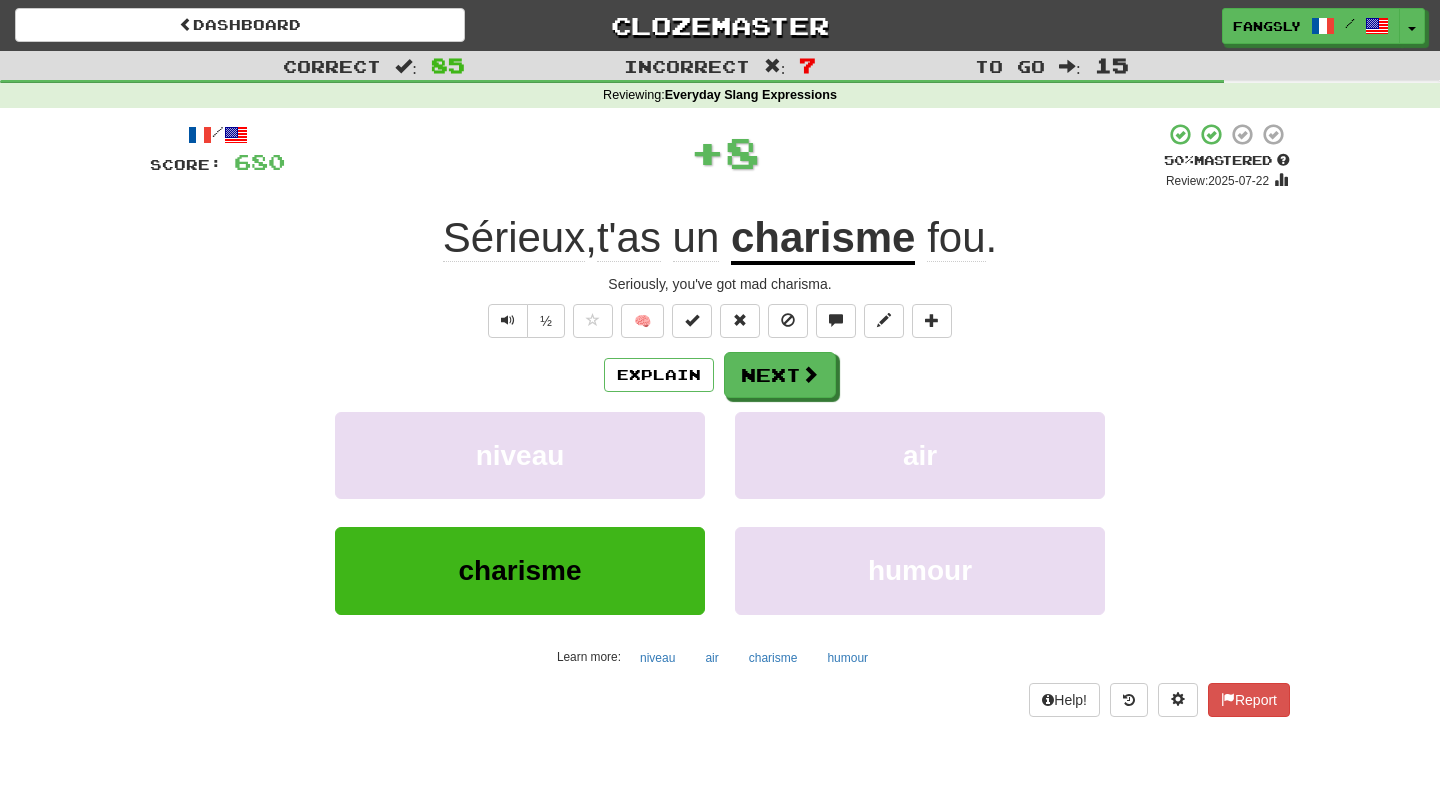 click on "Explain Next" at bounding box center [720, 375] 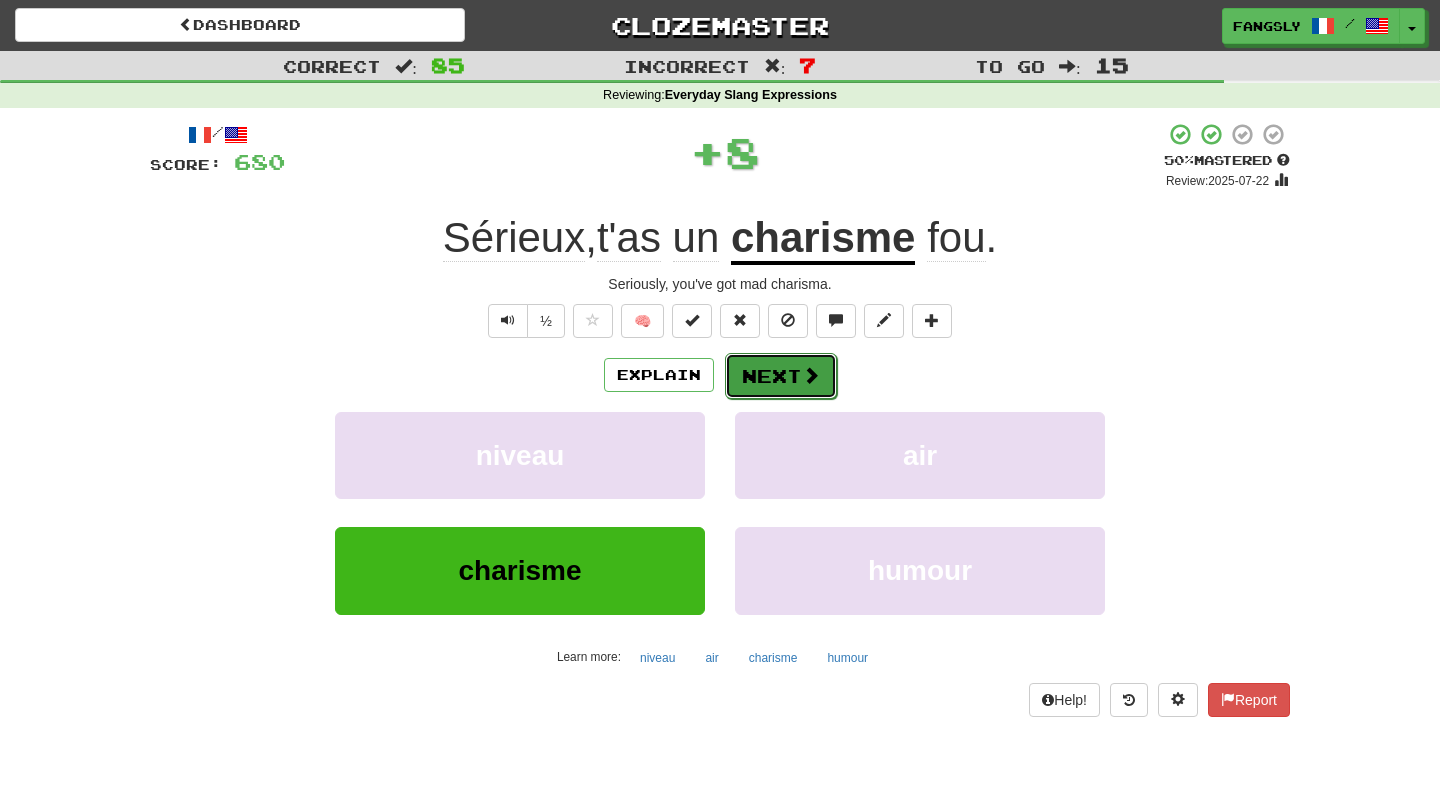 click at bounding box center [811, 375] 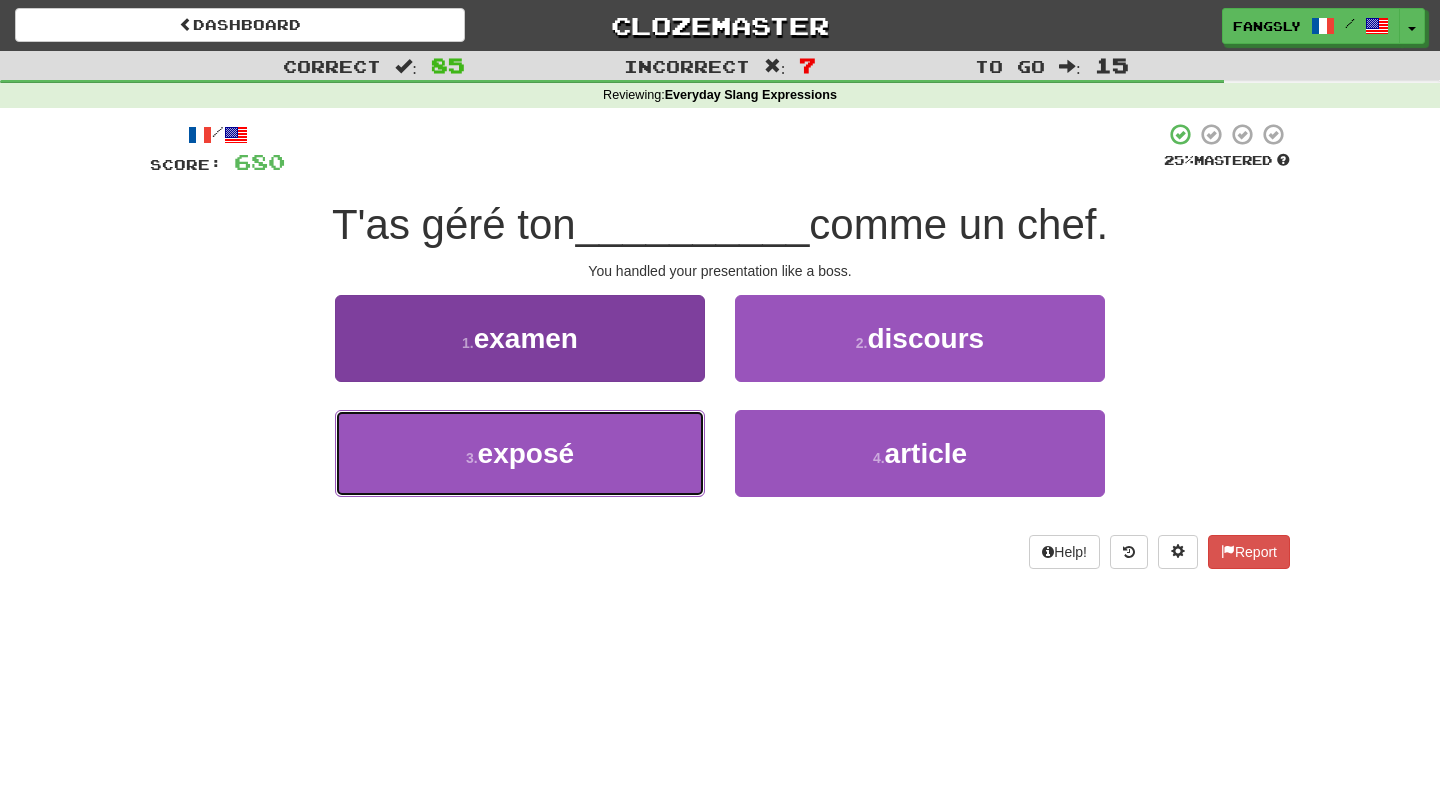 click on "3 .  exposé" at bounding box center (520, 453) 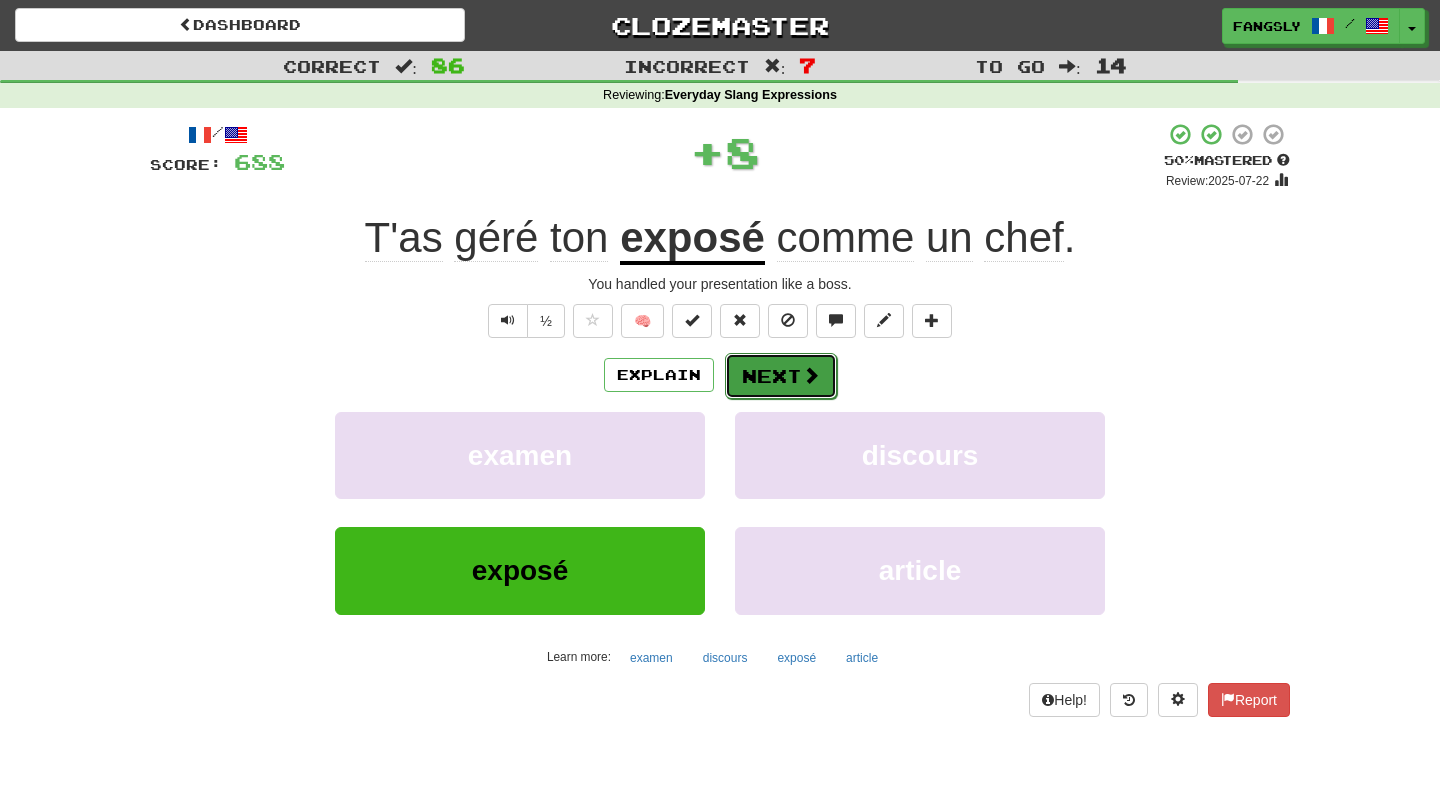 click on "Next" at bounding box center (781, 376) 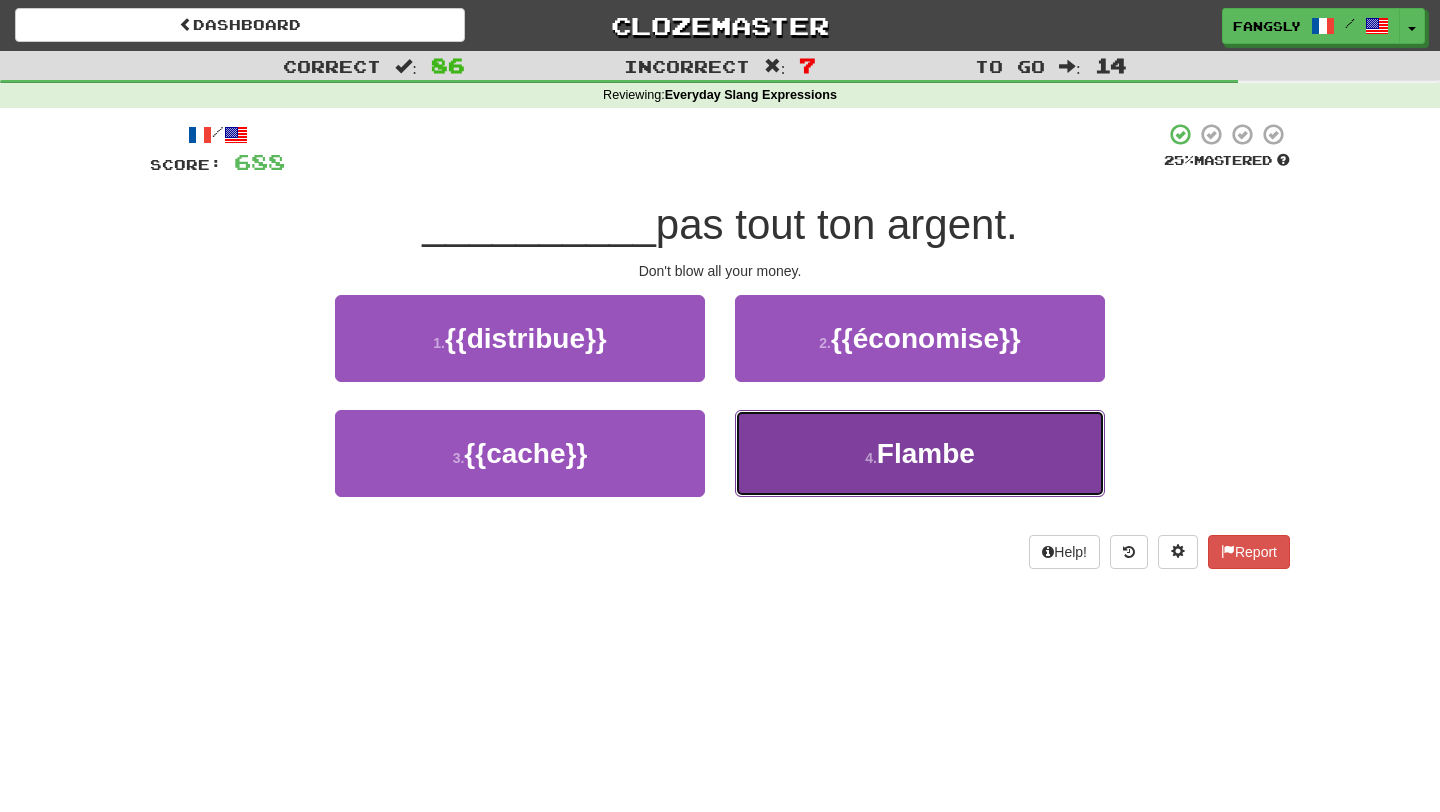 click on "4 .  Flambe" at bounding box center (920, 453) 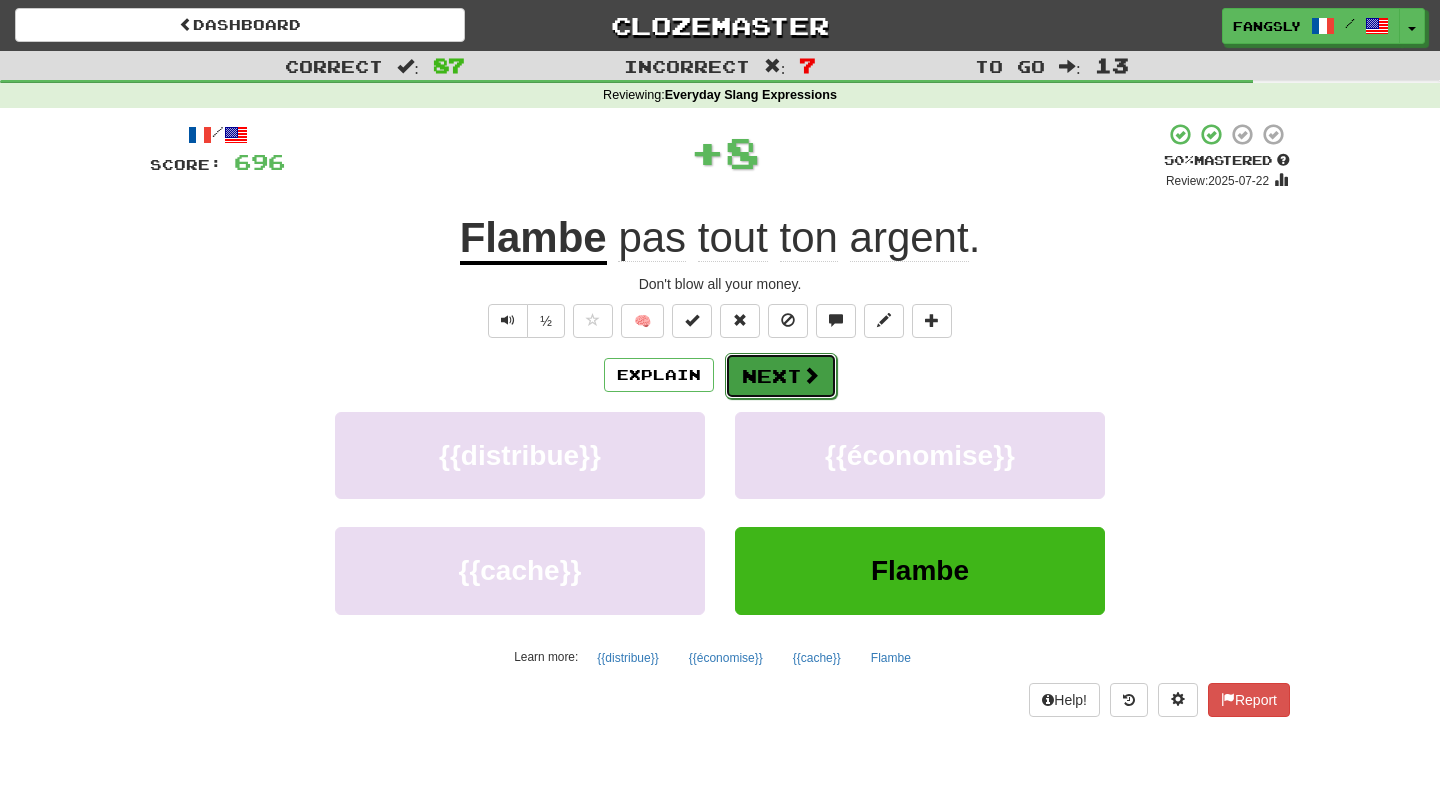 click on "Next" at bounding box center [781, 376] 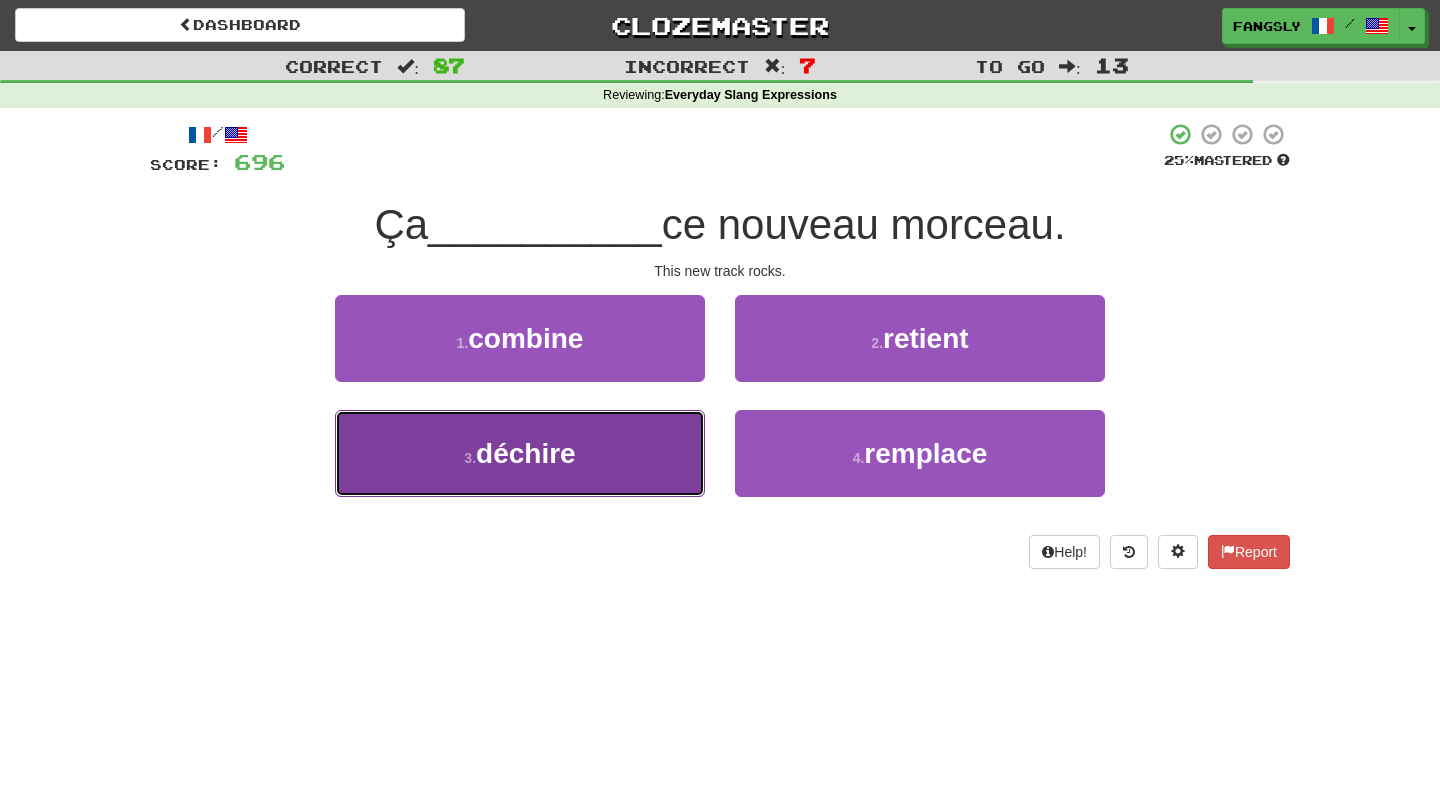 click on "3 .  déchire" at bounding box center (520, 453) 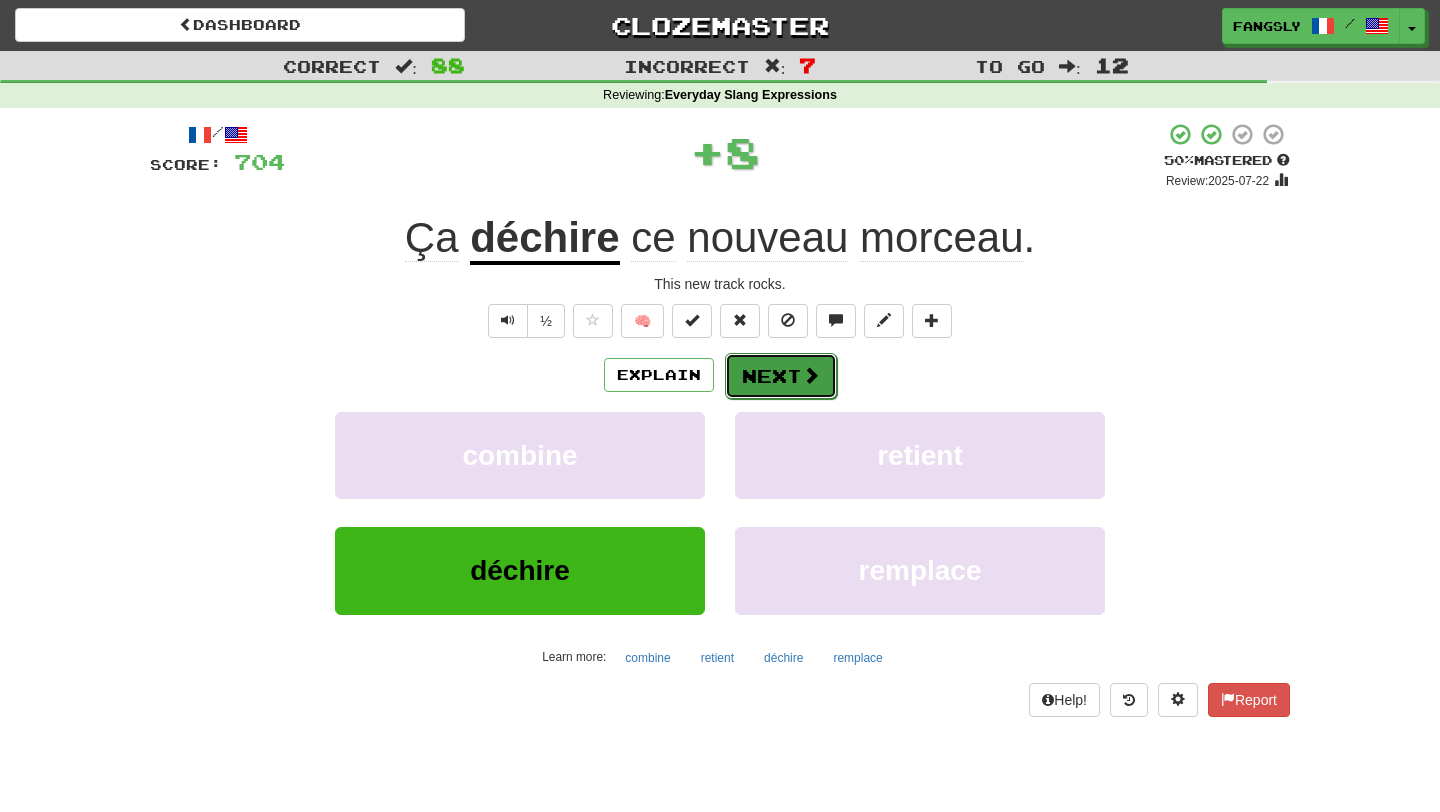 click on "Next" at bounding box center (781, 376) 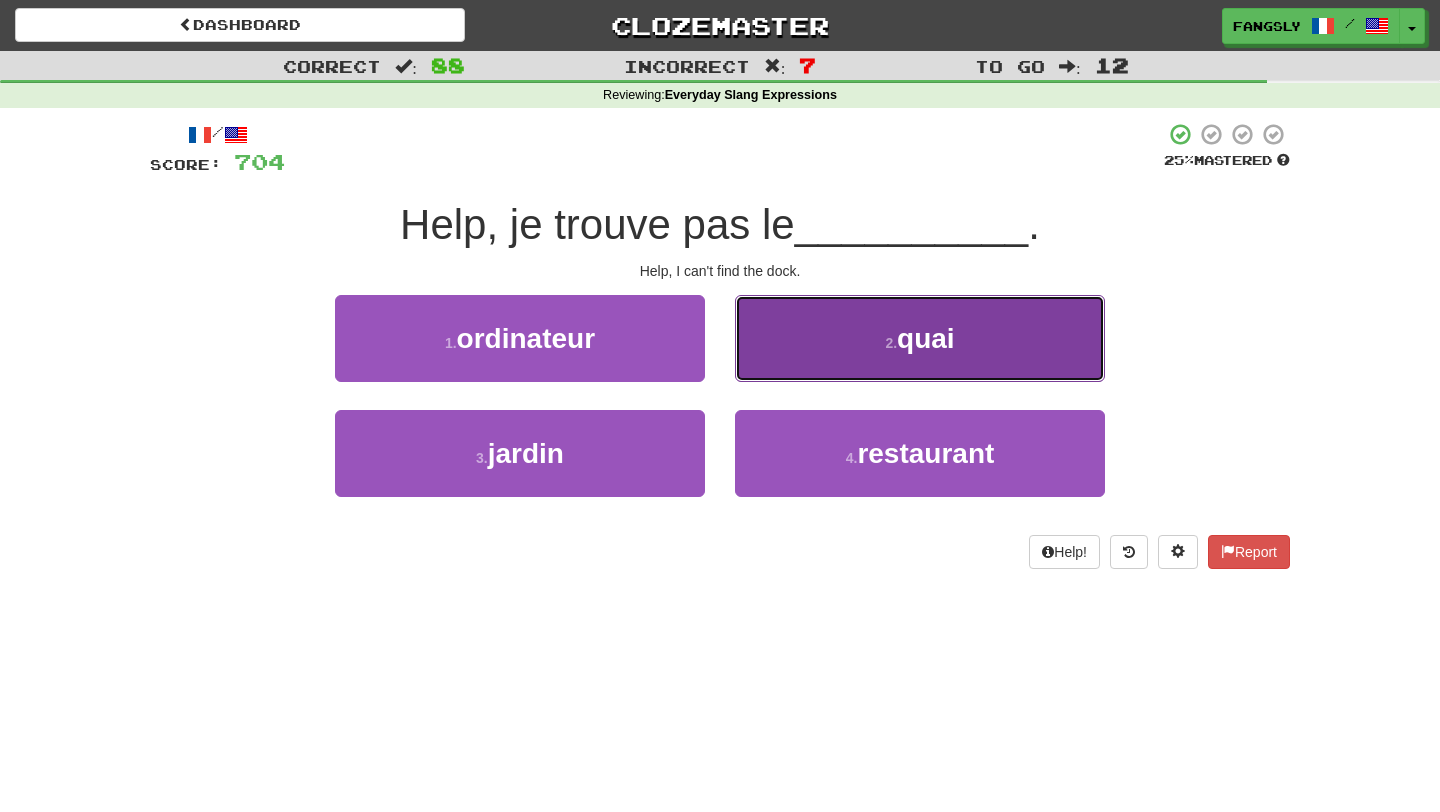 click on "2 .  quai" at bounding box center [920, 338] 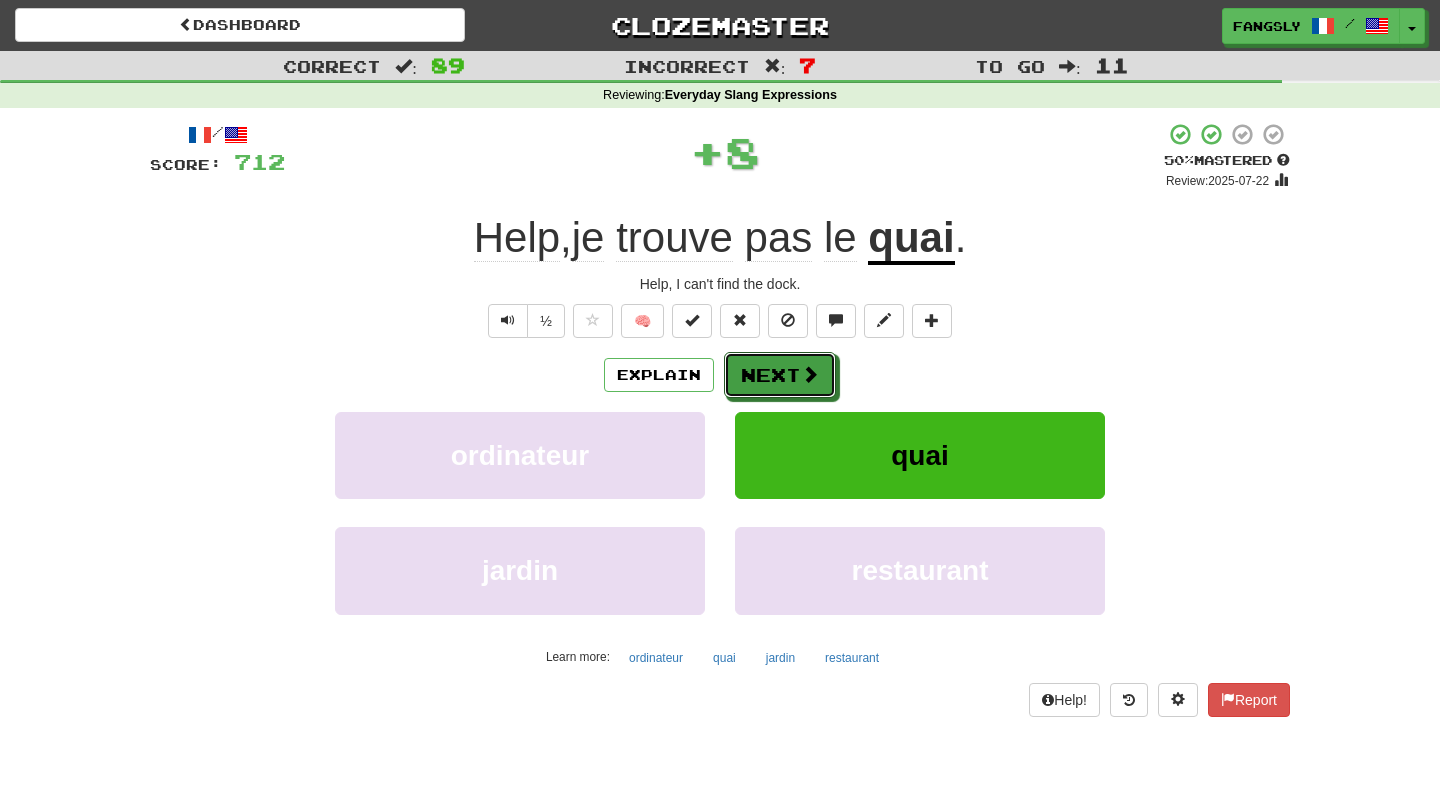 click on "Next" at bounding box center [780, 375] 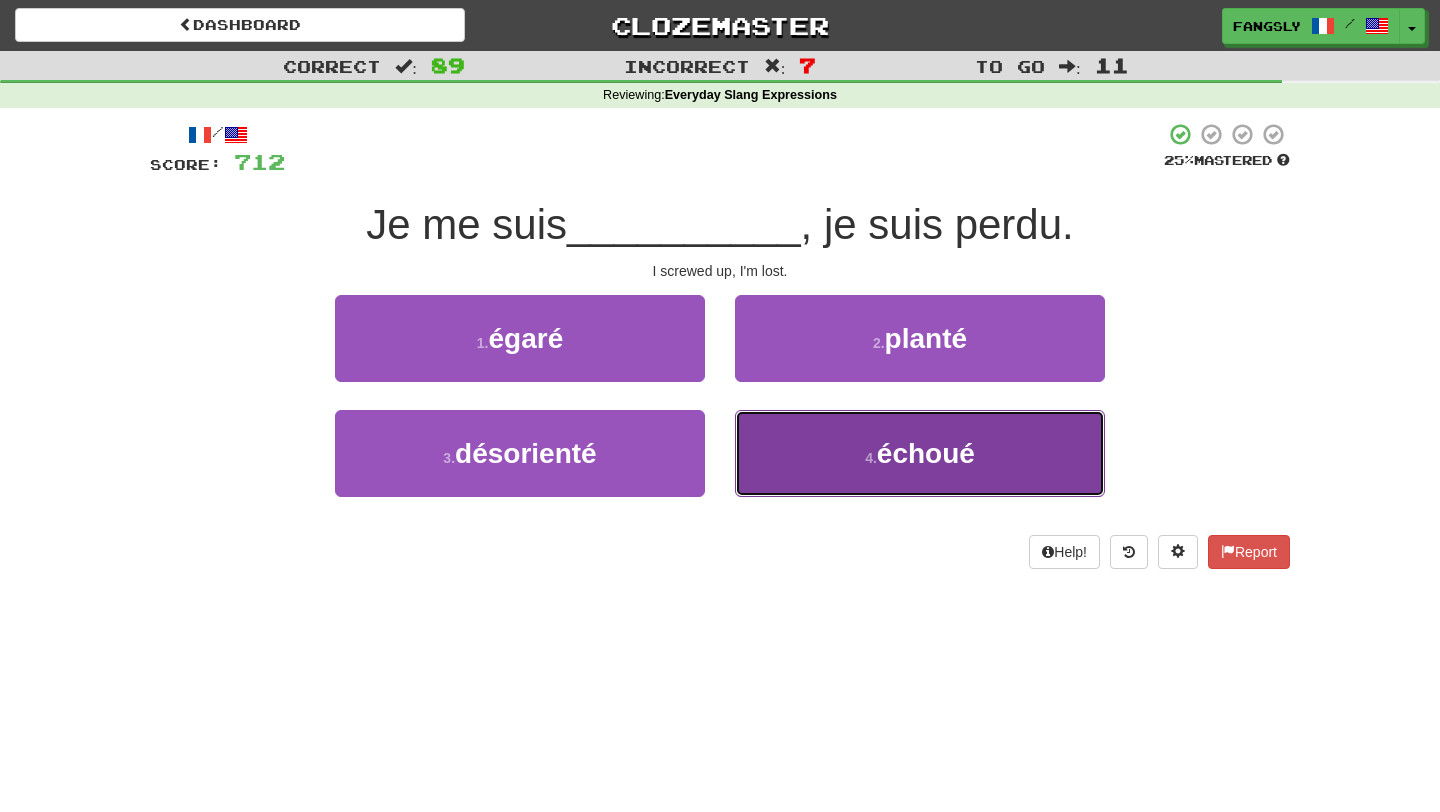 click on "4 .  échoué" at bounding box center (920, 453) 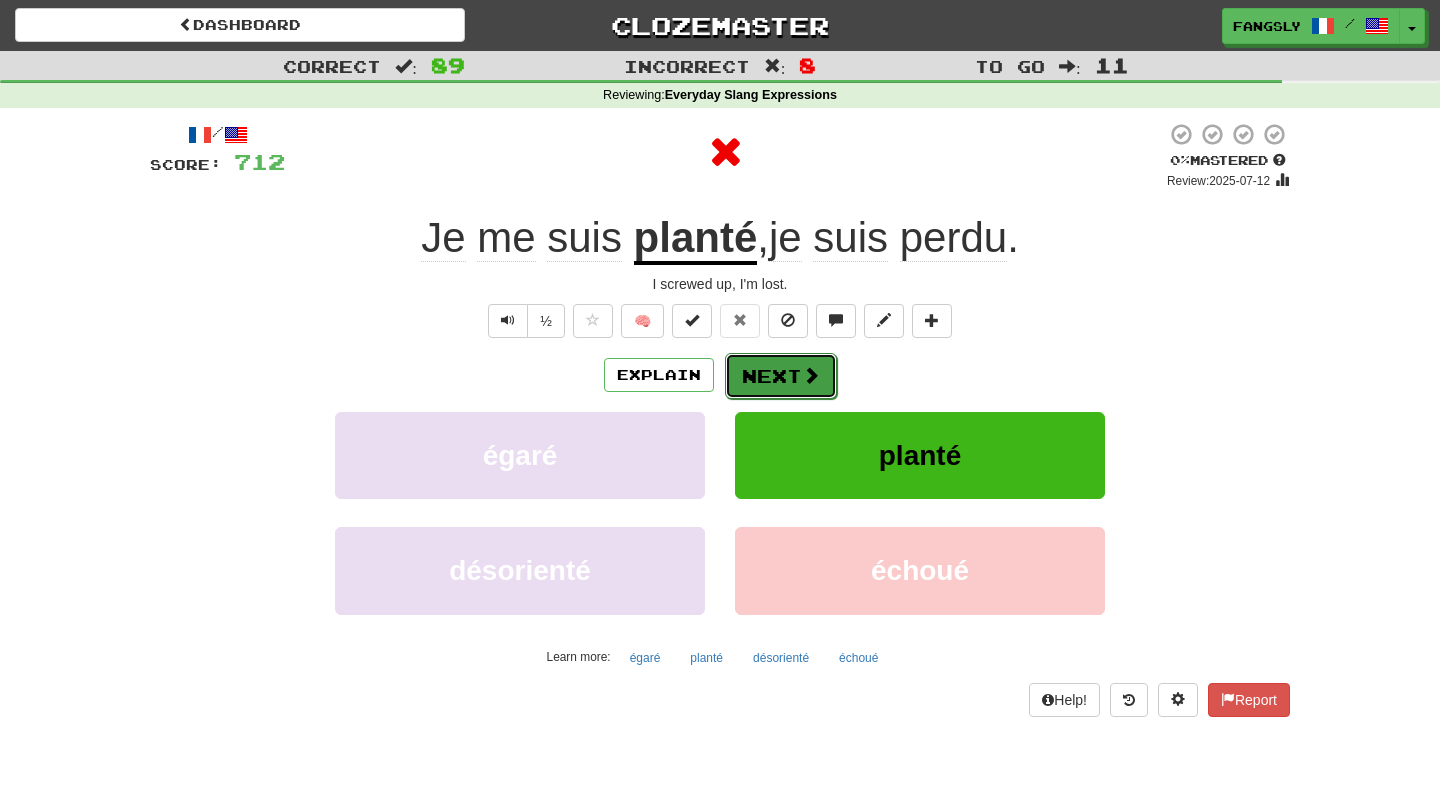 click on "Next" at bounding box center [781, 376] 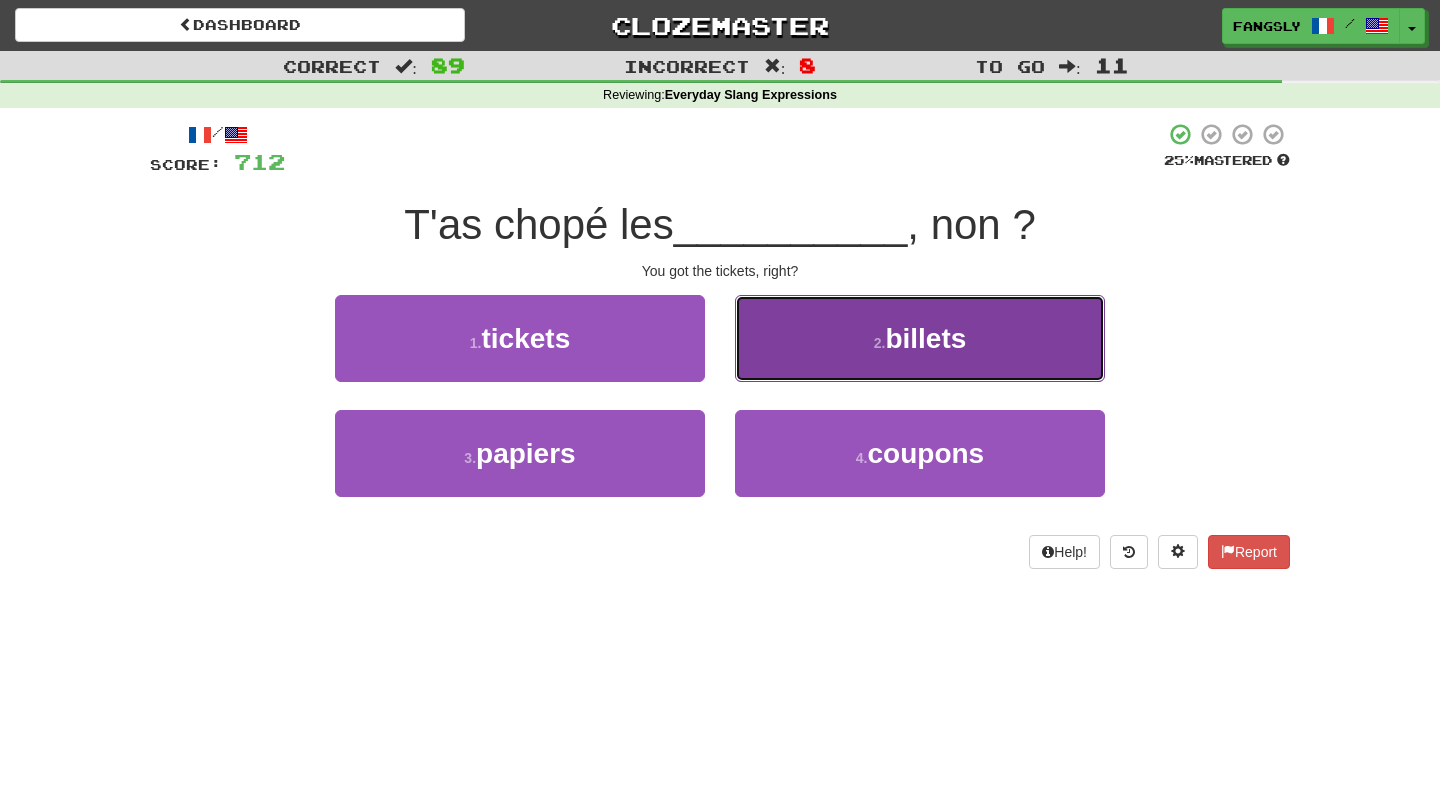 click on "2 .  billets" at bounding box center (920, 338) 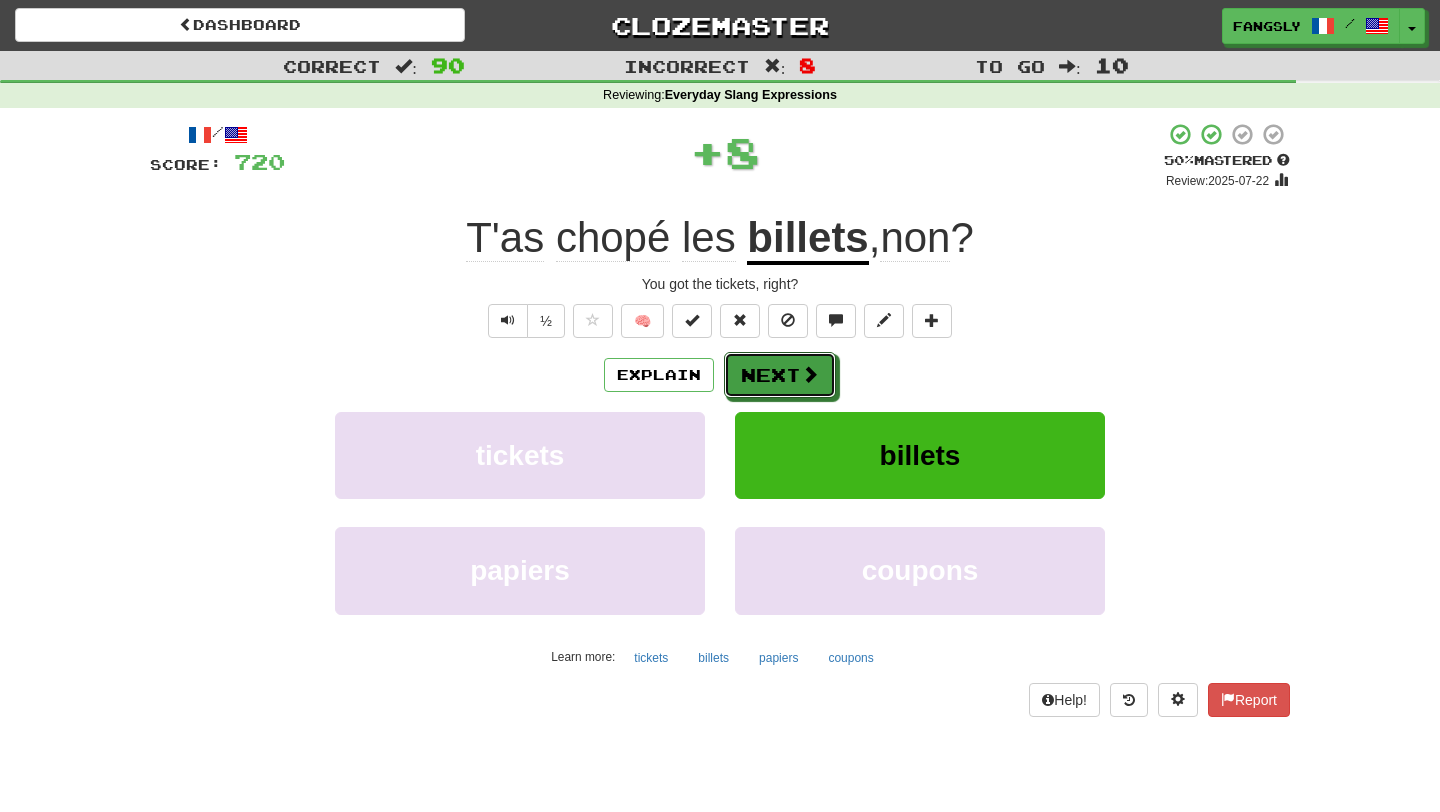 click on "Next" at bounding box center (780, 375) 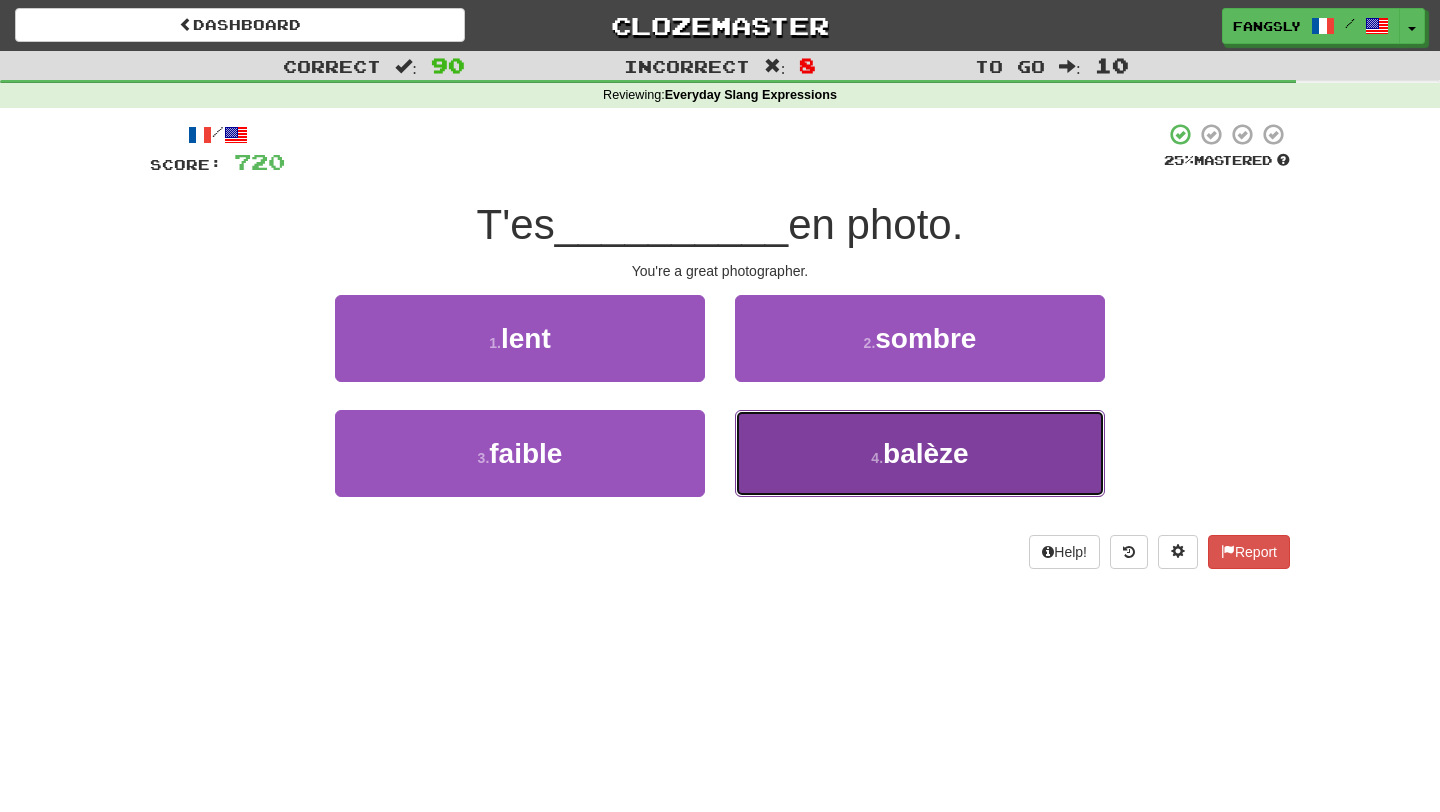 click on "4 .  balèze" at bounding box center [920, 453] 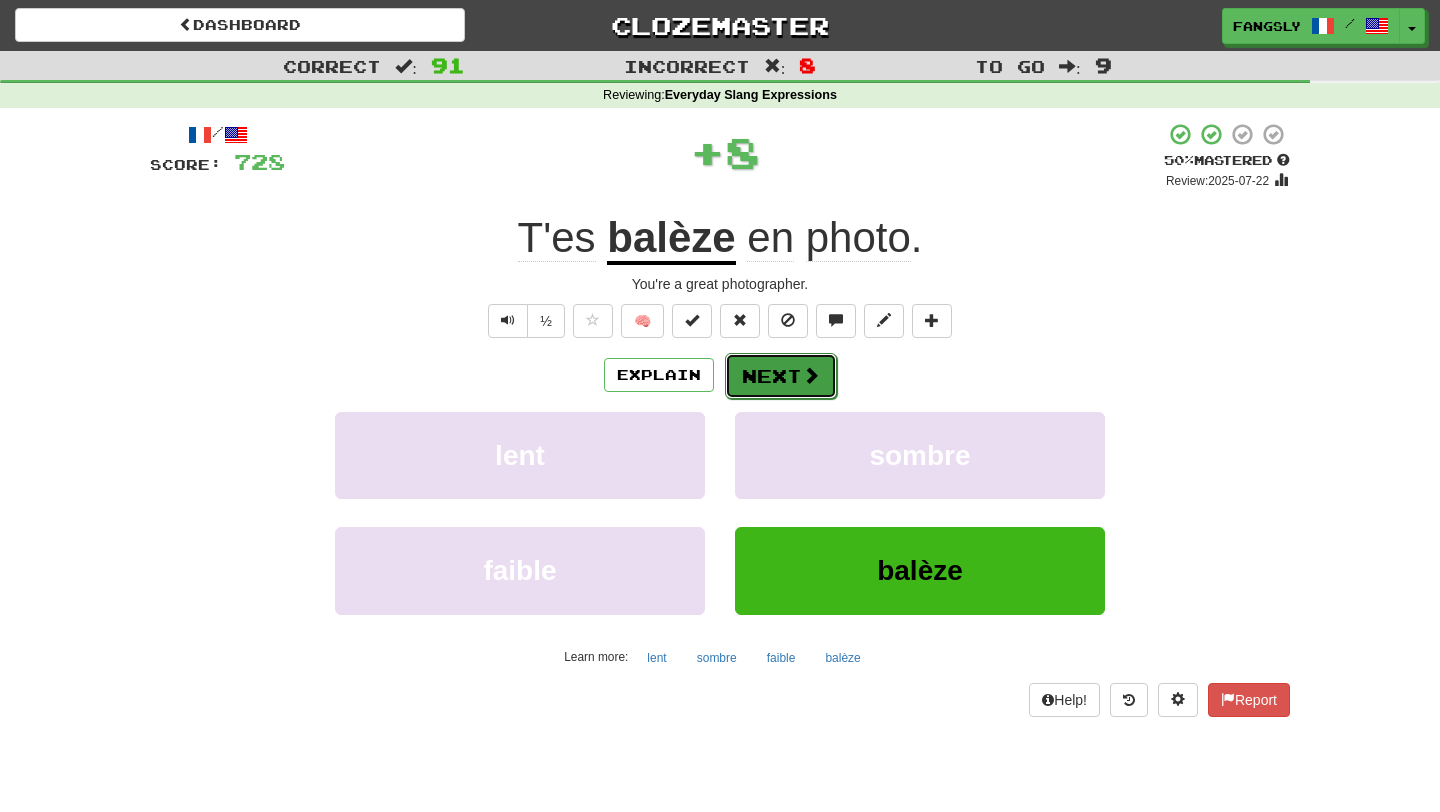click on "Next" at bounding box center (781, 376) 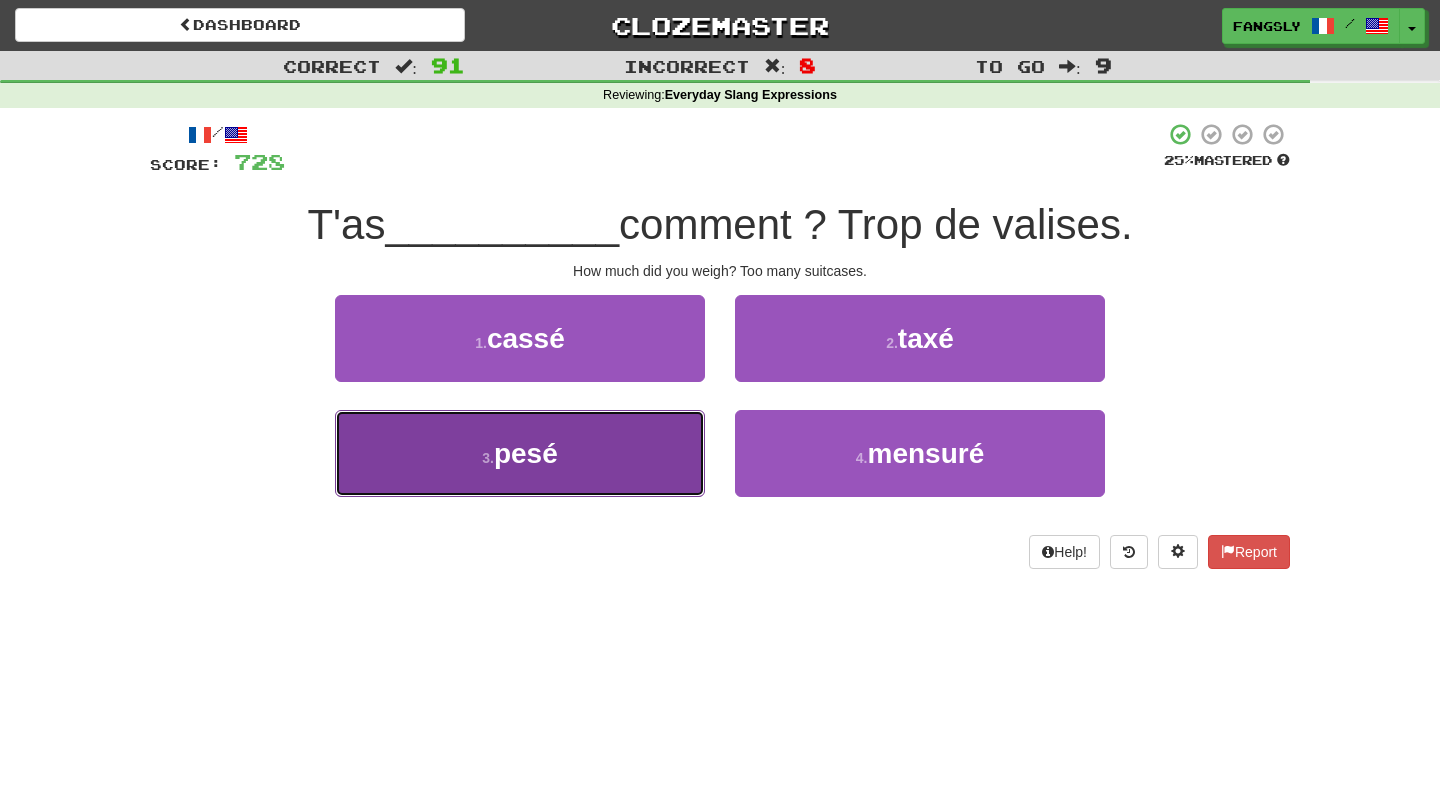 click on "3 .  pesé" at bounding box center (520, 453) 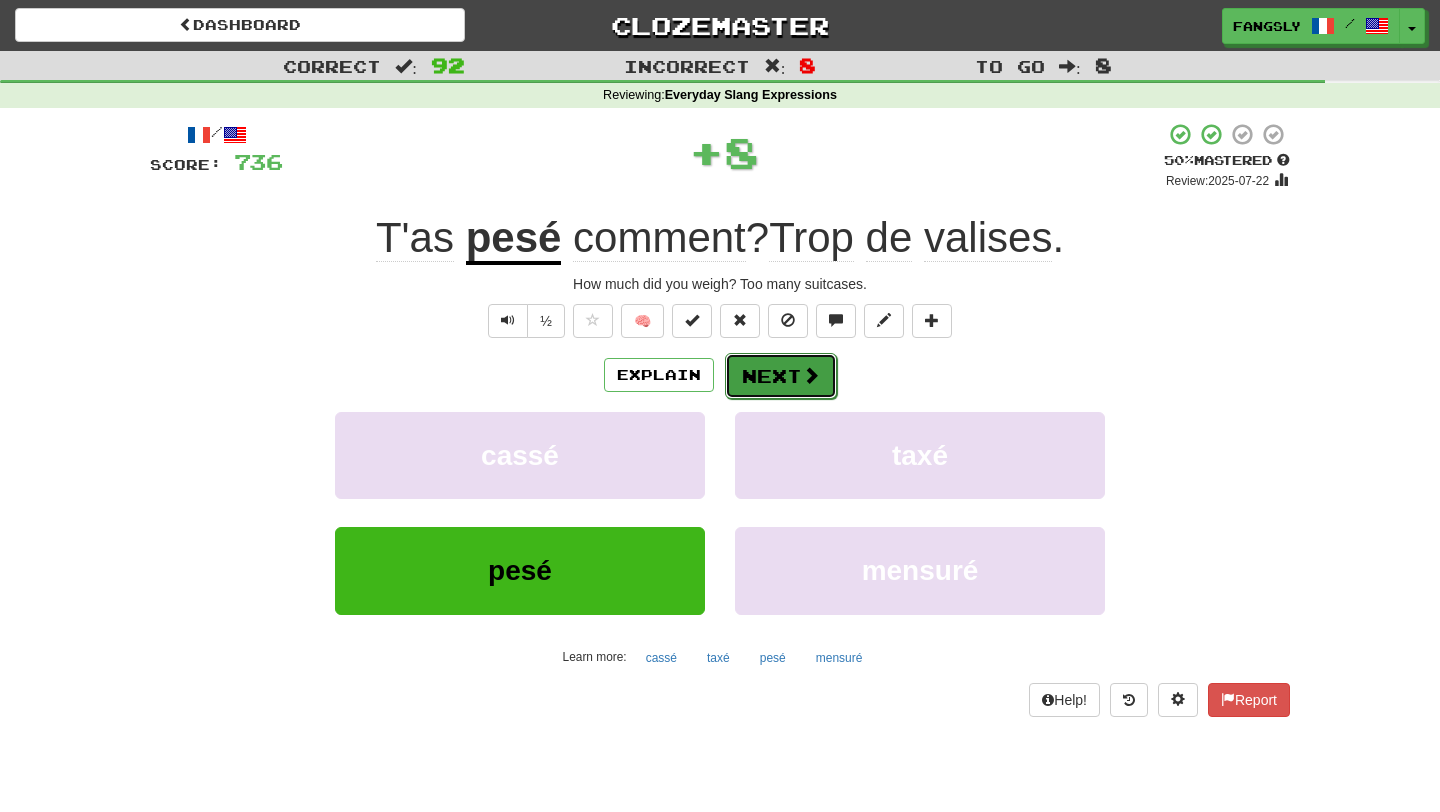 click on "Next" at bounding box center [781, 376] 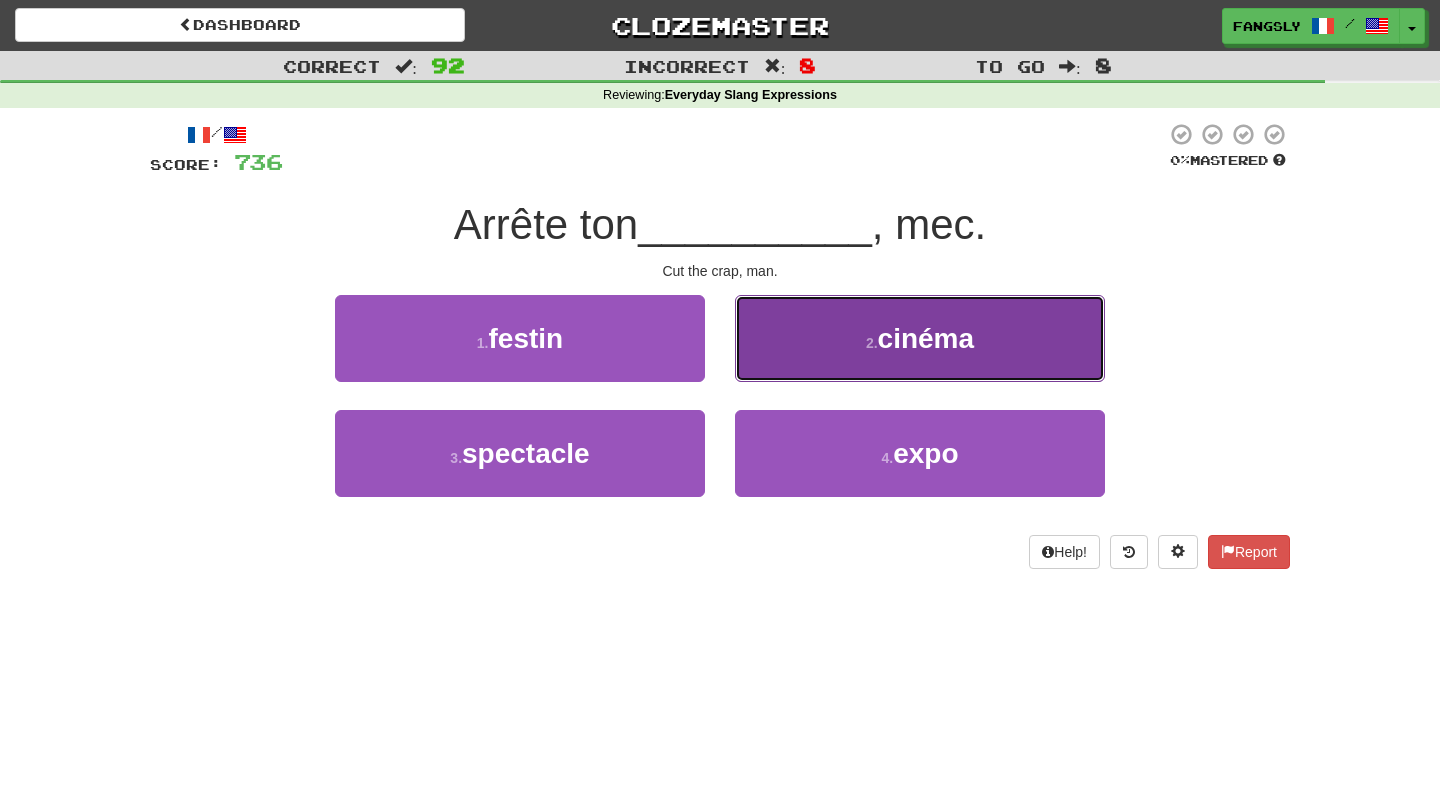 click on "2 .  cinéma" at bounding box center [920, 338] 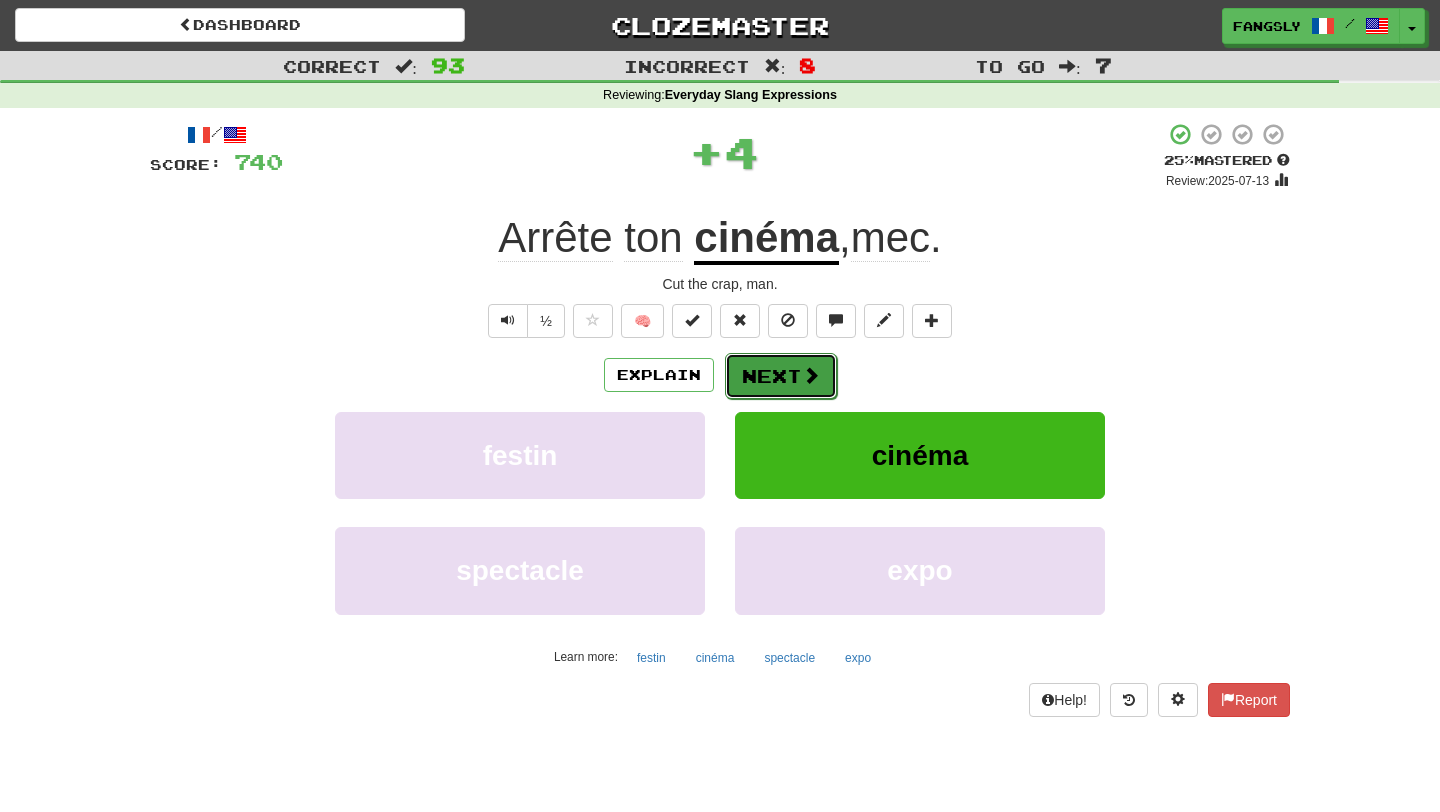 click on "Next" at bounding box center [781, 376] 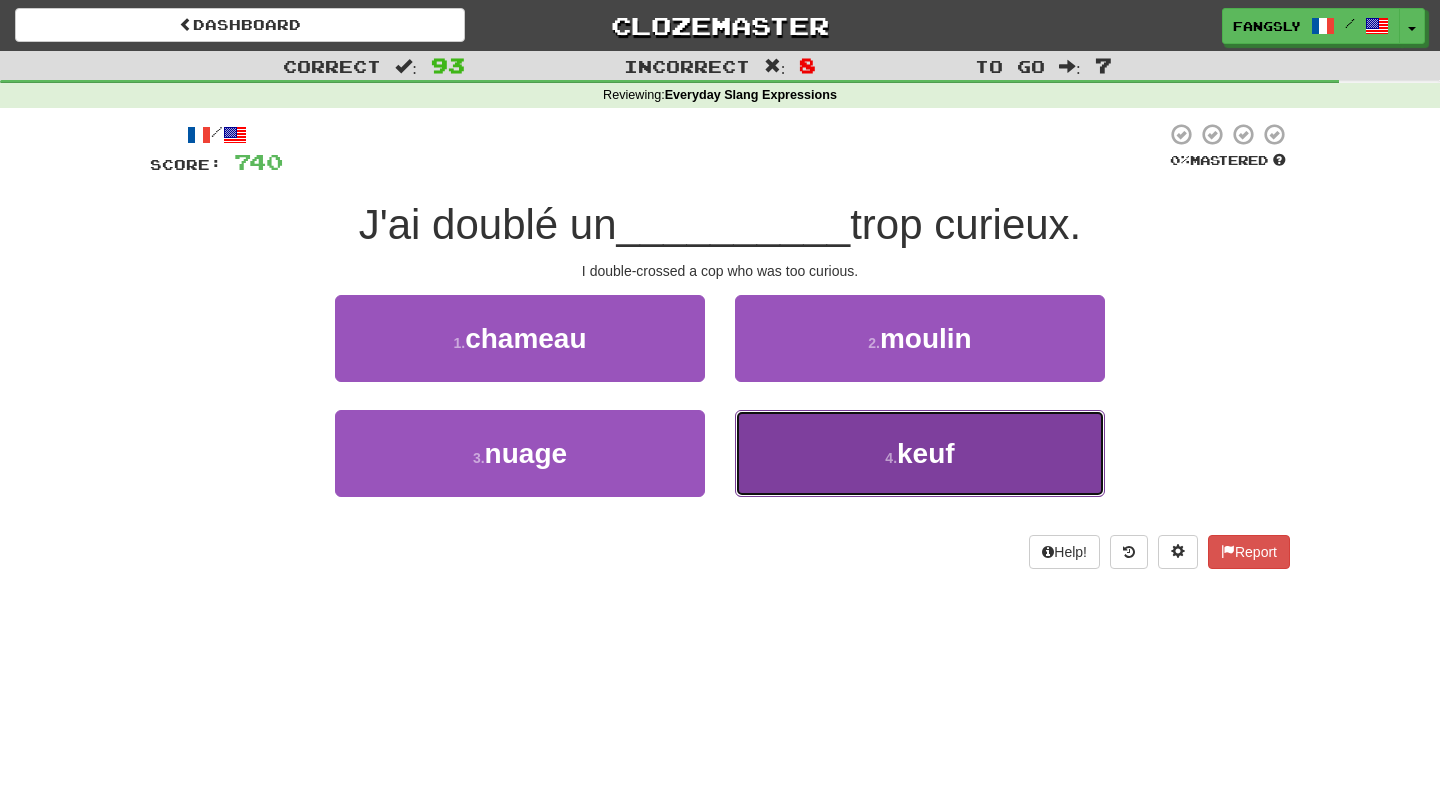 click on "4 .  keuf" at bounding box center (920, 453) 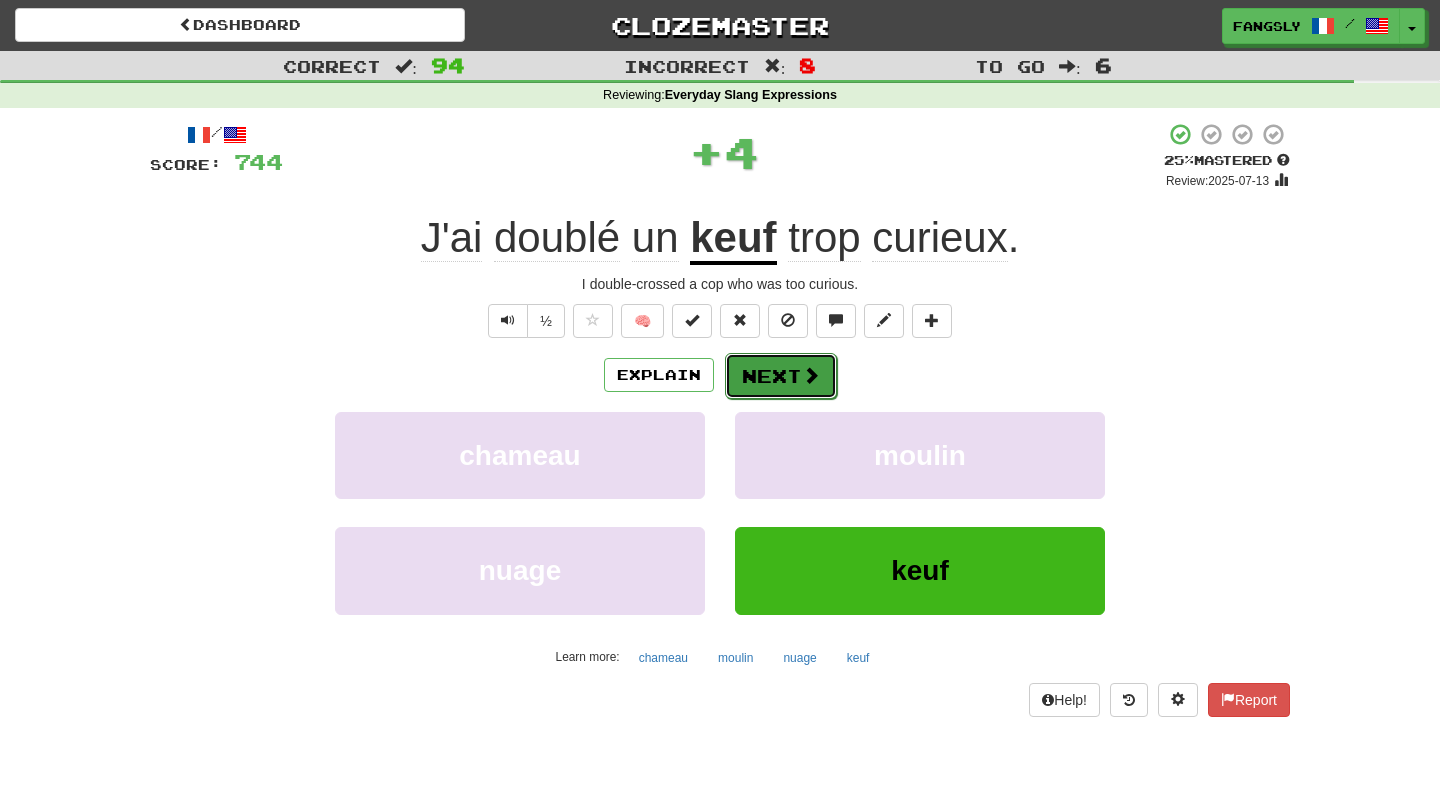 click on "Next" at bounding box center (781, 376) 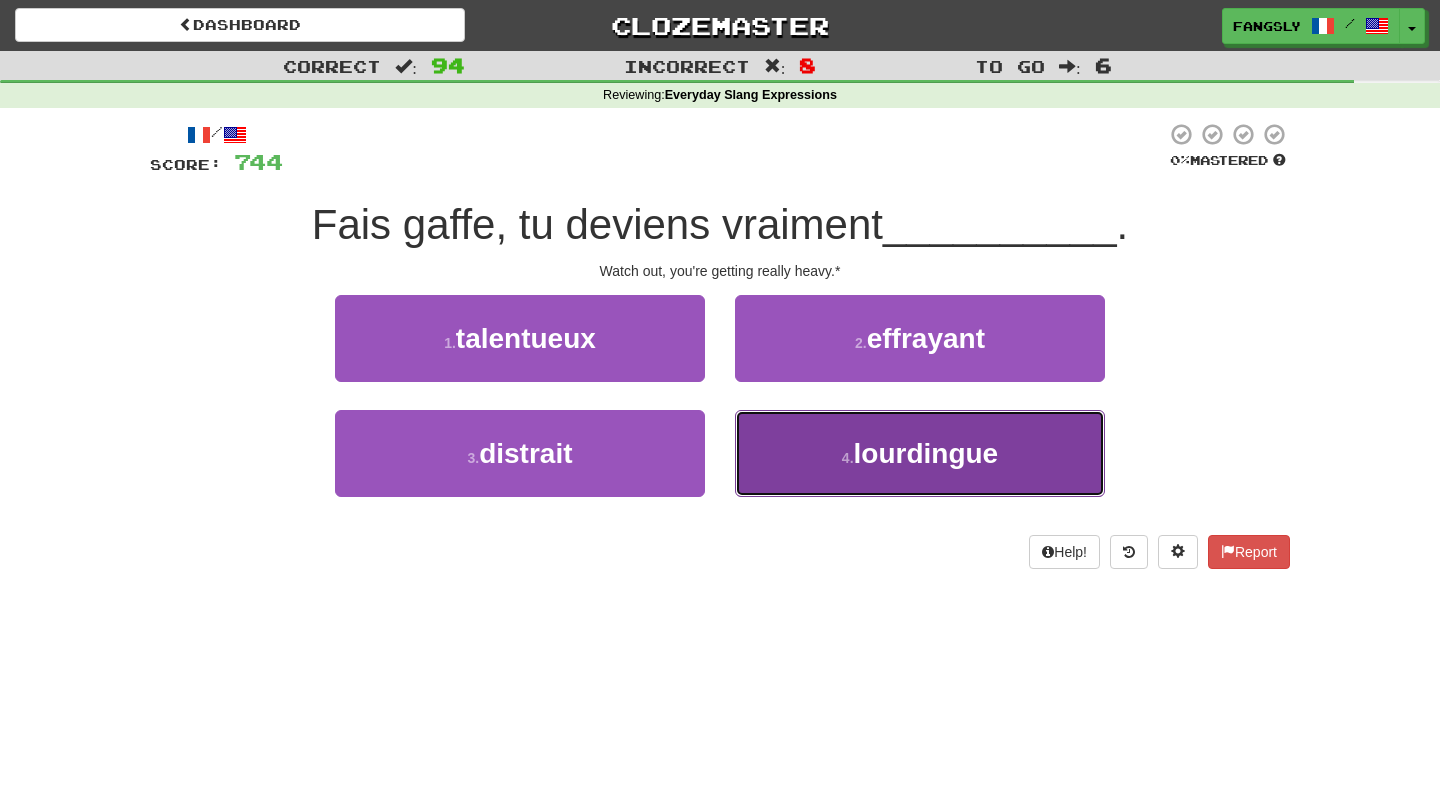 click on "4 .  lourdingue" at bounding box center (920, 453) 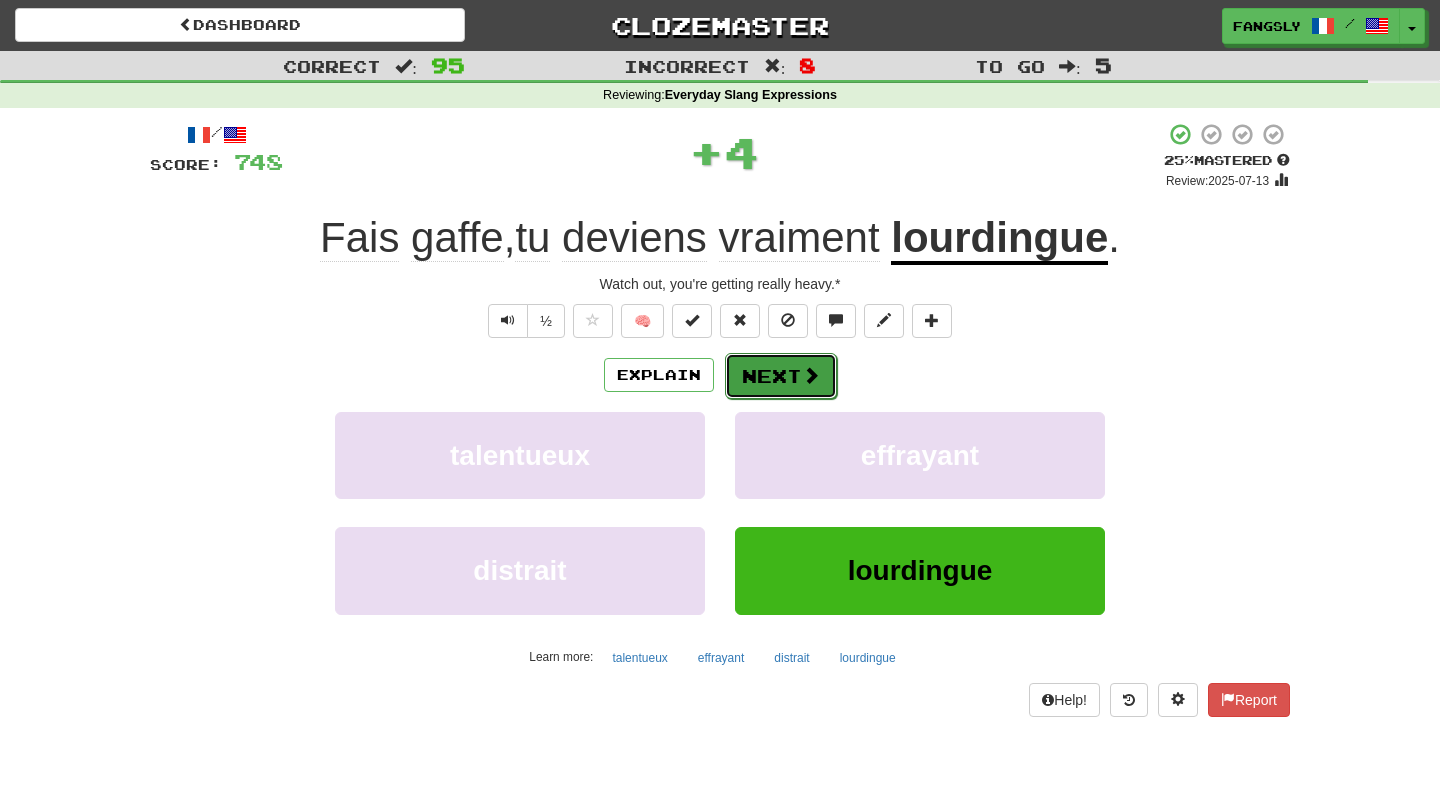 click on "Next" at bounding box center [781, 376] 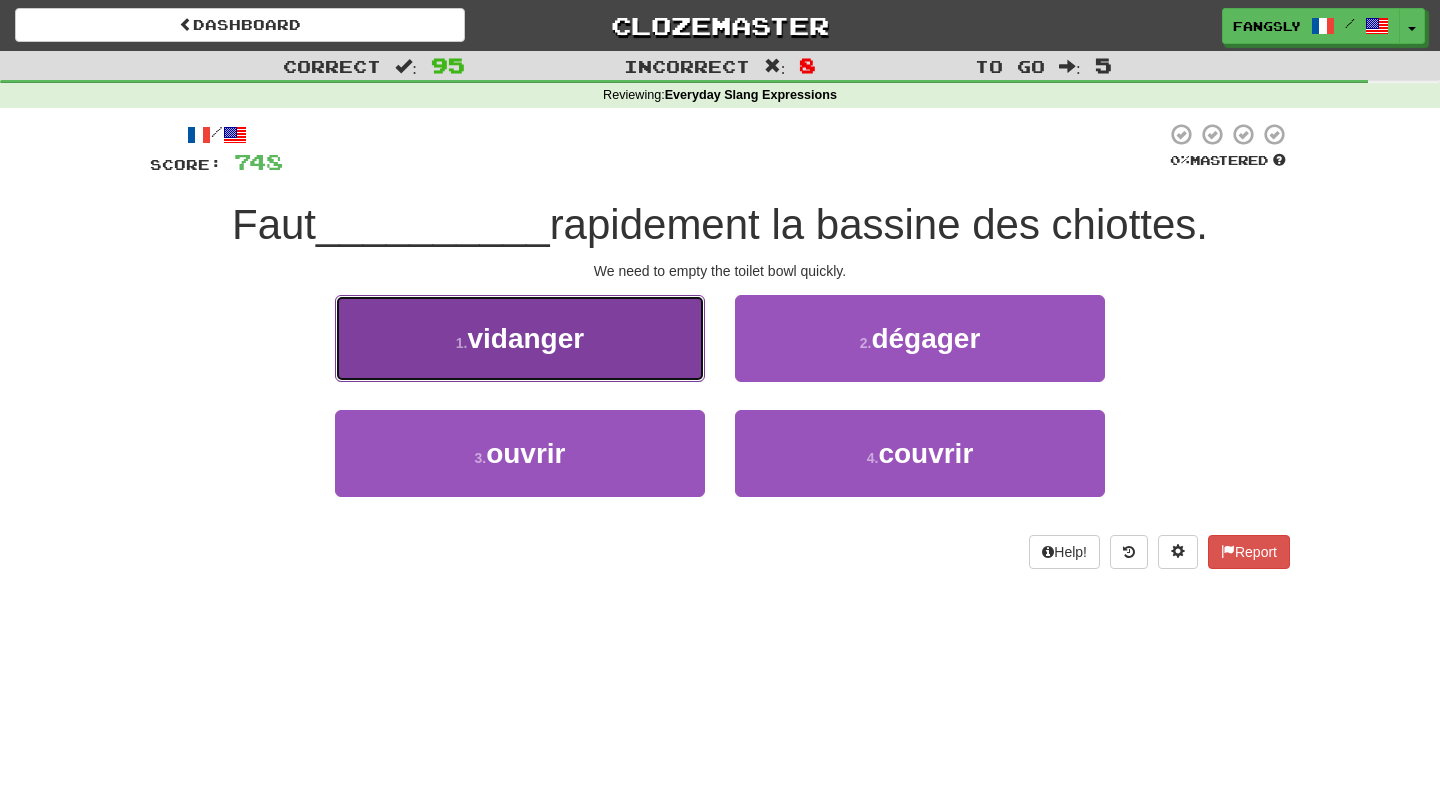 click on "1 .  vidanger" at bounding box center [520, 338] 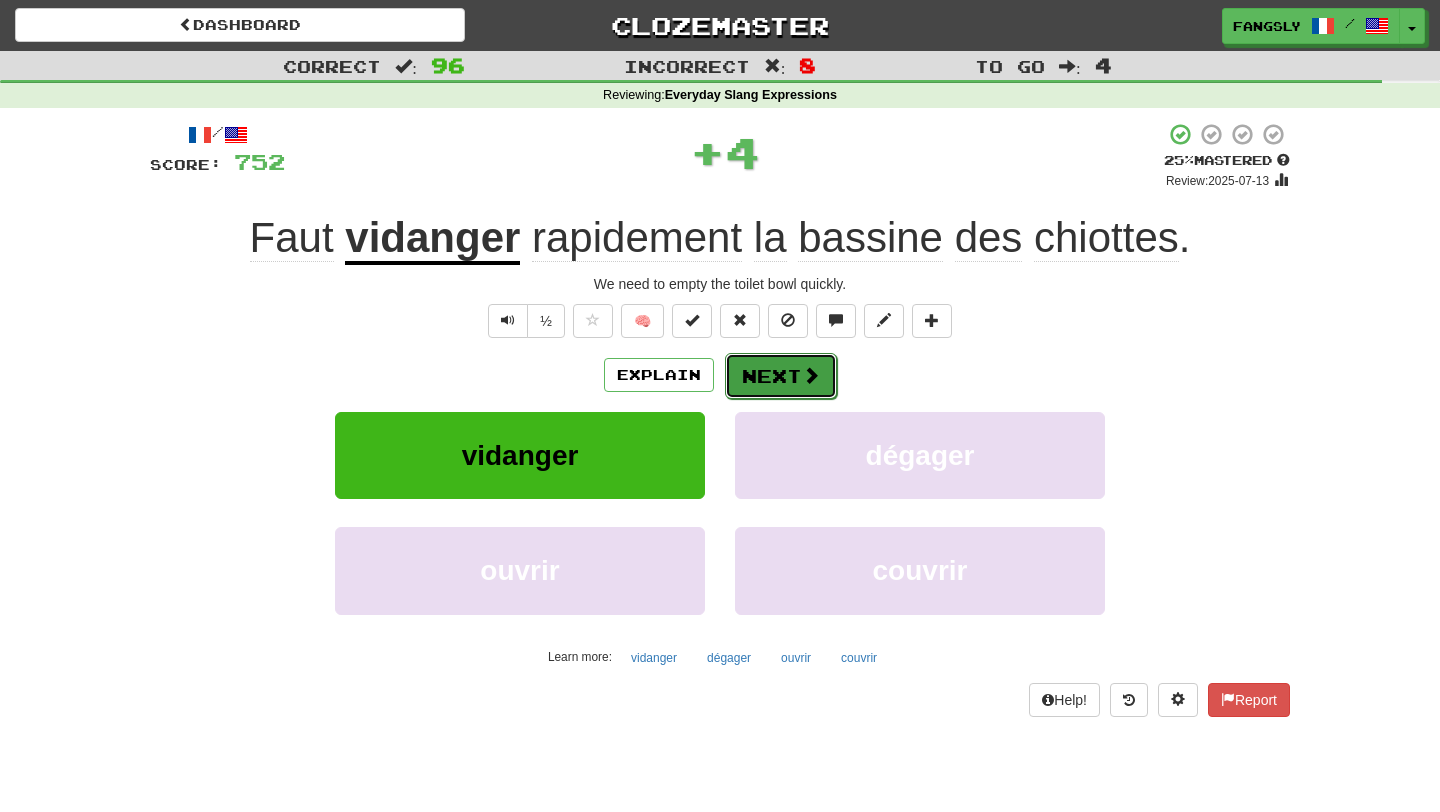 click on "Next" at bounding box center [781, 376] 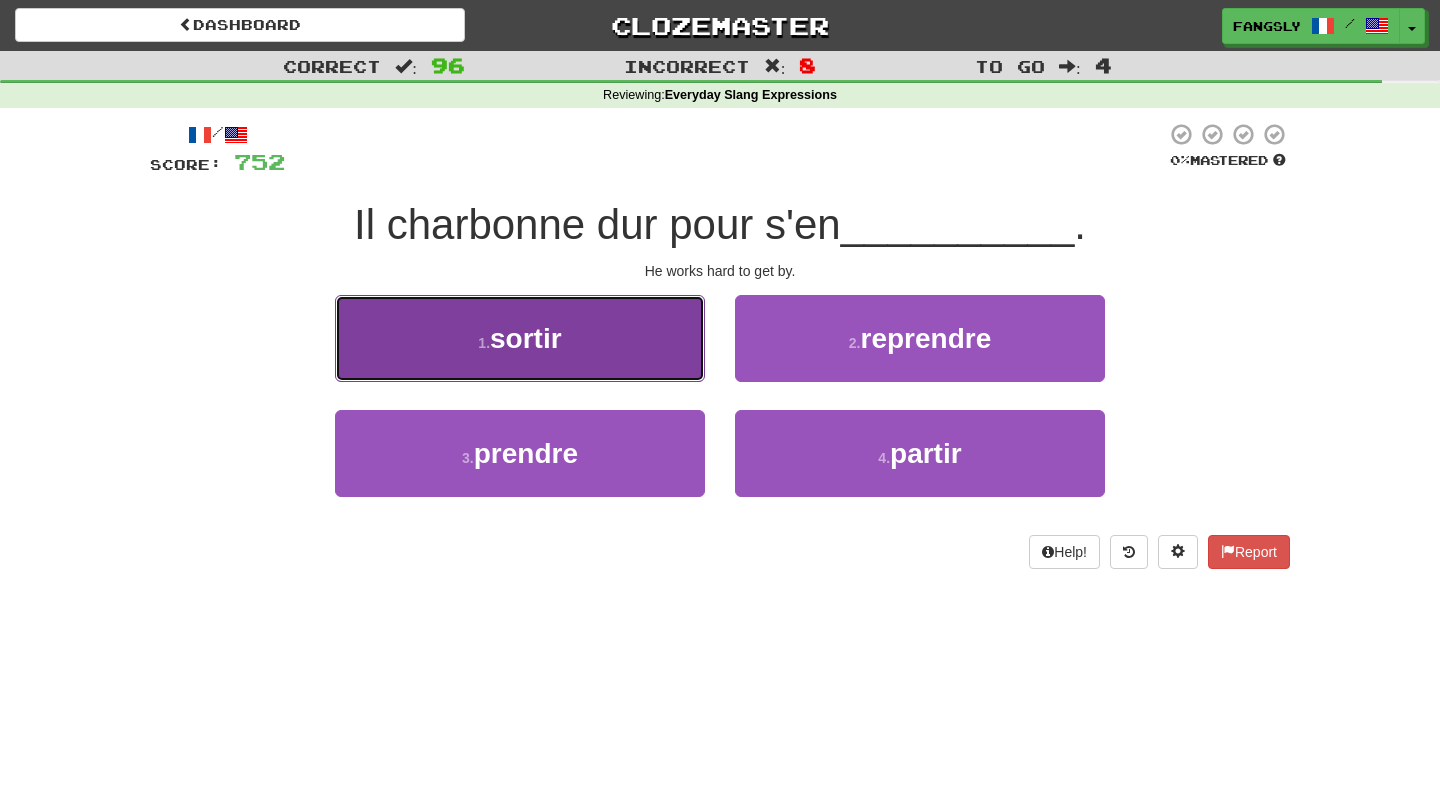 click on "1 .  sortir" at bounding box center (520, 338) 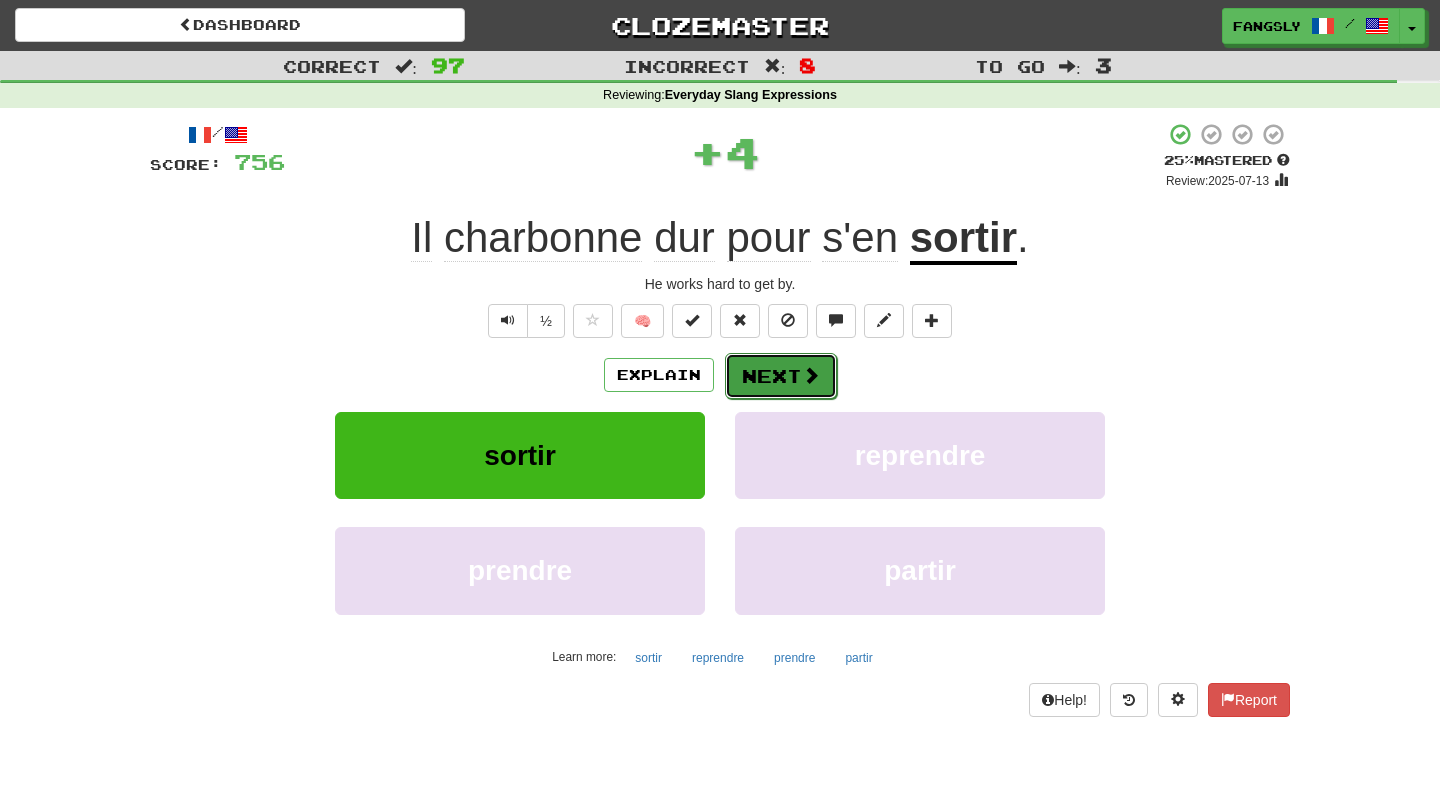 click on "Next" at bounding box center [781, 376] 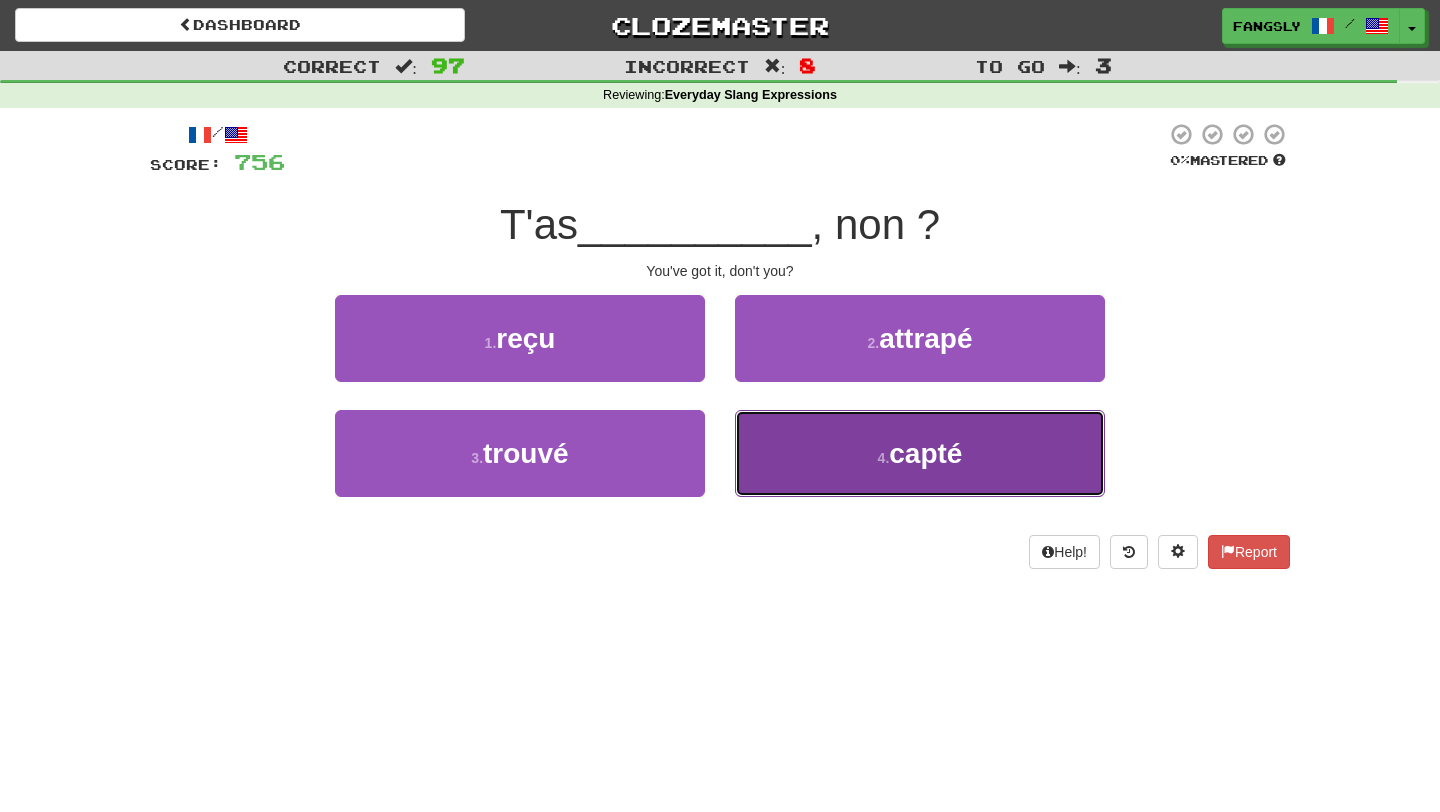 click on "4 .  capté" at bounding box center (920, 453) 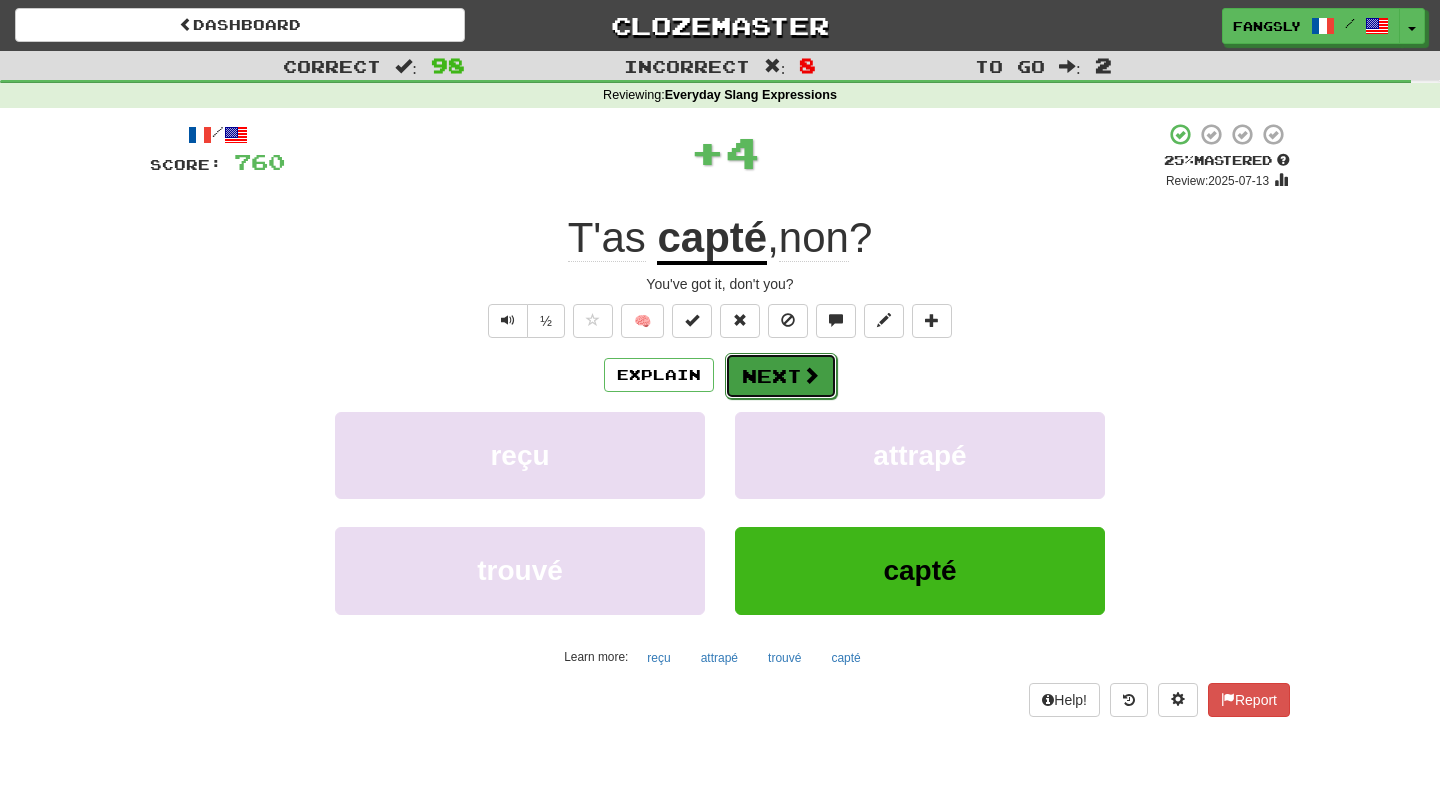 click on "Next" at bounding box center (781, 376) 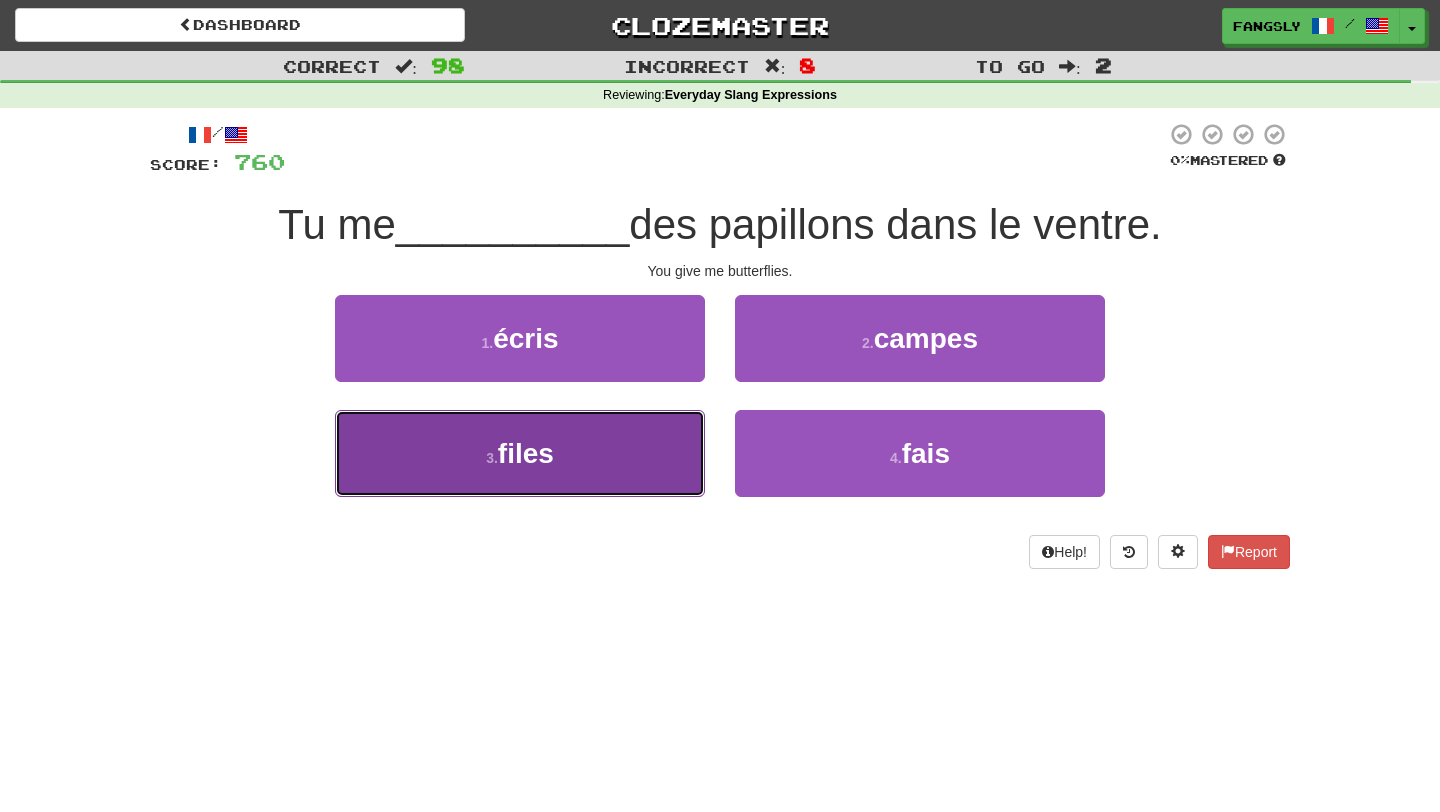 click on "3 .  files" at bounding box center (520, 453) 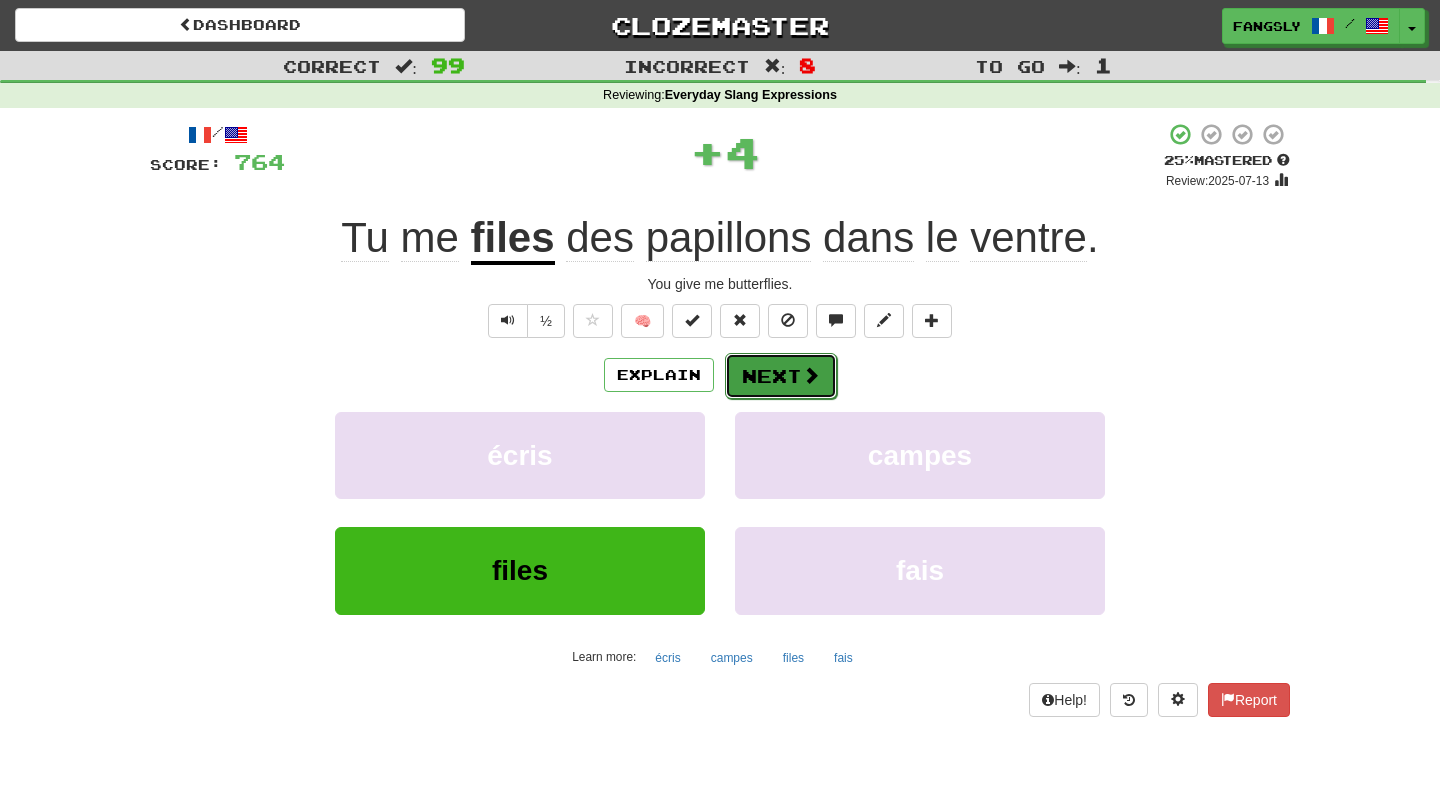 click at bounding box center (811, 375) 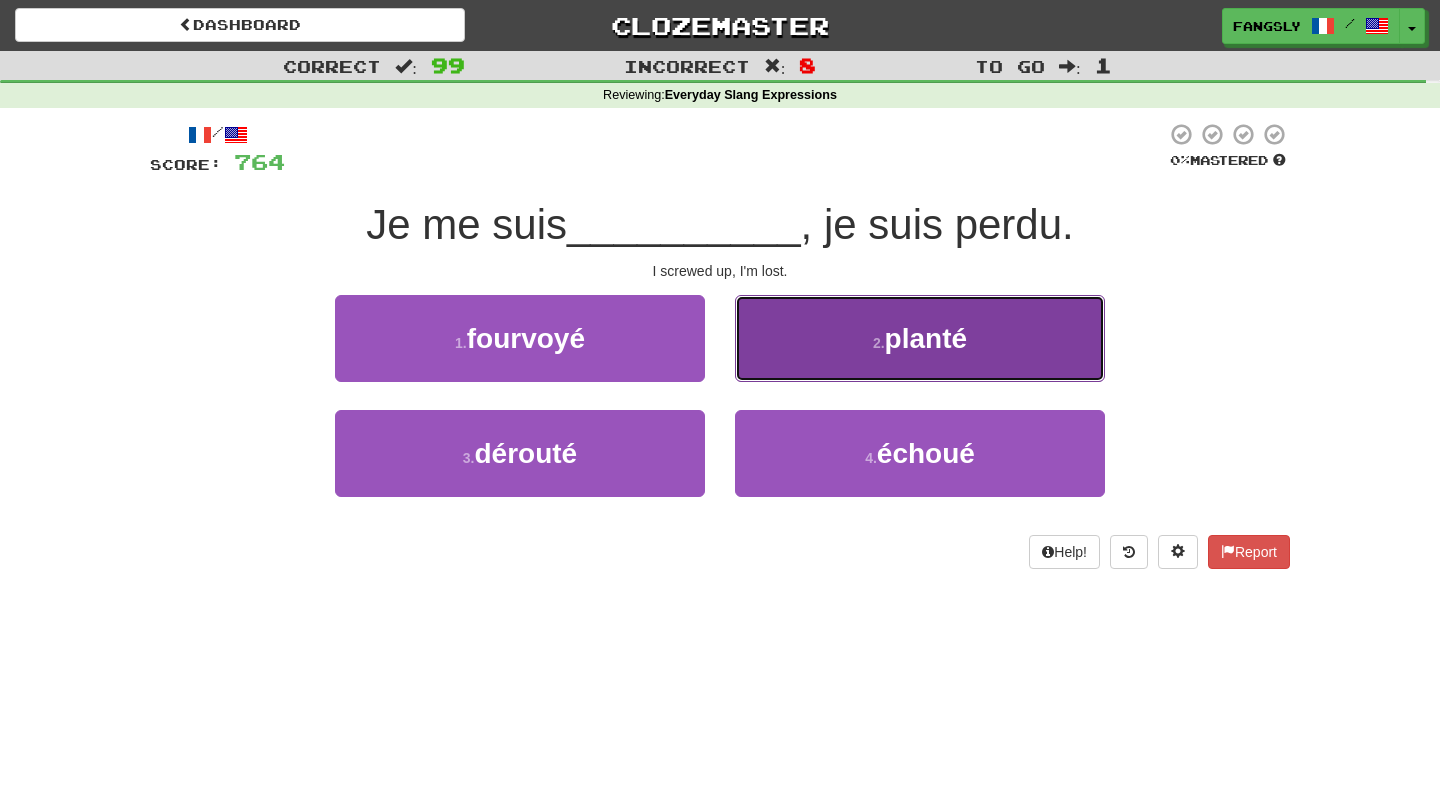 click on "2 .  planté" at bounding box center [920, 338] 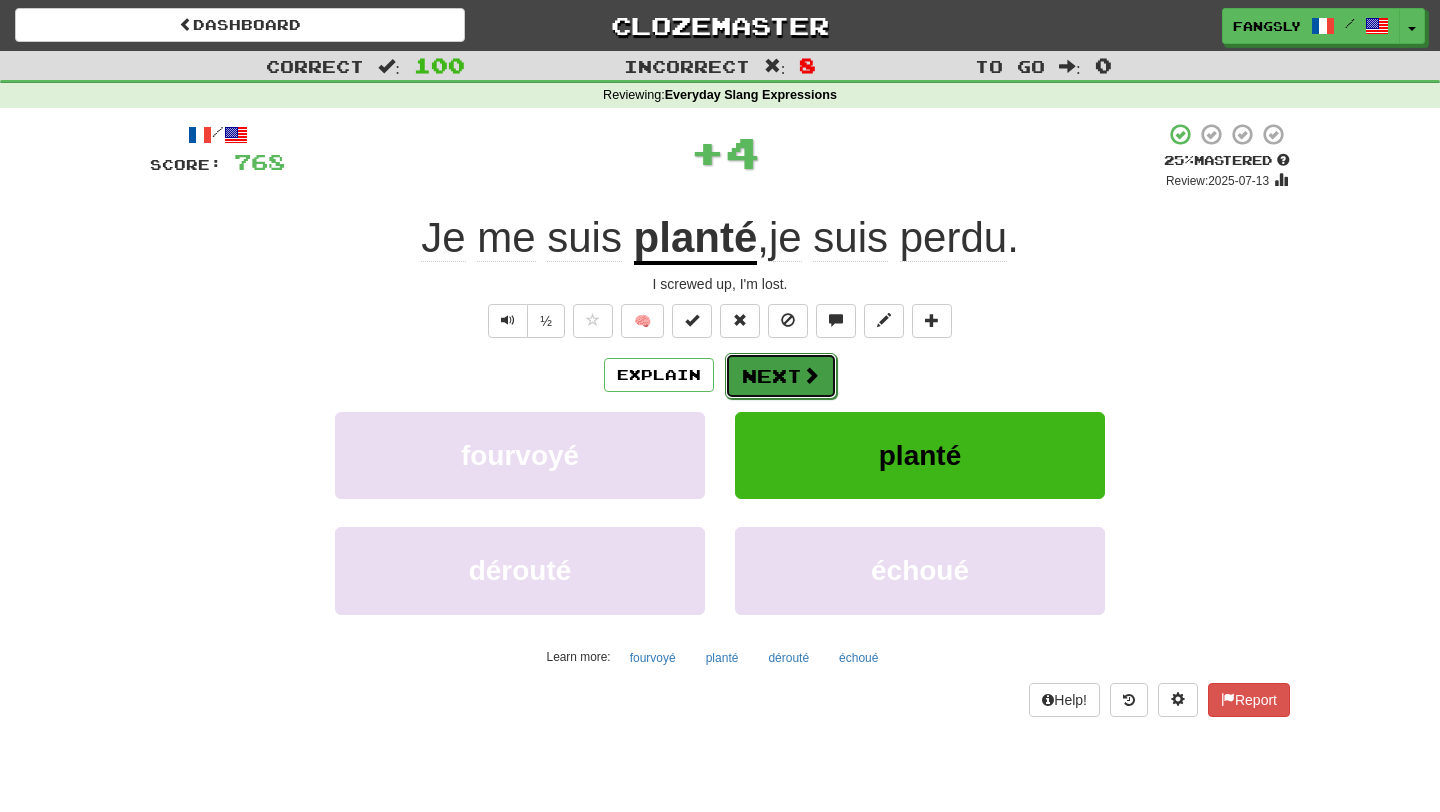 click on "Next" at bounding box center [781, 376] 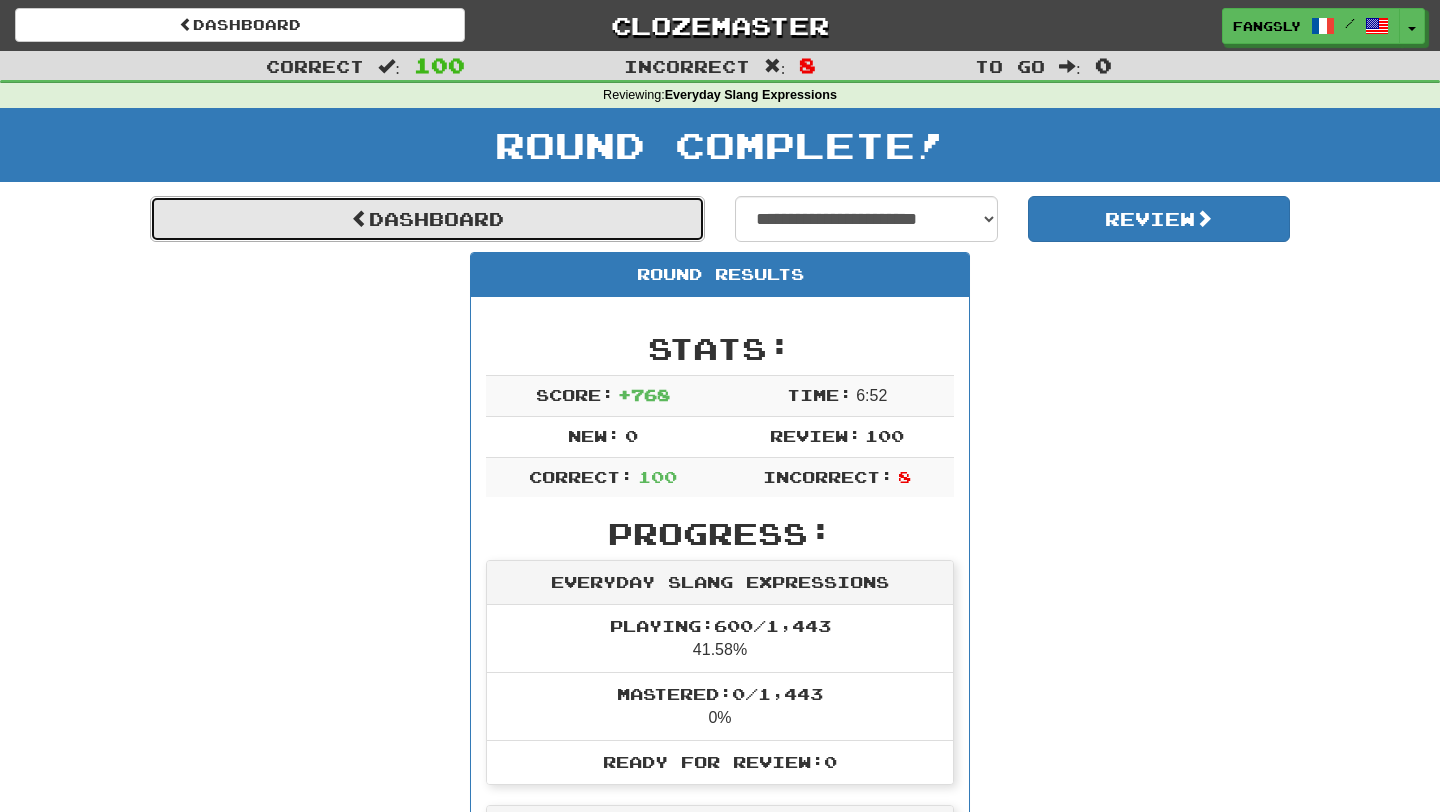 click on "Dashboard" at bounding box center (427, 219) 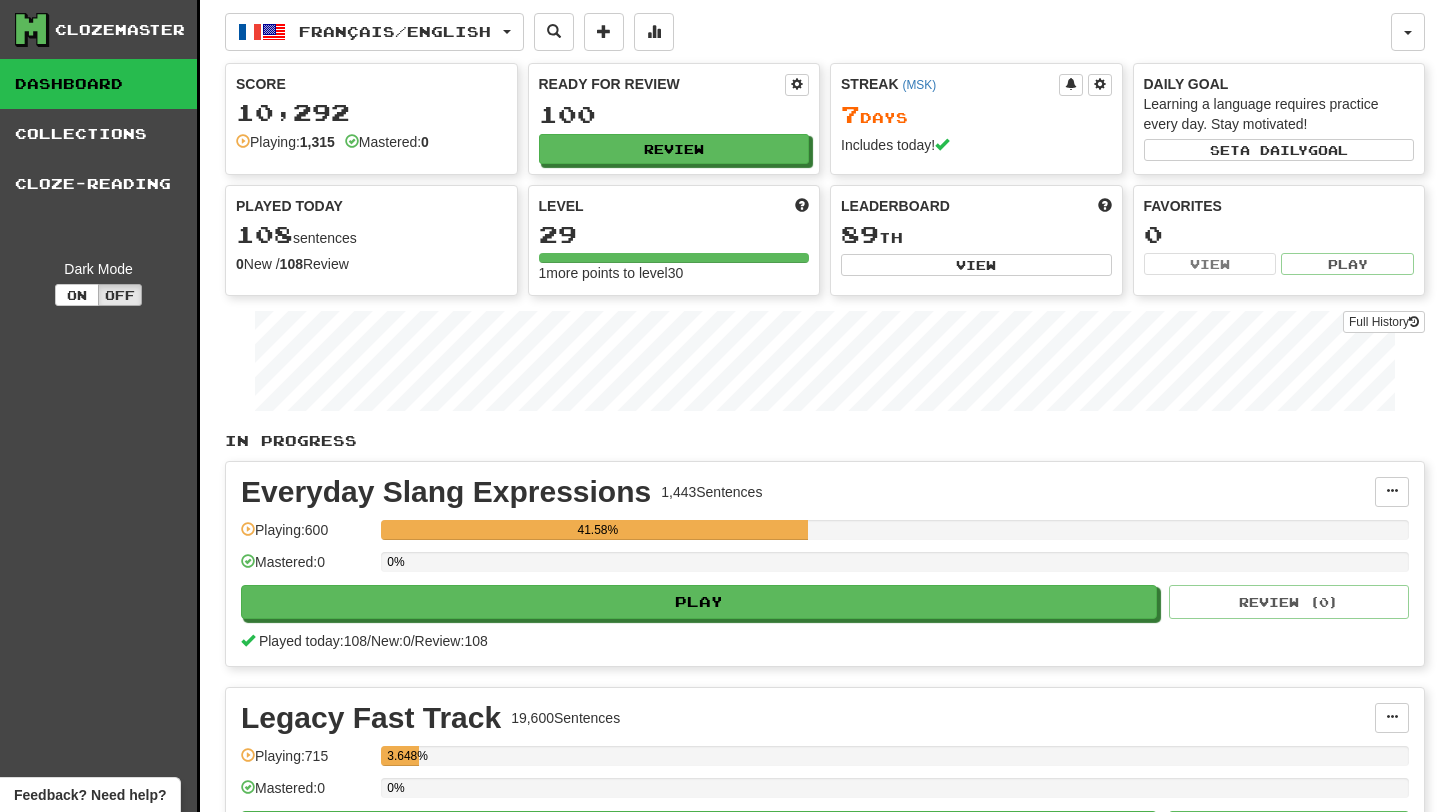 scroll, scrollTop: 0, scrollLeft: 0, axis: both 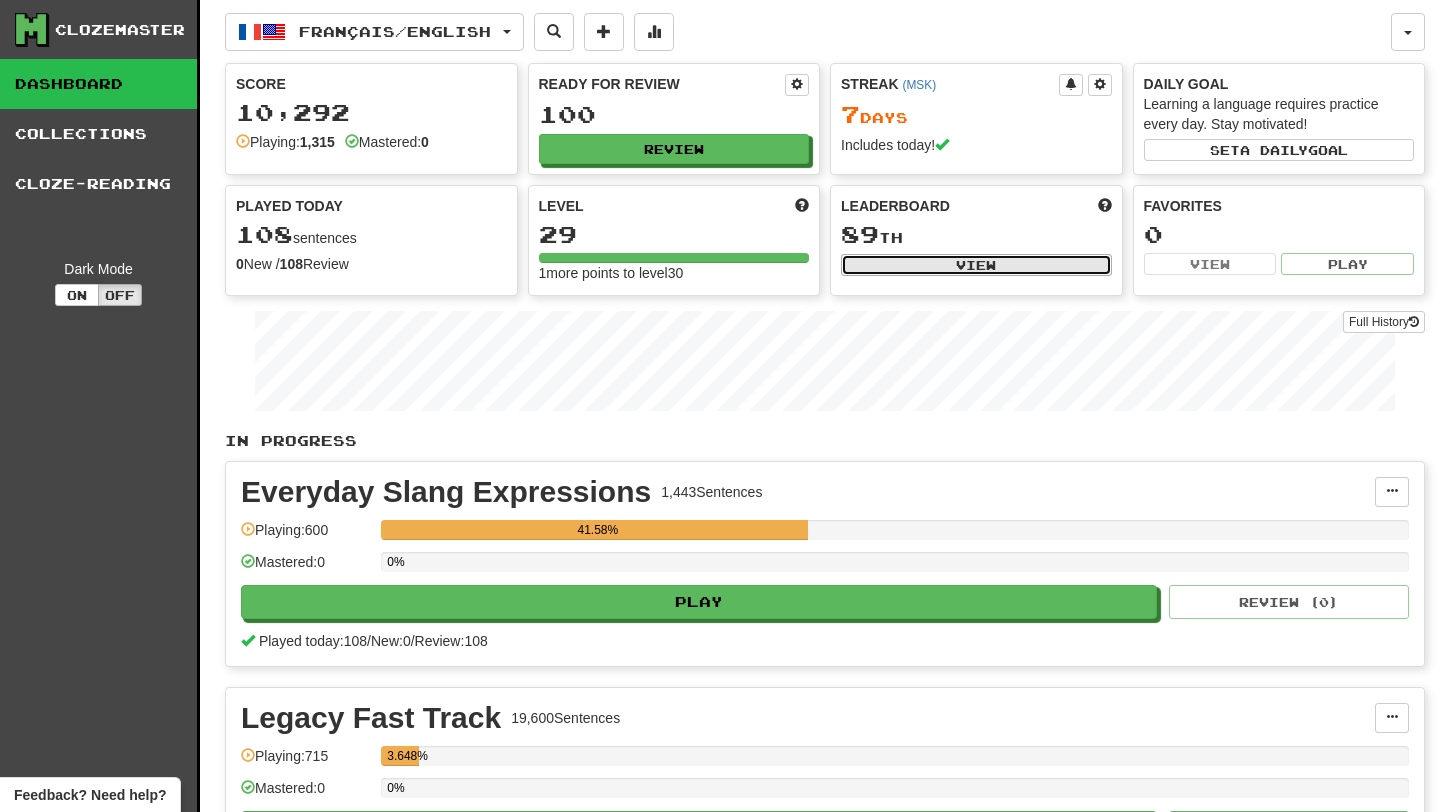 click on "View" at bounding box center (976, 265) 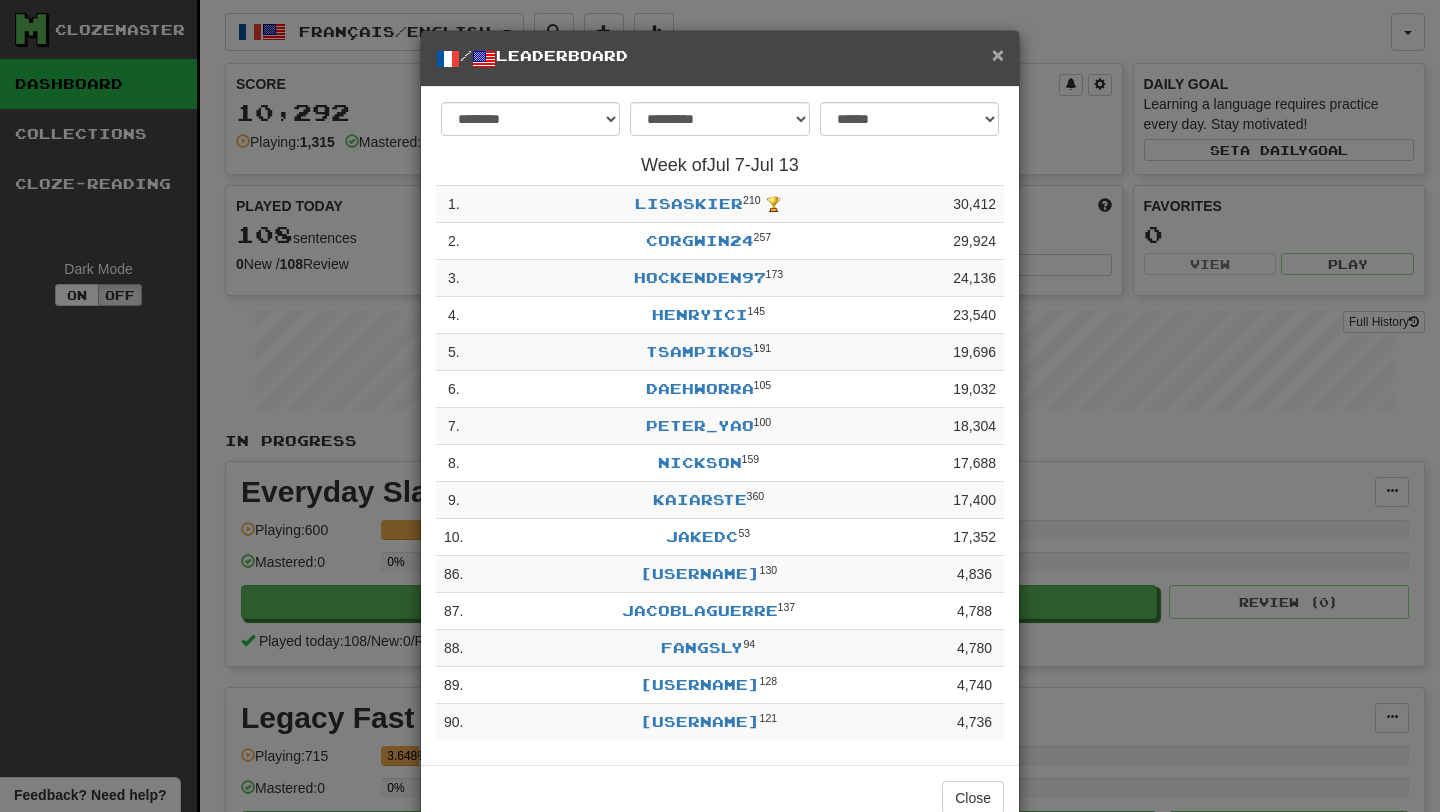 click on "×" at bounding box center [998, 54] 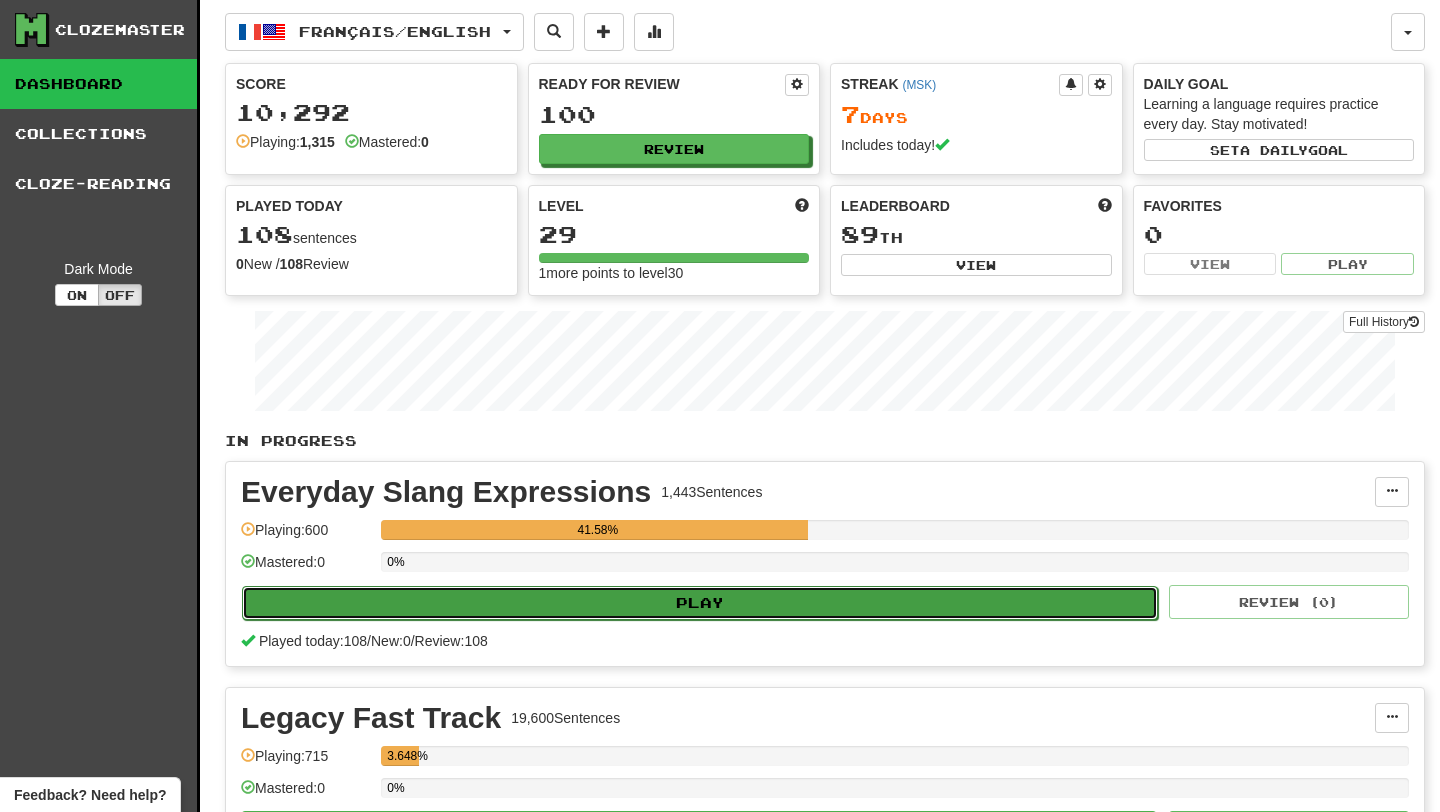 click on "Play" at bounding box center (700, 603) 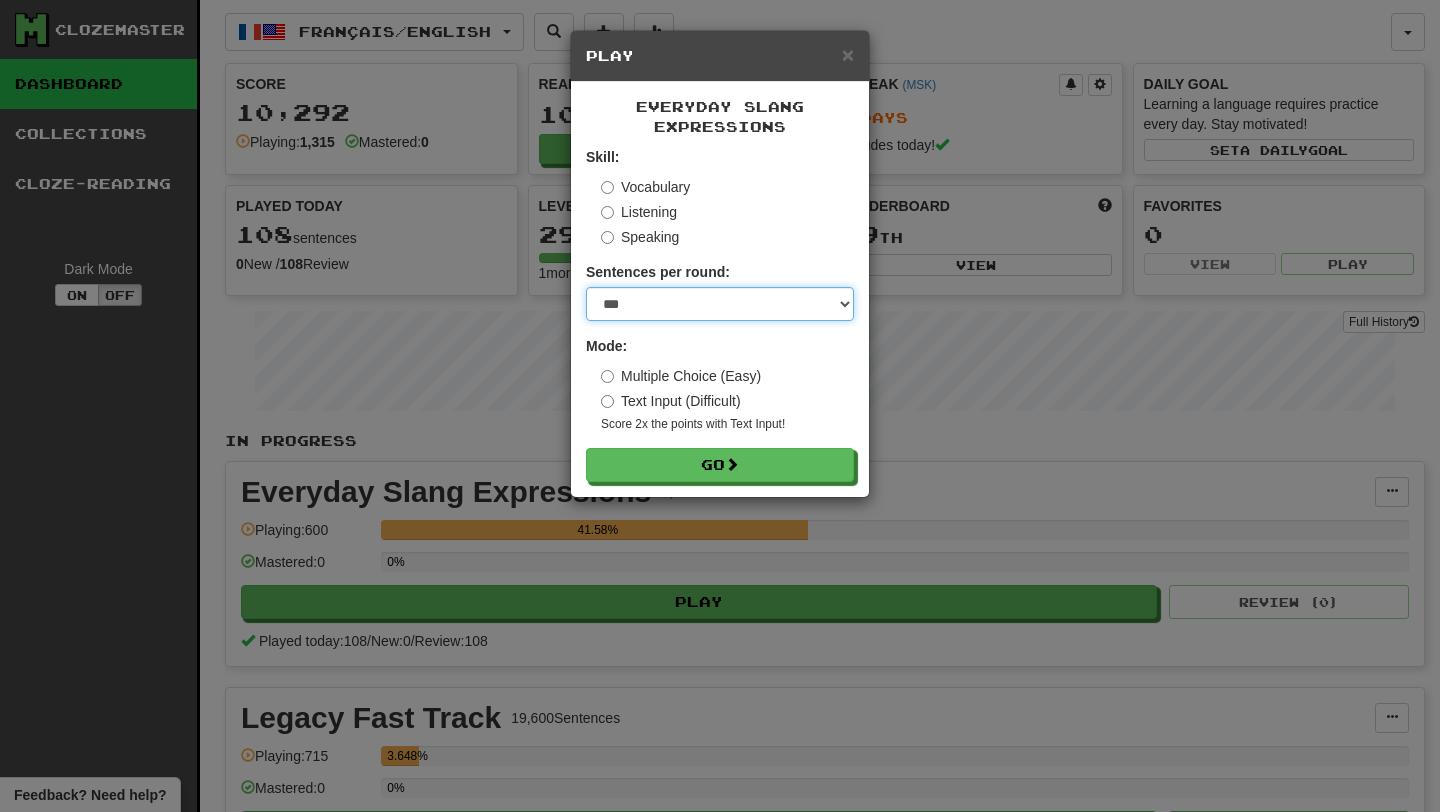 click on "* ** ** ** ** ** *** ********" at bounding box center (720, 304) 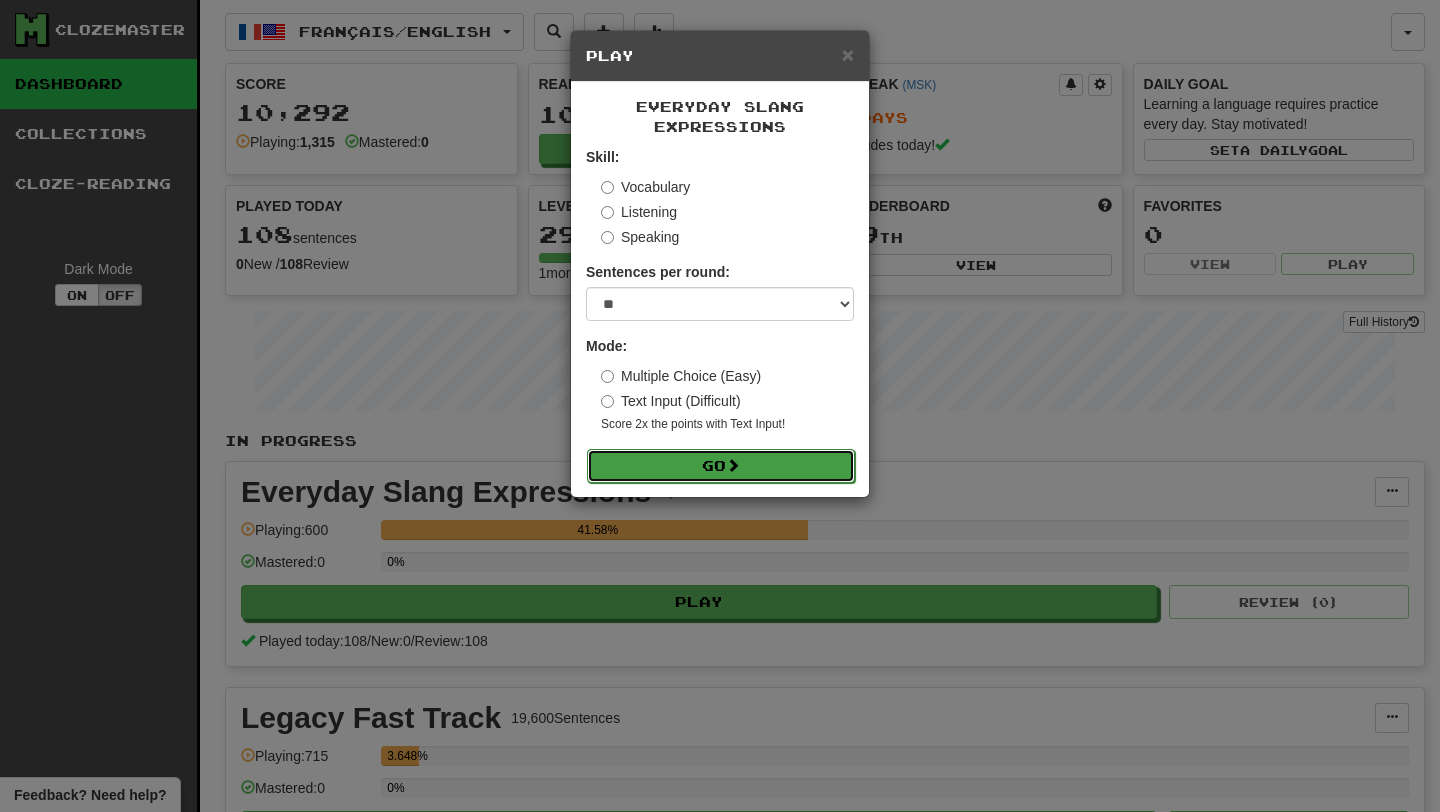 click on "Go" at bounding box center [721, 466] 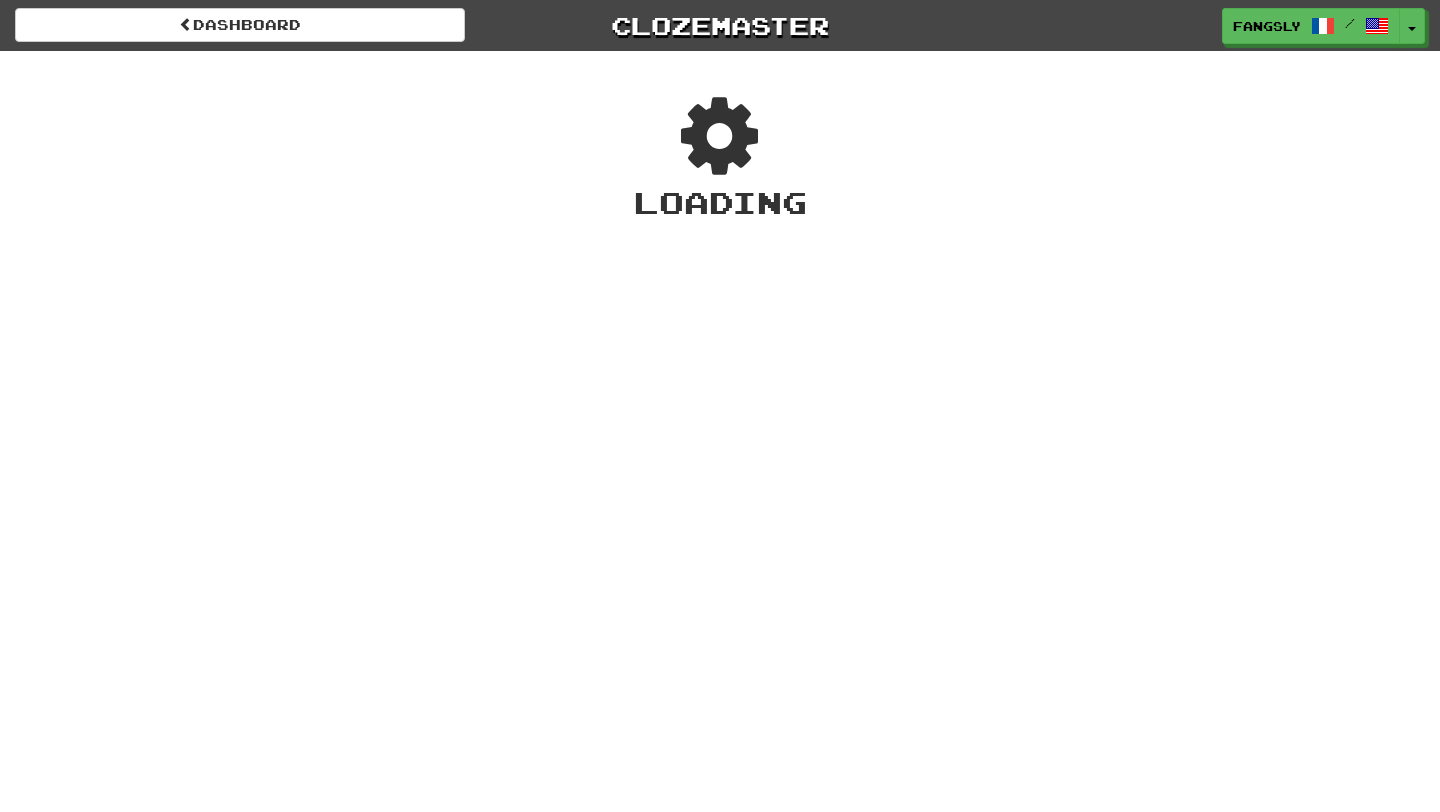 scroll, scrollTop: 0, scrollLeft: 0, axis: both 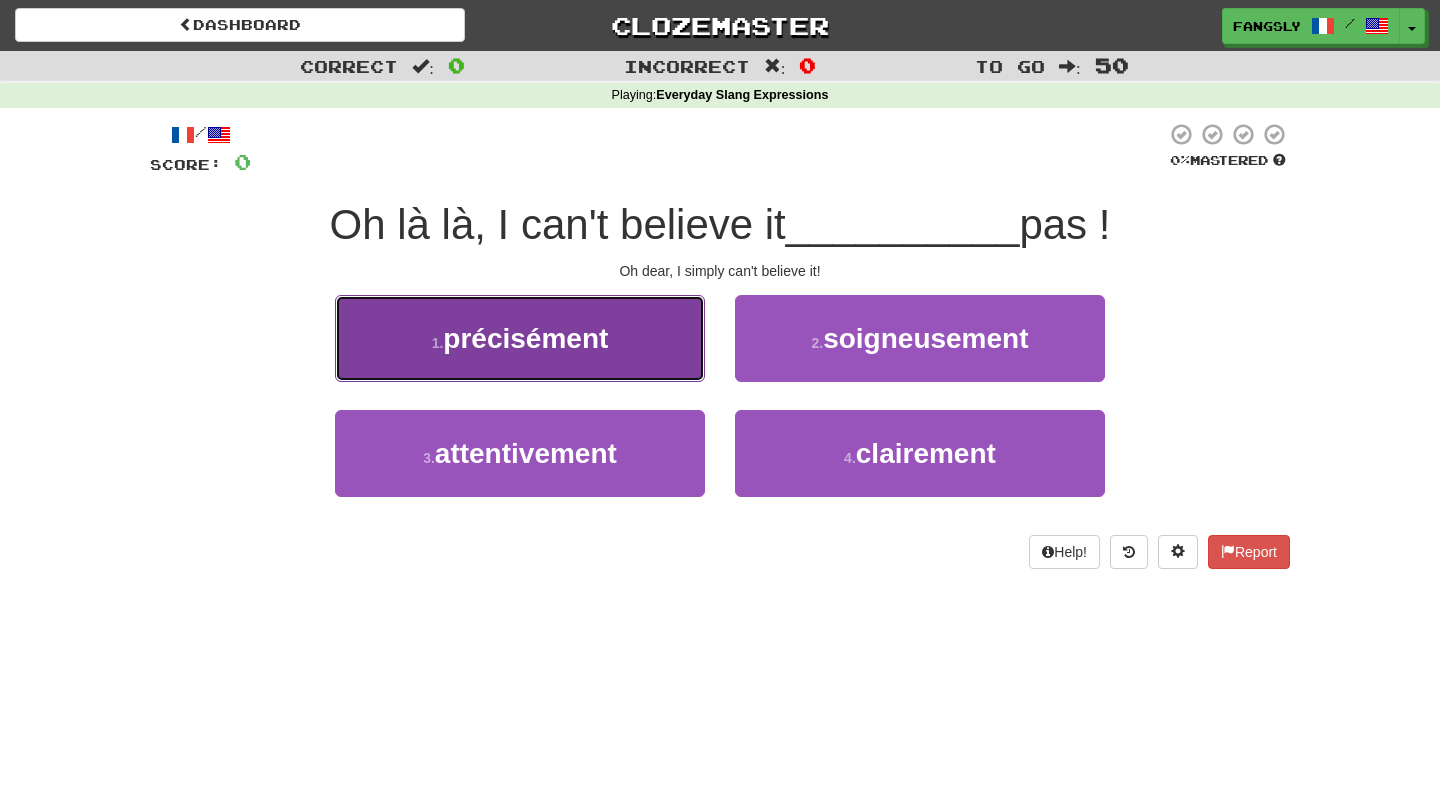click on "1 .  précisément" at bounding box center [520, 338] 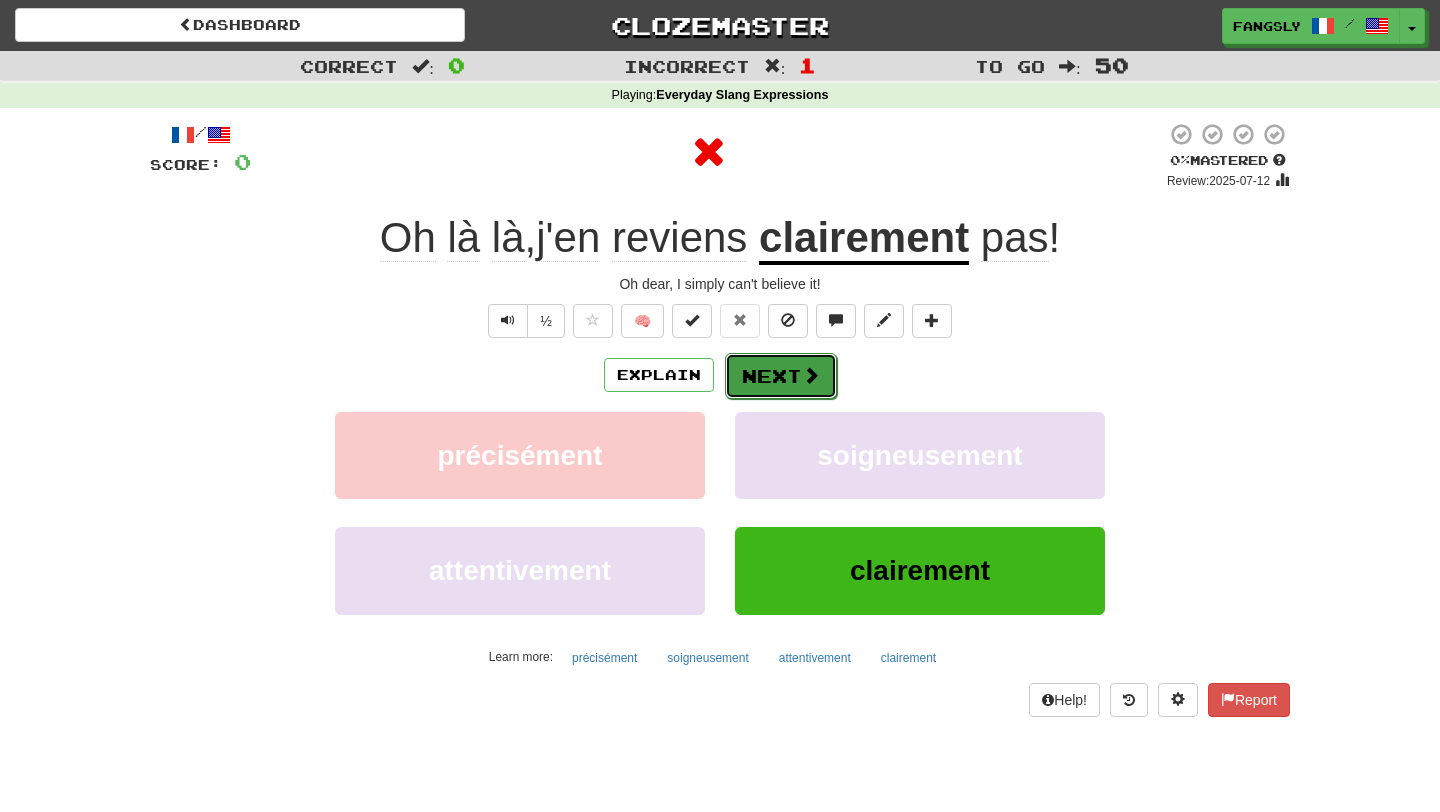 click on "Next" at bounding box center (781, 376) 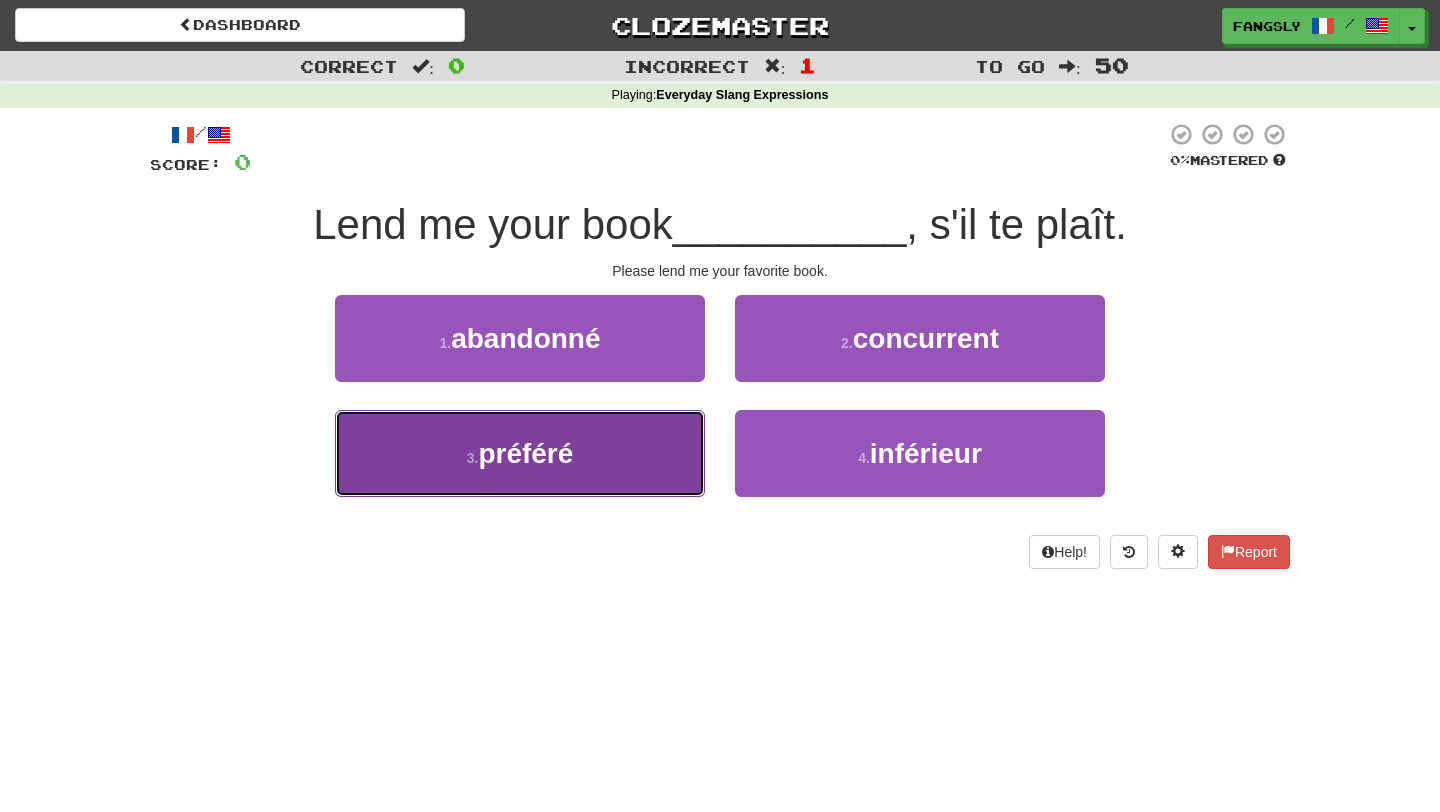 click on "3 .  préféré" at bounding box center (520, 453) 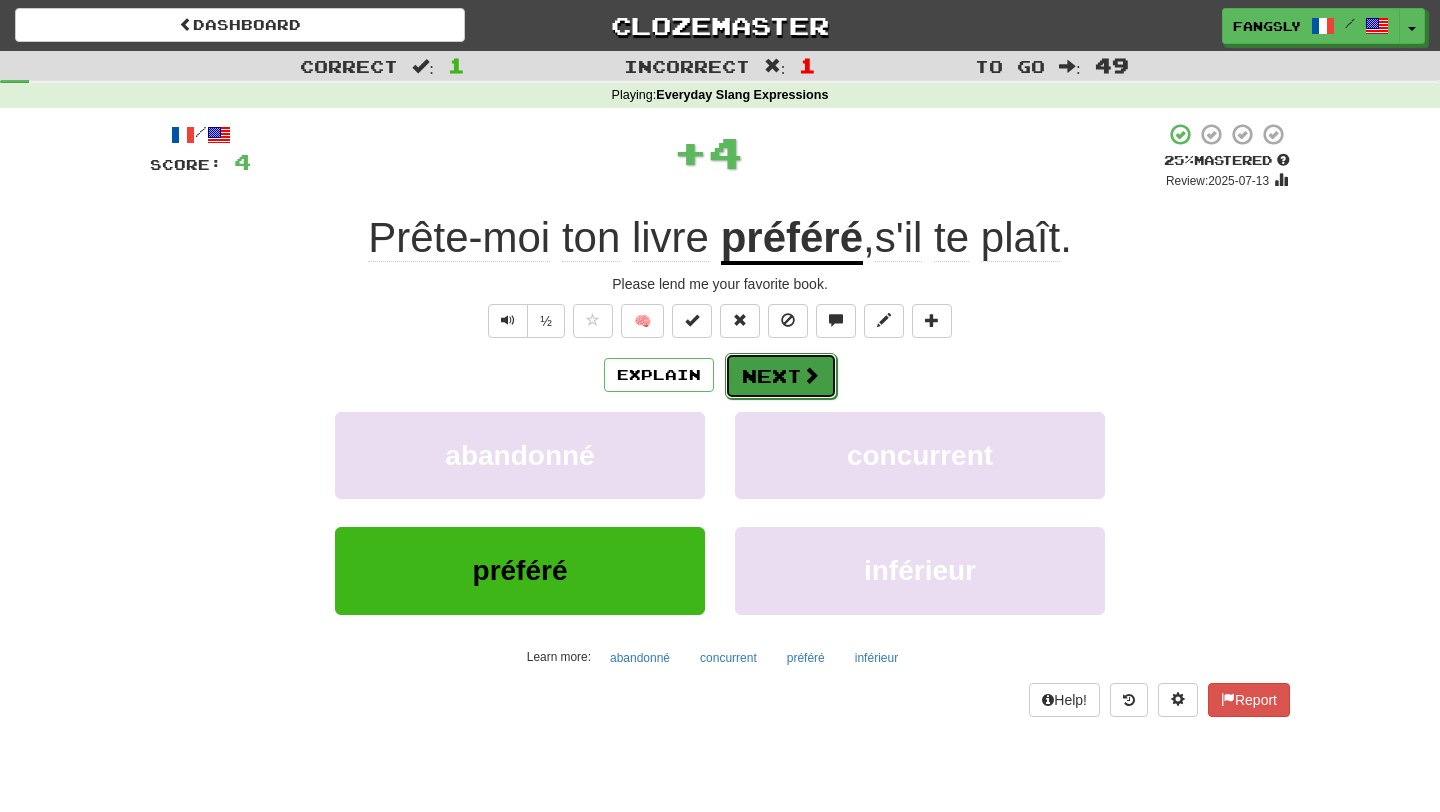 click on "Next" at bounding box center (781, 376) 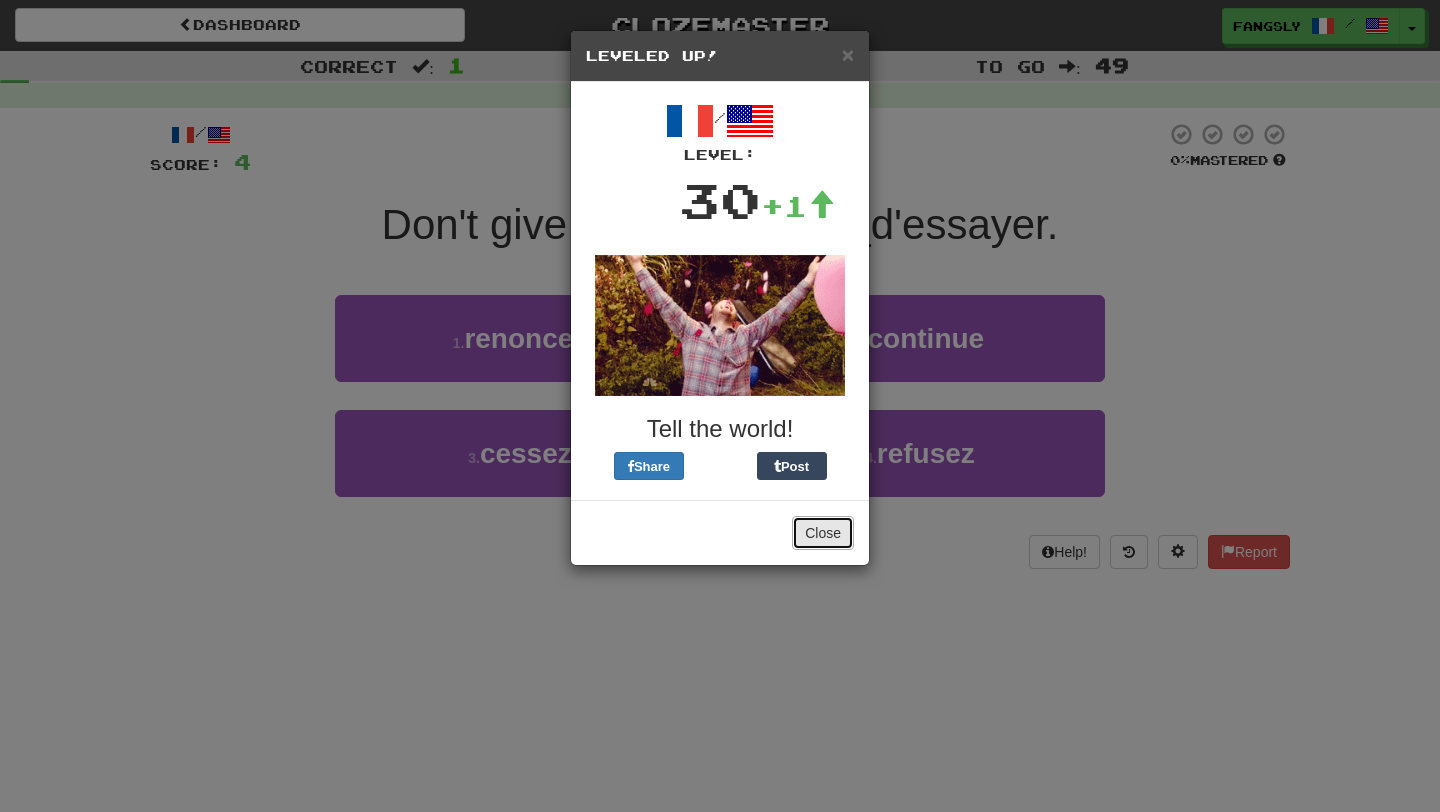 click on "Close" at bounding box center [823, 533] 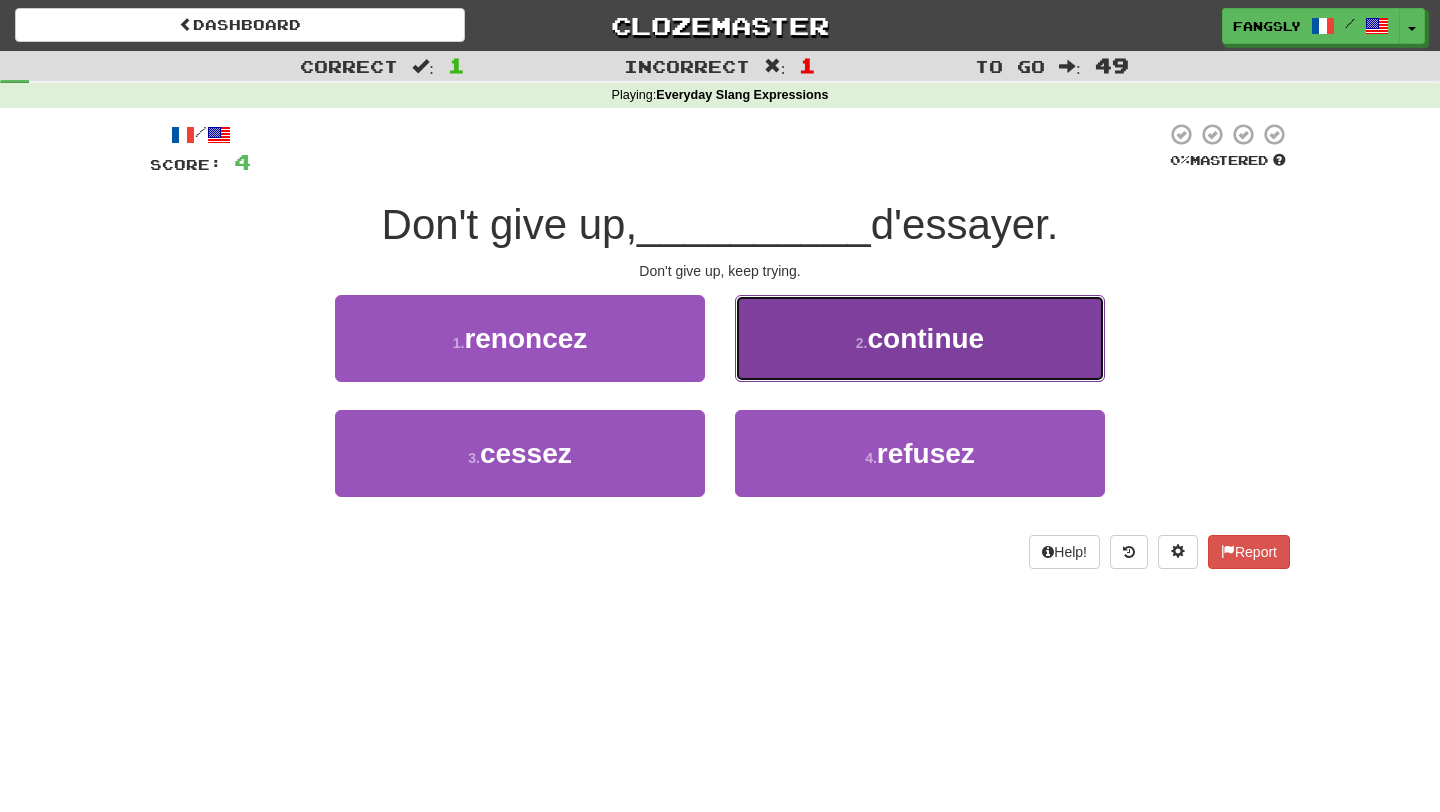 click on "2 .  continue" at bounding box center [920, 338] 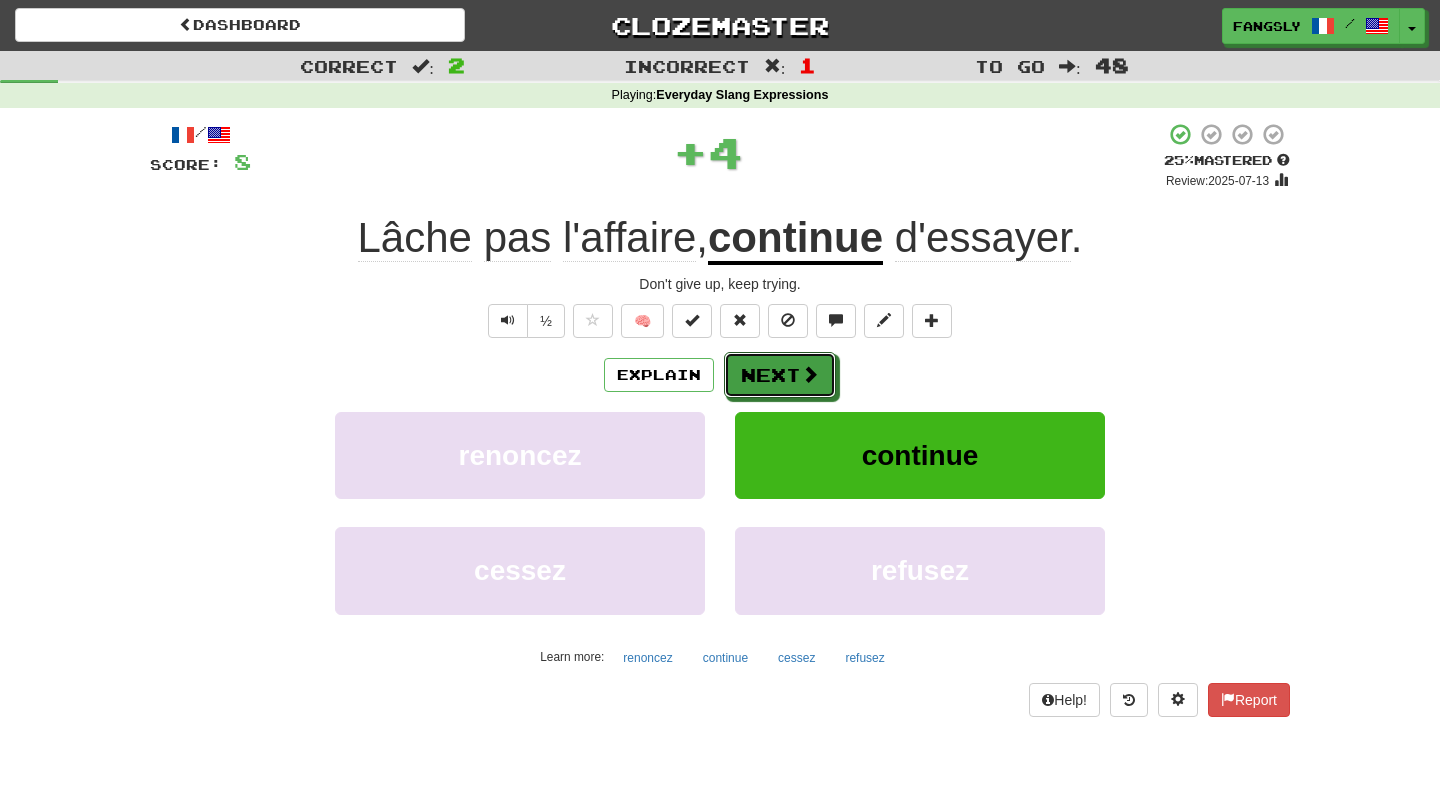 click at bounding box center (810, 374) 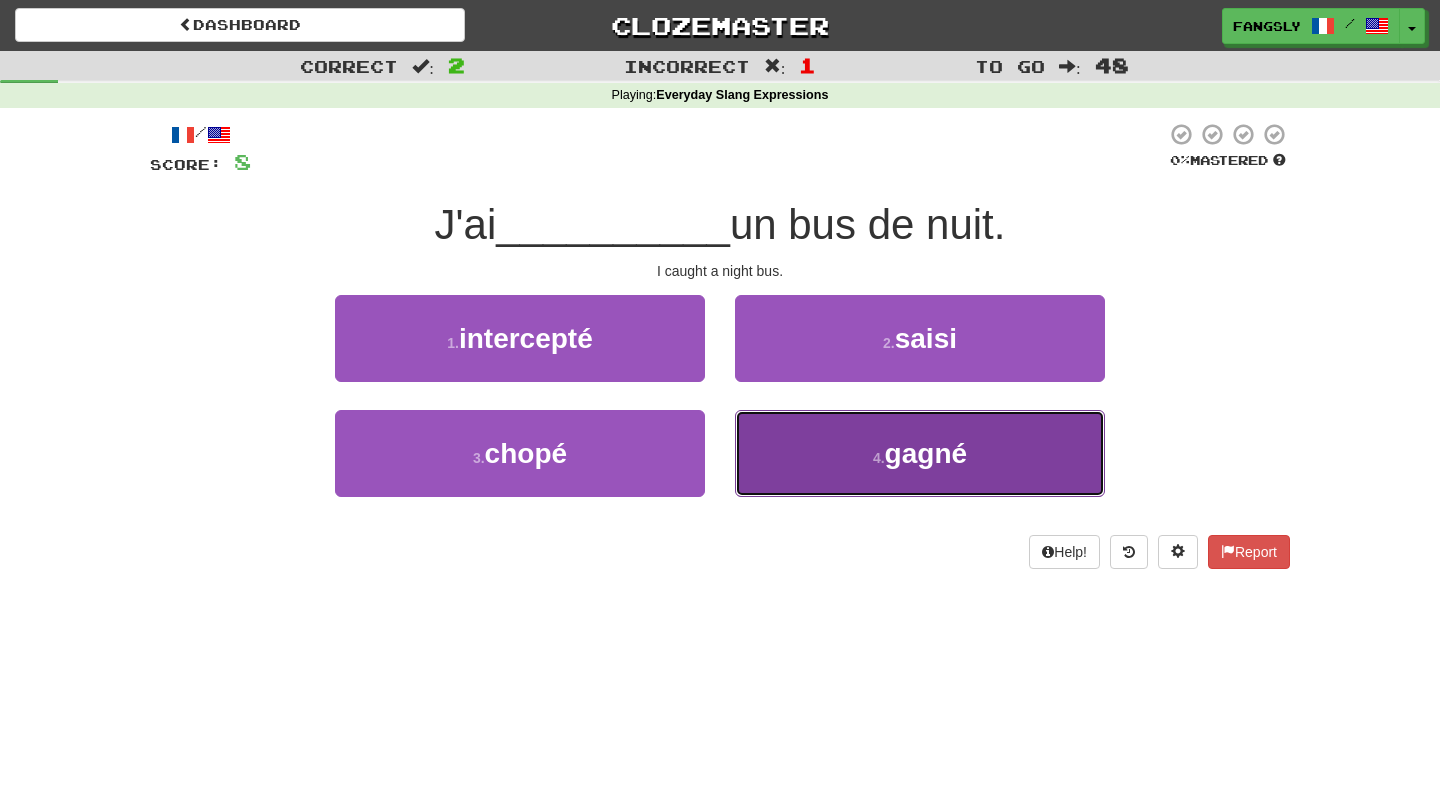 click on "4 .  gagné" at bounding box center (920, 453) 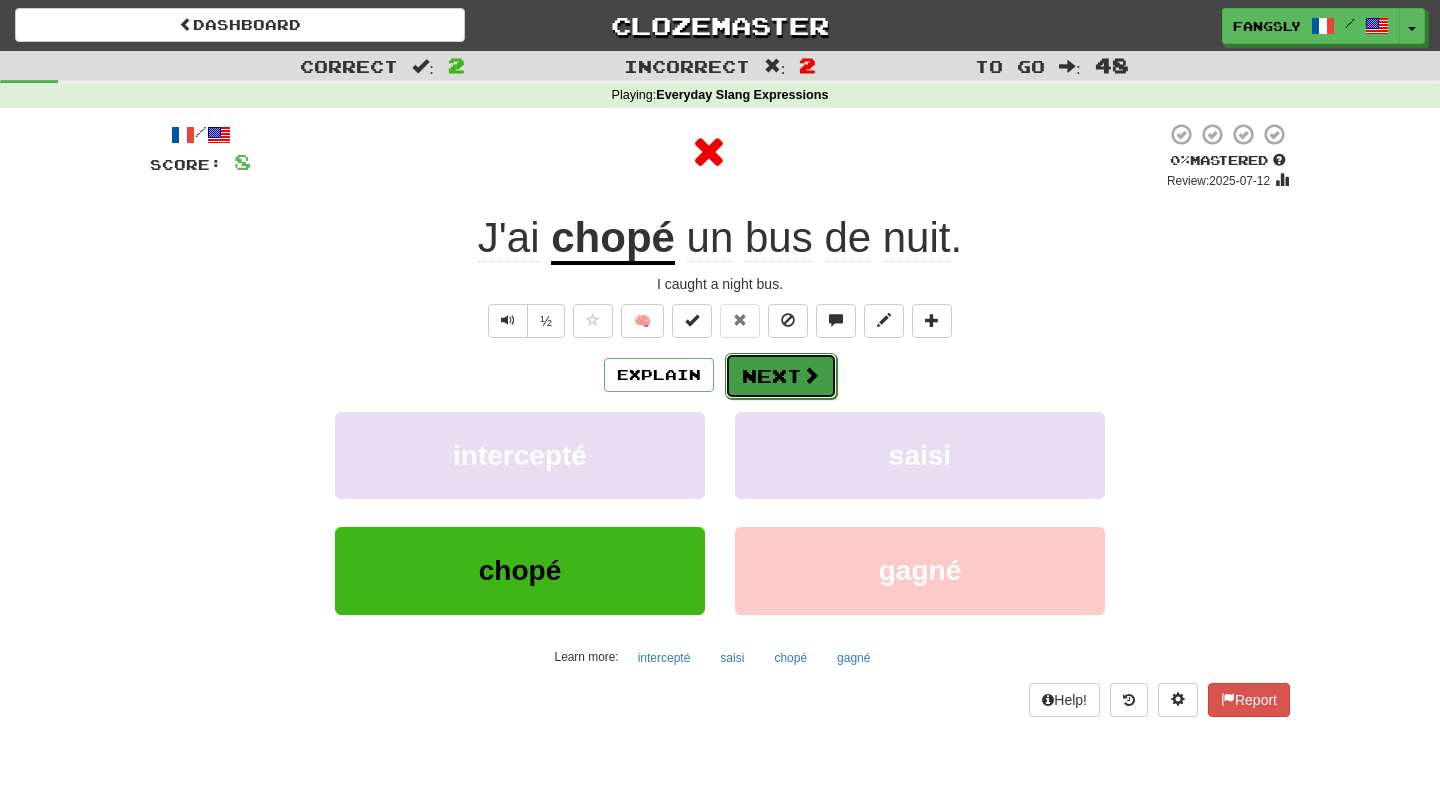 click on "Next" at bounding box center (781, 376) 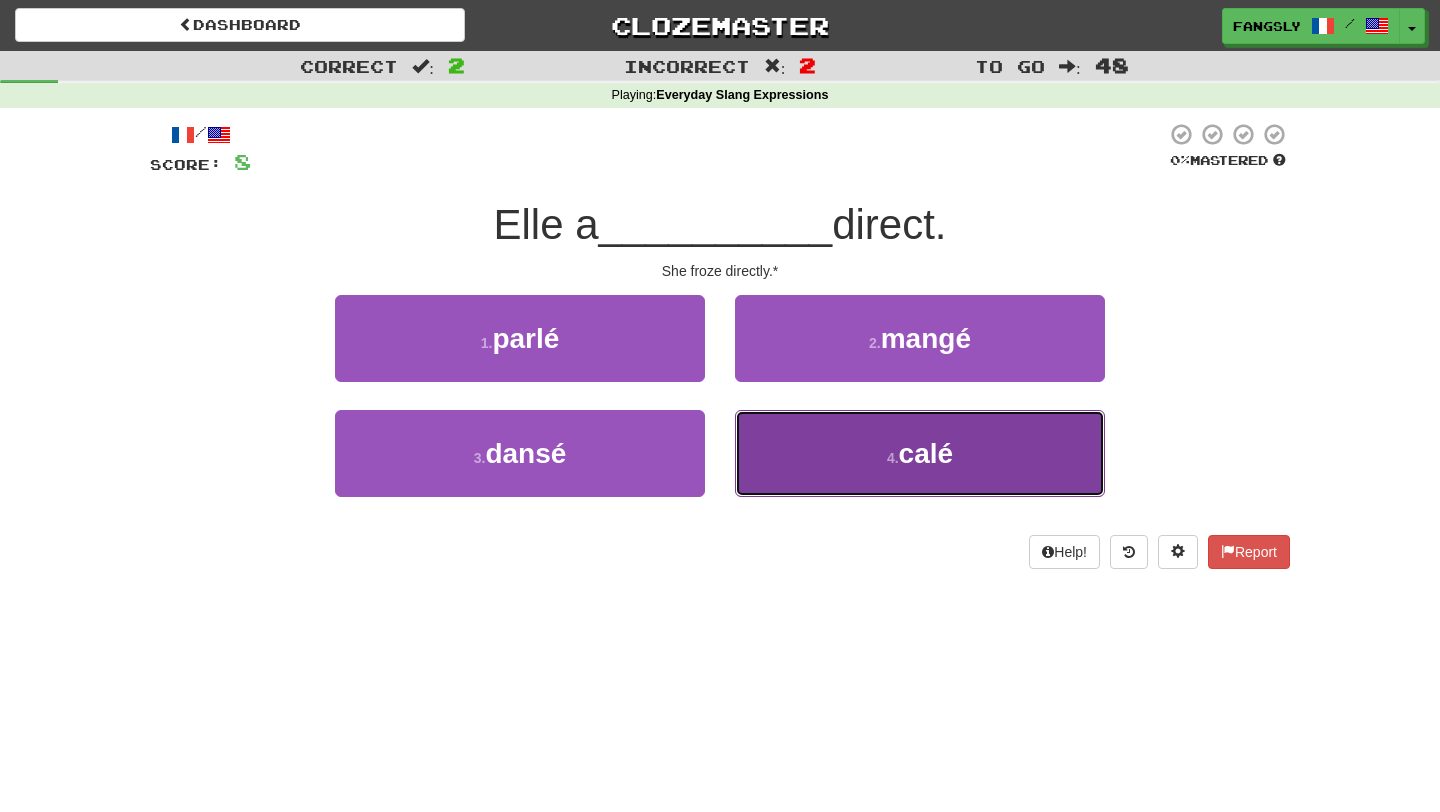 click on "4 .  calé" at bounding box center [920, 453] 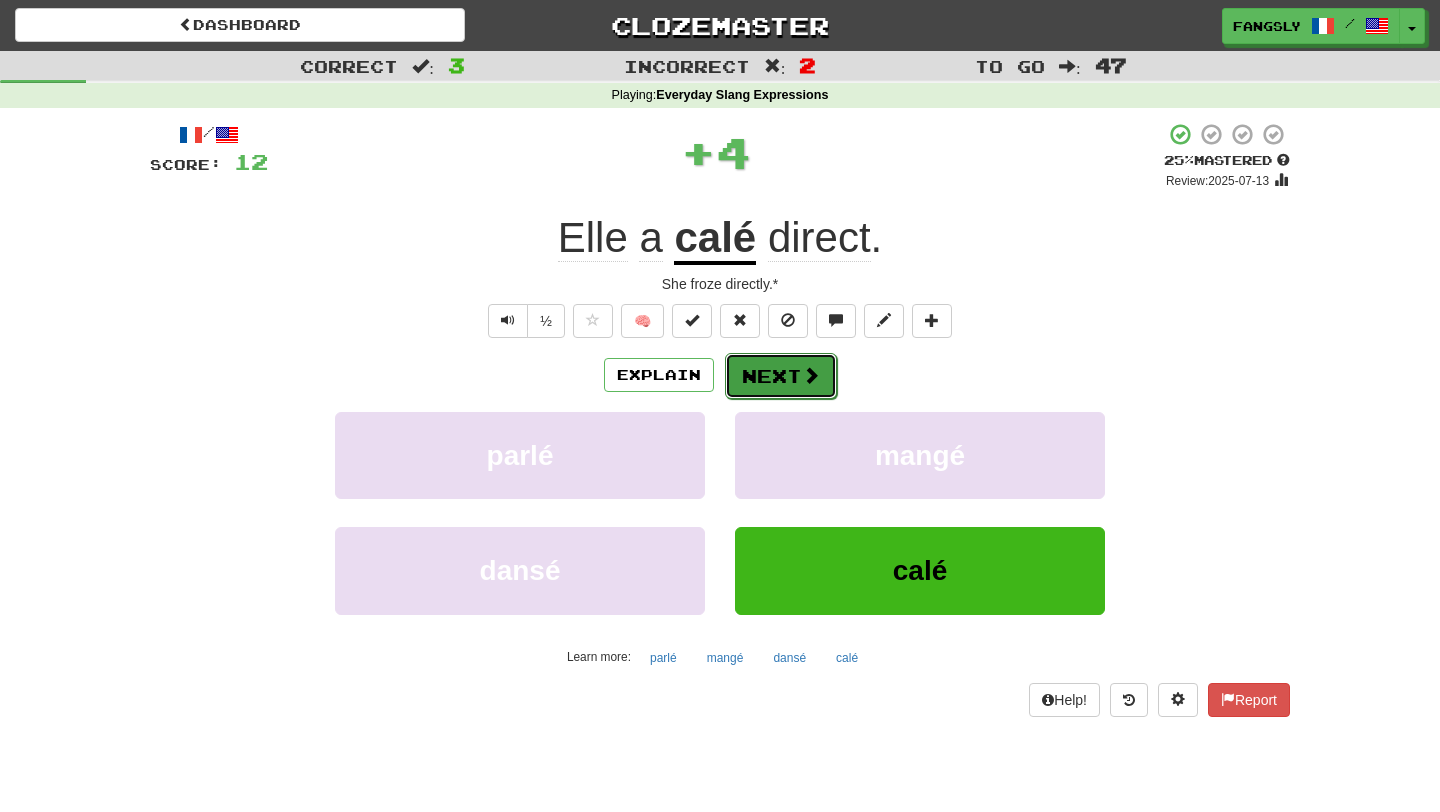 click on "Next" at bounding box center [781, 376] 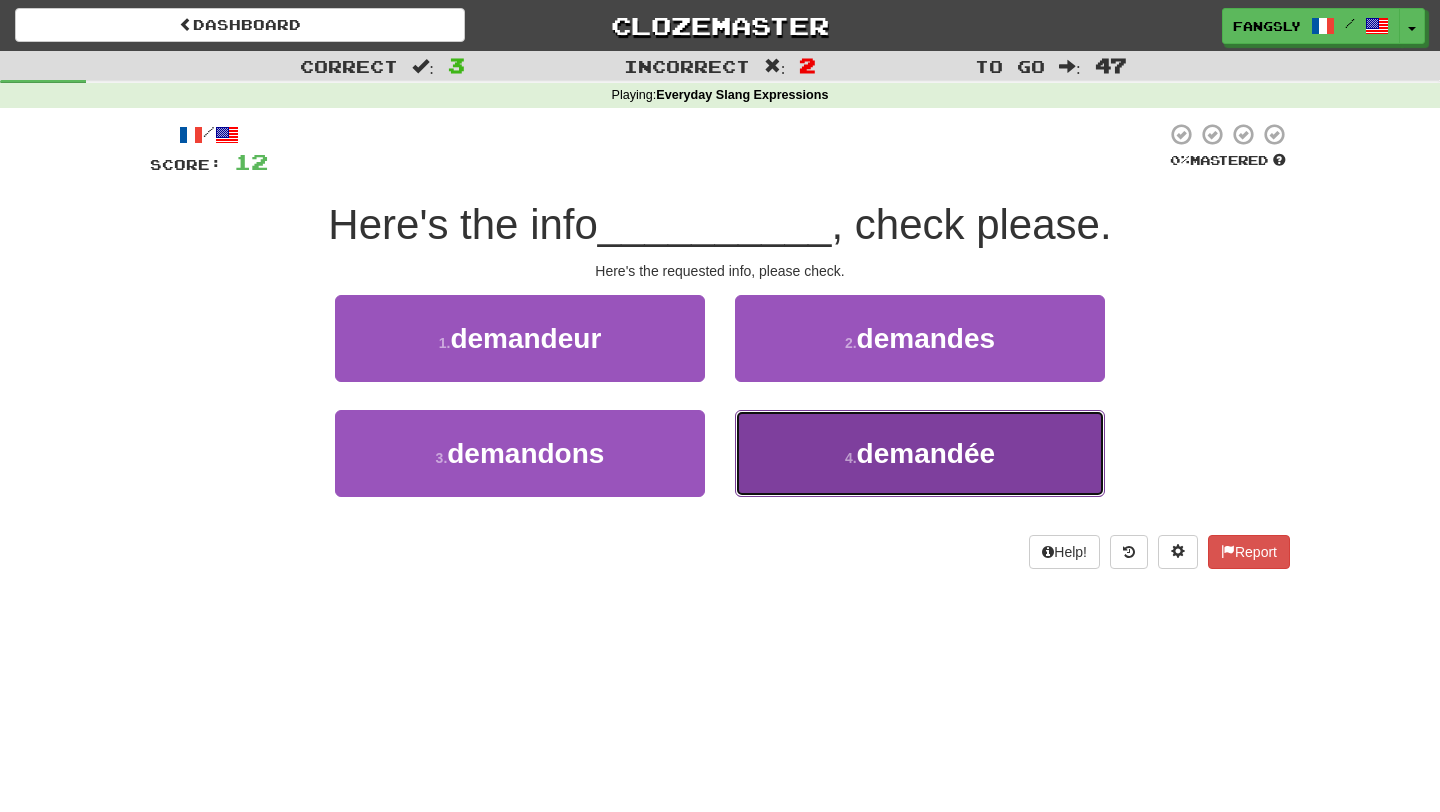 click on "4 .  demandée" at bounding box center [920, 453] 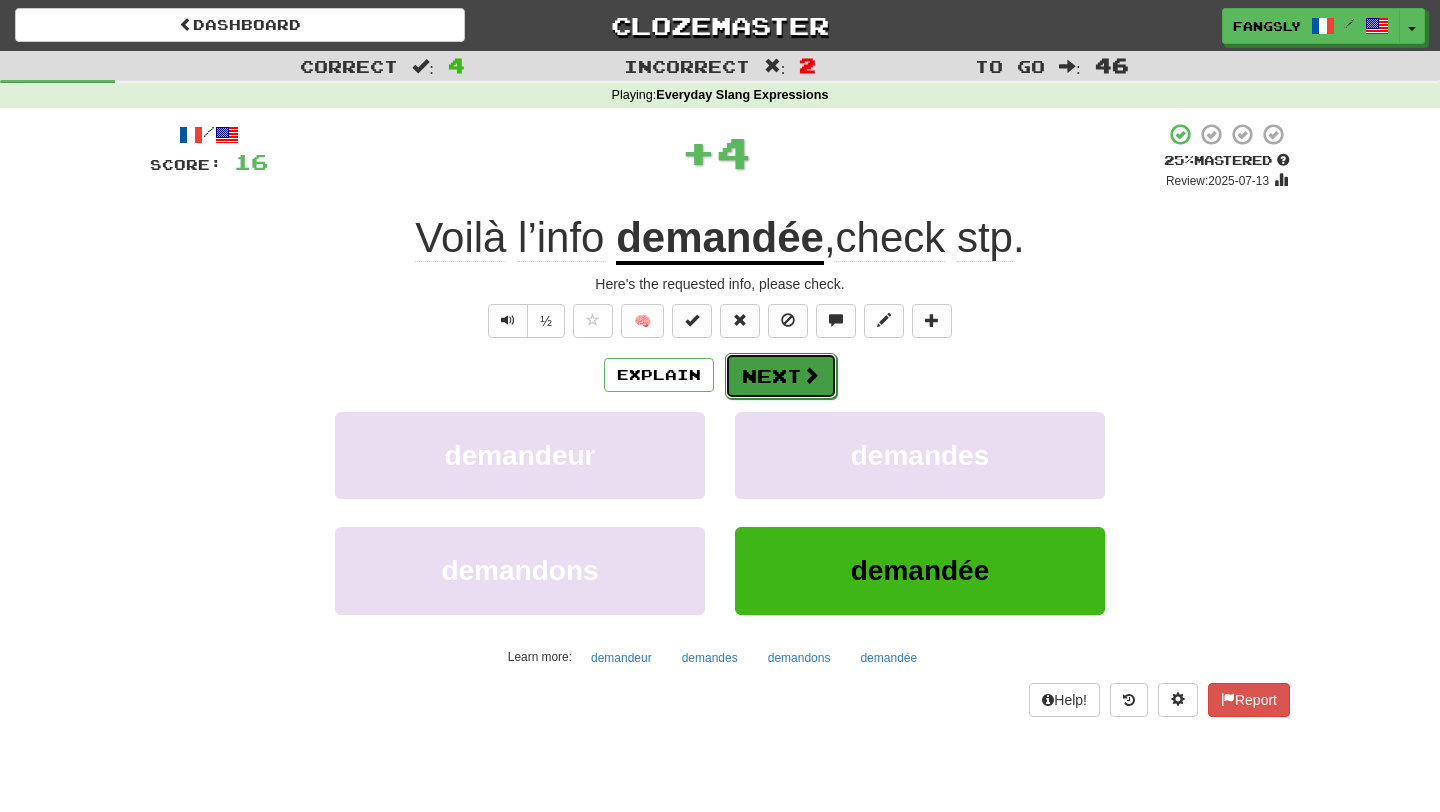 click at bounding box center [811, 375] 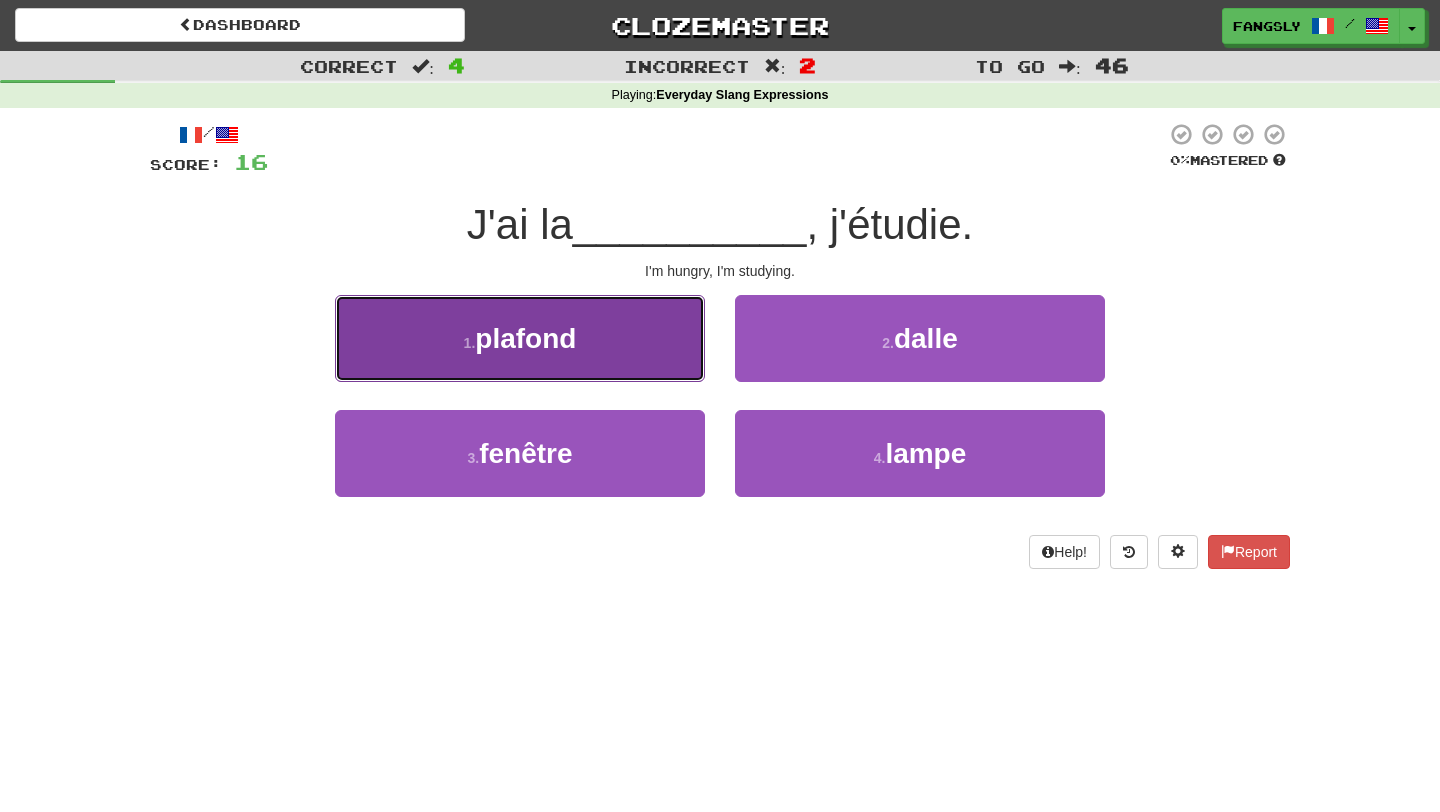 click on "1 .  plafond" at bounding box center [520, 338] 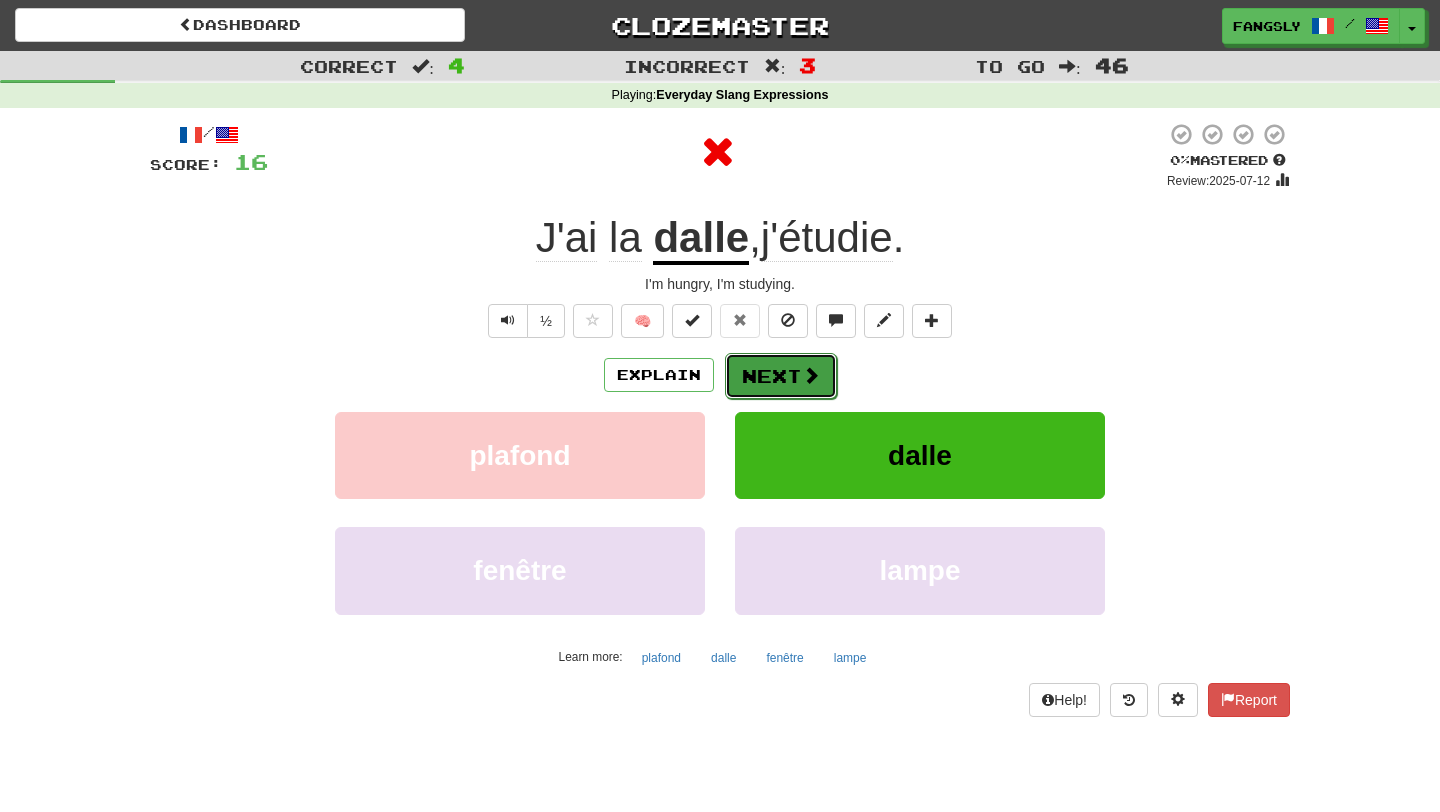 click on "Next" at bounding box center (781, 376) 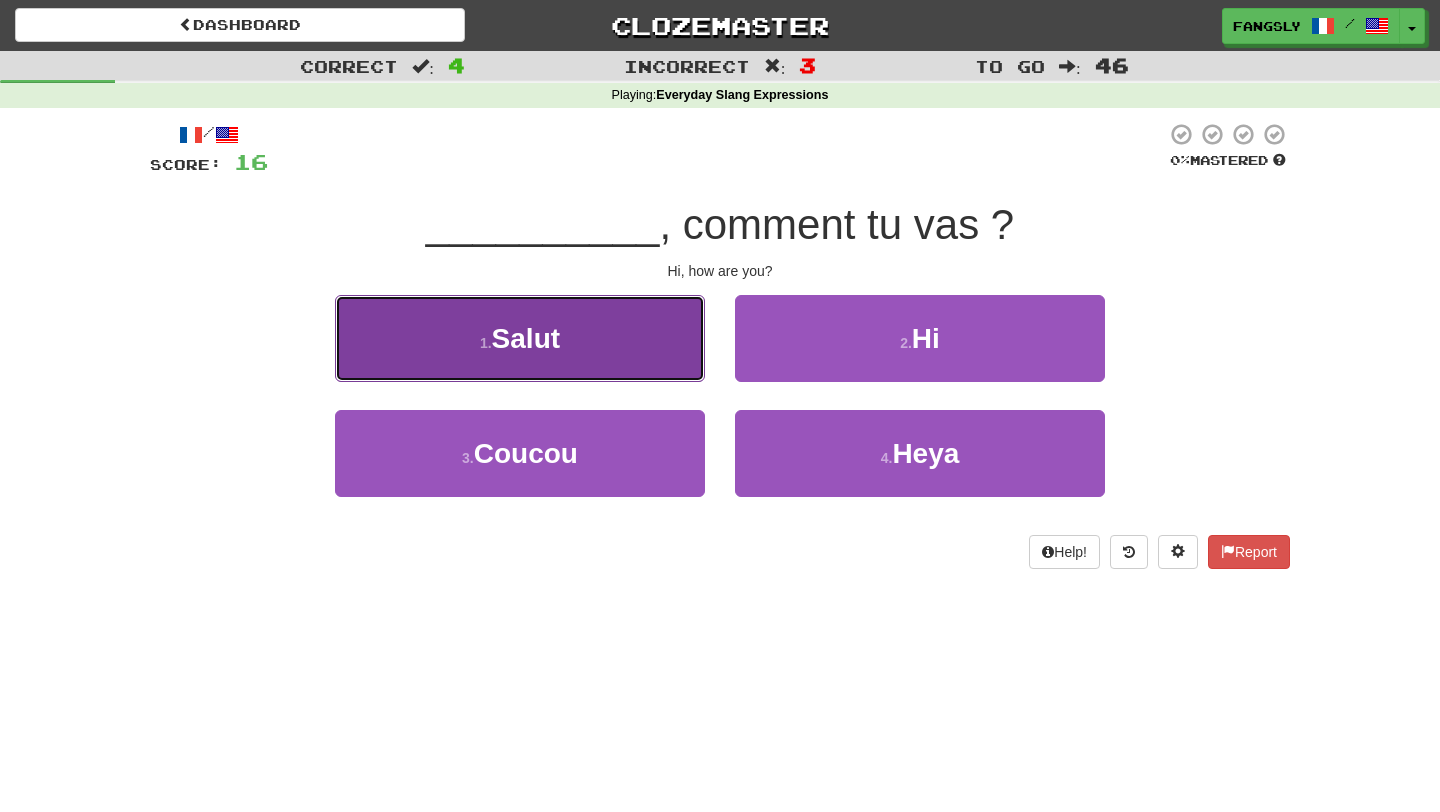 click on "1 .  Salut" at bounding box center [520, 338] 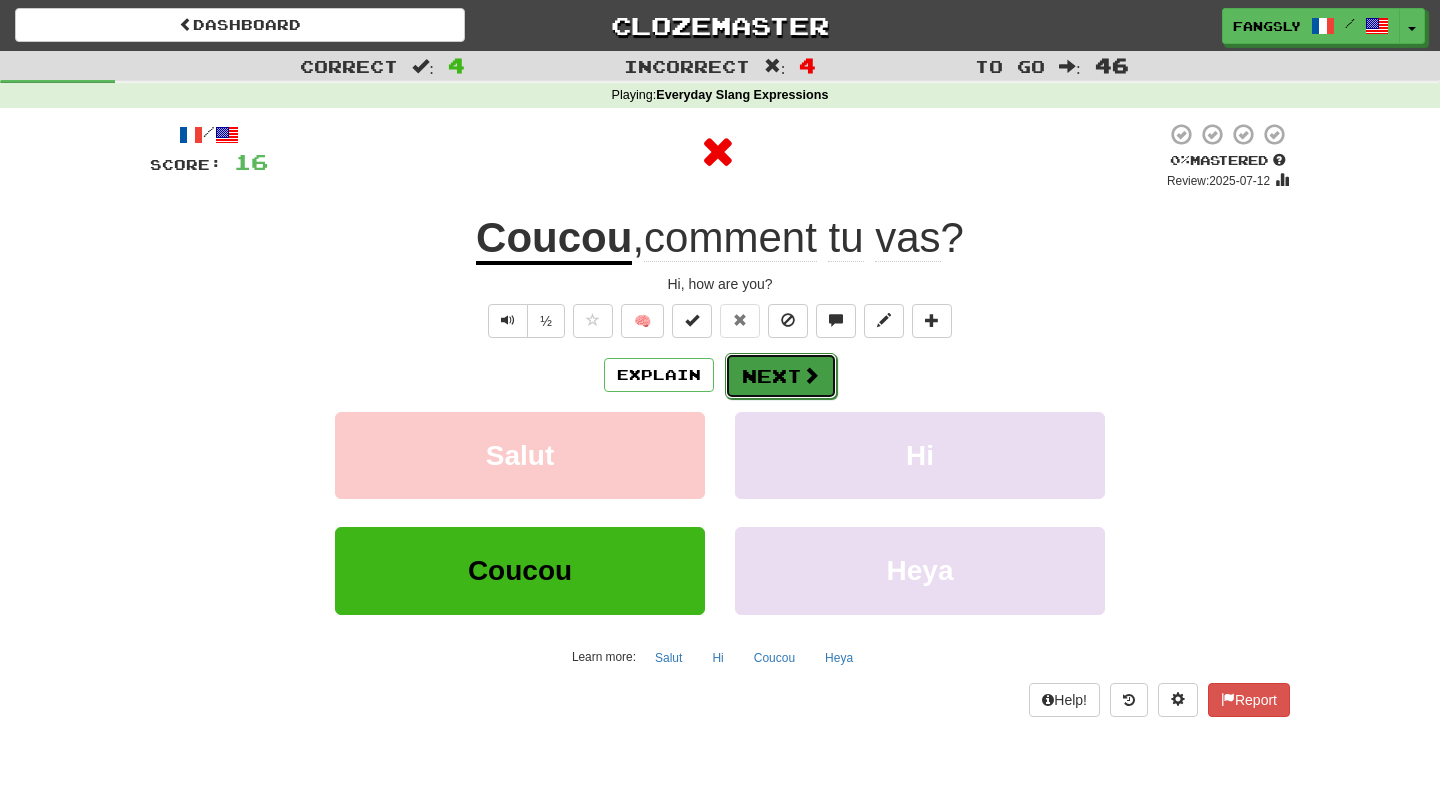 click on "Next" at bounding box center (781, 376) 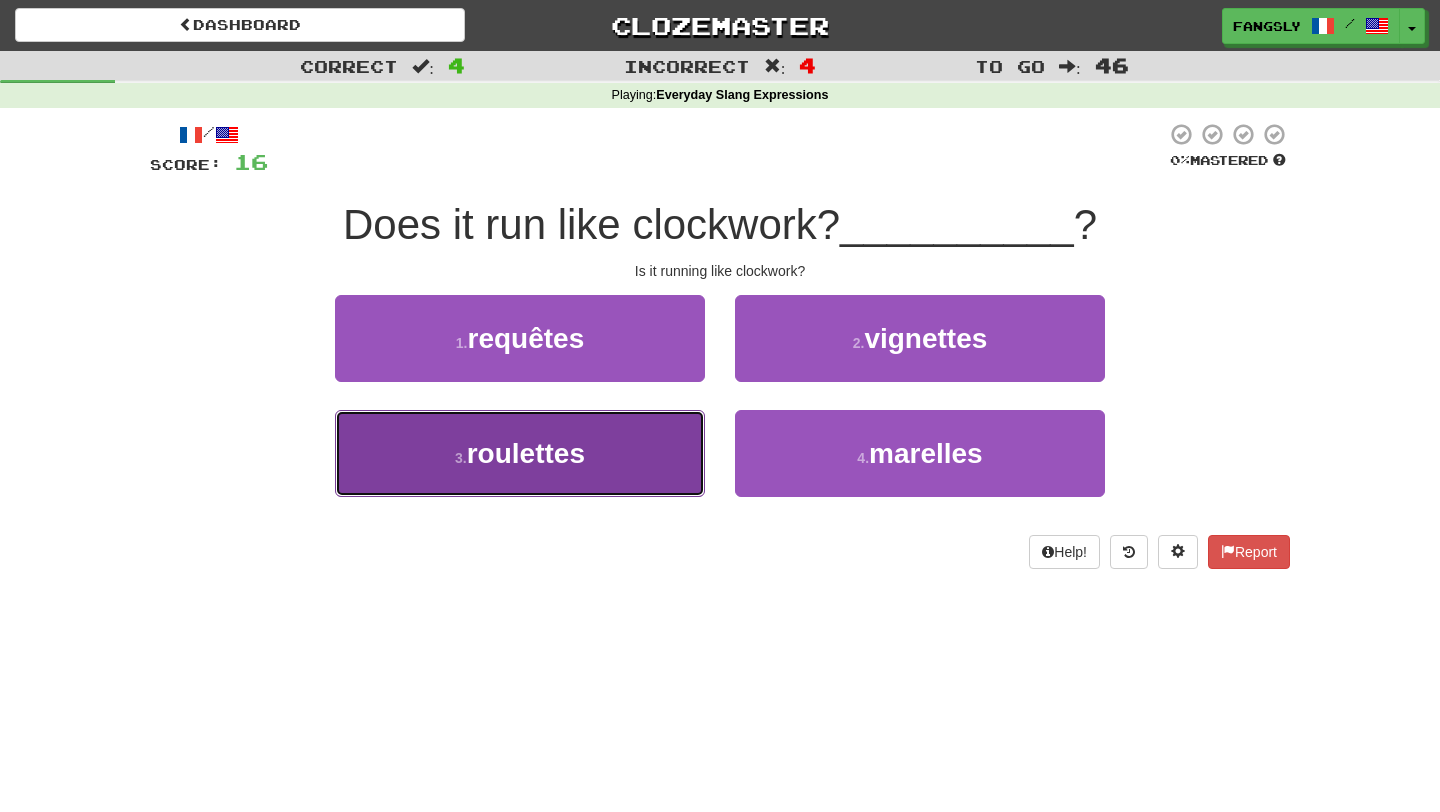 click on "3 .  roulettes" at bounding box center (520, 453) 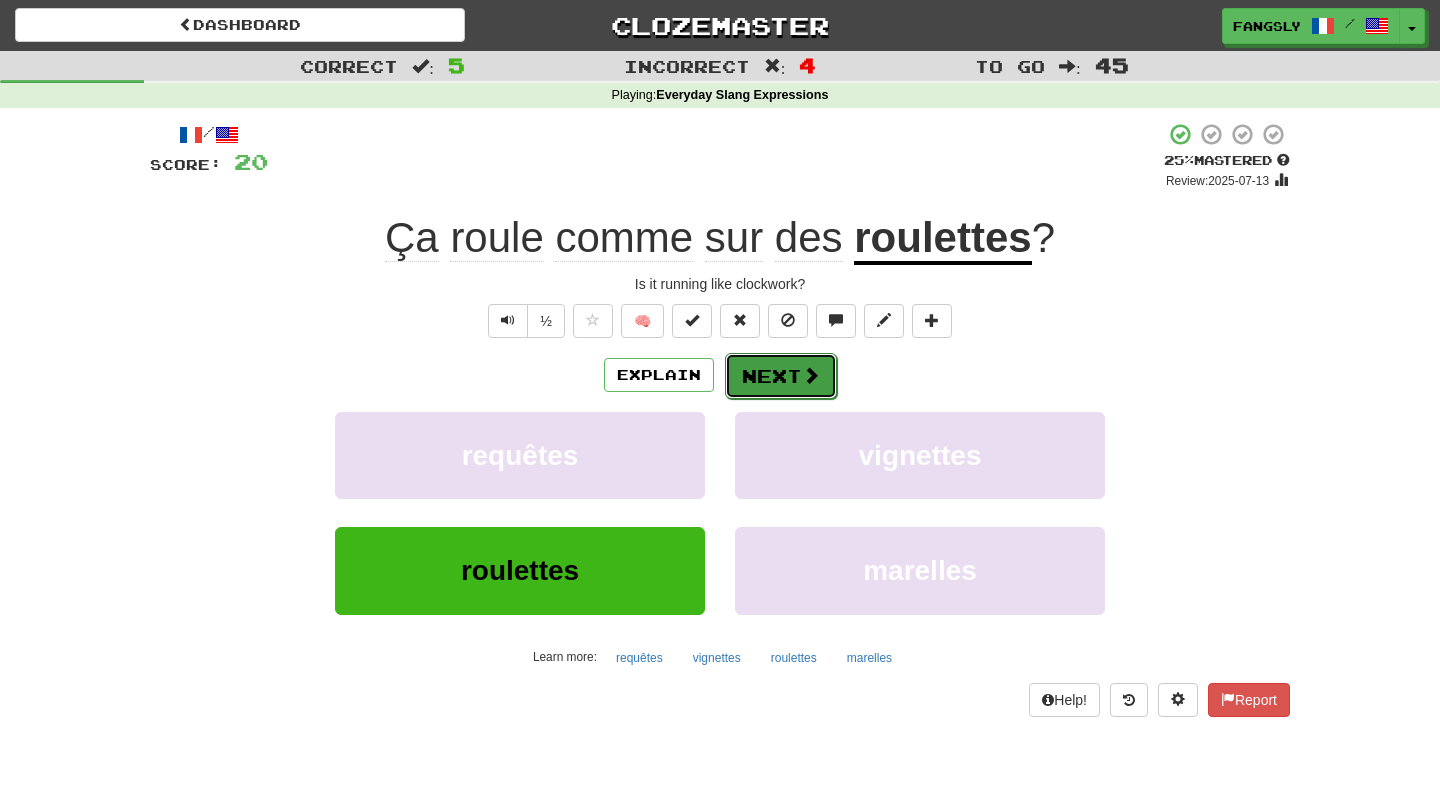 click on "Next" at bounding box center (781, 376) 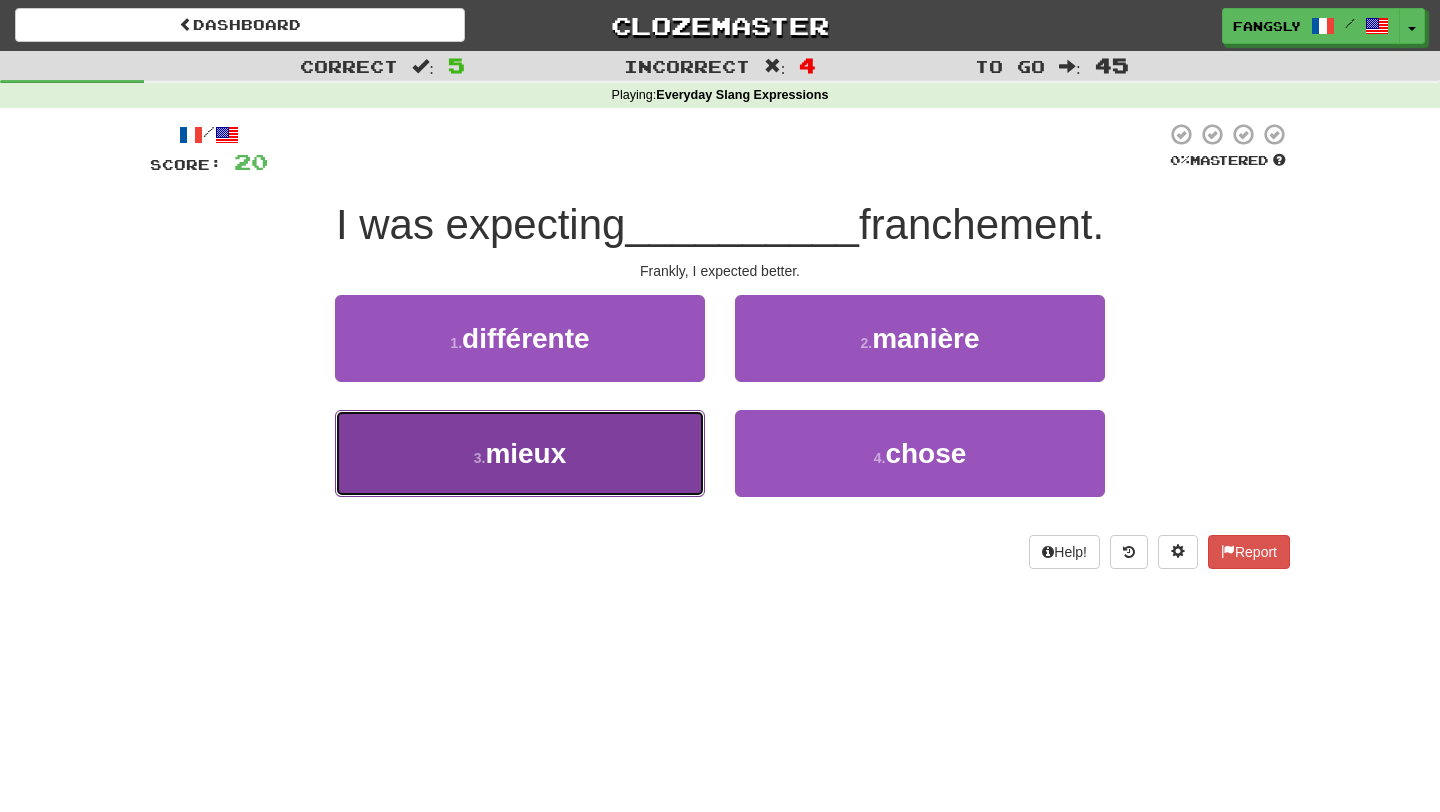 click on "3 .  mieux" at bounding box center [520, 453] 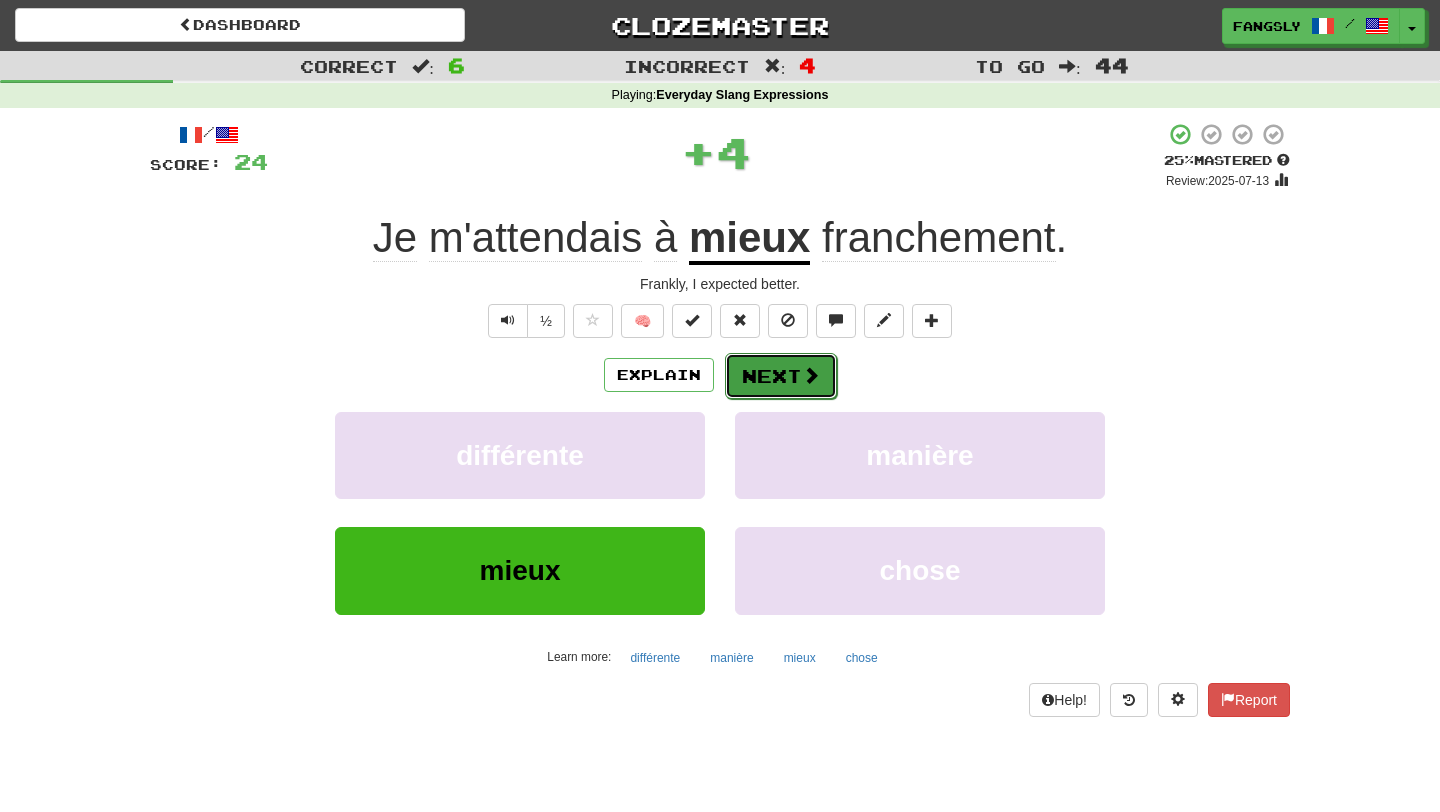 click on "Next" at bounding box center [781, 376] 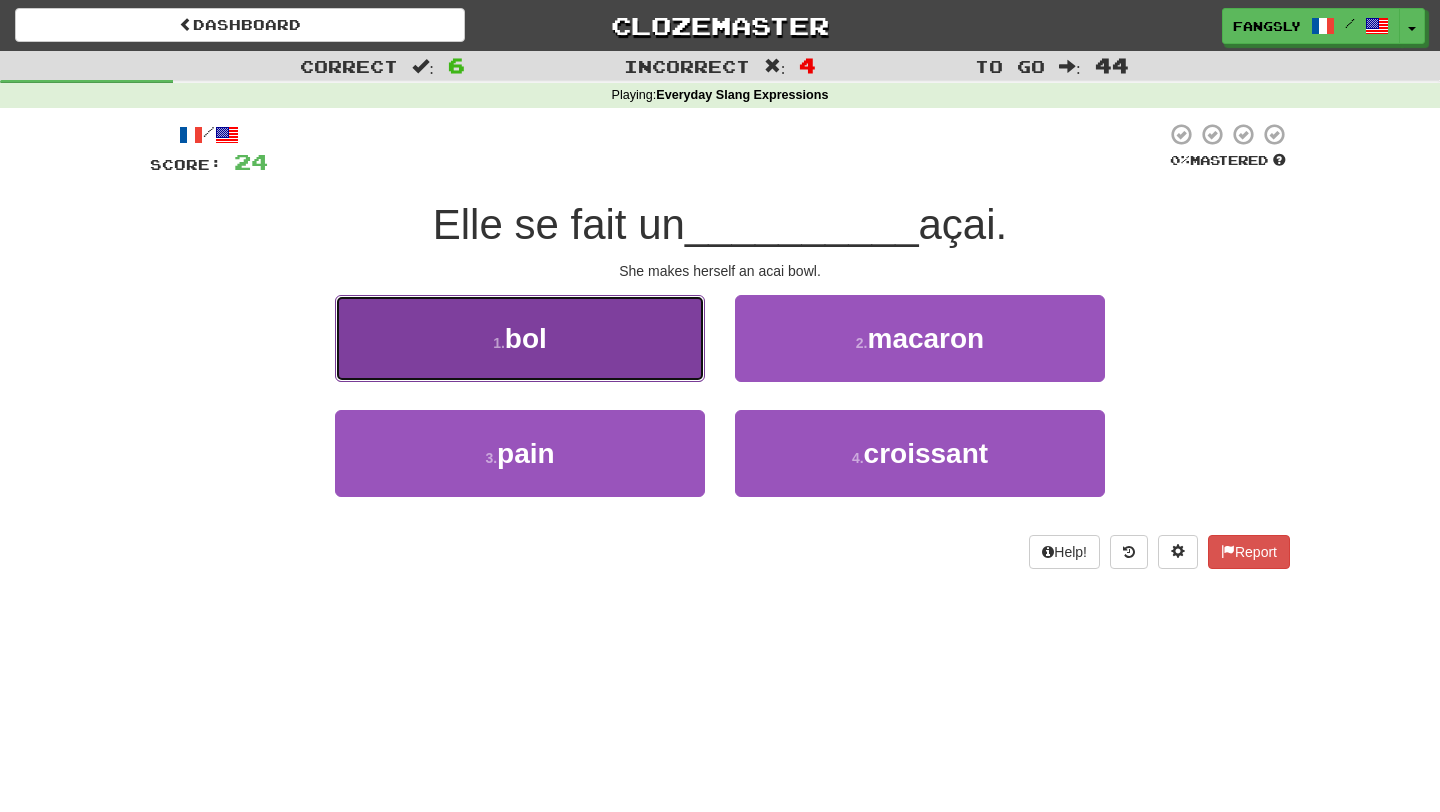 click on "1 .  bol" at bounding box center (520, 338) 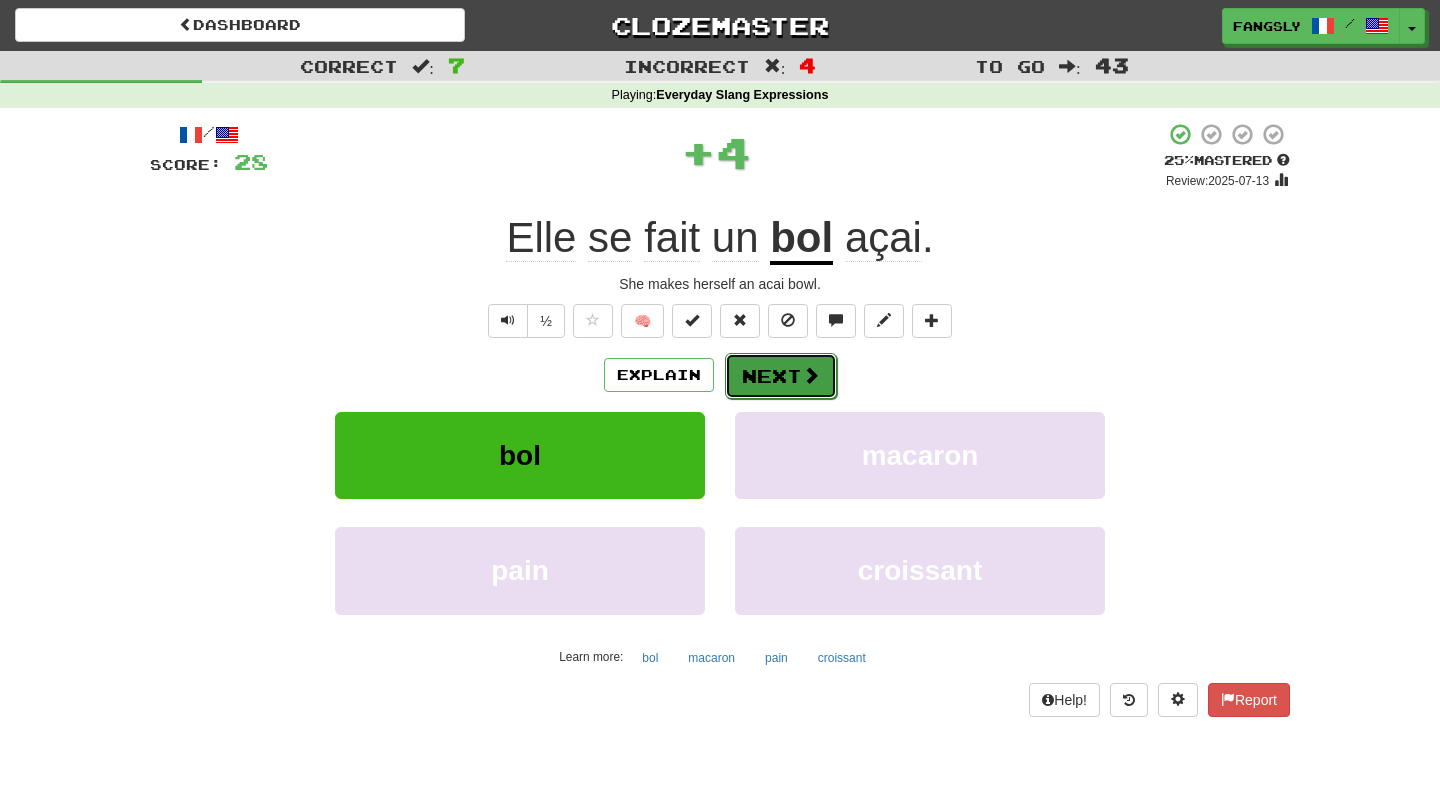 click on "Next" at bounding box center [781, 376] 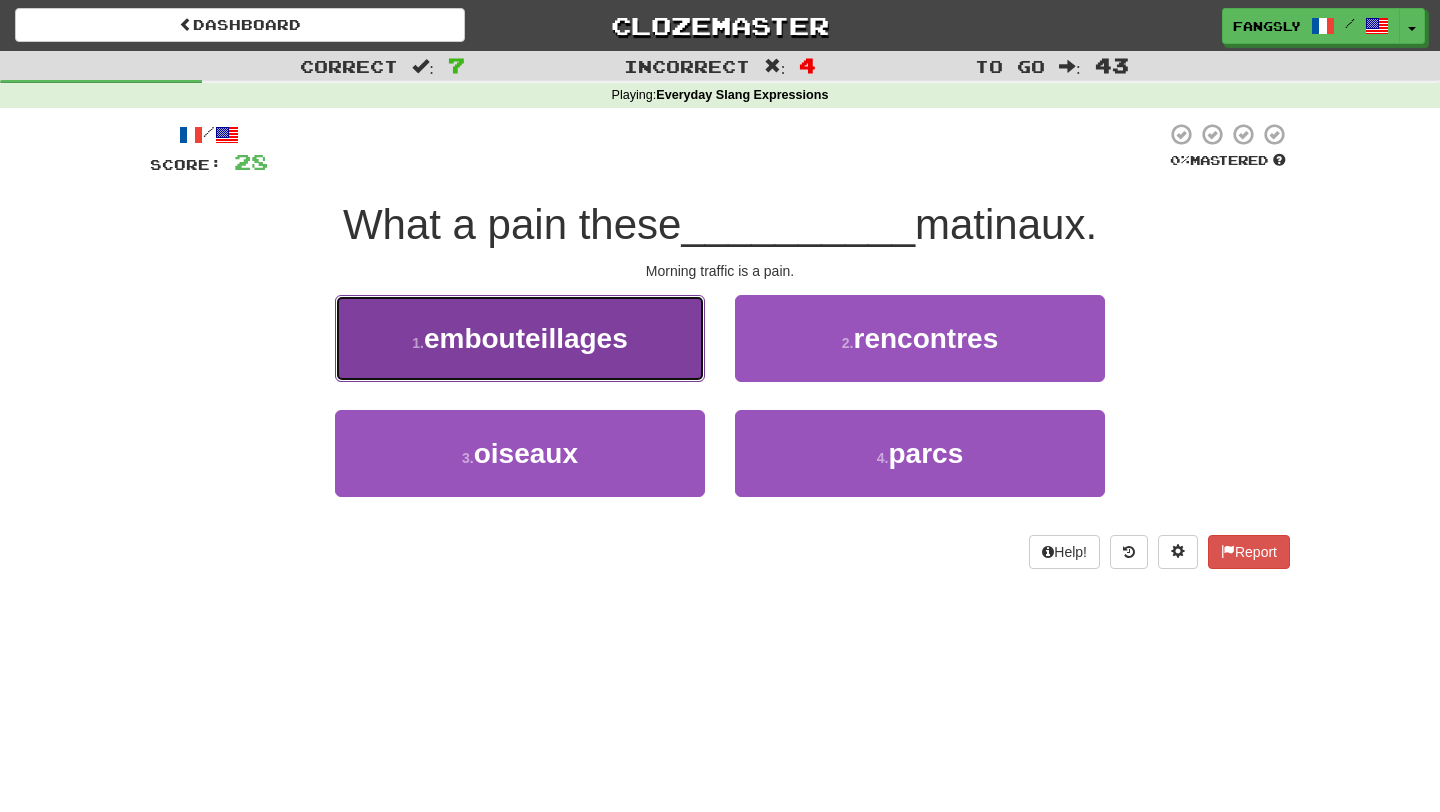 click on "1 .  embouteillages" at bounding box center (520, 338) 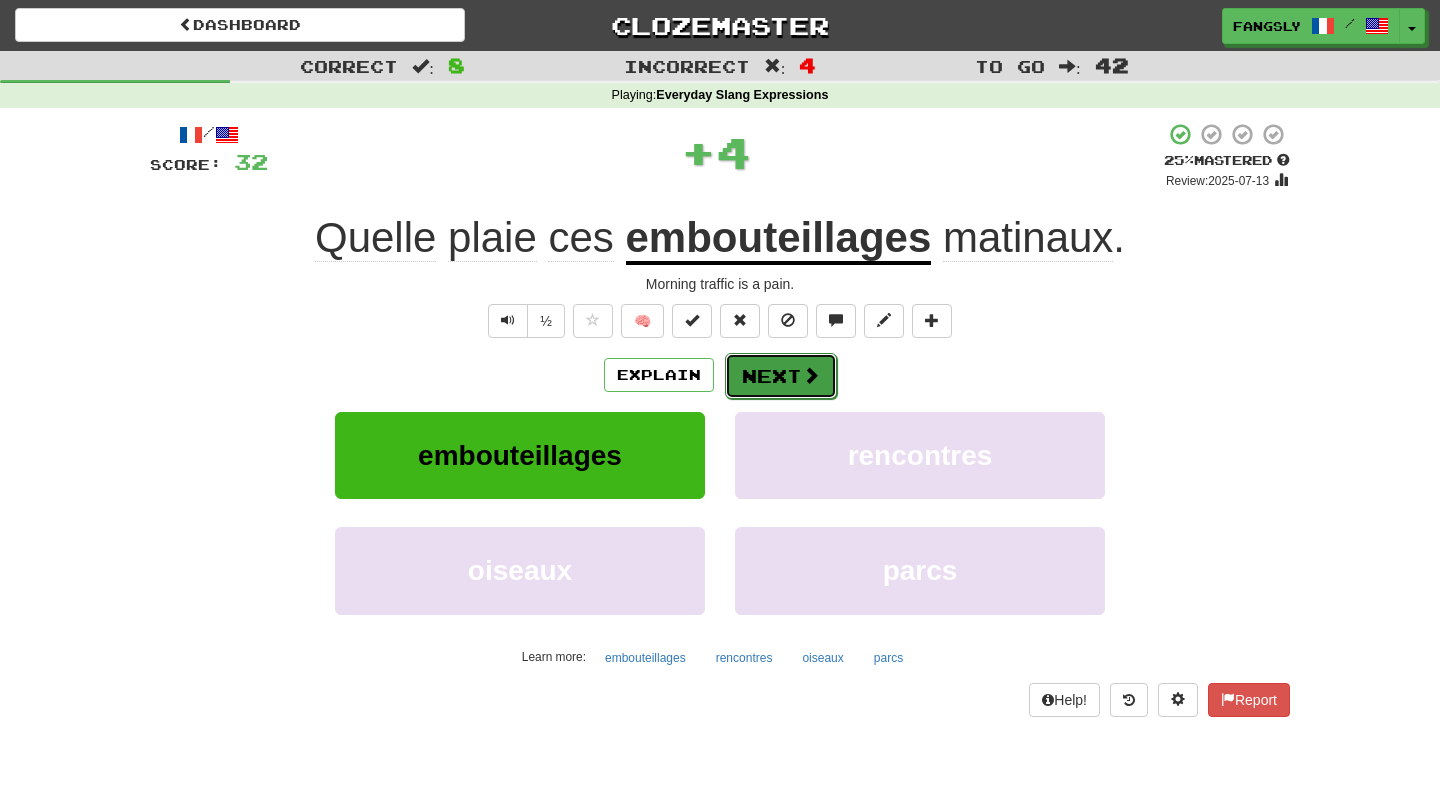 click on "Next" at bounding box center [781, 376] 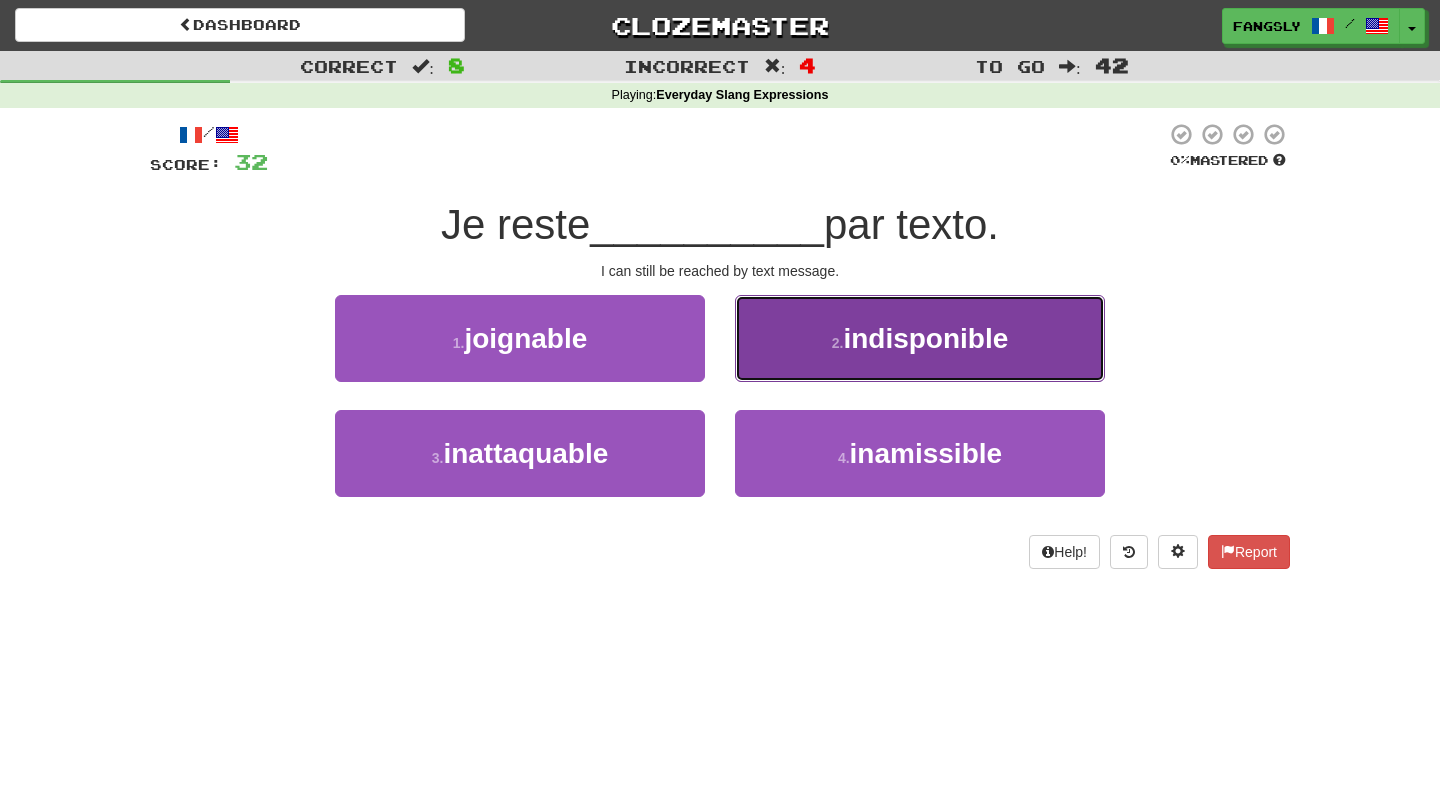 click on "2 .  indisponible" at bounding box center (920, 338) 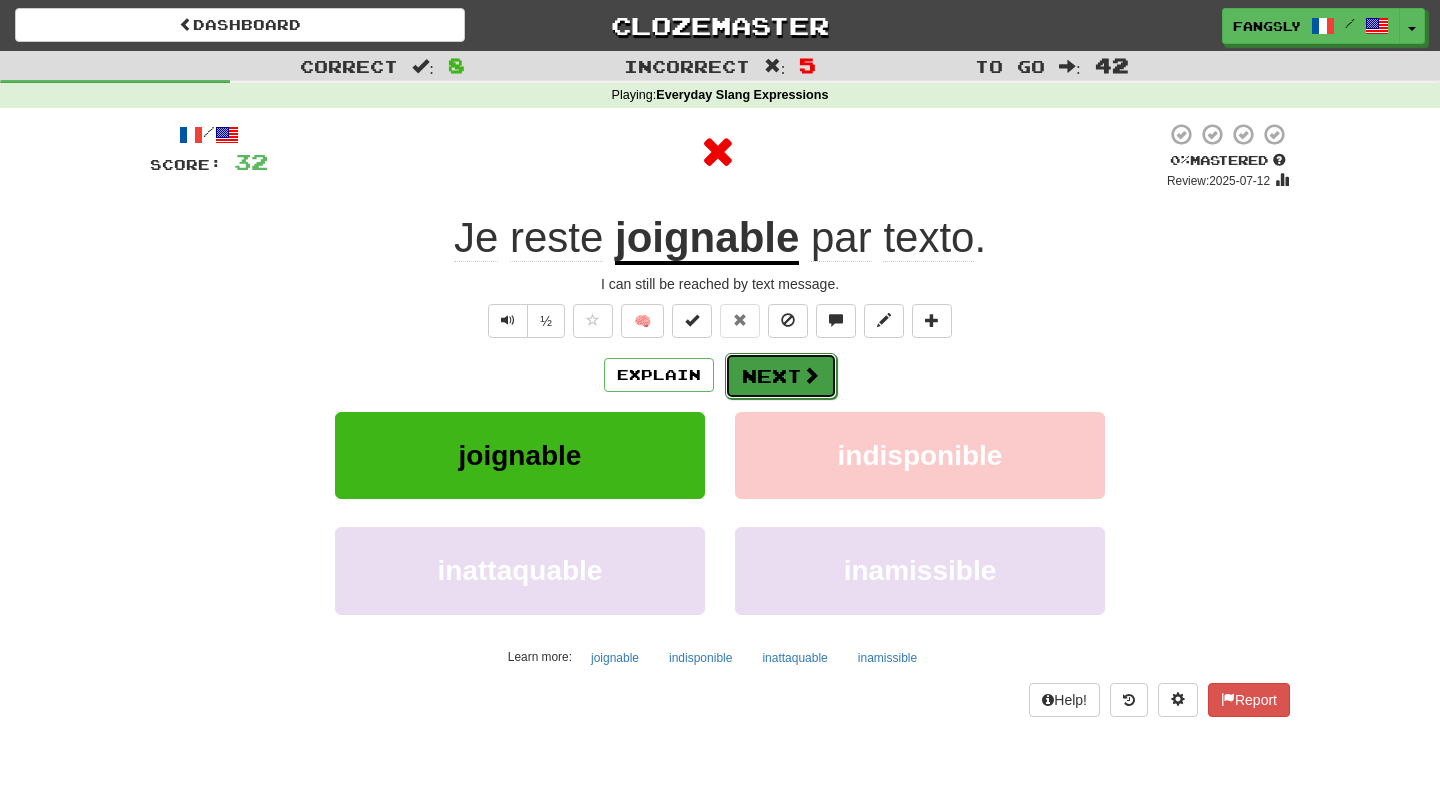 click on "Next" at bounding box center [781, 376] 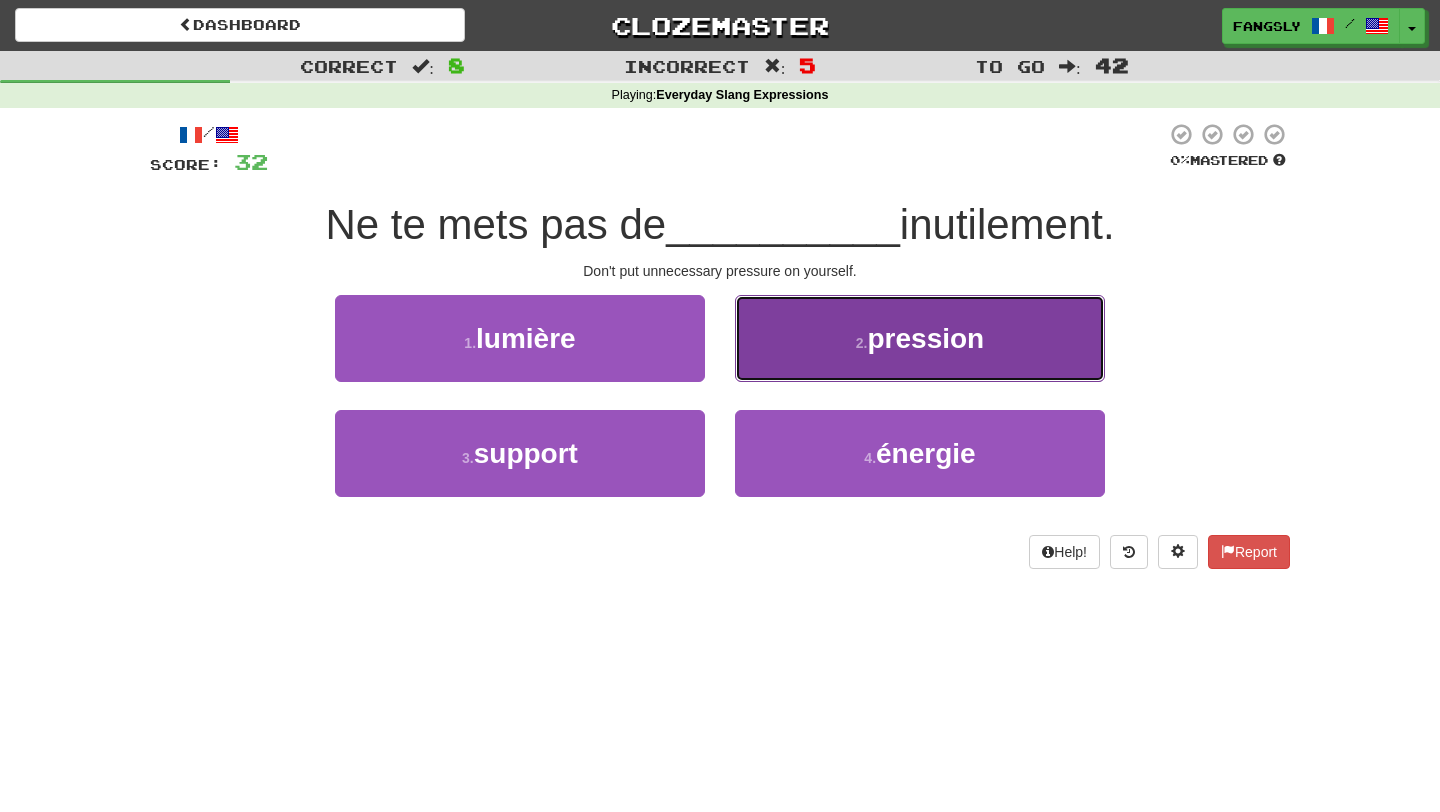 click on "2 .  pression" at bounding box center [920, 338] 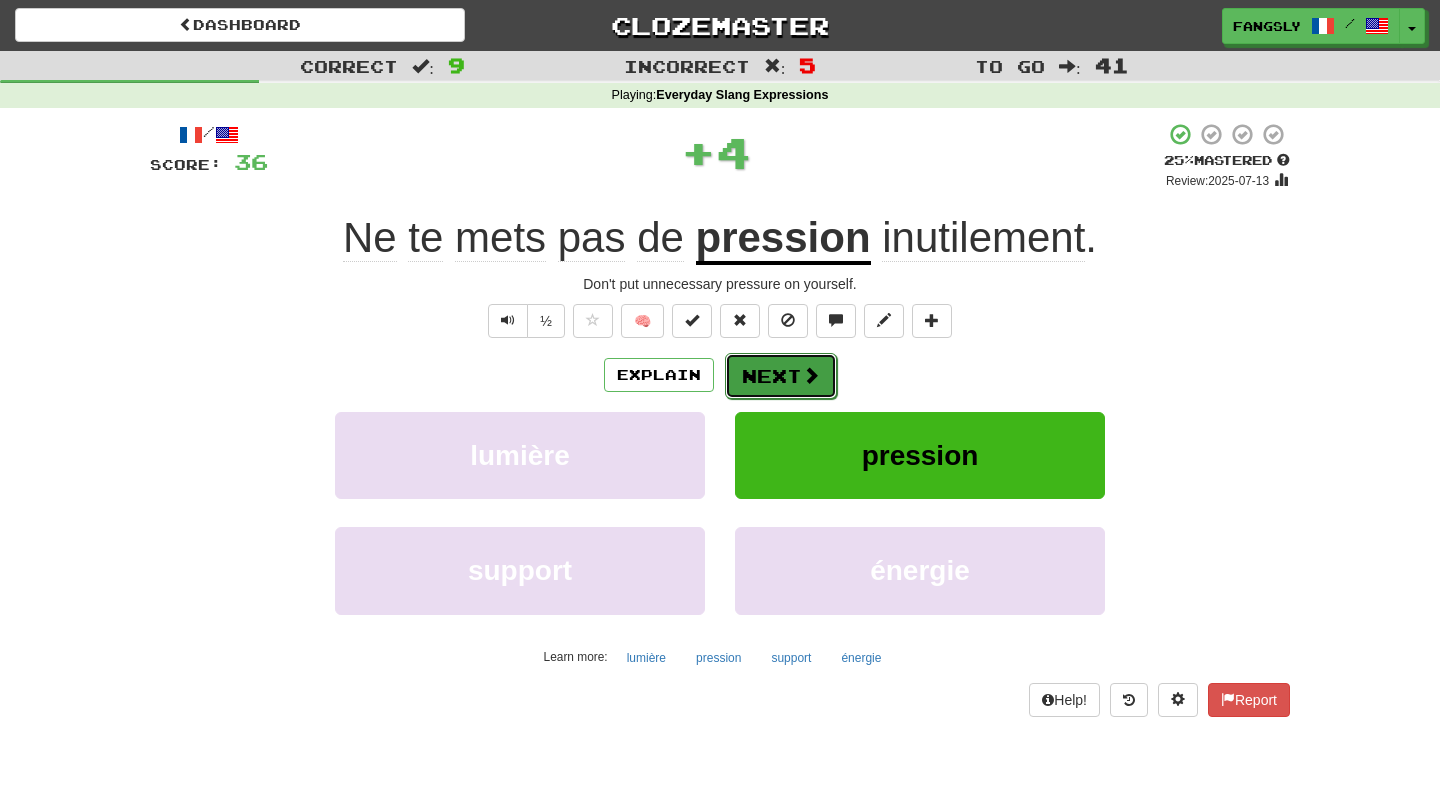 click at bounding box center (811, 375) 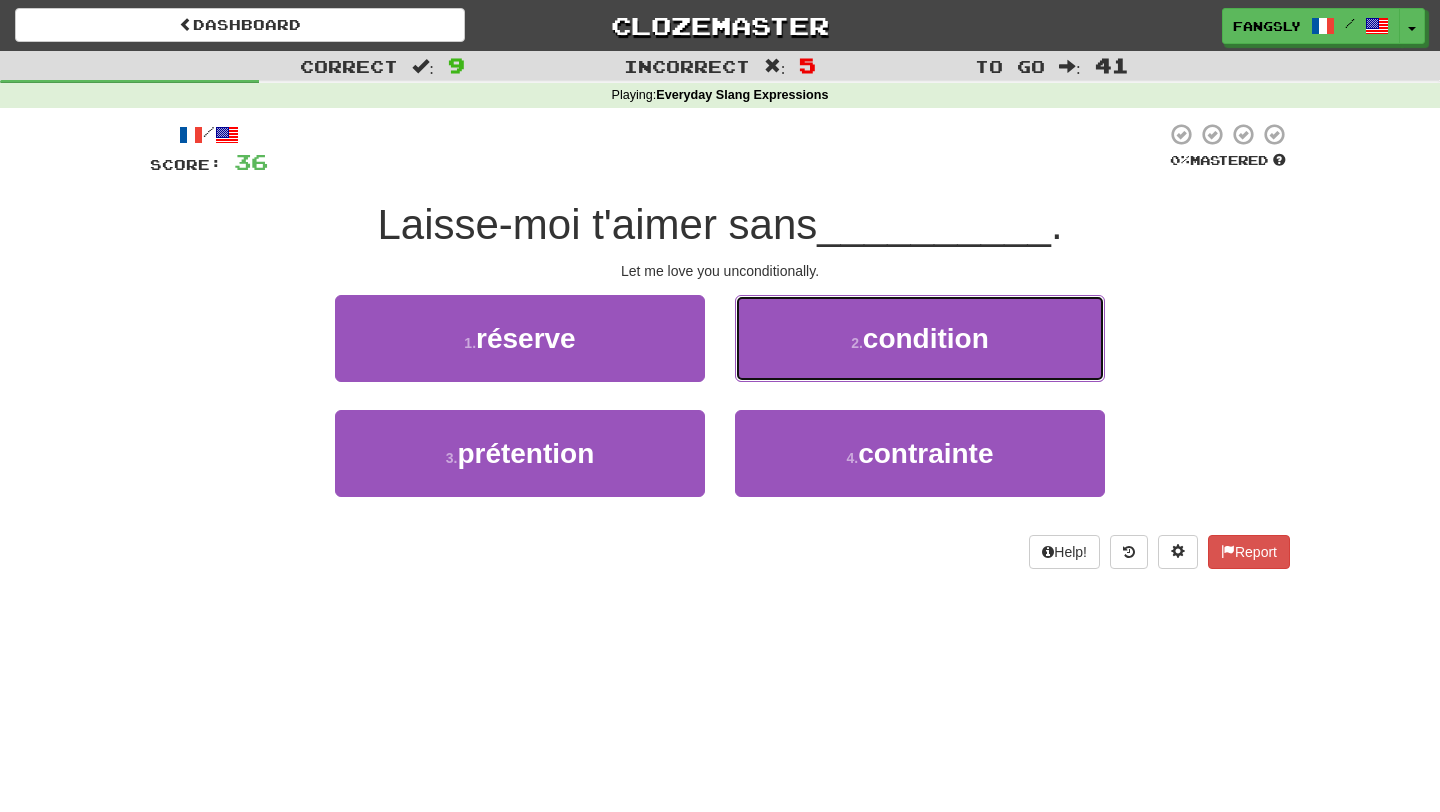 click on "2 .  condition" at bounding box center (920, 338) 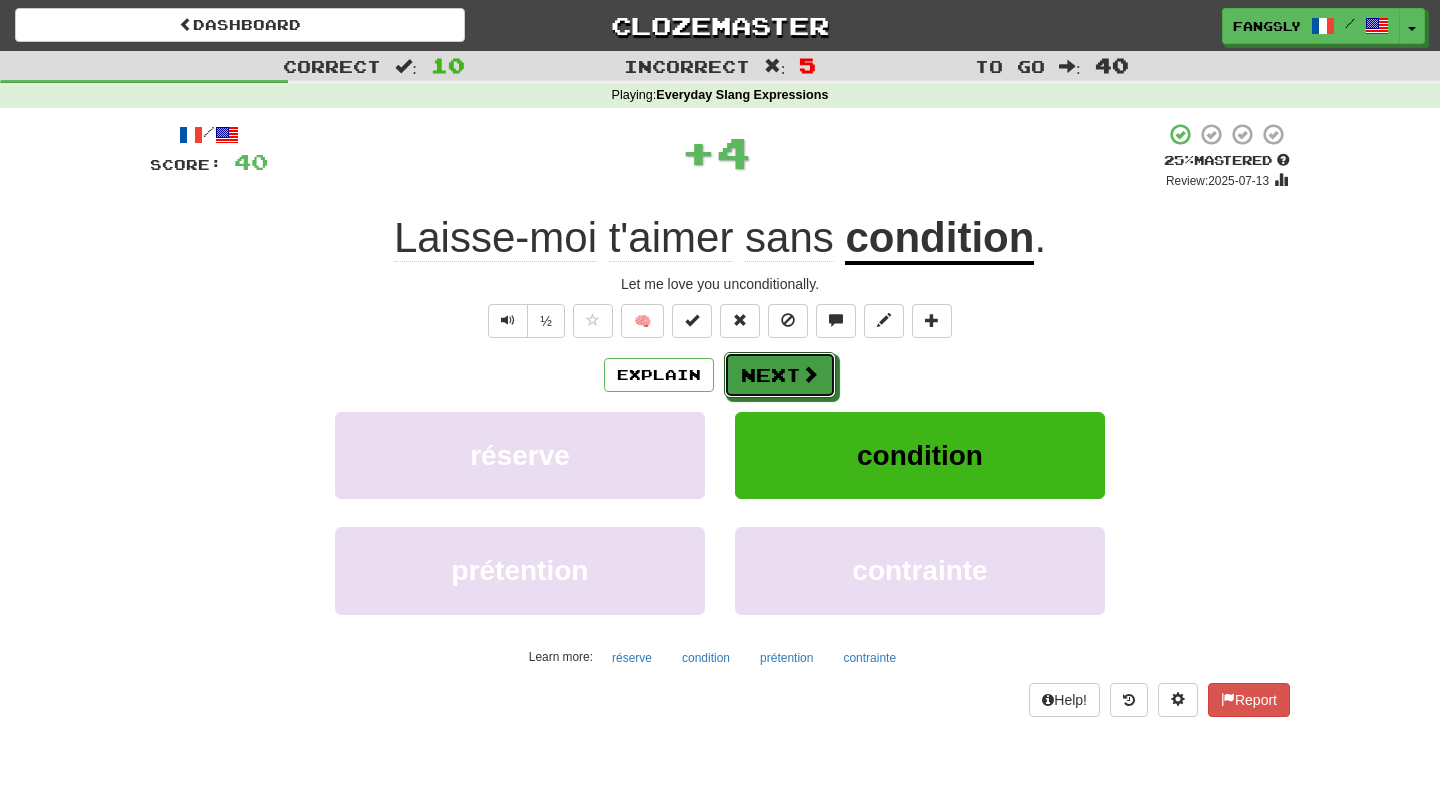 click at bounding box center [810, 374] 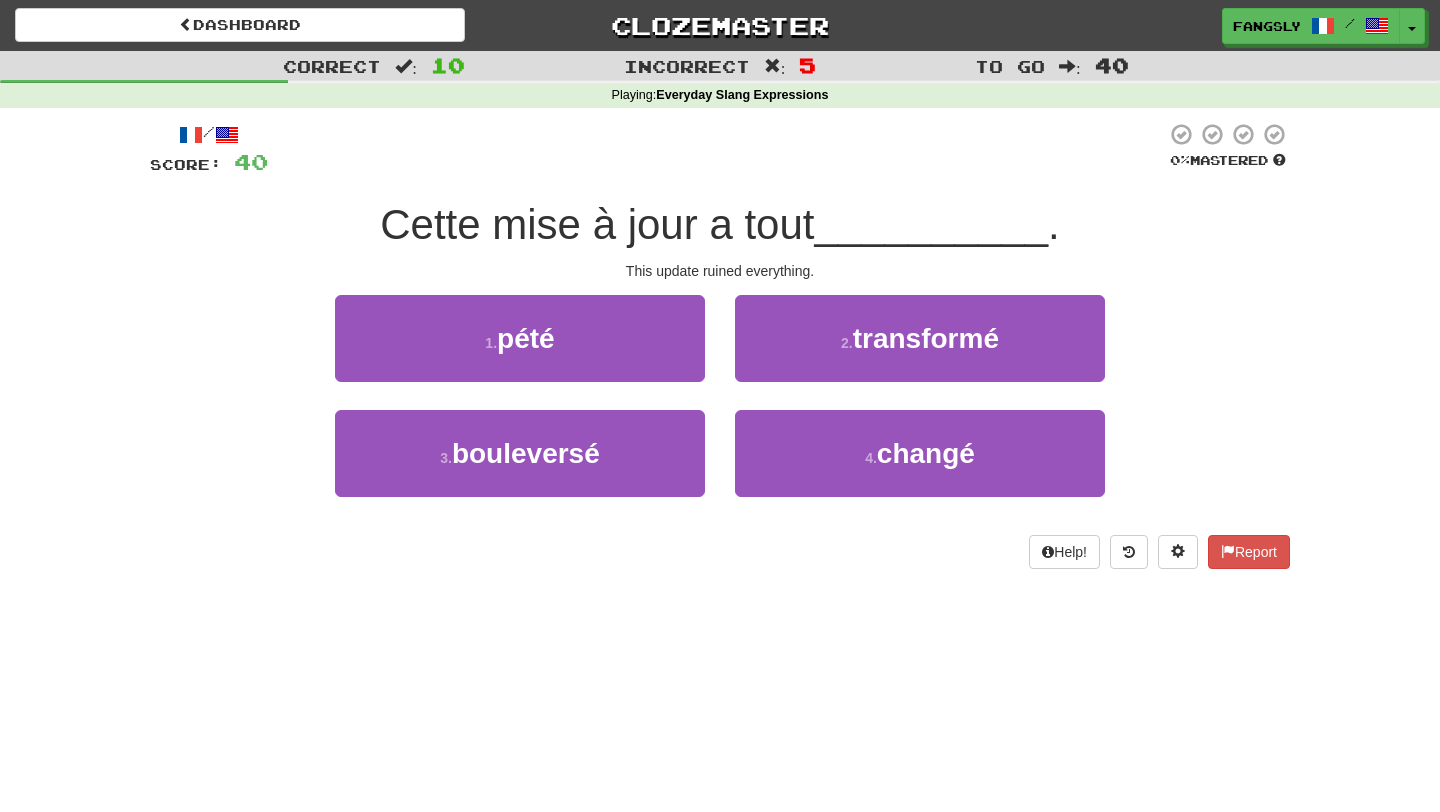 click on "1 .  pété" at bounding box center [520, 352] 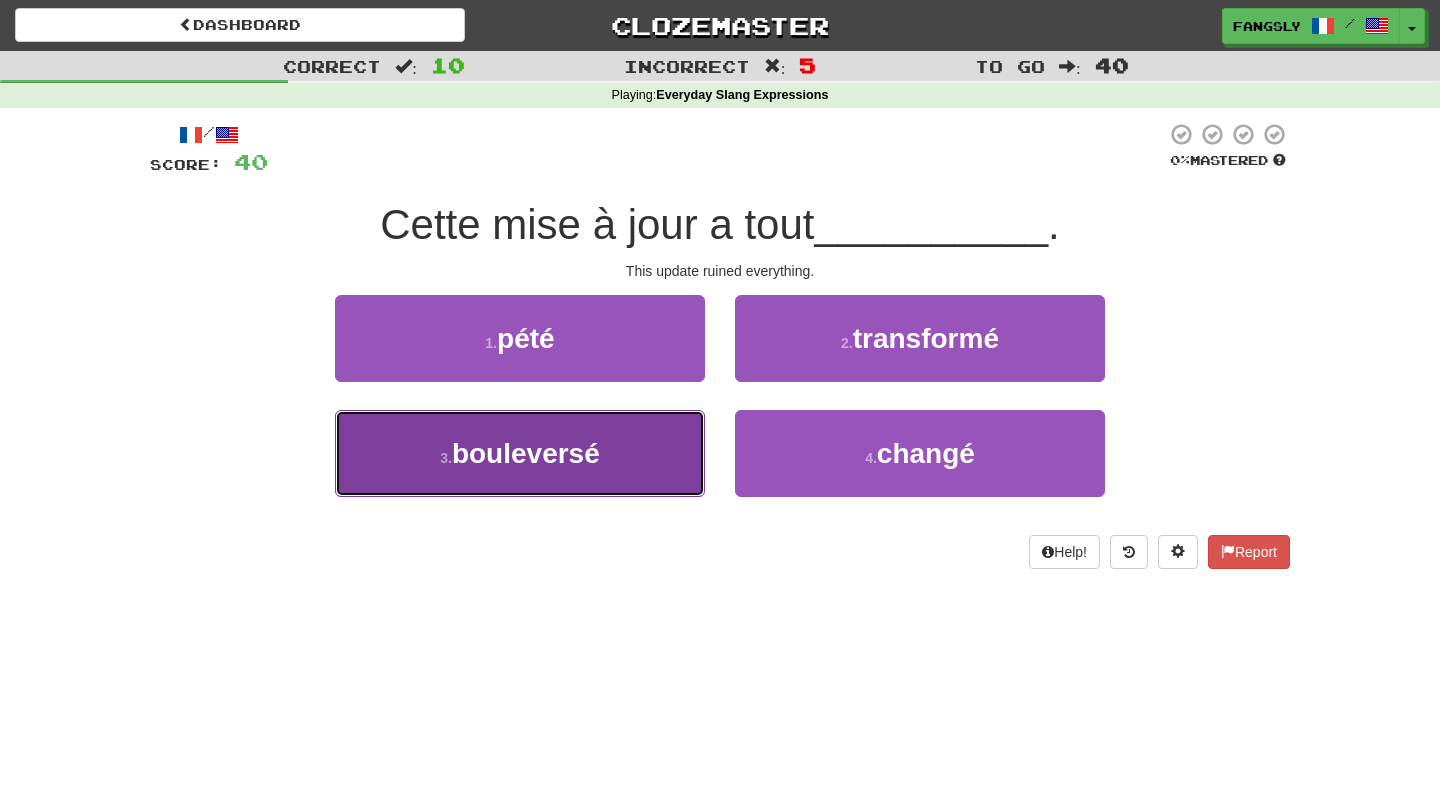 click on "3 .  bouleversé" at bounding box center (520, 453) 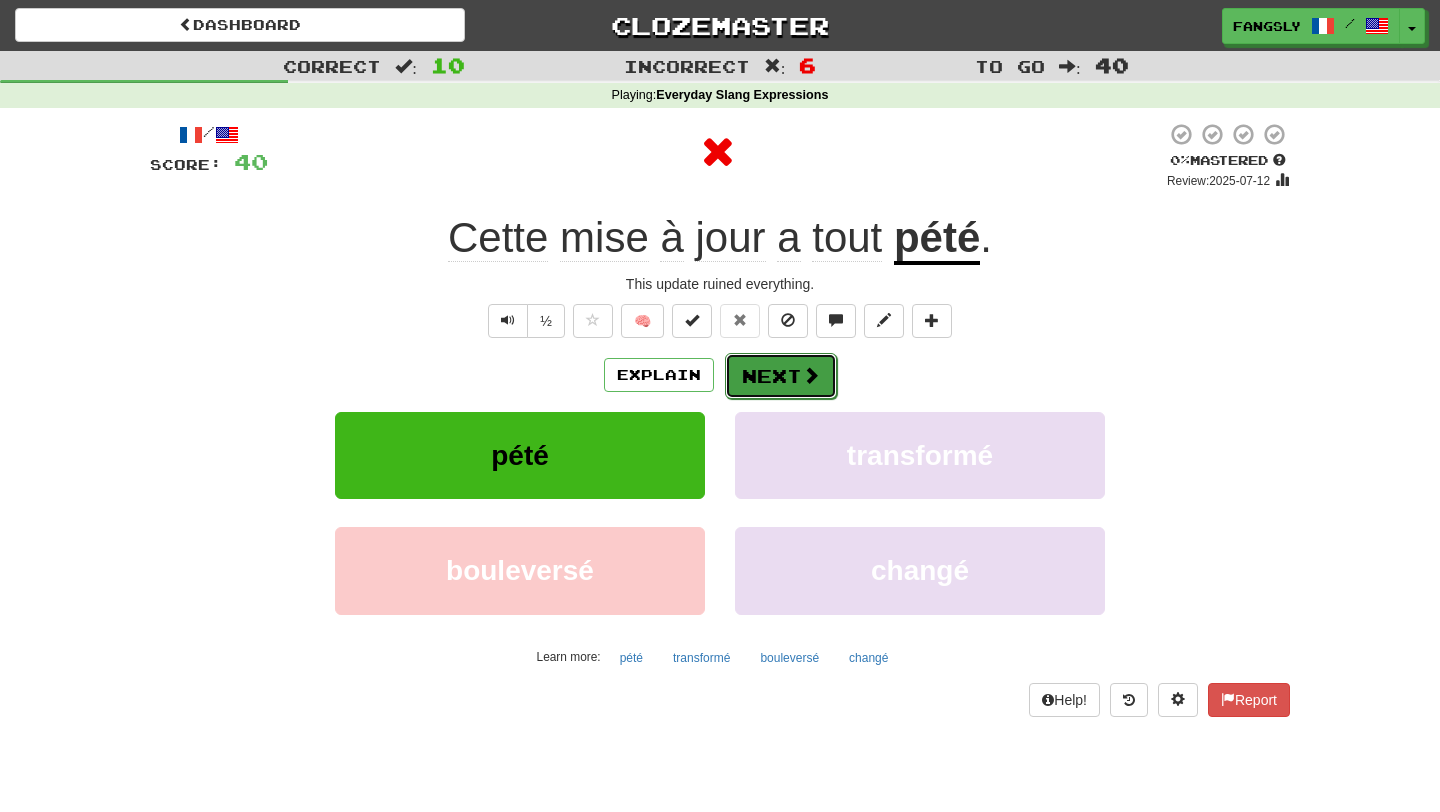 click on "Next" at bounding box center [781, 376] 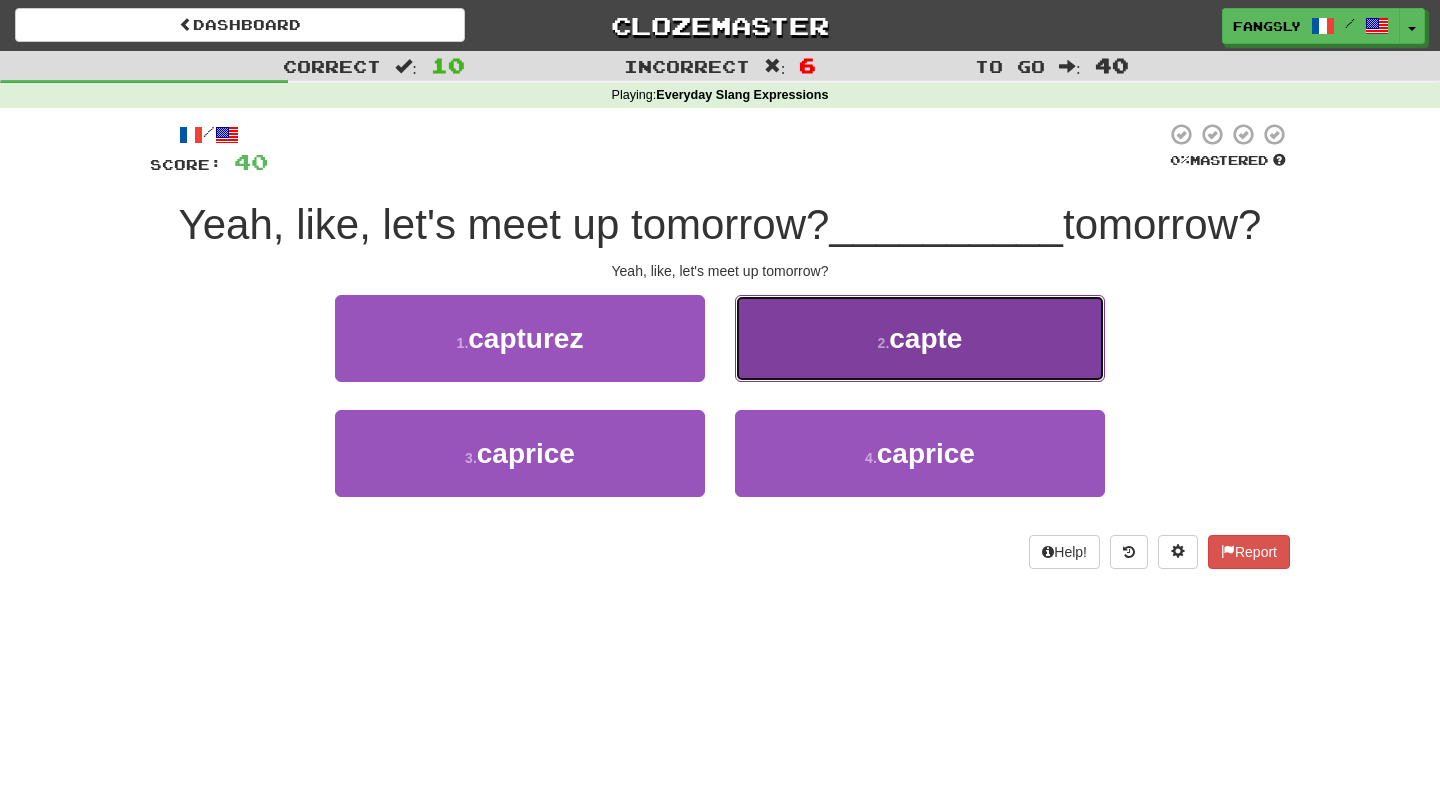 click on "2 .  capte" at bounding box center (920, 338) 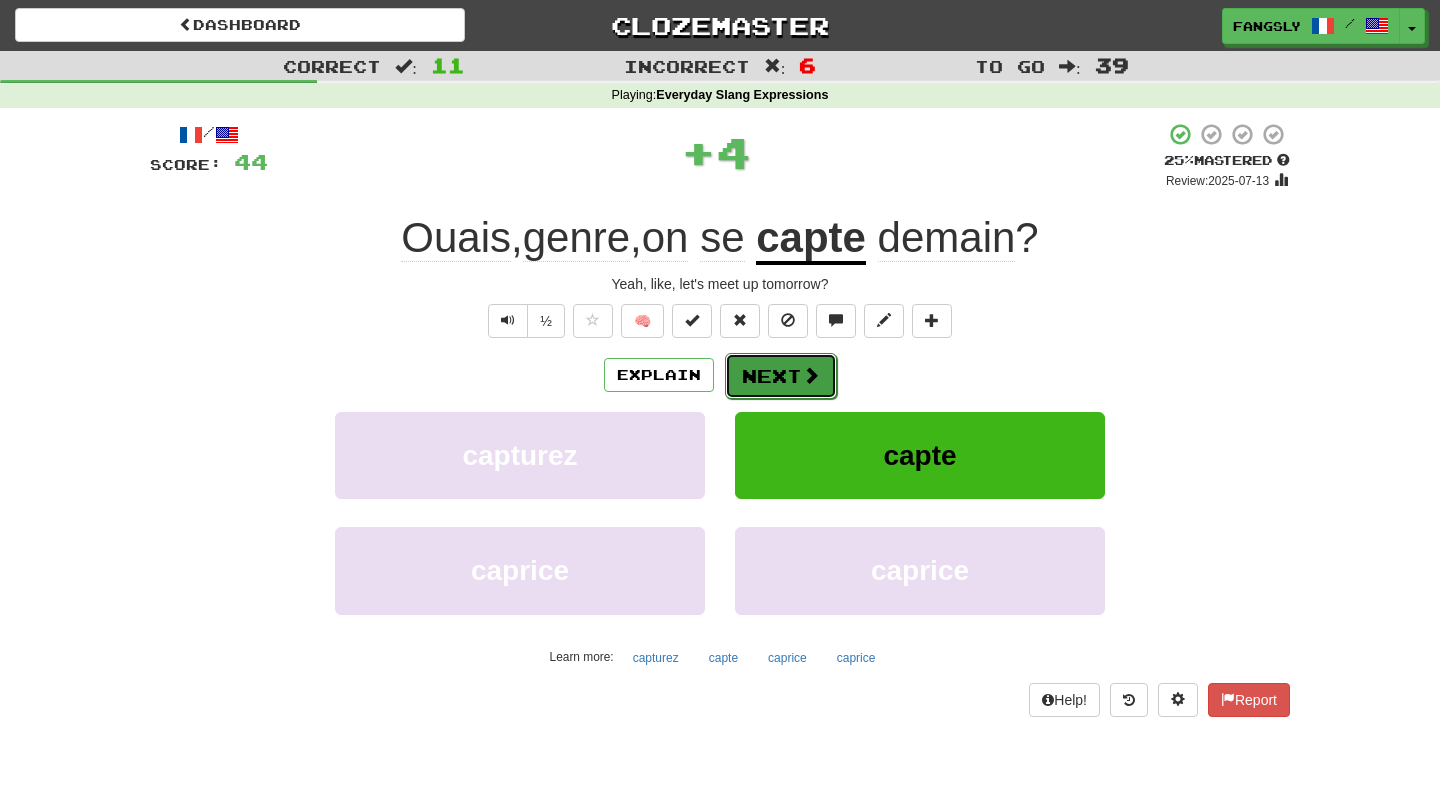 click on "Next" at bounding box center (781, 376) 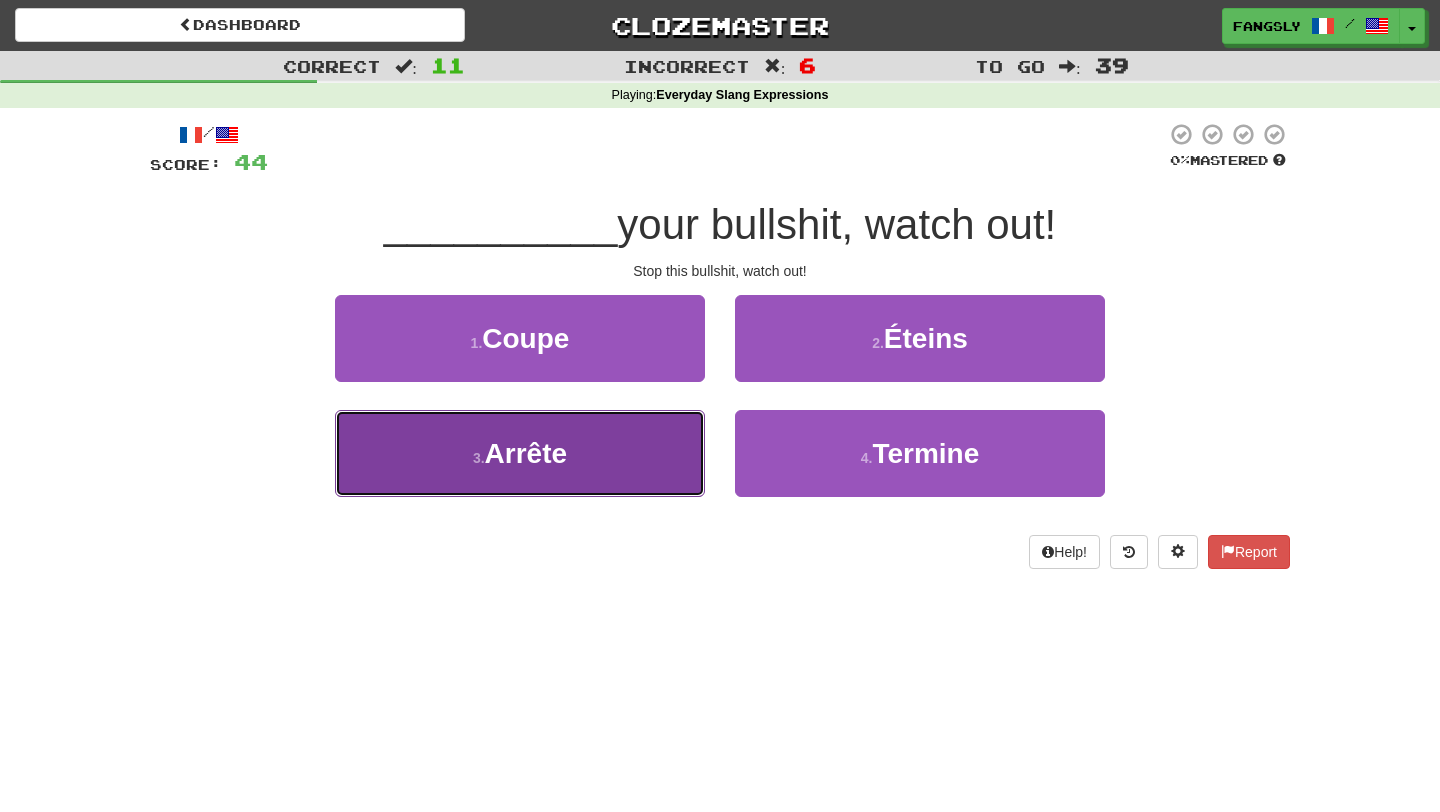 click on "3 .  Arrête" at bounding box center [520, 453] 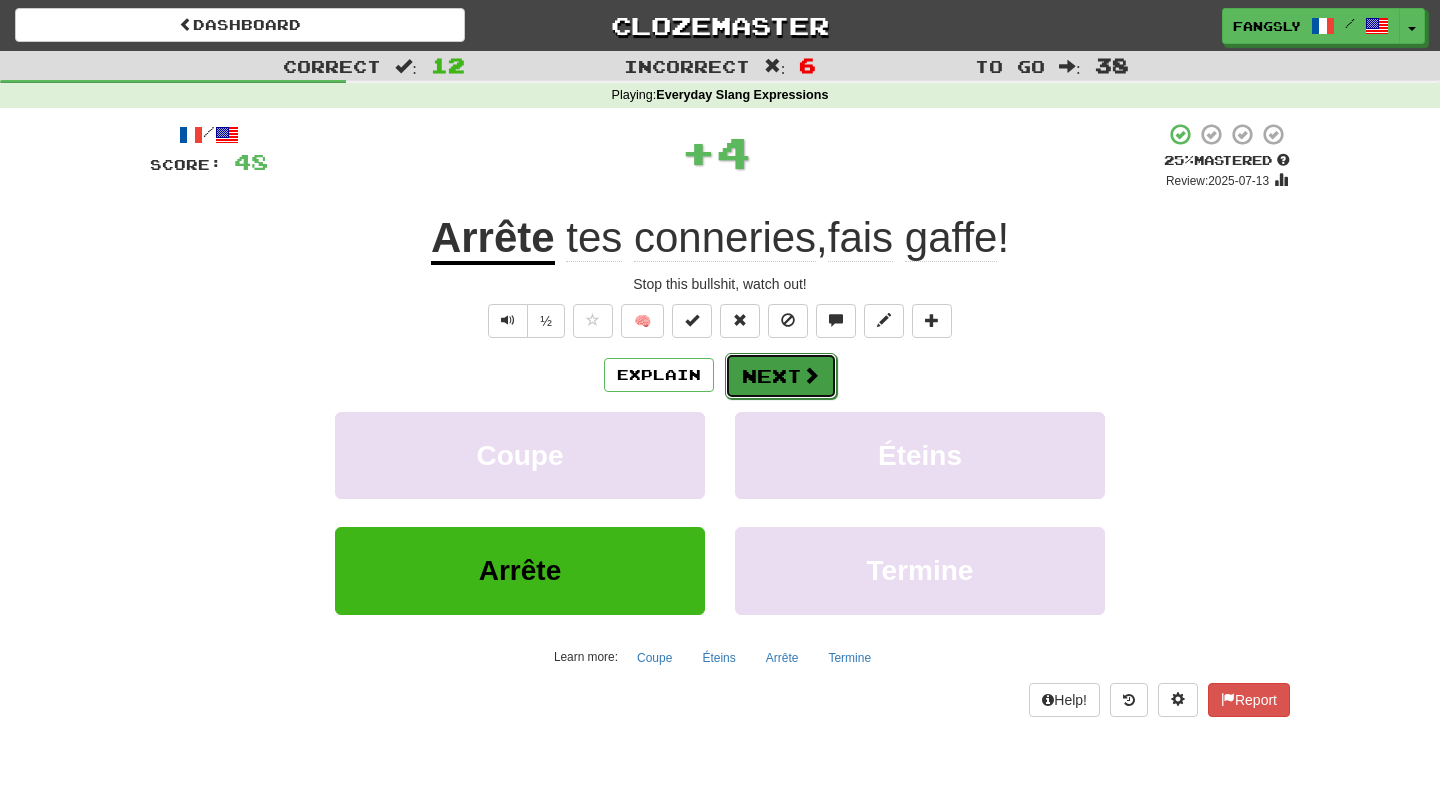 click on "Next" at bounding box center (781, 376) 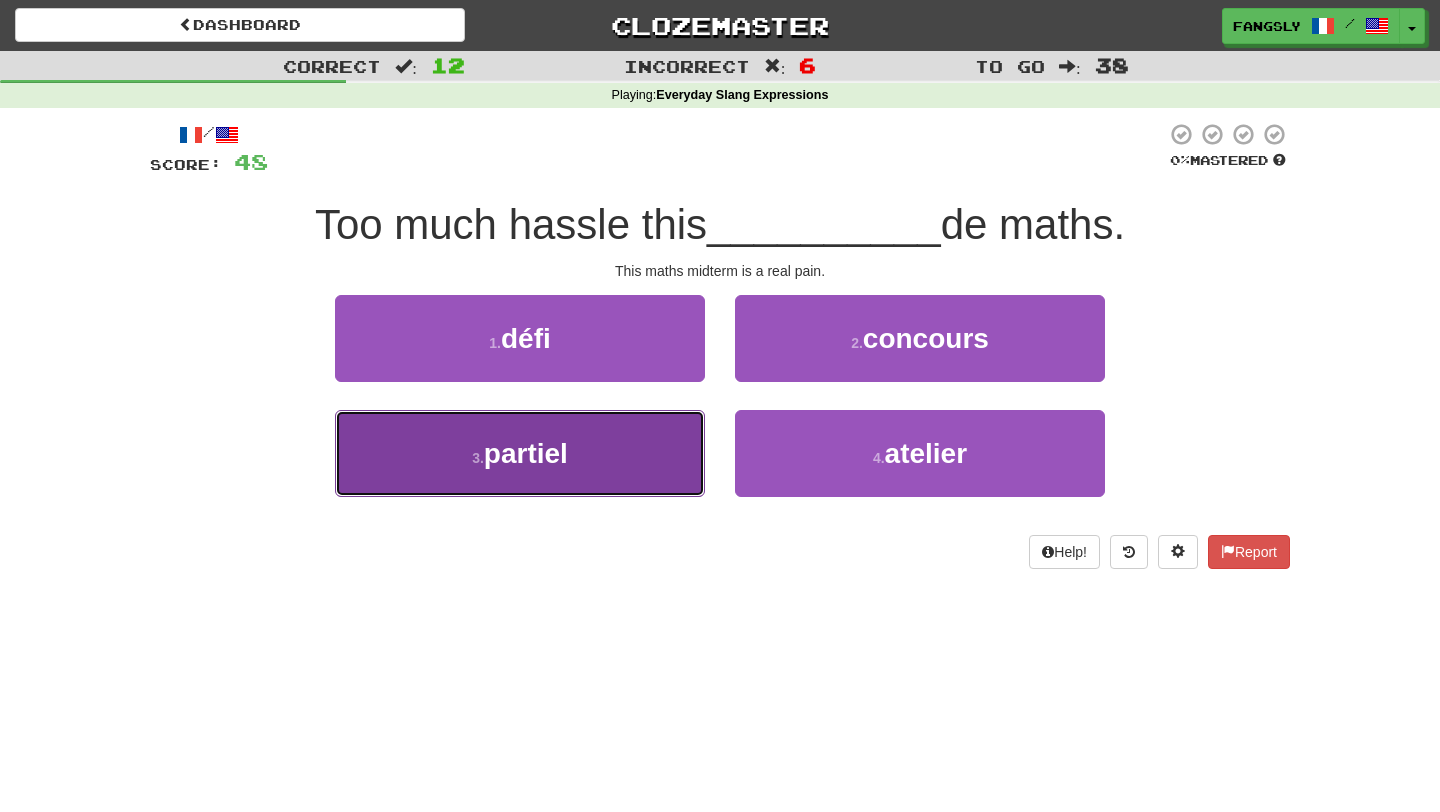 click on "3 .  partiel" at bounding box center (520, 453) 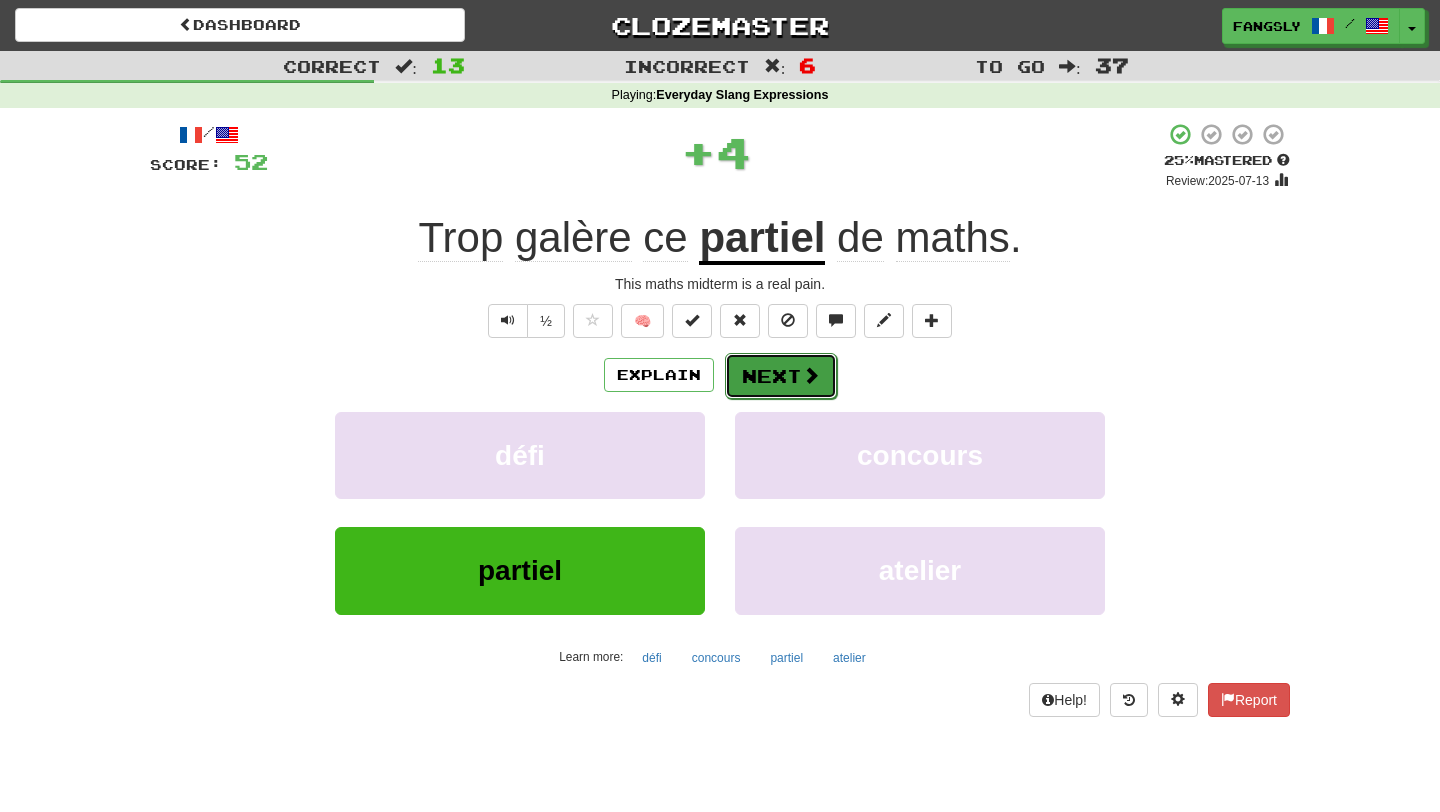click on "Next" at bounding box center [781, 376] 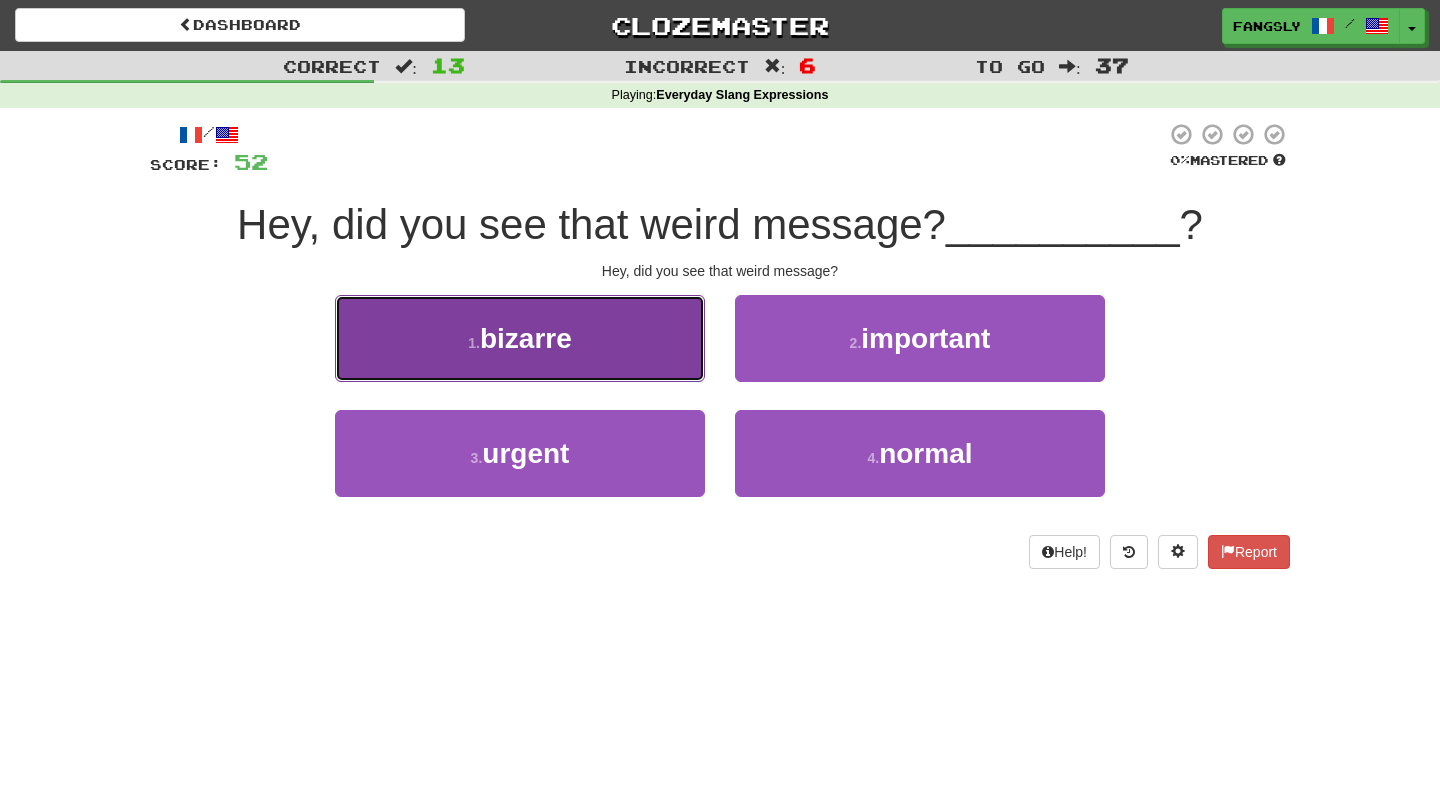 click on "1 .  bizarre" at bounding box center [520, 338] 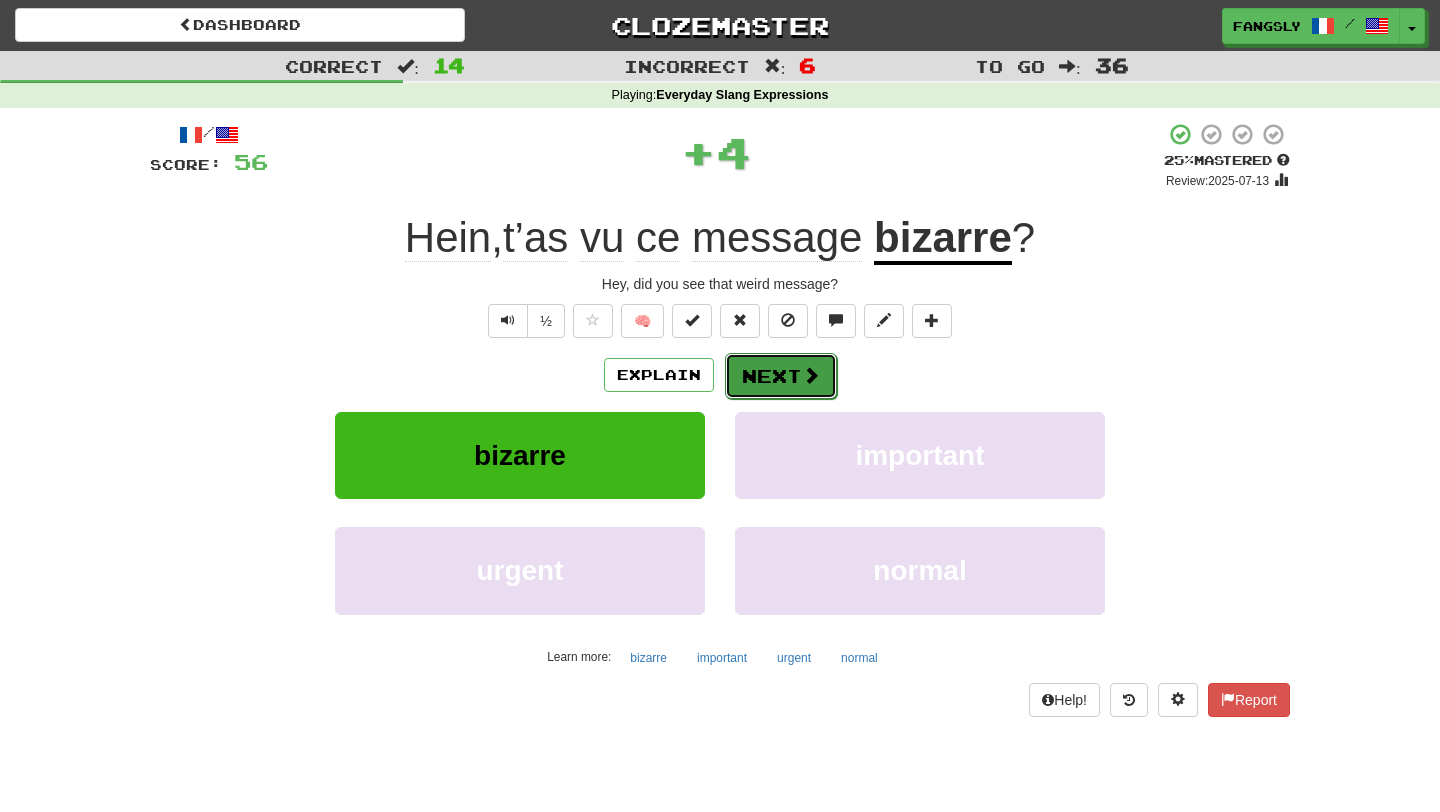 click on "Next" at bounding box center [781, 376] 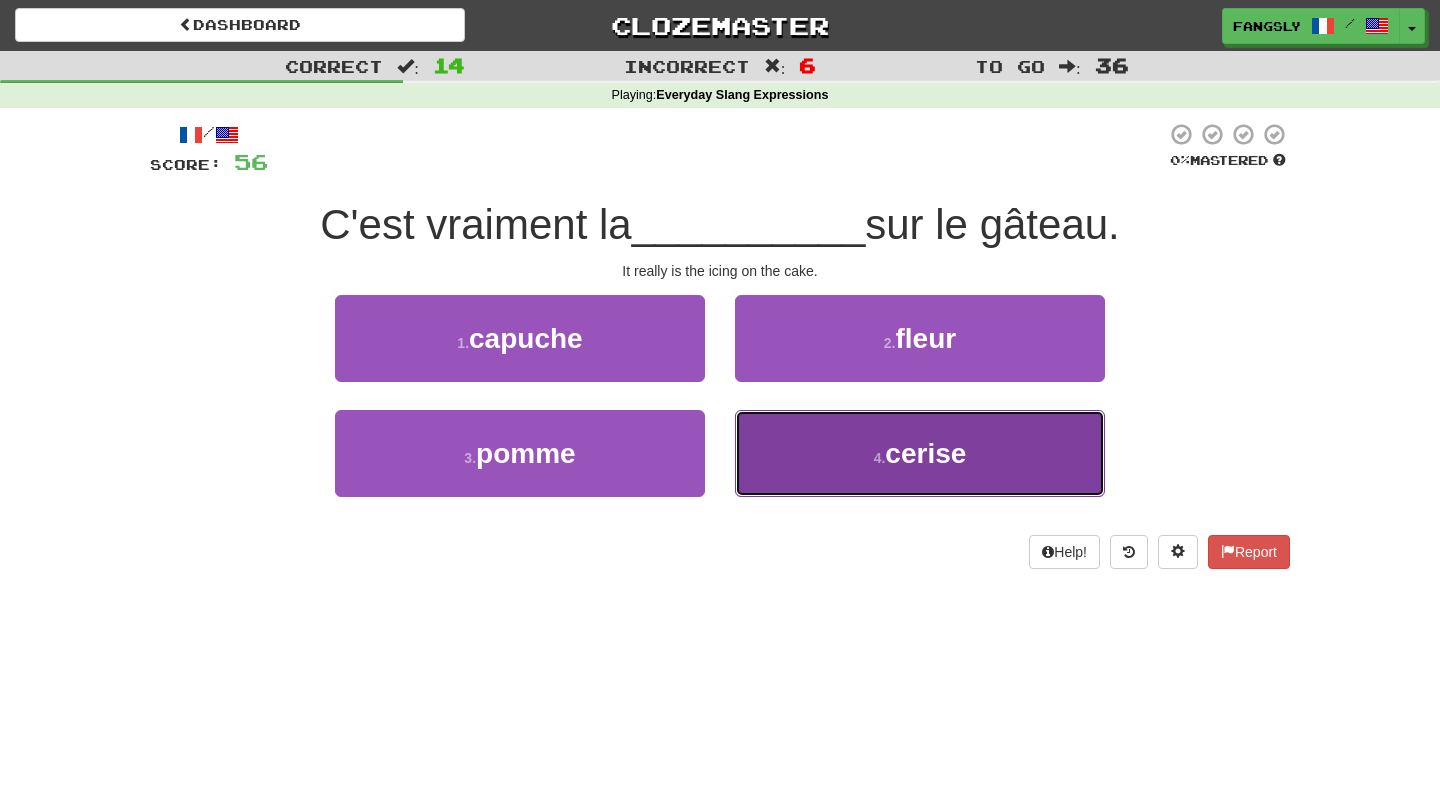 click on "4 .  cerise" at bounding box center (920, 453) 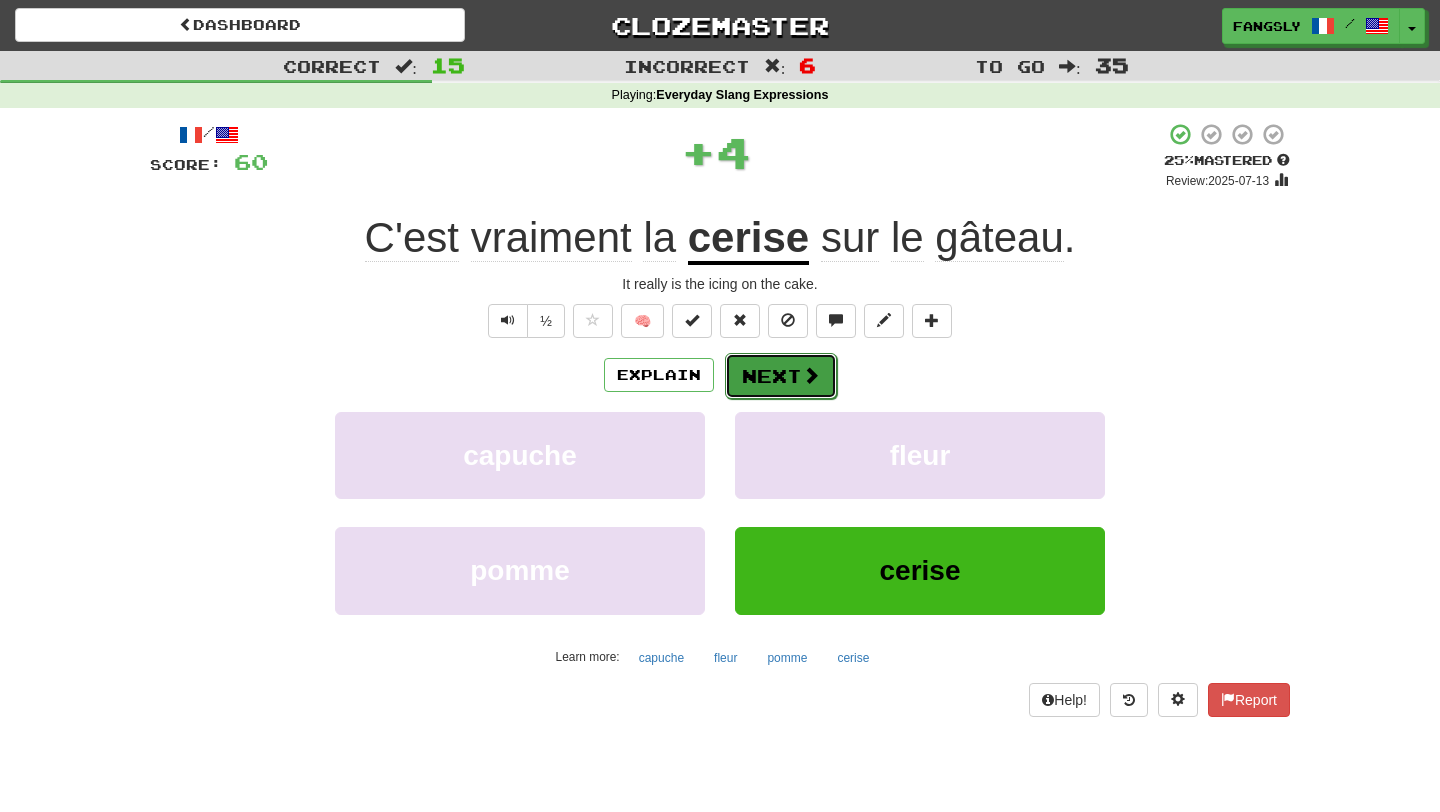 click on "Next" at bounding box center (781, 376) 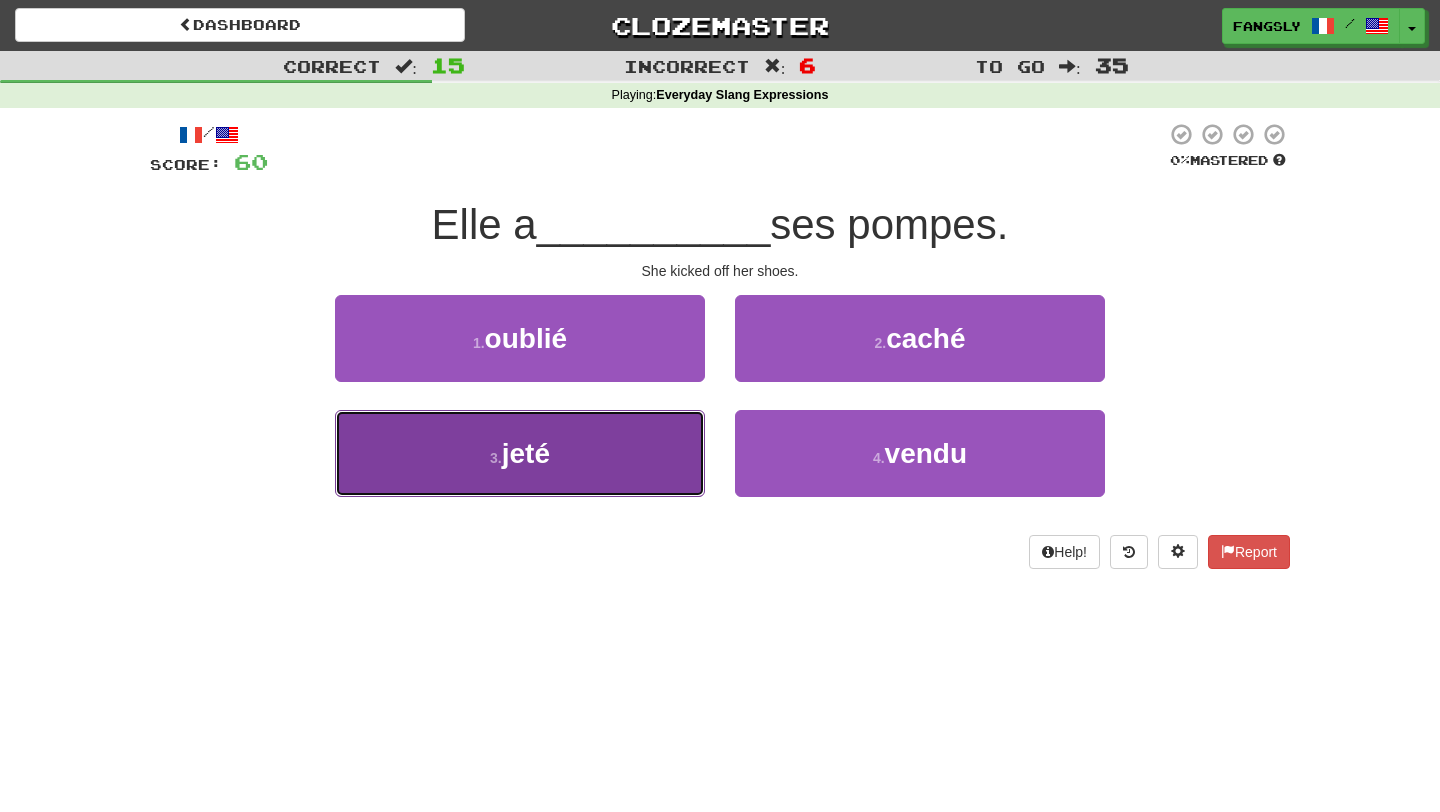 click on "3 .  jeté" at bounding box center (520, 453) 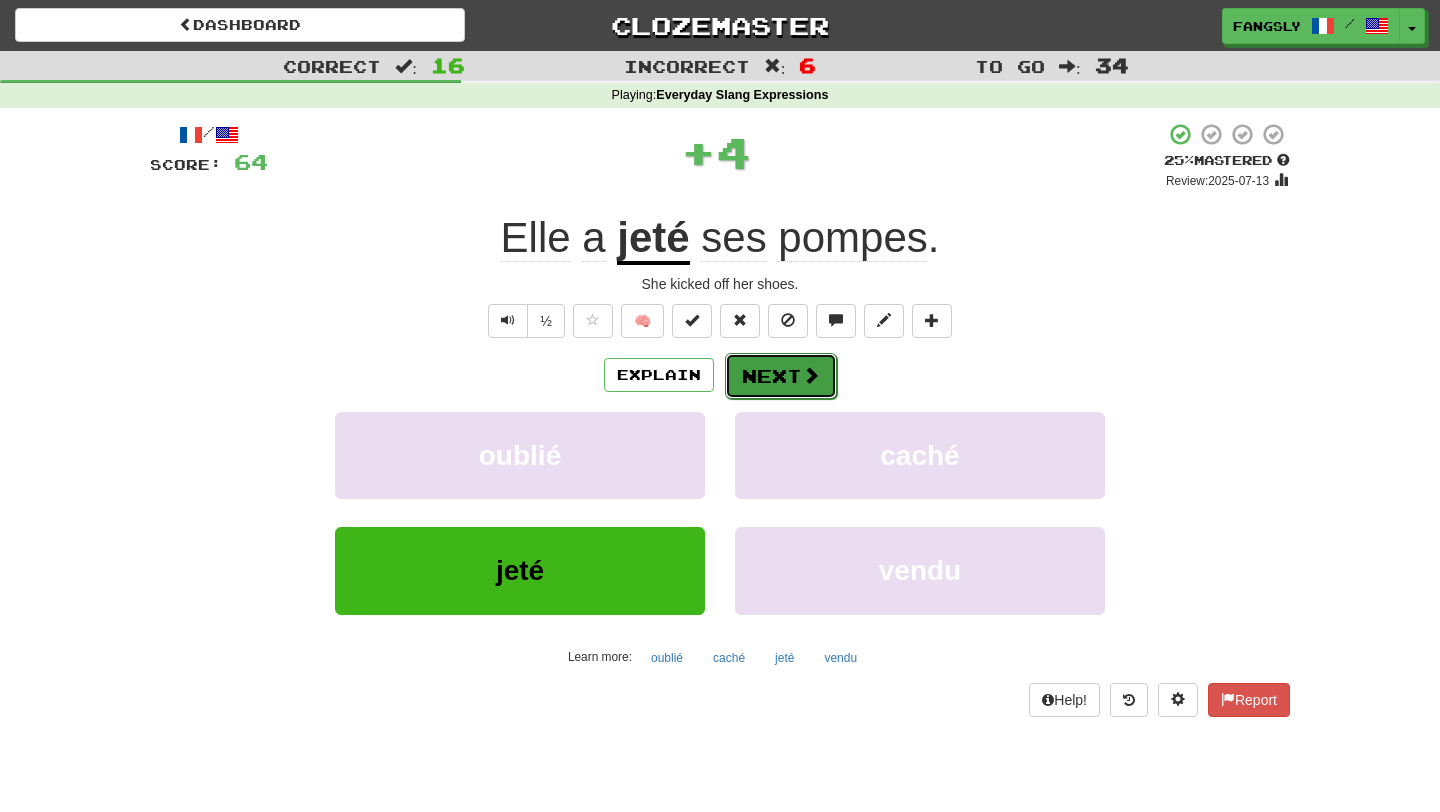 click on "Next" at bounding box center (781, 376) 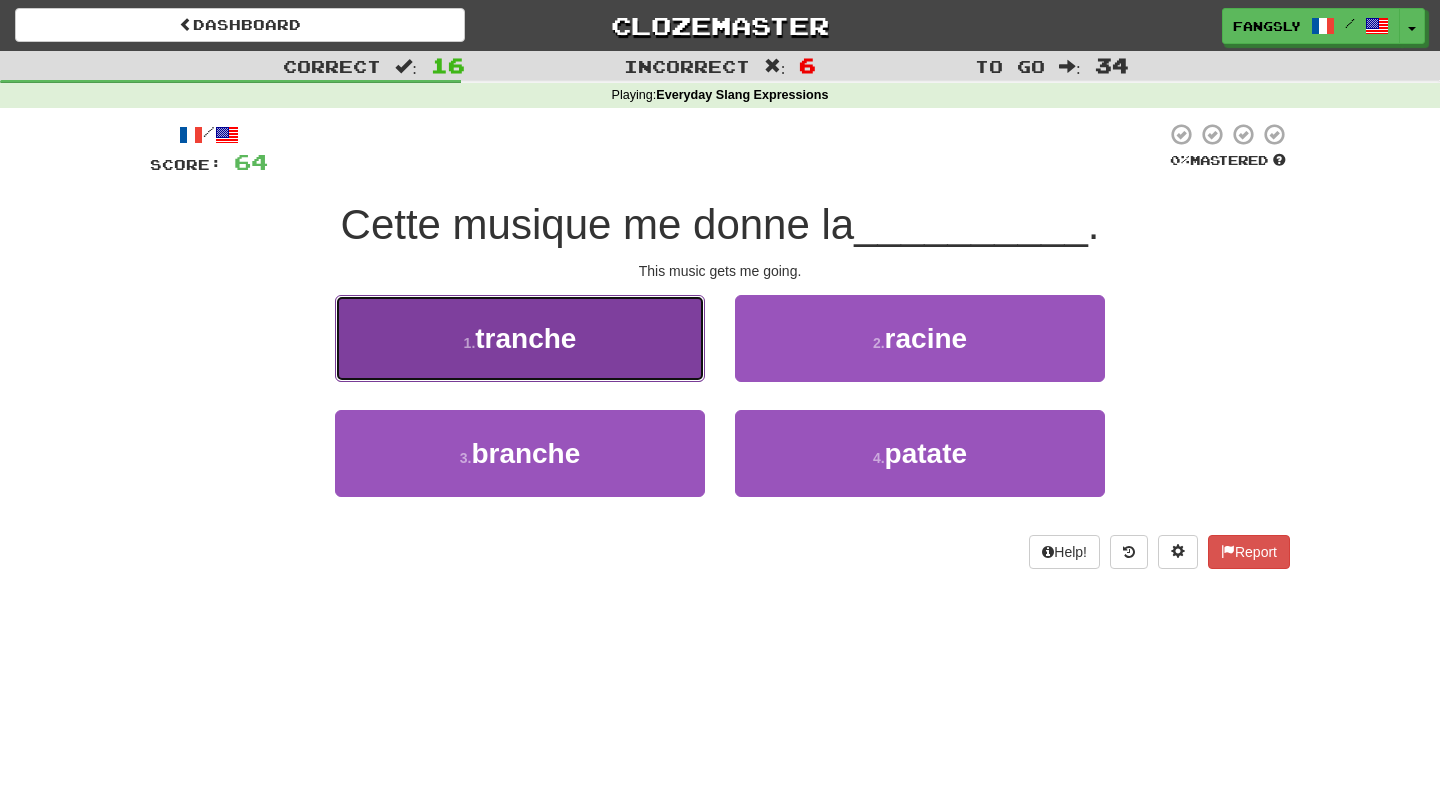 click on "1 .  tranche" at bounding box center (520, 338) 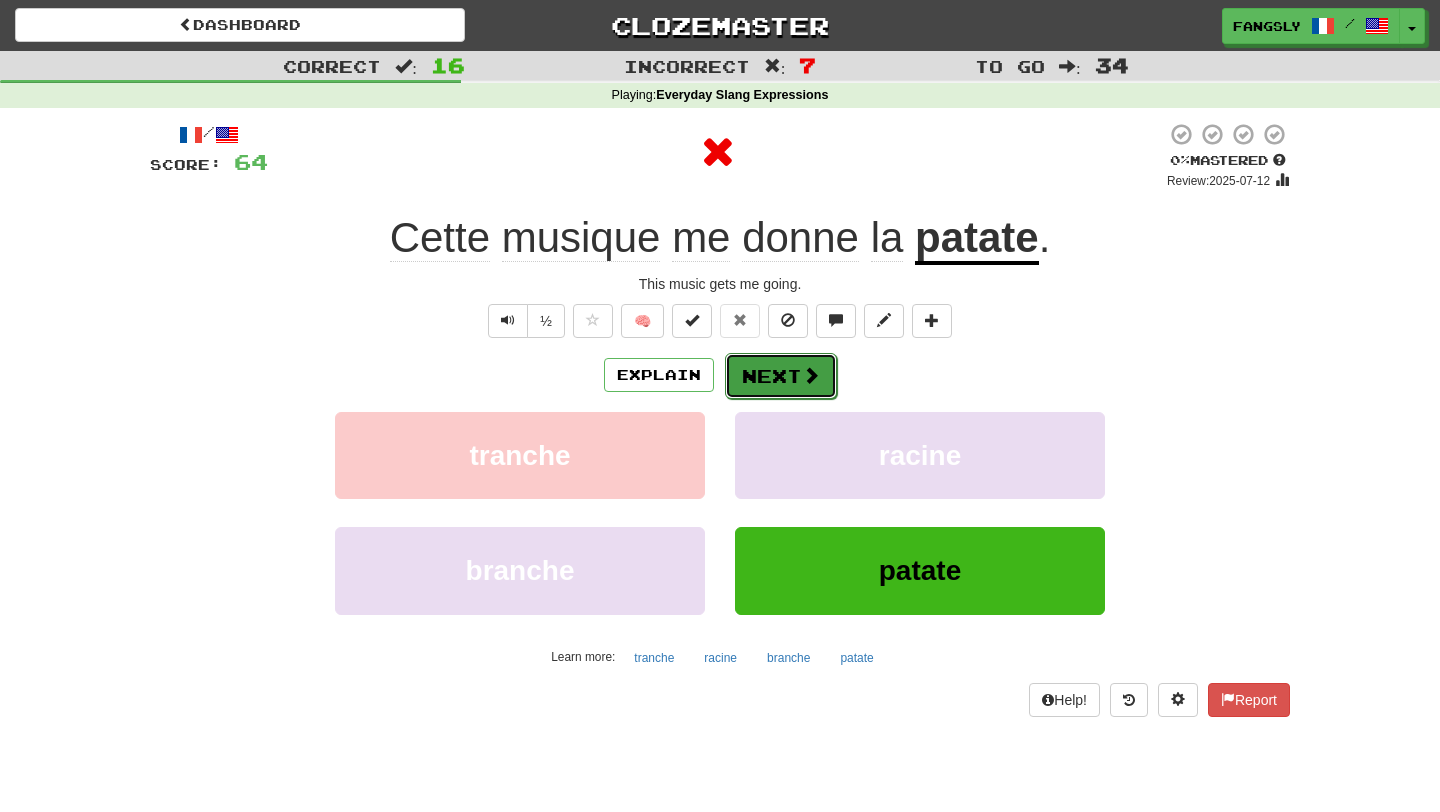click on "Next" at bounding box center (781, 376) 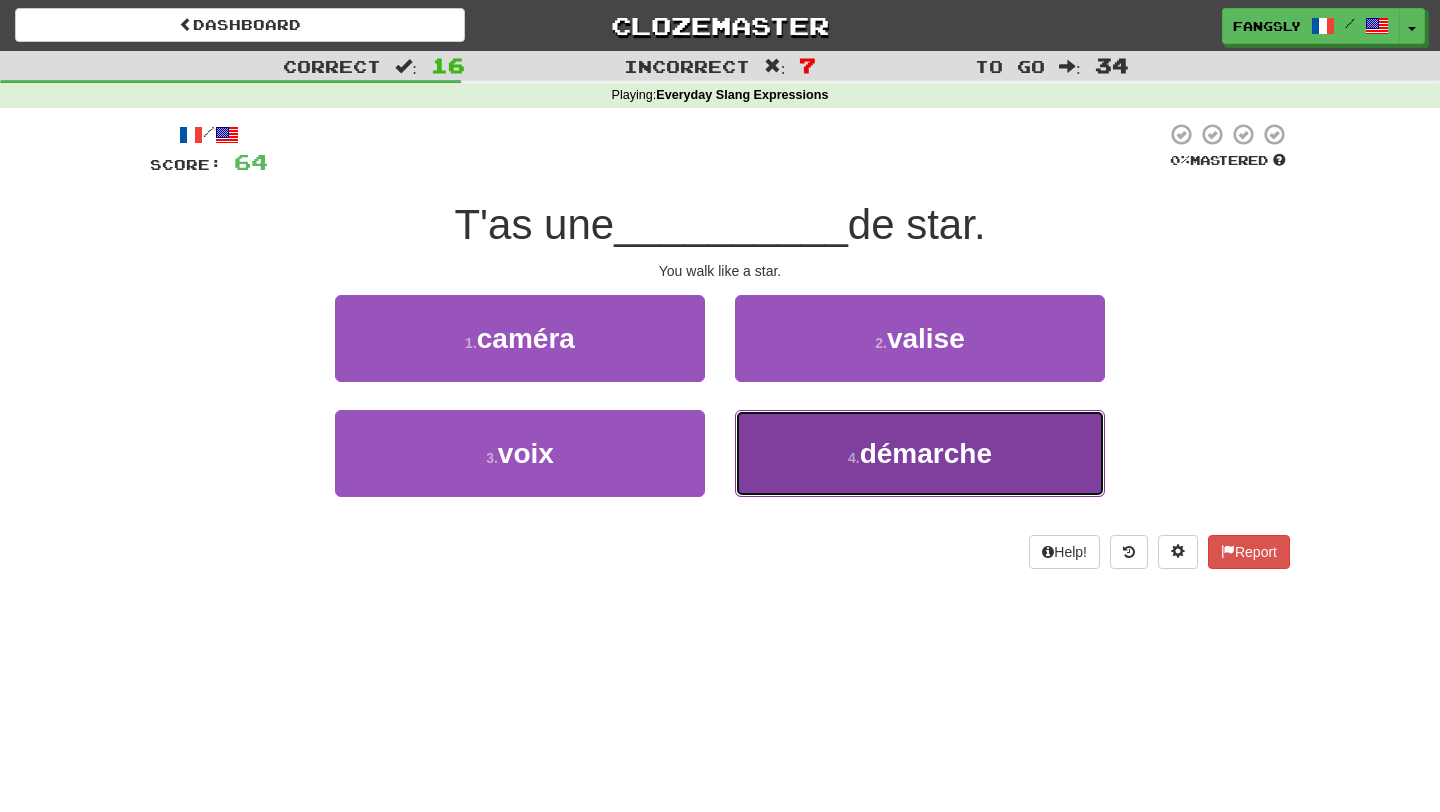 click on "4 .  démarche" at bounding box center (920, 453) 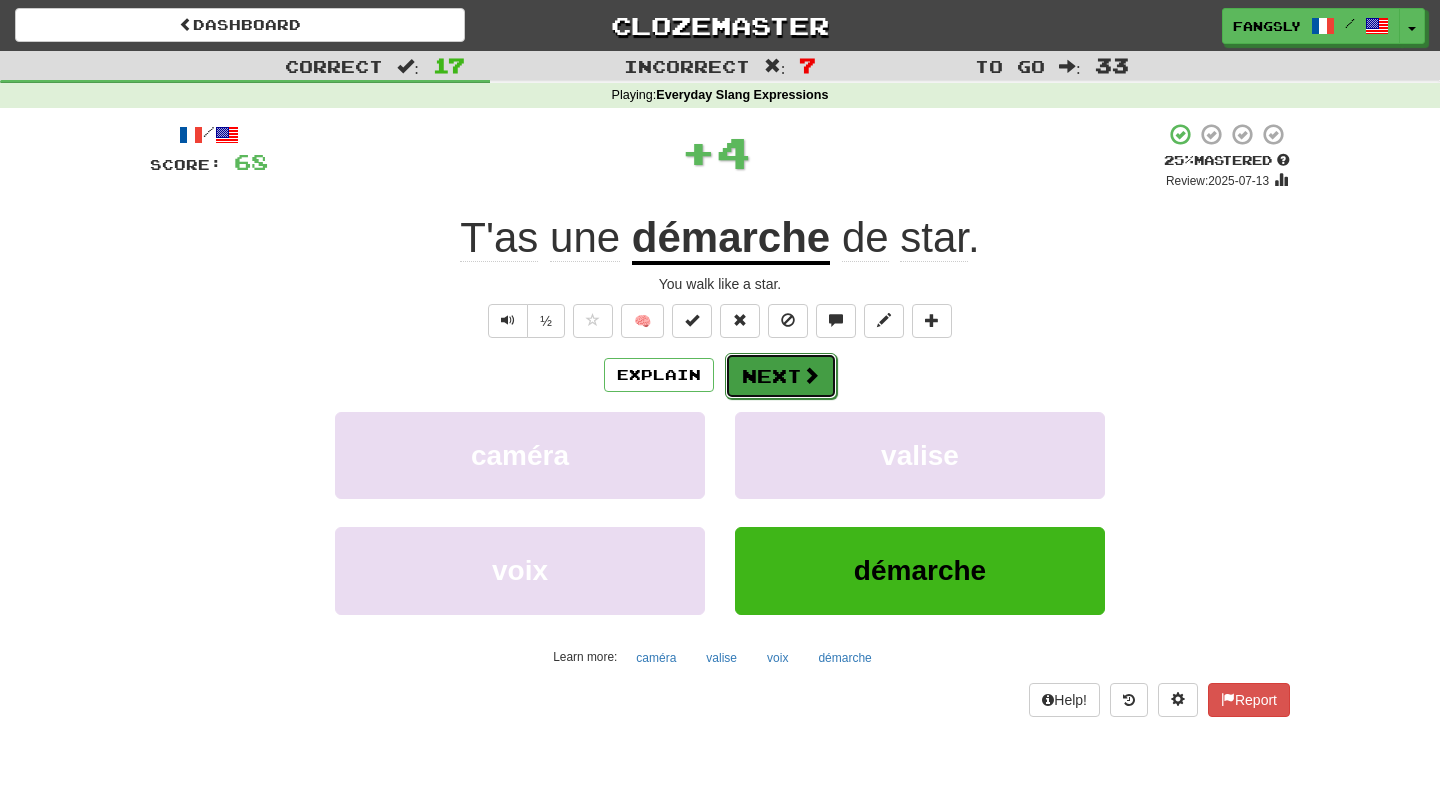 click on "Next" at bounding box center [781, 376] 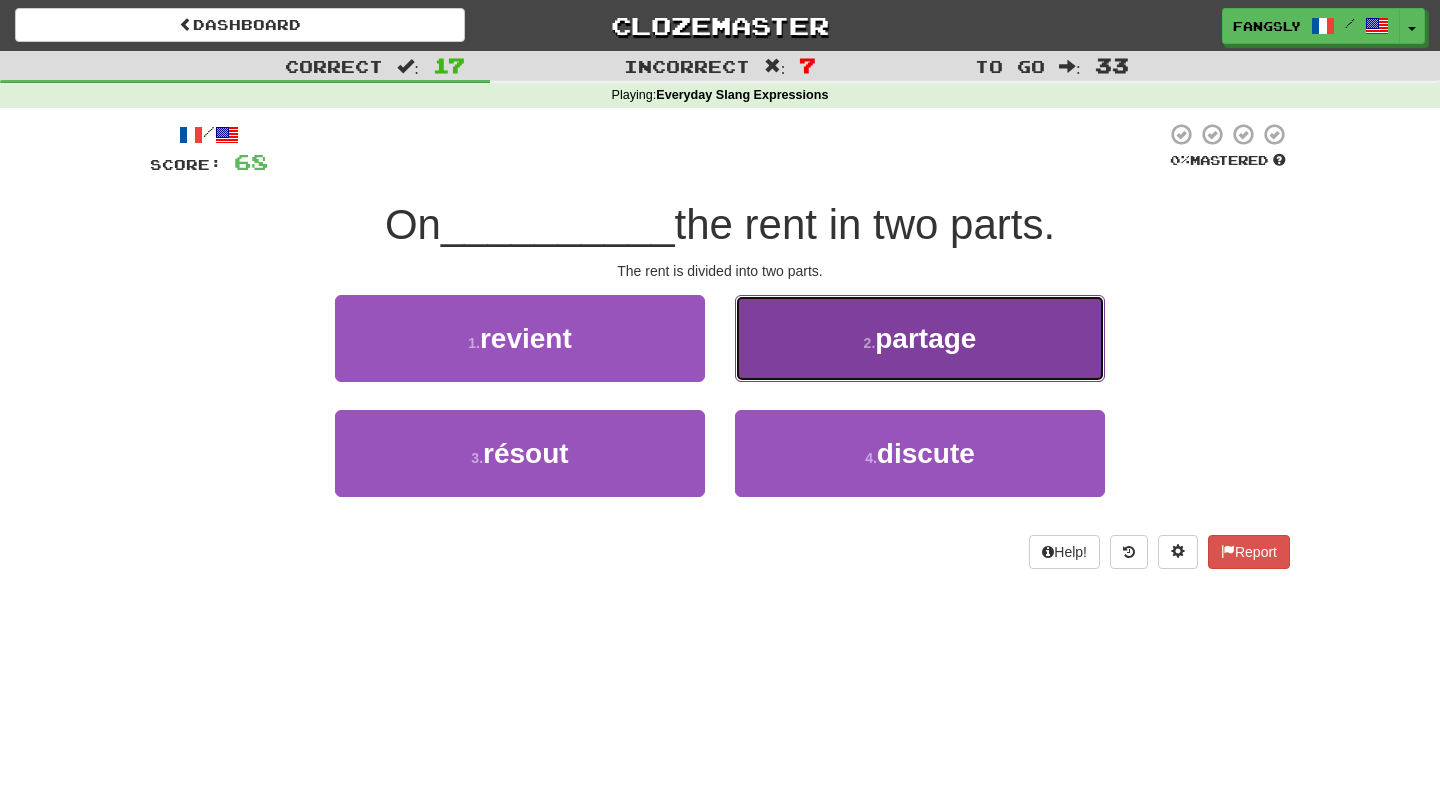 click on "2 .  partage" at bounding box center [920, 338] 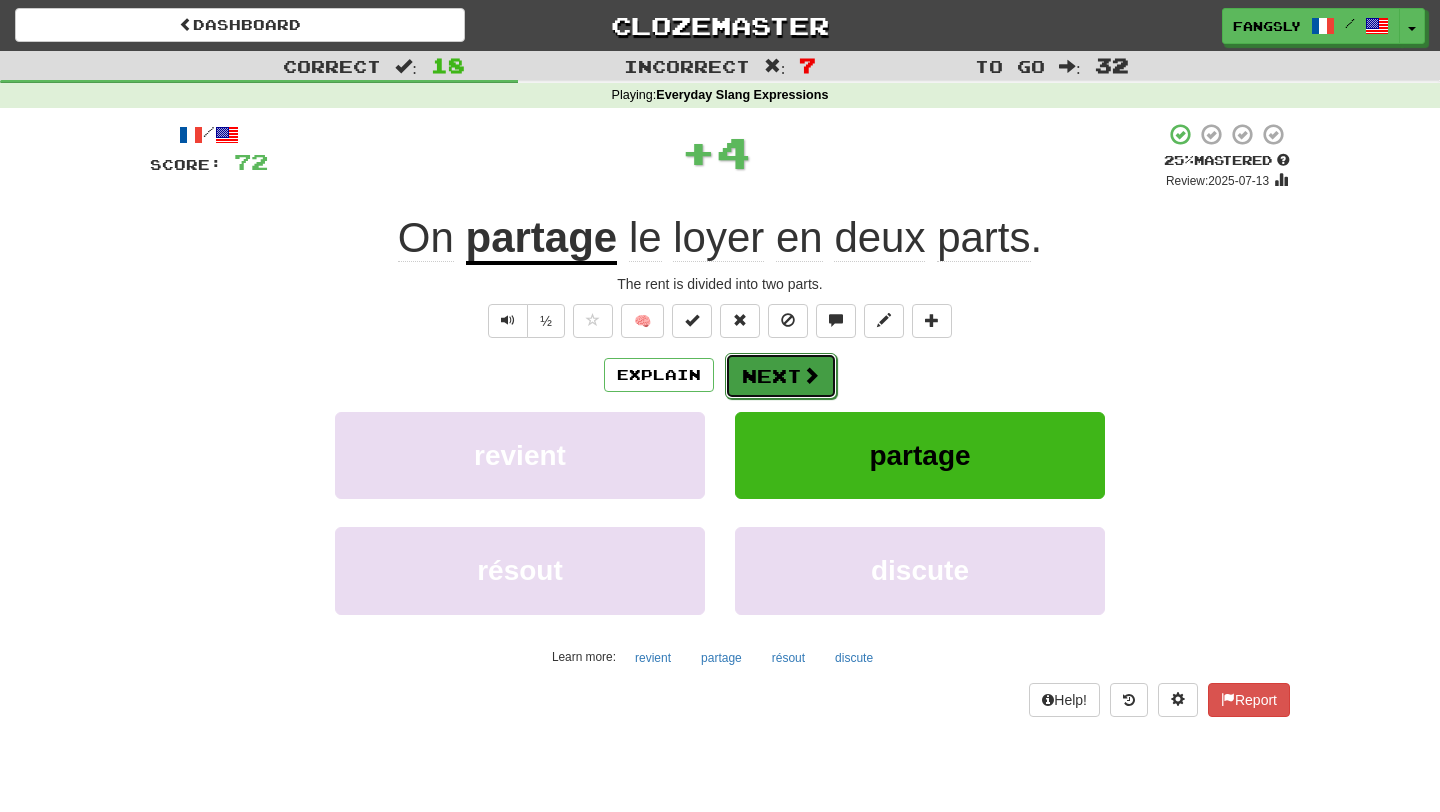 click at bounding box center [811, 375] 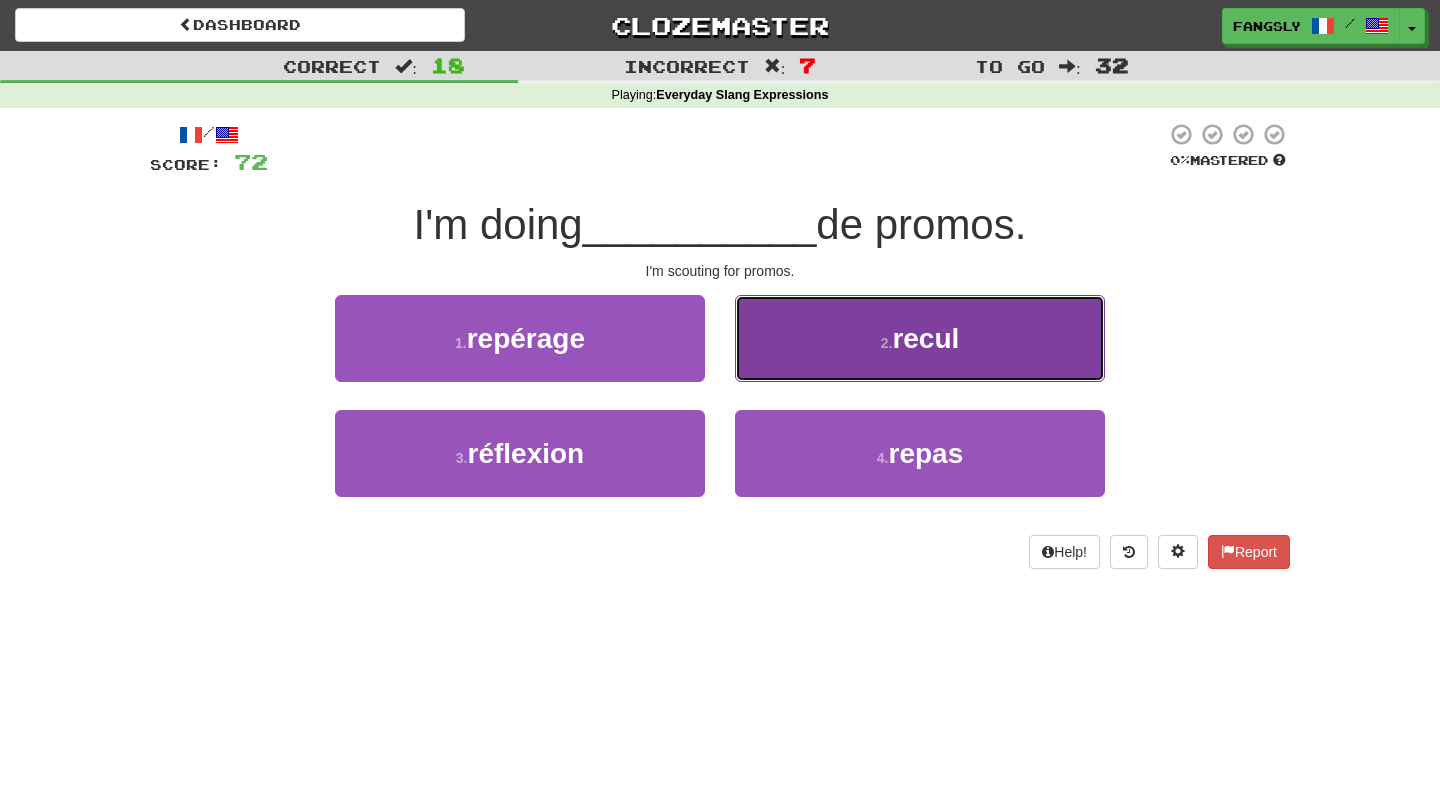 click on "2 .  recul" at bounding box center (920, 338) 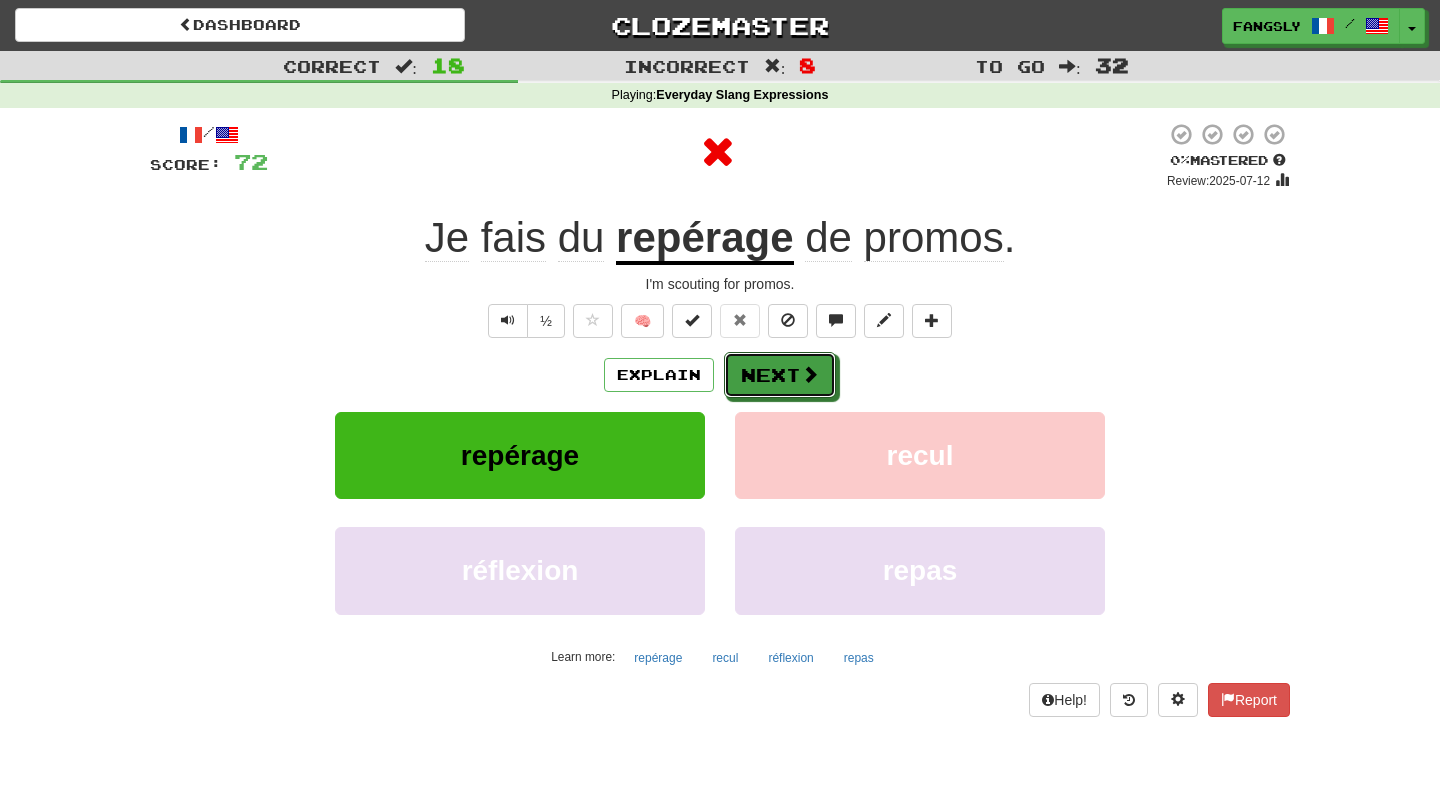 click at bounding box center (810, 374) 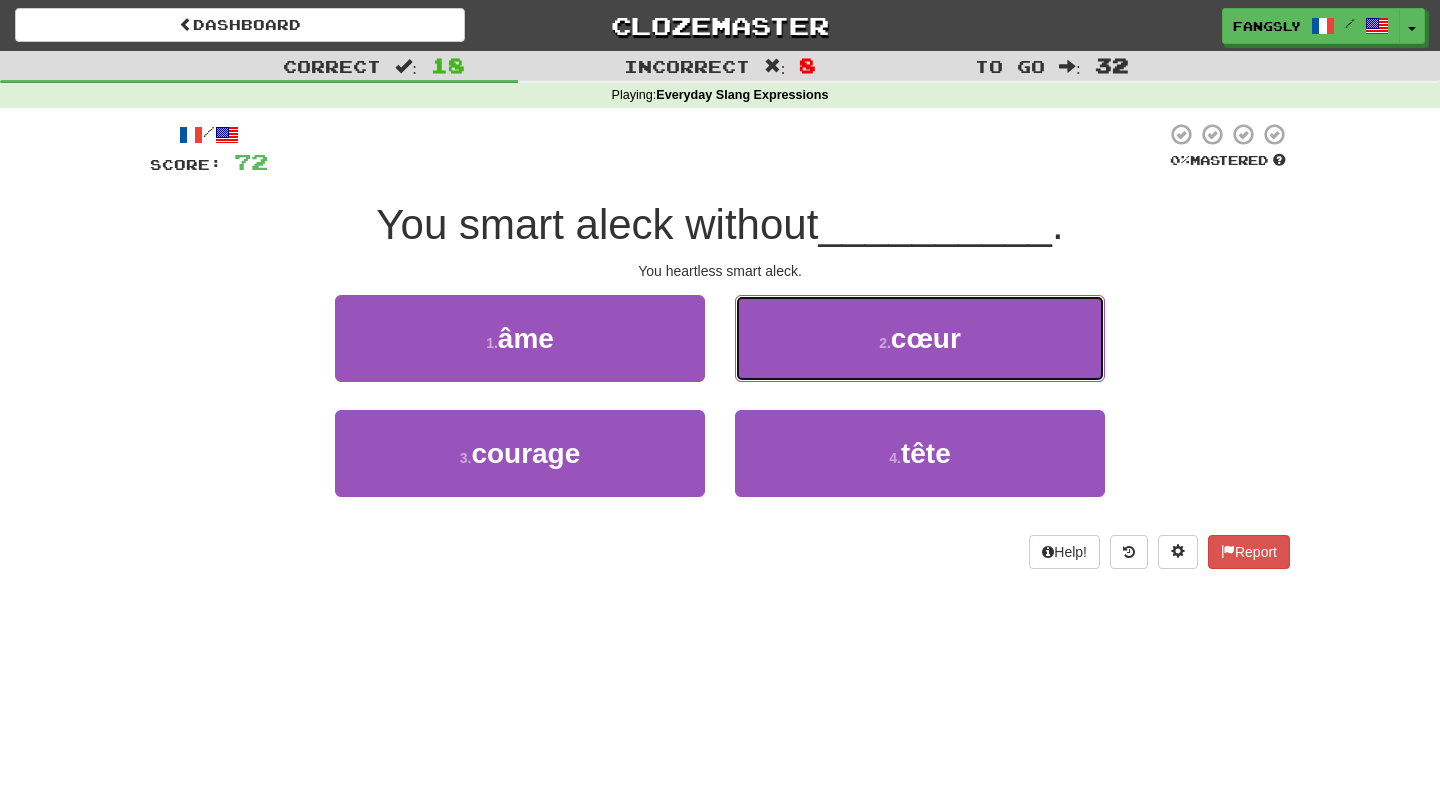 click on "2 .  cœur" at bounding box center [920, 338] 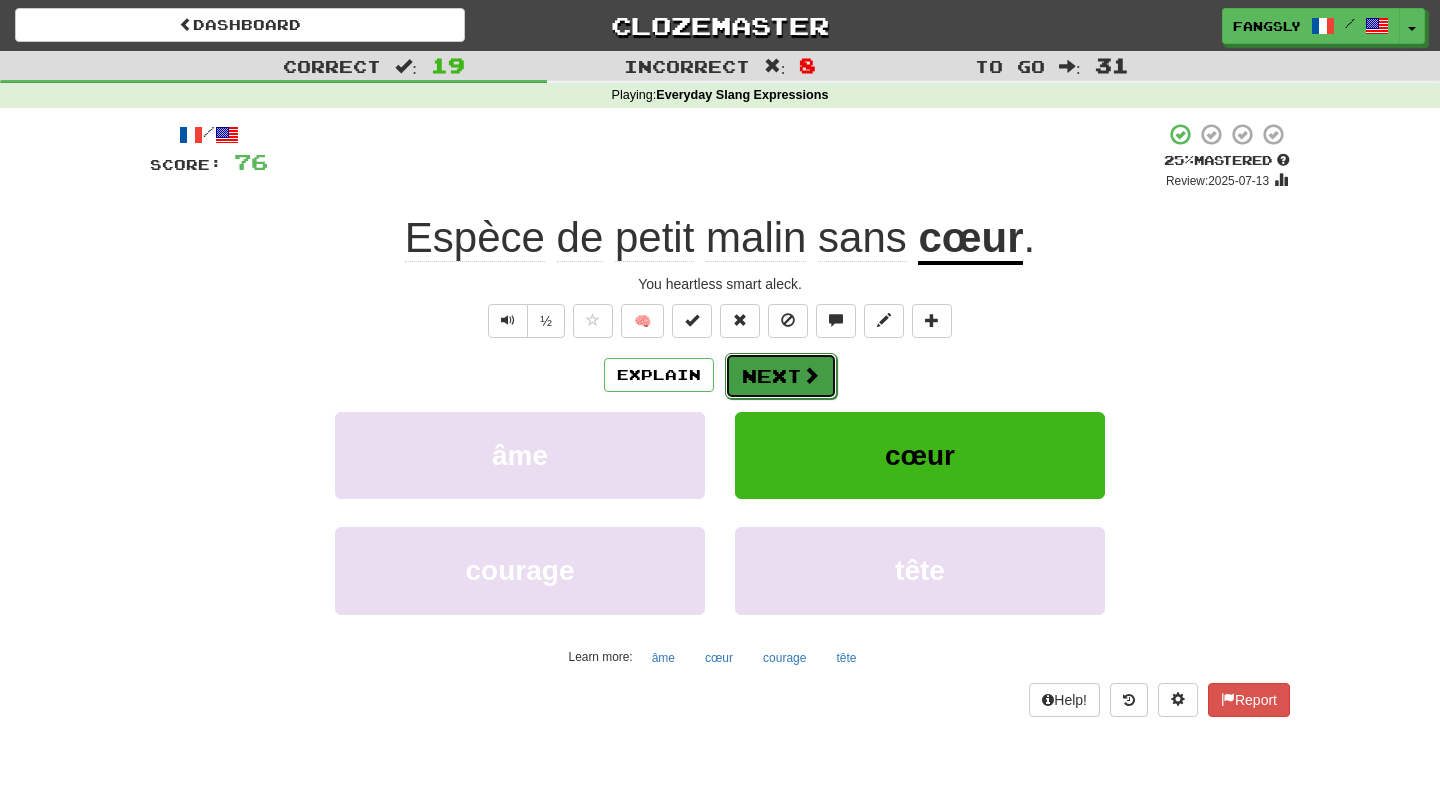 click at bounding box center [811, 375] 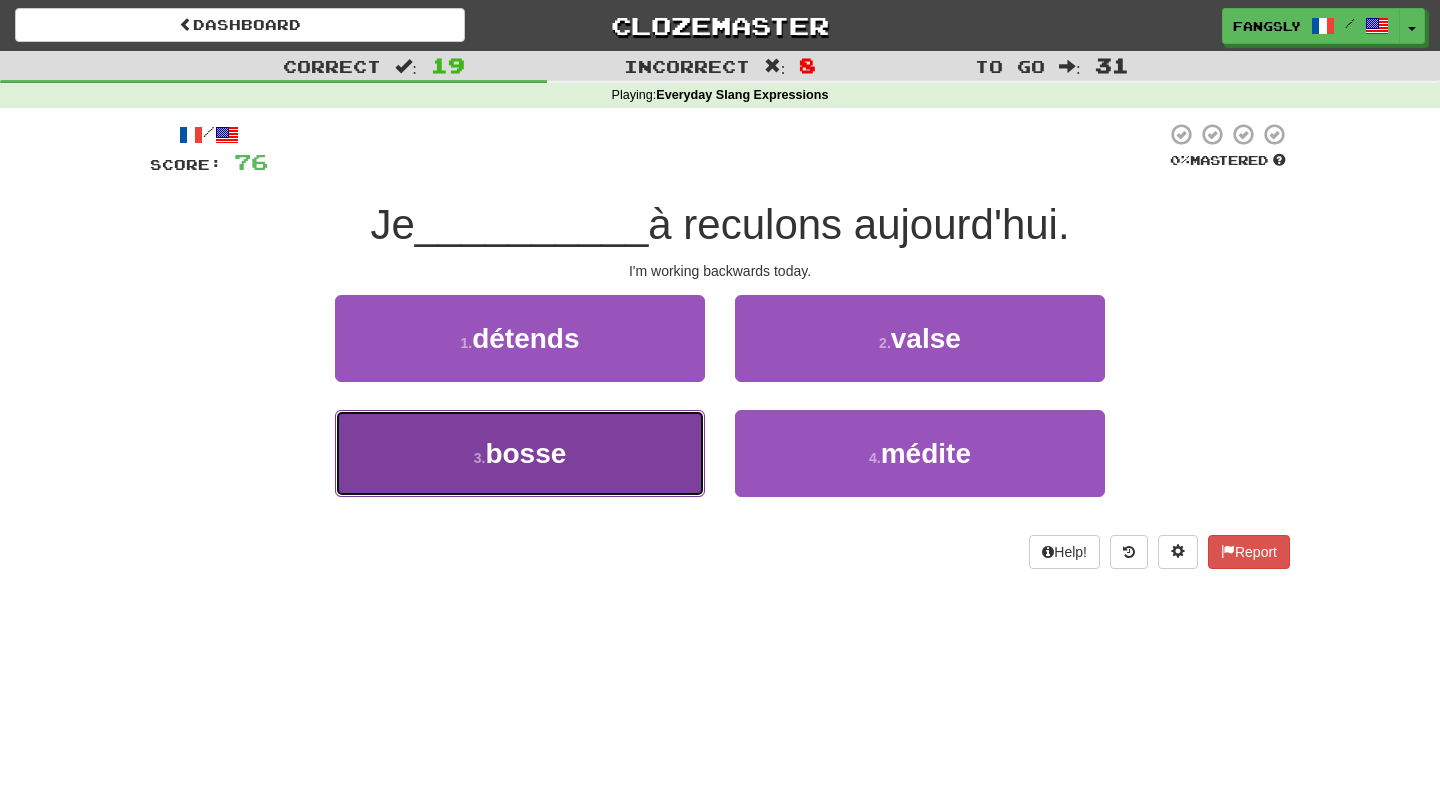 click on "3 .  bosse" at bounding box center [520, 453] 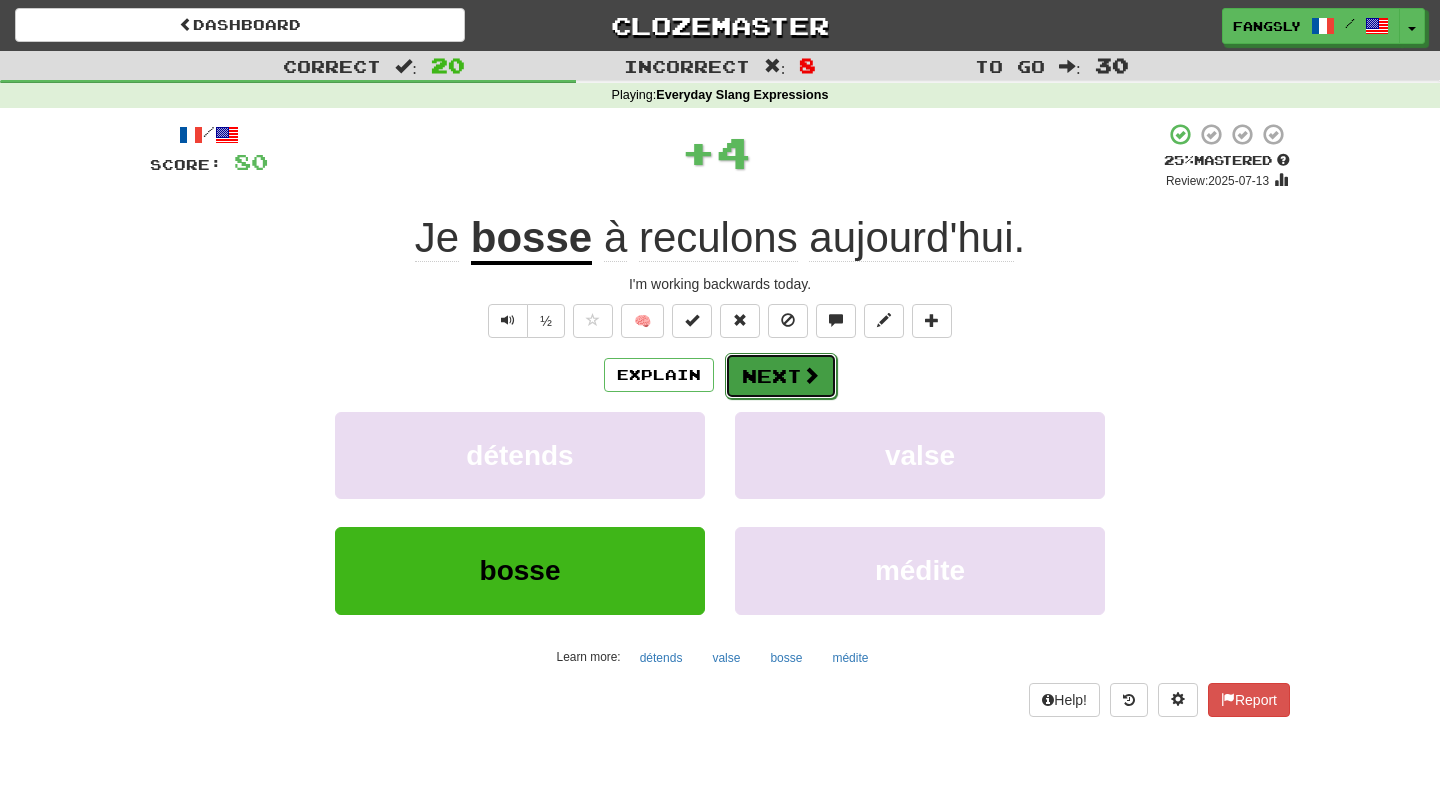 click on "Next" at bounding box center [781, 376] 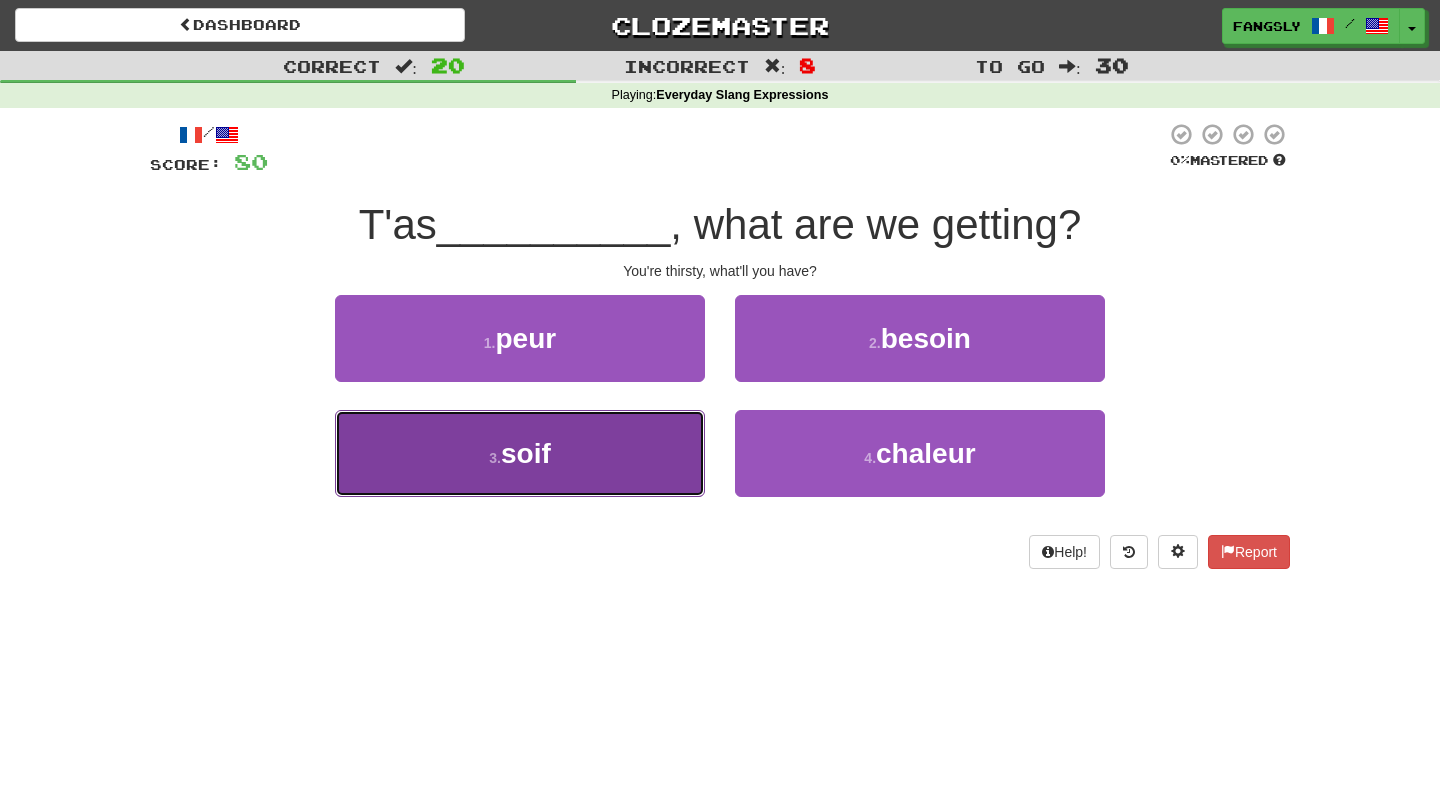 click on "3 .  soif" at bounding box center [520, 453] 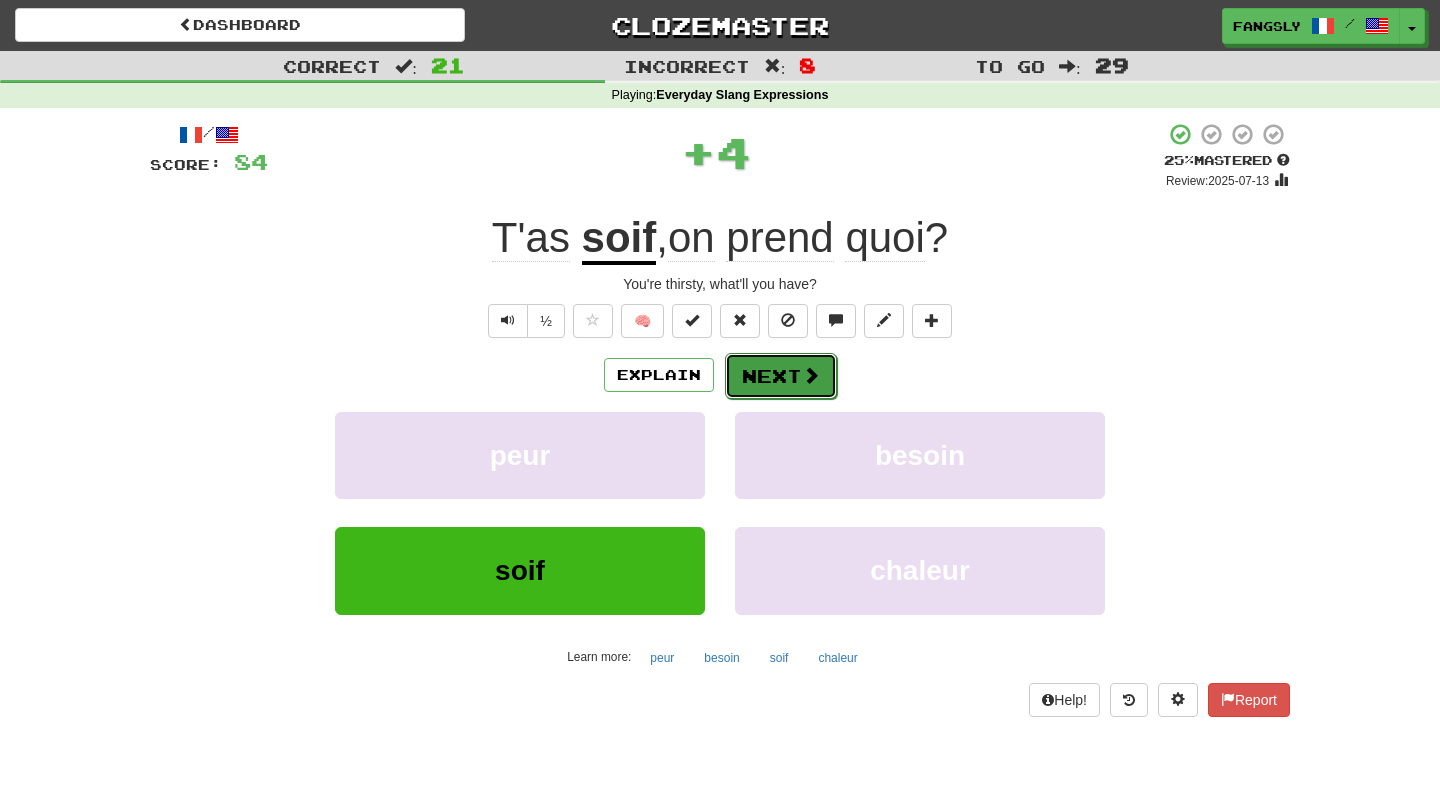 click on "Next" at bounding box center [781, 376] 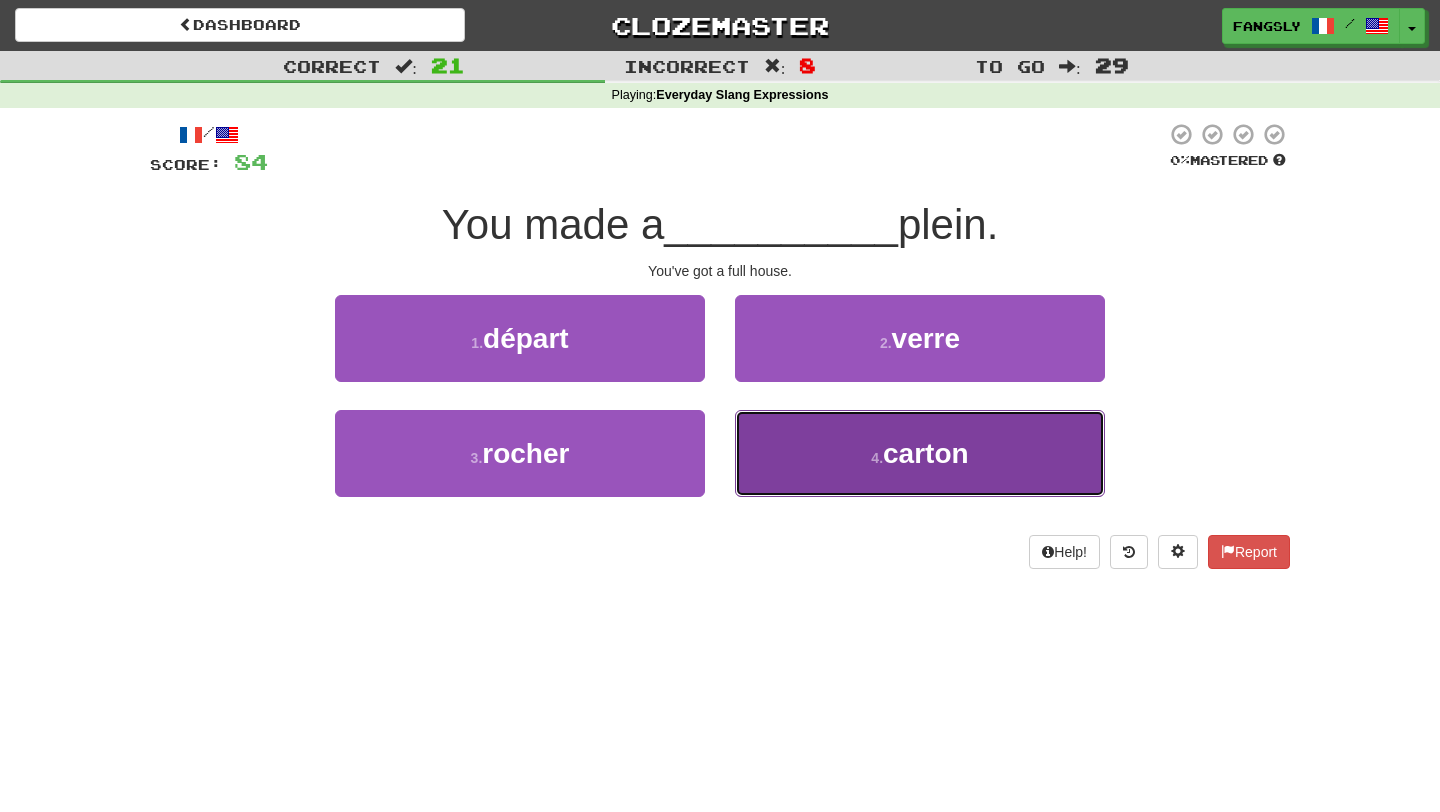 click on "4 .  carton" at bounding box center (920, 453) 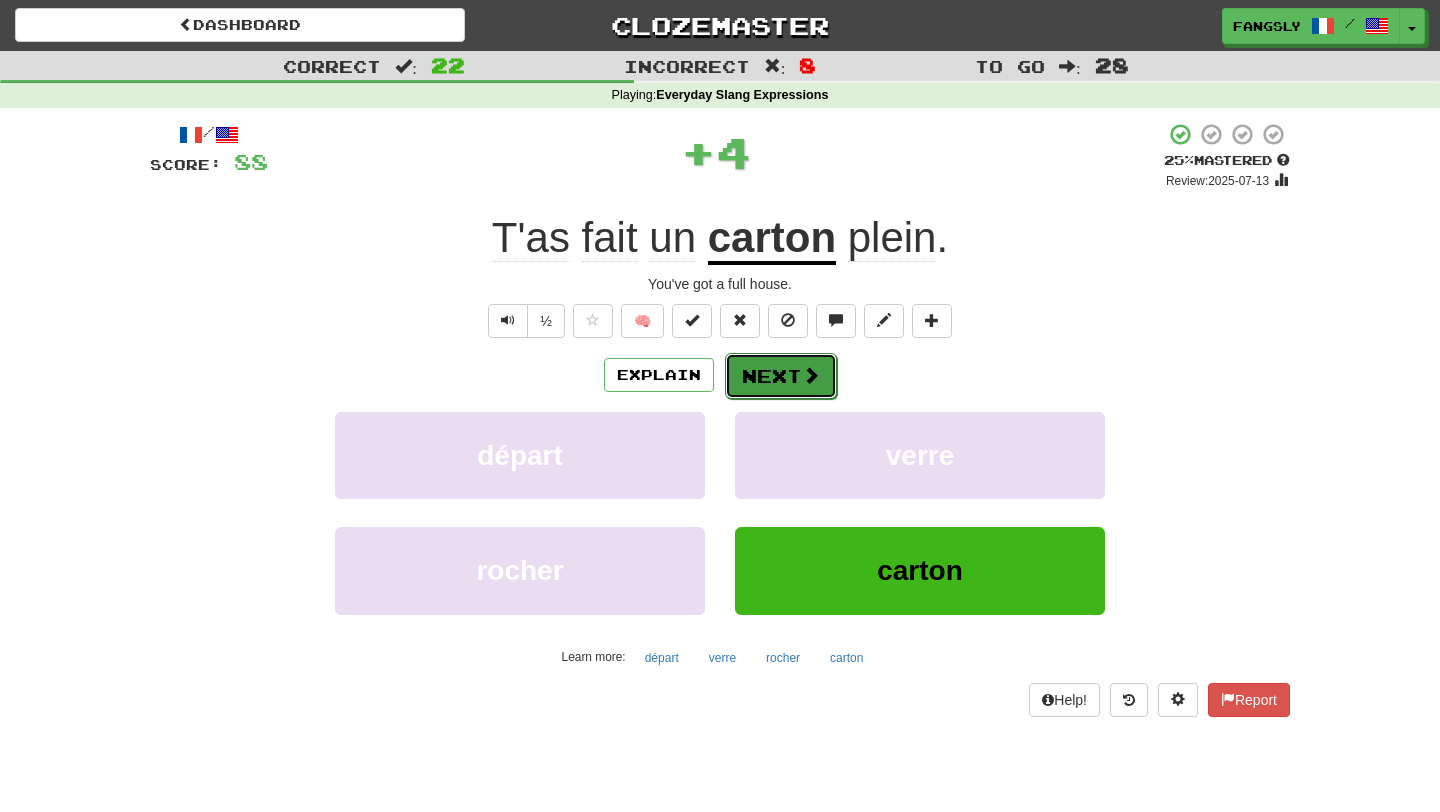 click on "Next" at bounding box center [781, 376] 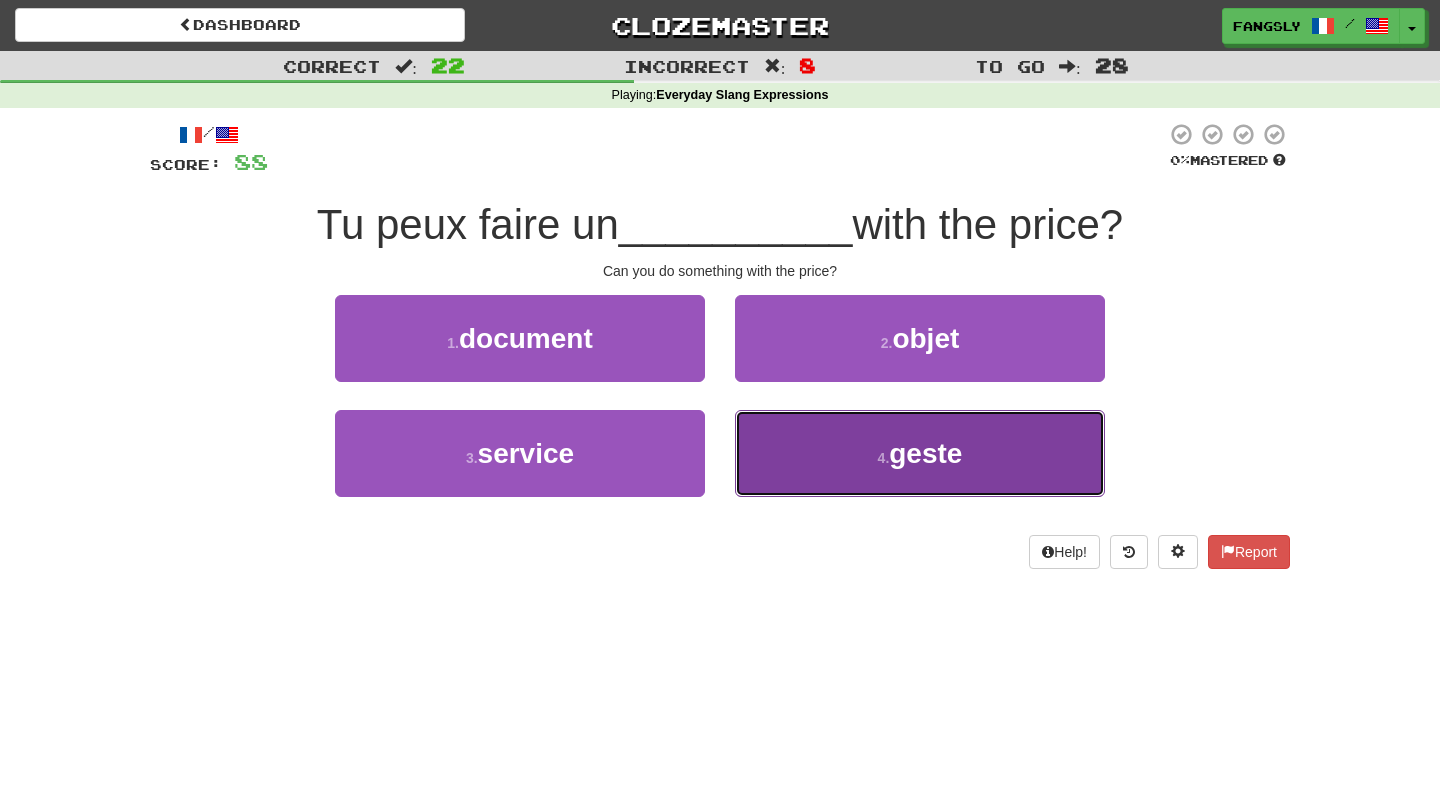 click on "4 .  geste" at bounding box center [920, 453] 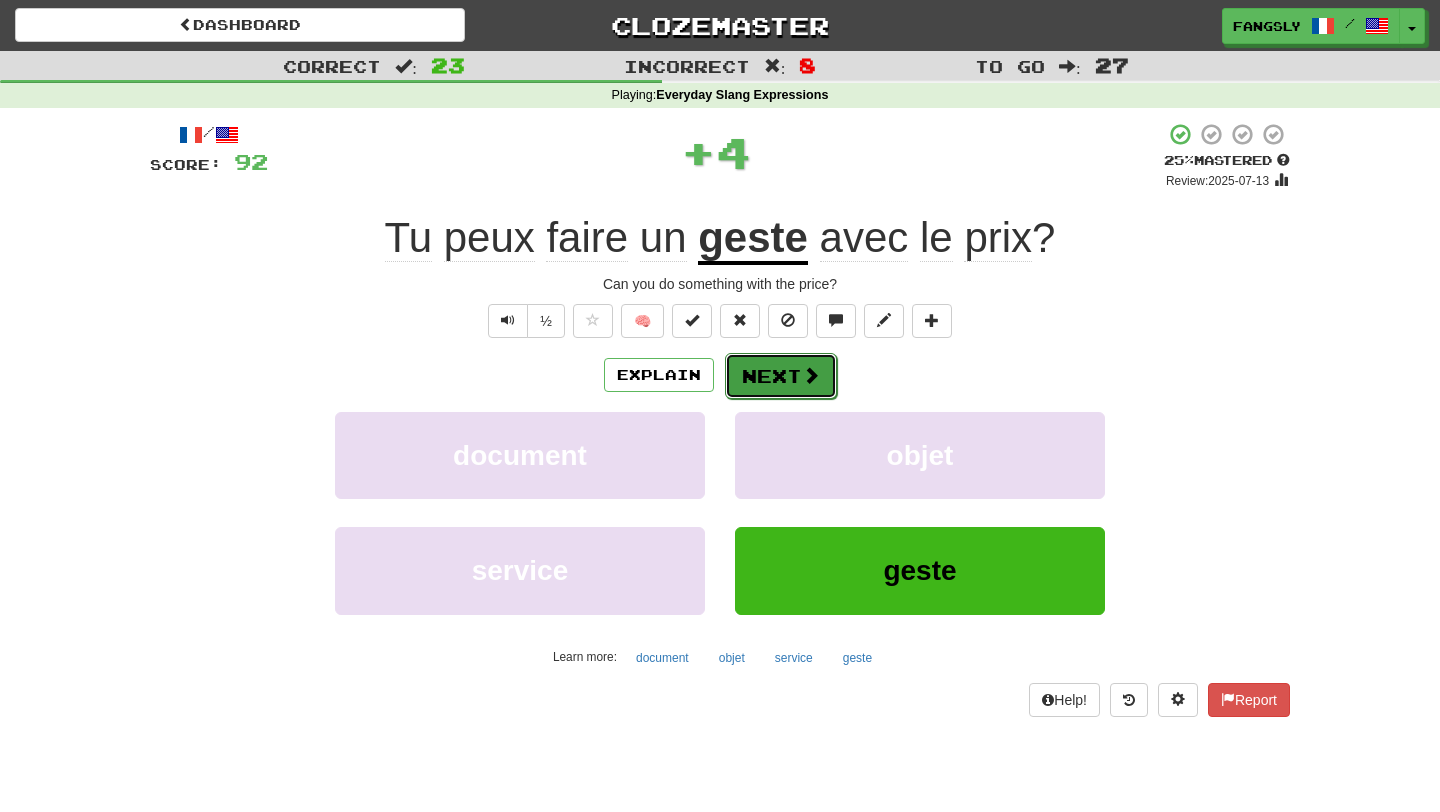click on "Next" at bounding box center (781, 376) 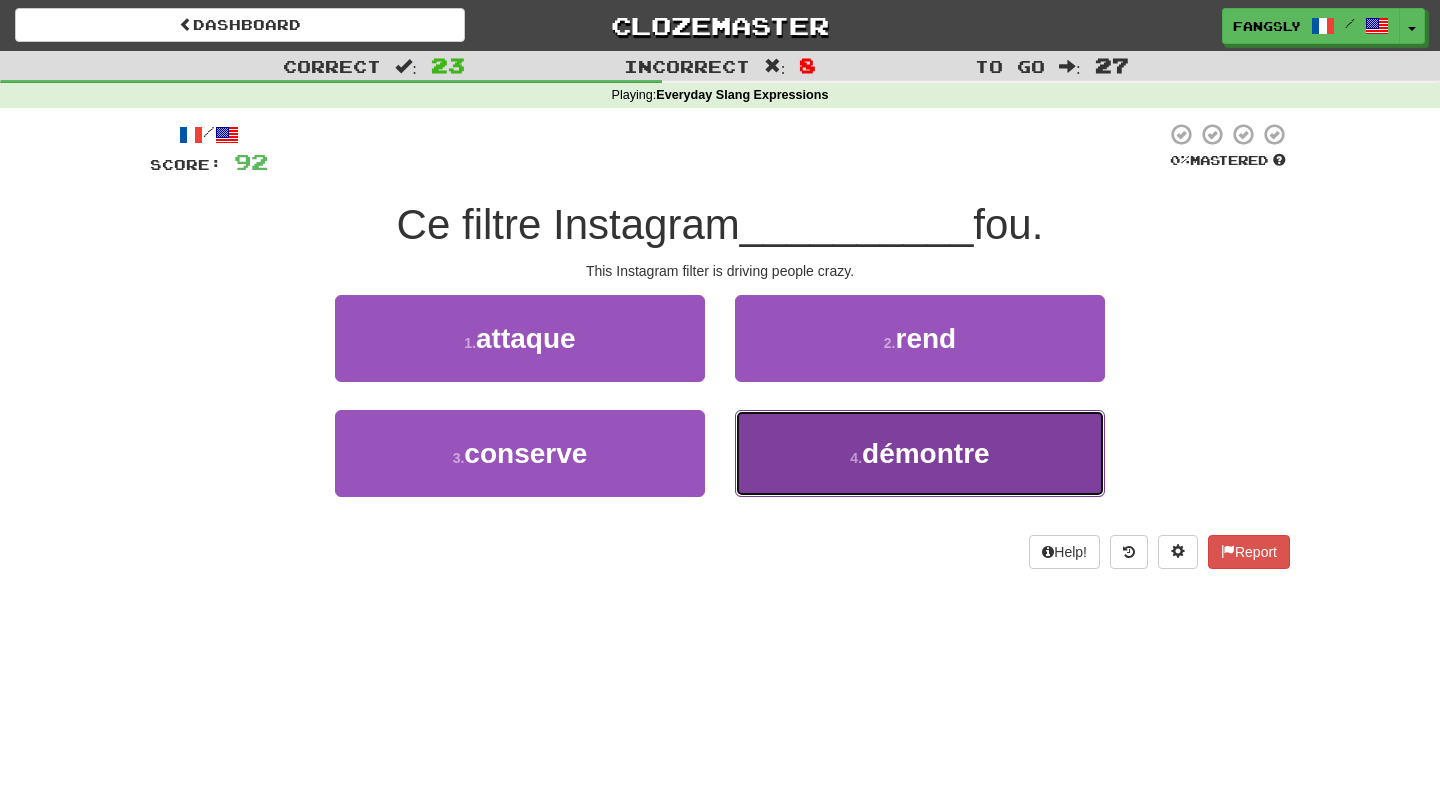 click on "4 .  démontre" at bounding box center (920, 453) 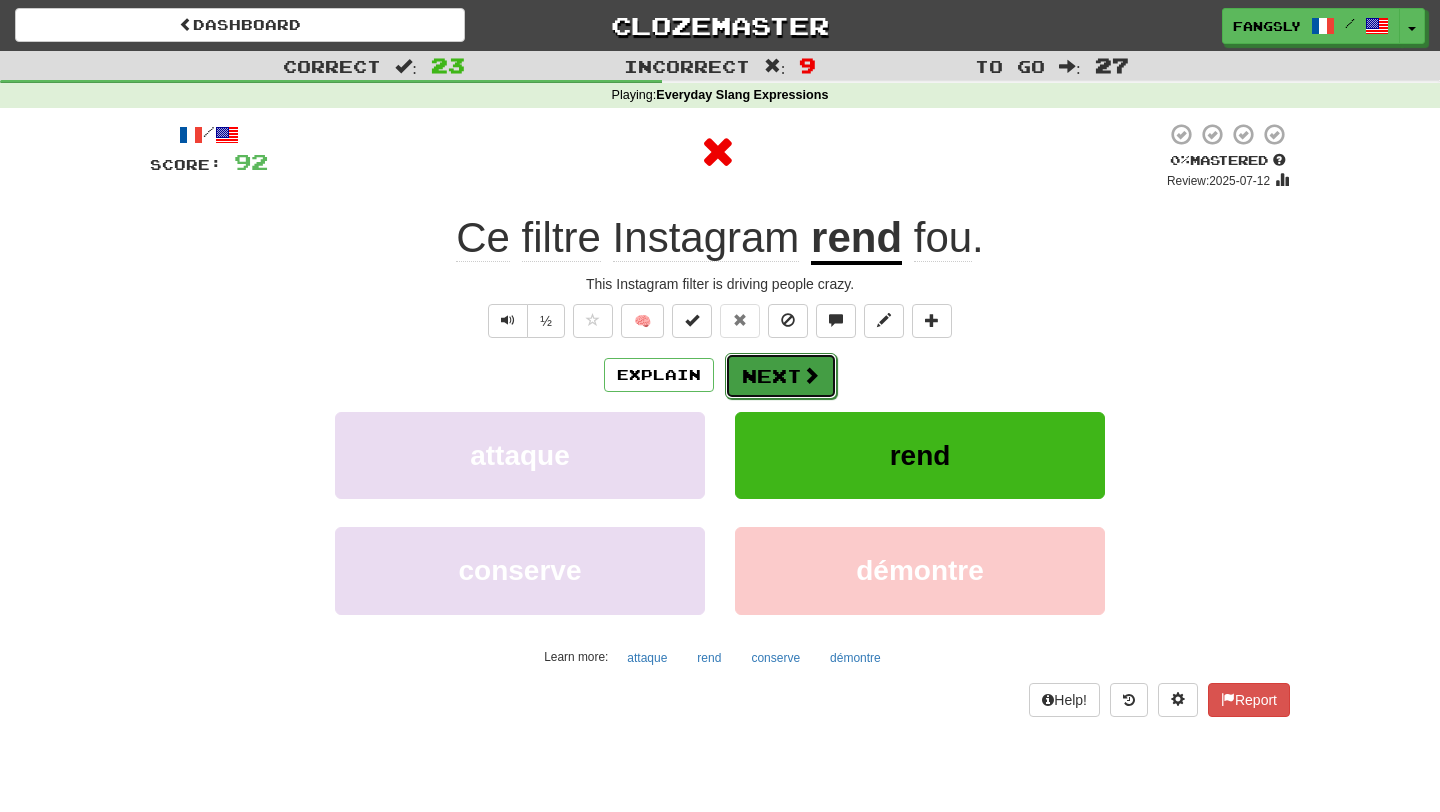 click on "Next" at bounding box center (781, 376) 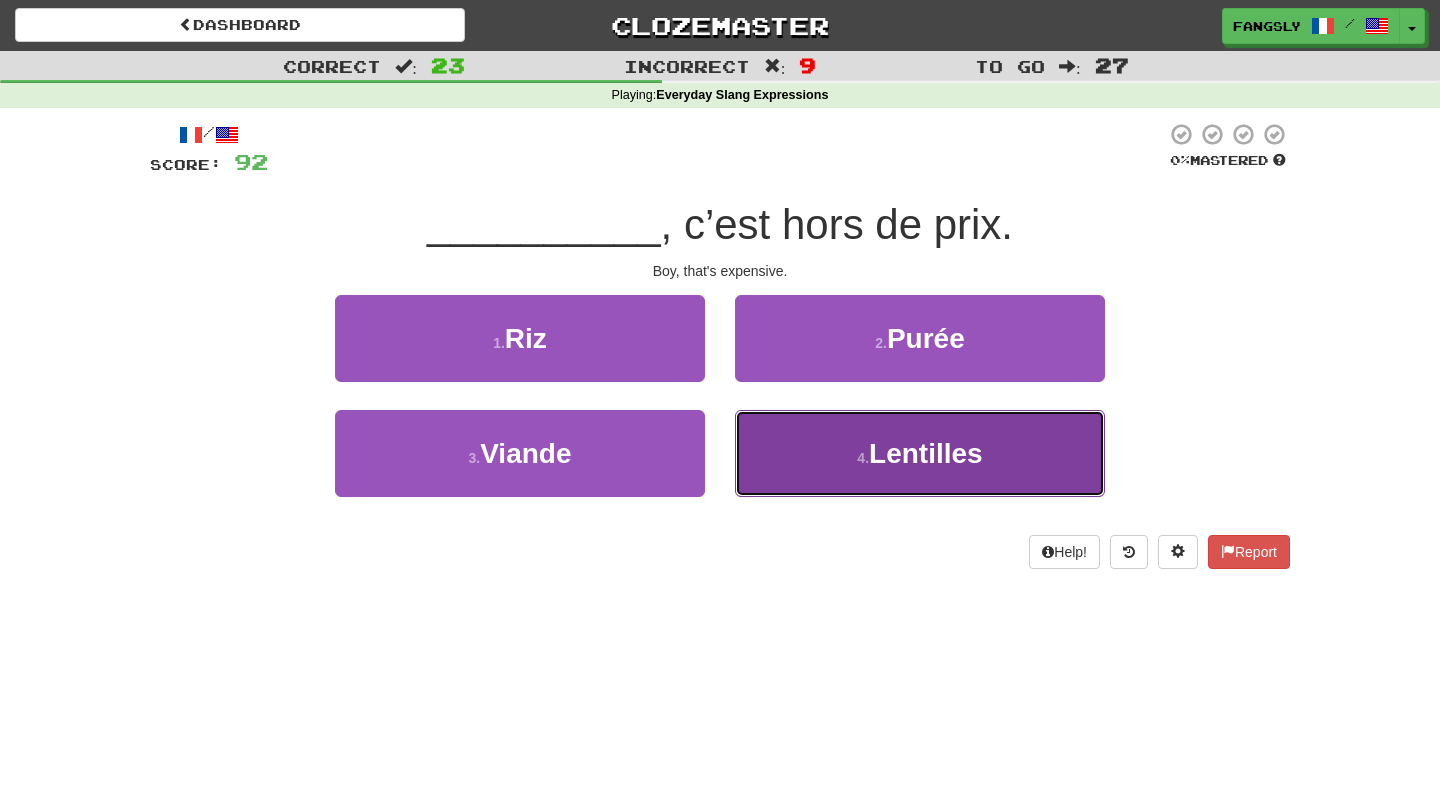 click on "4 .  Lentilles" at bounding box center [920, 453] 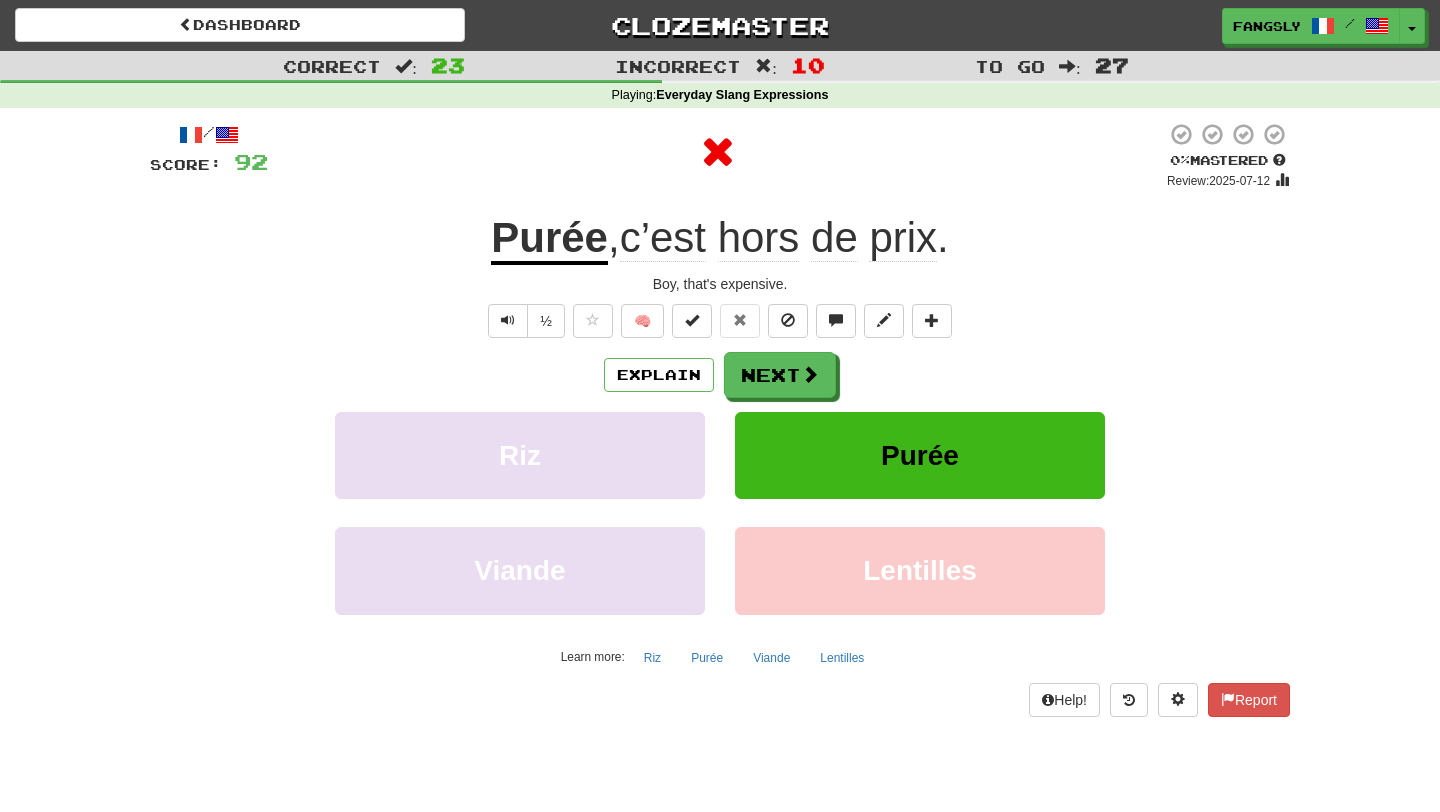 click on "Explain Next Riz Purée Viande Lentilles Learn more: Riz Purée Viande Lentilles" at bounding box center [720, 512] 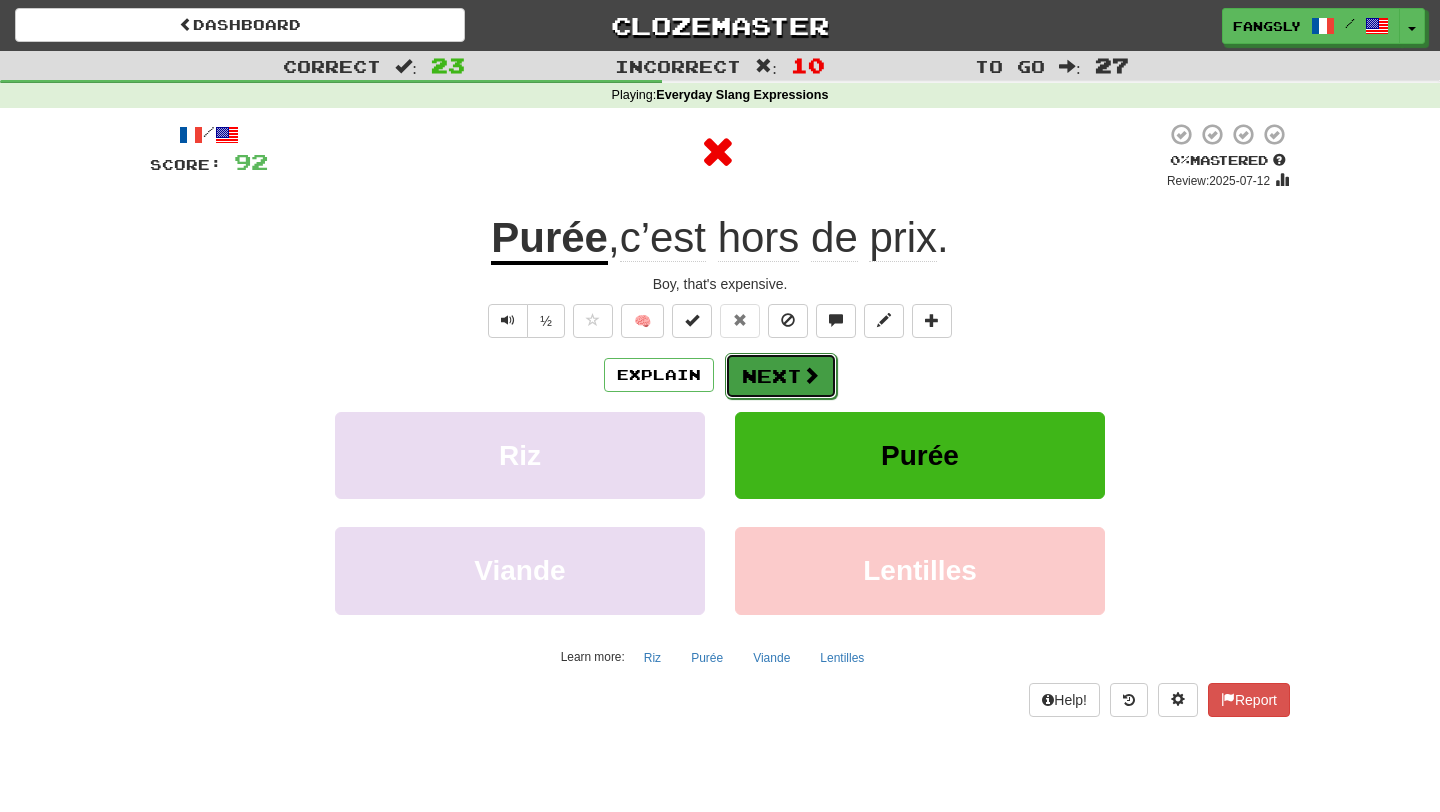 click on "Next" at bounding box center (781, 376) 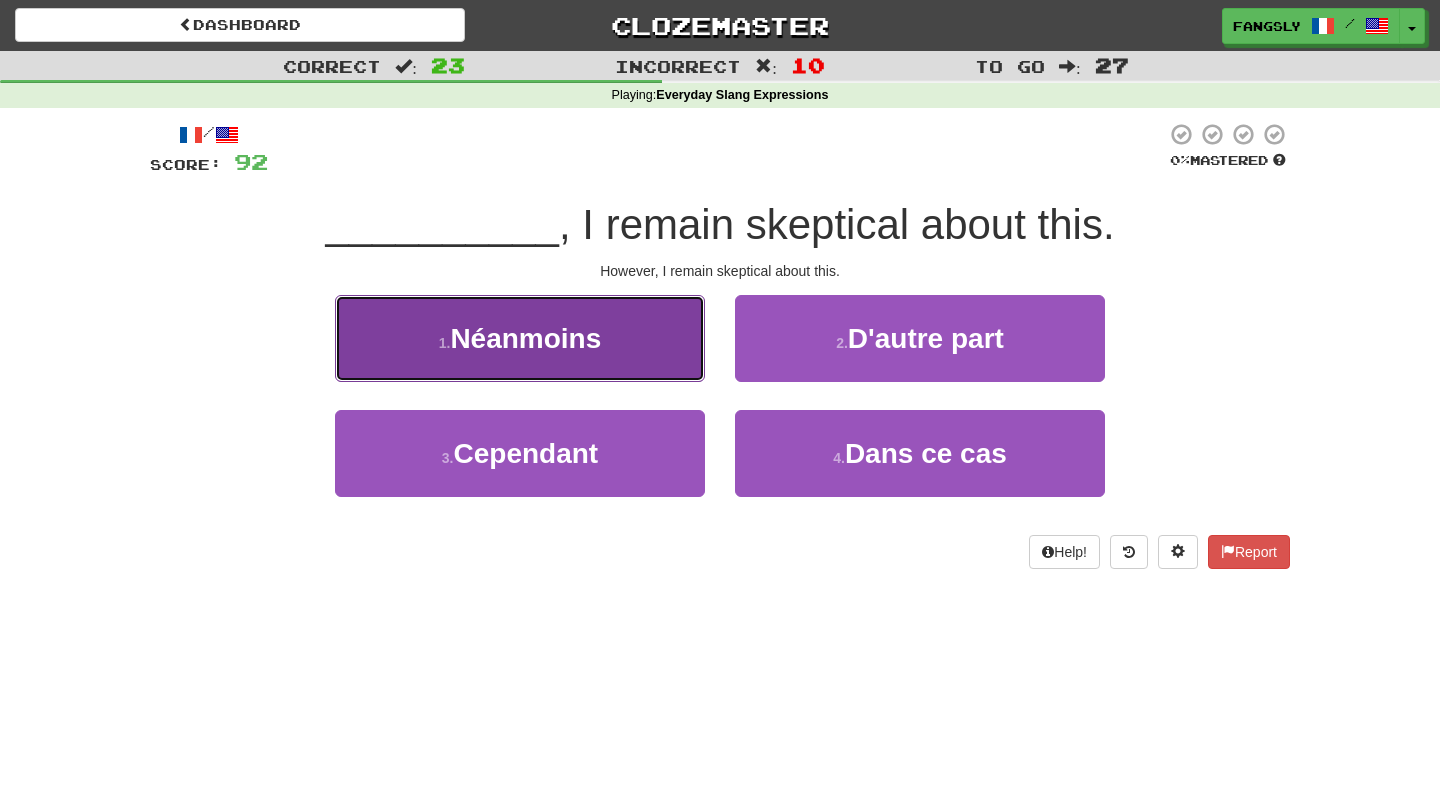 click on "1 .  Néanmoins" at bounding box center [520, 338] 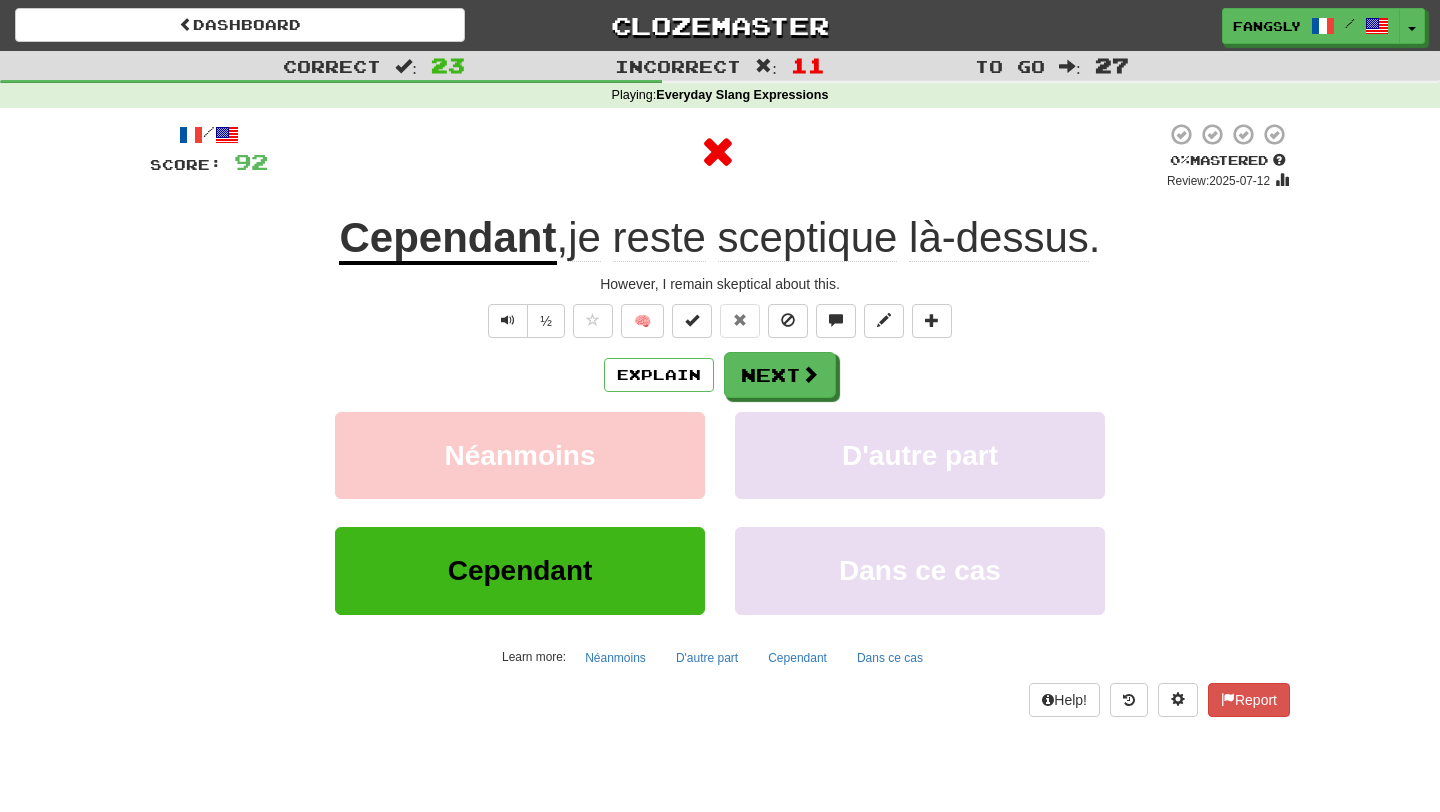 click on "/  Score:   92 0 %  Mastered Review:  2025-07-12 Cependant ,  je   reste   sceptique   là-dessus . However, I remain skeptical about this. ½ 🧠 Explain Next Néanmoins D'autre part Cependant Dans ce cas Learn more: Néanmoins D'autre part Cependant Dans ce cas  Help!  Report" at bounding box center [720, 419] 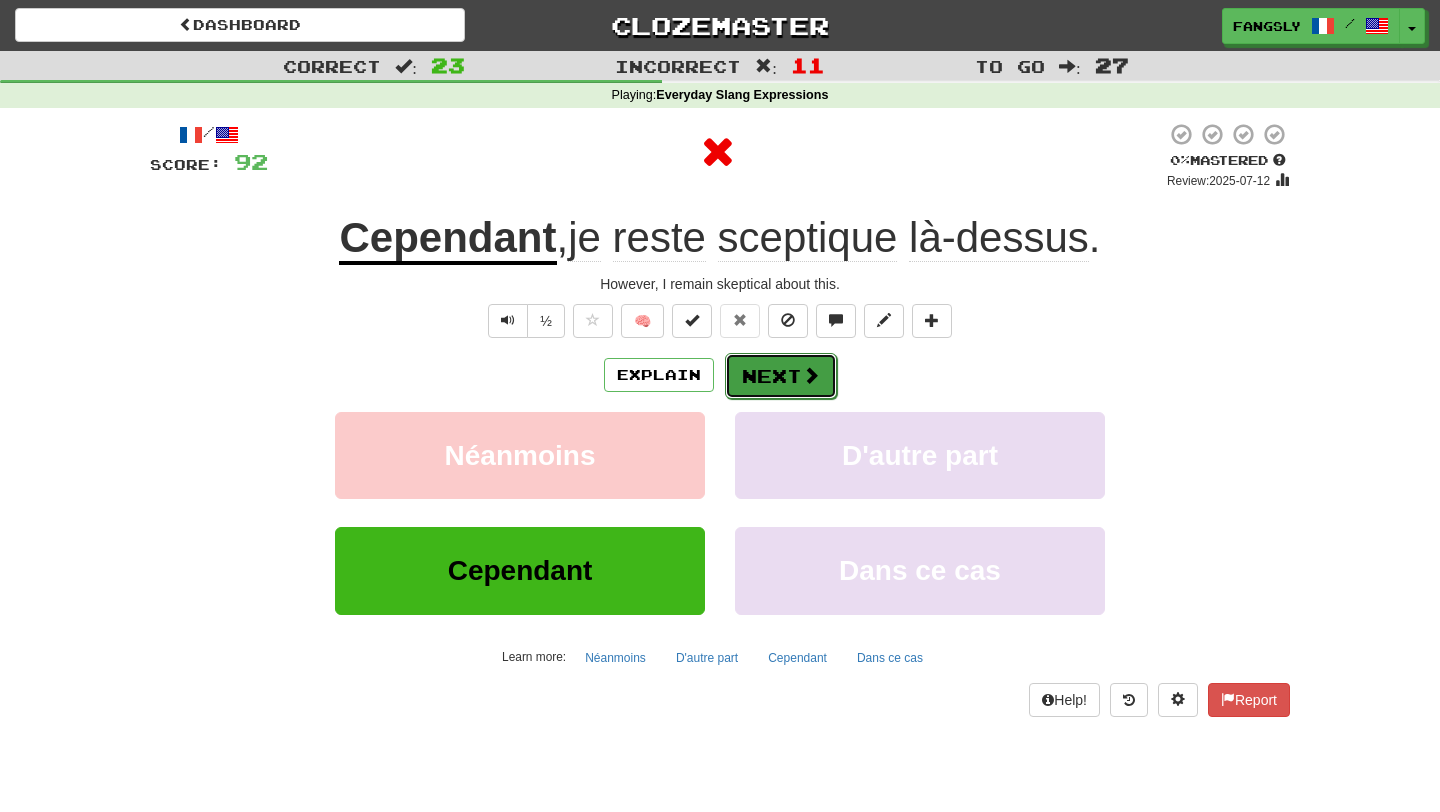 click on "Next" at bounding box center [781, 376] 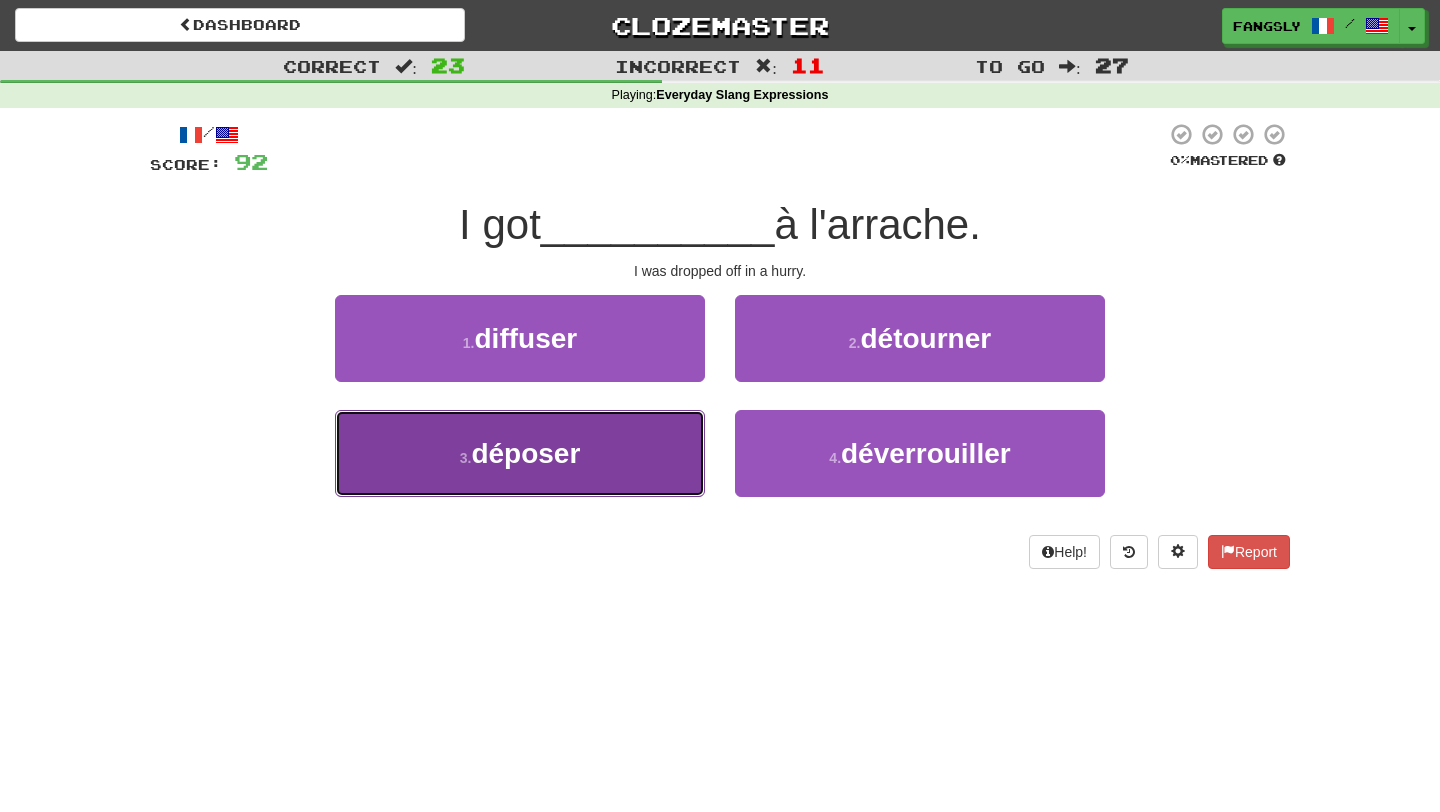 click on "3 .  déposer" at bounding box center [520, 453] 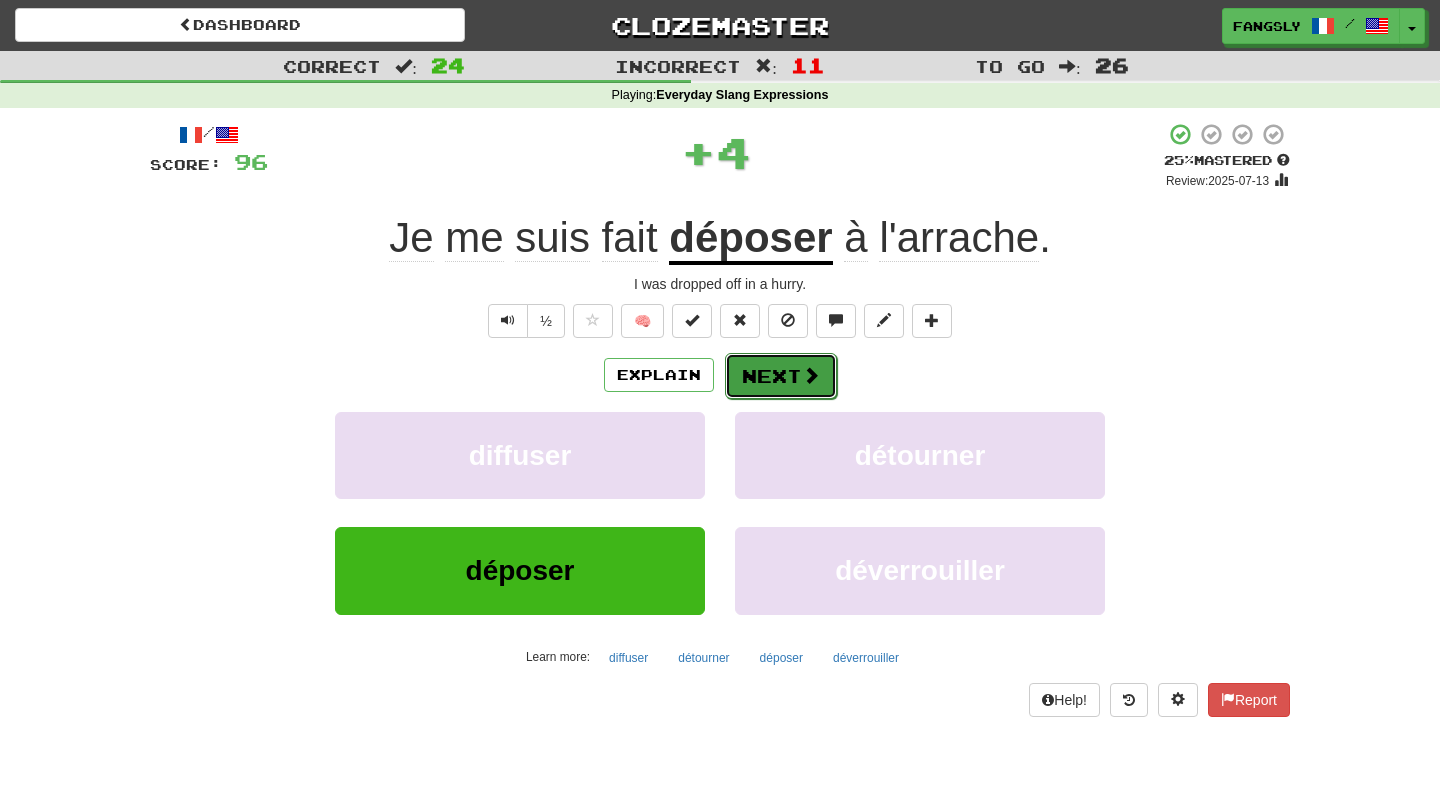 click on "Next" at bounding box center (781, 376) 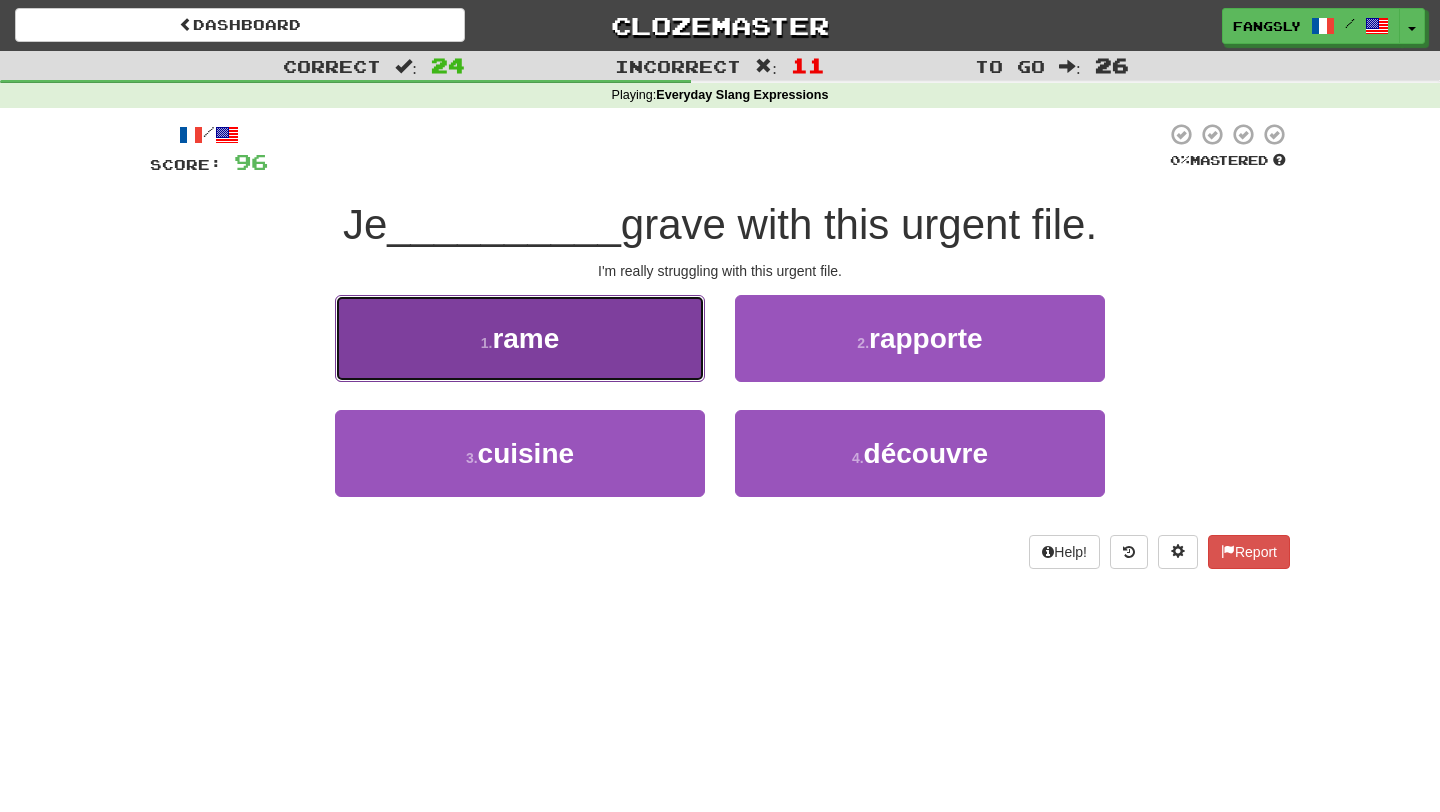 click on "1 .  rame" at bounding box center [520, 338] 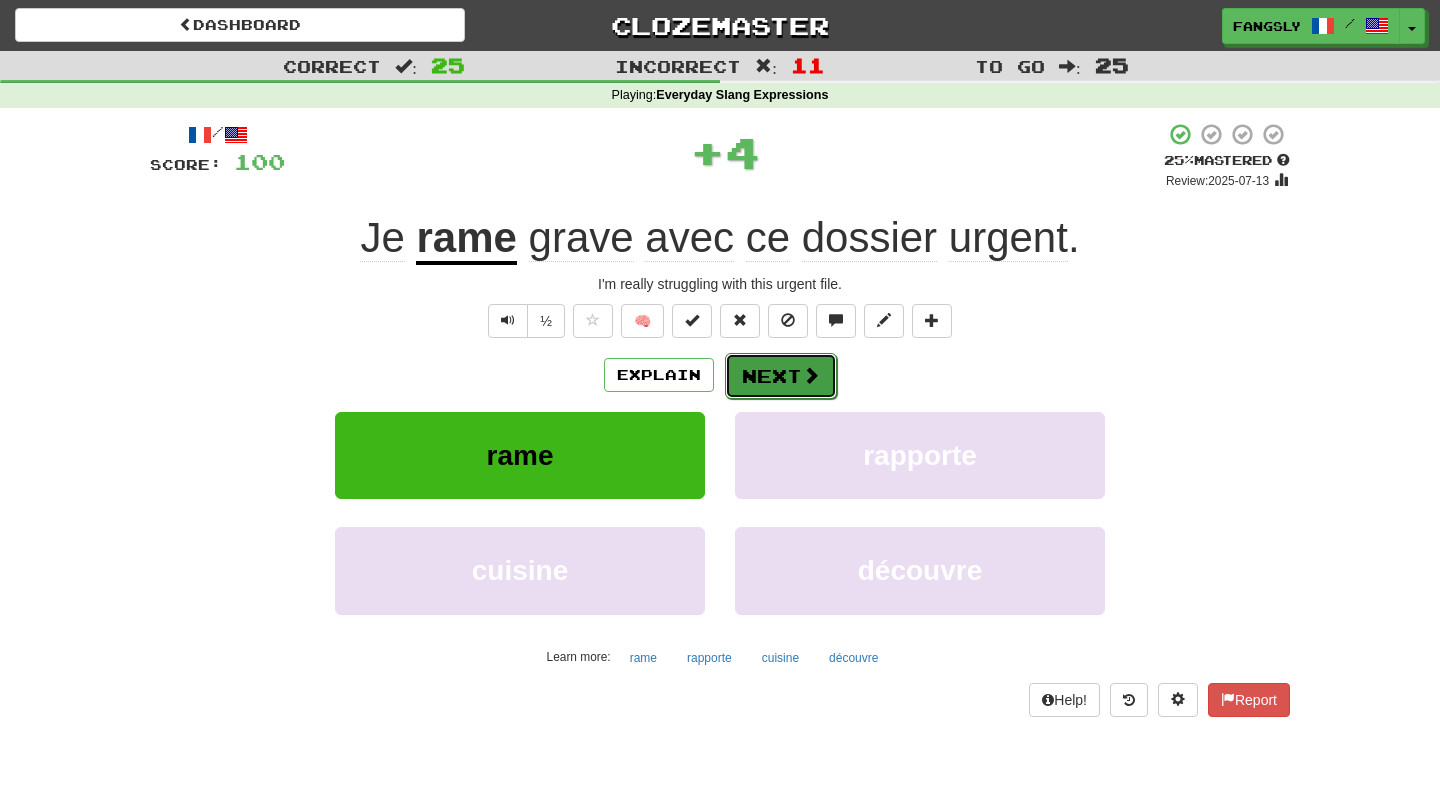 click on "Next" at bounding box center (781, 376) 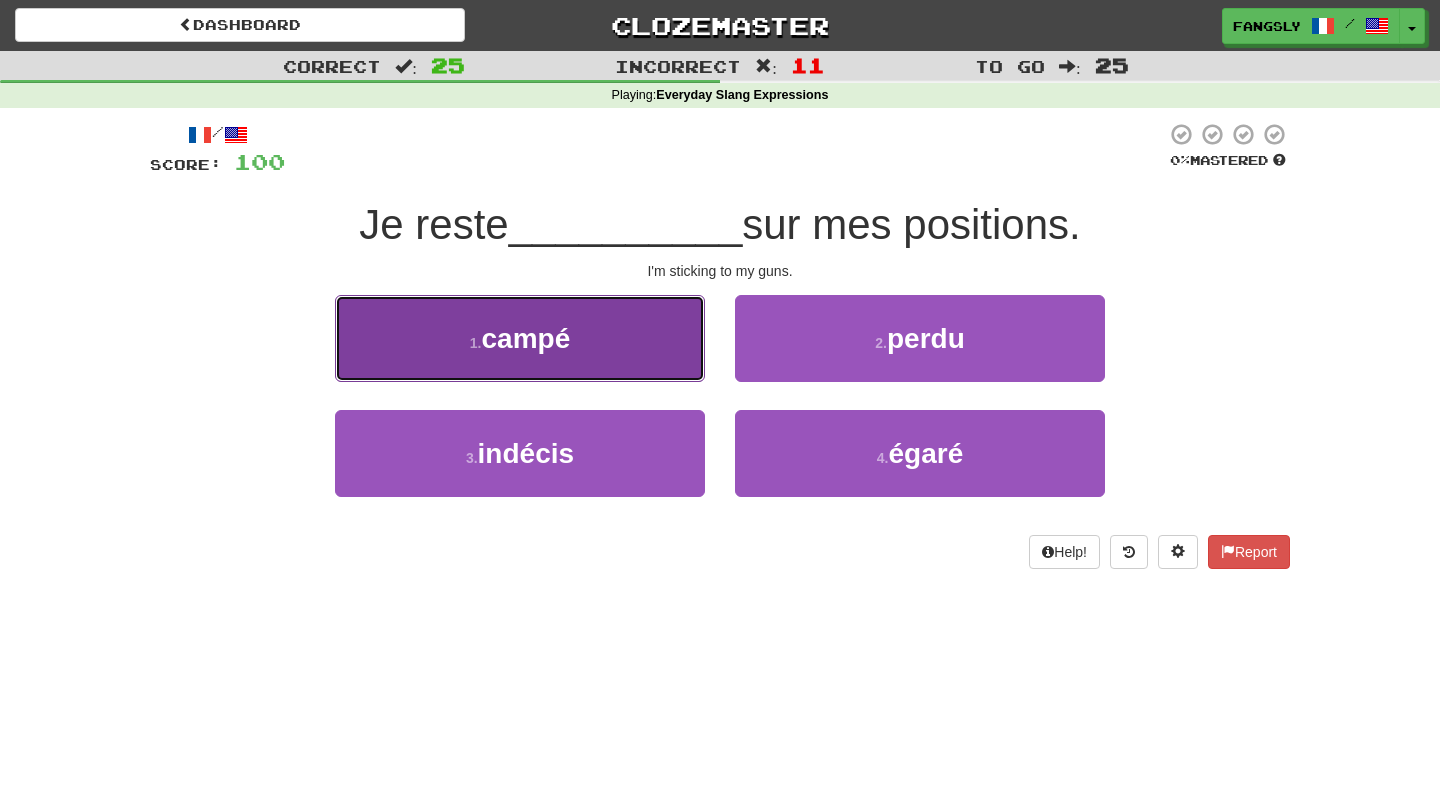 click on "1 .  campé" at bounding box center [520, 338] 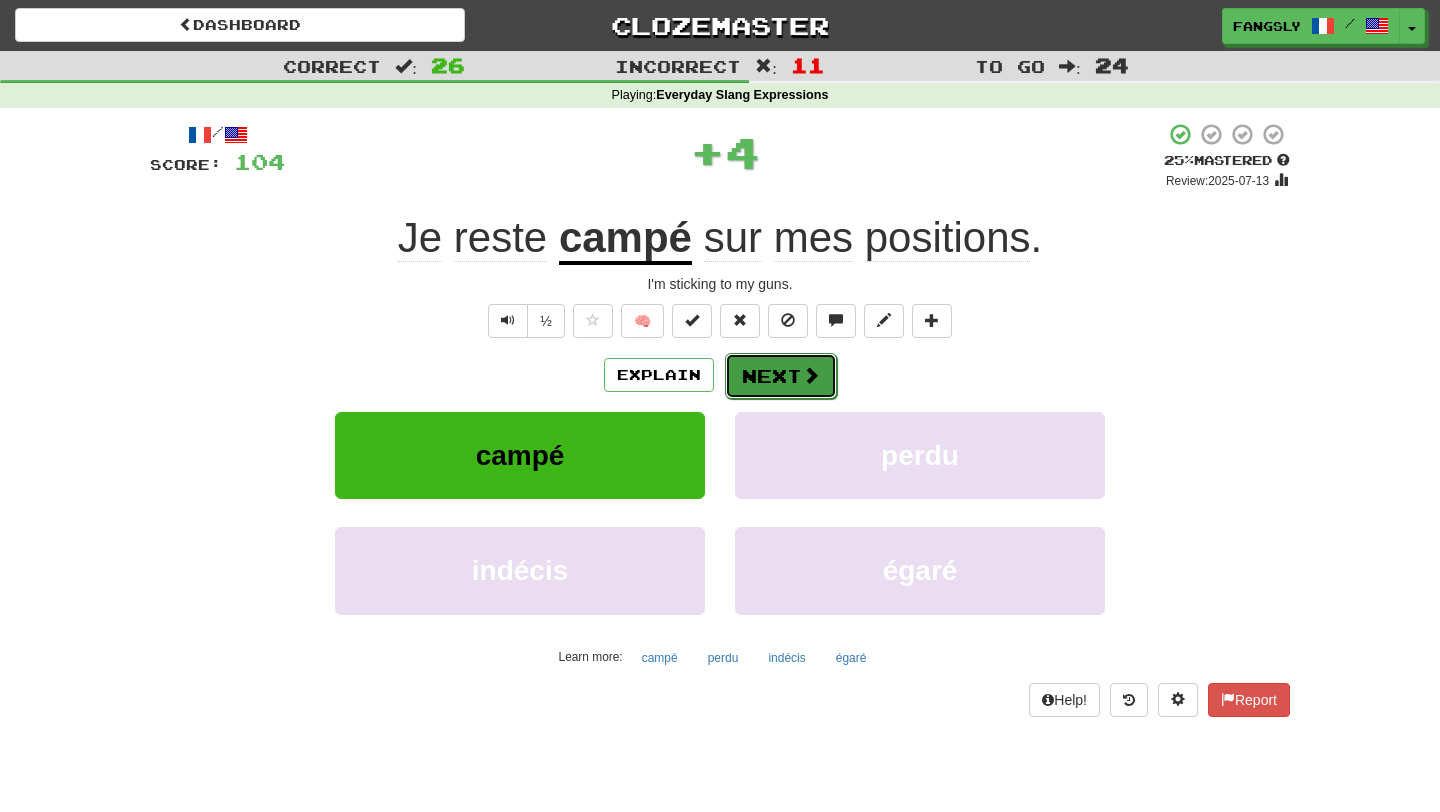 click on "Next" at bounding box center [781, 376] 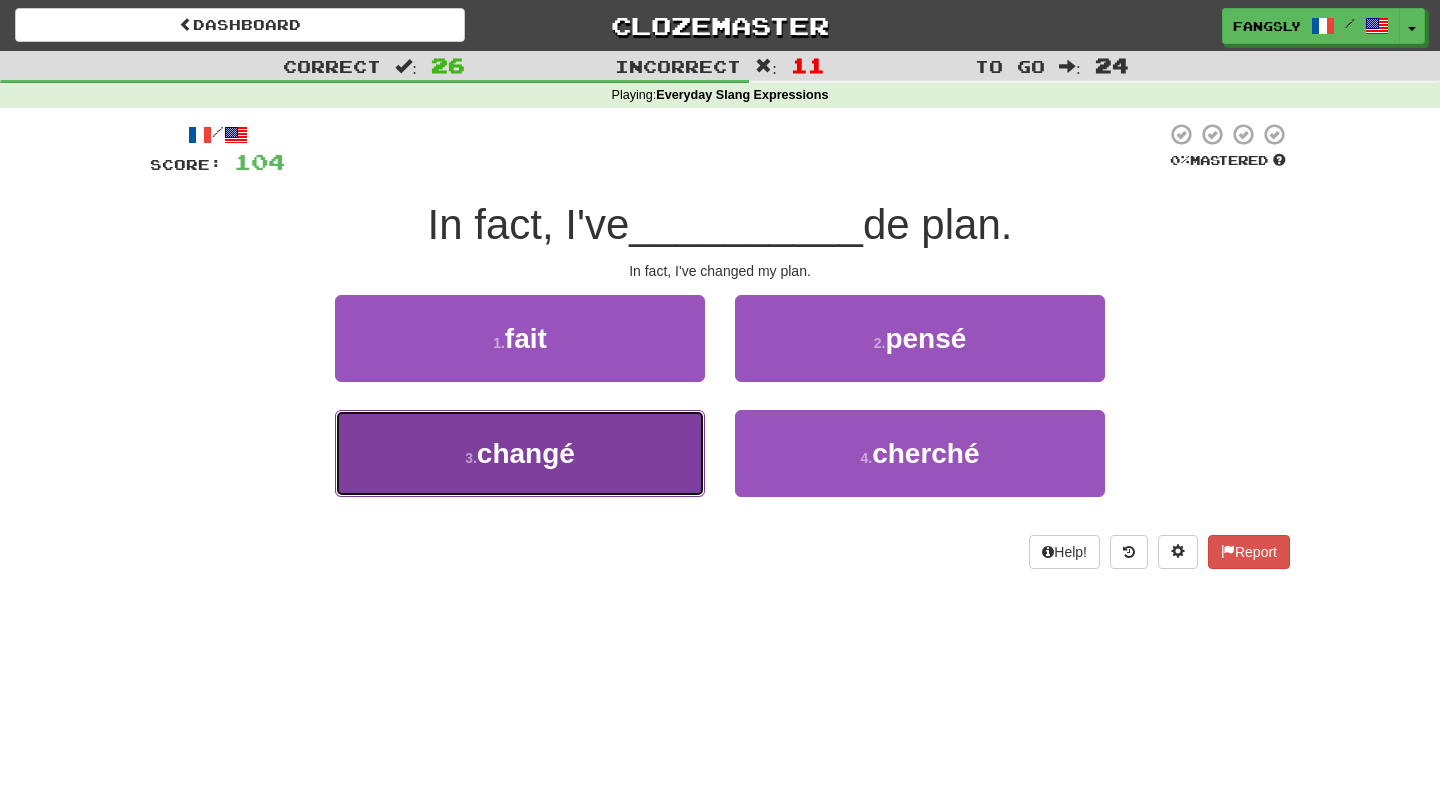 click on "3 .  changé" at bounding box center (520, 453) 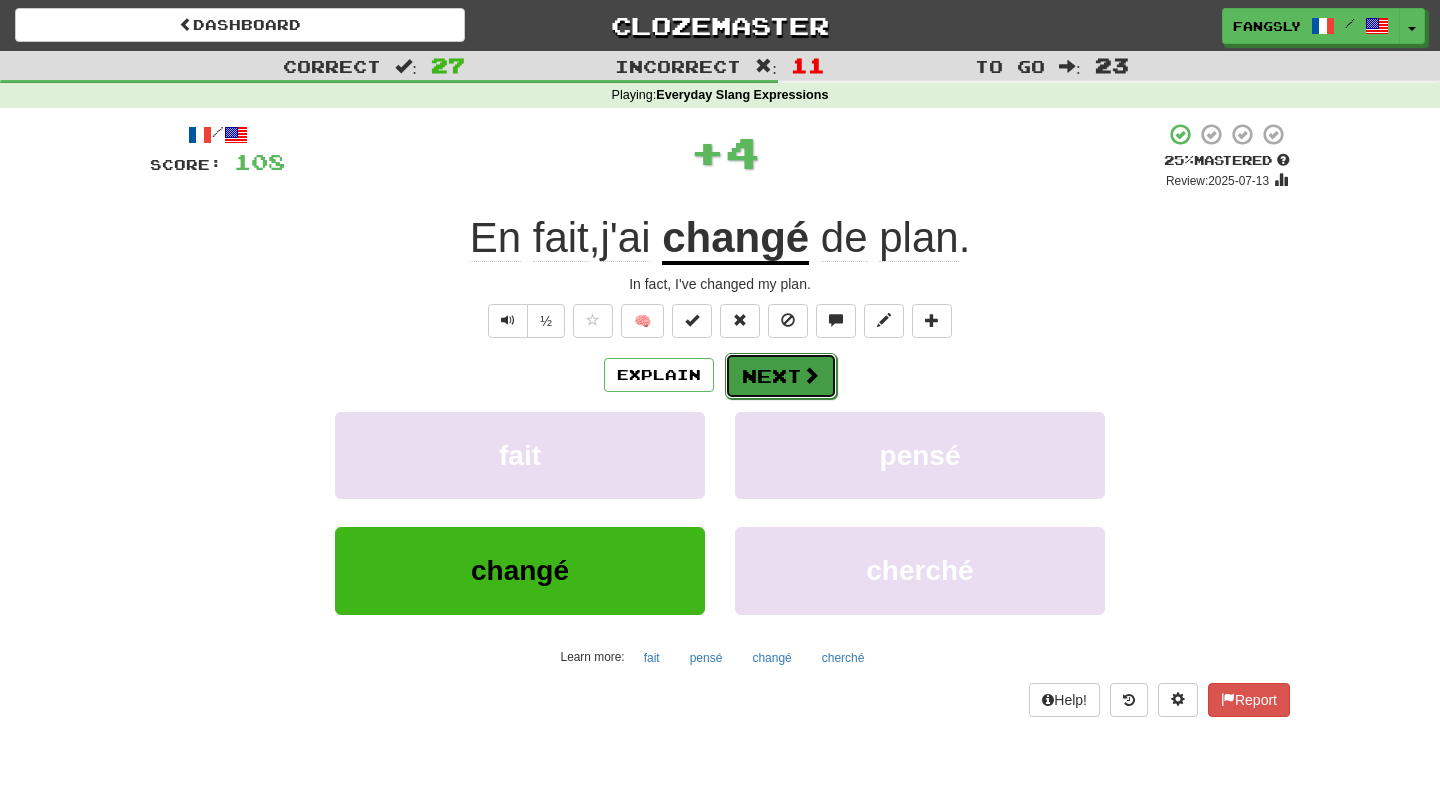 click on "Next" at bounding box center [781, 376] 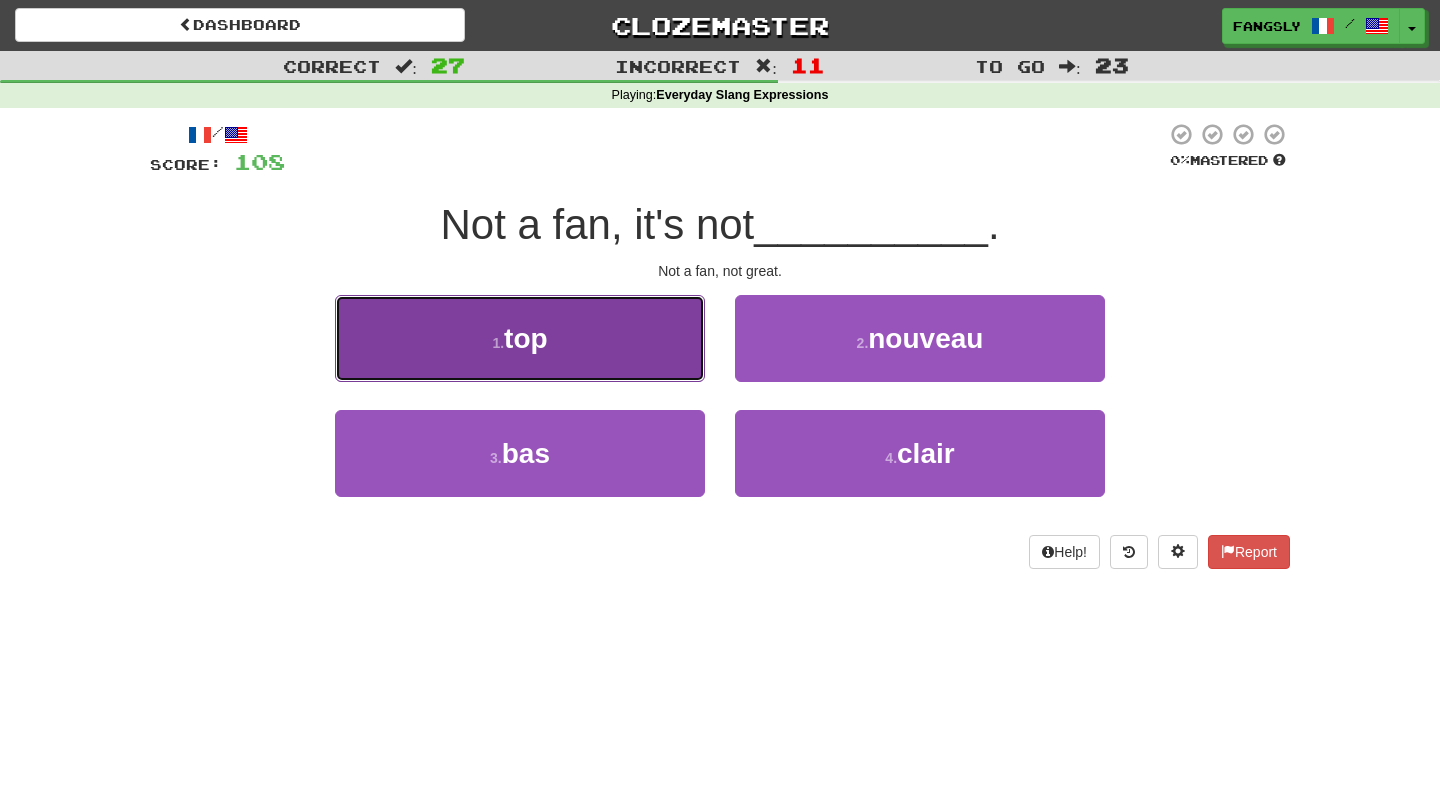 click on "1 .  top" at bounding box center [520, 338] 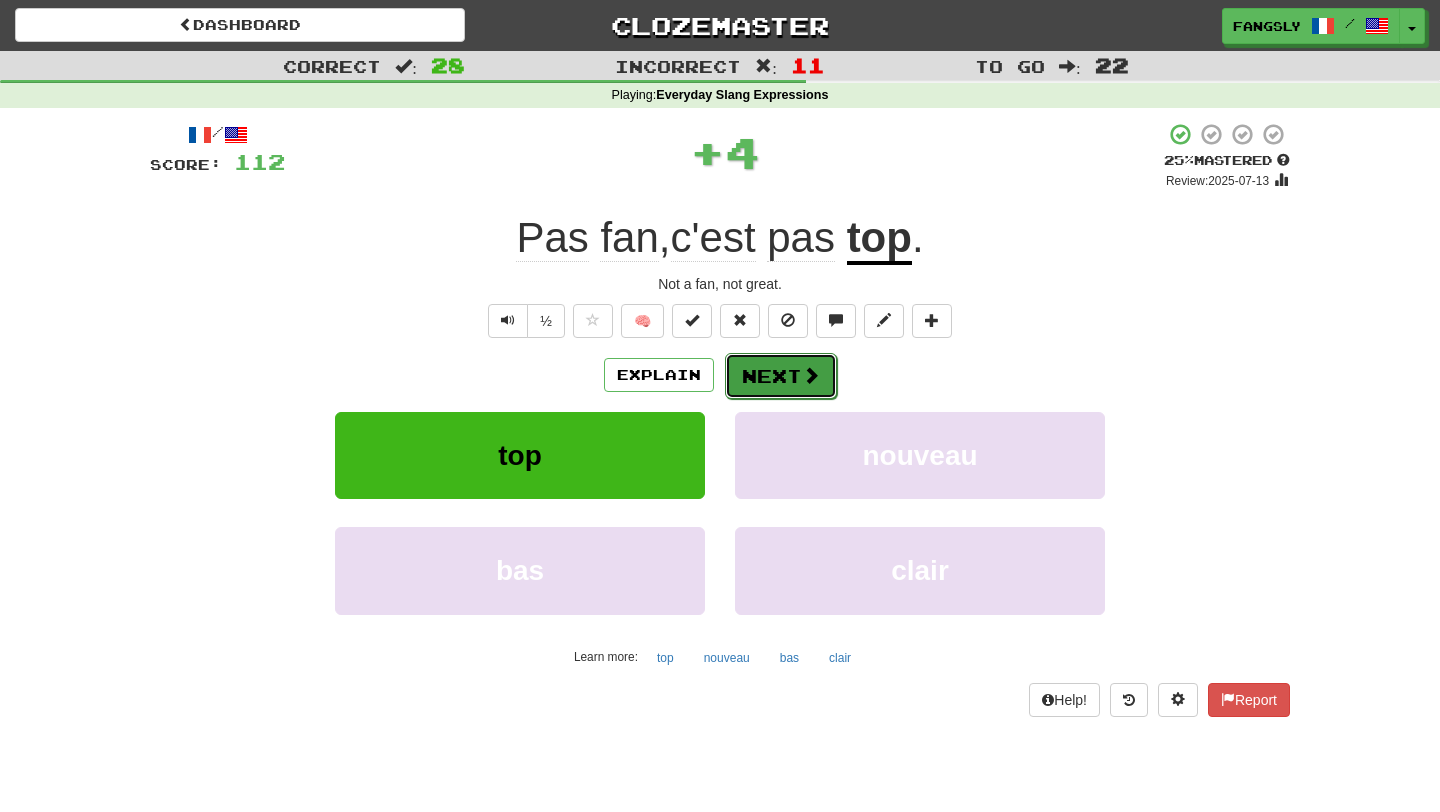 click on "Next" at bounding box center [781, 376] 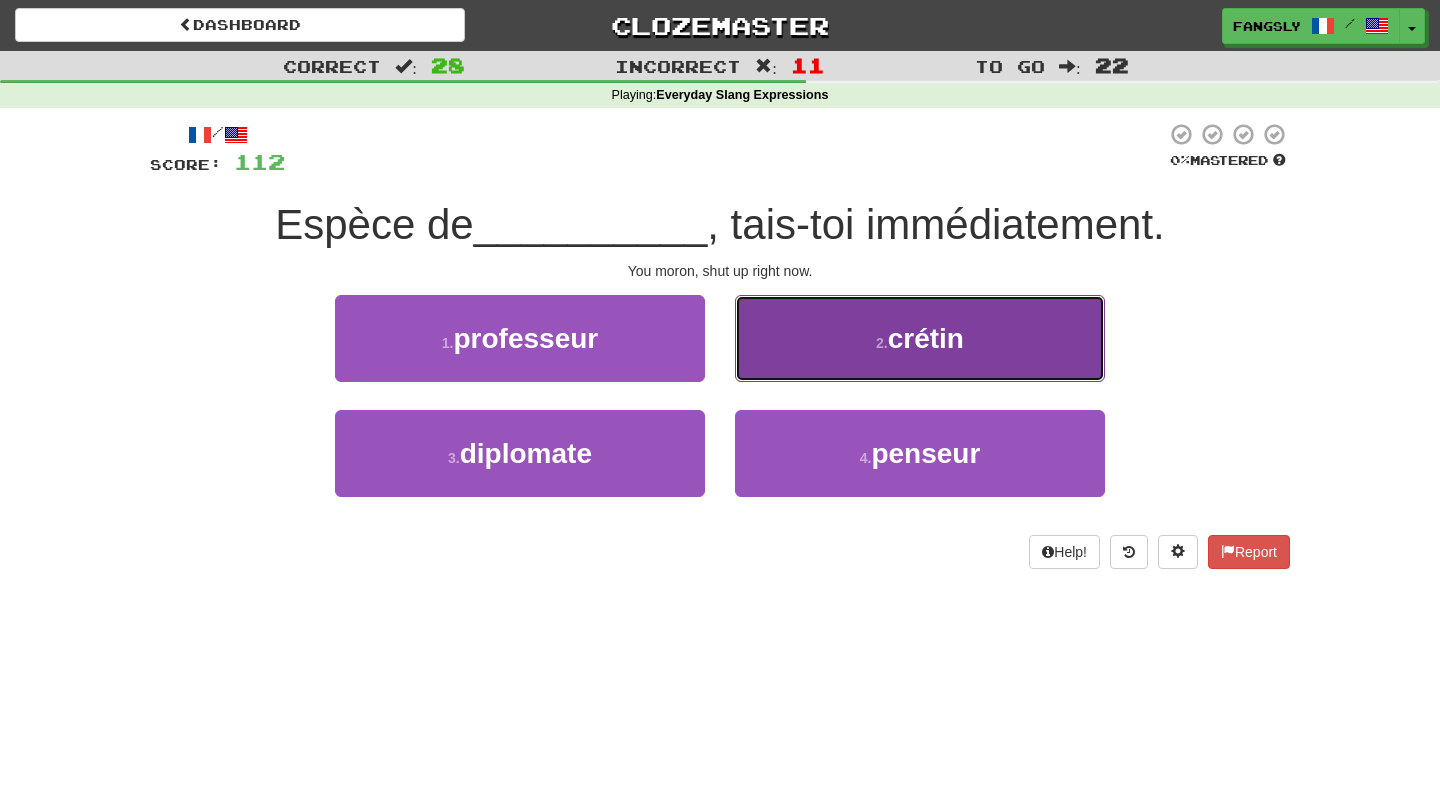 click on "2 .  crétin" at bounding box center (920, 338) 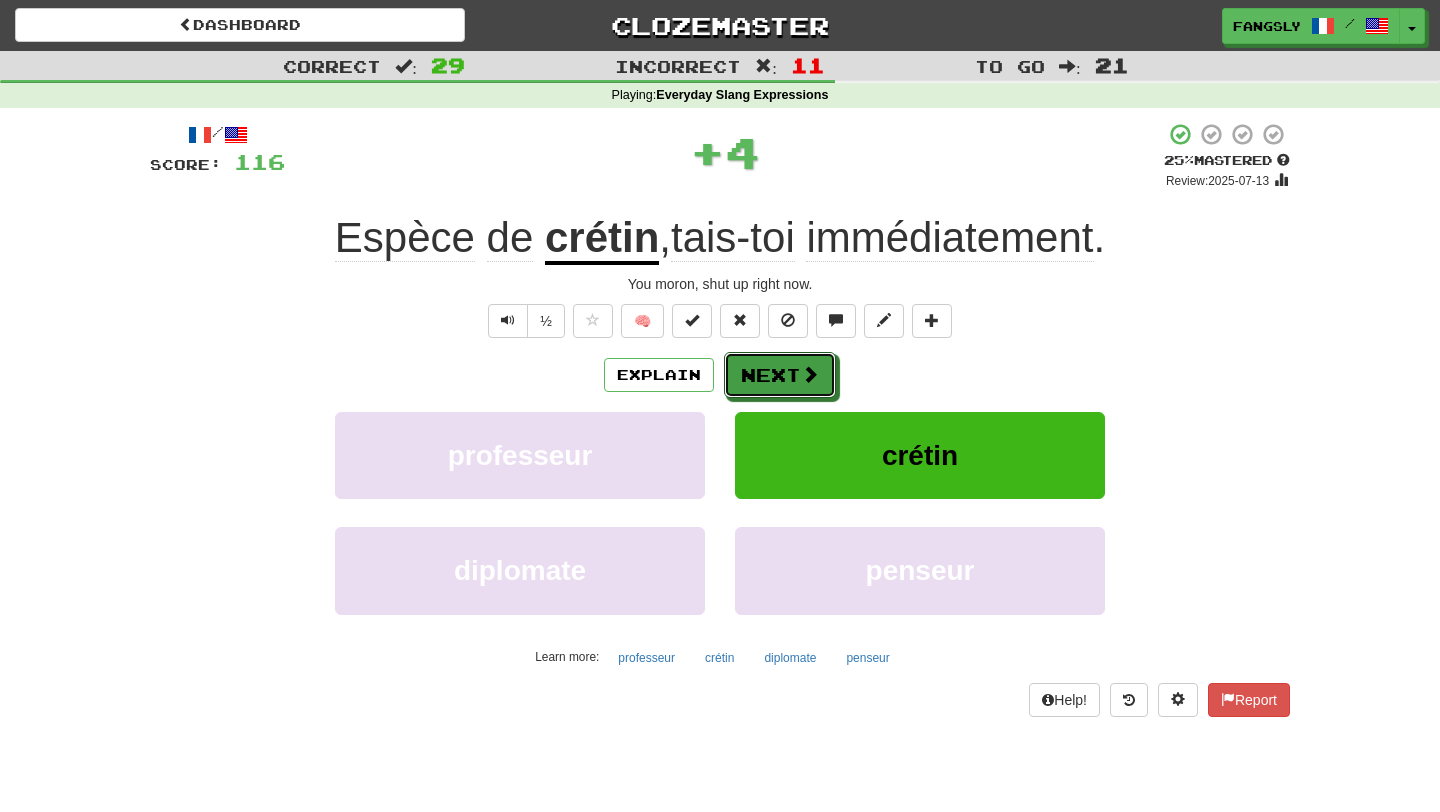 click on "Next" at bounding box center [780, 375] 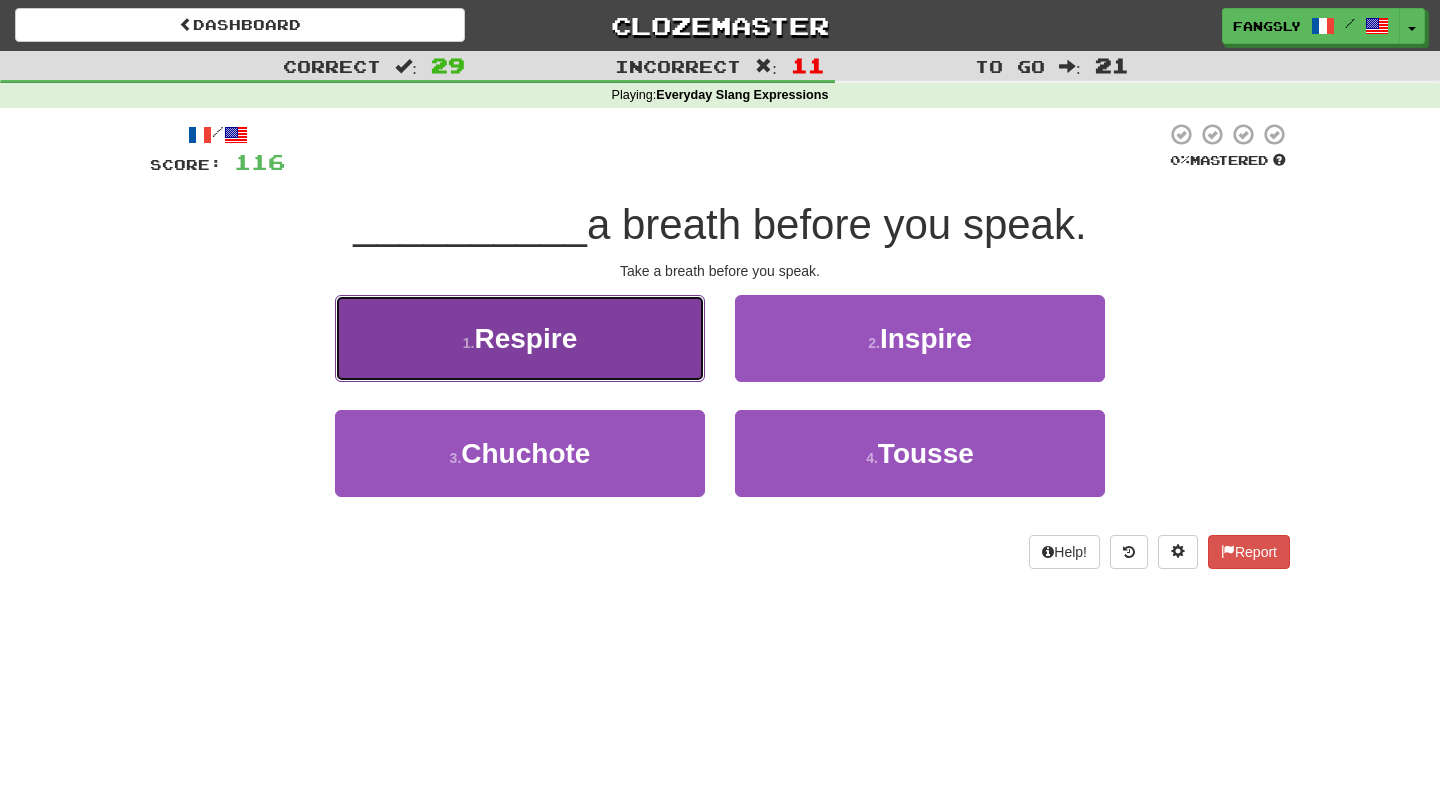 click on "1 .  Respire" at bounding box center (520, 338) 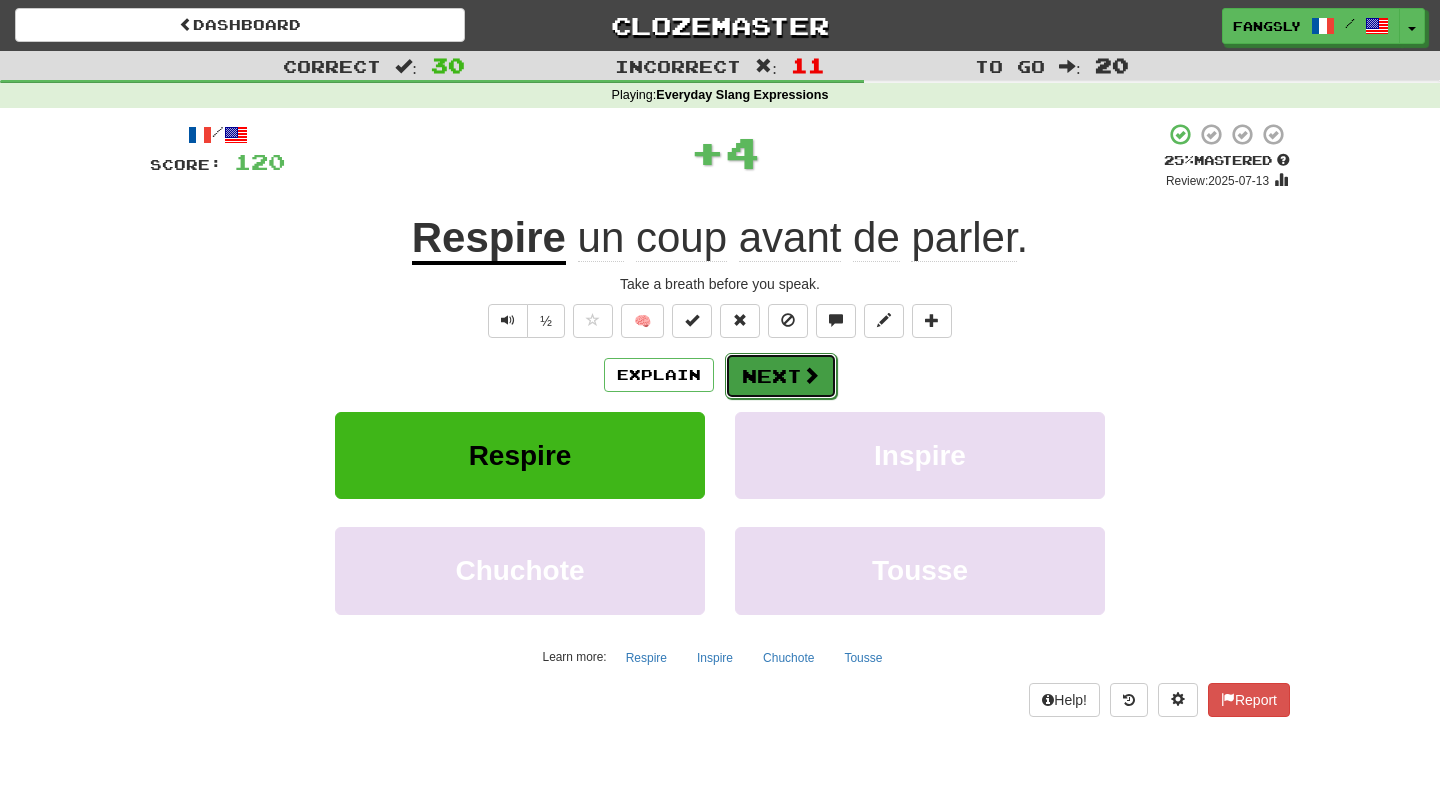 click on "Next" at bounding box center (781, 376) 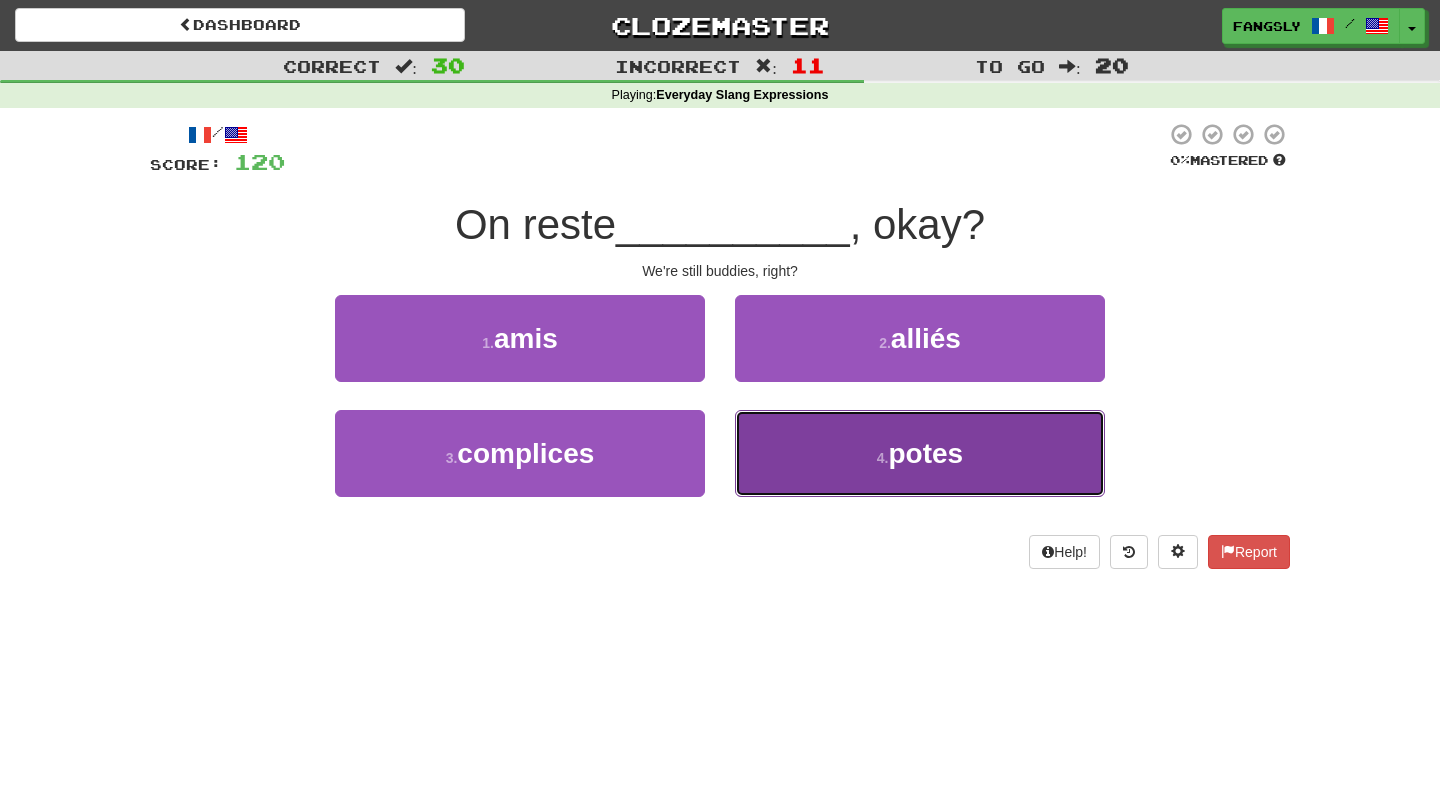 click on "4 .  potes" at bounding box center (920, 453) 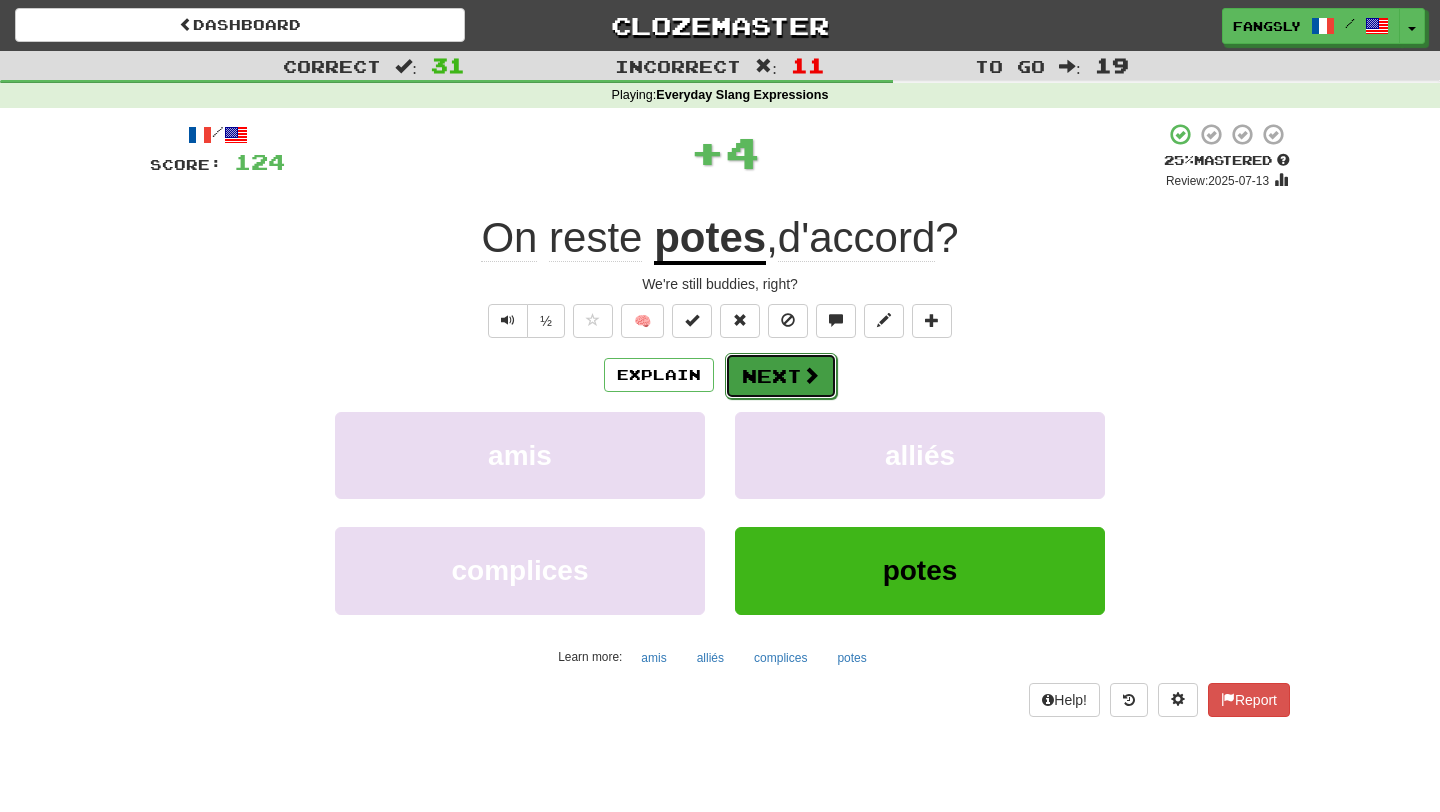 click on "Next" at bounding box center [781, 376] 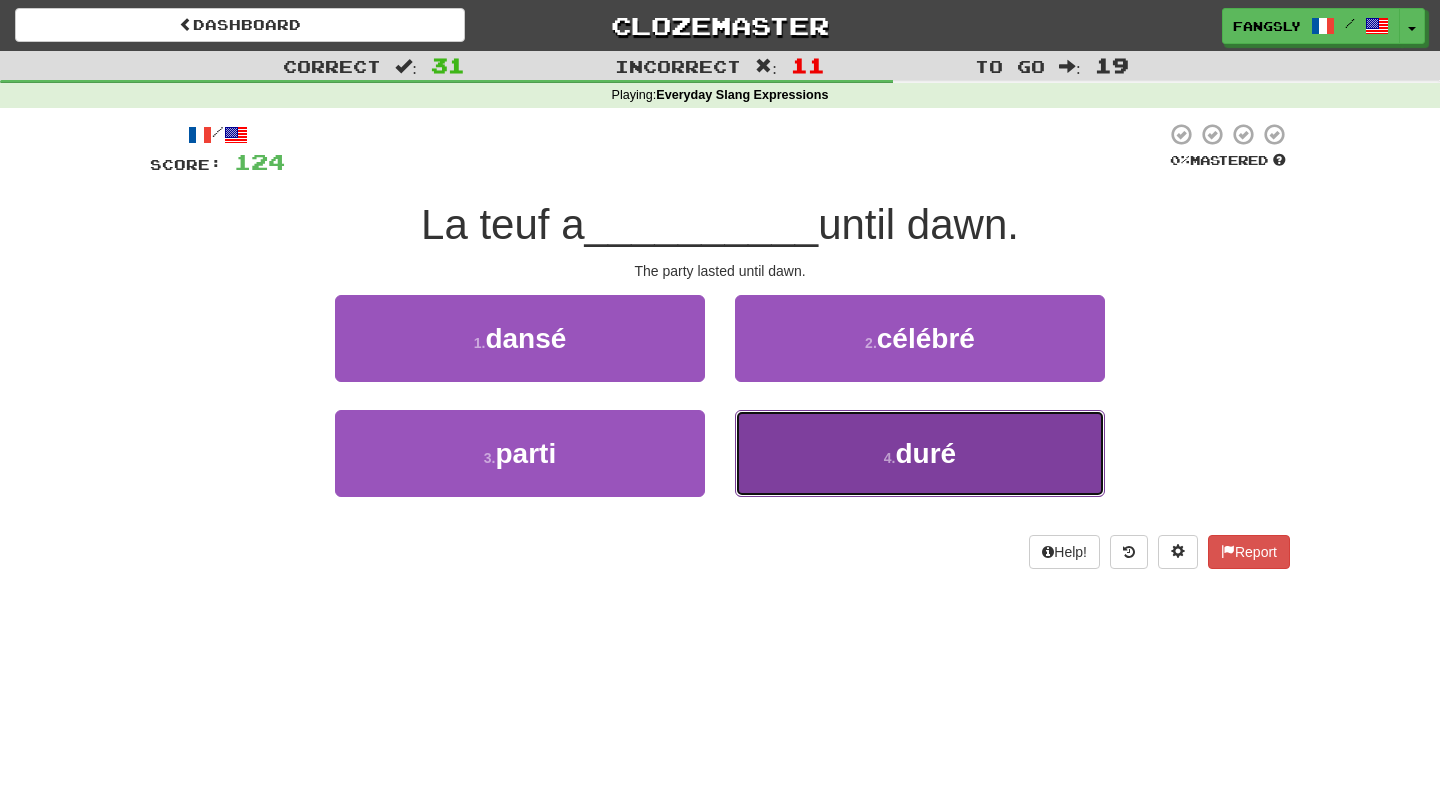 click on "4 .  duré" at bounding box center (920, 453) 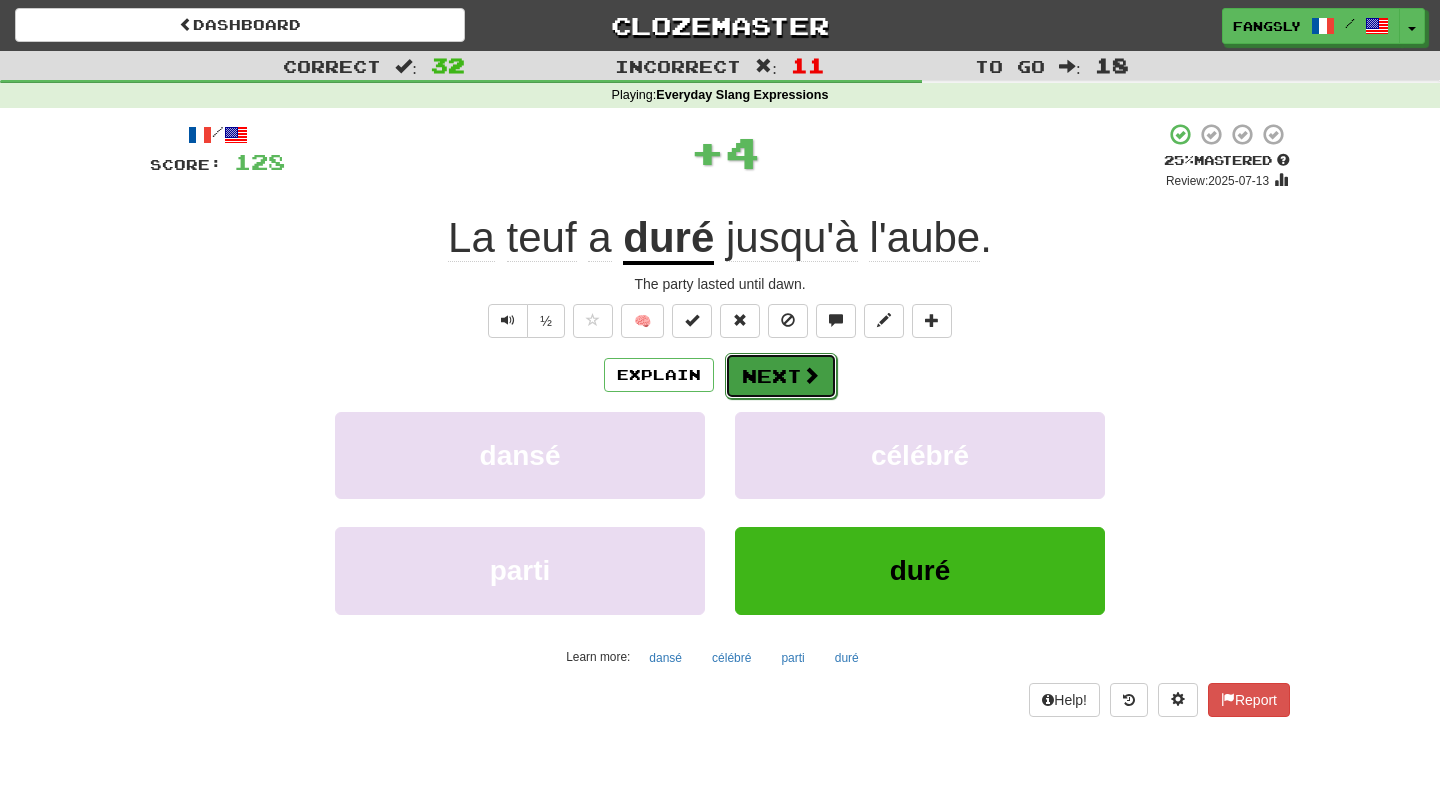click on "Next" at bounding box center (781, 376) 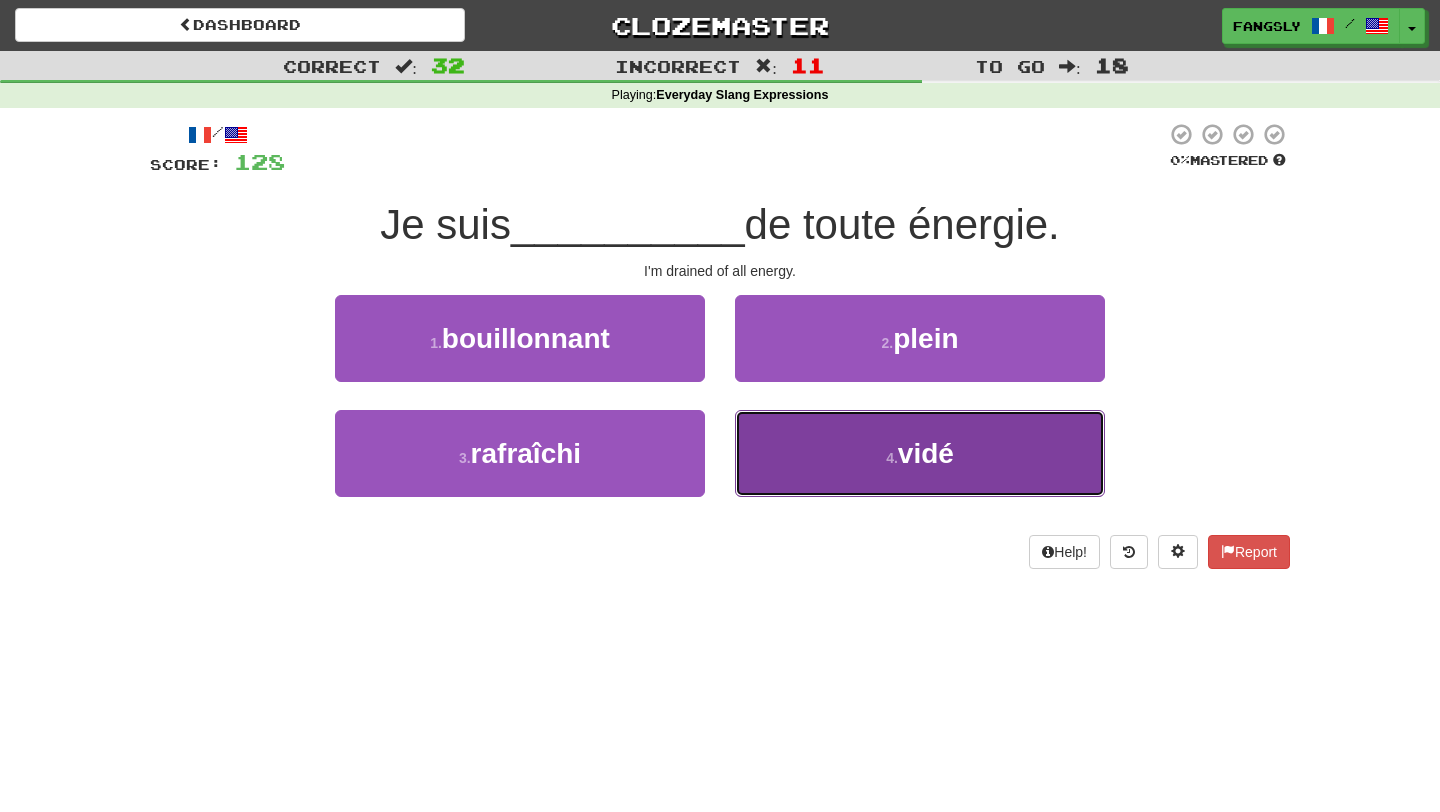 click on "4 .  vidé" at bounding box center [920, 453] 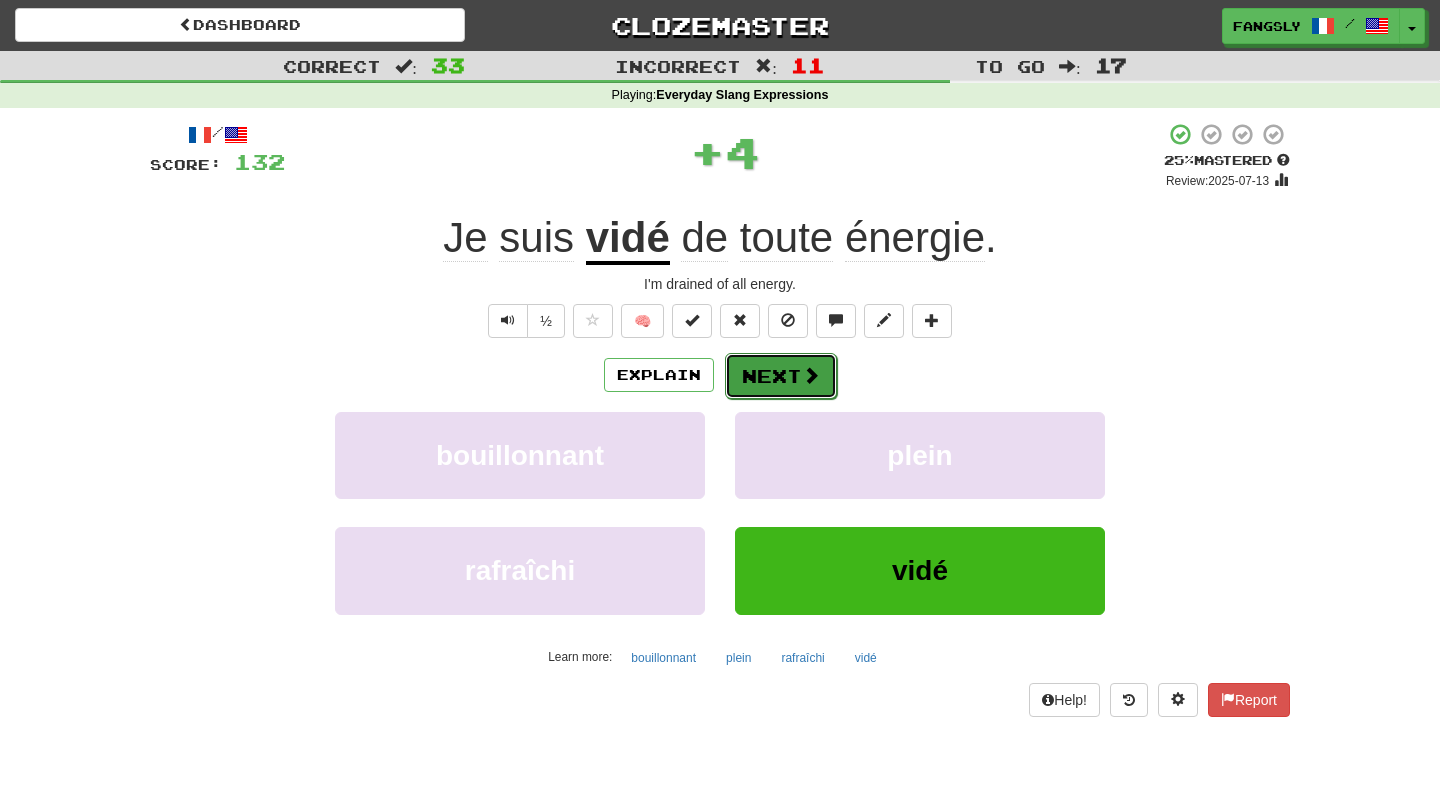 click on "Next" at bounding box center (781, 376) 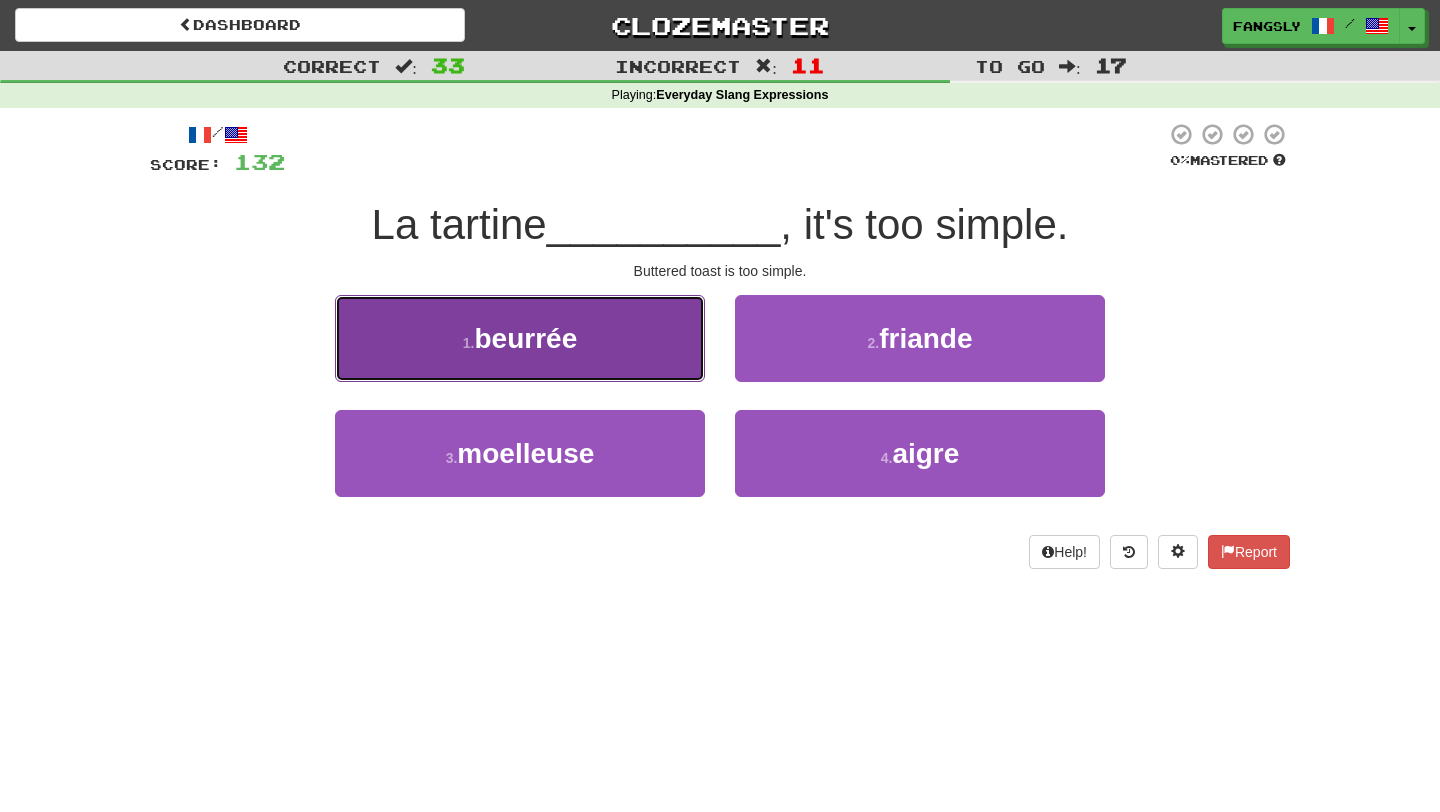 click on "1 .  beurrée" at bounding box center (520, 338) 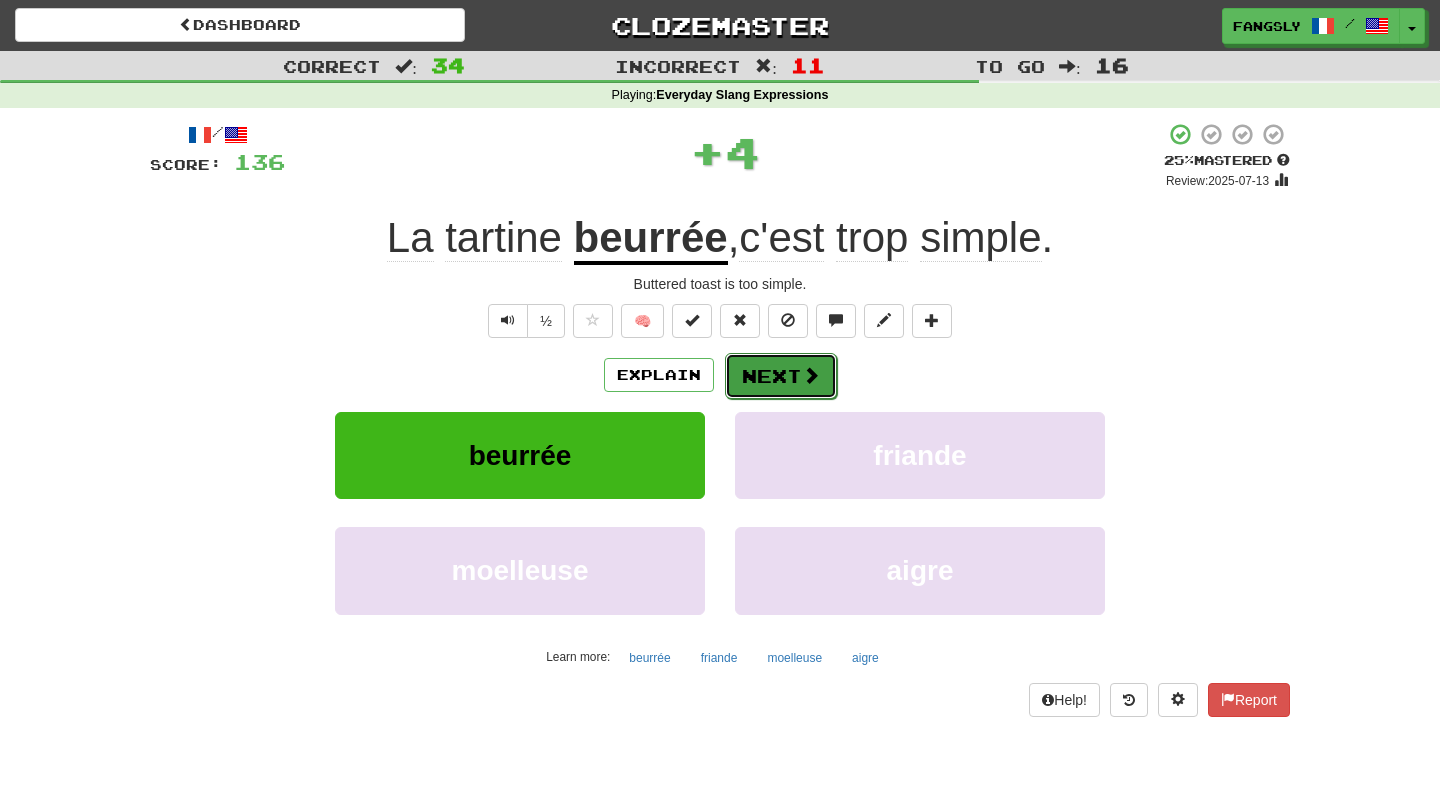 click on "Next" at bounding box center (781, 376) 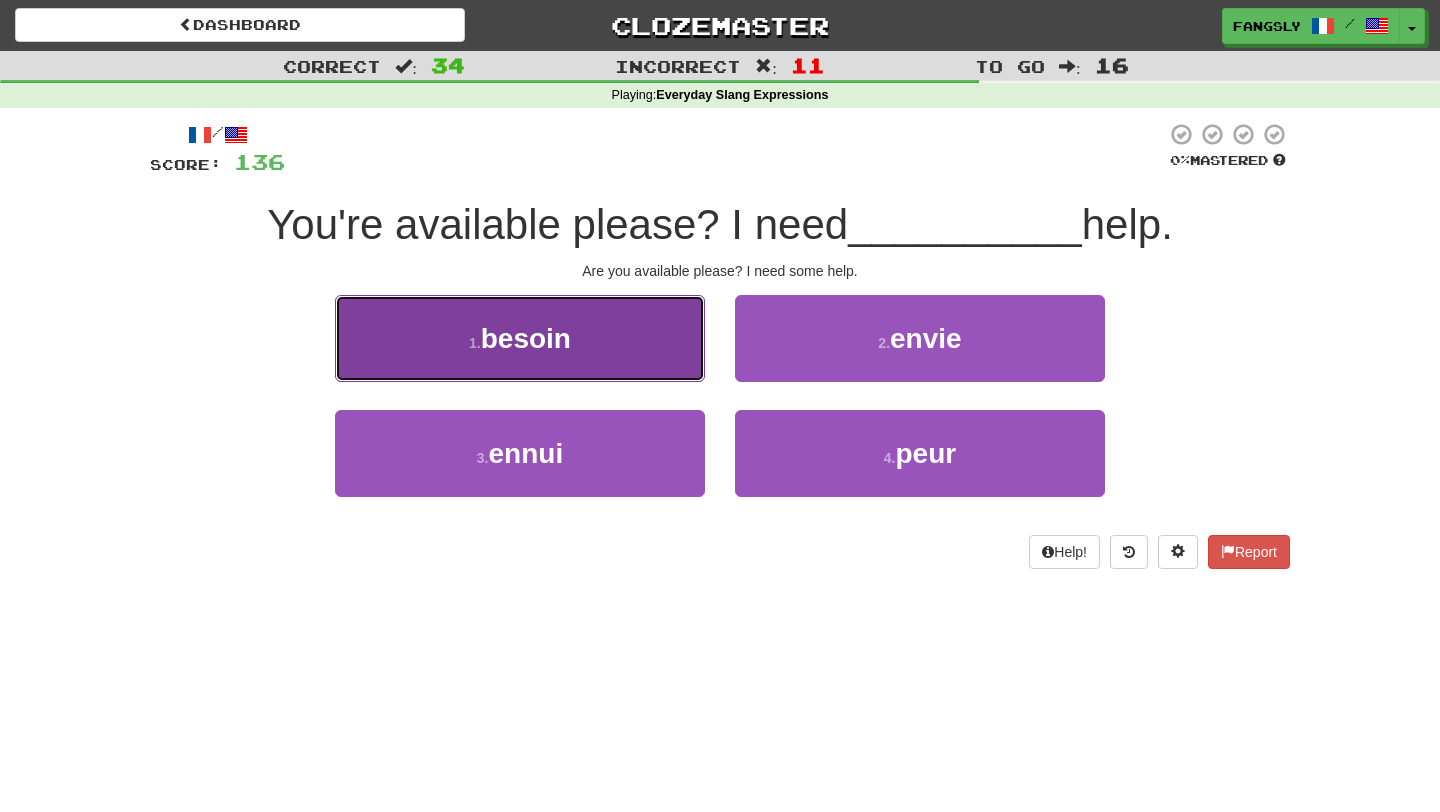 click on "1 .  besoin" at bounding box center (520, 338) 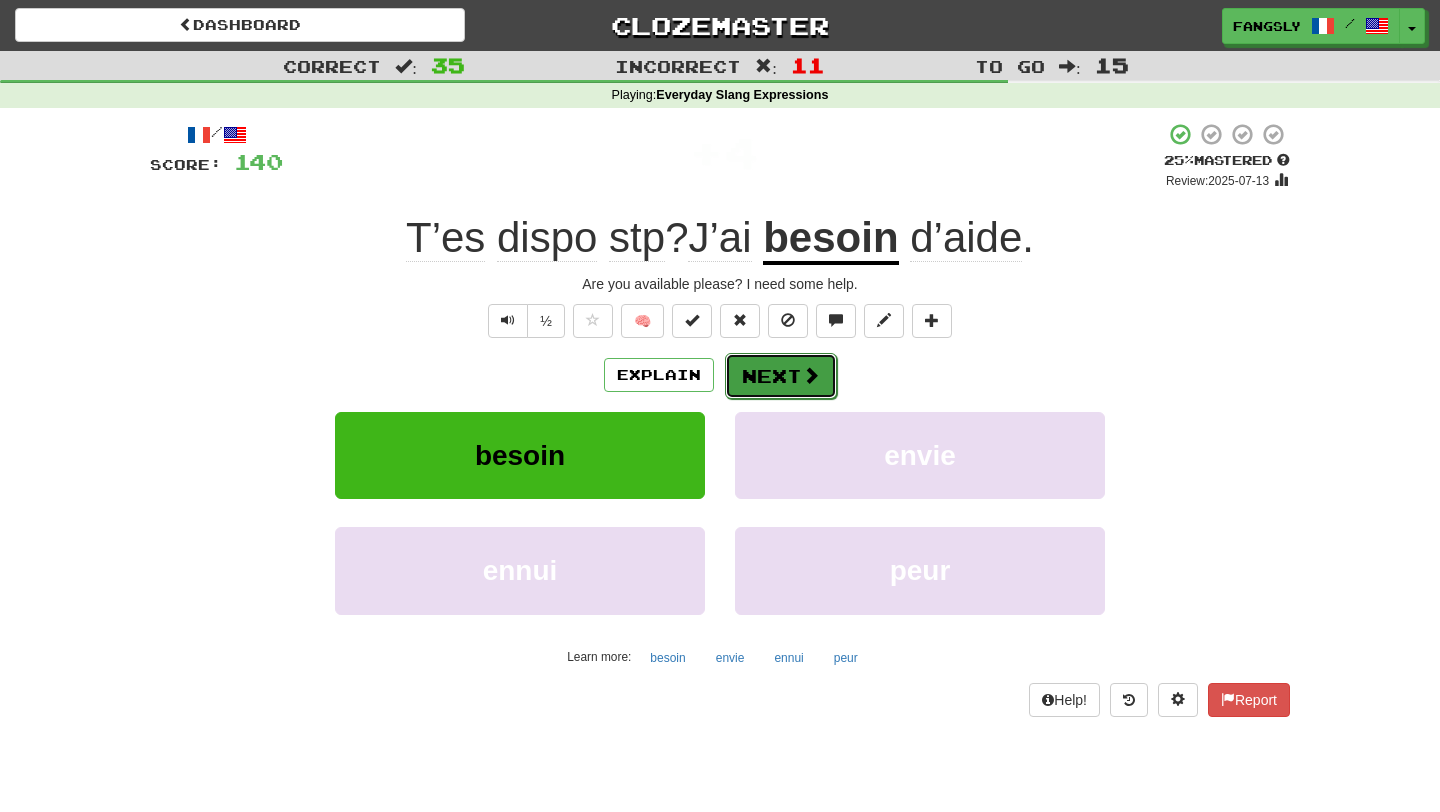 click on "Next" at bounding box center [781, 376] 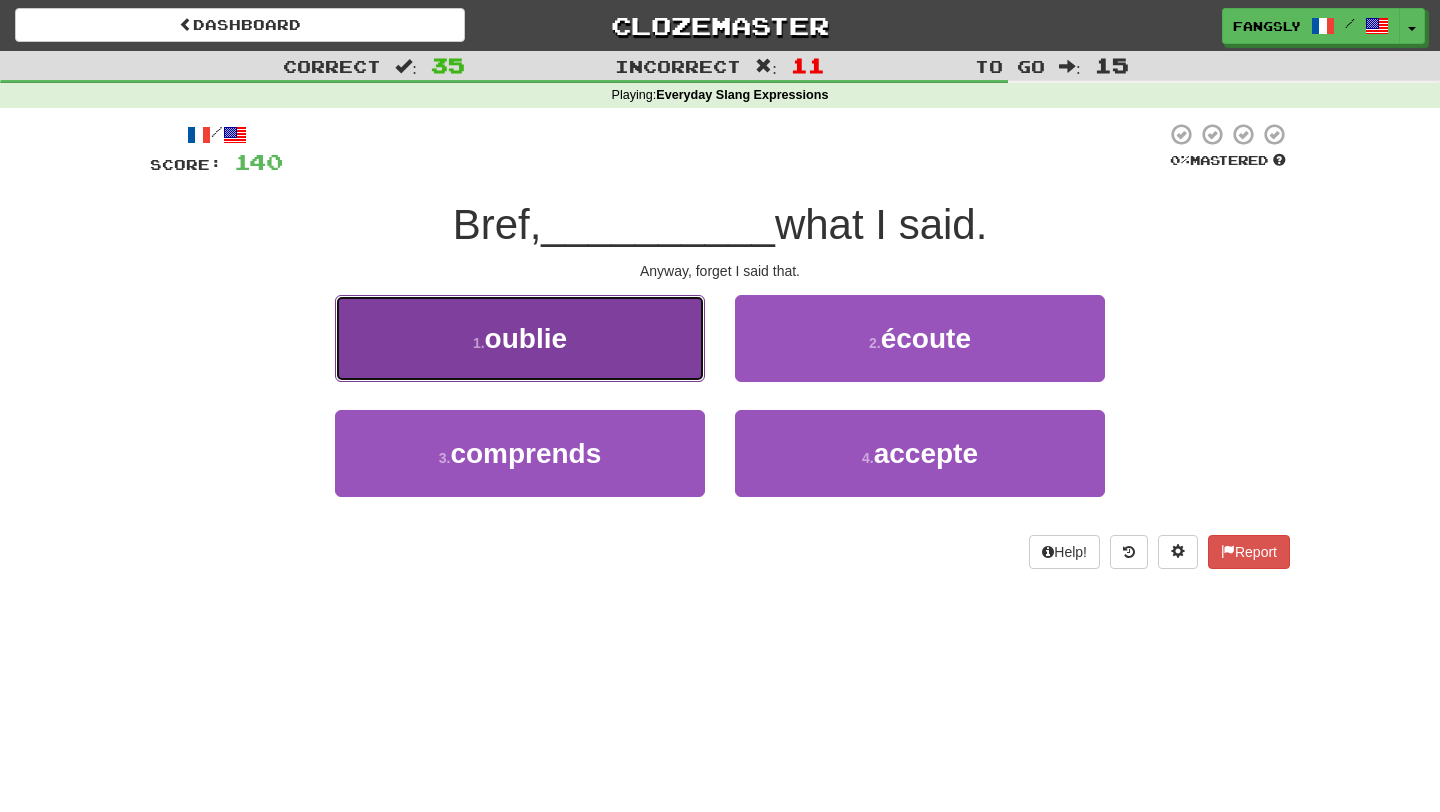 click on "1 .  oublie" at bounding box center [520, 338] 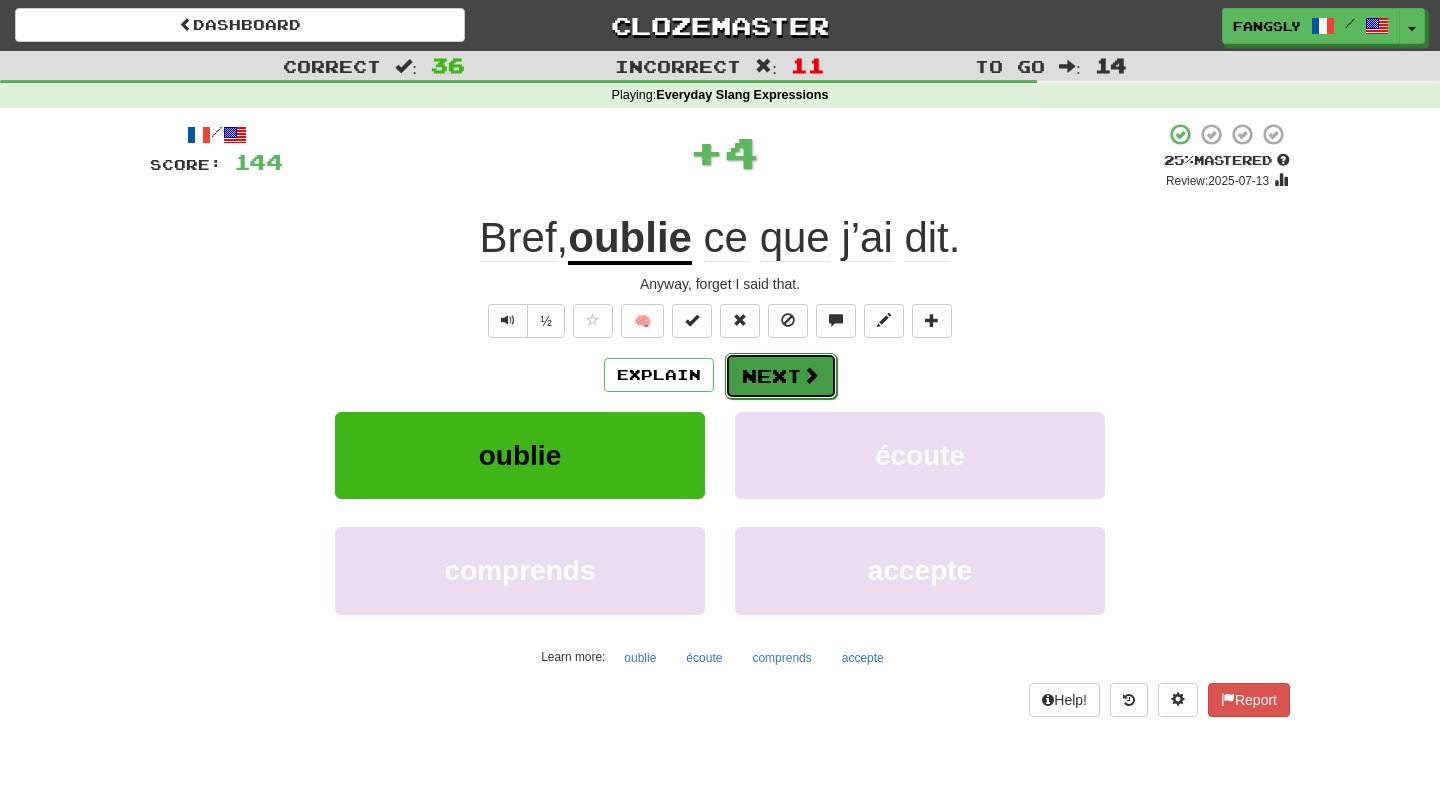 click at bounding box center (811, 375) 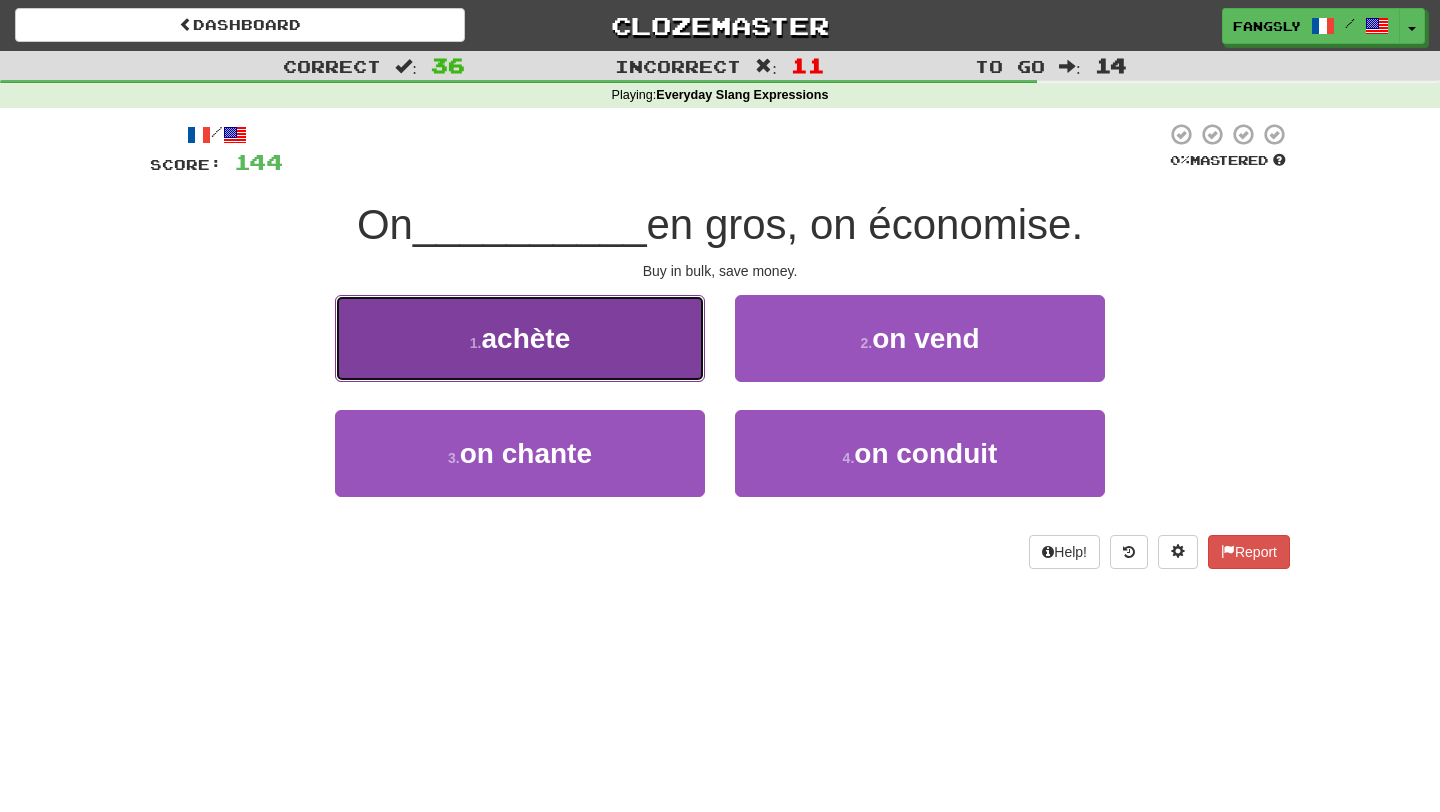 click on "1 .  achète" at bounding box center [520, 338] 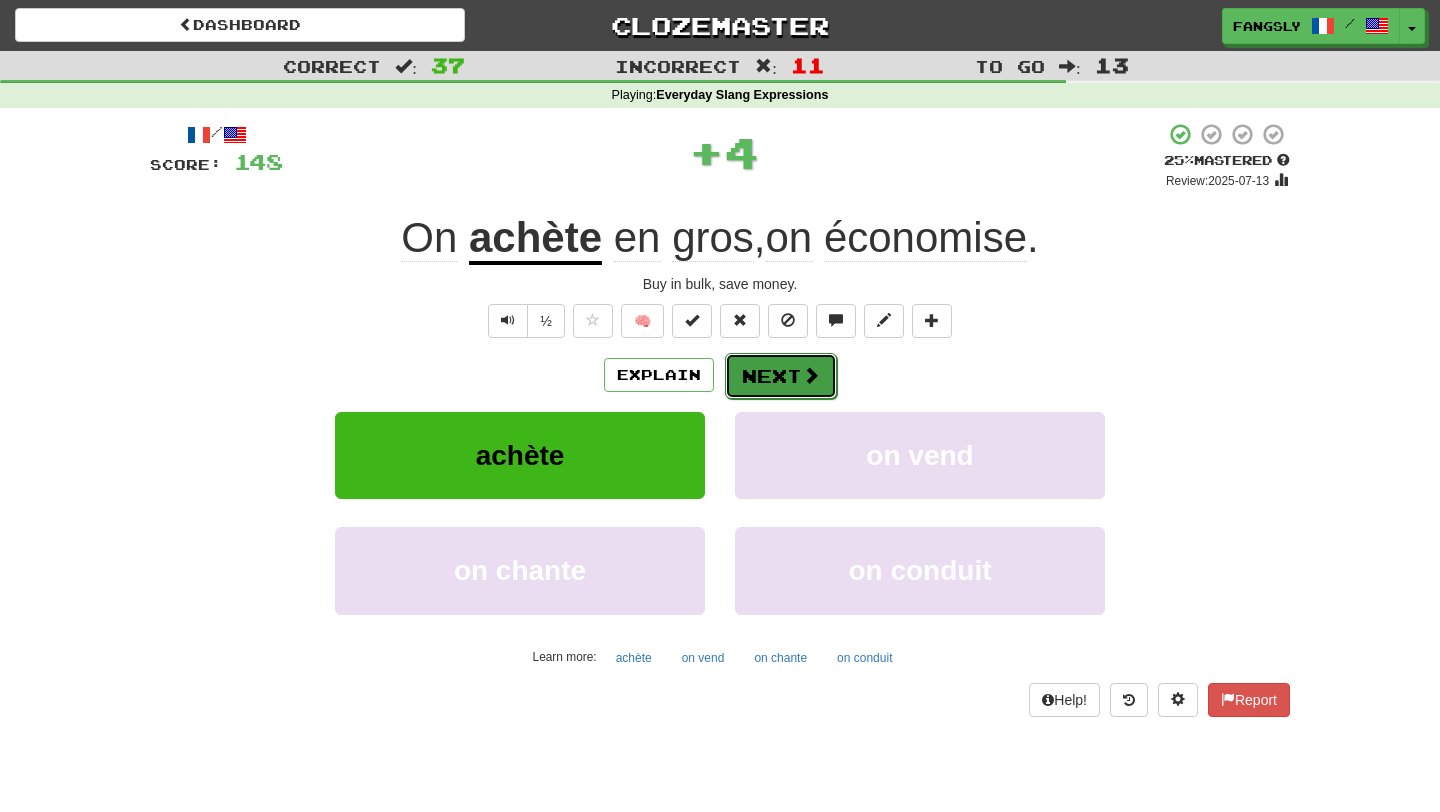 click at bounding box center (811, 375) 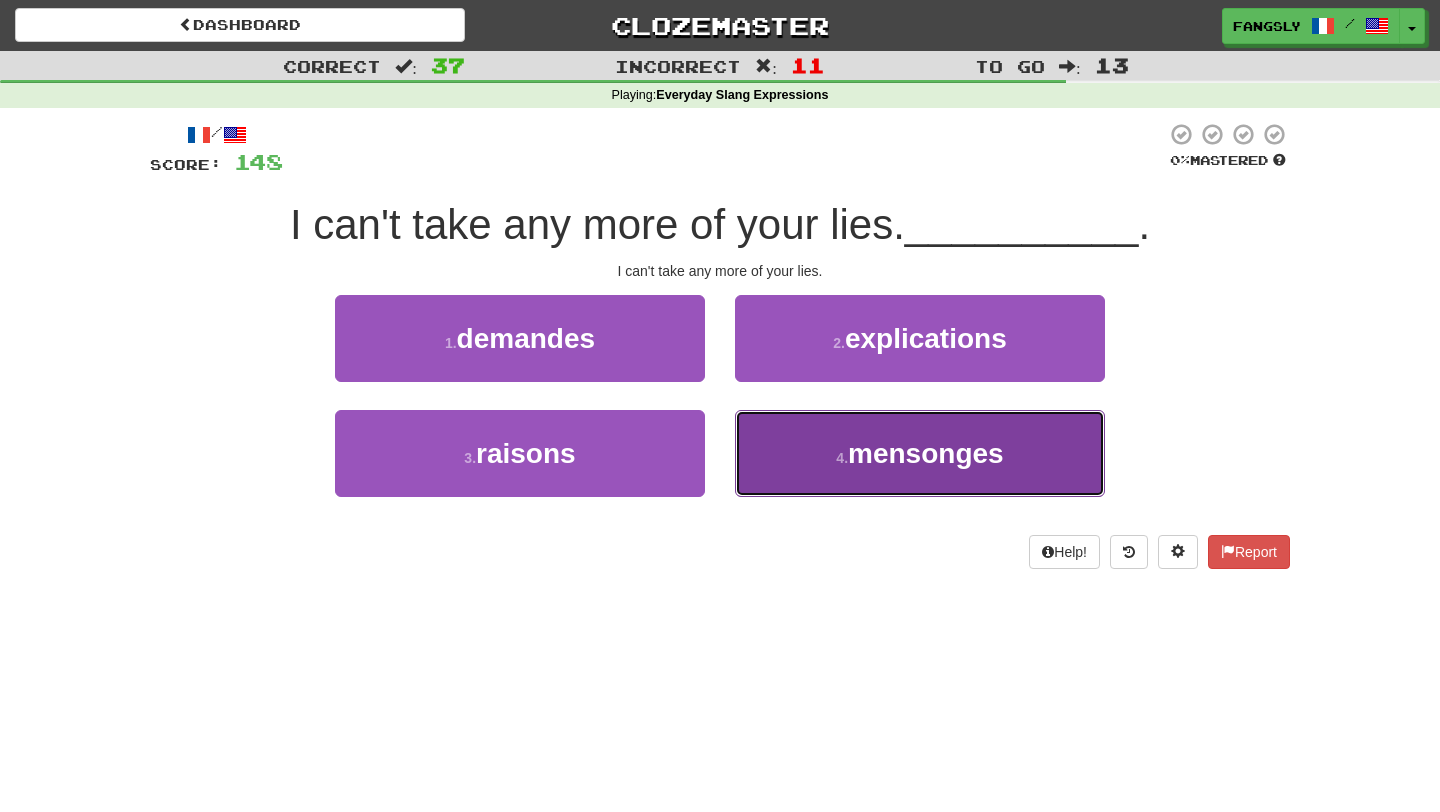click on "4 .  mensonges" at bounding box center (920, 453) 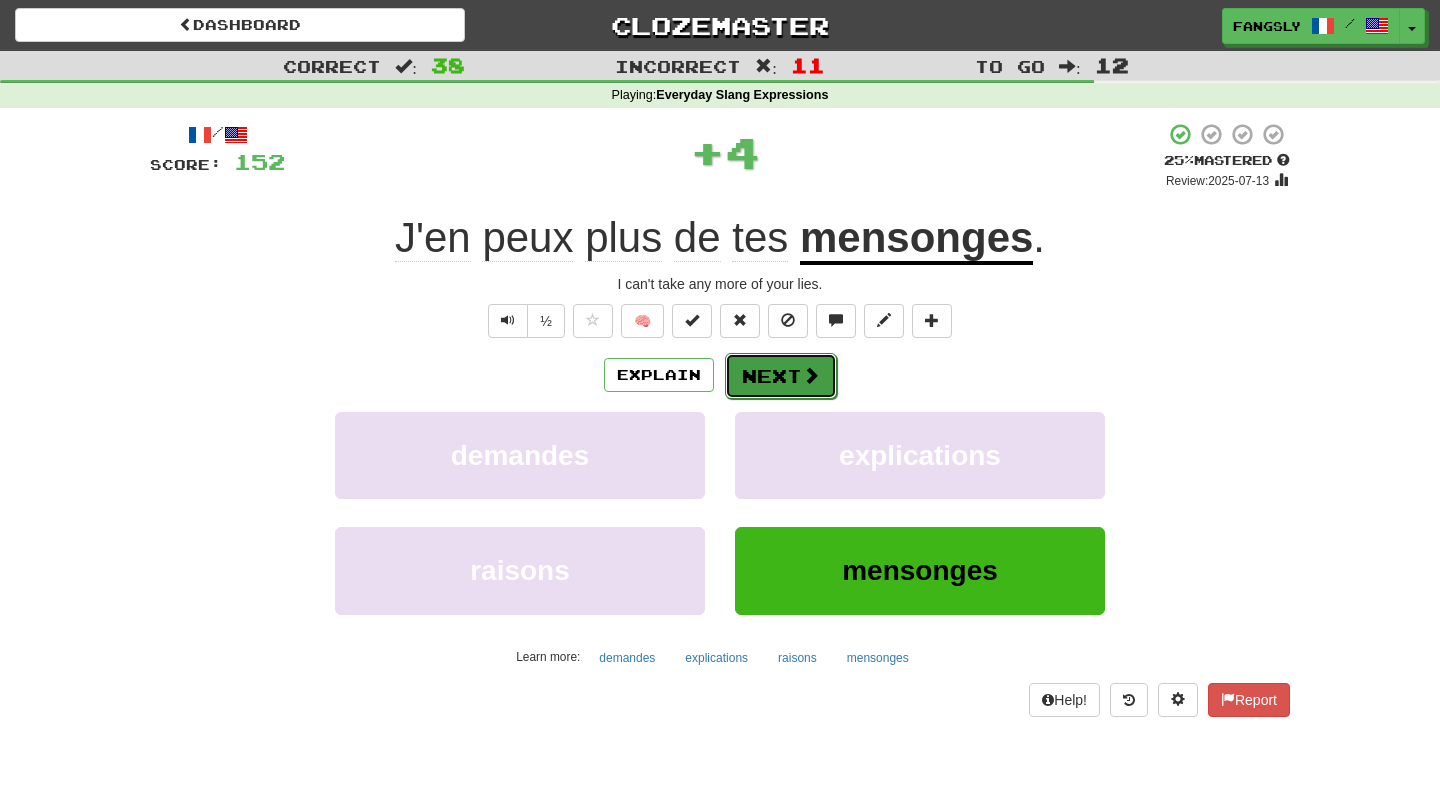 click on "Next" at bounding box center (781, 376) 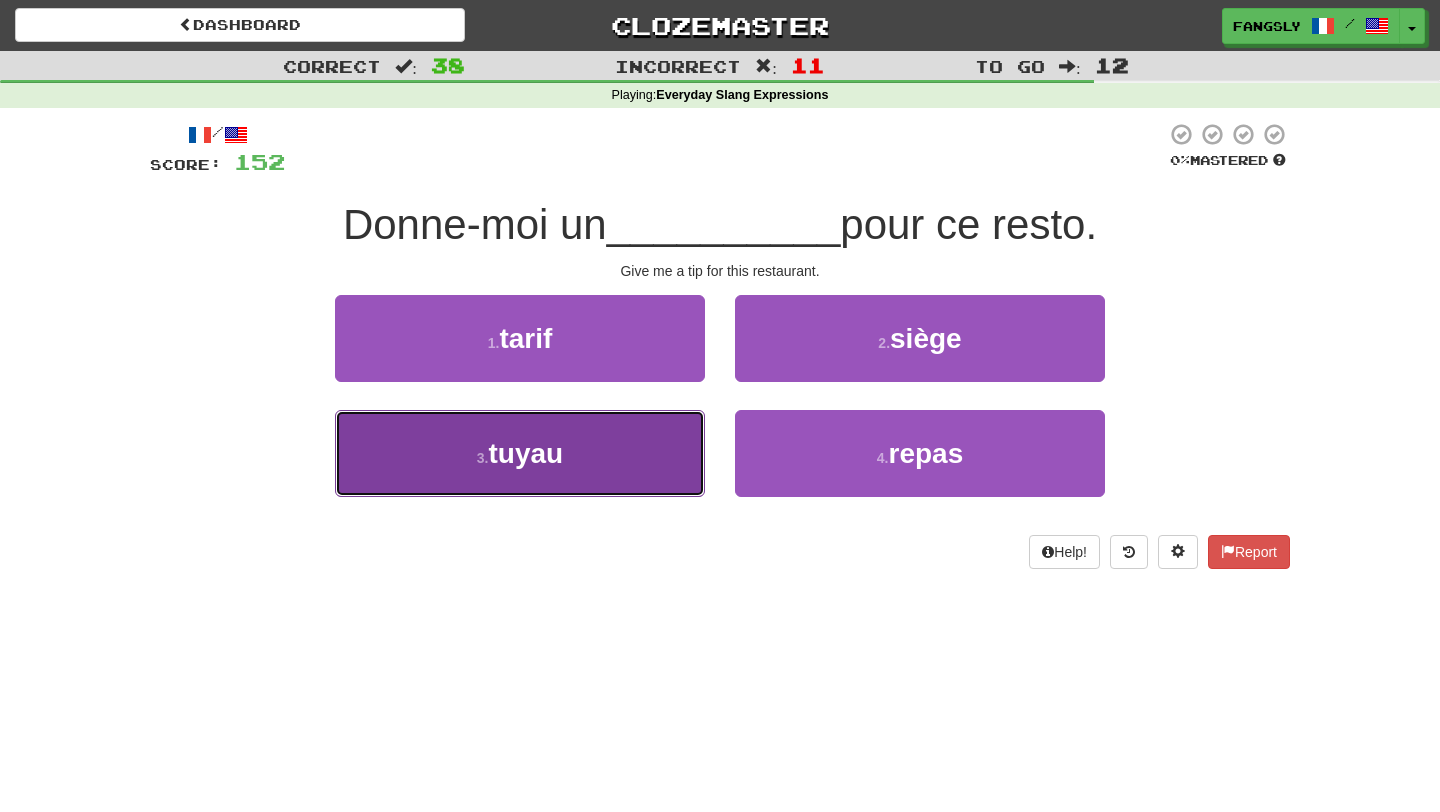 click on "3 .  tuyau" at bounding box center (520, 453) 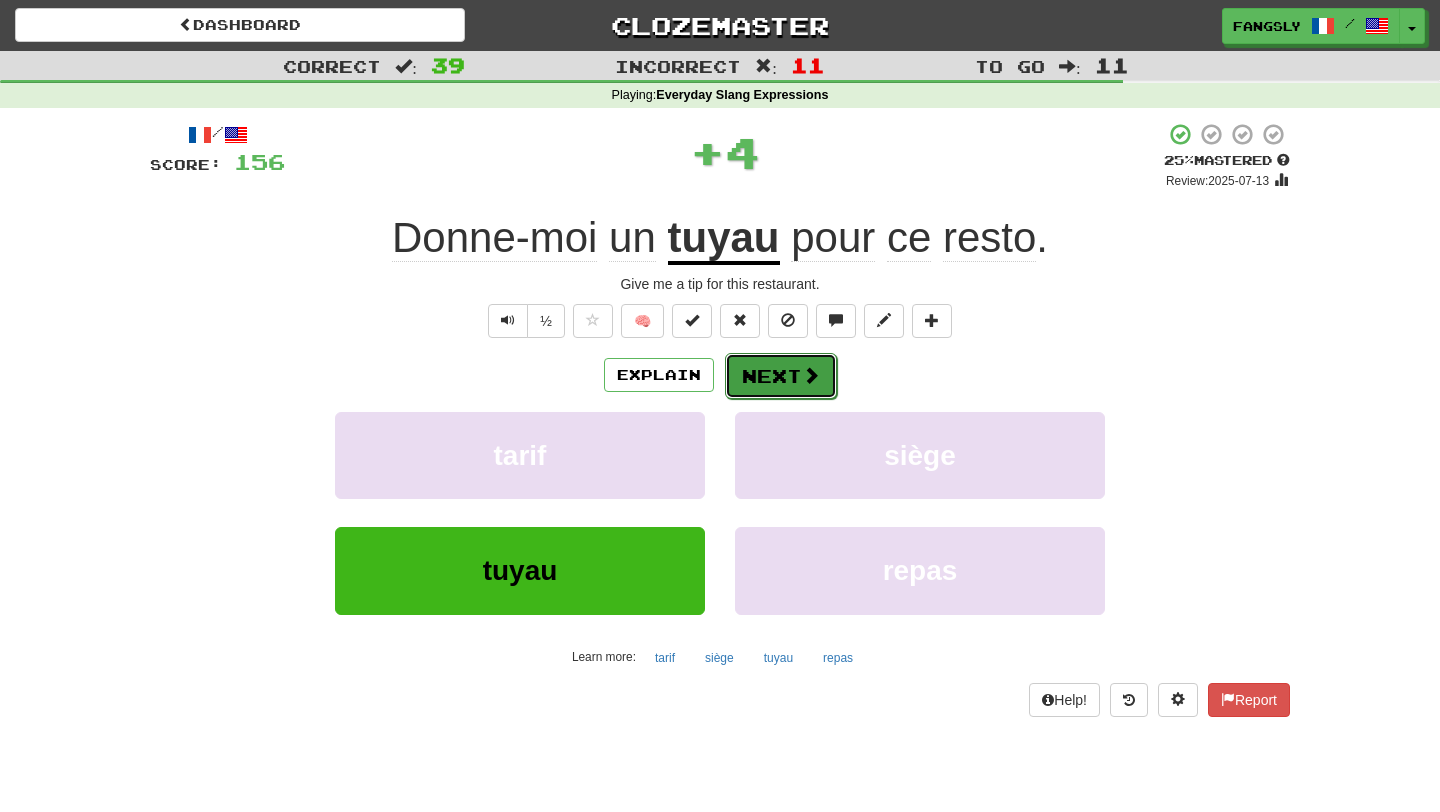 click on "Next" at bounding box center (781, 376) 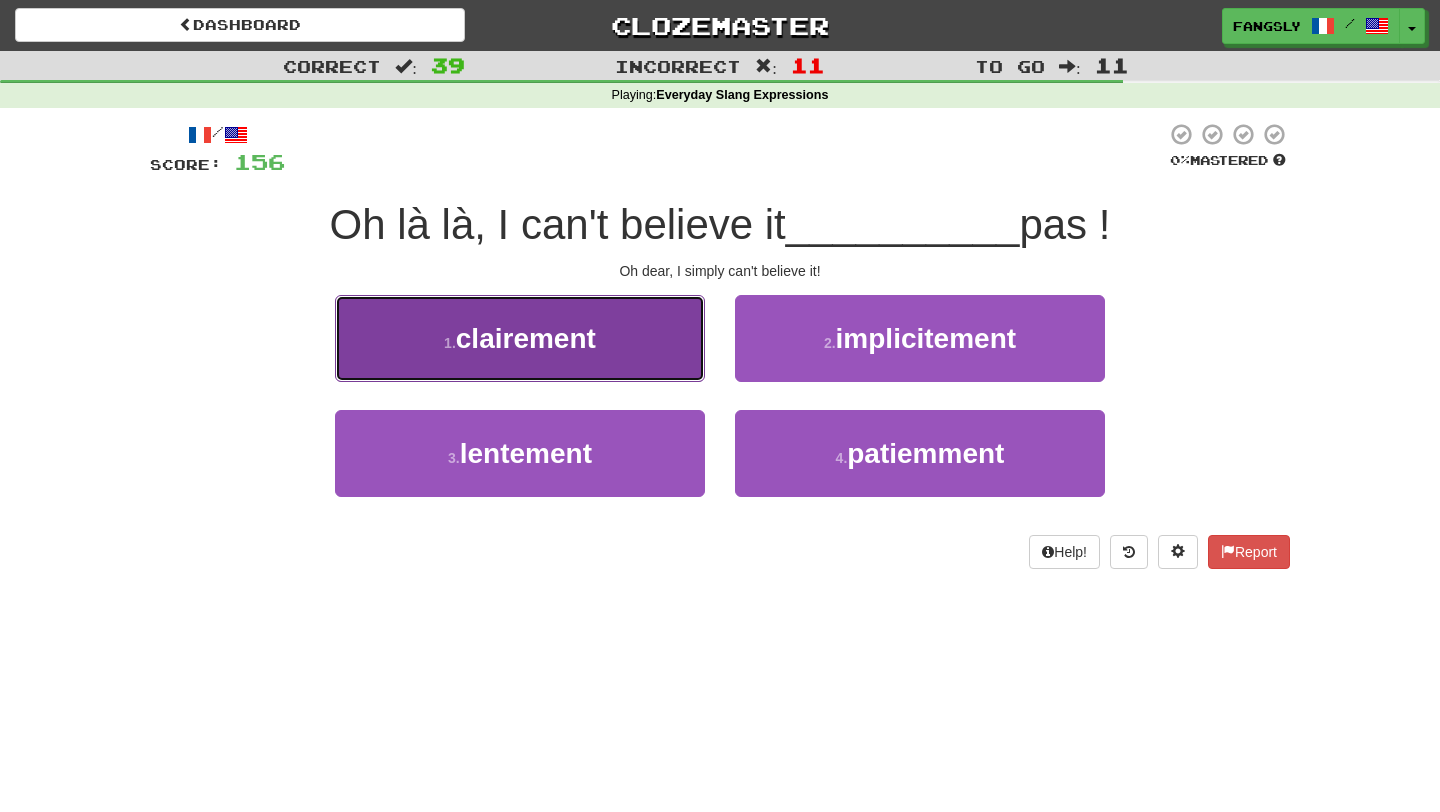 click on "1 .  clairement" at bounding box center (520, 338) 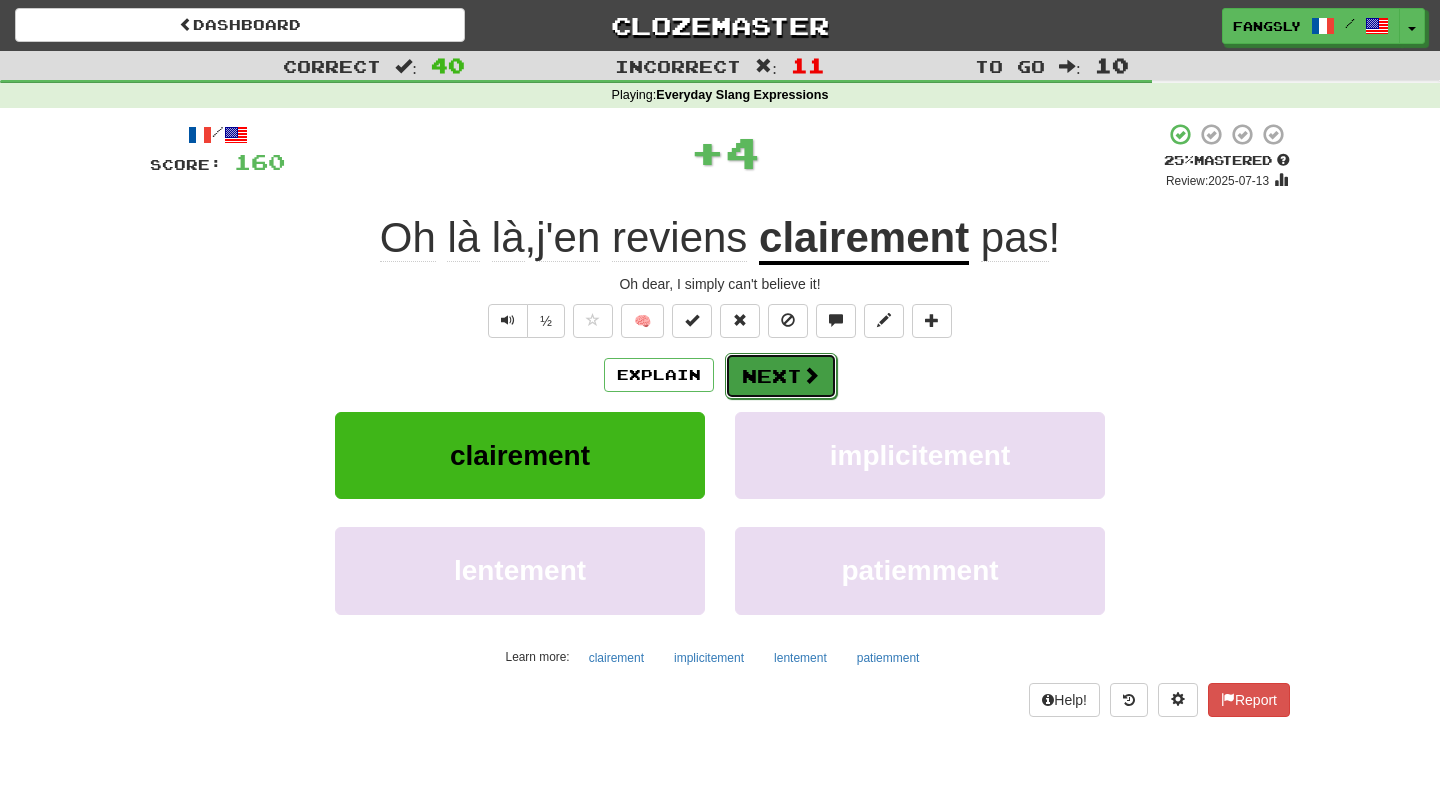 click on "Next" at bounding box center (781, 376) 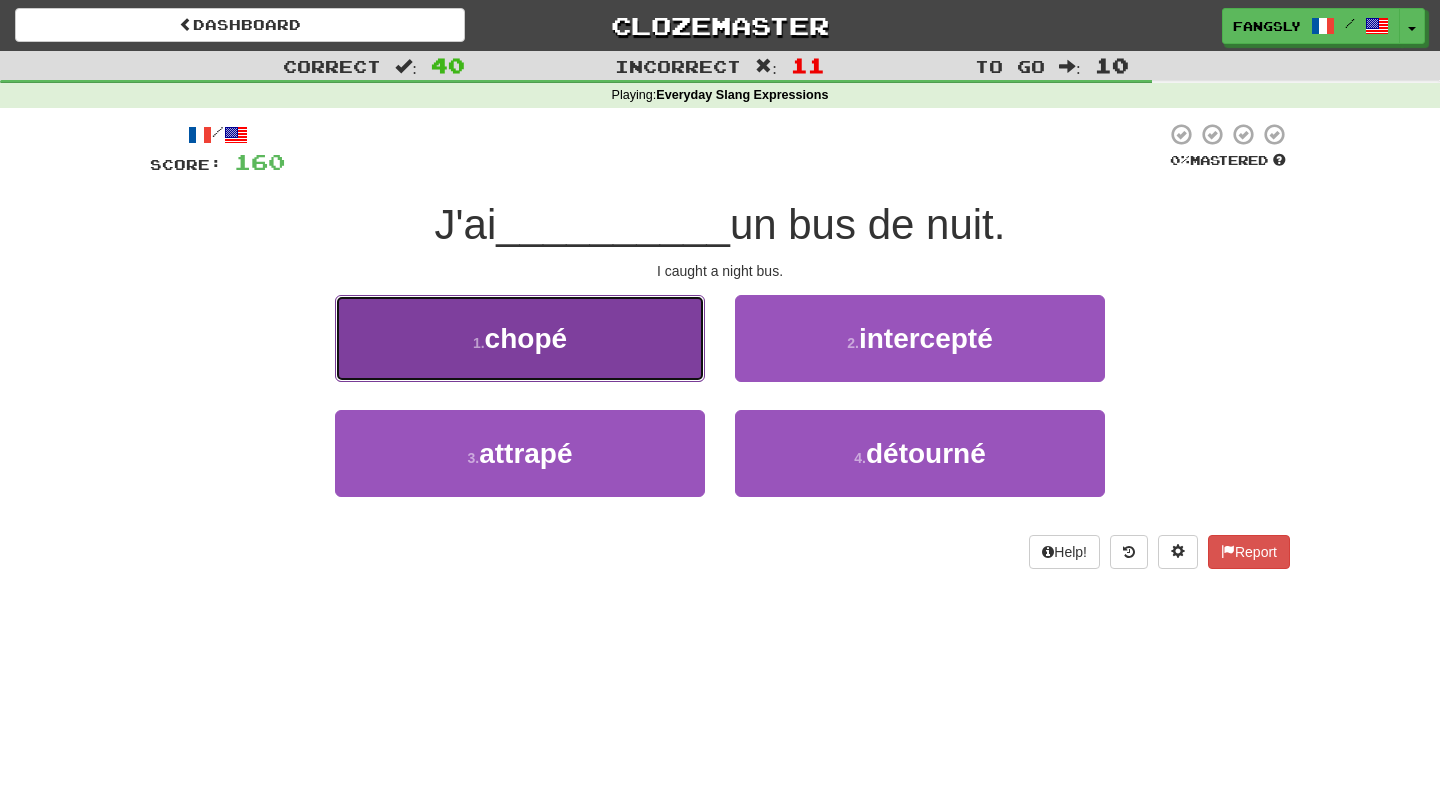 click on "1 .  chopé" at bounding box center (520, 338) 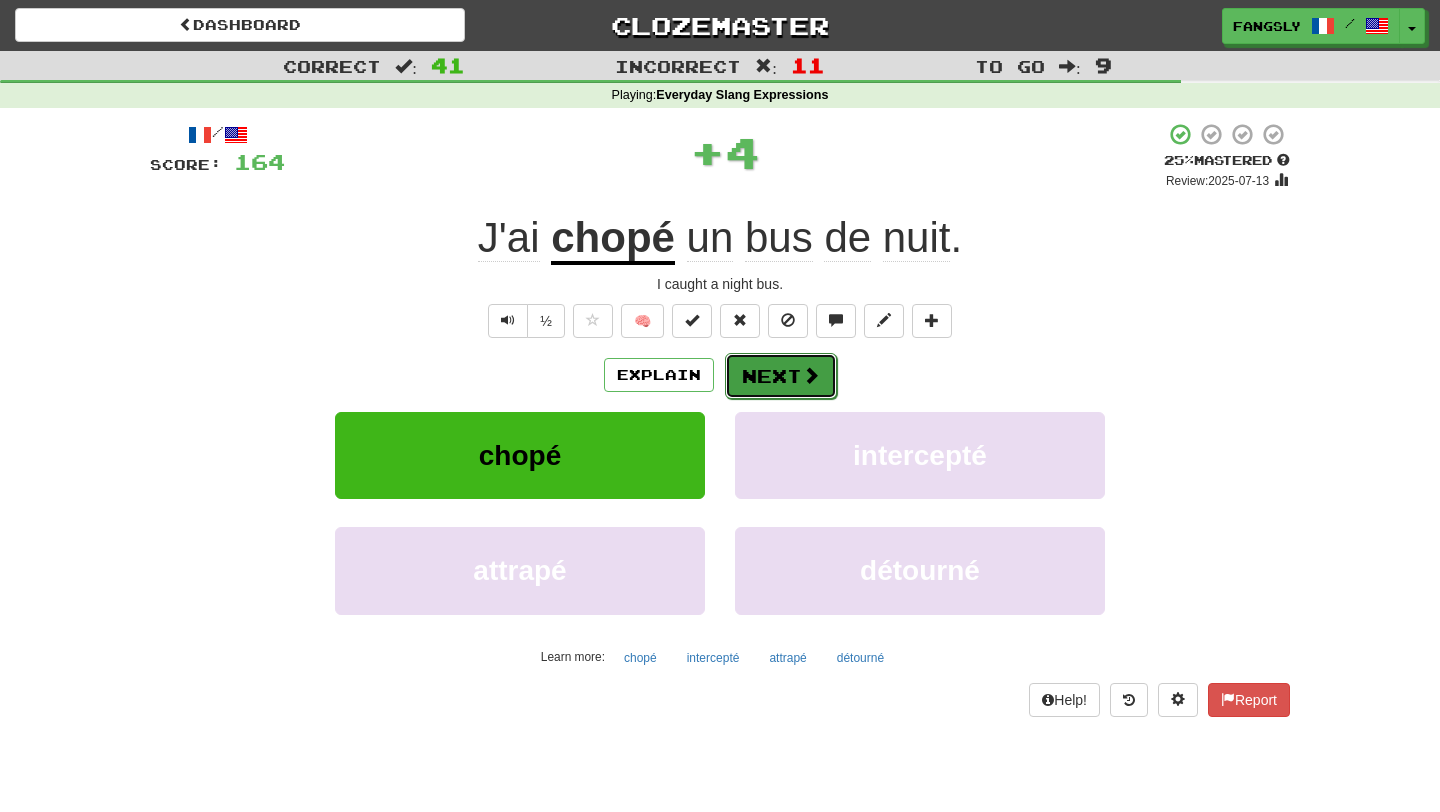 click on "Next" at bounding box center [781, 376] 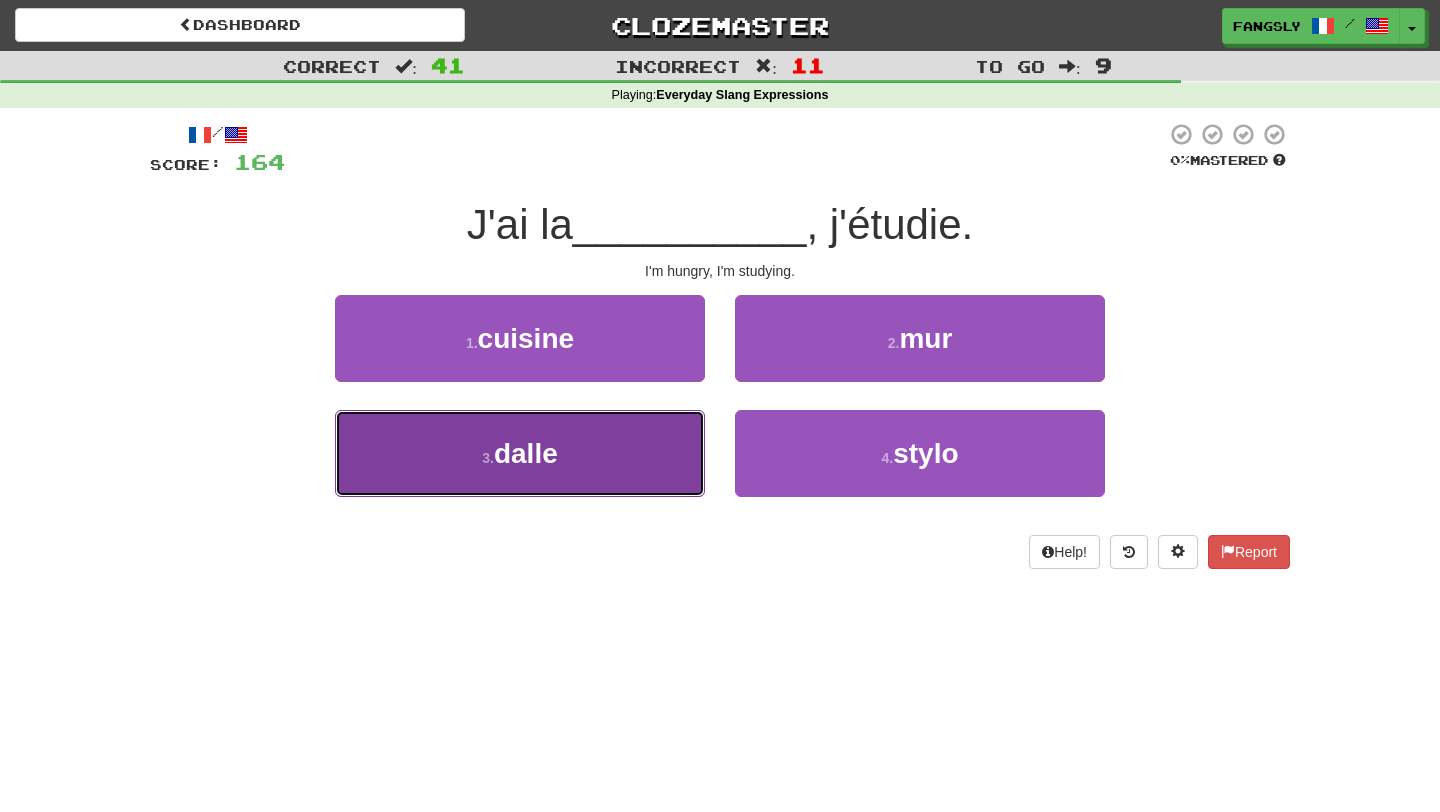 click on "3 .  dalle" at bounding box center [520, 453] 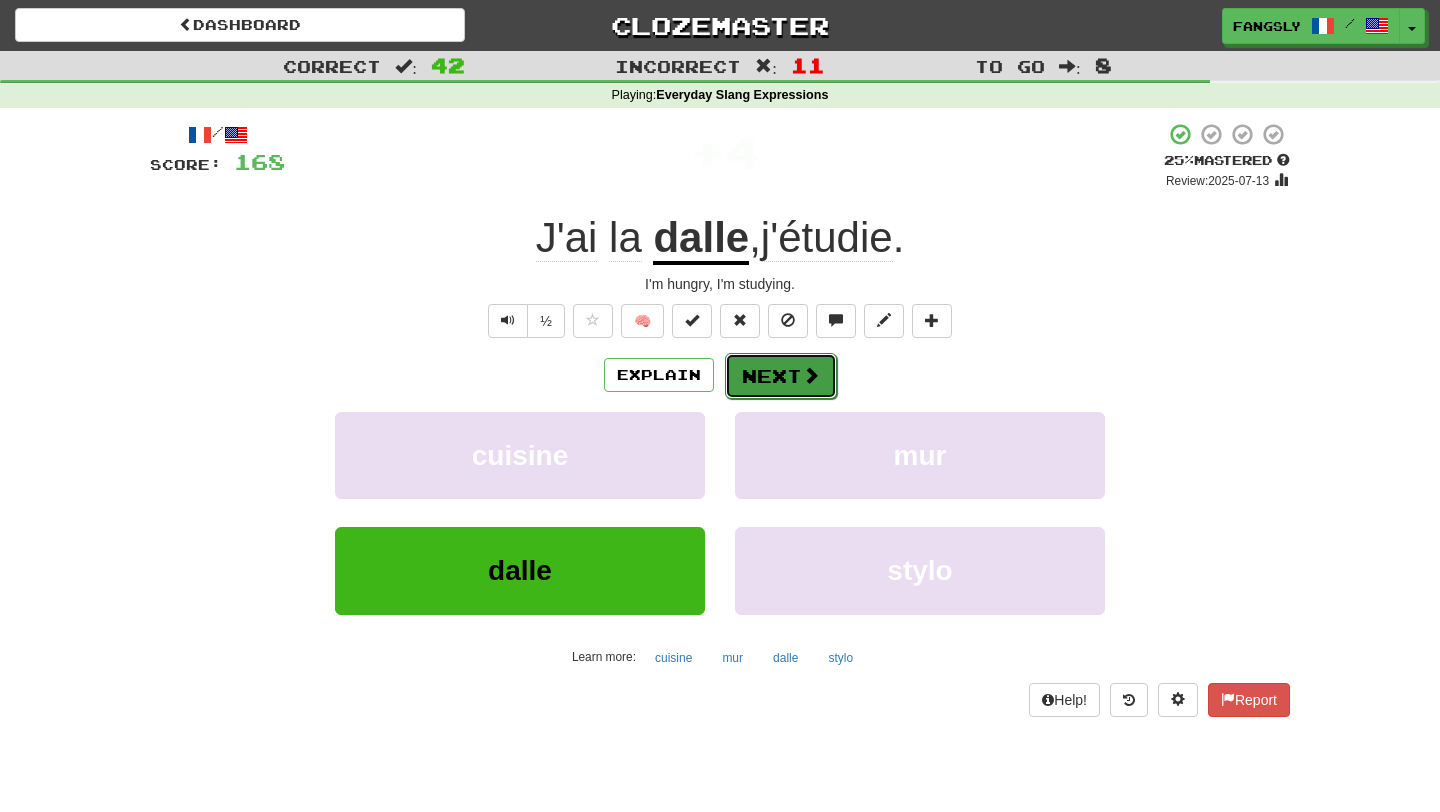click on "Next" at bounding box center [781, 376] 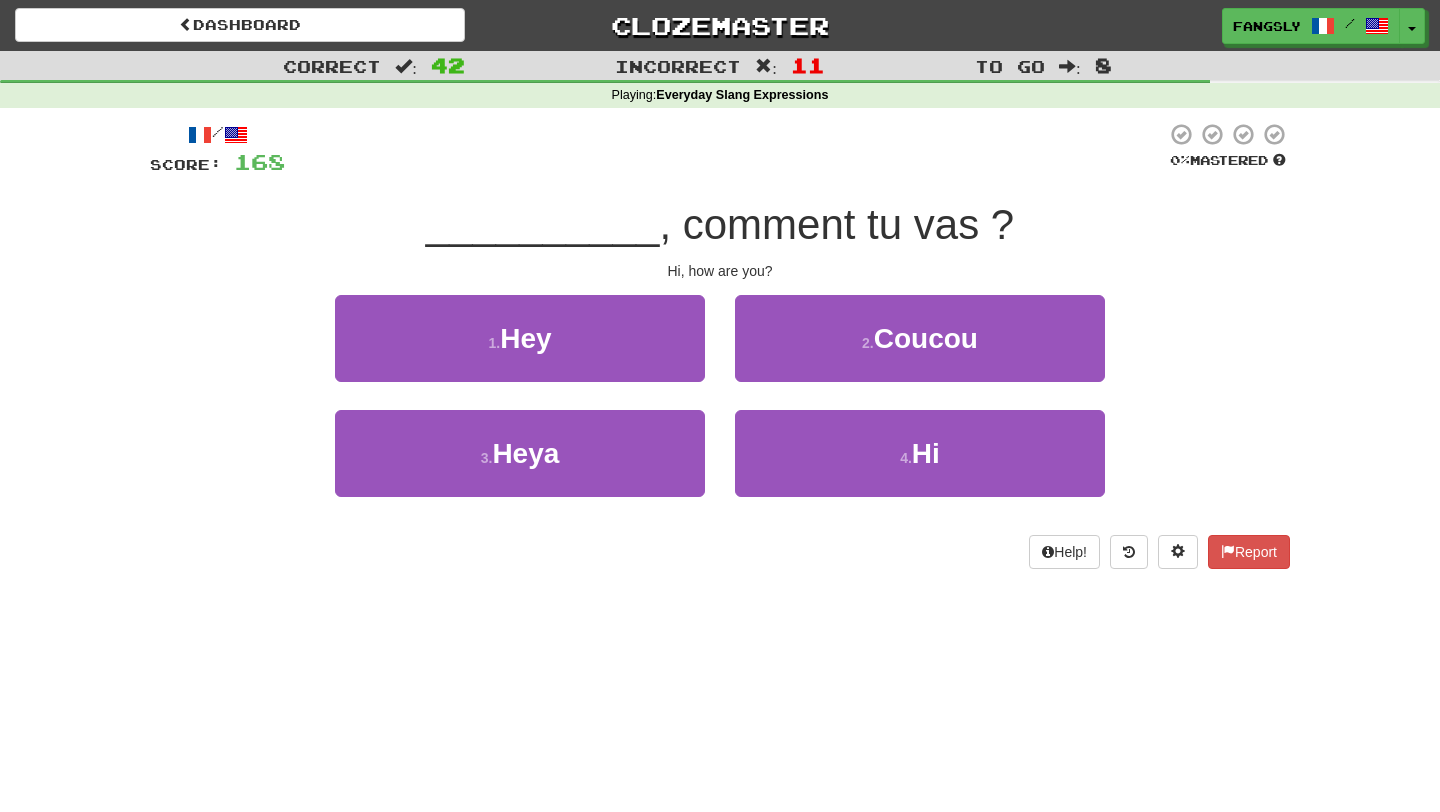 click on "2 .  Coucou" at bounding box center [920, 352] 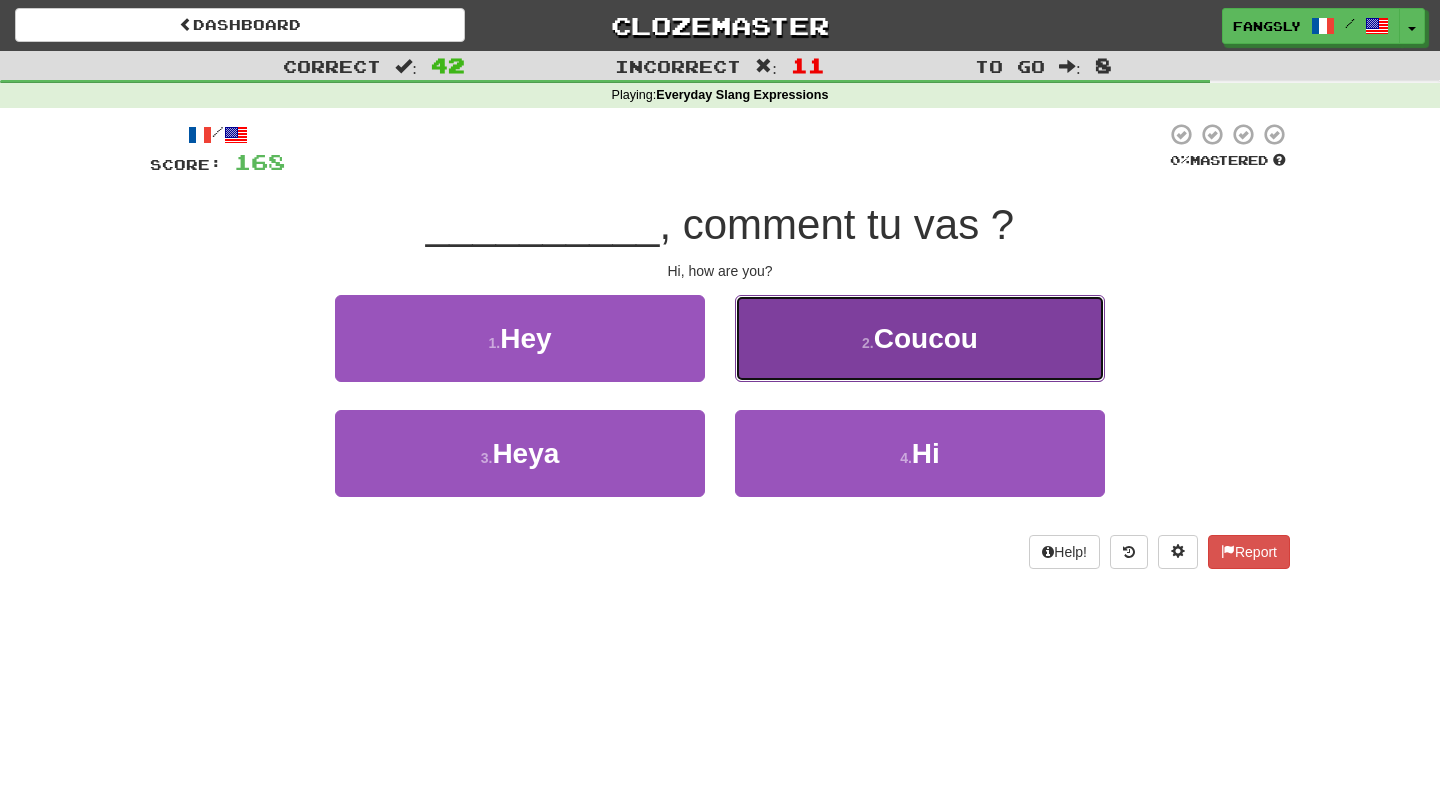 click on "2 .  Coucou" at bounding box center (920, 338) 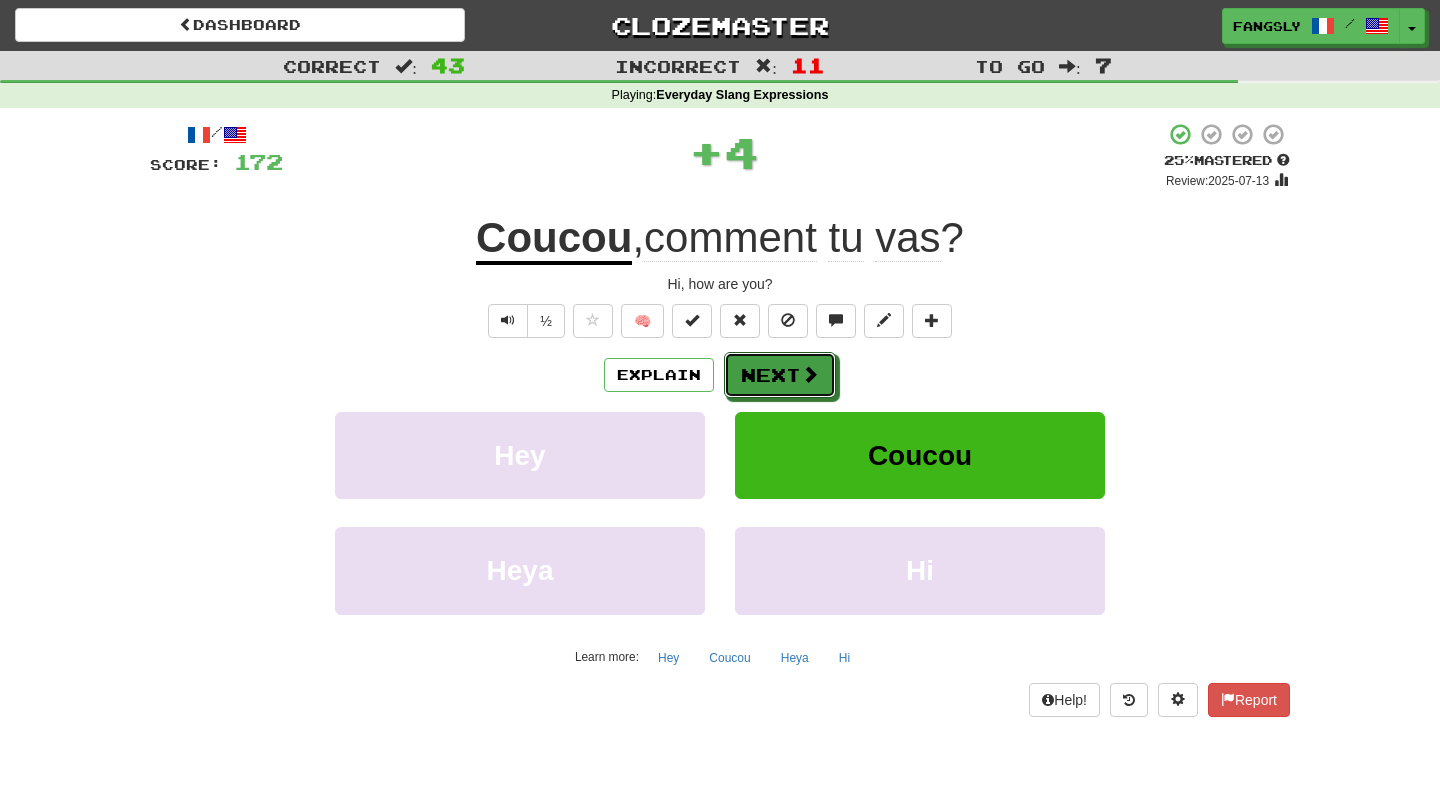 click on "Next" at bounding box center [780, 375] 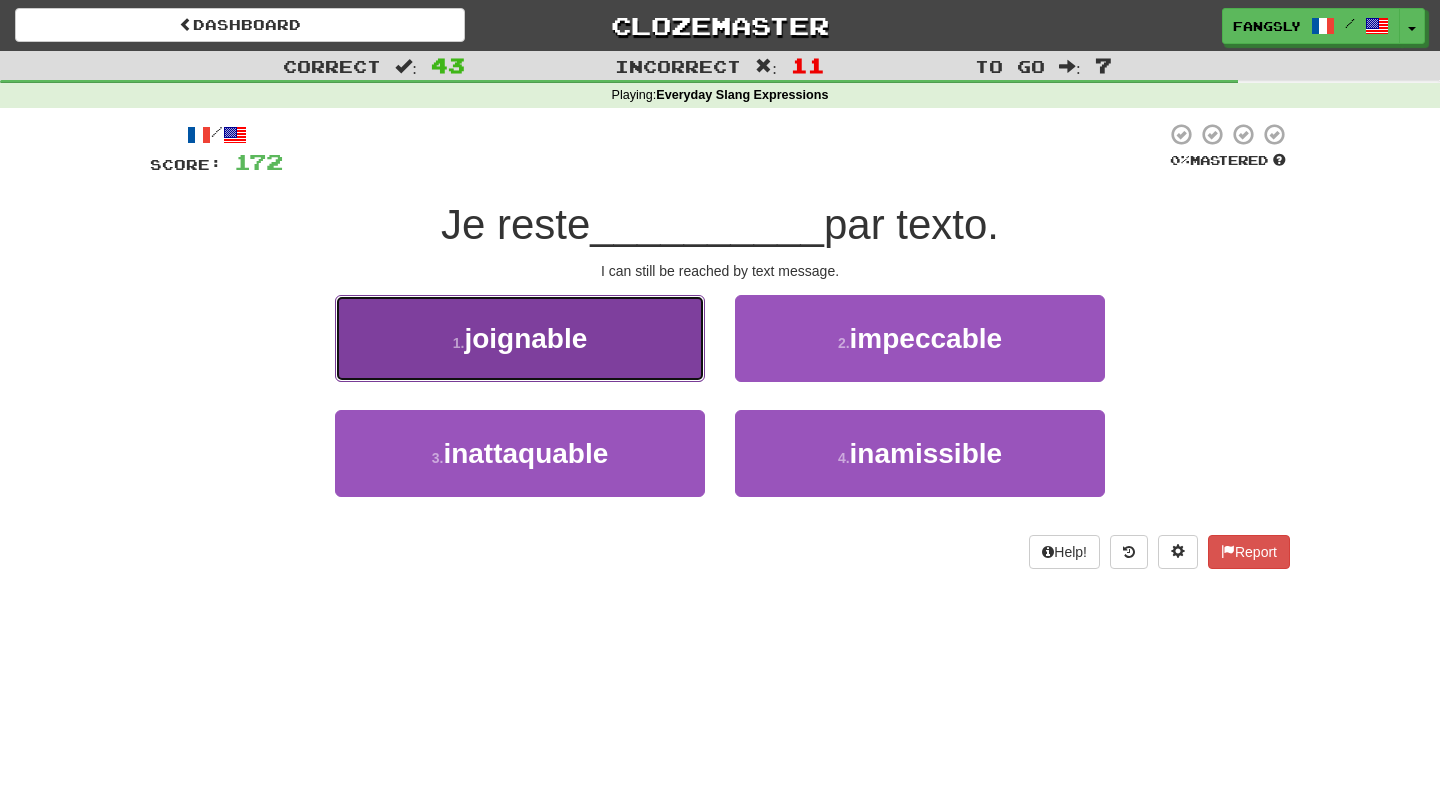 click on "1 .  joignable" at bounding box center (520, 338) 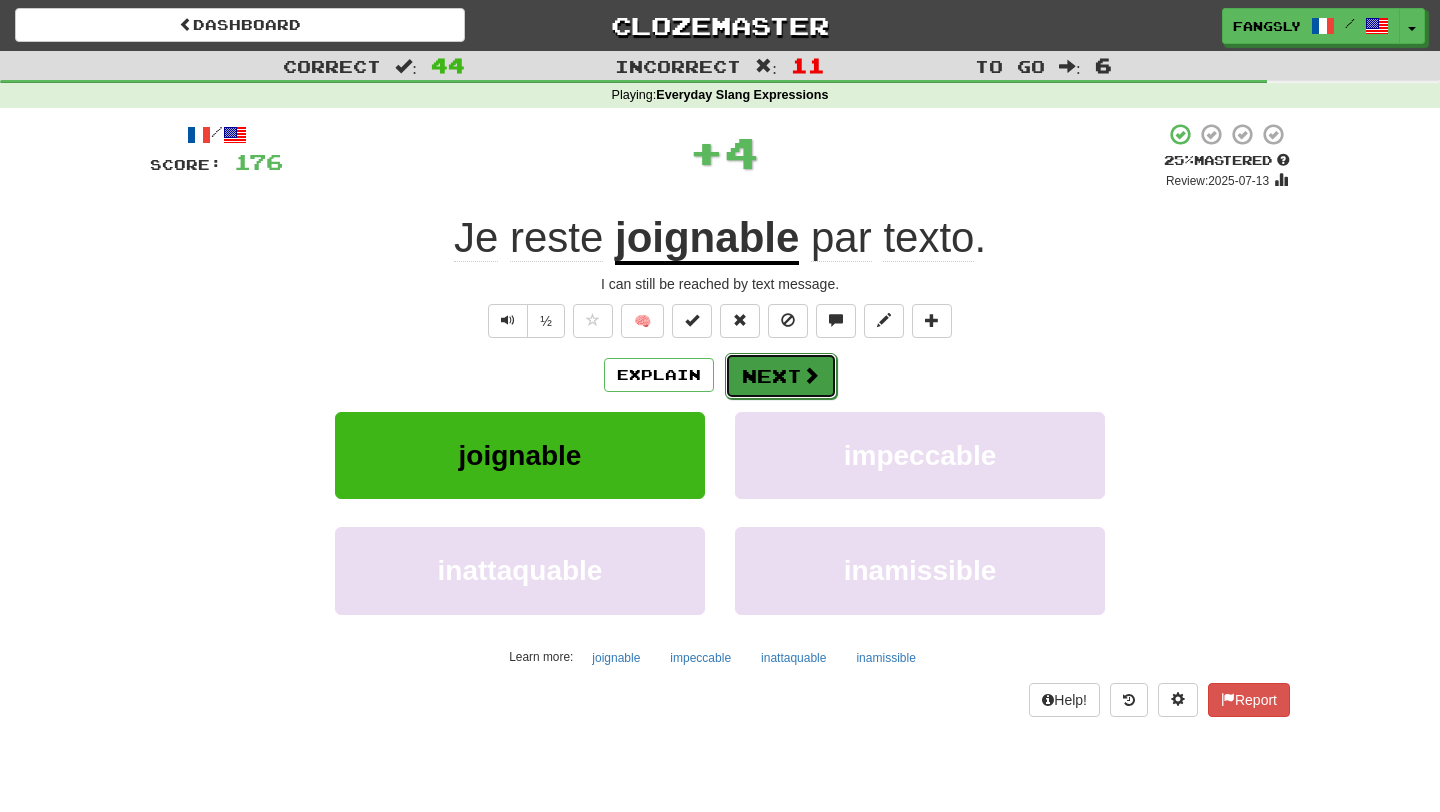 click on "Next" at bounding box center [781, 376] 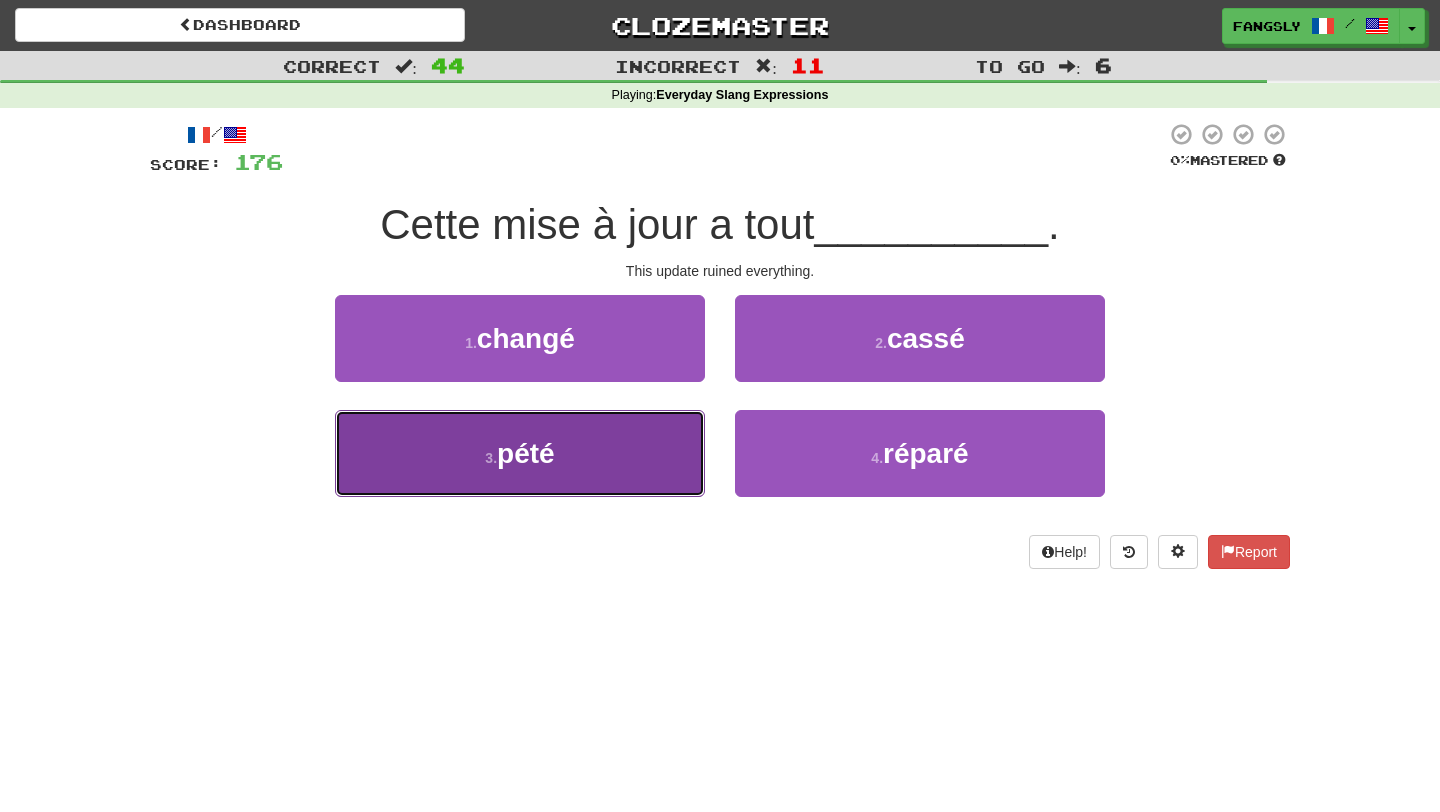 click on "3 .  pété" at bounding box center (520, 453) 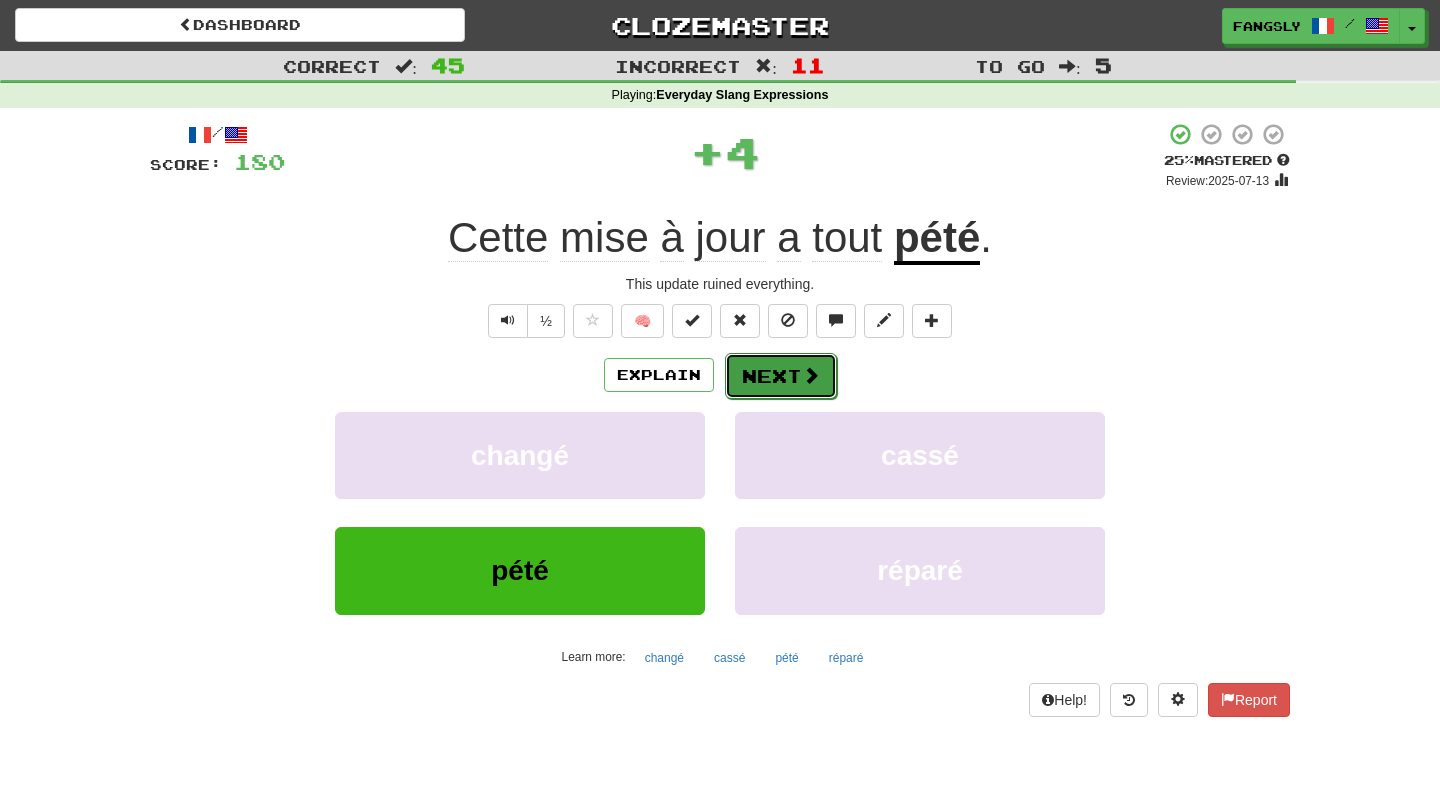 click on "Next" at bounding box center [781, 376] 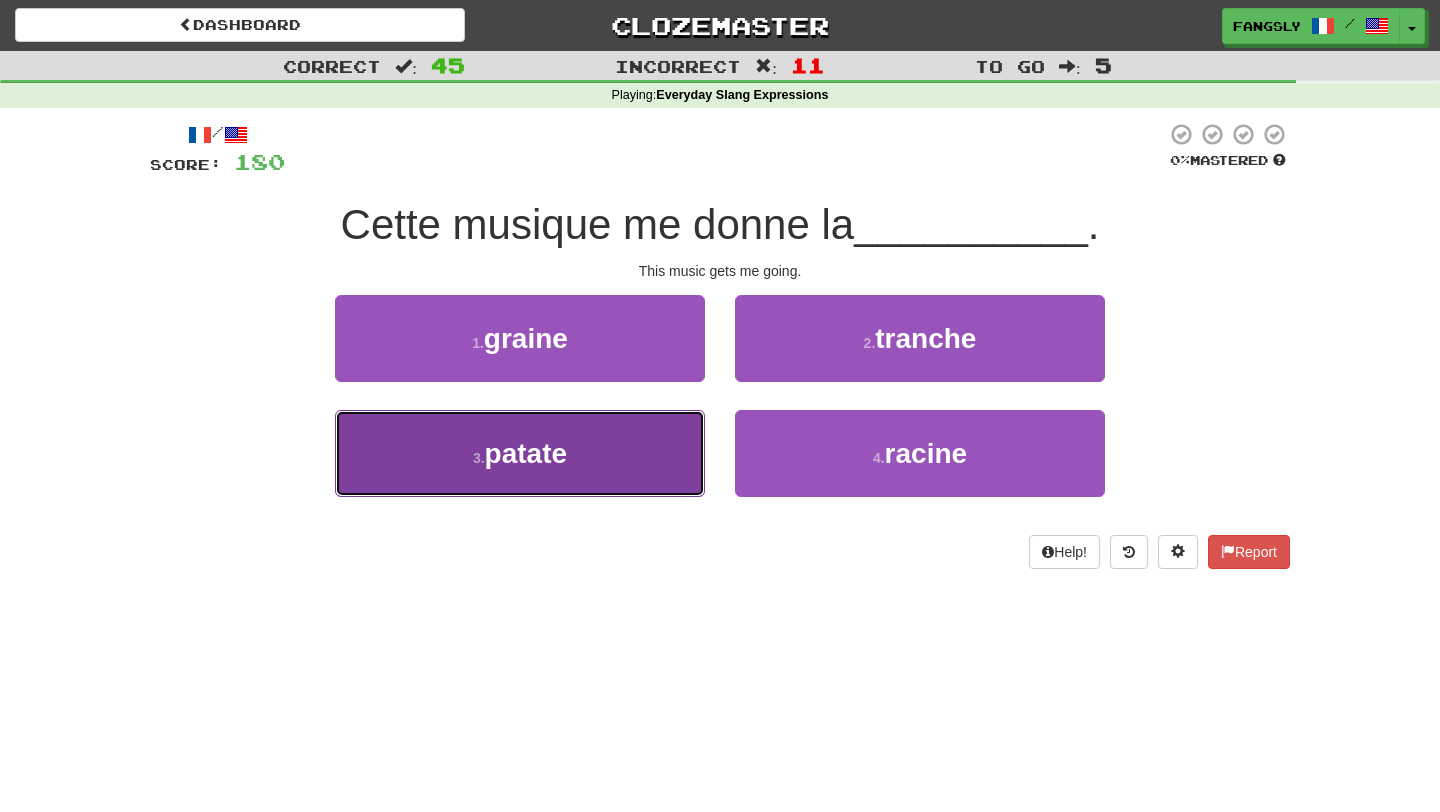 click on "3 .  patate" at bounding box center [520, 453] 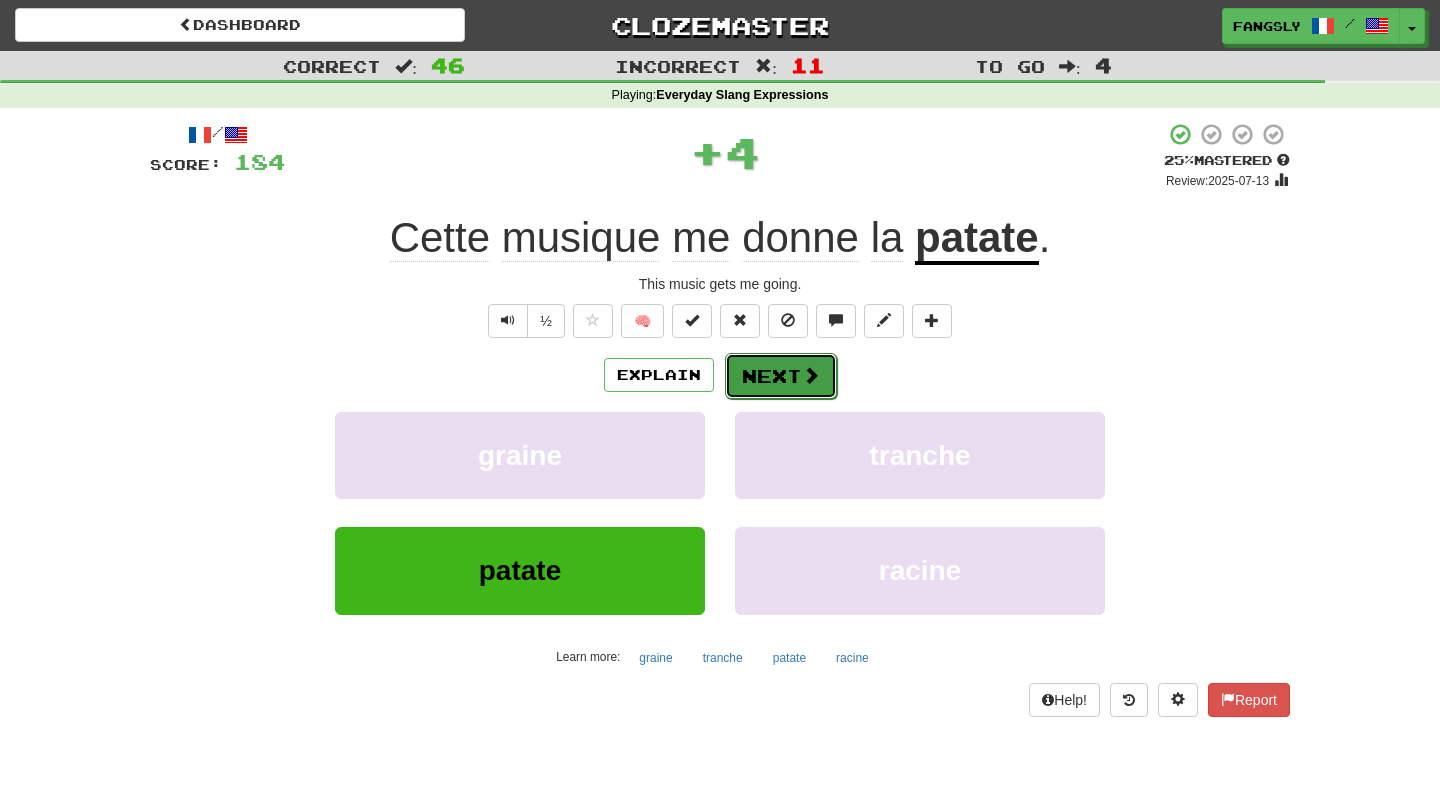 click at bounding box center (811, 375) 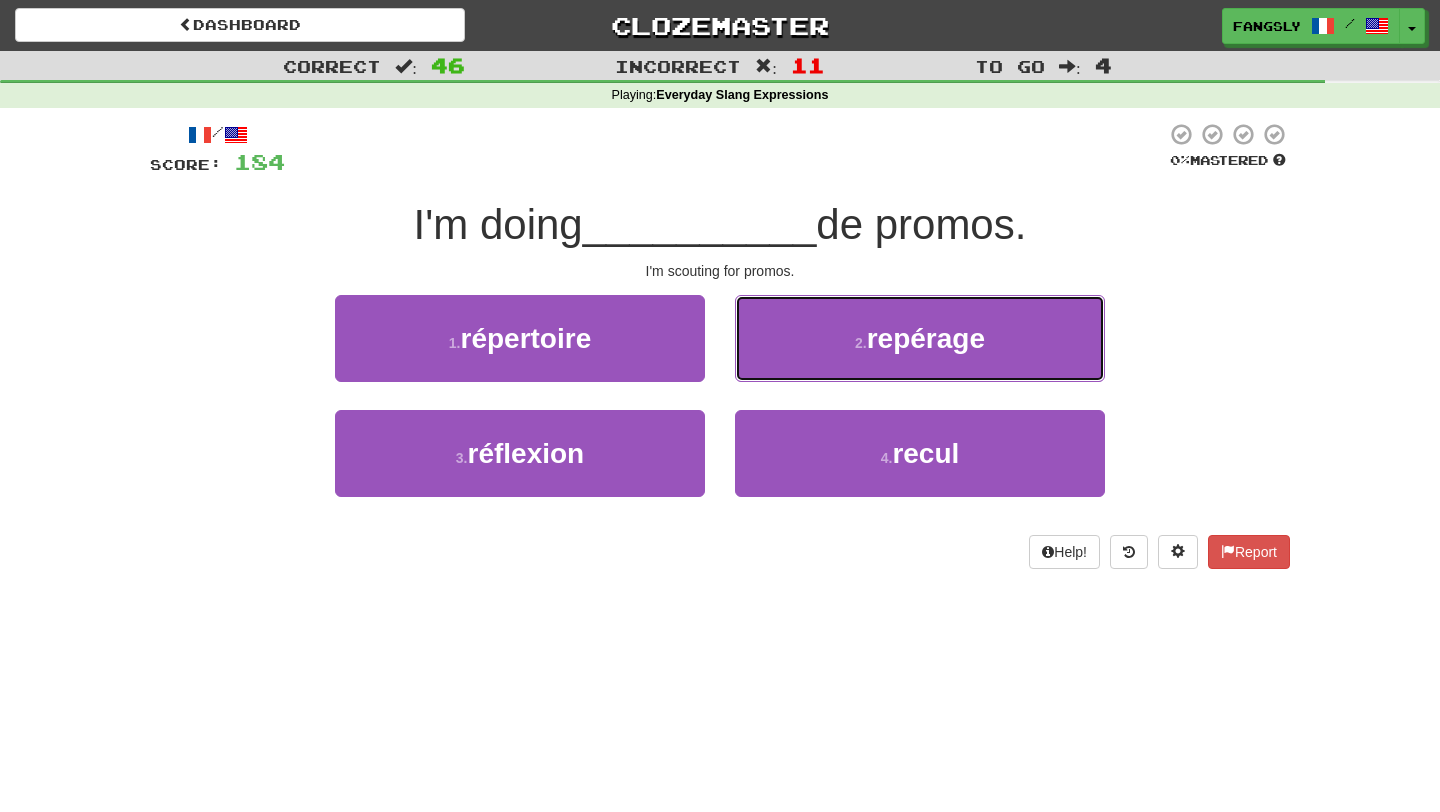 click on "2 .  repérage" at bounding box center (920, 338) 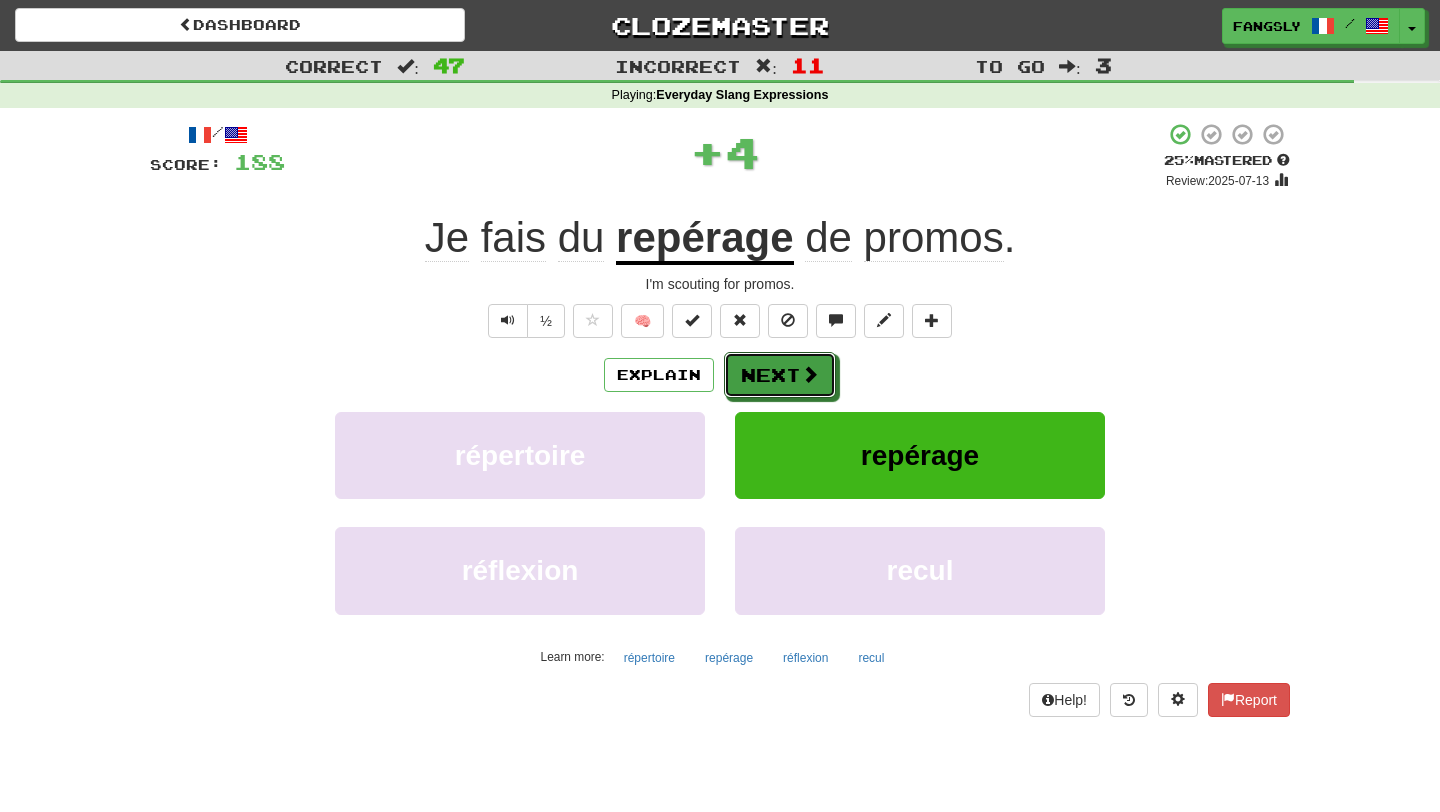click at bounding box center [810, 374] 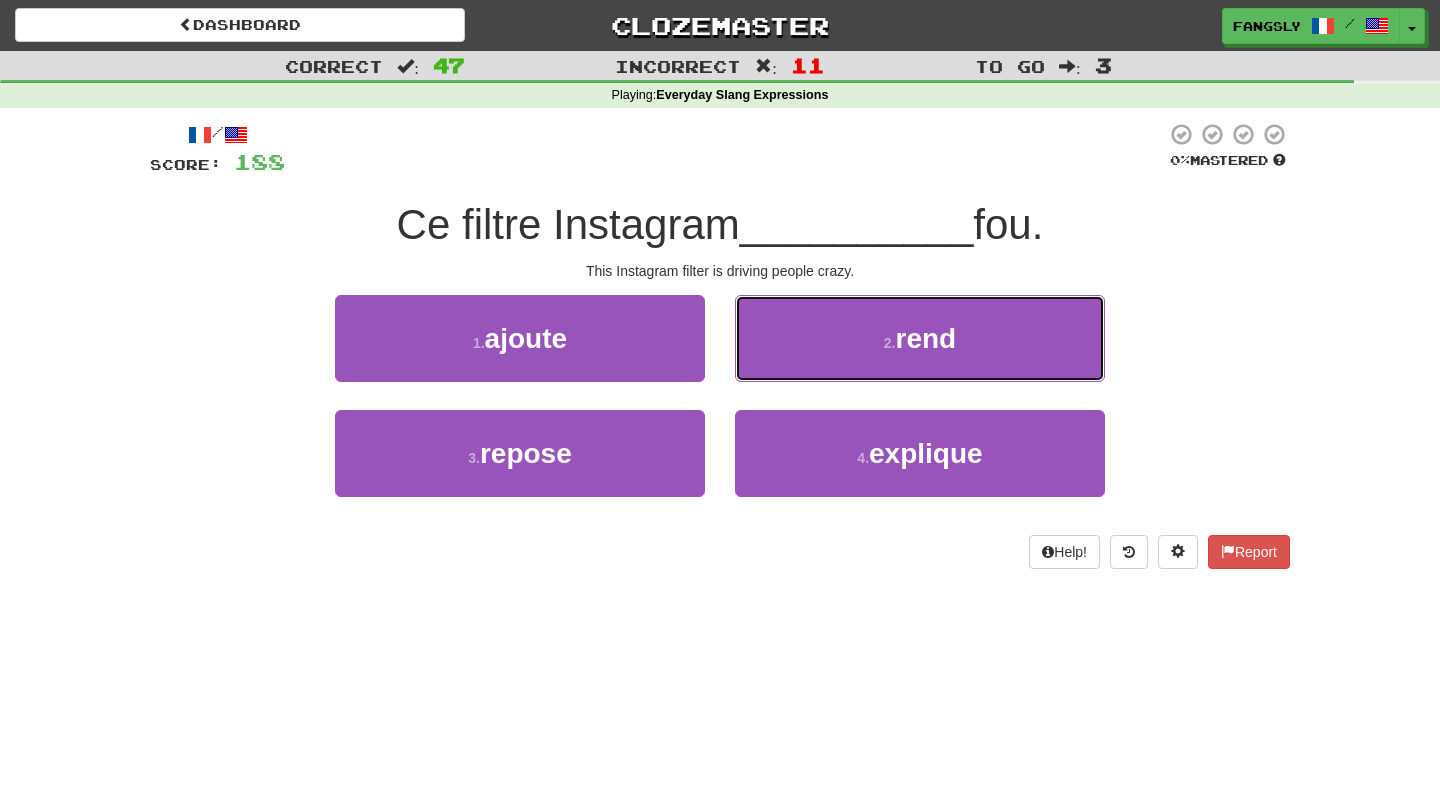 click on "2 .  rend" at bounding box center (920, 338) 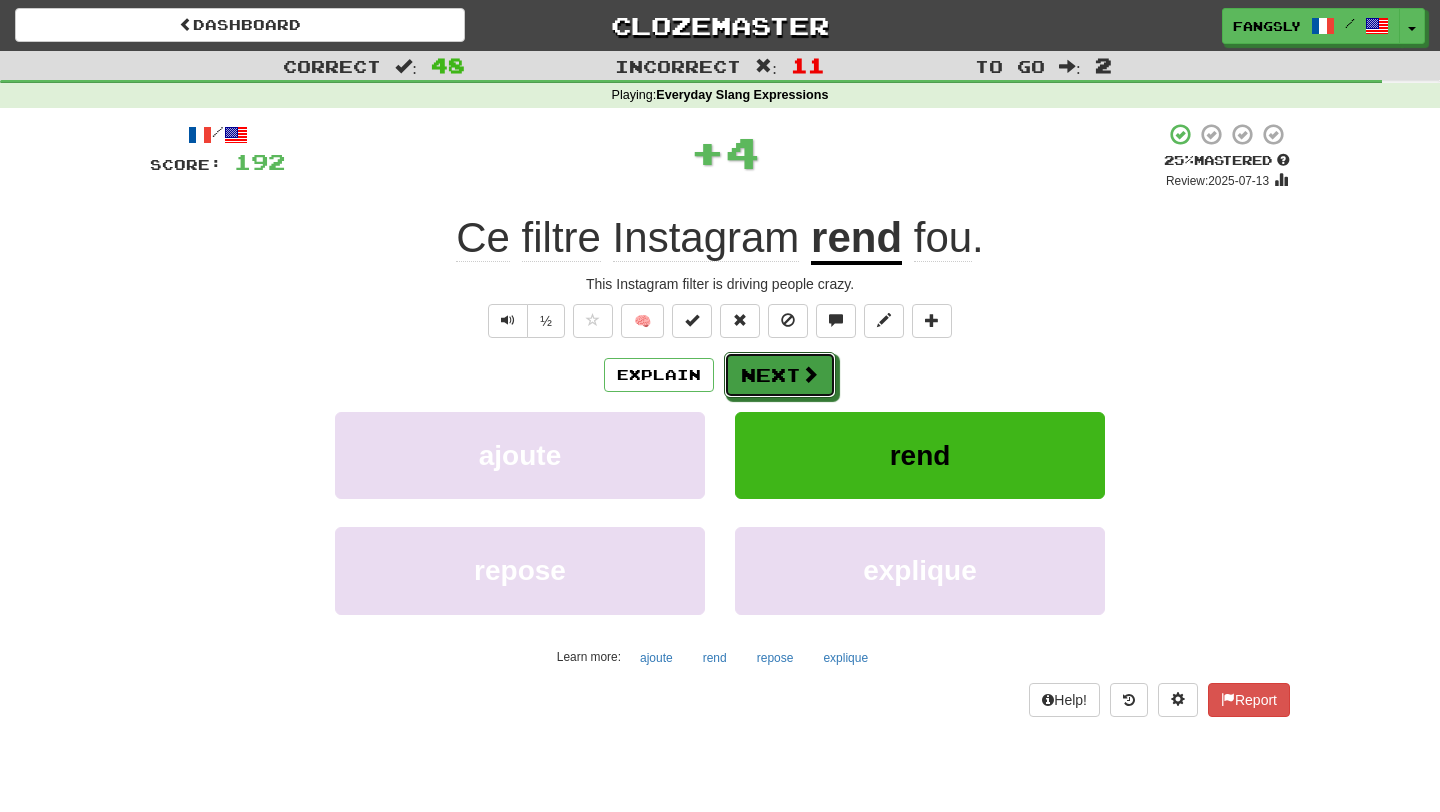 click at bounding box center [810, 374] 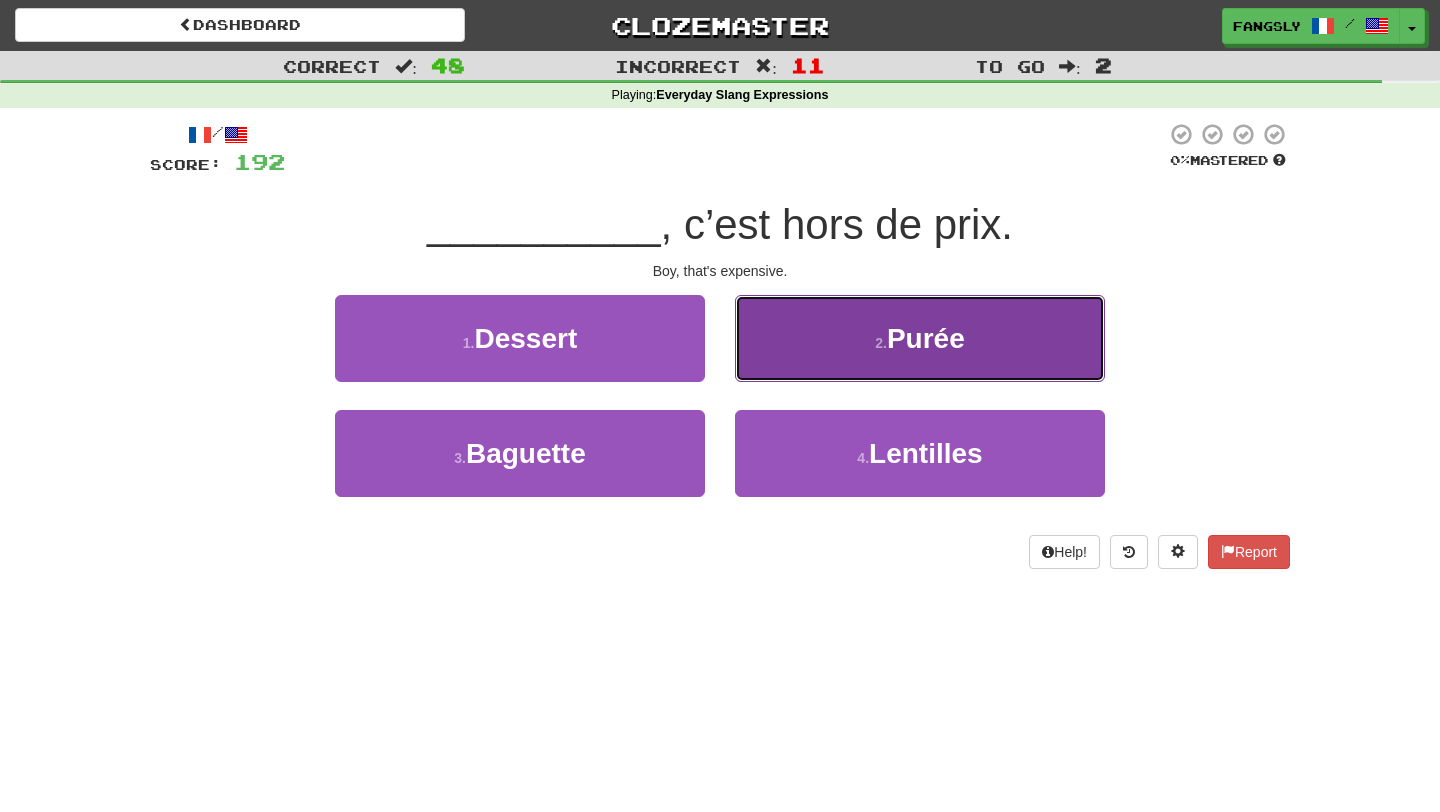 click on "2 .  Purée" at bounding box center [920, 338] 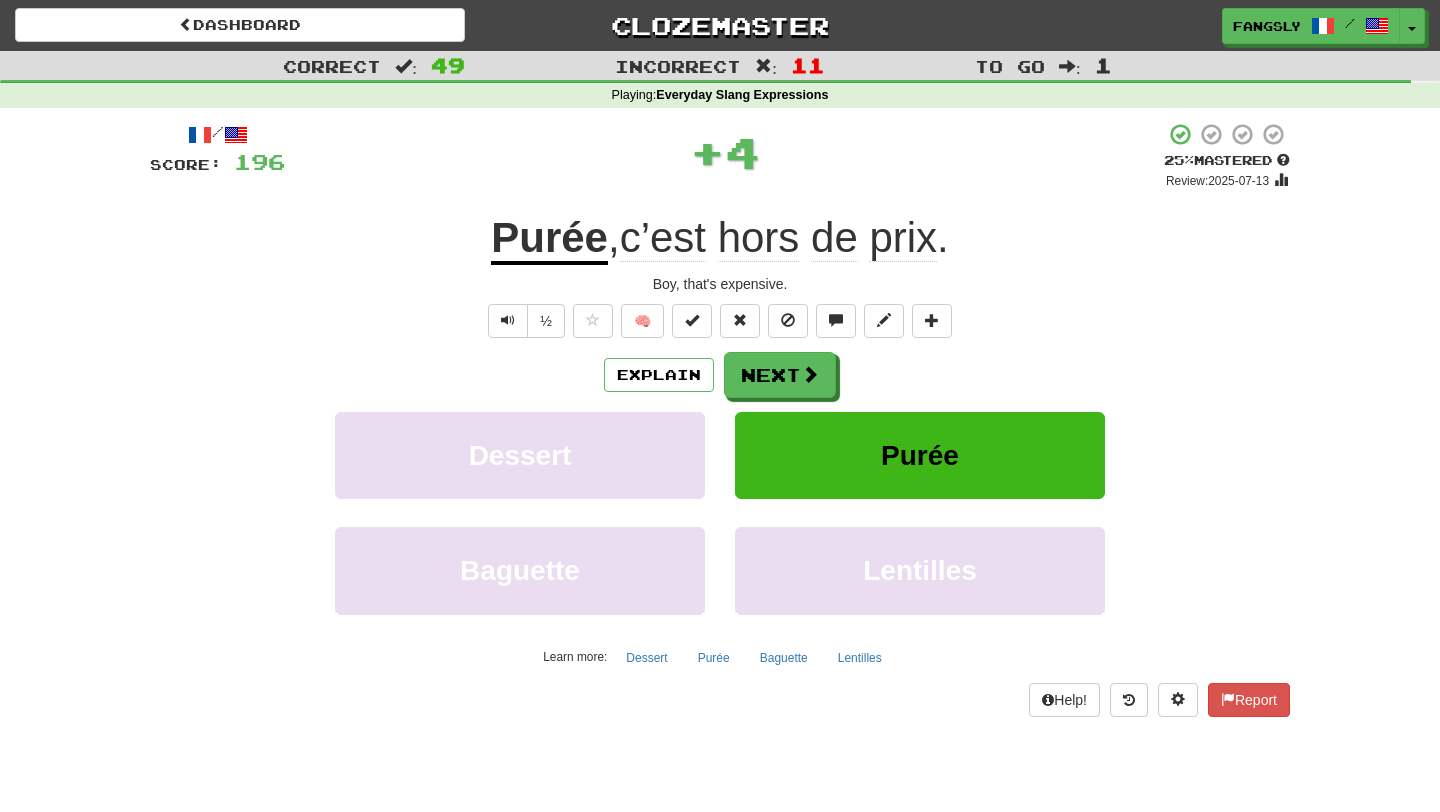 click on "Explain Next" at bounding box center (720, 375) 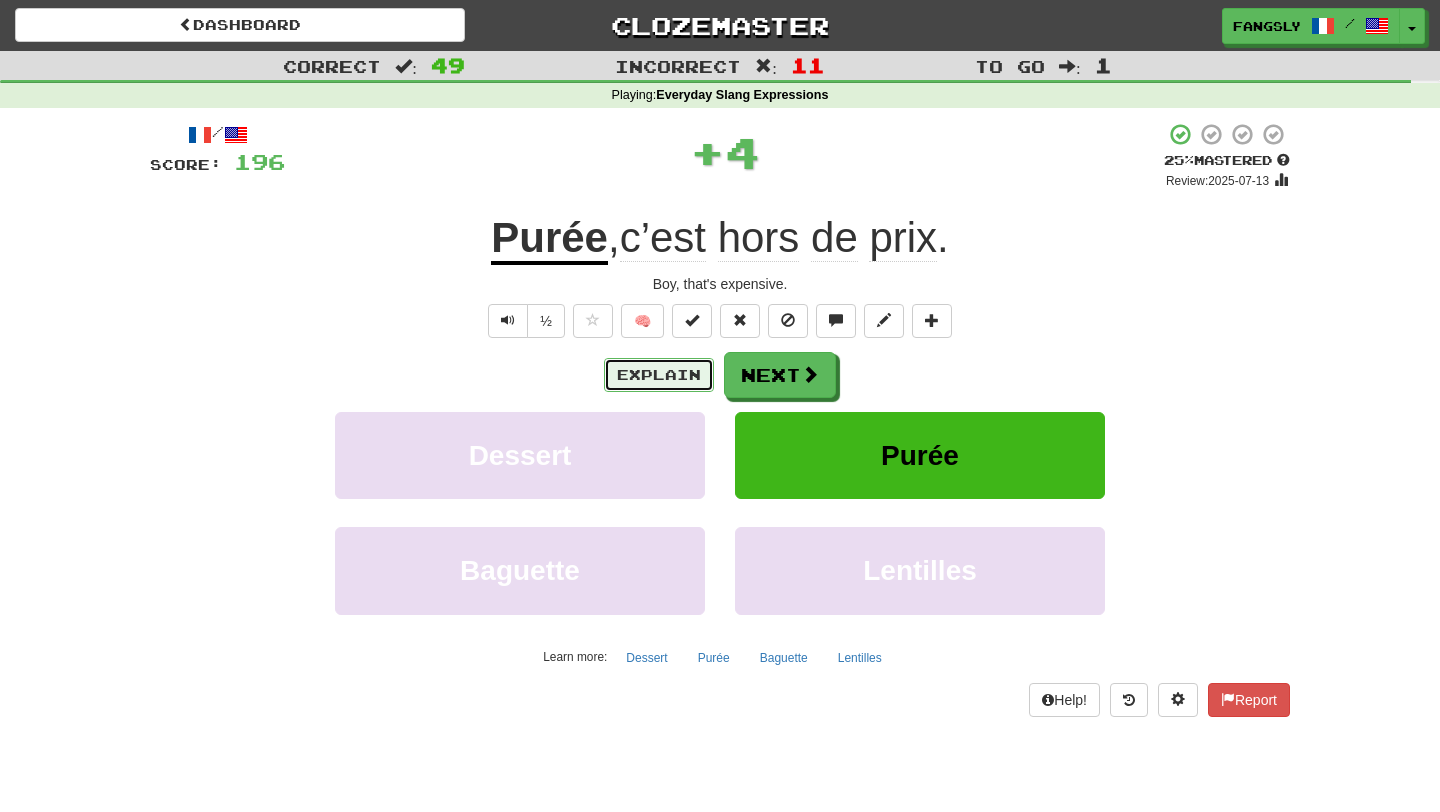 click on "Explain" at bounding box center [659, 375] 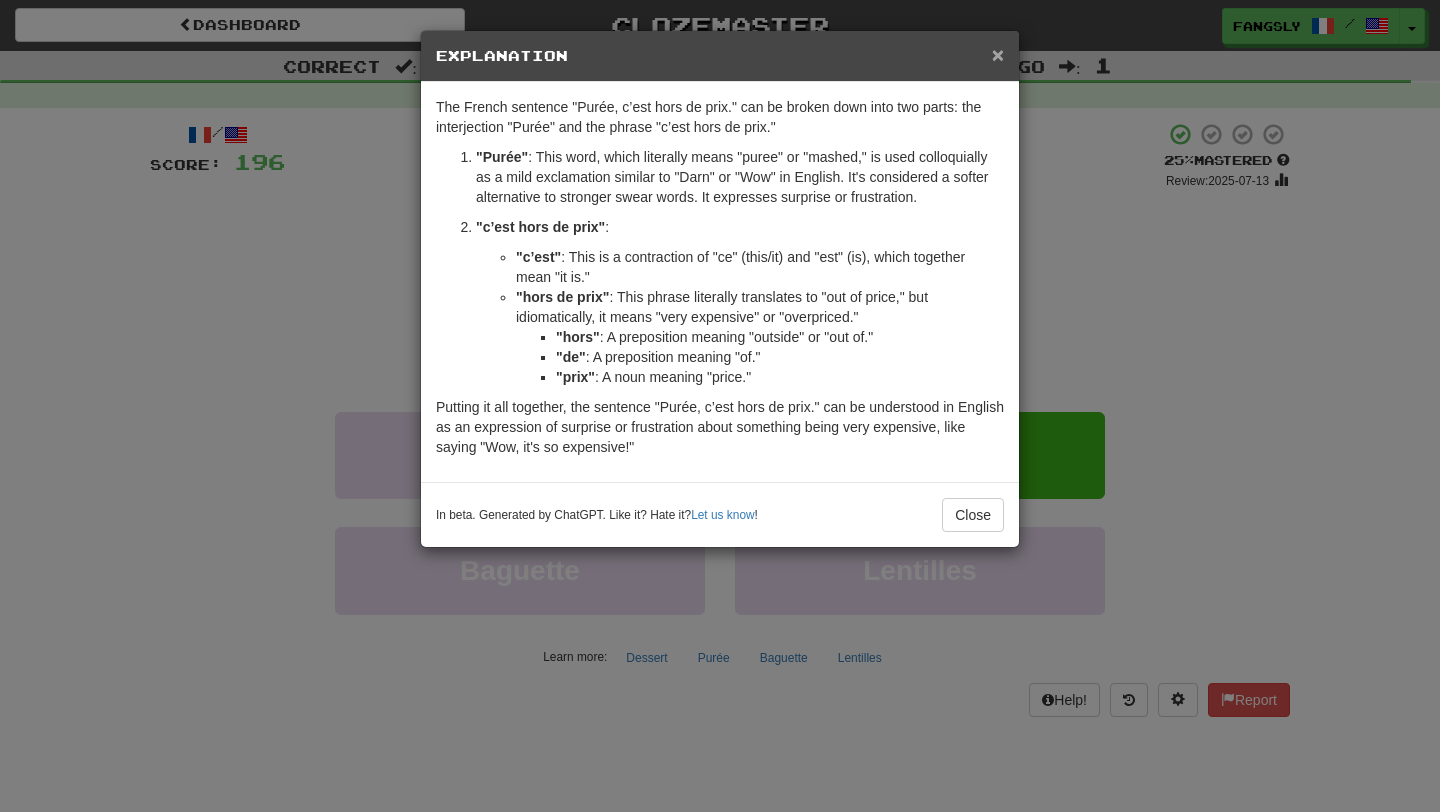 click on "×" at bounding box center (998, 54) 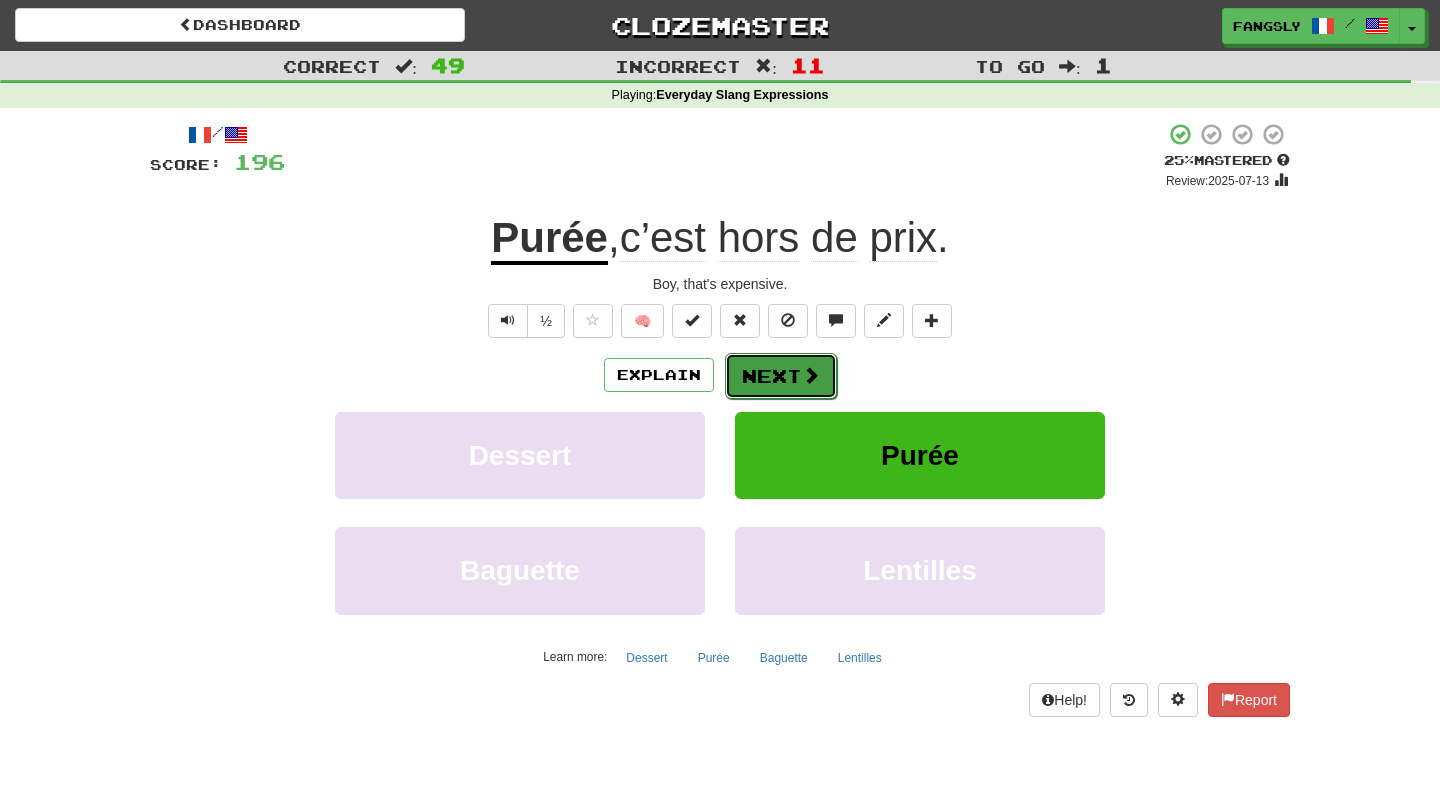 click at bounding box center [811, 375] 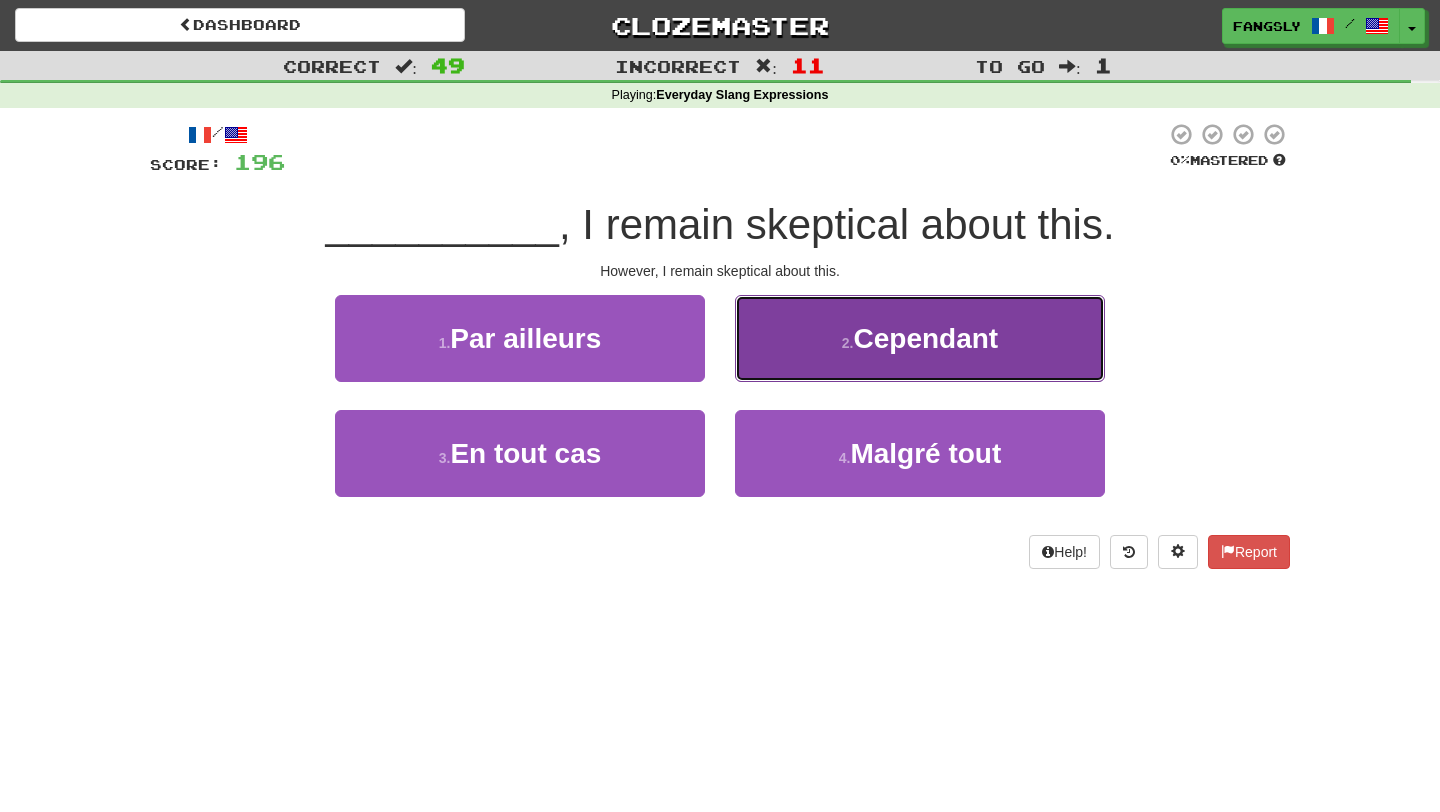 click on "2 .  Cependant" at bounding box center (920, 338) 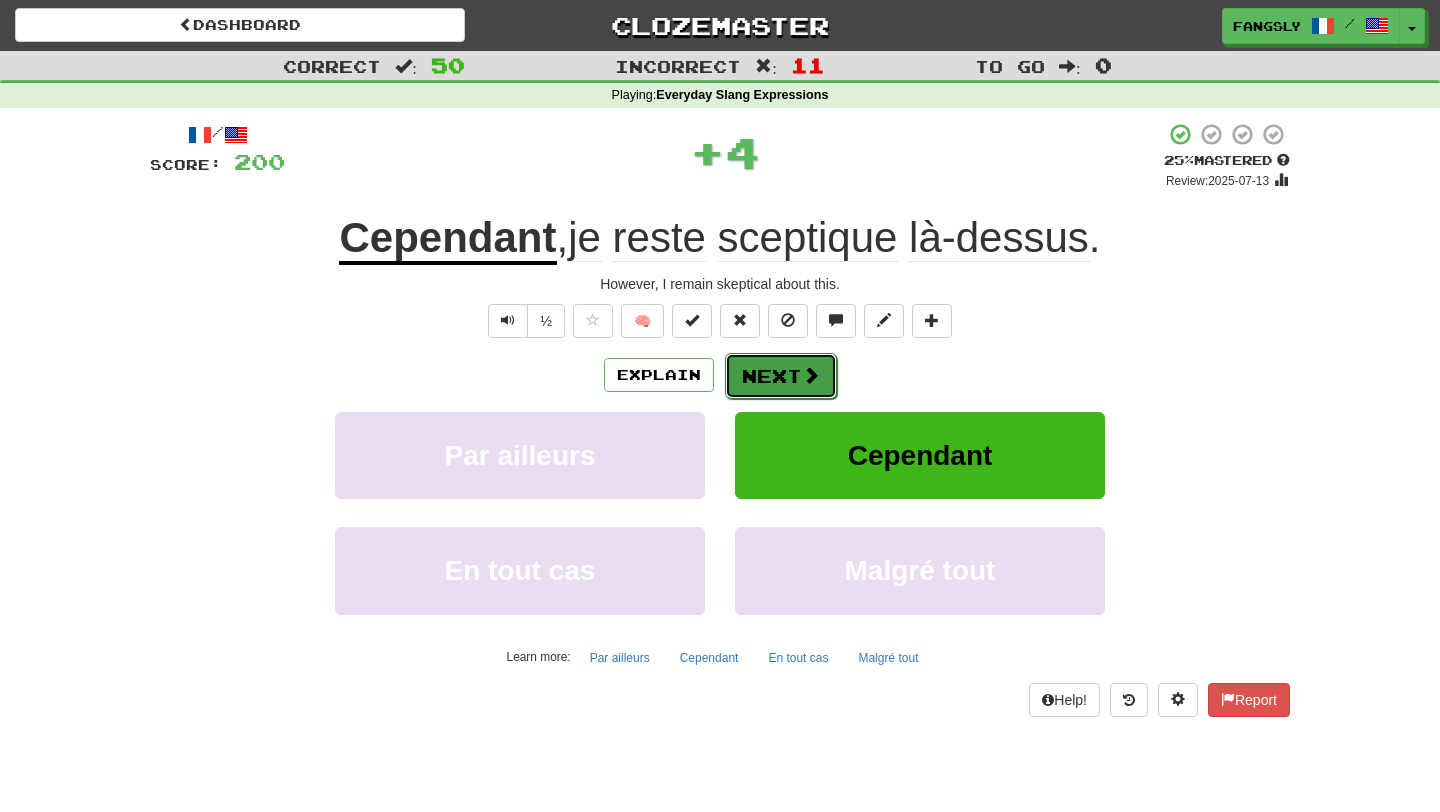 click at bounding box center [811, 375] 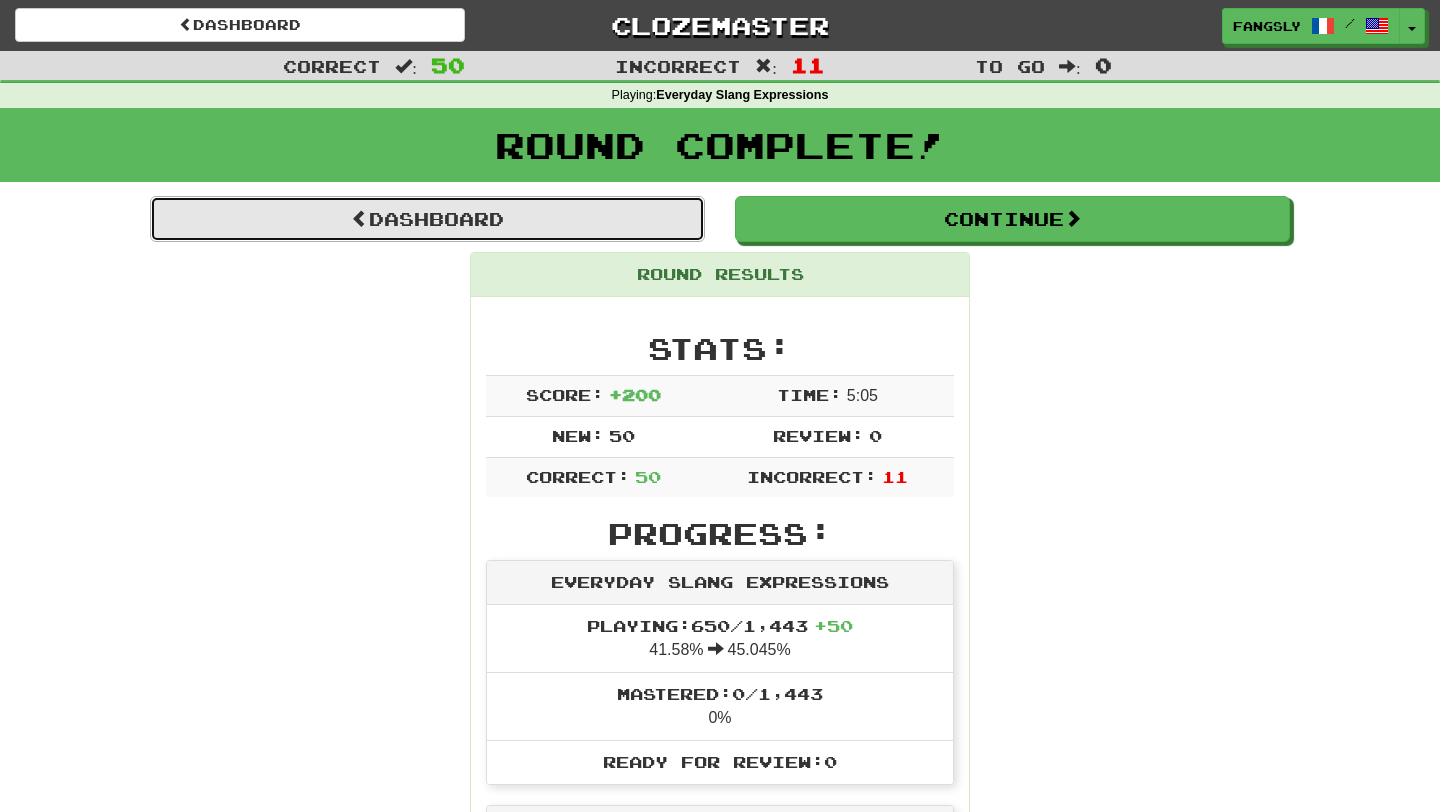 click on "Dashboard" at bounding box center (427, 219) 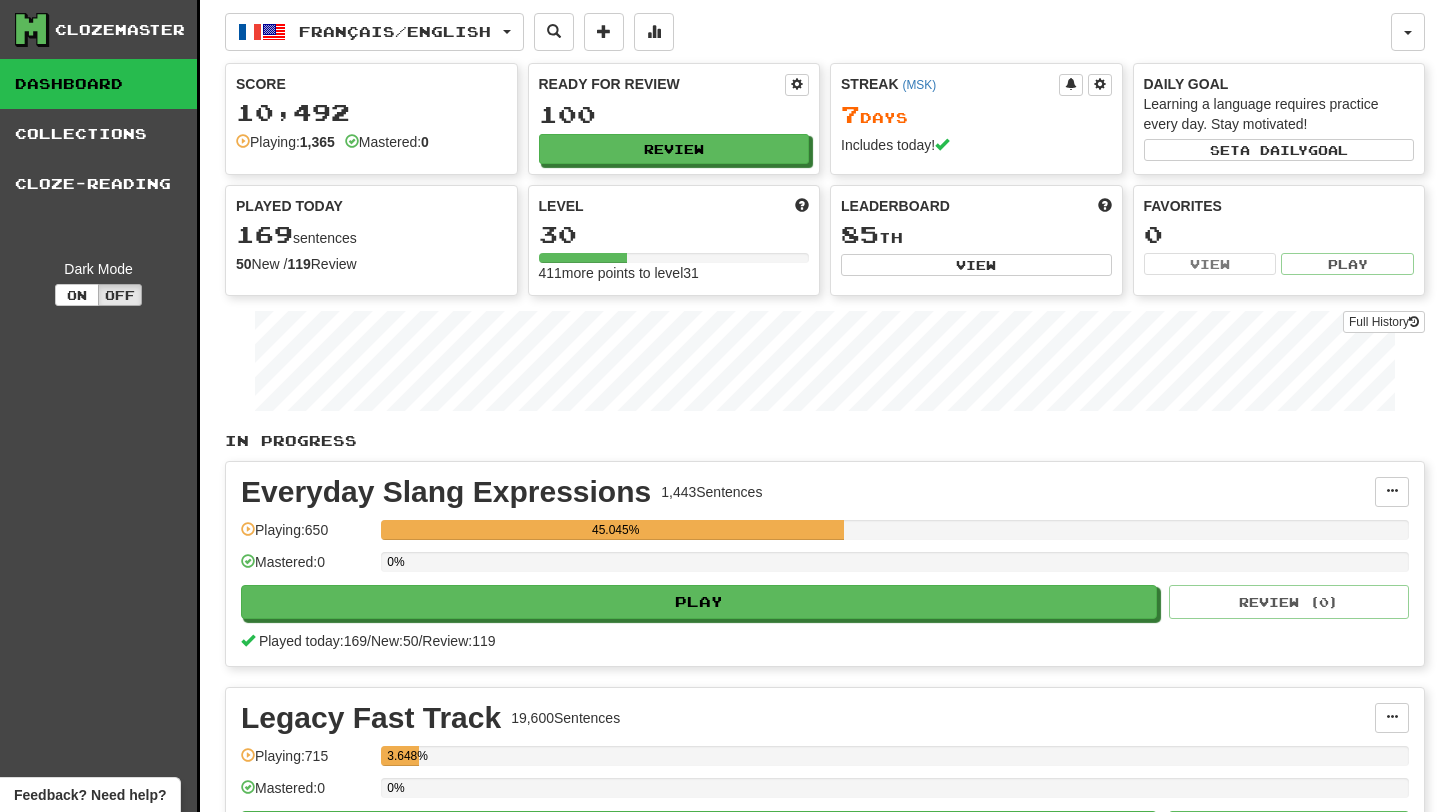 scroll, scrollTop: 0, scrollLeft: 0, axis: both 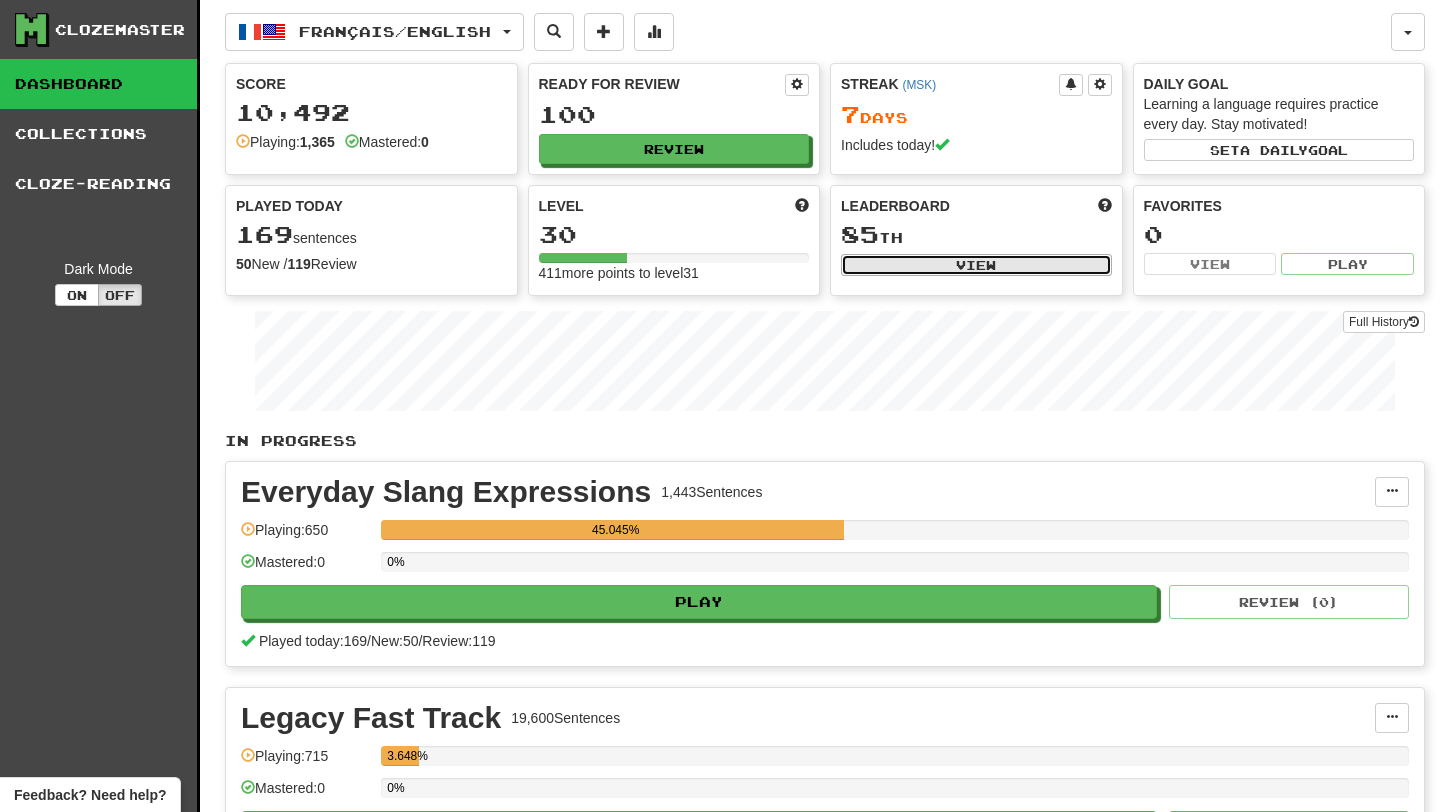 click on "View" at bounding box center [976, 265] 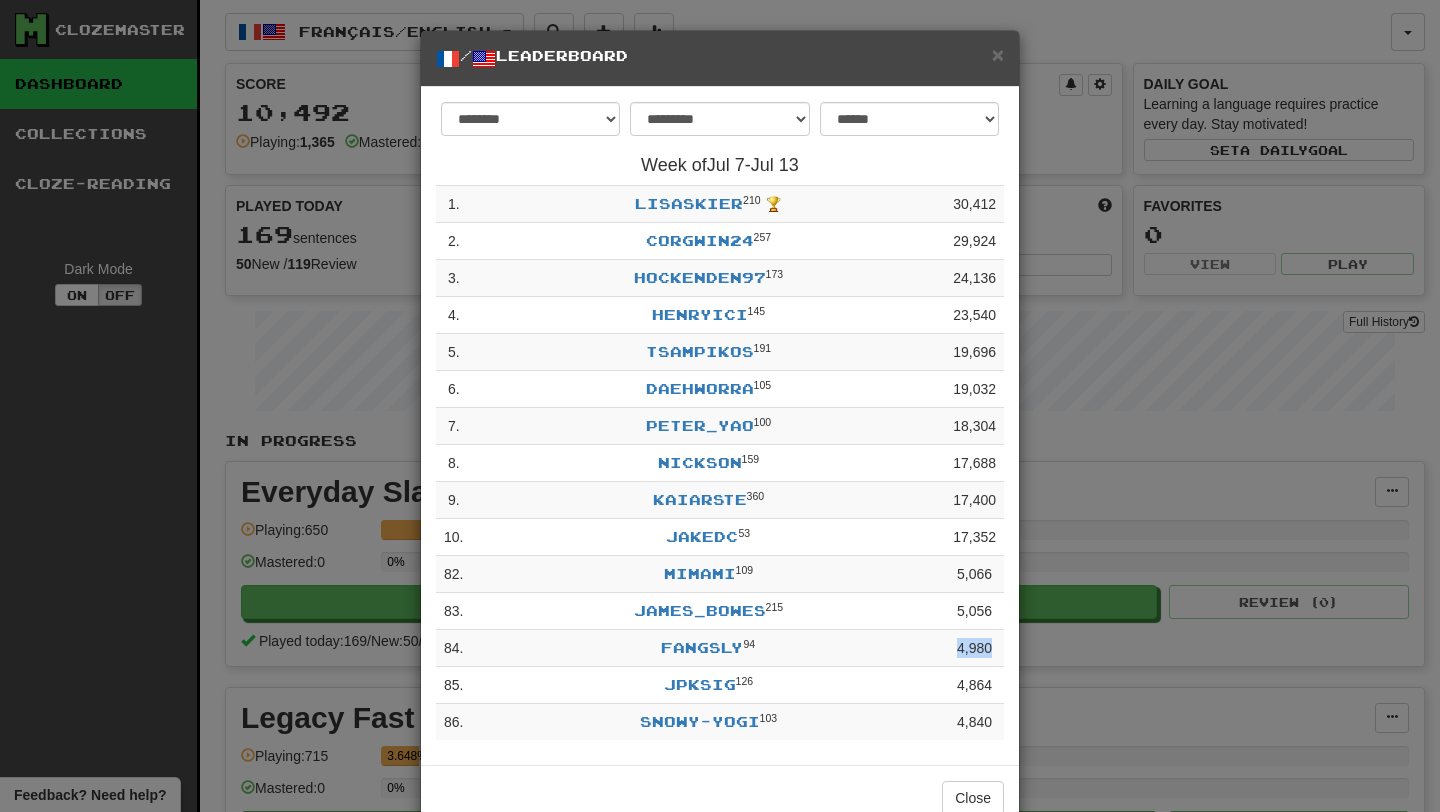 drag, startPoint x: 950, startPoint y: 652, endPoint x: 996, endPoint y: 656, distance: 46.173584 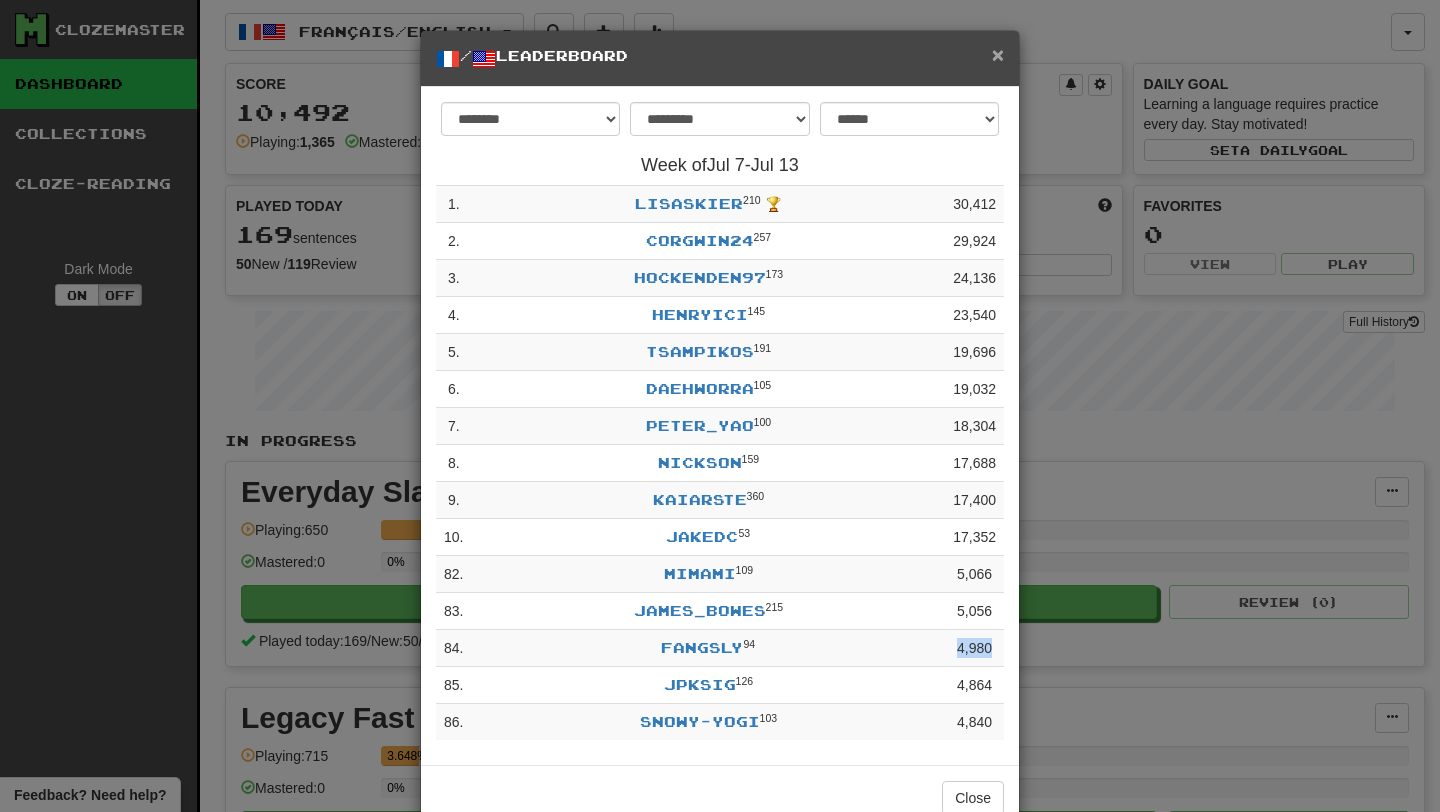 click on "×" at bounding box center (998, 54) 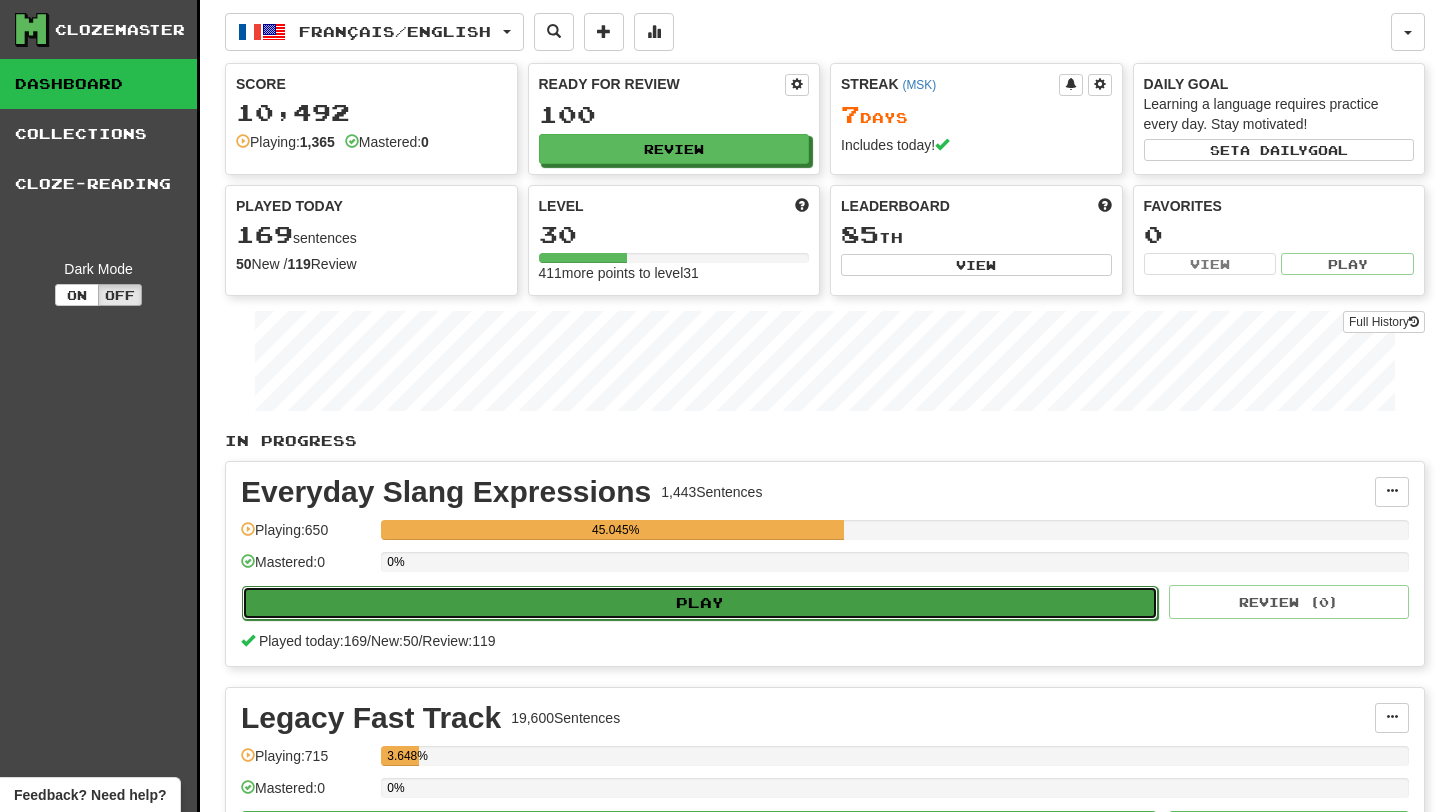 click on "Play" at bounding box center [700, 603] 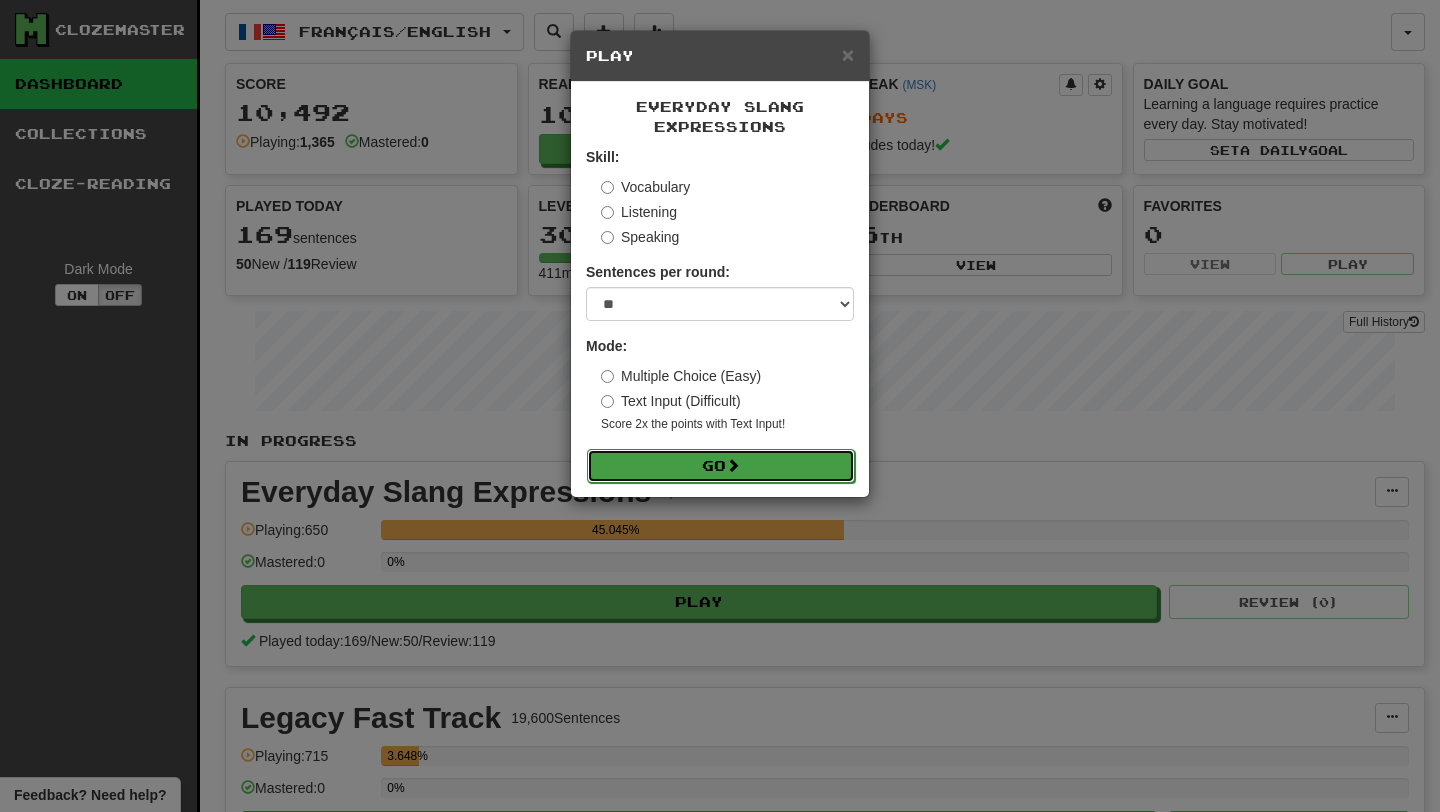 click on "Go" at bounding box center [721, 466] 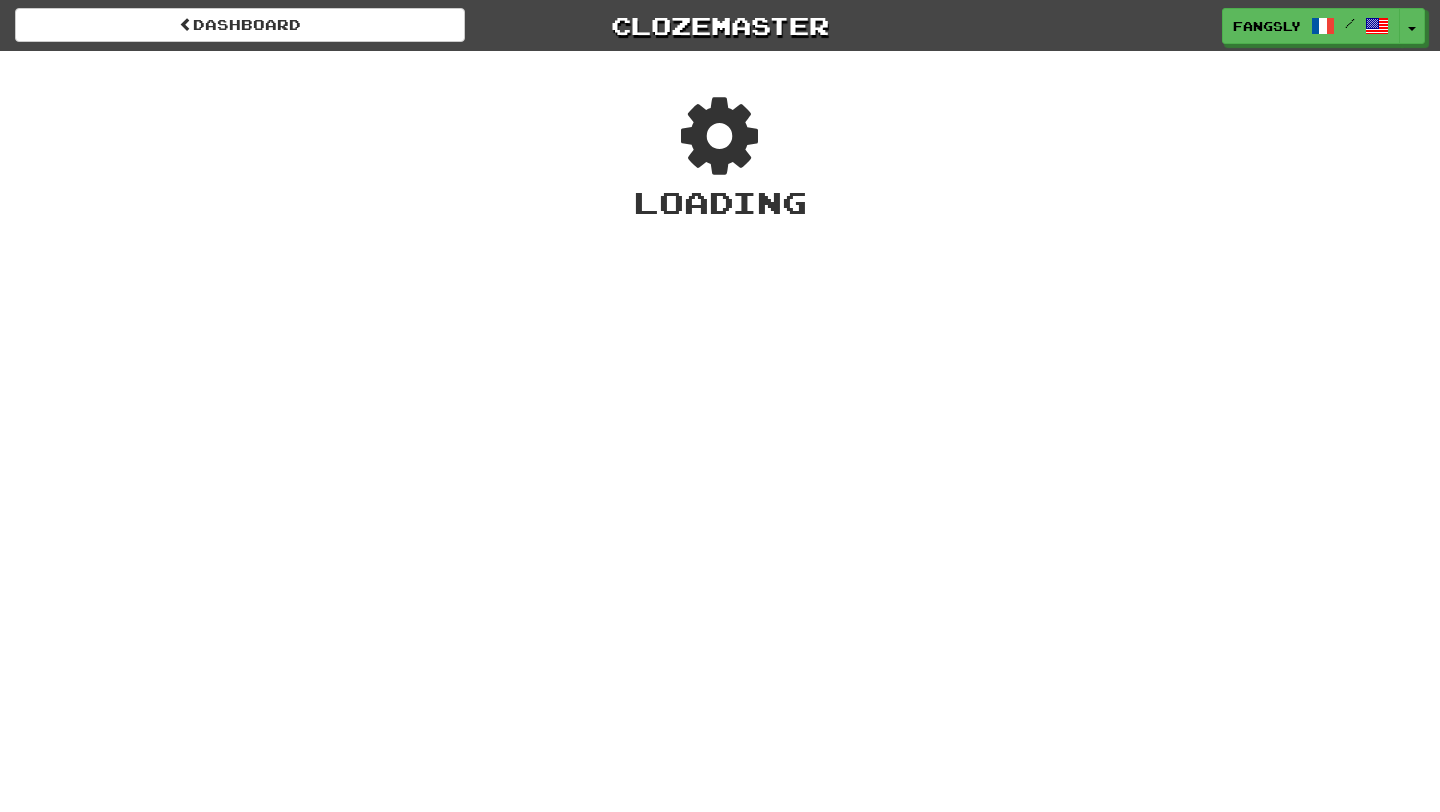 scroll, scrollTop: 0, scrollLeft: 0, axis: both 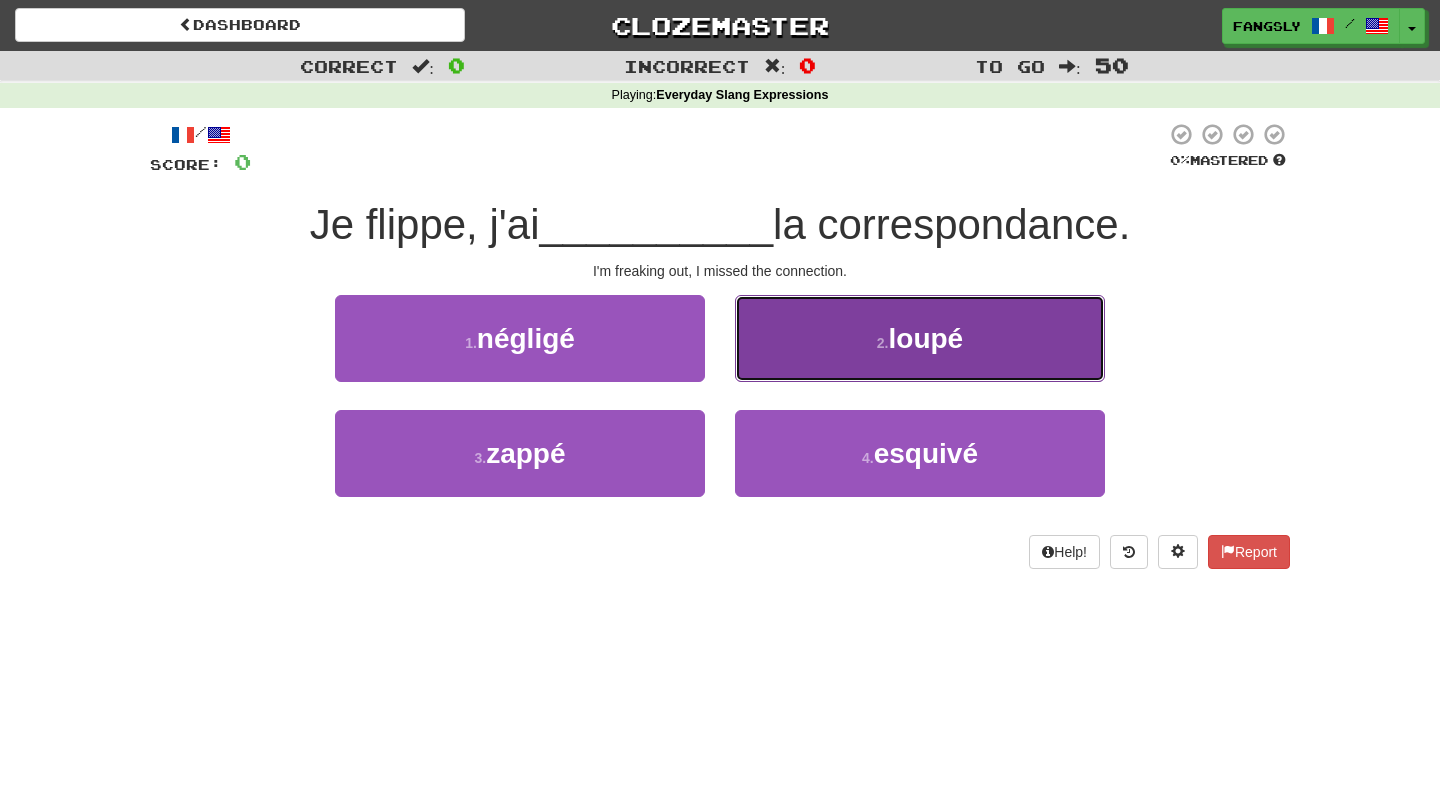 click on "2 .  loupé" at bounding box center [920, 338] 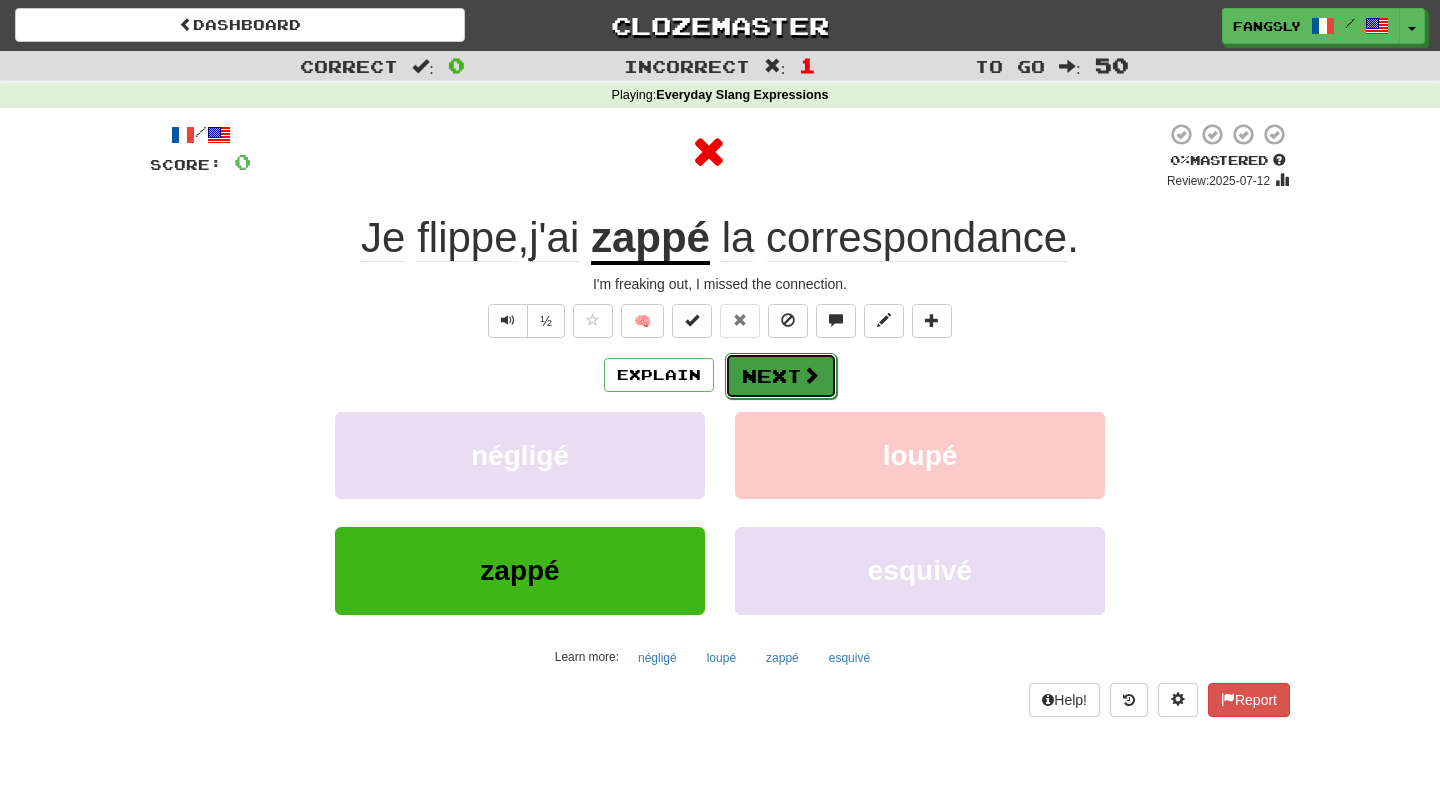 click on "Next" at bounding box center [781, 376] 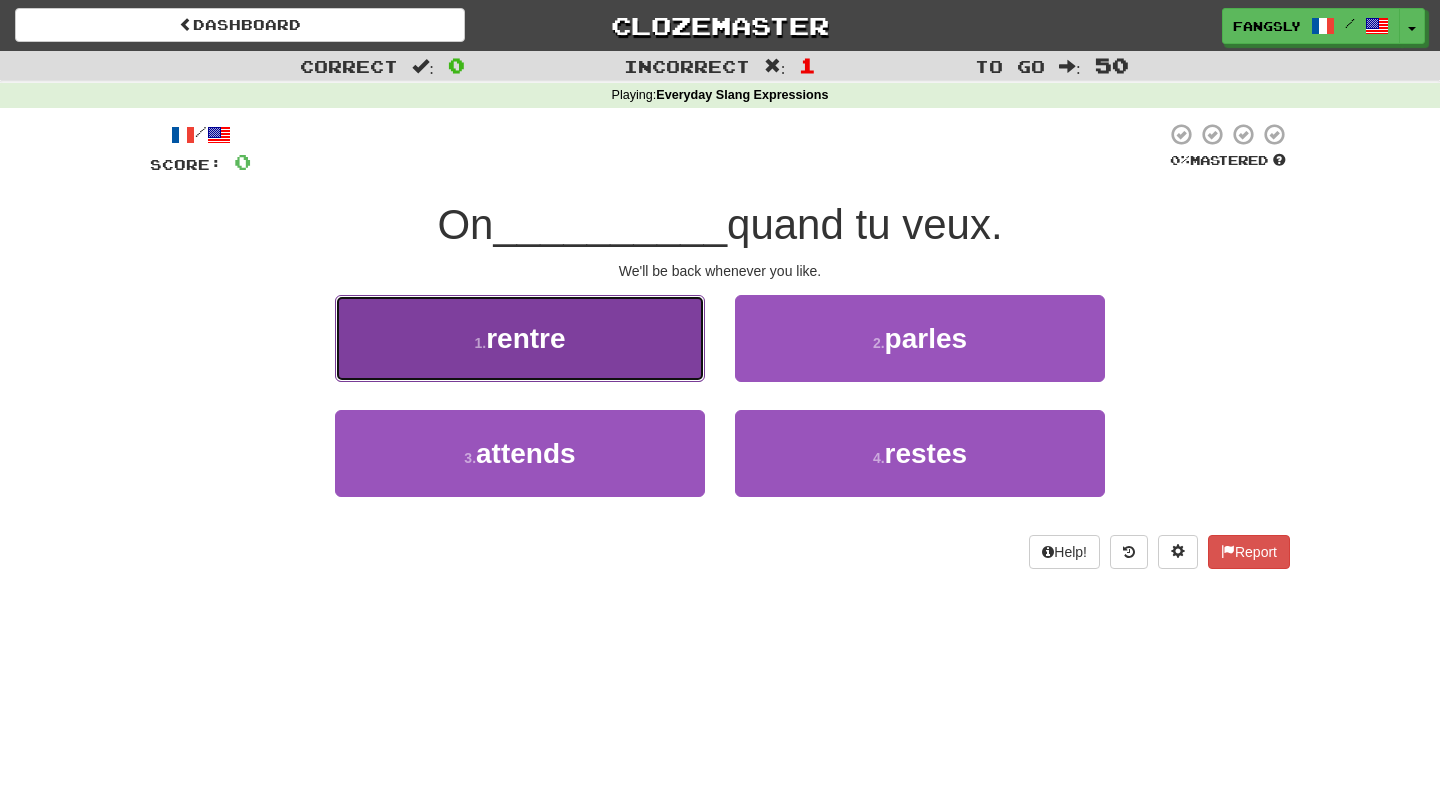 click on "1 .  rentre" at bounding box center (520, 338) 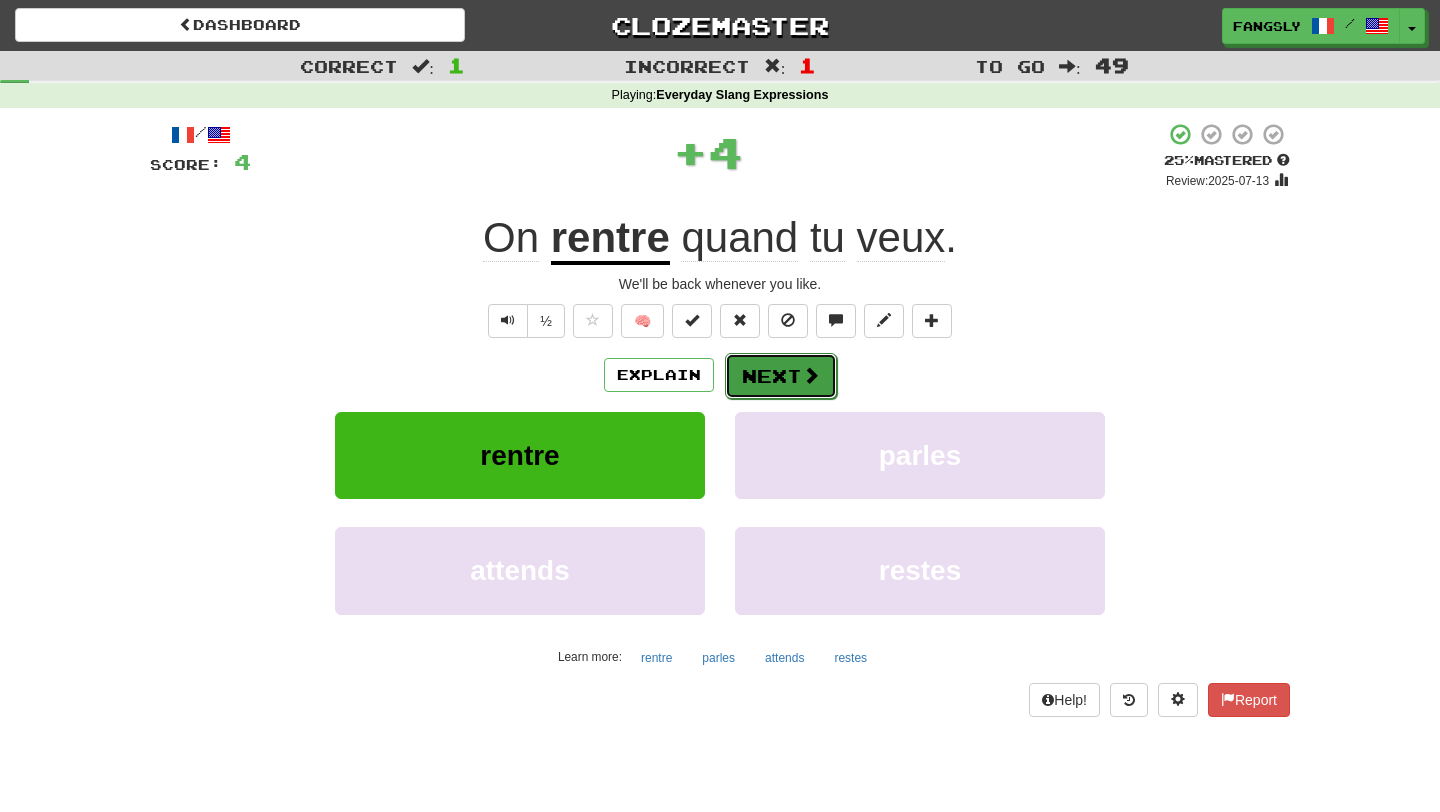click on "Next" at bounding box center [781, 376] 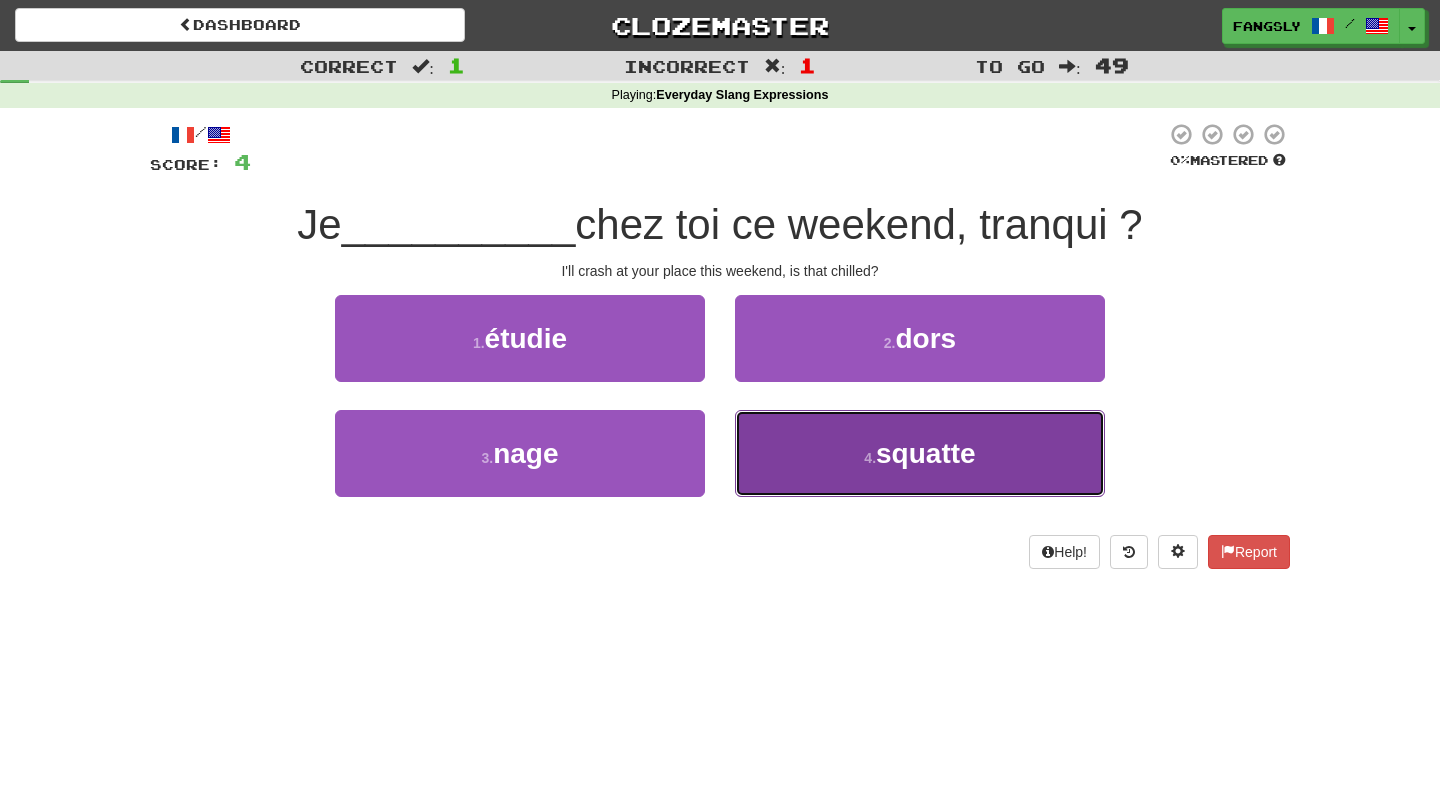 click on "4 .  squatte" at bounding box center [920, 453] 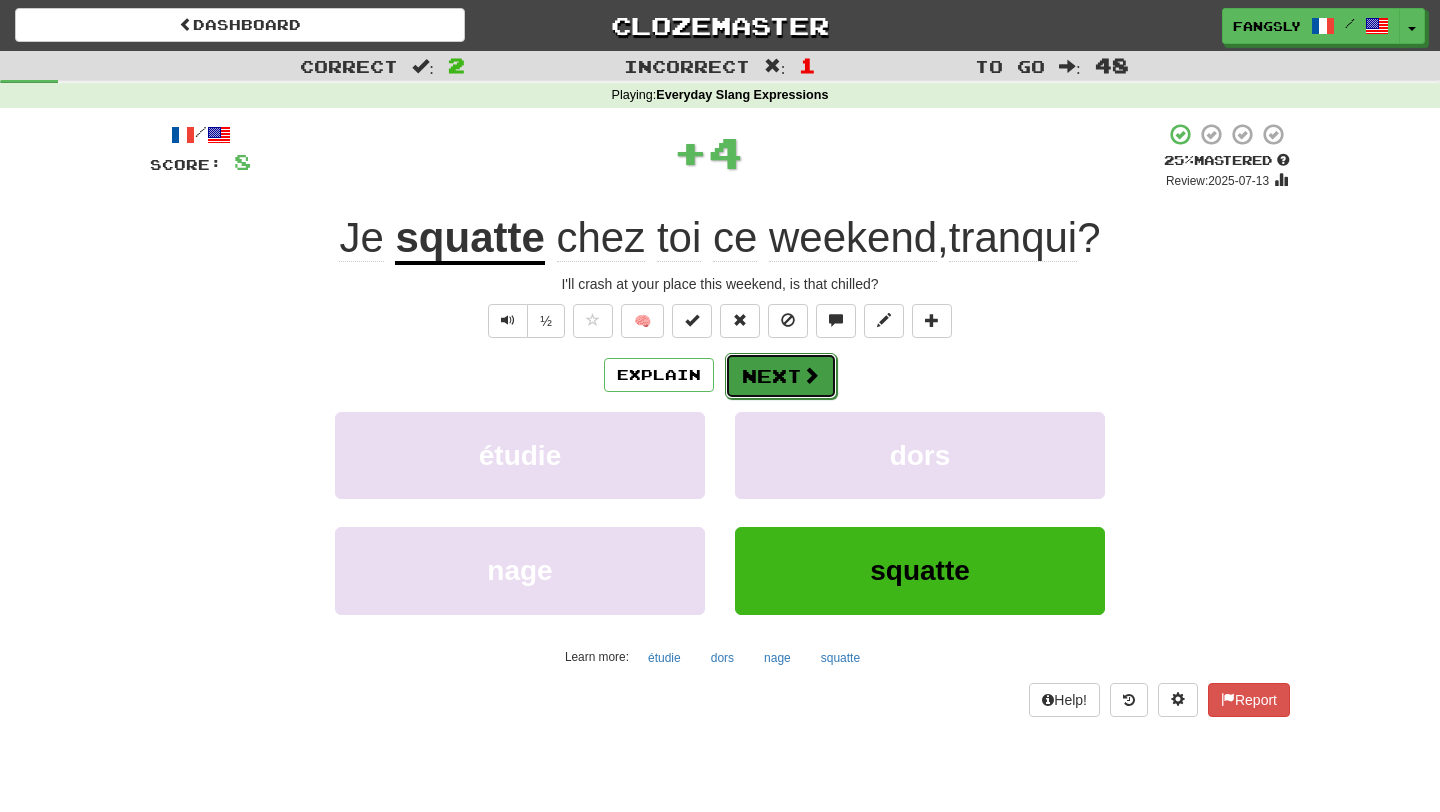 click on "Next" at bounding box center (781, 376) 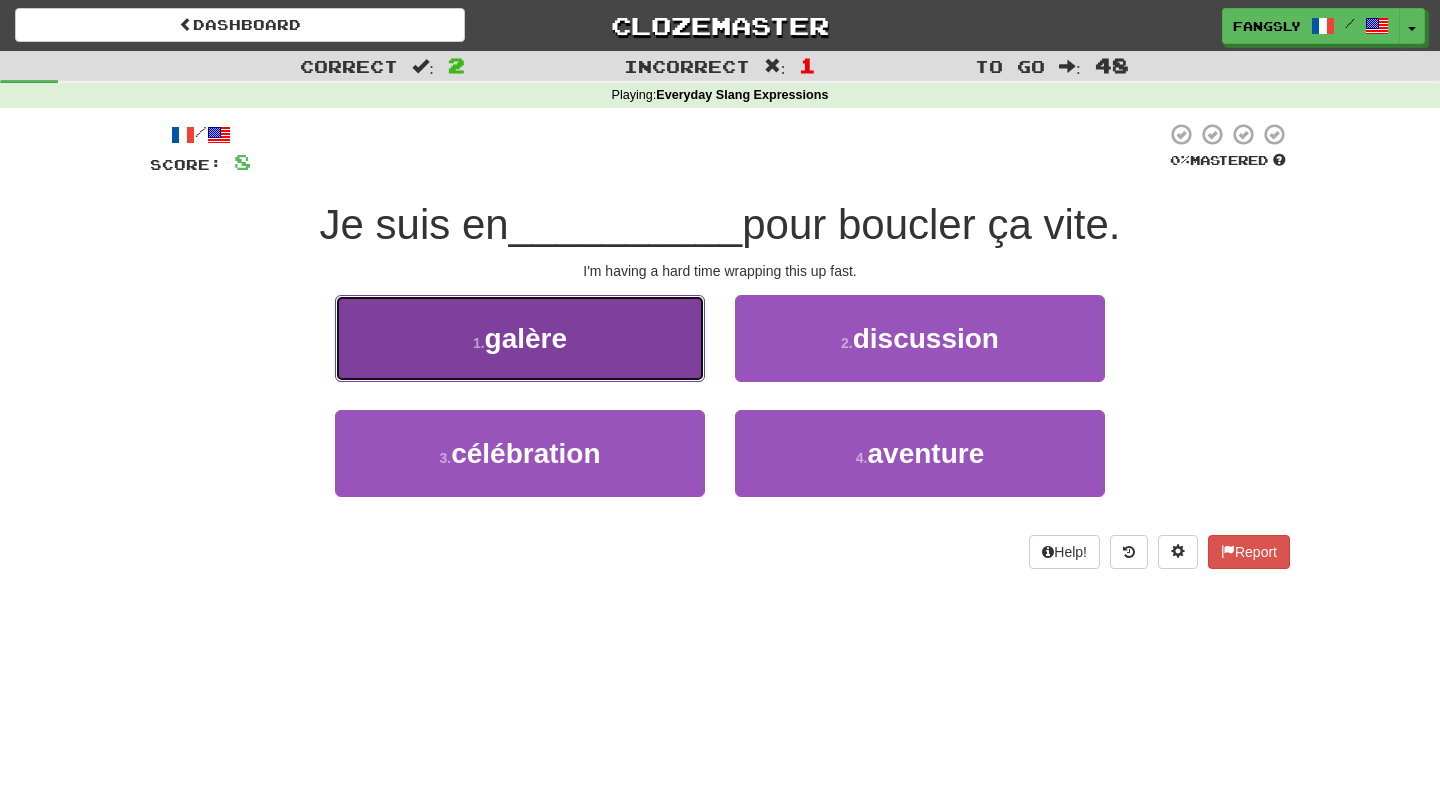 click on "1 .  galère" at bounding box center (520, 338) 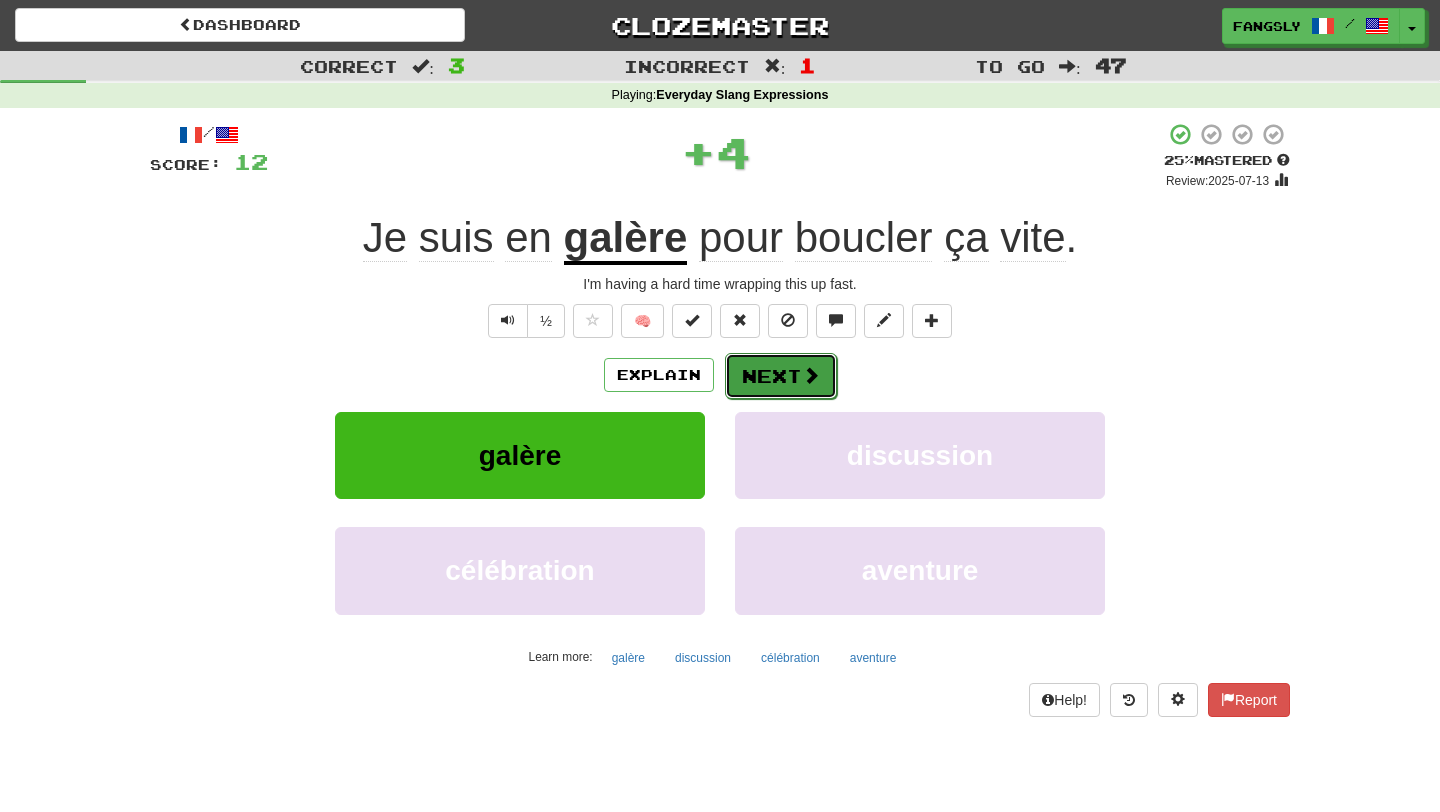 click on "Next" at bounding box center [781, 376] 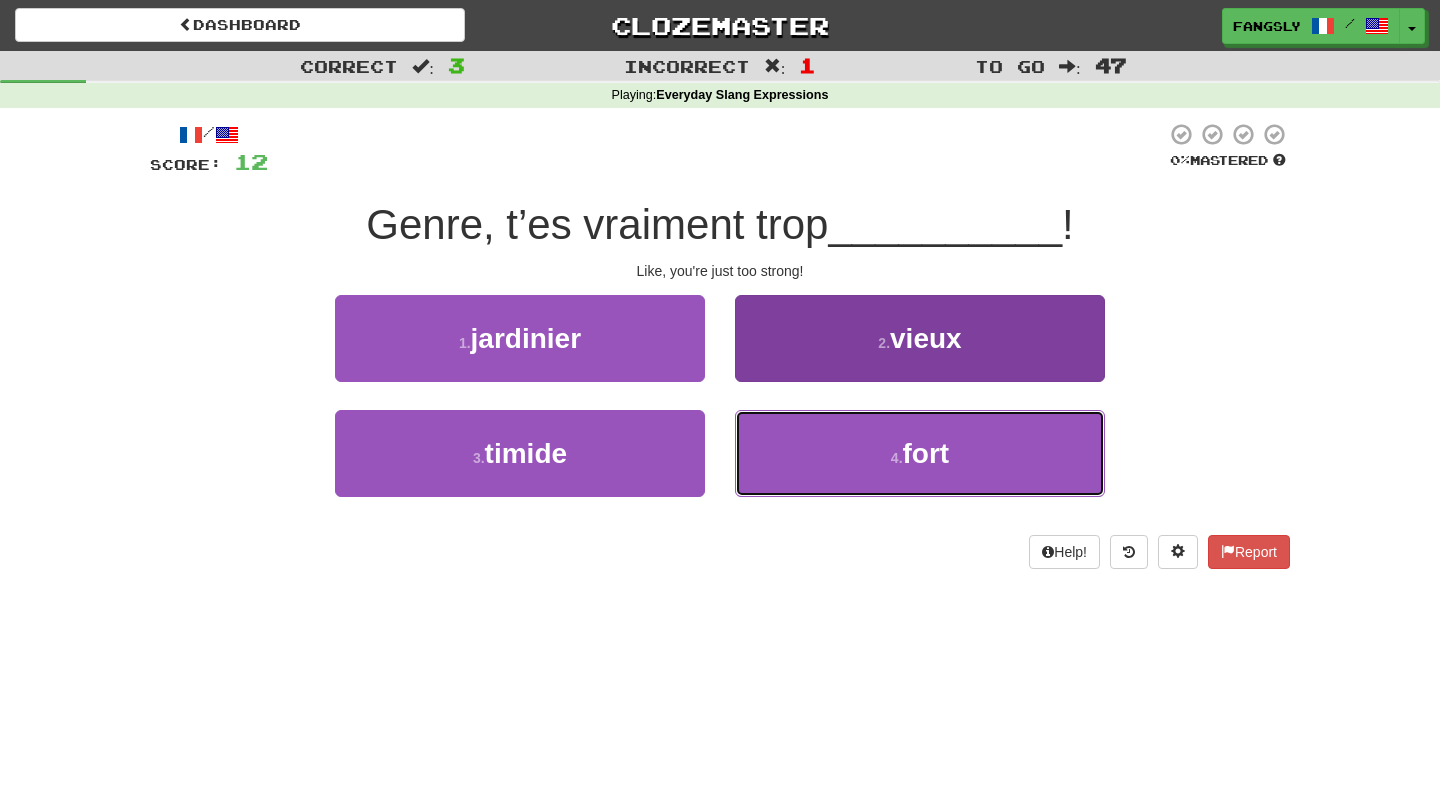 click on "4 .  fort" at bounding box center [920, 453] 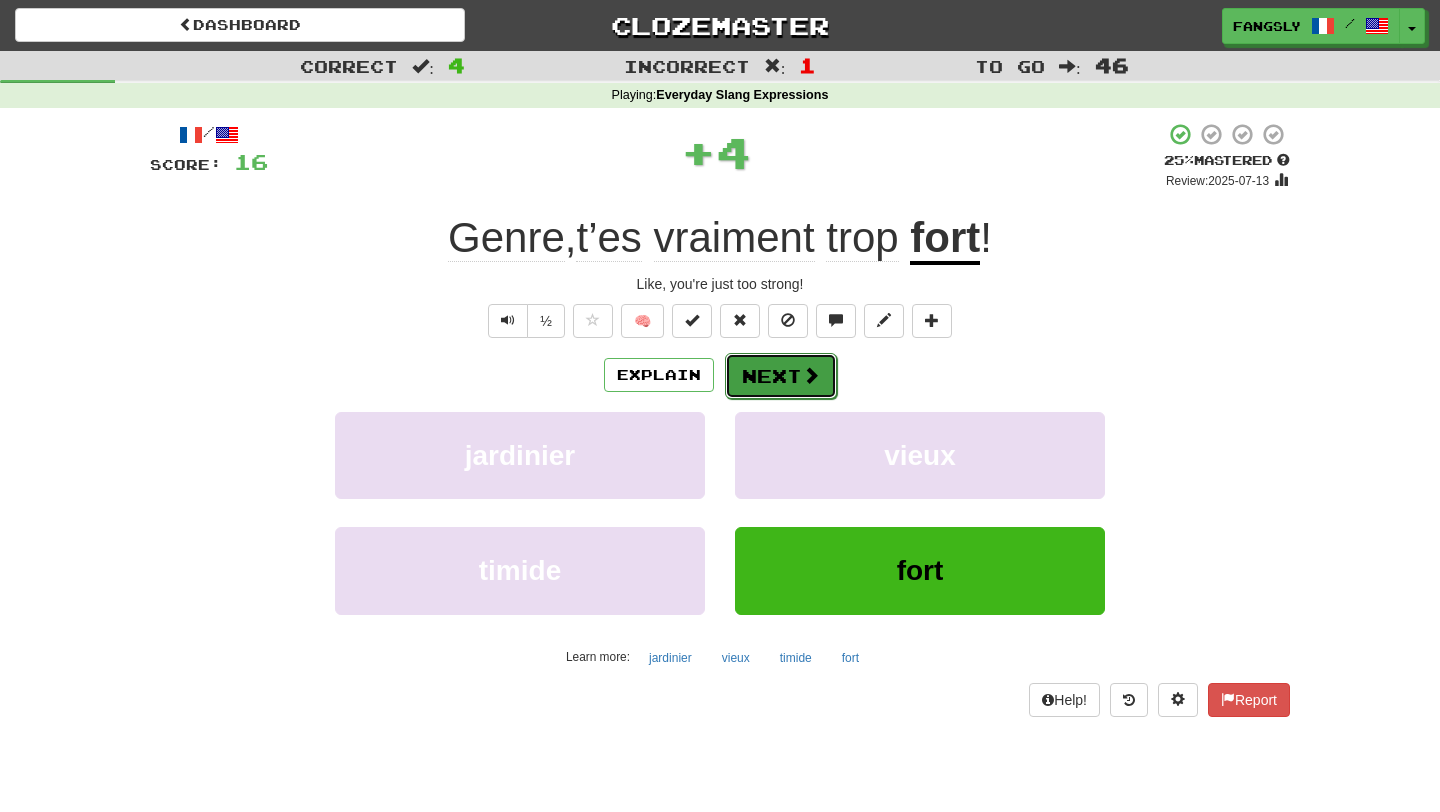 click at bounding box center [811, 375] 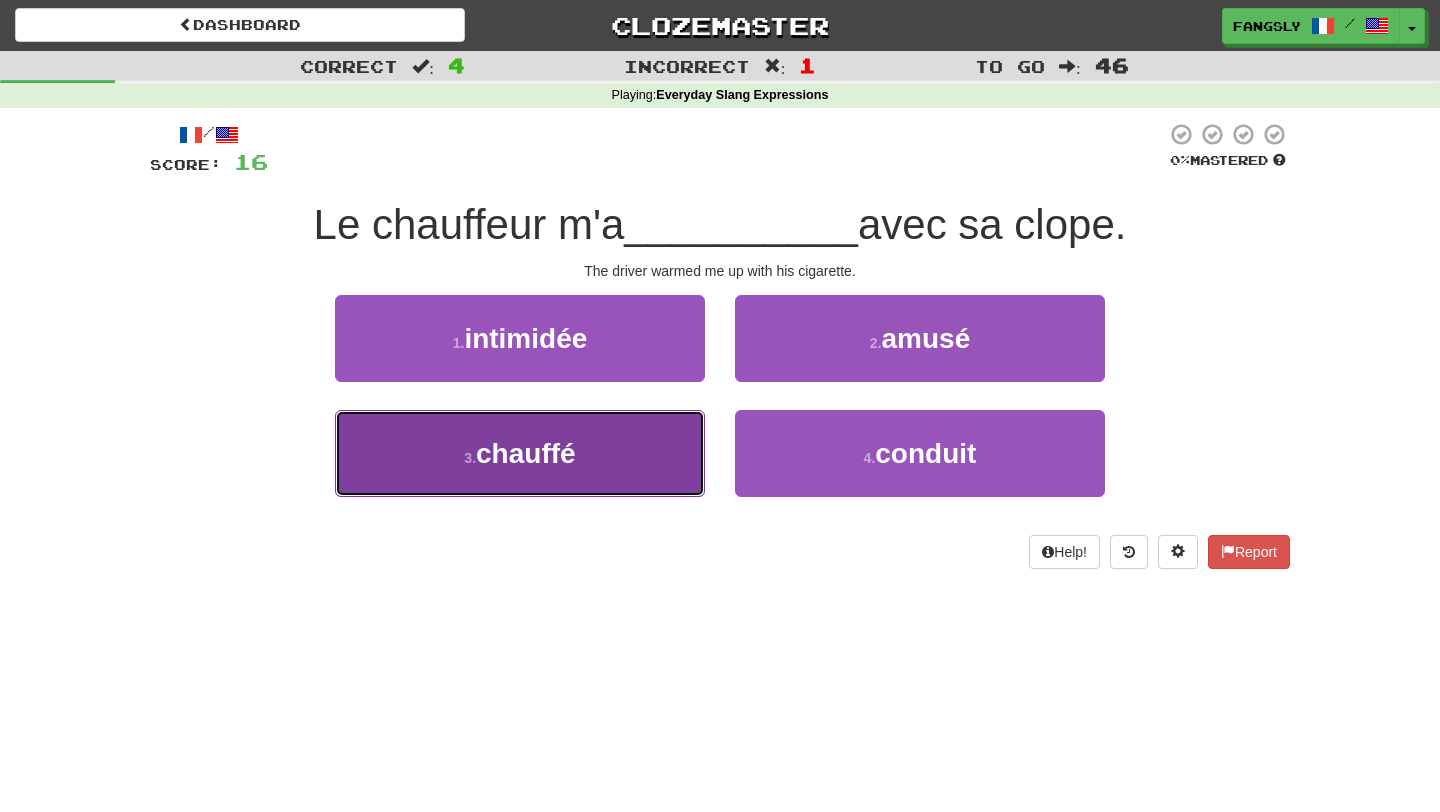 click on "3 .  chauffé" at bounding box center [520, 453] 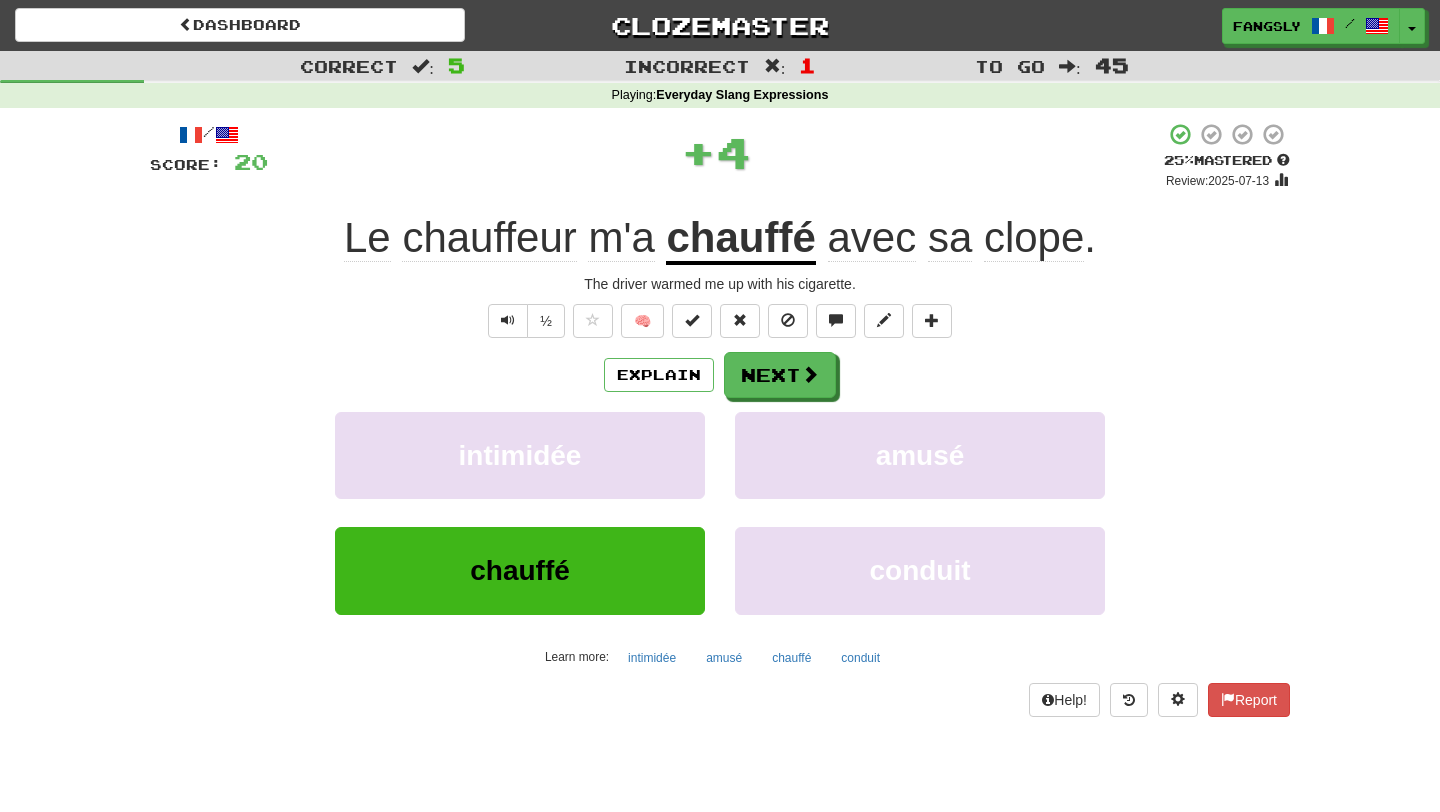 click on "Explain Next intimidée amusé chauffé conduit Learn more: intimidée amusé chauffé conduit" at bounding box center [720, 512] 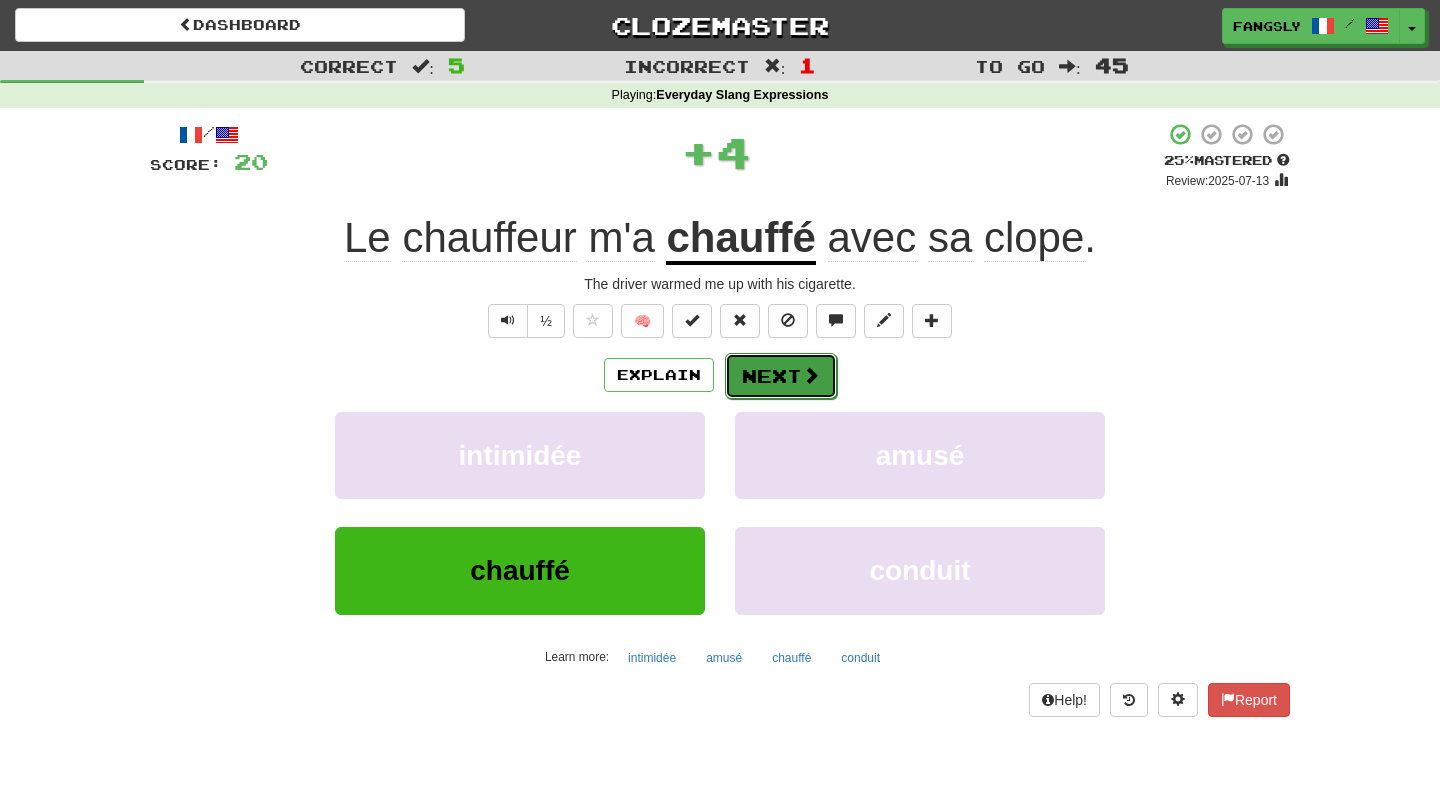 click on "Next" at bounding box center [781, 376] 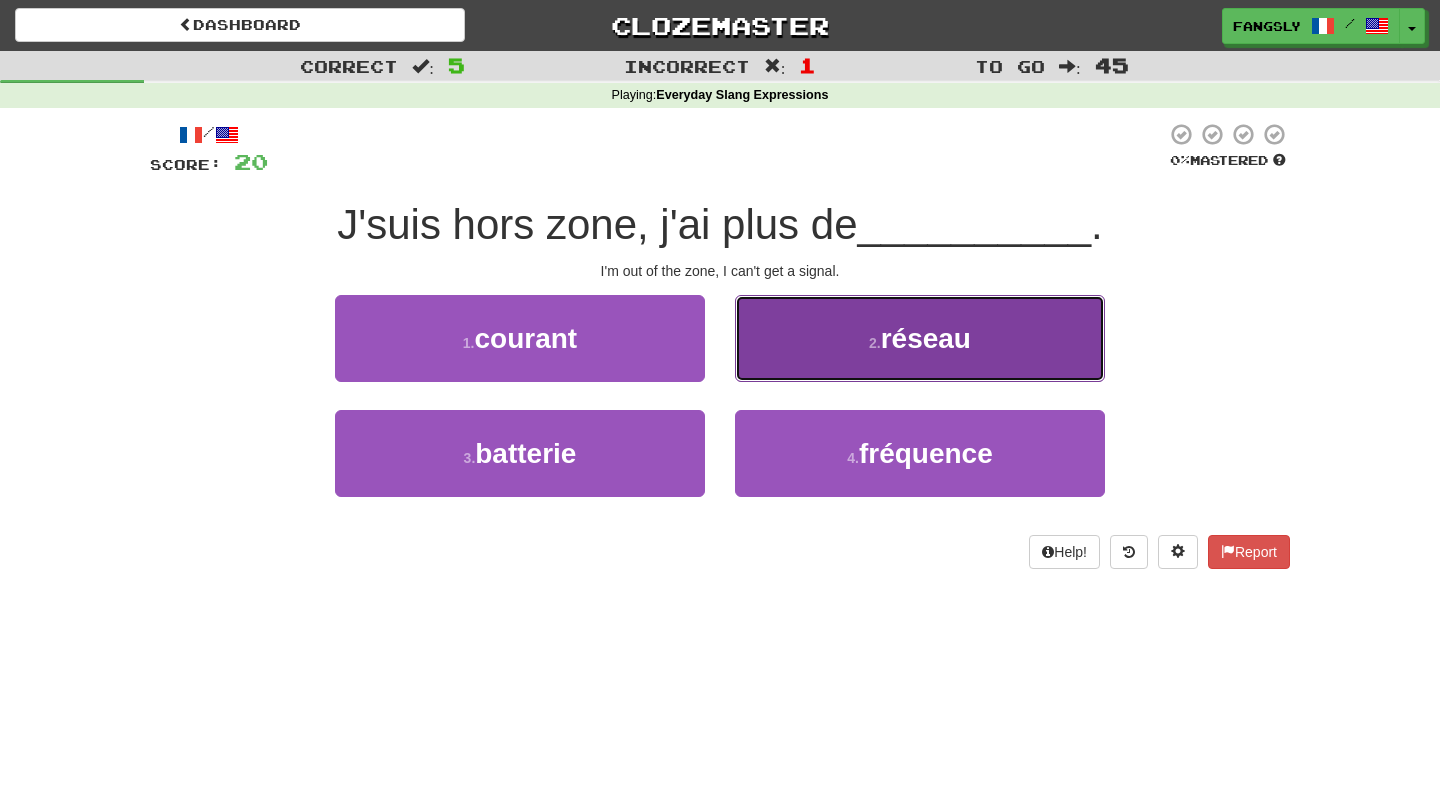 click on "2 .  réseau" at bounding box center [920, 338] 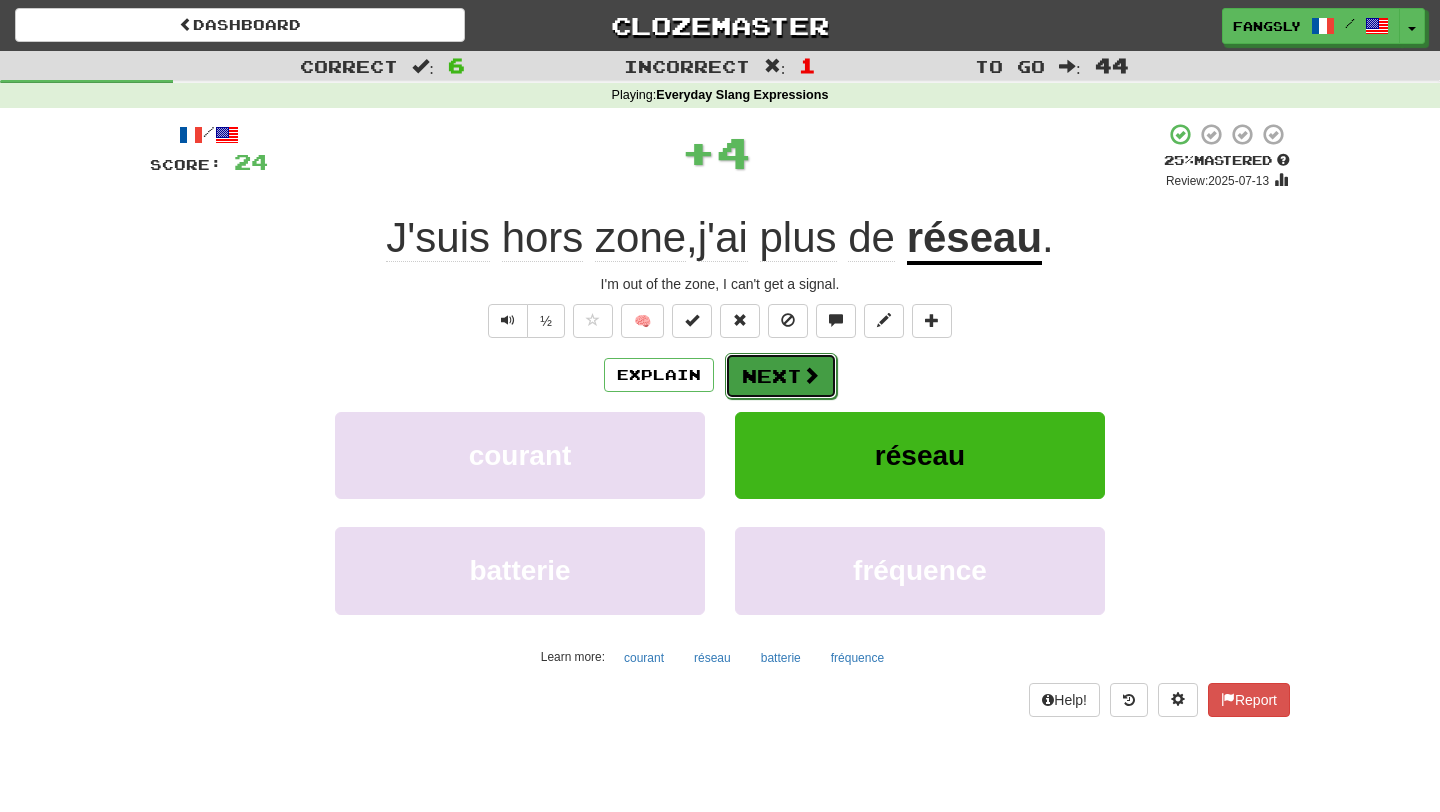 click on "Next" at bounding box center (781, 376) 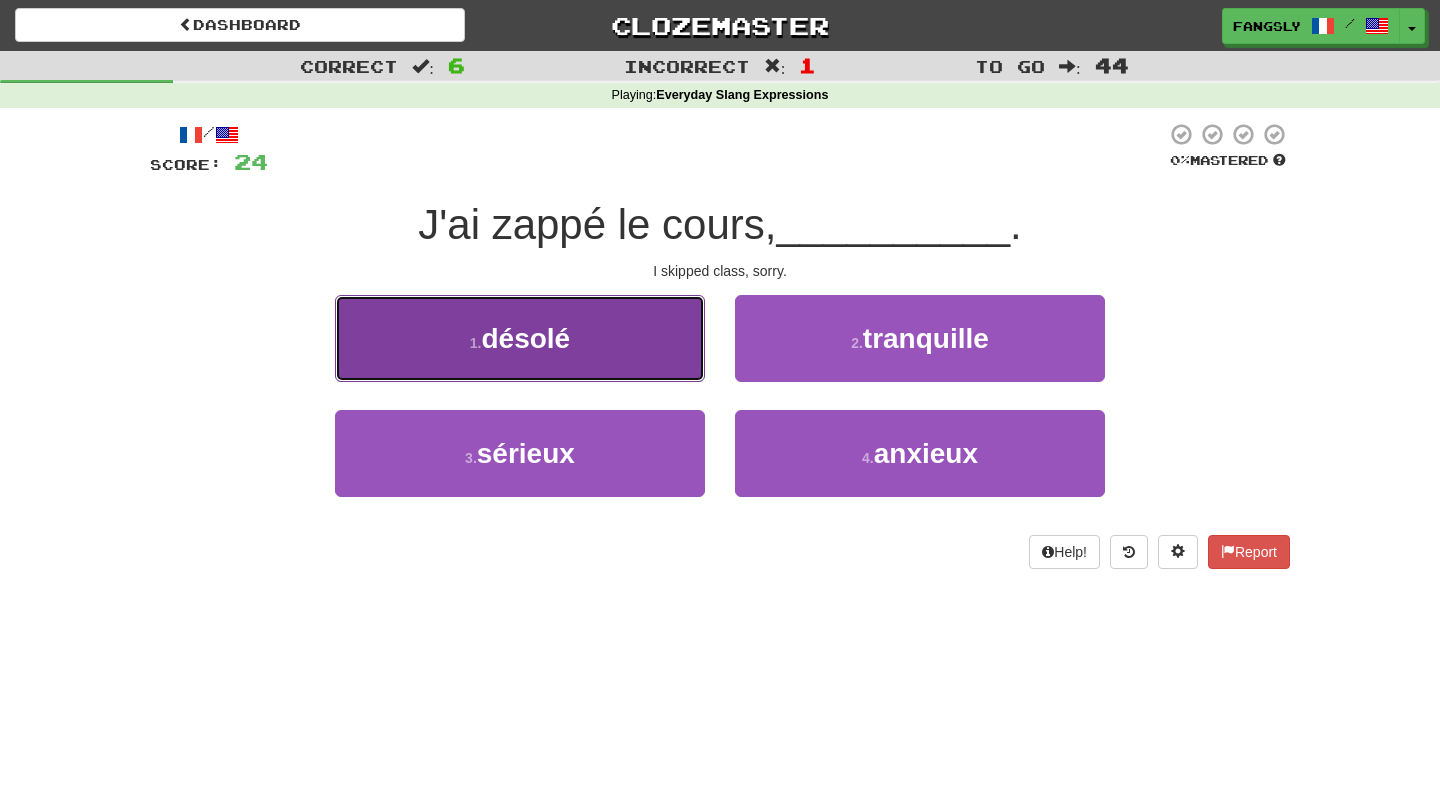 click on "1 .  désolé" at bounding box center [520, 338] 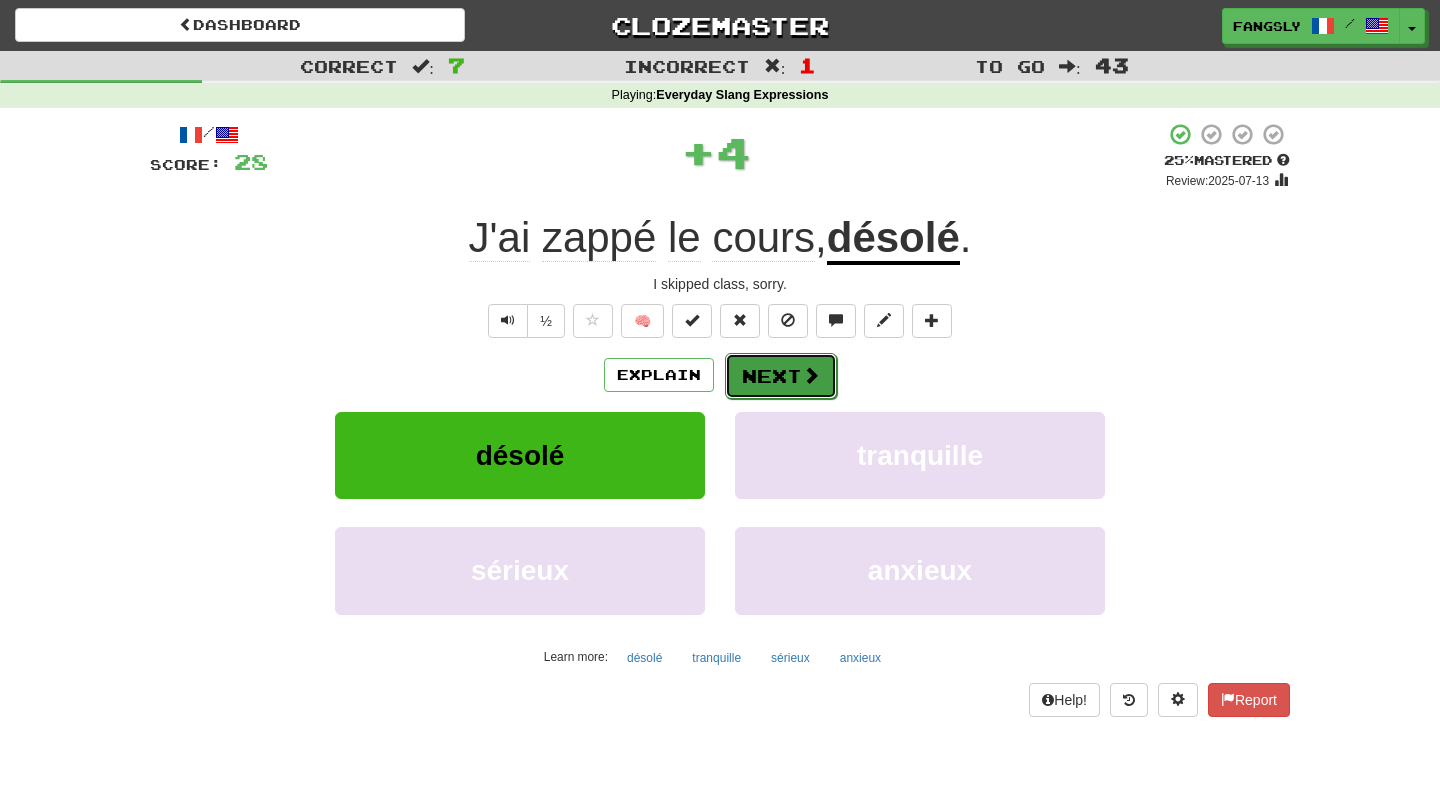 click on "Next" at bounding box center [781, 376] 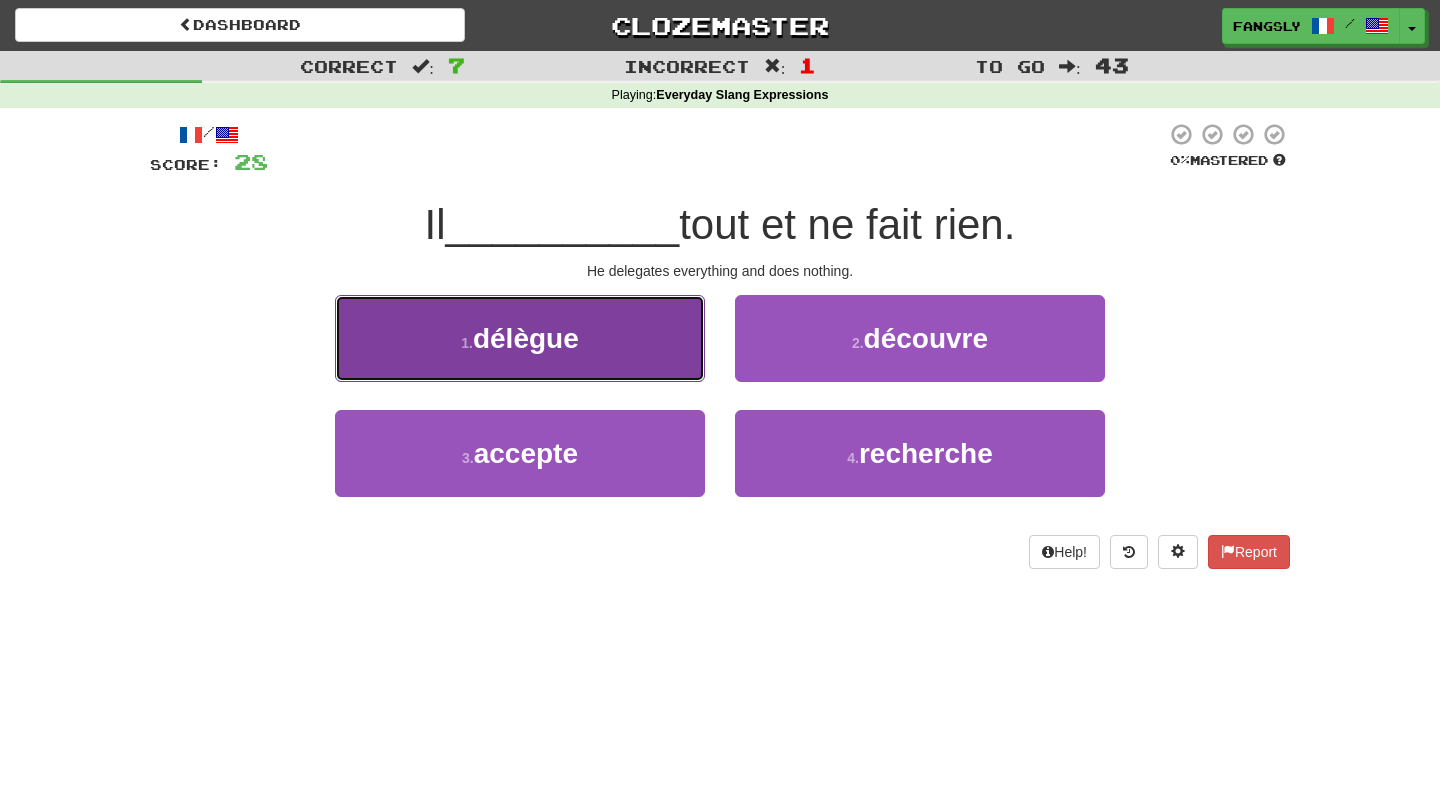 click on "1 .  délègue" at bounding box center (520, 338) 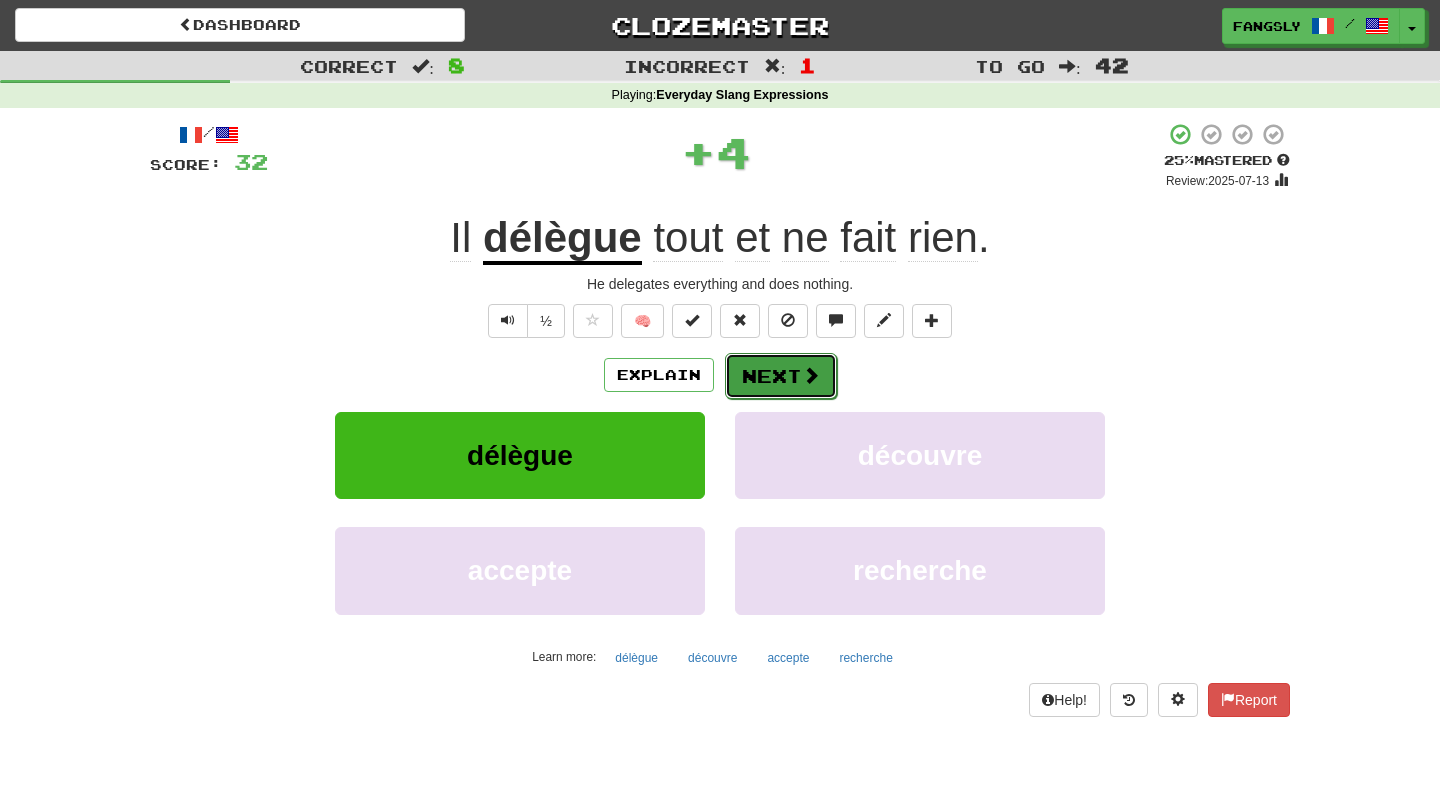 click on "Next" at bounding box center [781, 376] 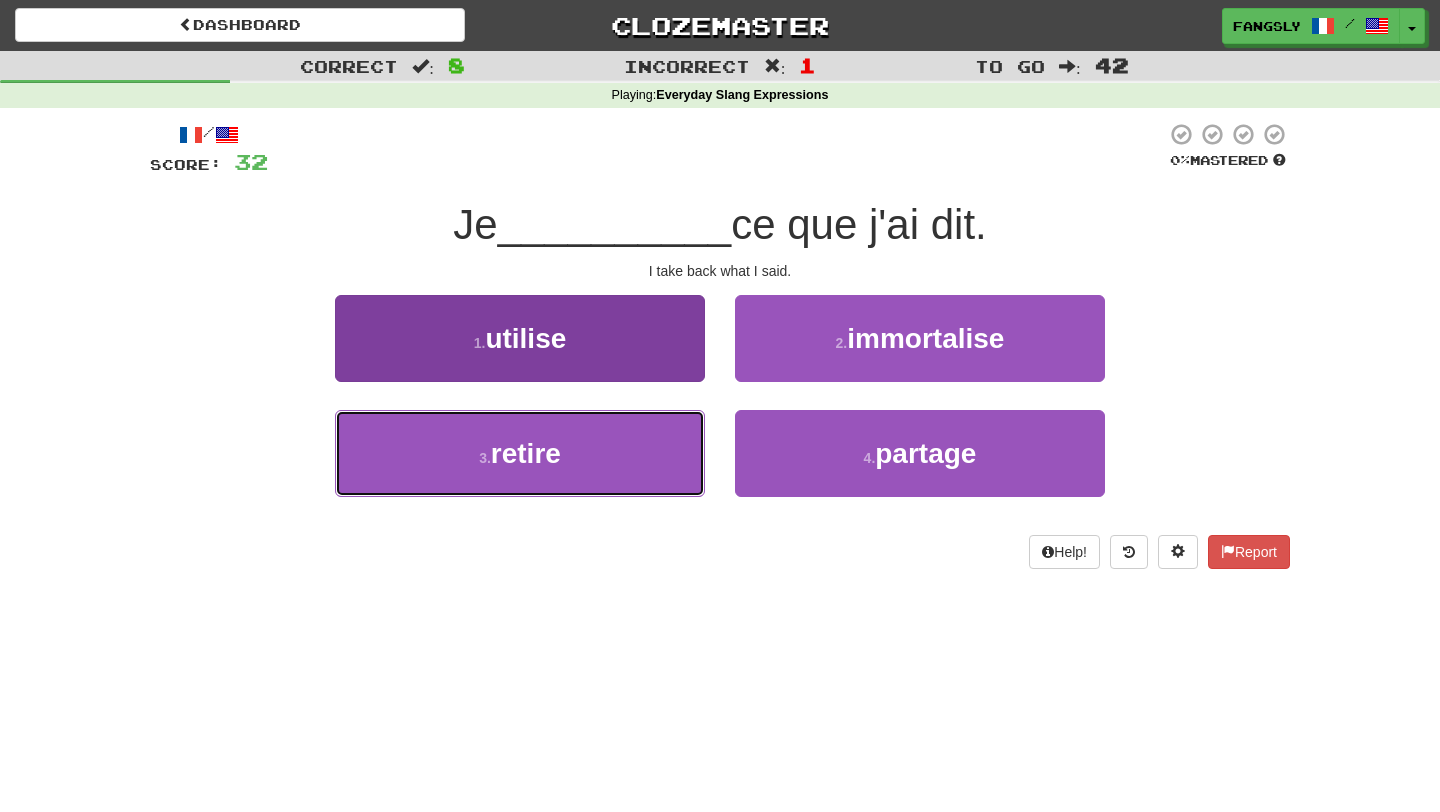 click on "3 .  retire" at bounding box center [520, 453] 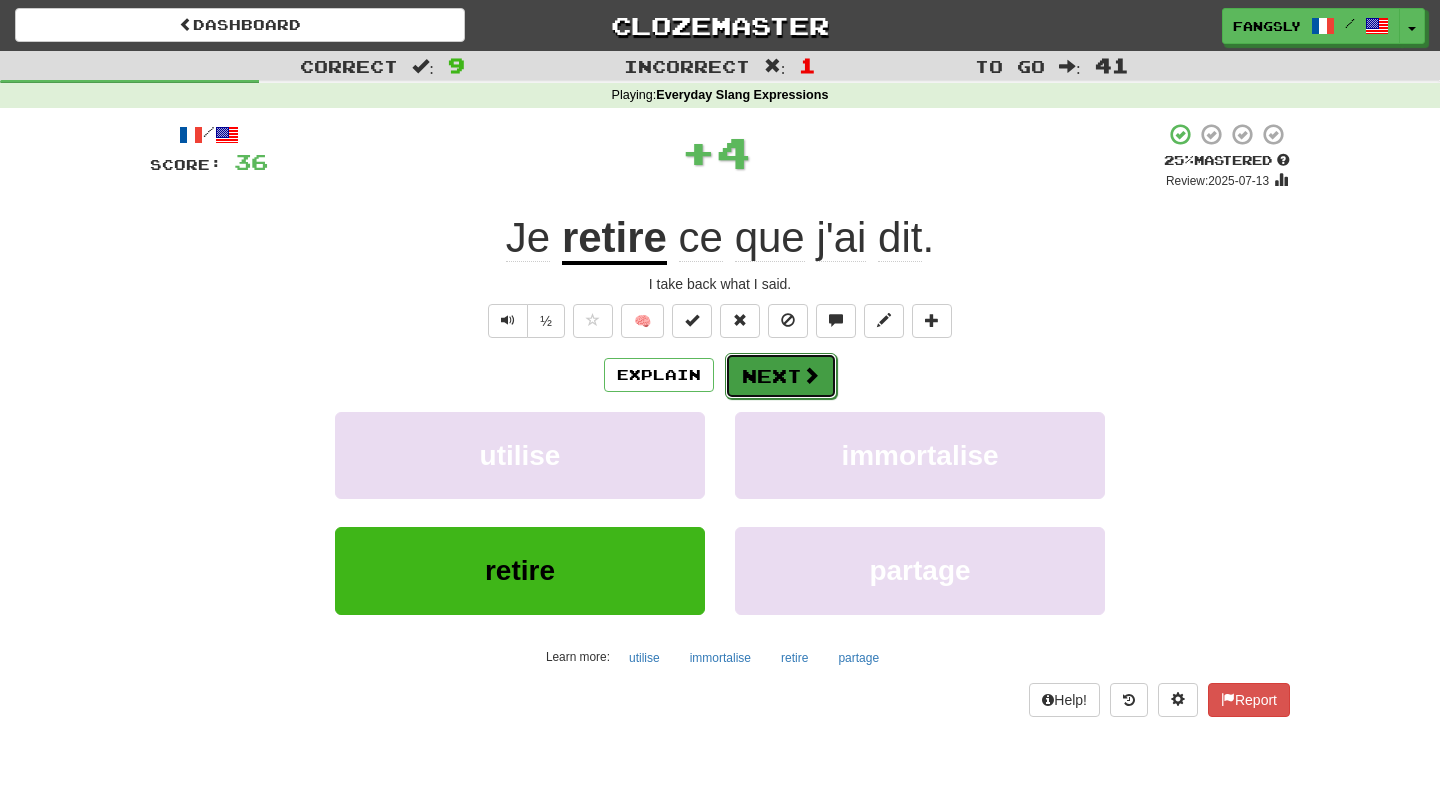 click on "Next" at bounding box center [781, 376] 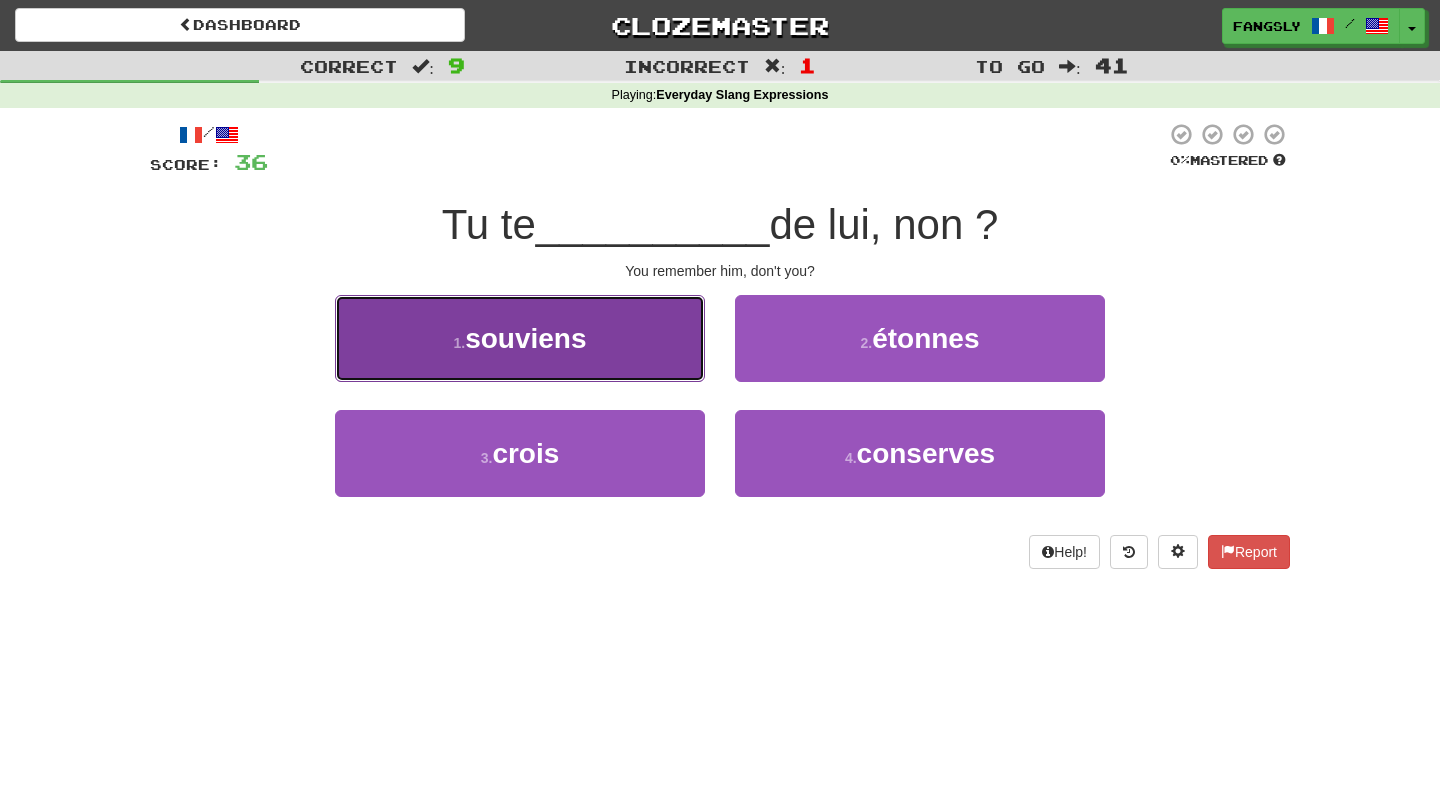 click on "1 .  souviens" at bounding box center (520, 338) 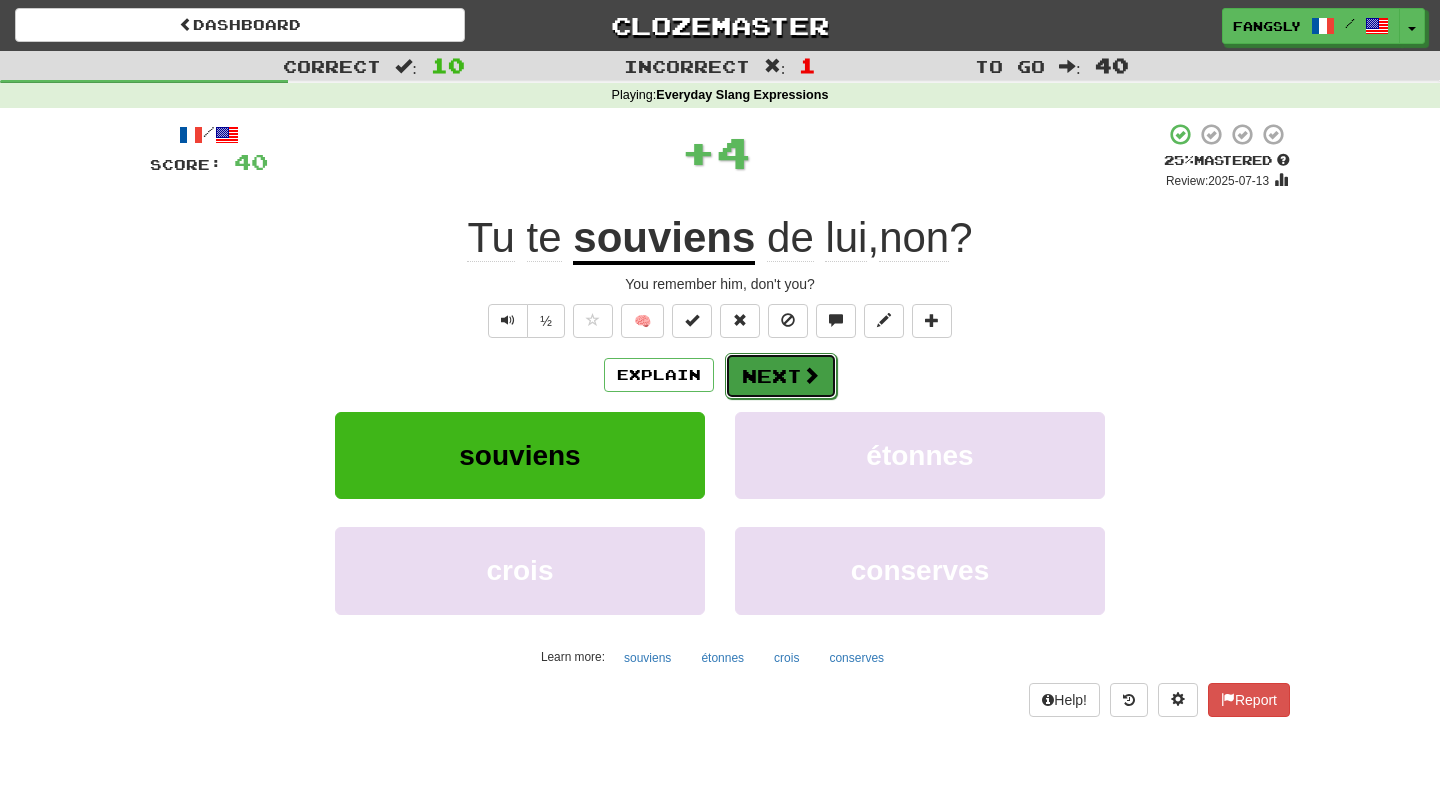 click on "Next" at bounding box center (781, 376) 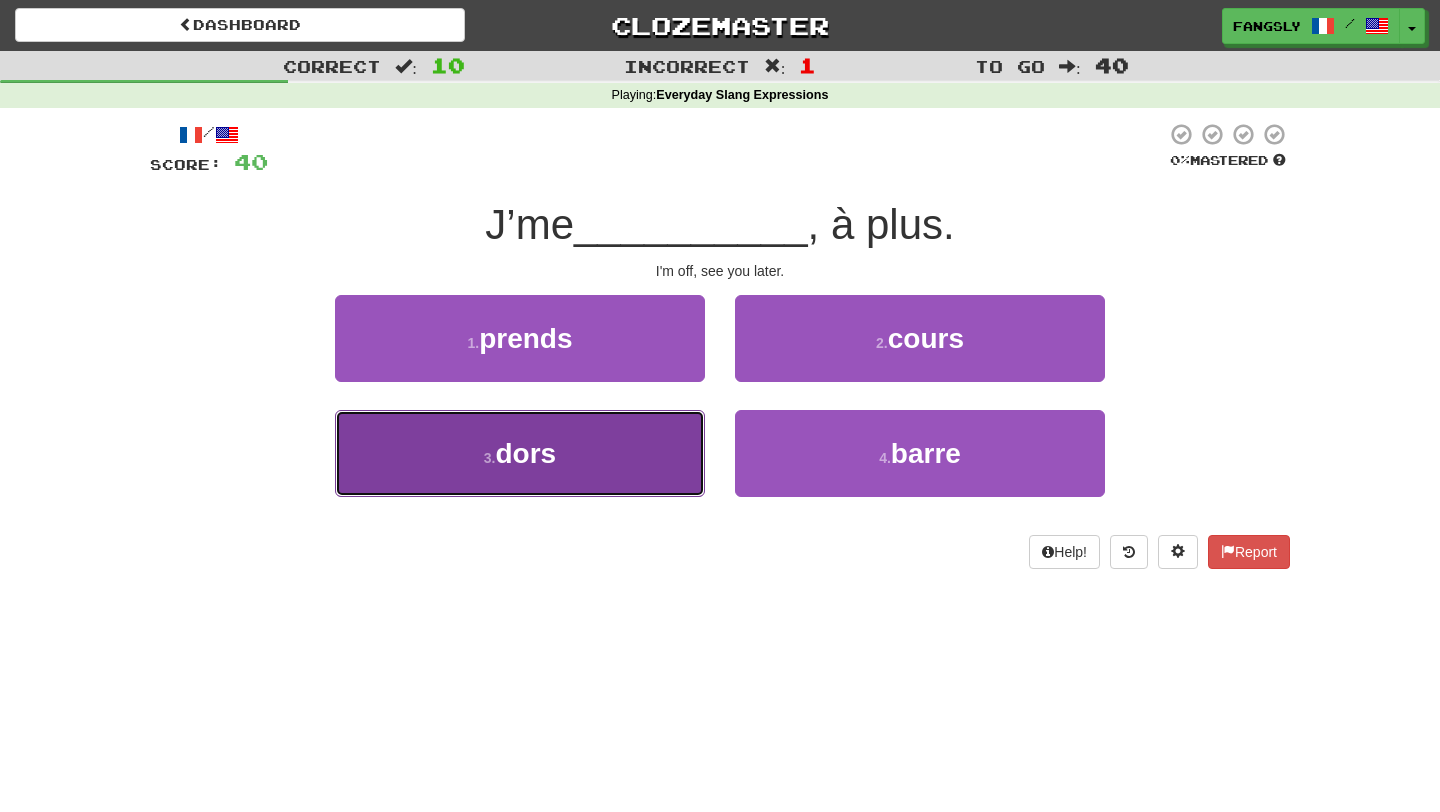click on "3 .  dors" at bounding box center (520, 453) 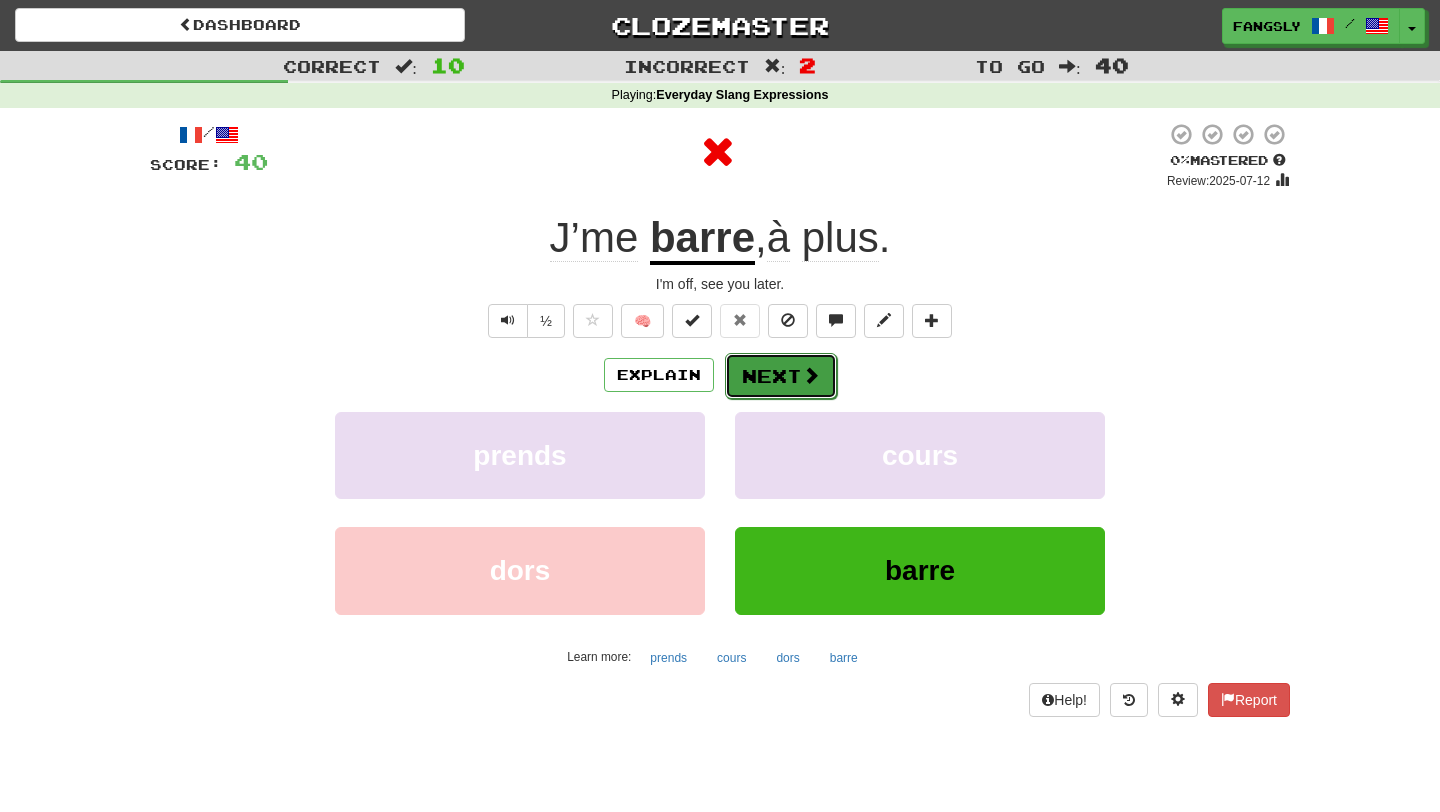 click on "Next" at bounding box center [781, 376] 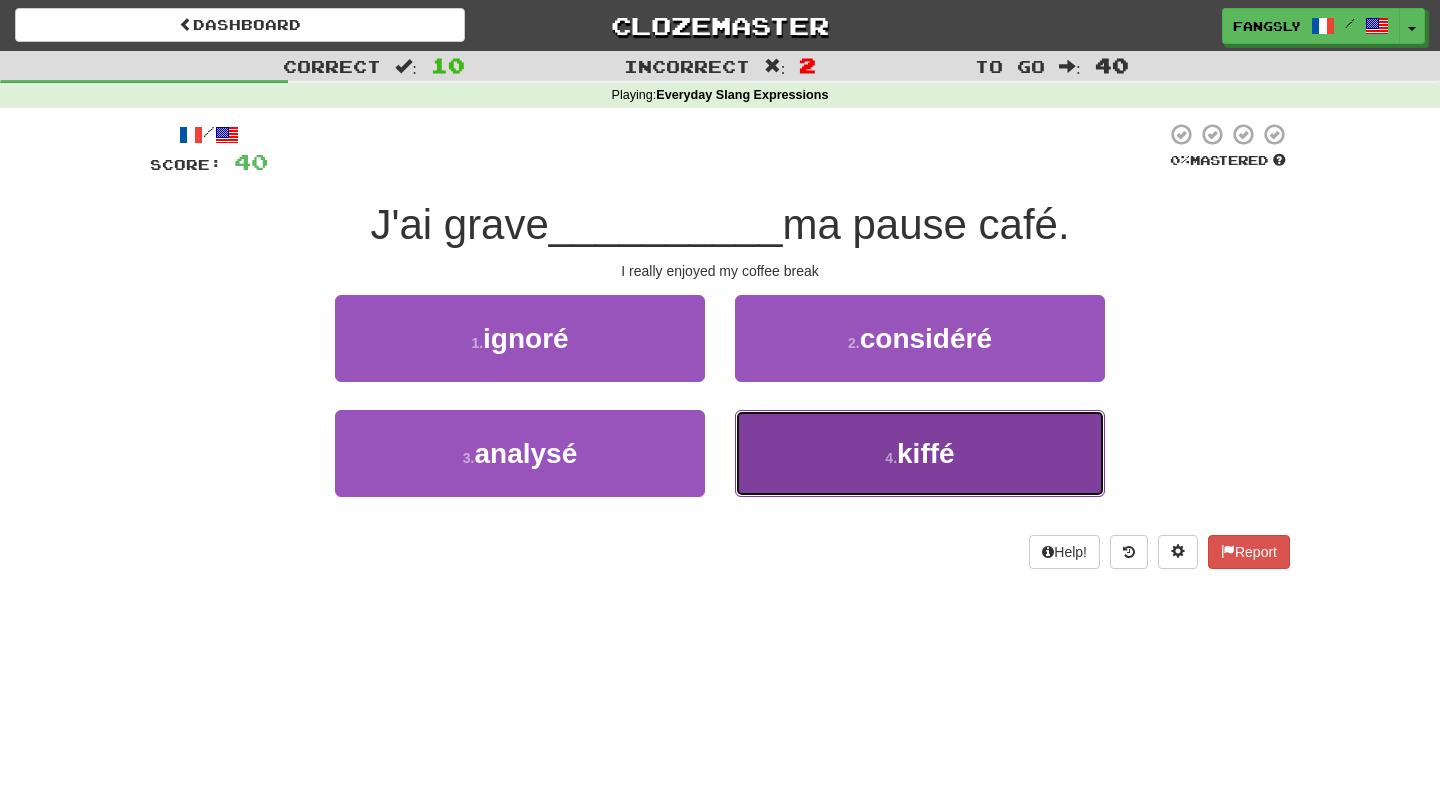 click on "4 .  kiffé" at bounding box center (920, 453) 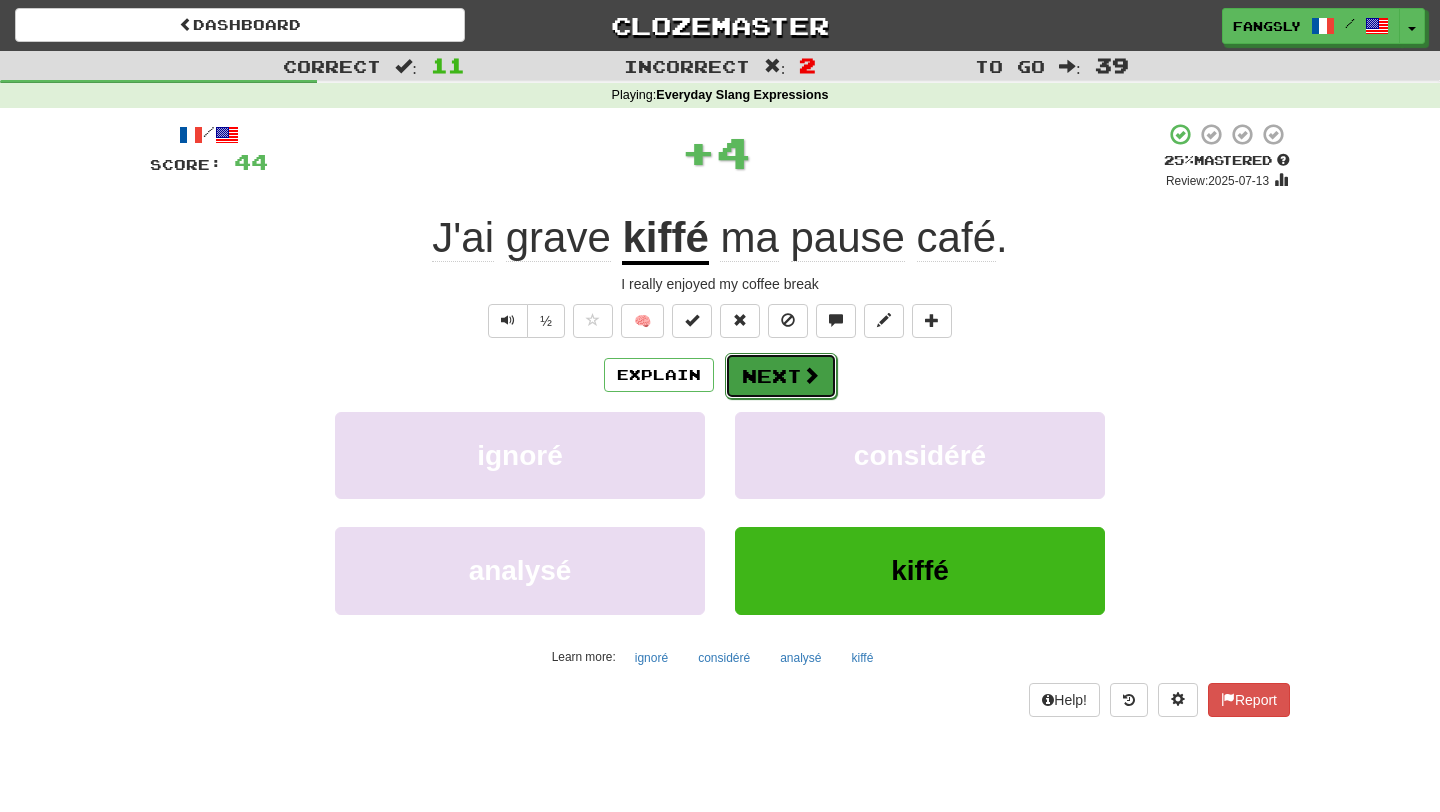 click on "Next" at bounding box center (781, 376) 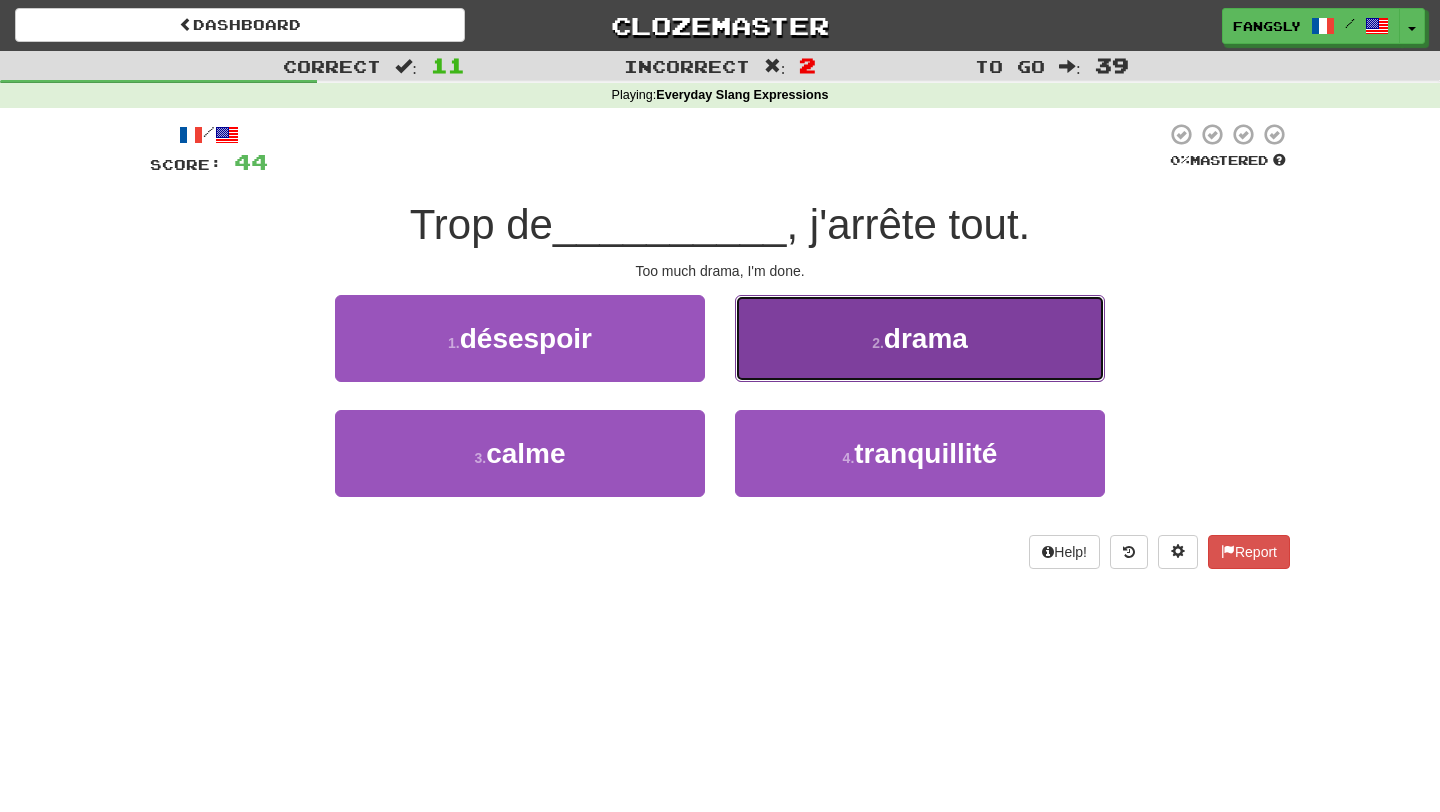 click on "2 .  drama" at bounding box center (920, 338) 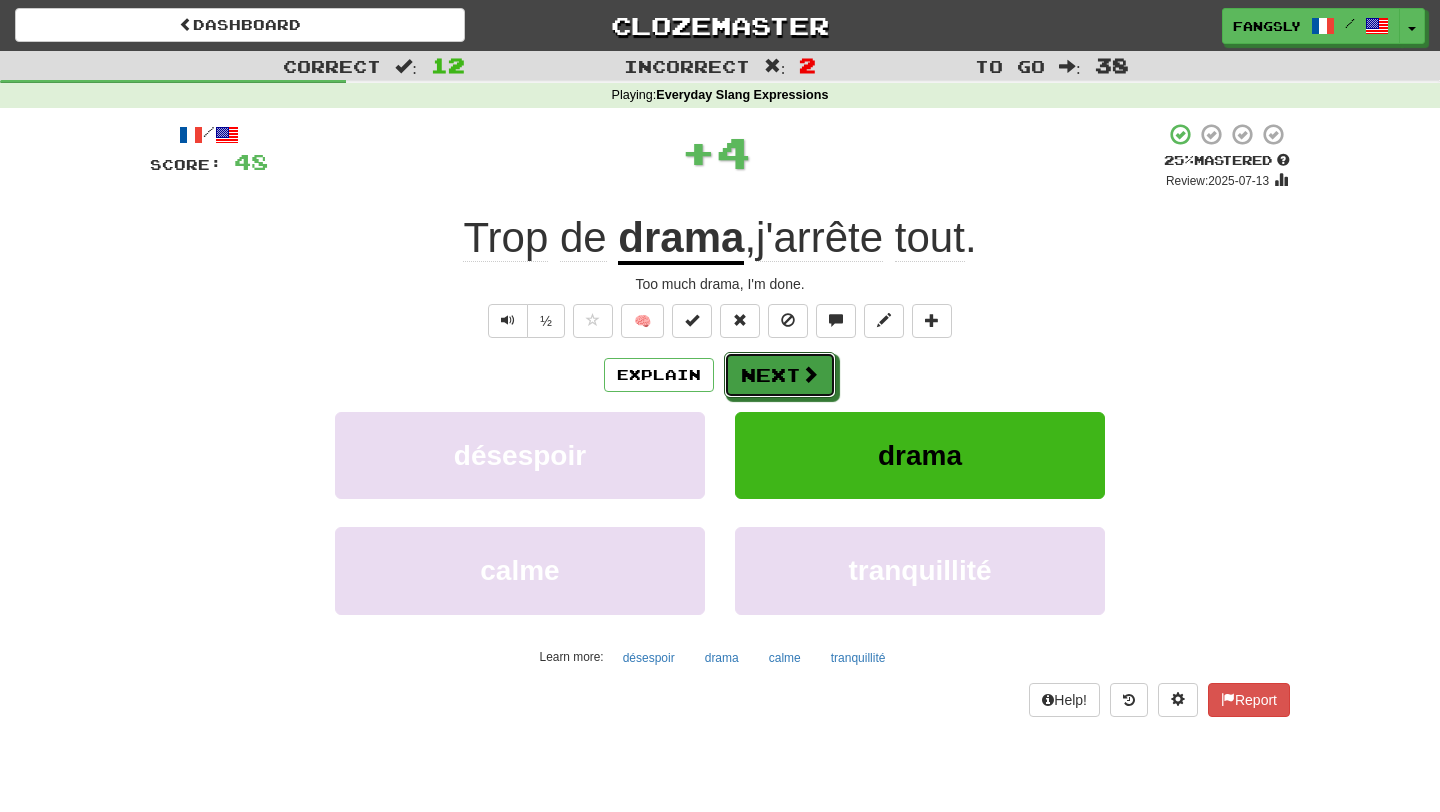 click on "Next" at bounding box center [780, 375] 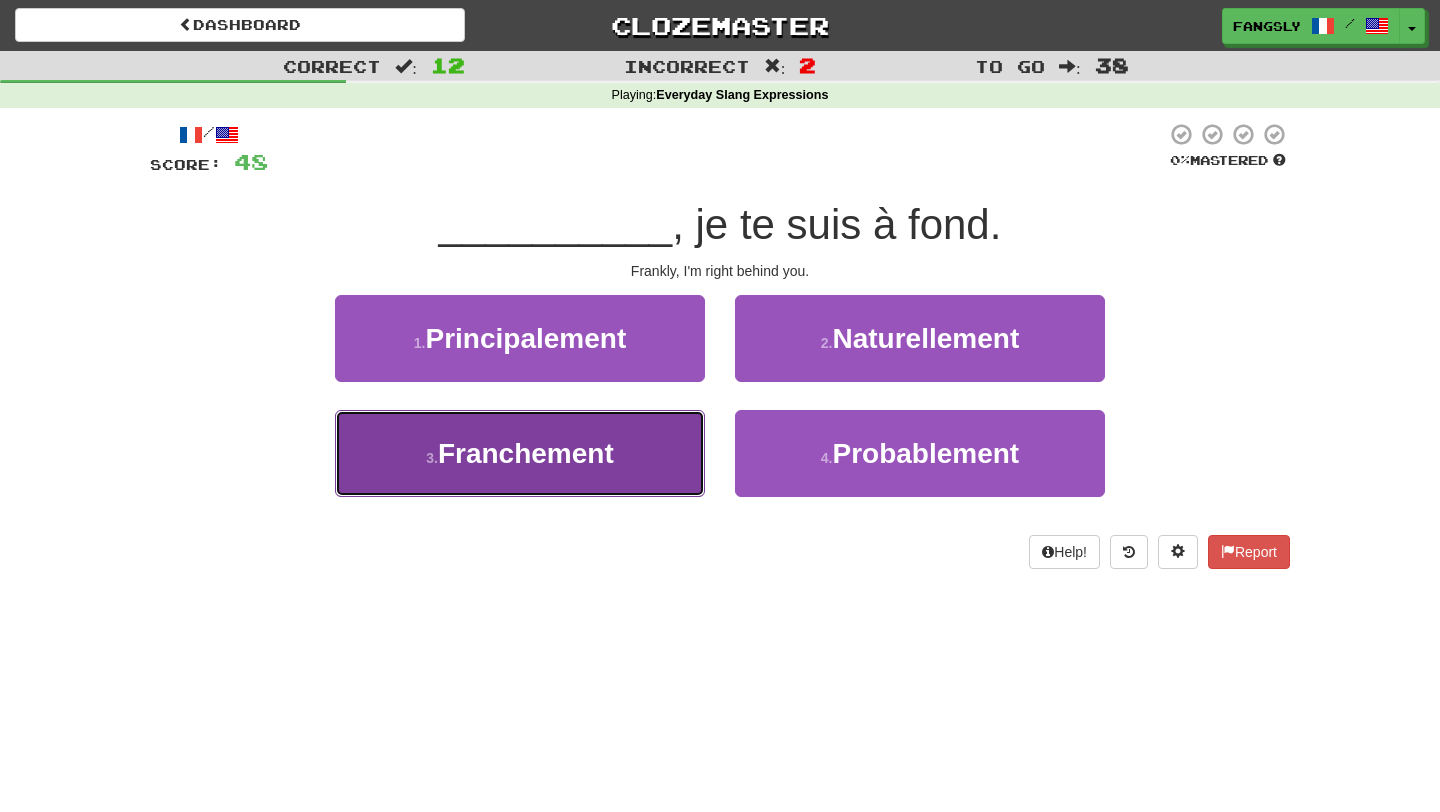 click on "3 .  Franchement" at bounding box center [520, 453] 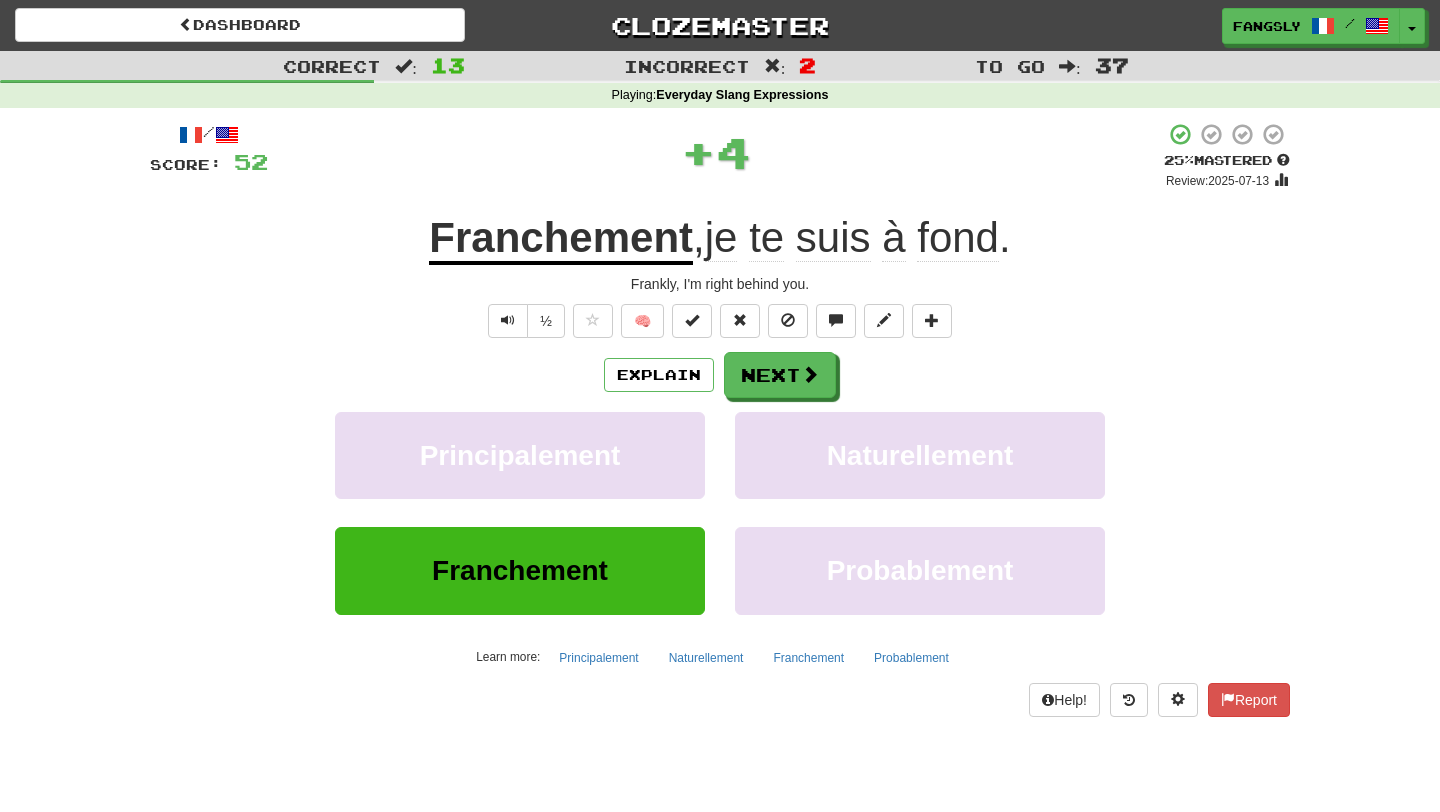 click on "Explain Next Principalement Naturellement Franchement Probablement Learn more: Principalement Naturellement Franchement Probablement" at bounding box center [720, 512] 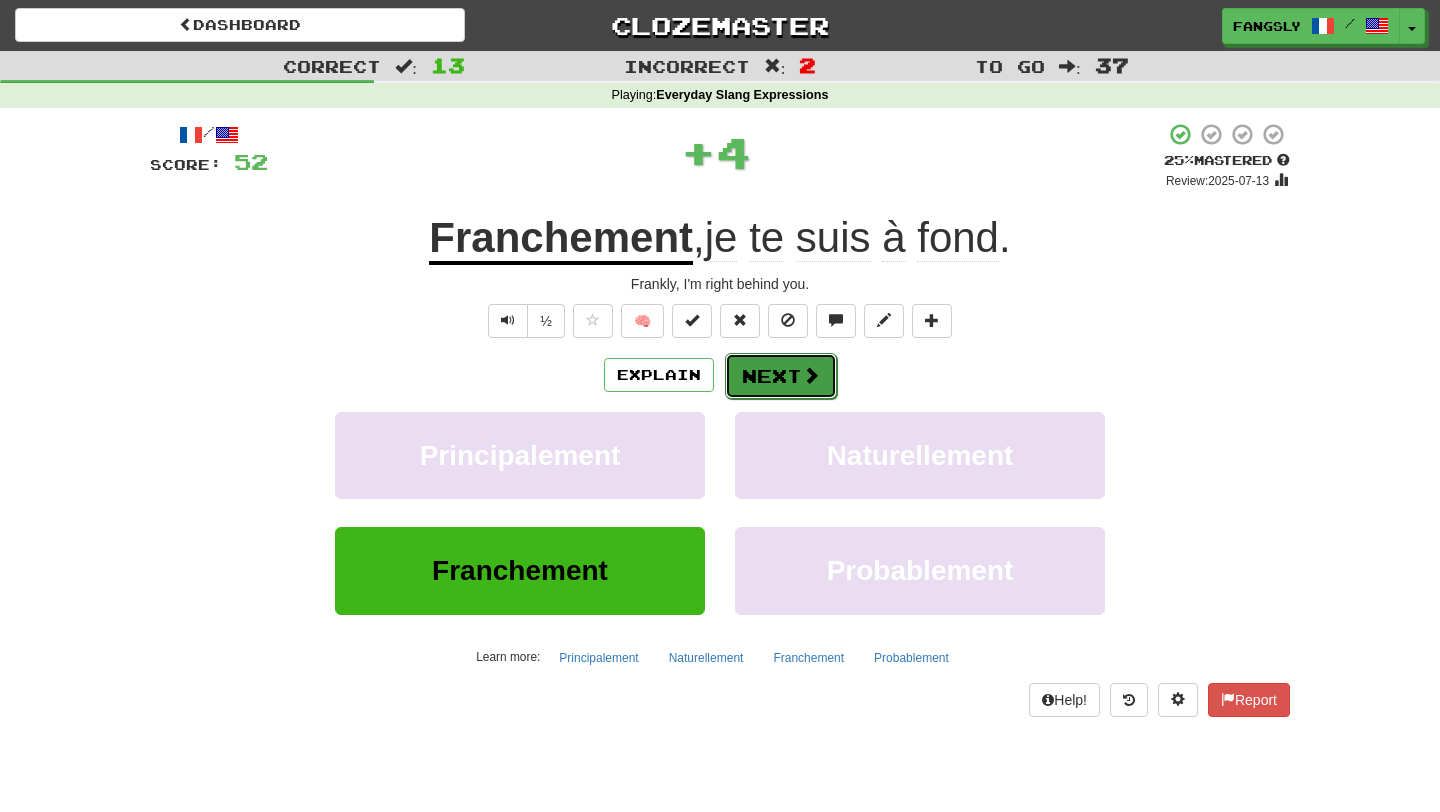 click on "Next" at bounding box center [781, 376] 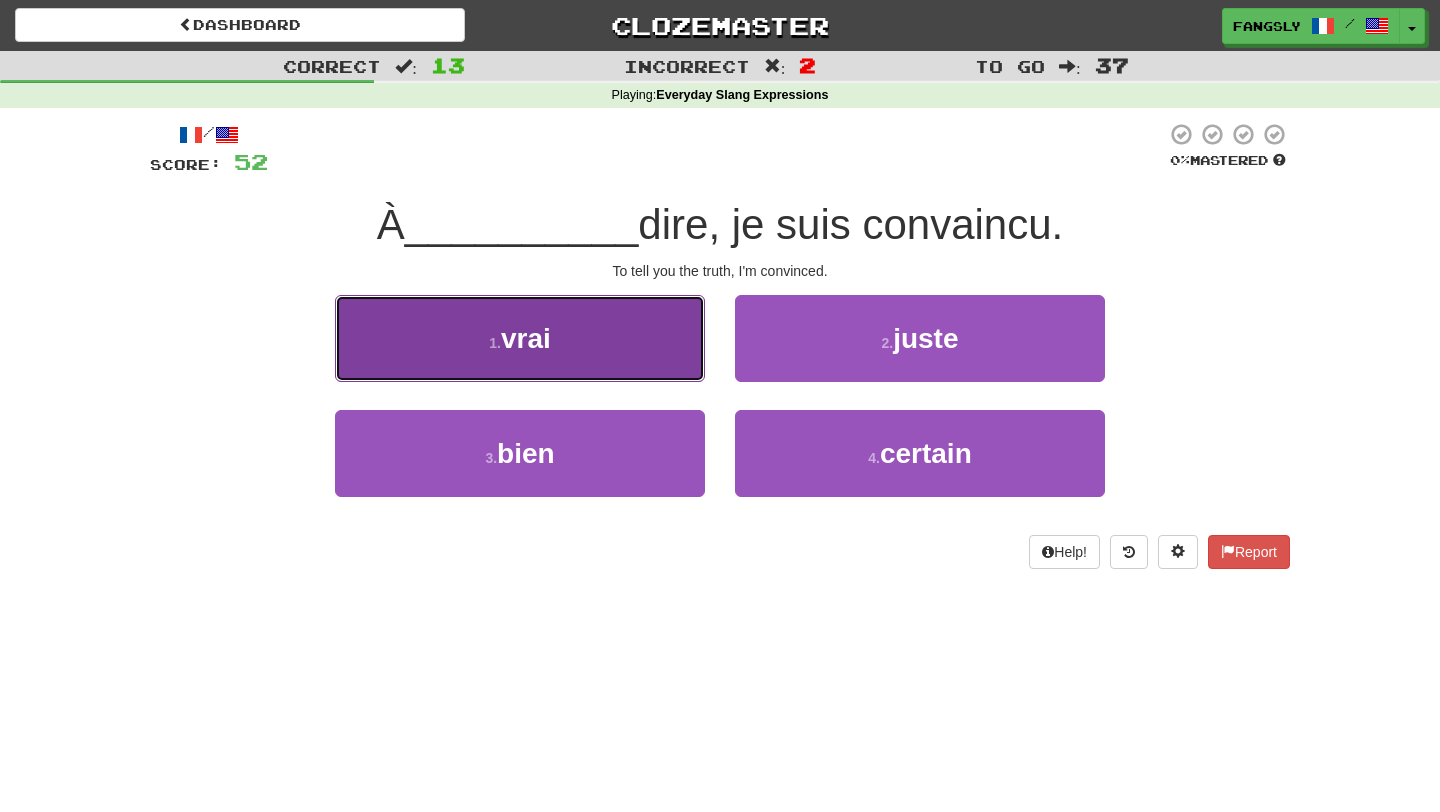 click on "1 .  vrai" at bounding box center [520, 338] 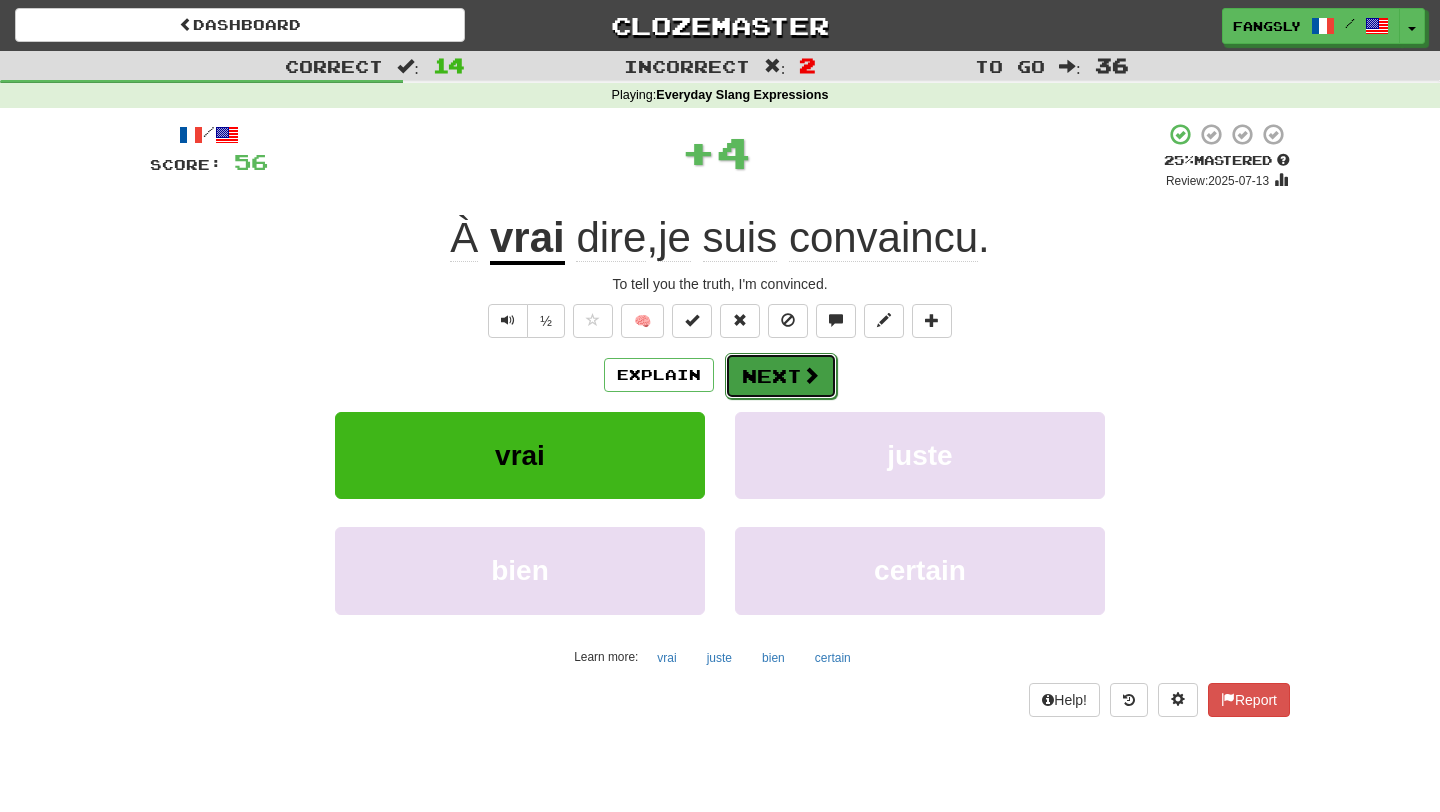 click on "Next" at bounding box center [781, 376] 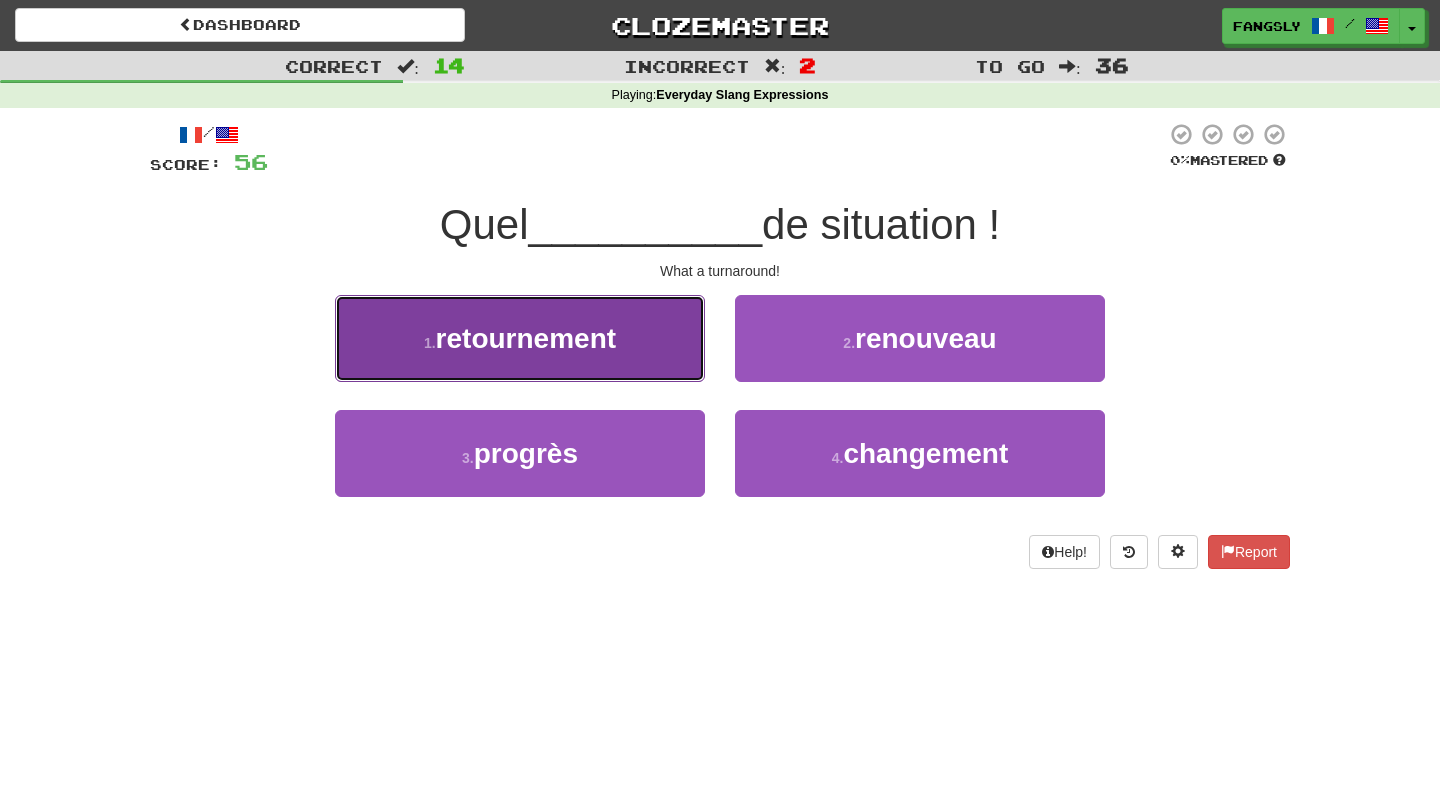 click on "1 .  retournement" at bounding box center [520, 338] 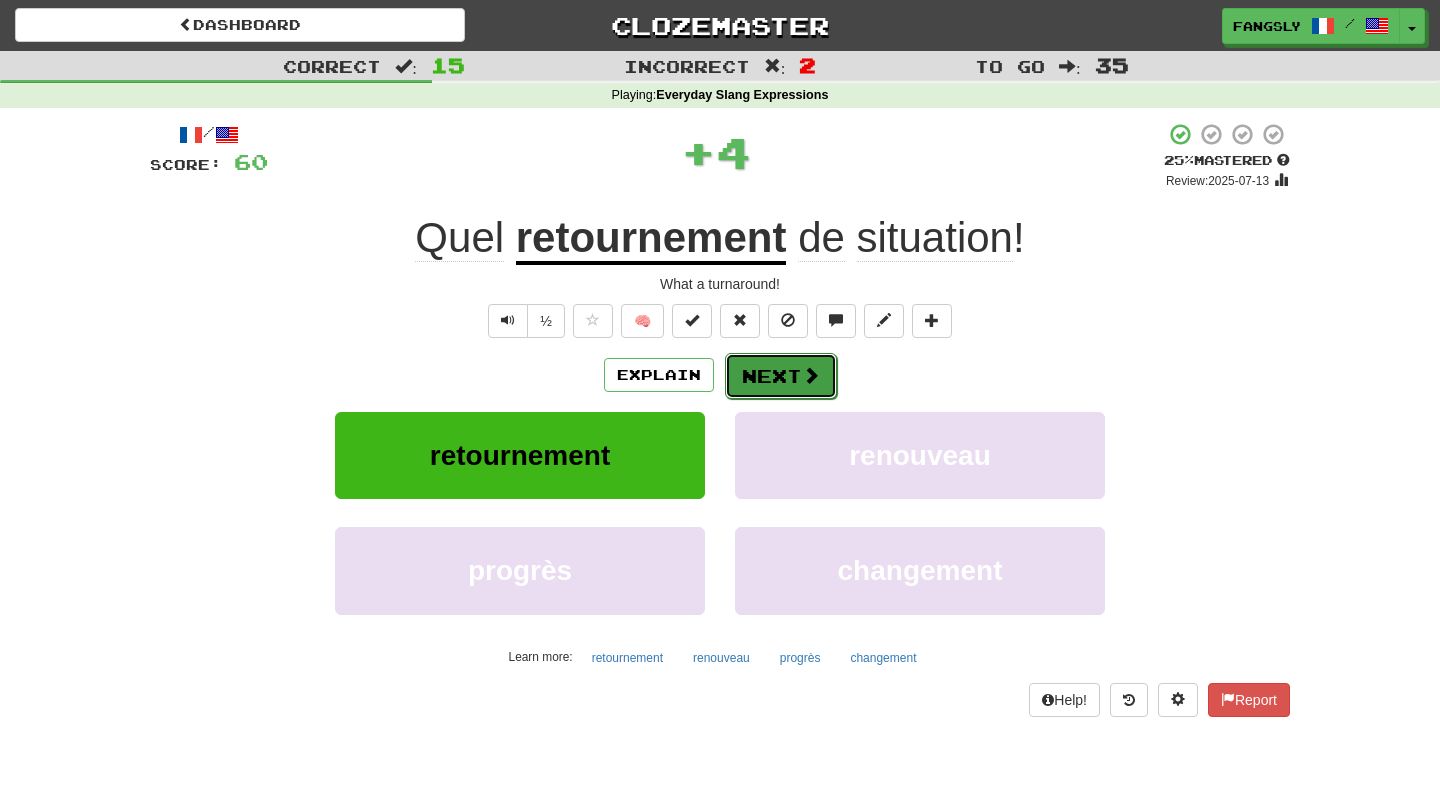 click at bounding box center [811, 375] 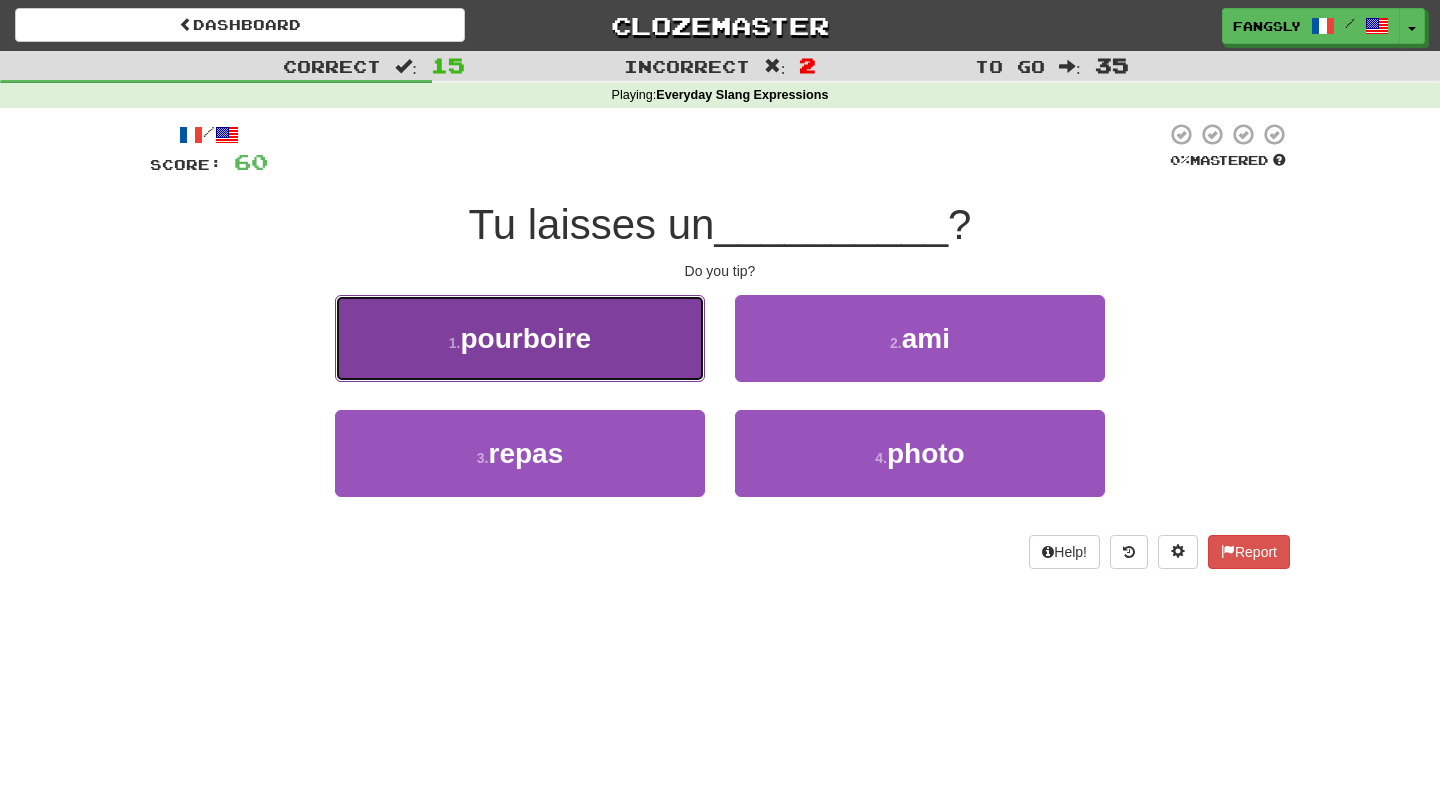 click on "1 .  pourboire" at bounding box center (520, 338) 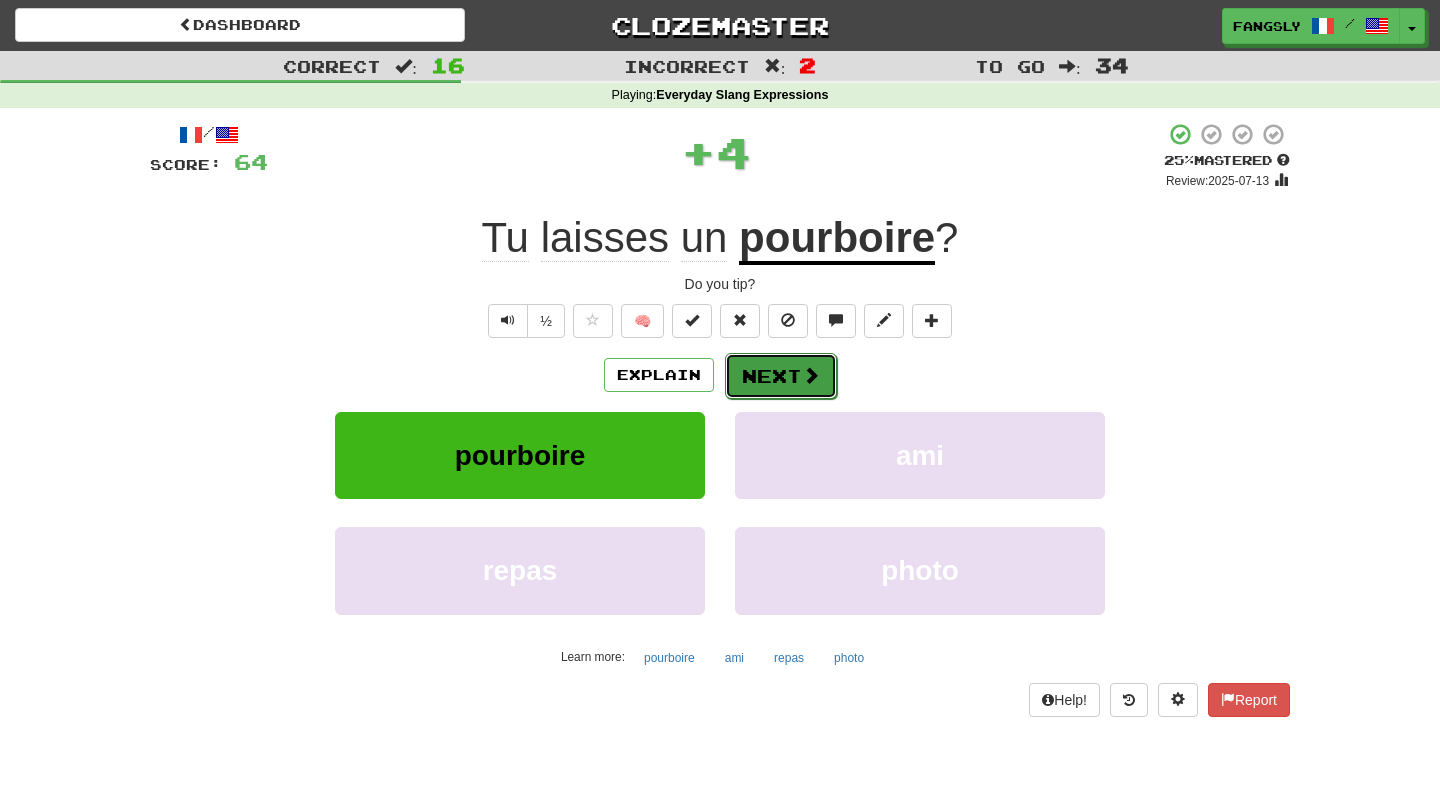 click on "Next" at bounding box center [781, 376] 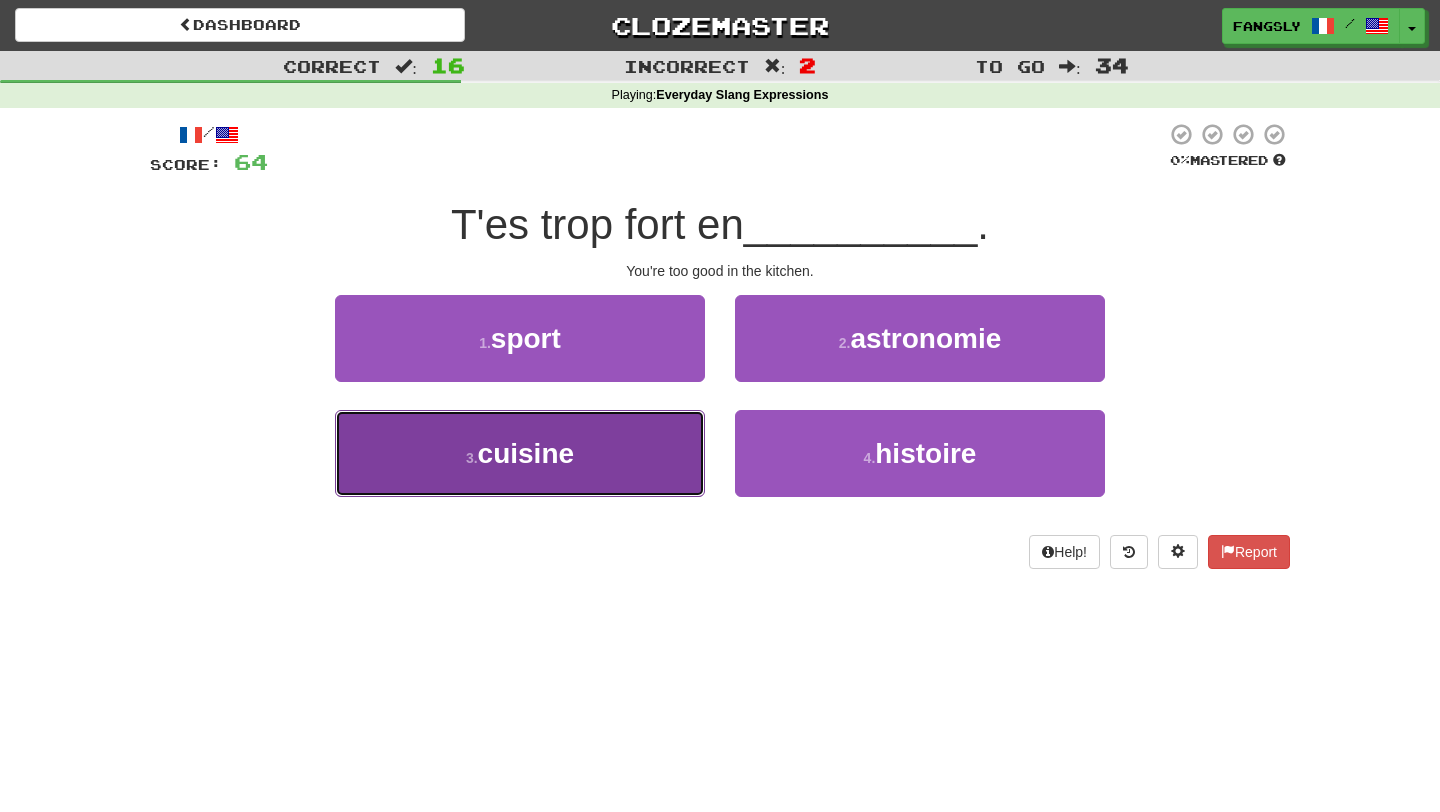 click on "3 .  cuisine" at bounding box center [520, 453] 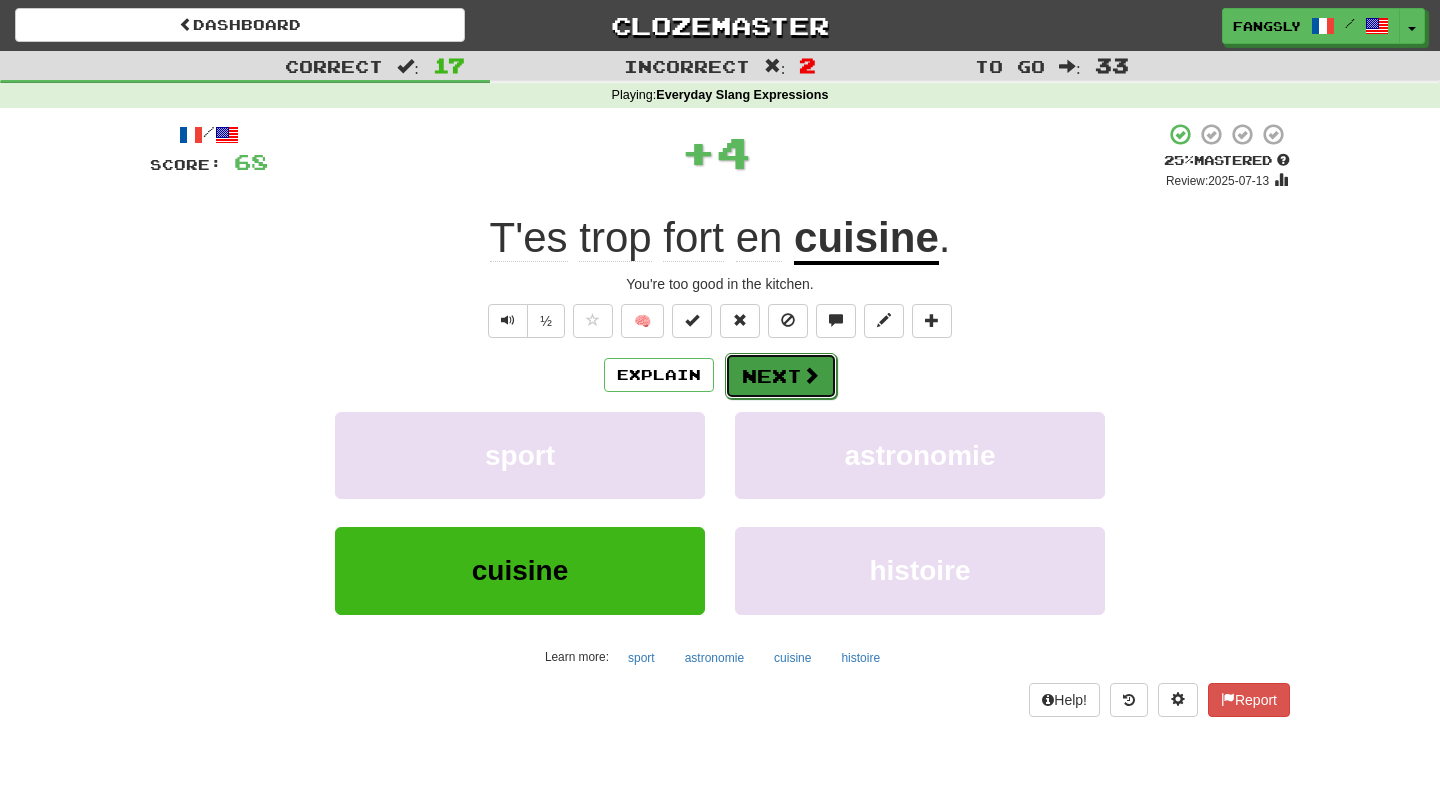 click on "Next" at bounding box center [781, 376] 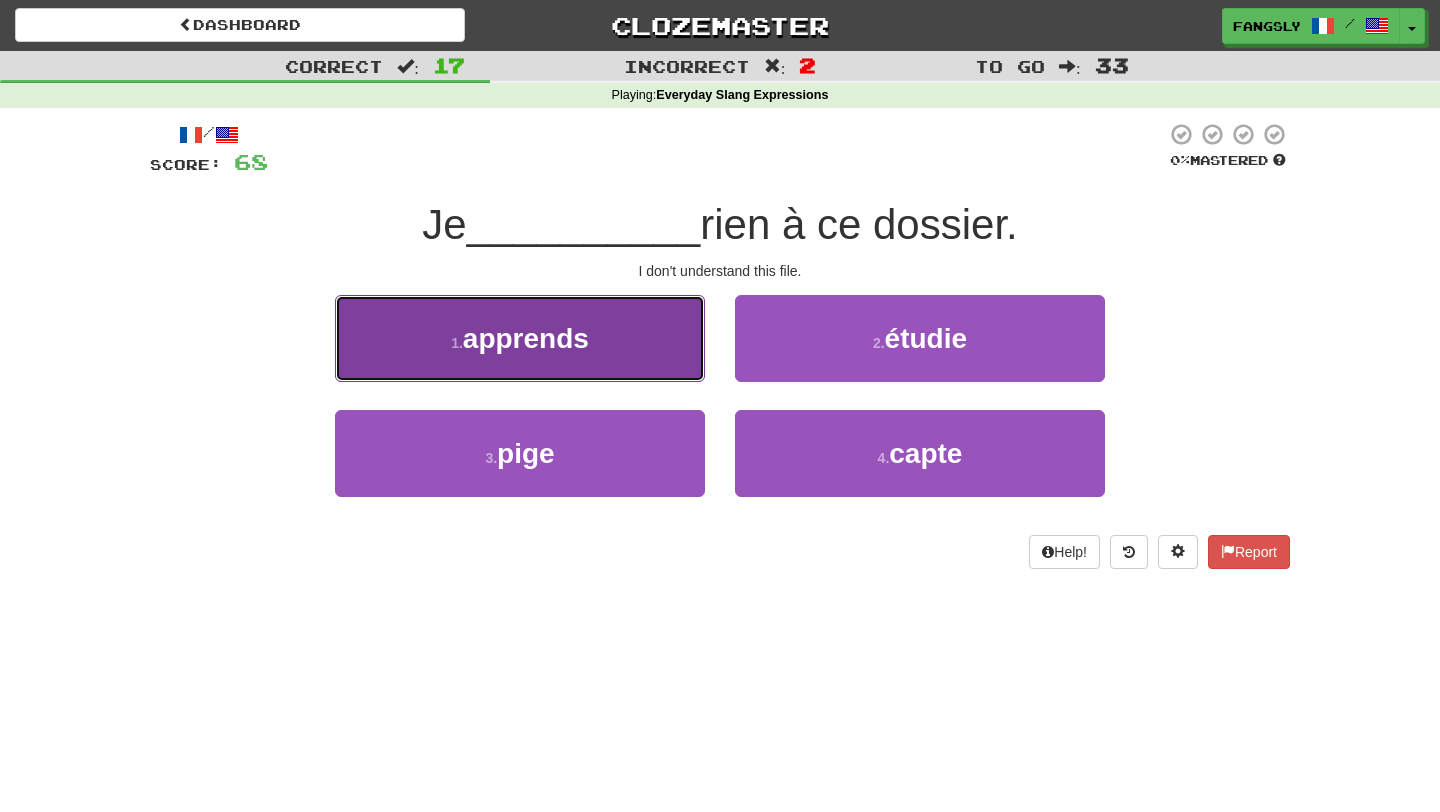 click on "1 .  apprends" at bounding box center [520, 338] 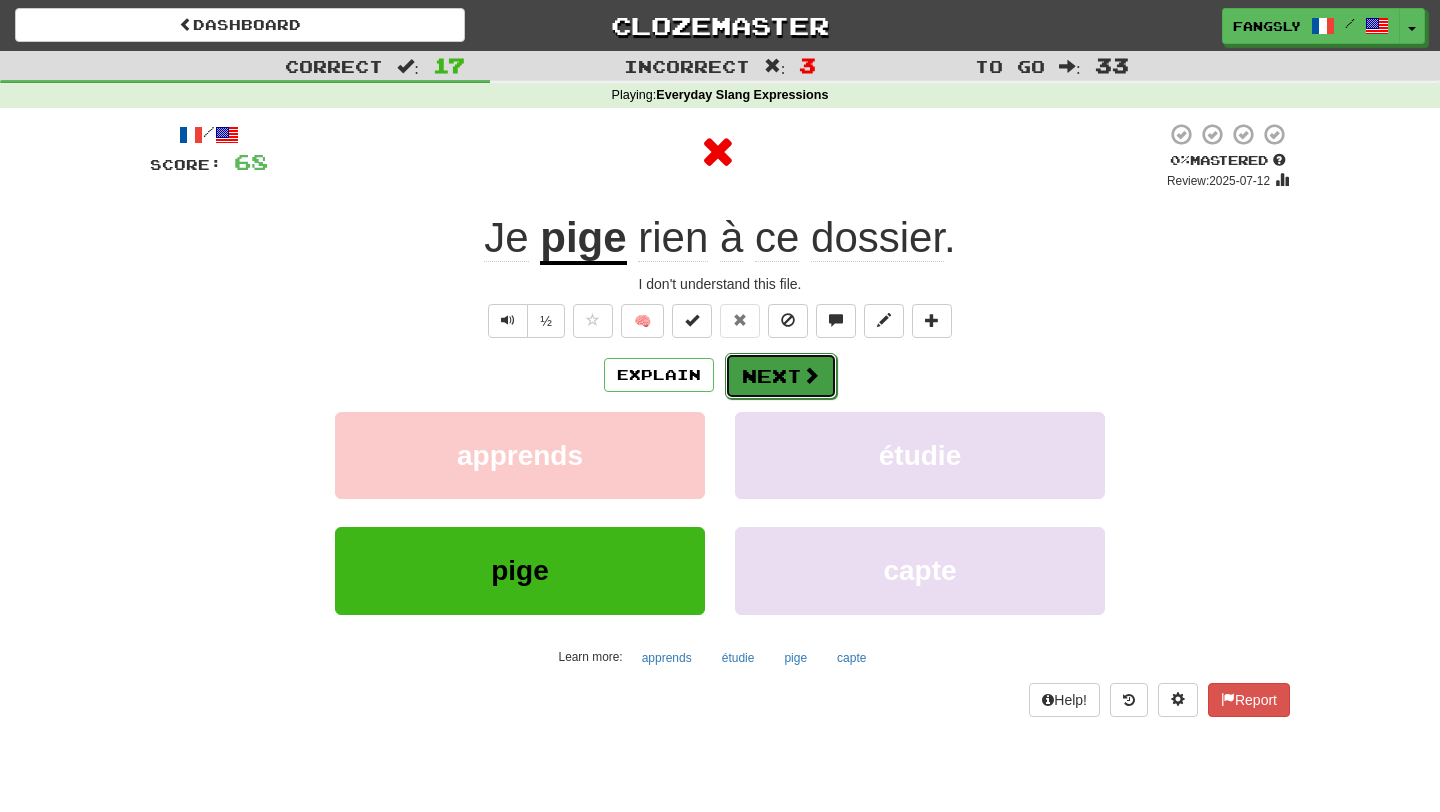 click on "Next" at bounding box center (781, 376) 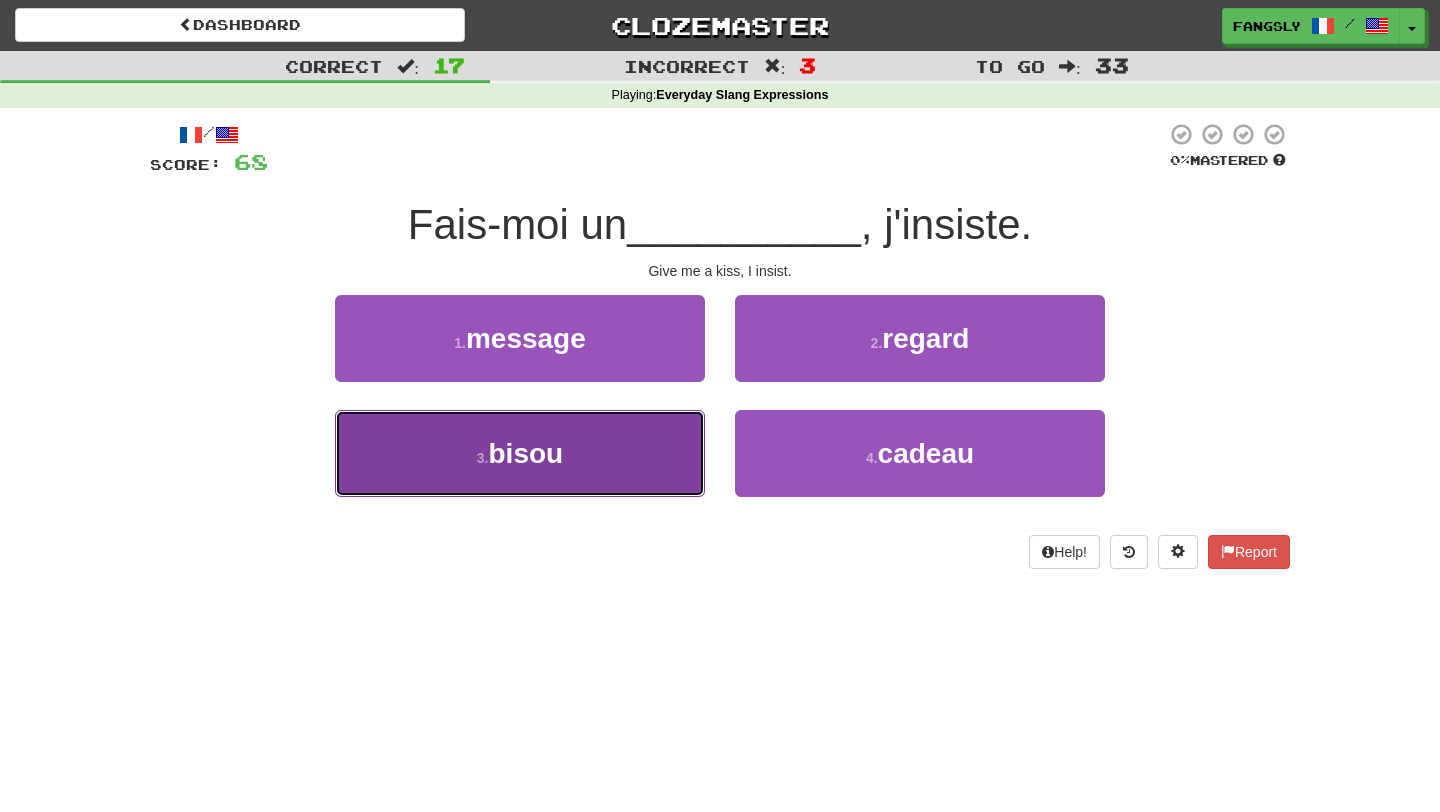 click on "3 .  bisou" at bounding box center (520, 453) 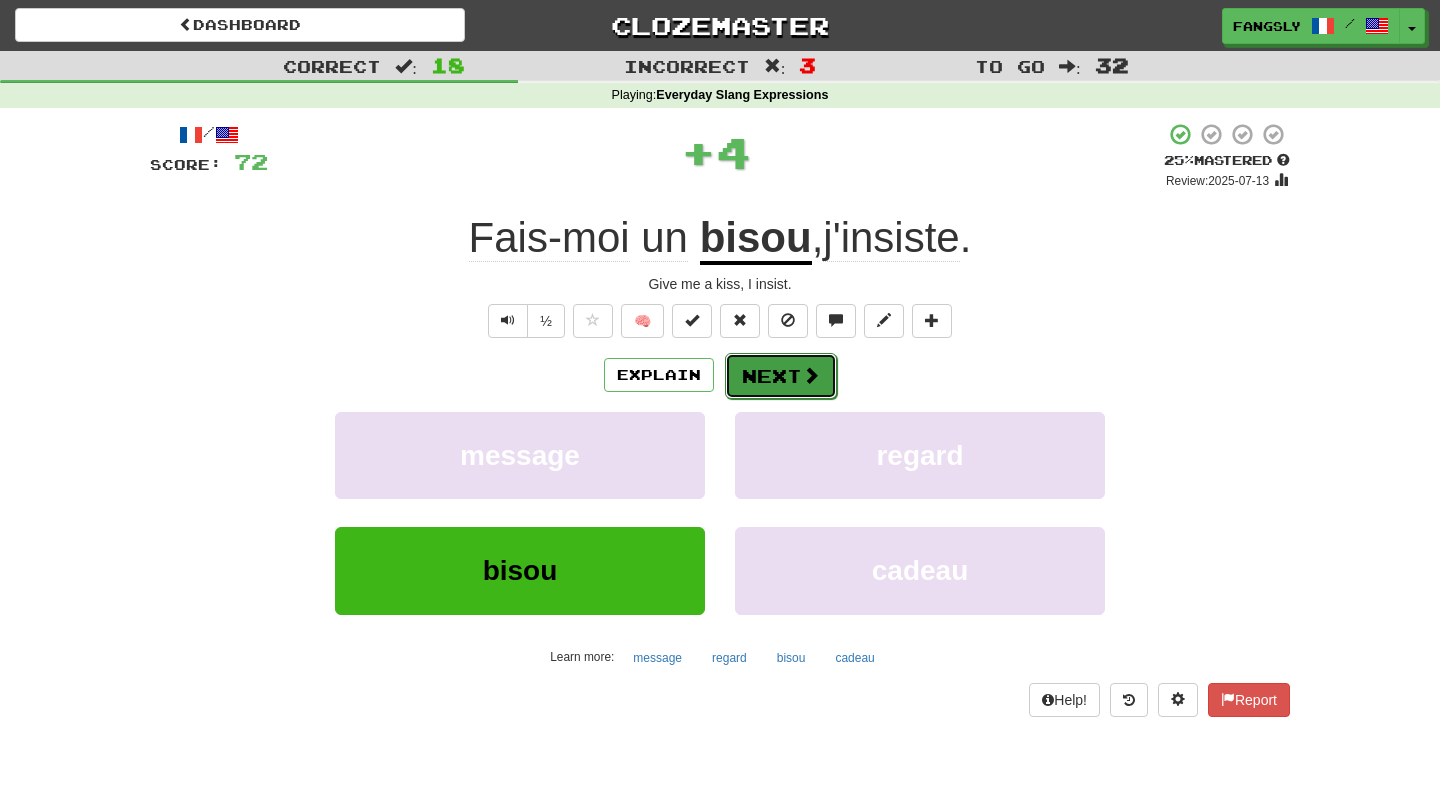 click on "Next" at bounding box center (781, 376) 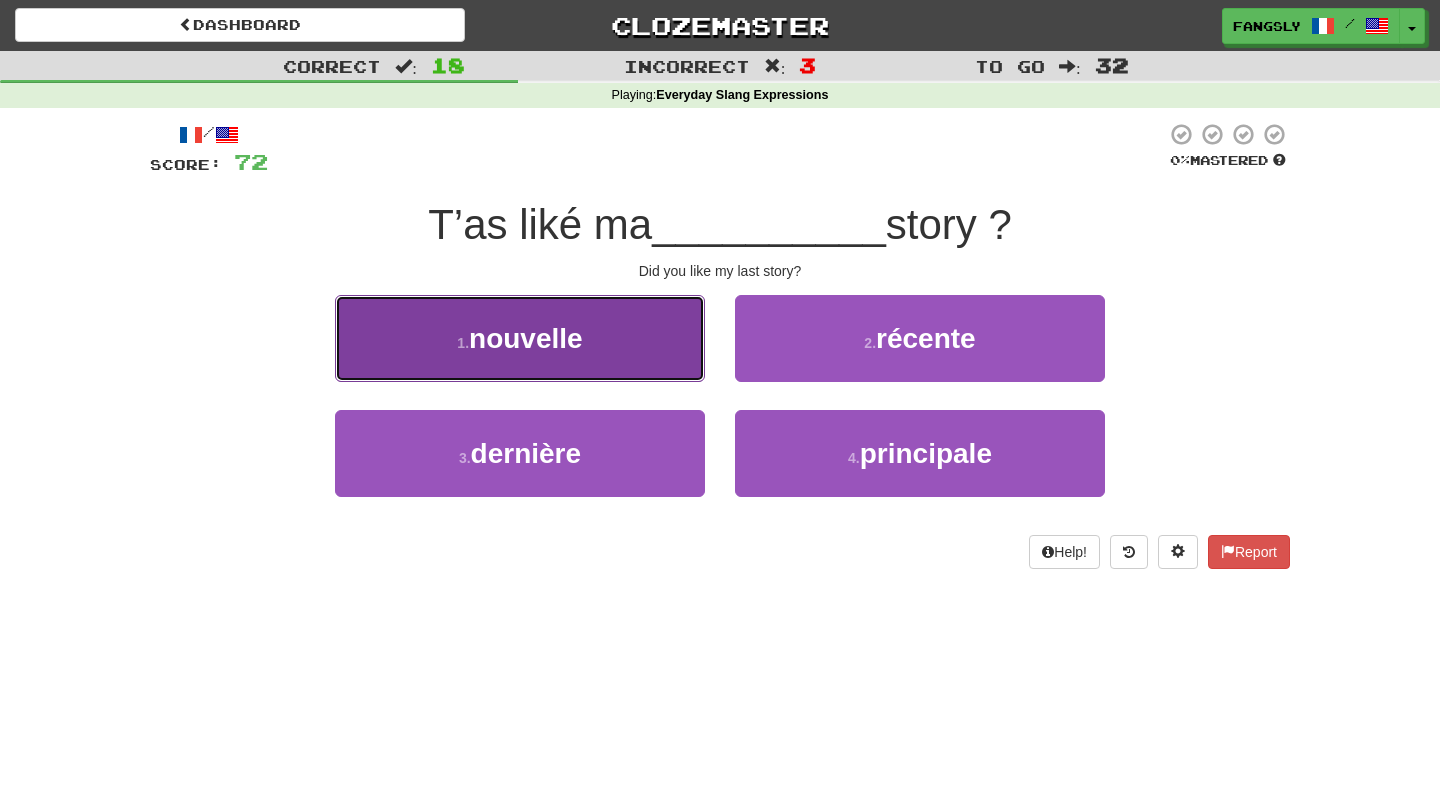 click on "1 .  nouvelle" at bounding box center (520, 338) 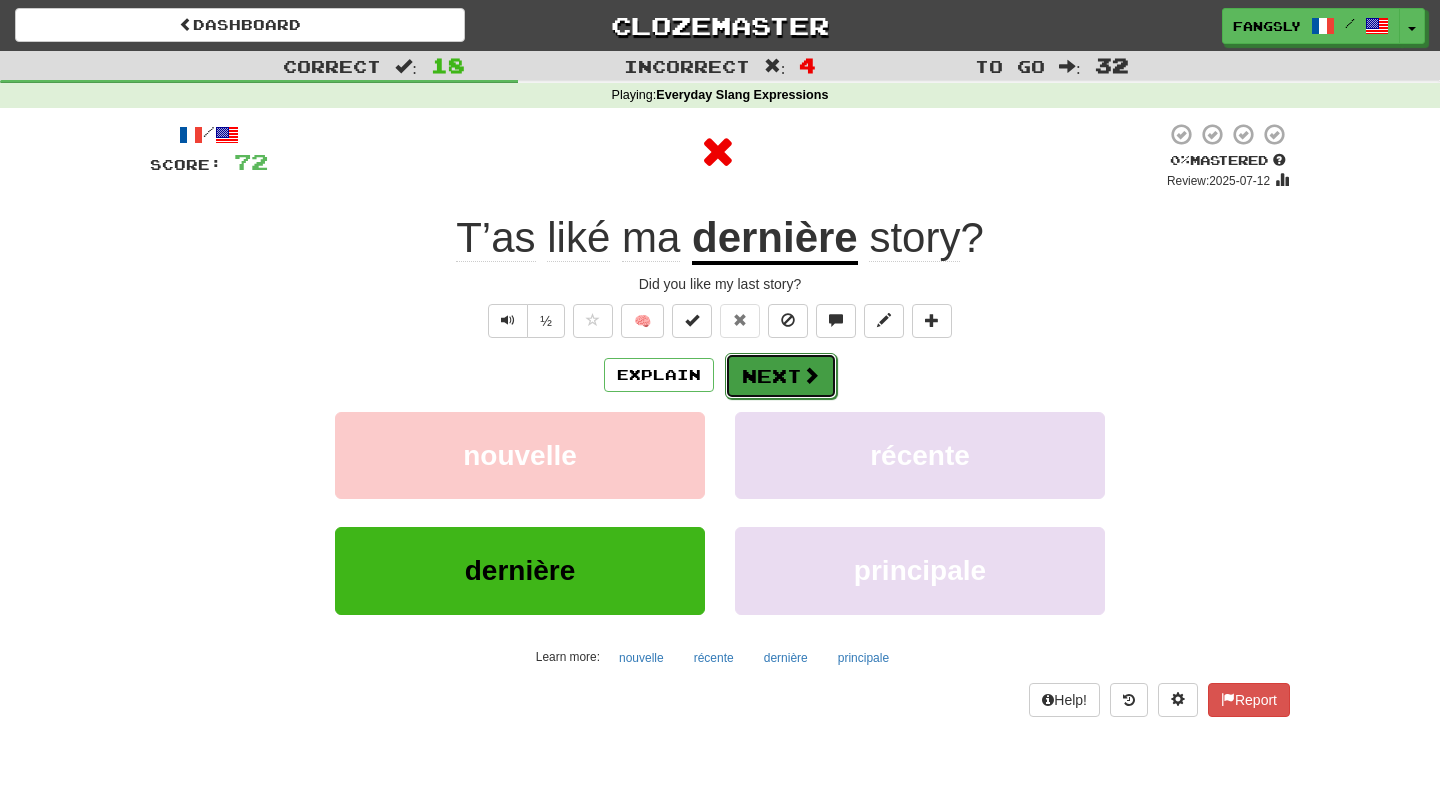 click on "Next" at bounding box center (781, 376) 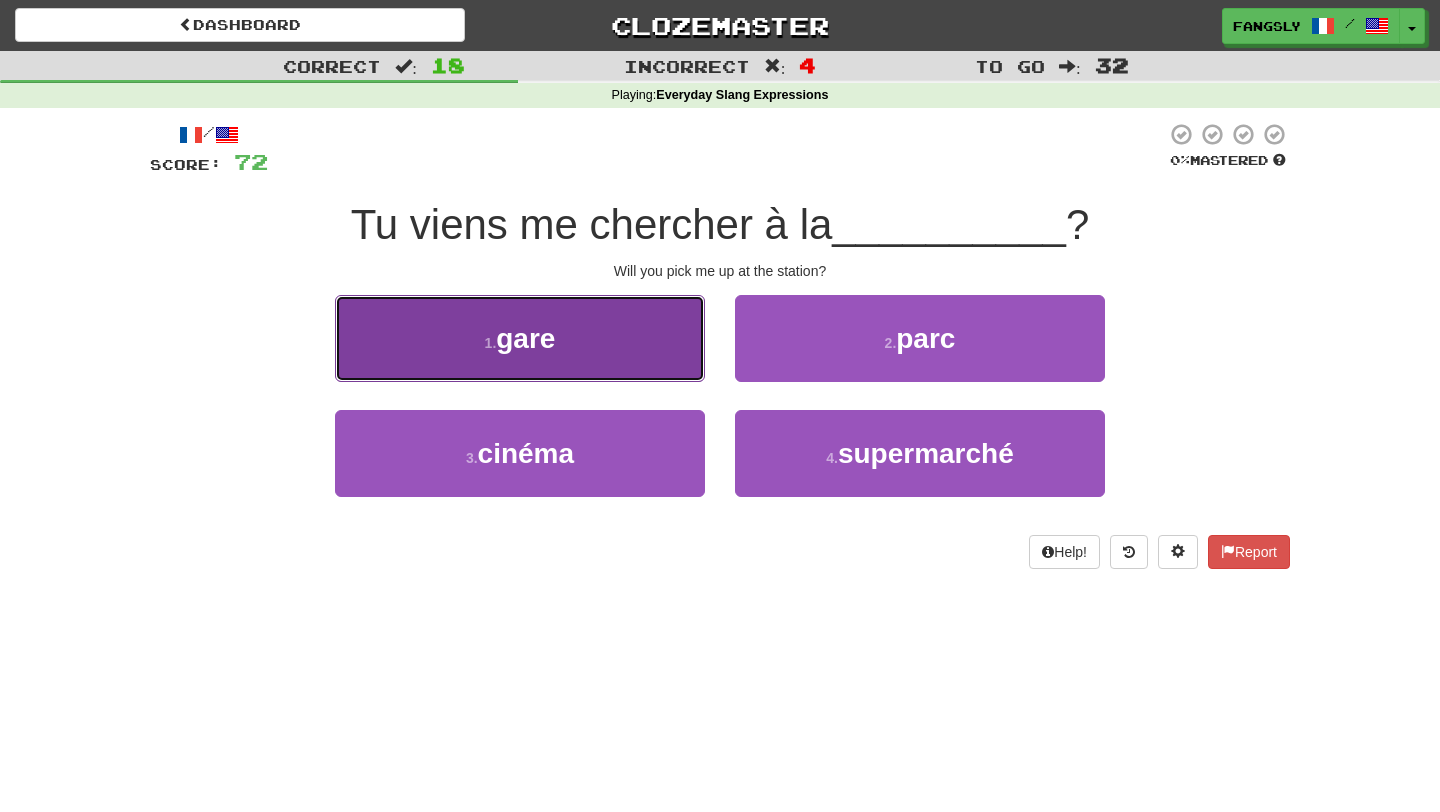 click on "1 .  gare" at bounding box center [520, 338] 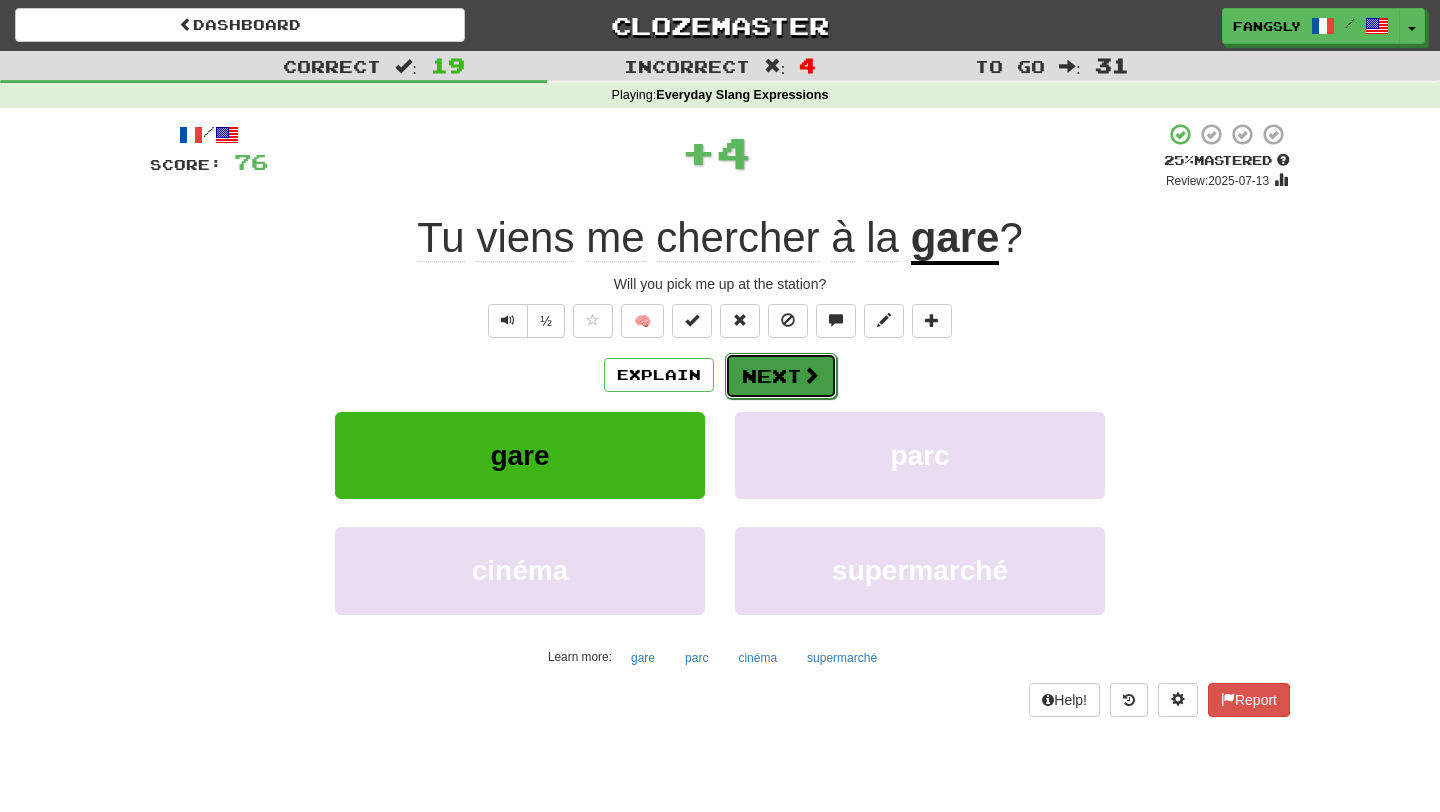 click on "Next" at bounding box center (781, 376) 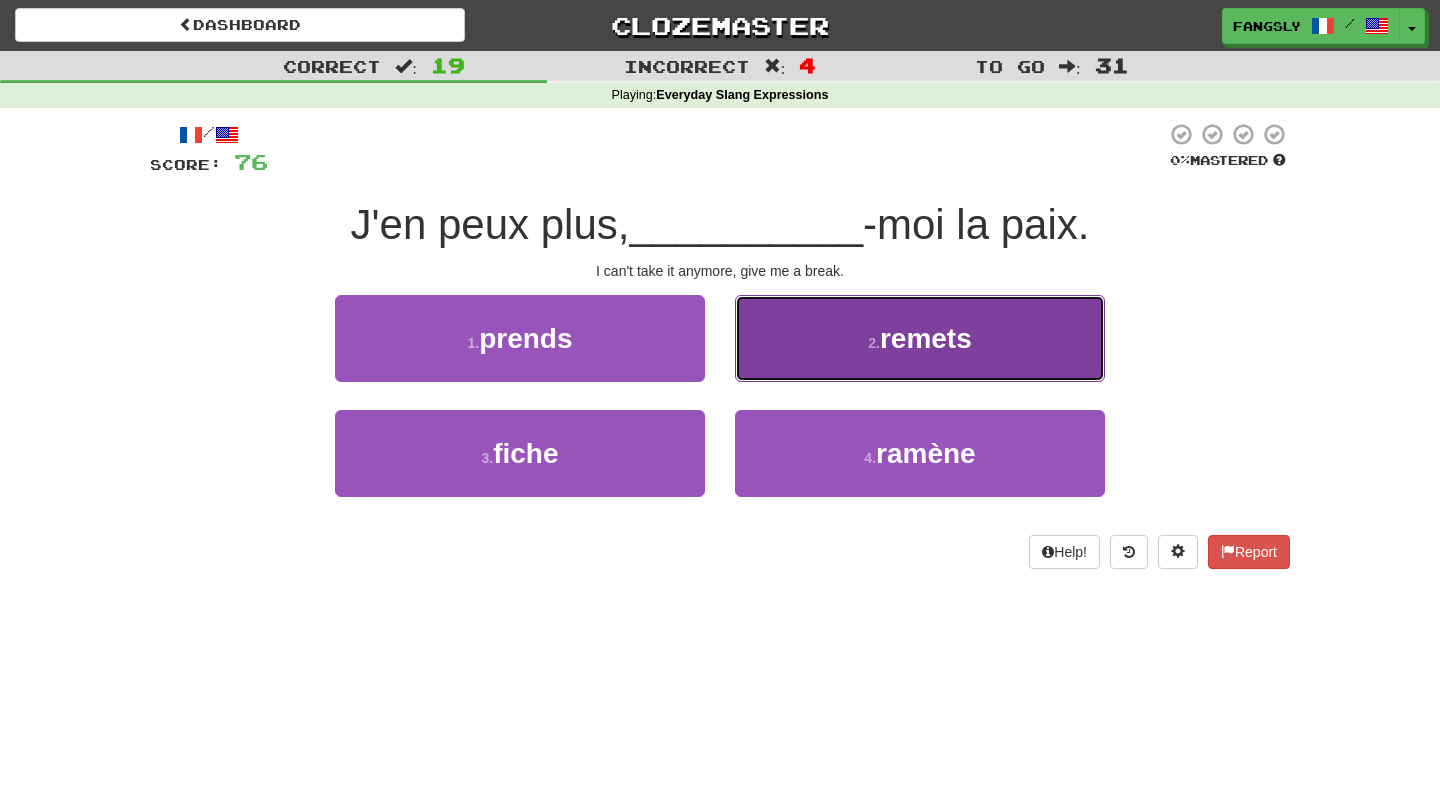 click on "2 .  remets" at bounding box center (920, 338) 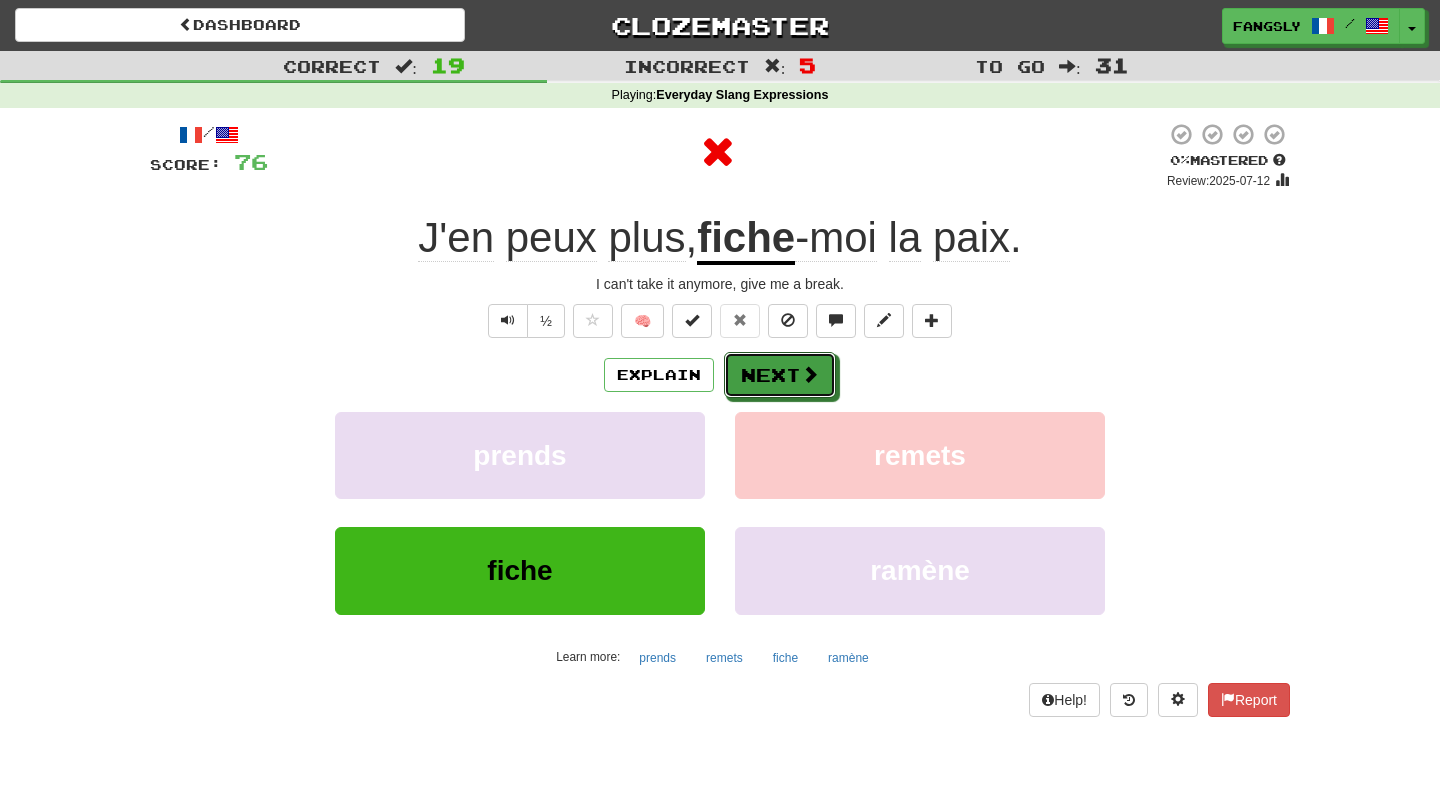 click on "Next" at bounding box center [780, 375] 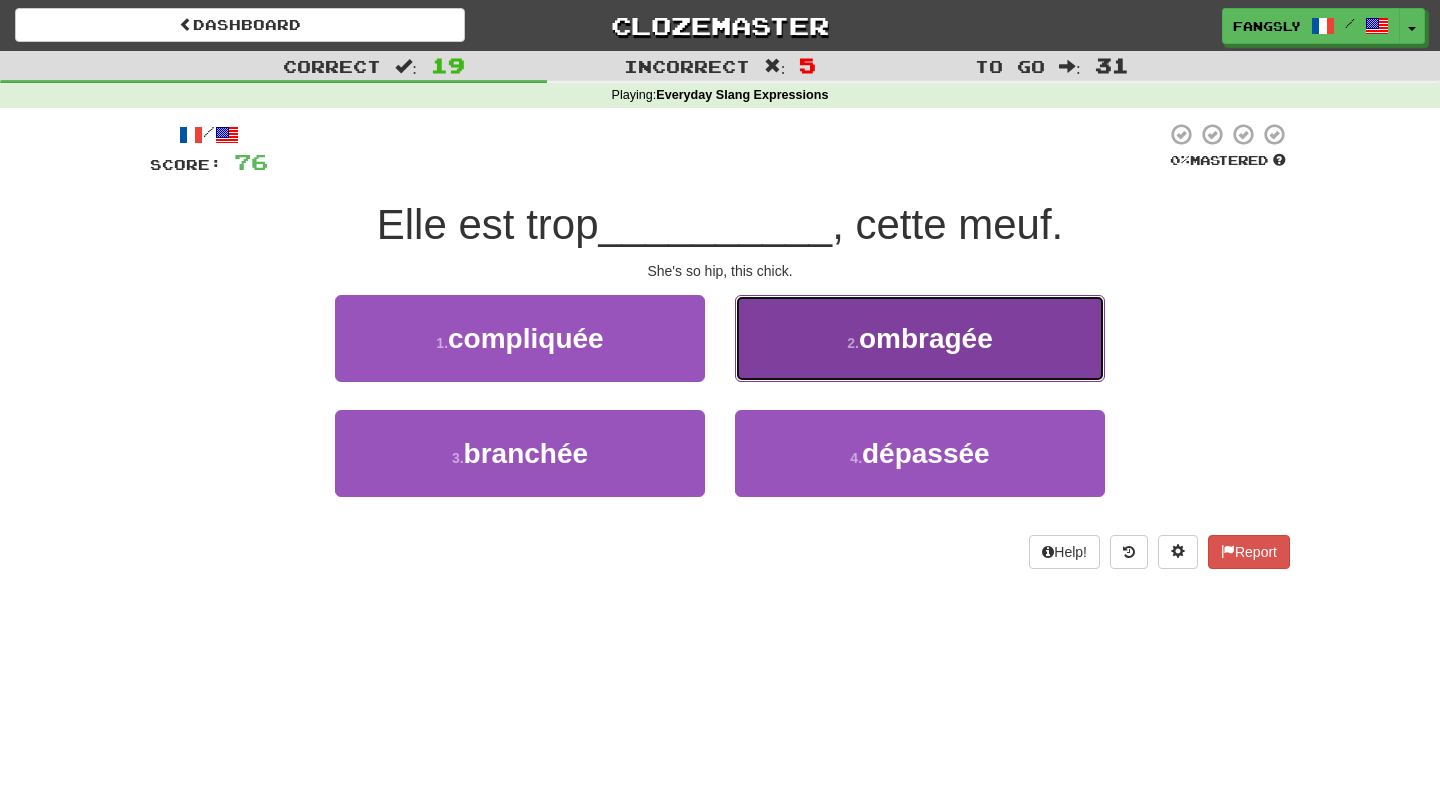 click on "2 .  ombragée" at bounding box center (920, 338) 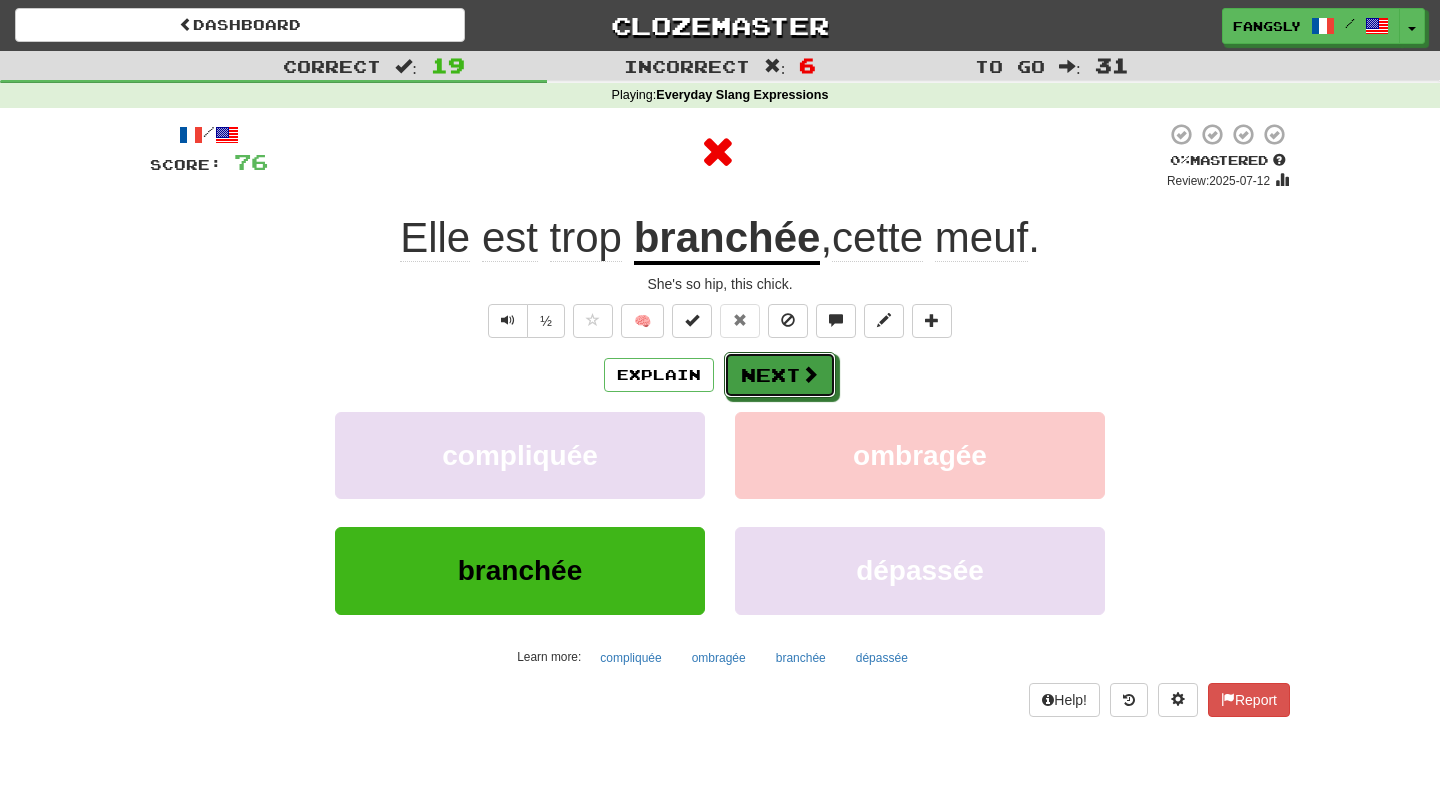 click on "Next" at bounding box center [780, 375] 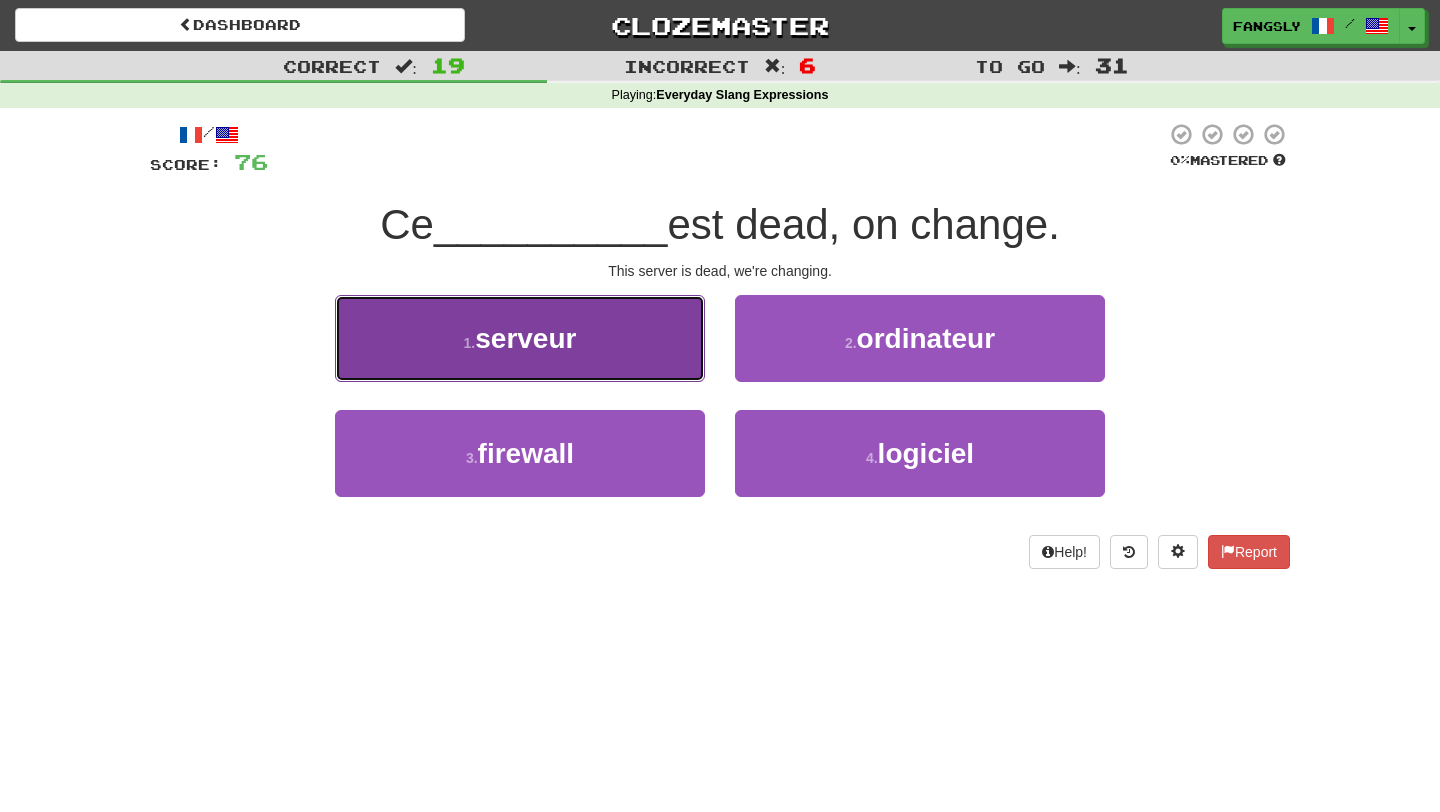 click on "1 .  serveur" at bounding box center [520, 338] 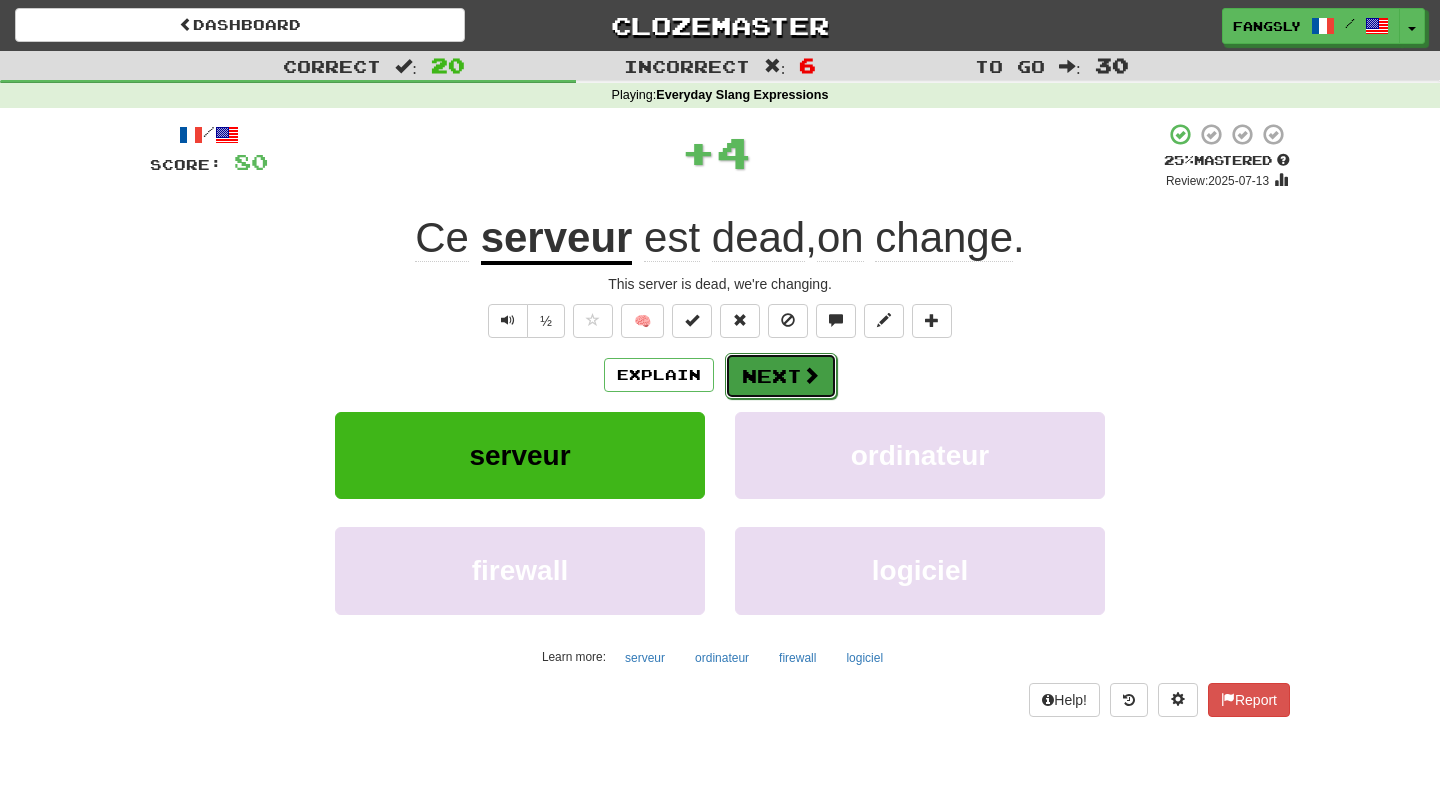 click on "Next" at bounding box center [781, 376] 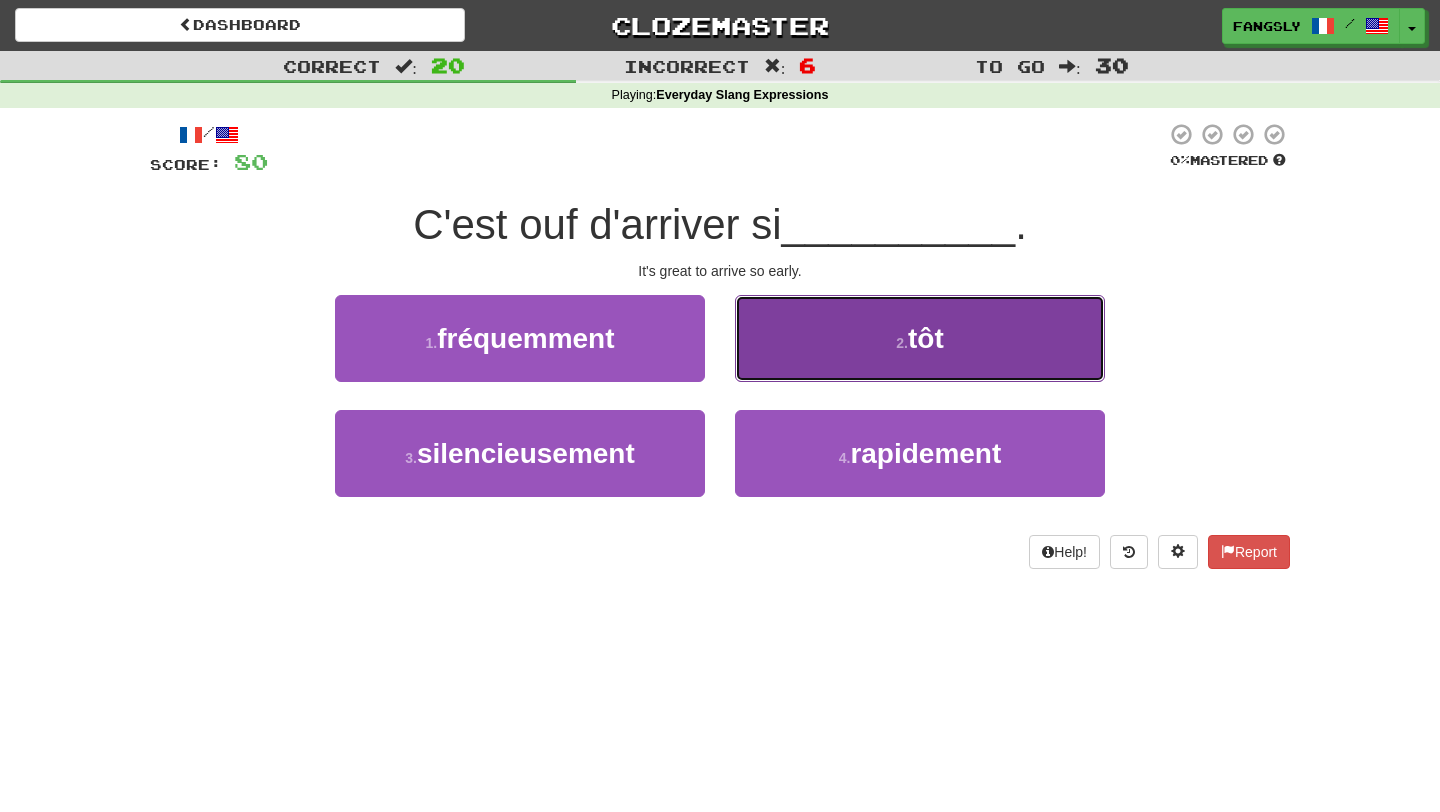 click on "2 .  tôt" at bounding box center (920, 338) 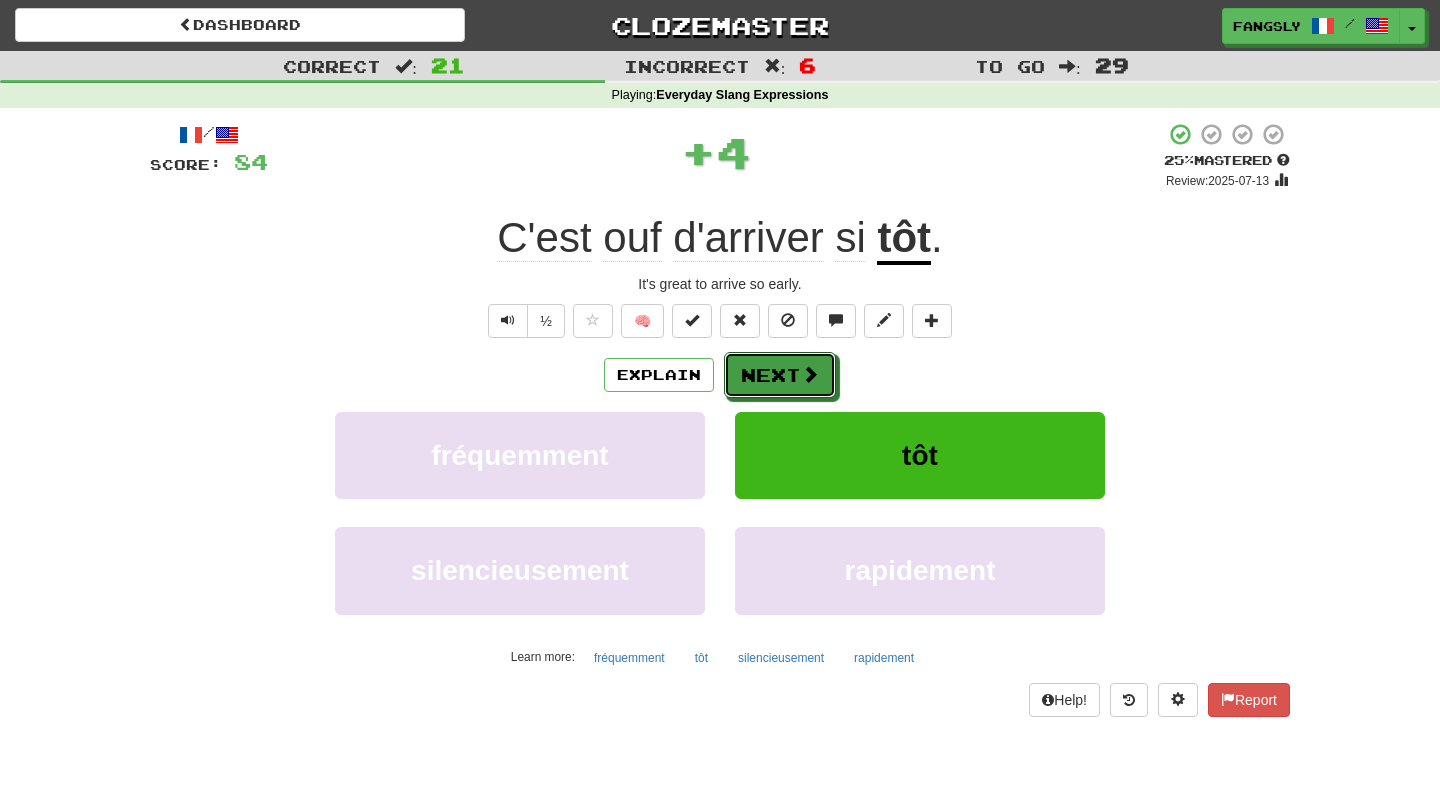 click on "Next" at bounding box center [780, 375] 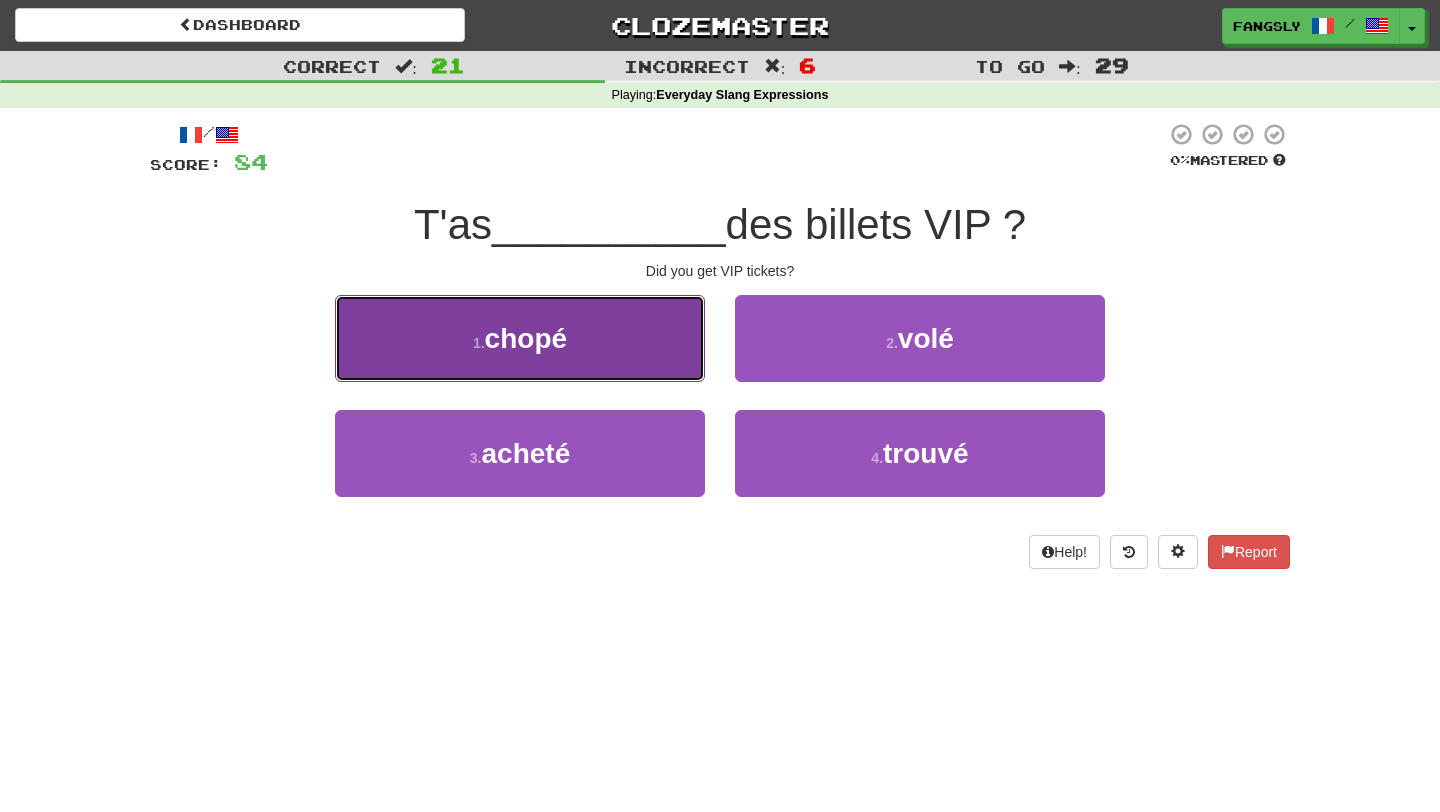 click on "1 .  chopé" at bounding box center [520, 338] 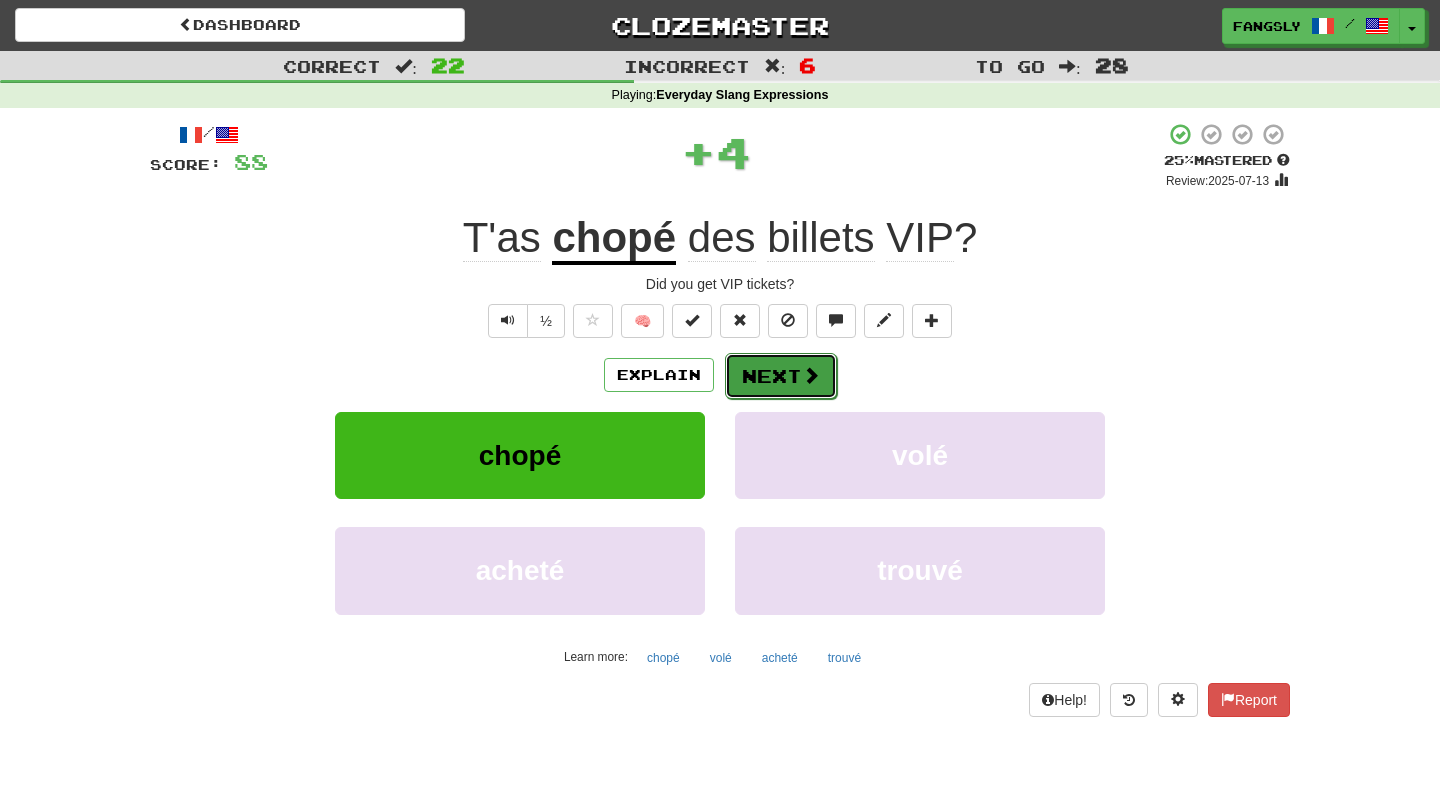 click on "Next" at bounding box center (781, 376) 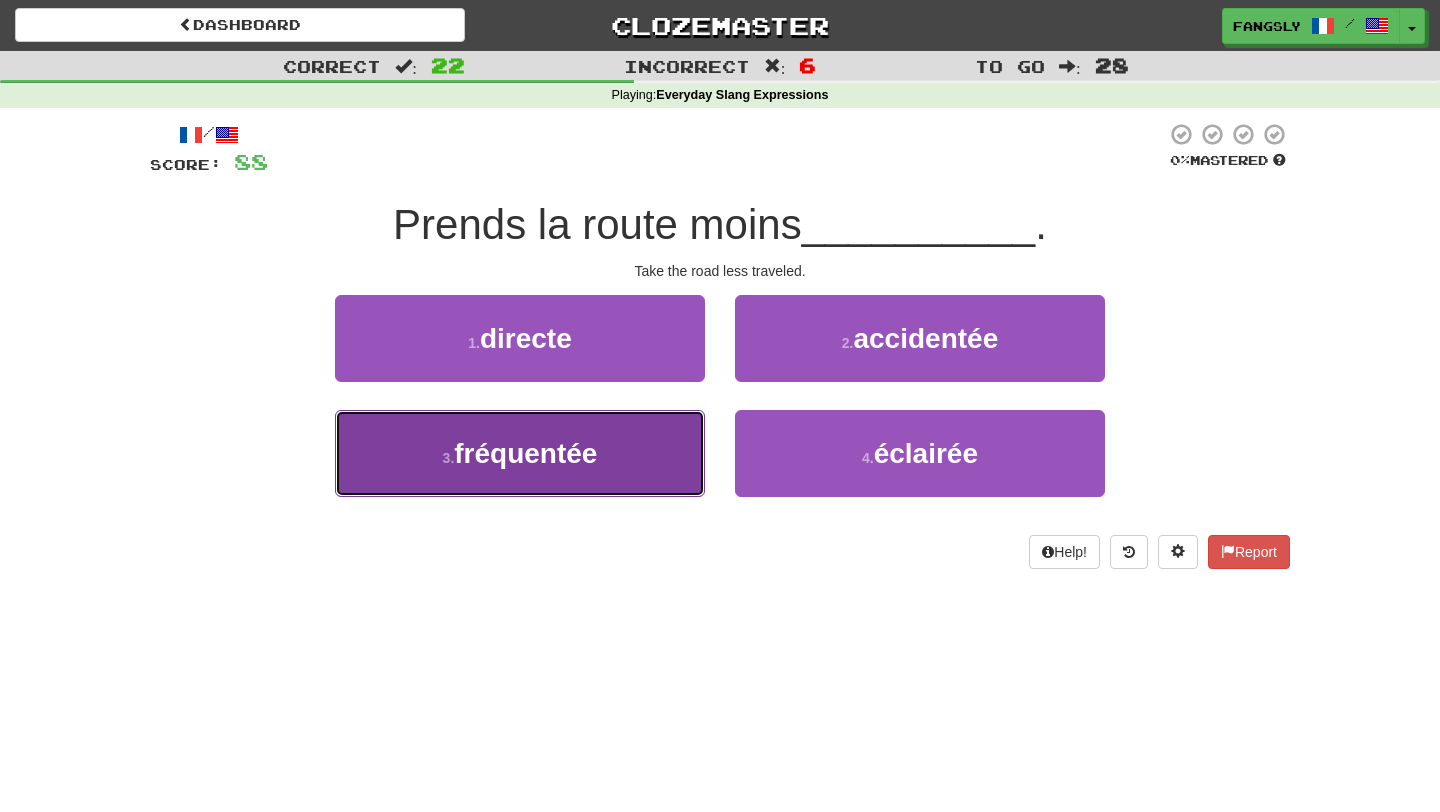click on "3 .  fréquentée" at bounding box center [520, 453] 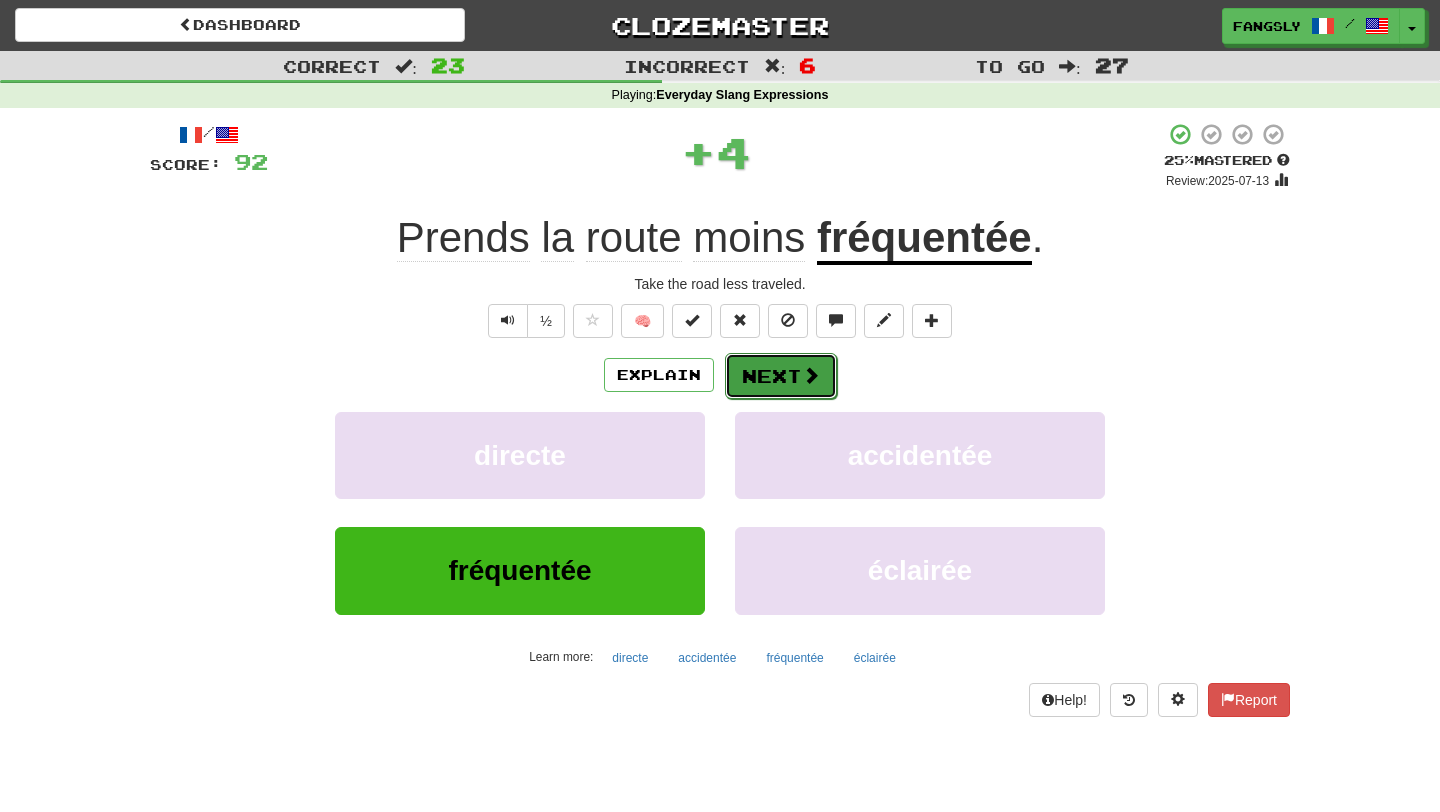click on "Next" at bounding box center [781, 376] 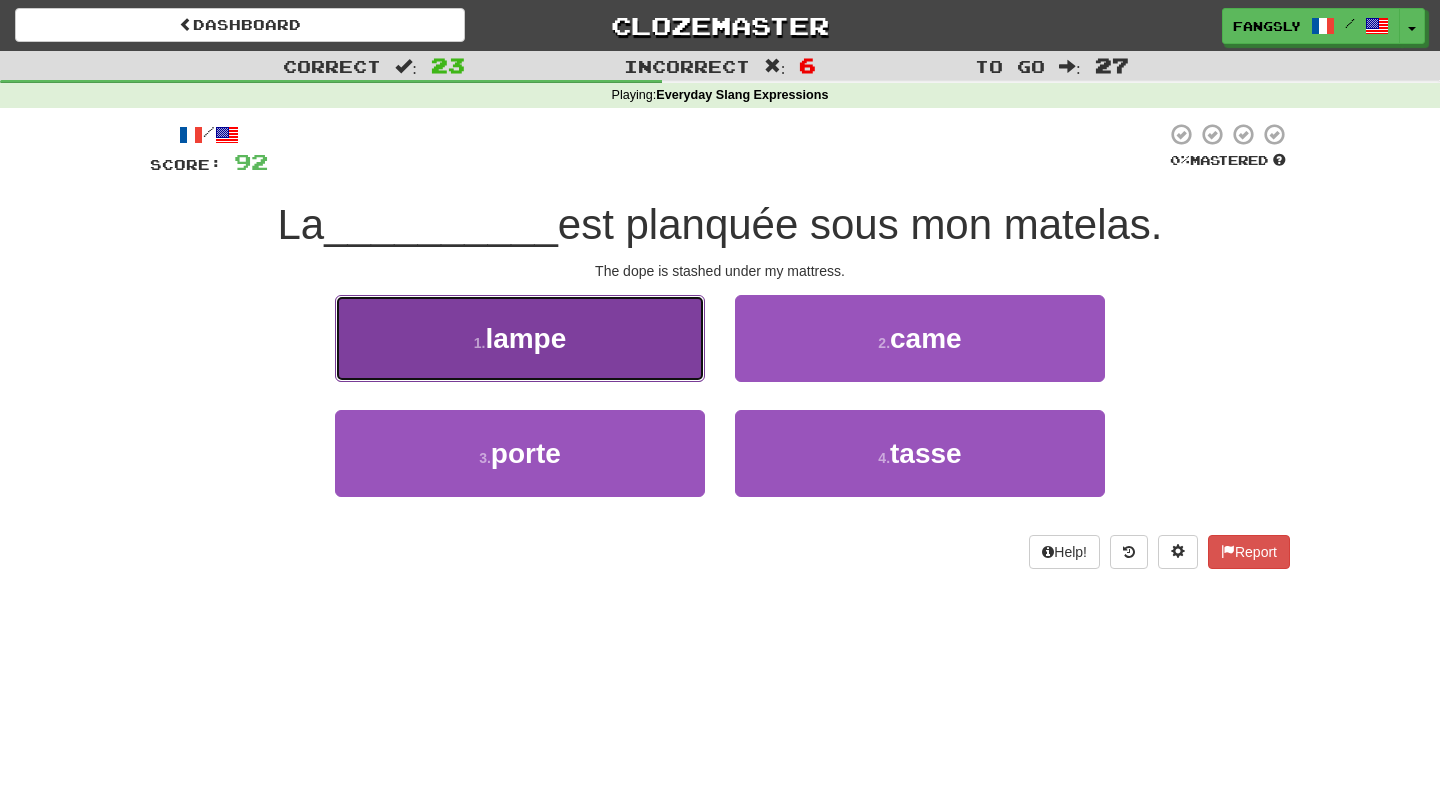 click on "1 .  lampe" at bounding box center [520, 338] 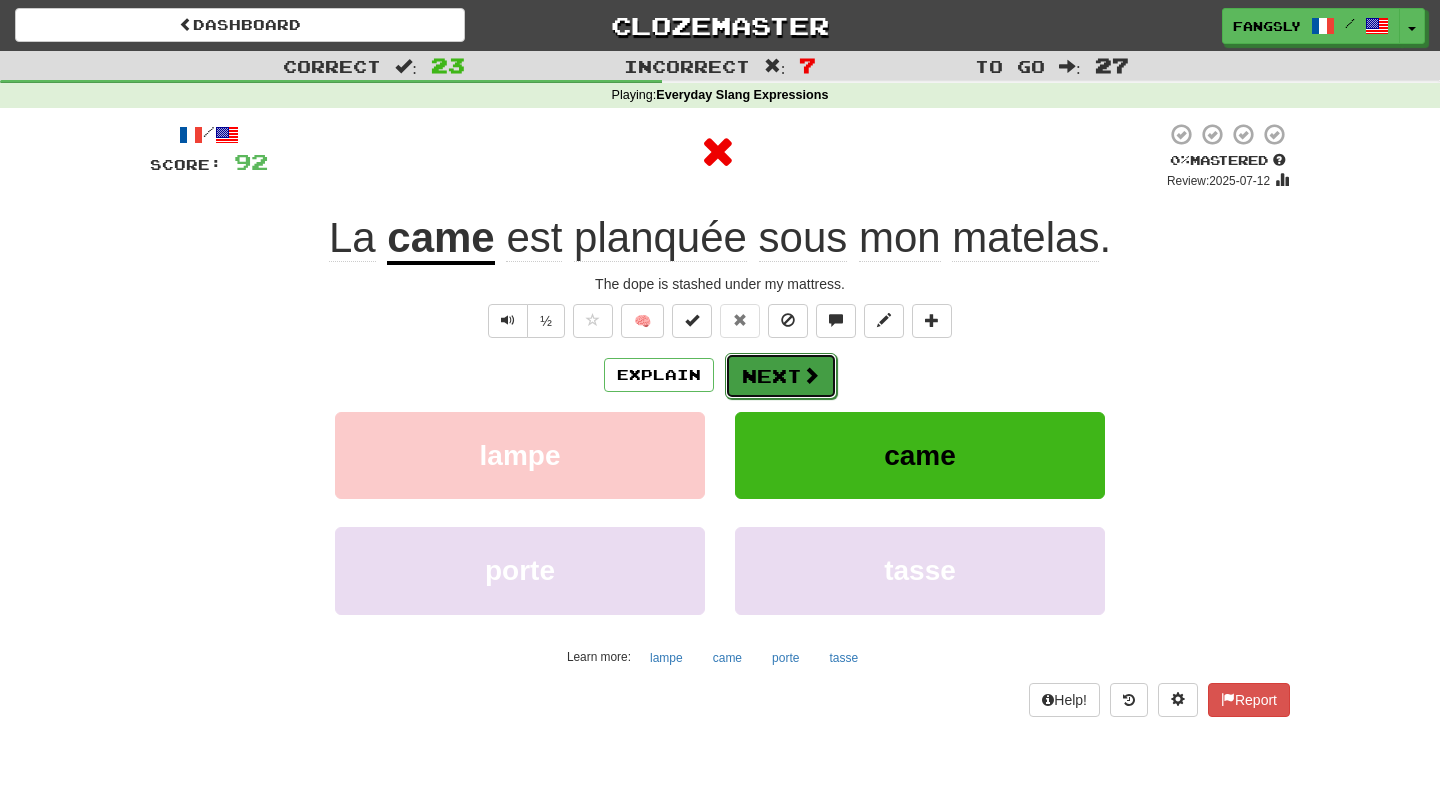 click at bounding box center [811, 375] 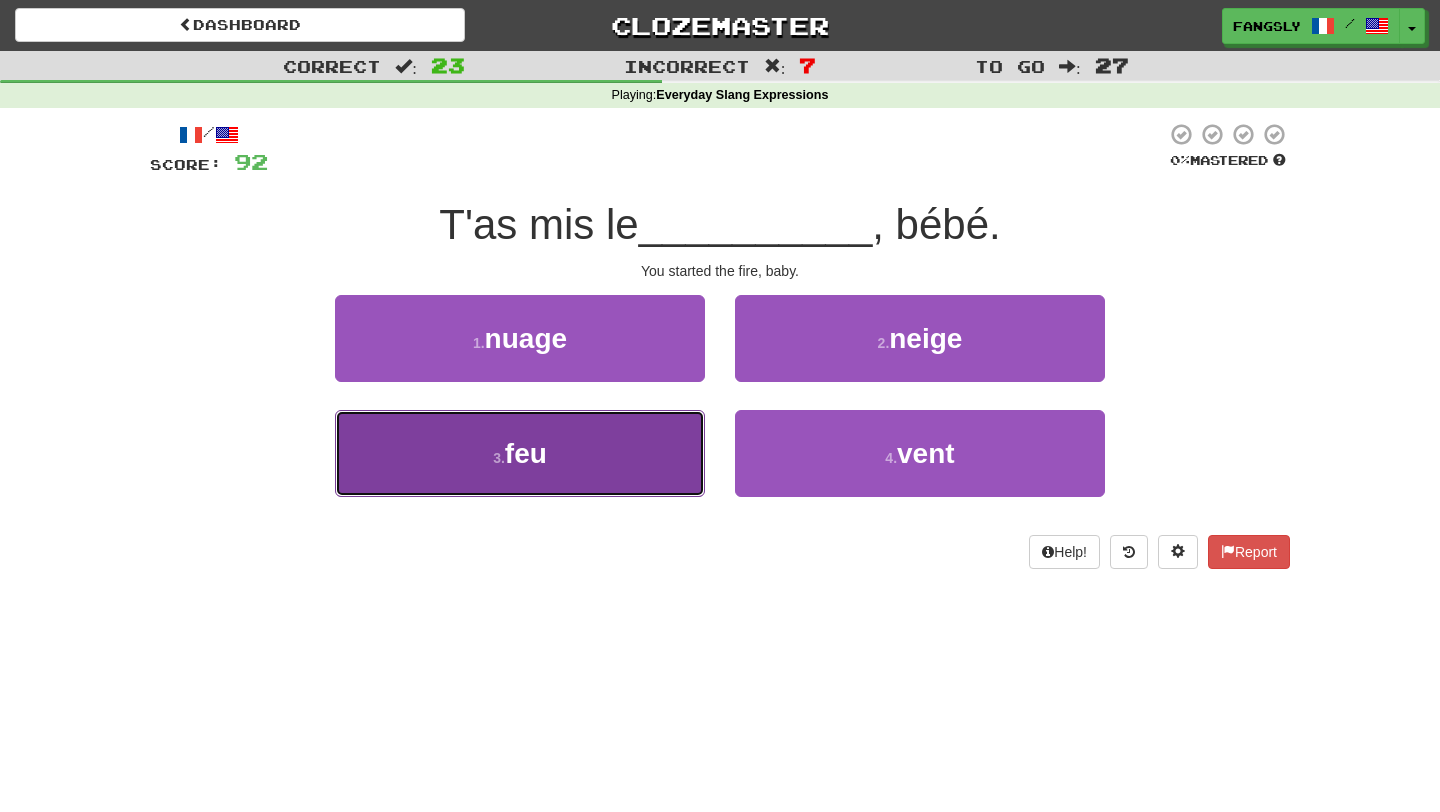 click on "3 .  feu" at bounding box center [520, 453] 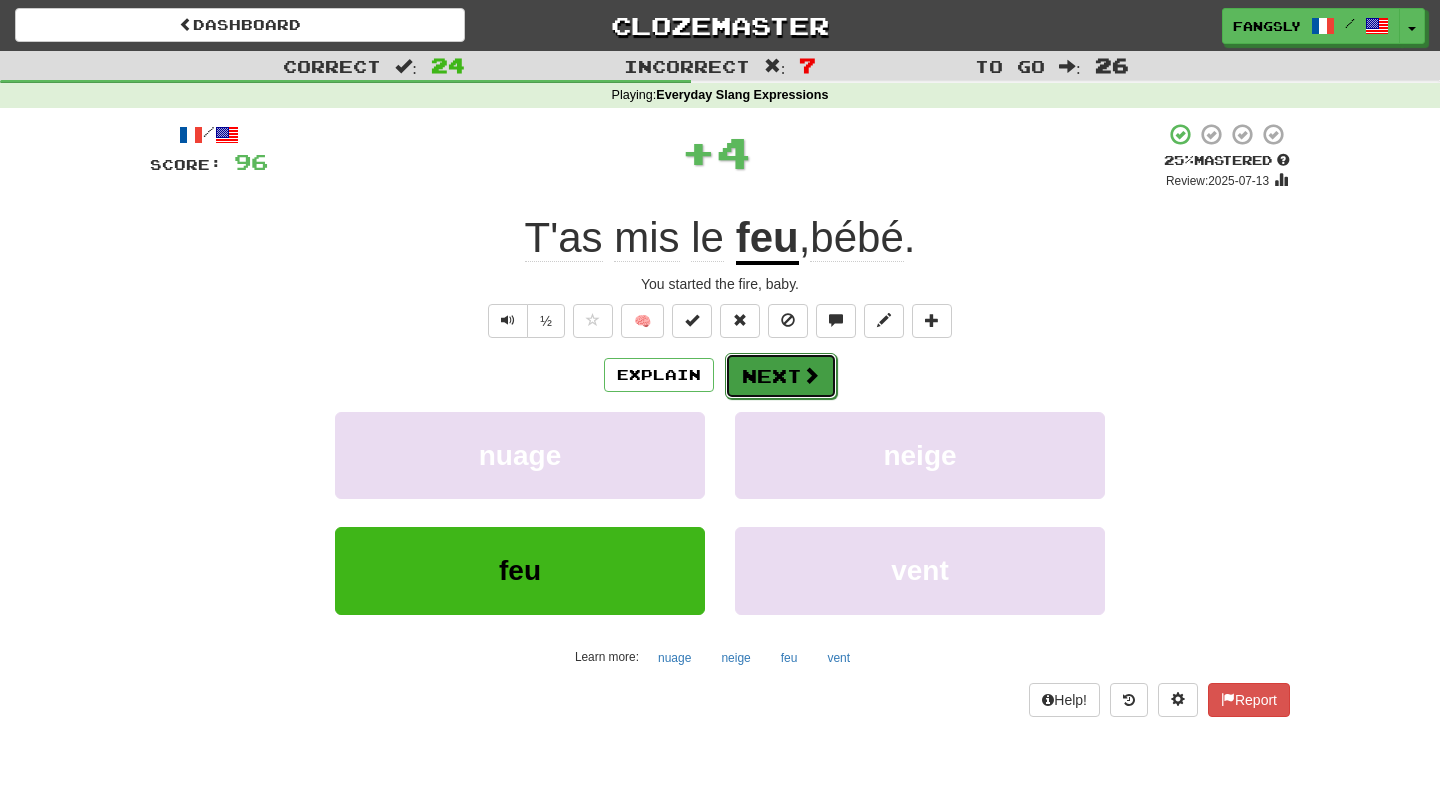 click on "Next" at bounding box center [781, 376] 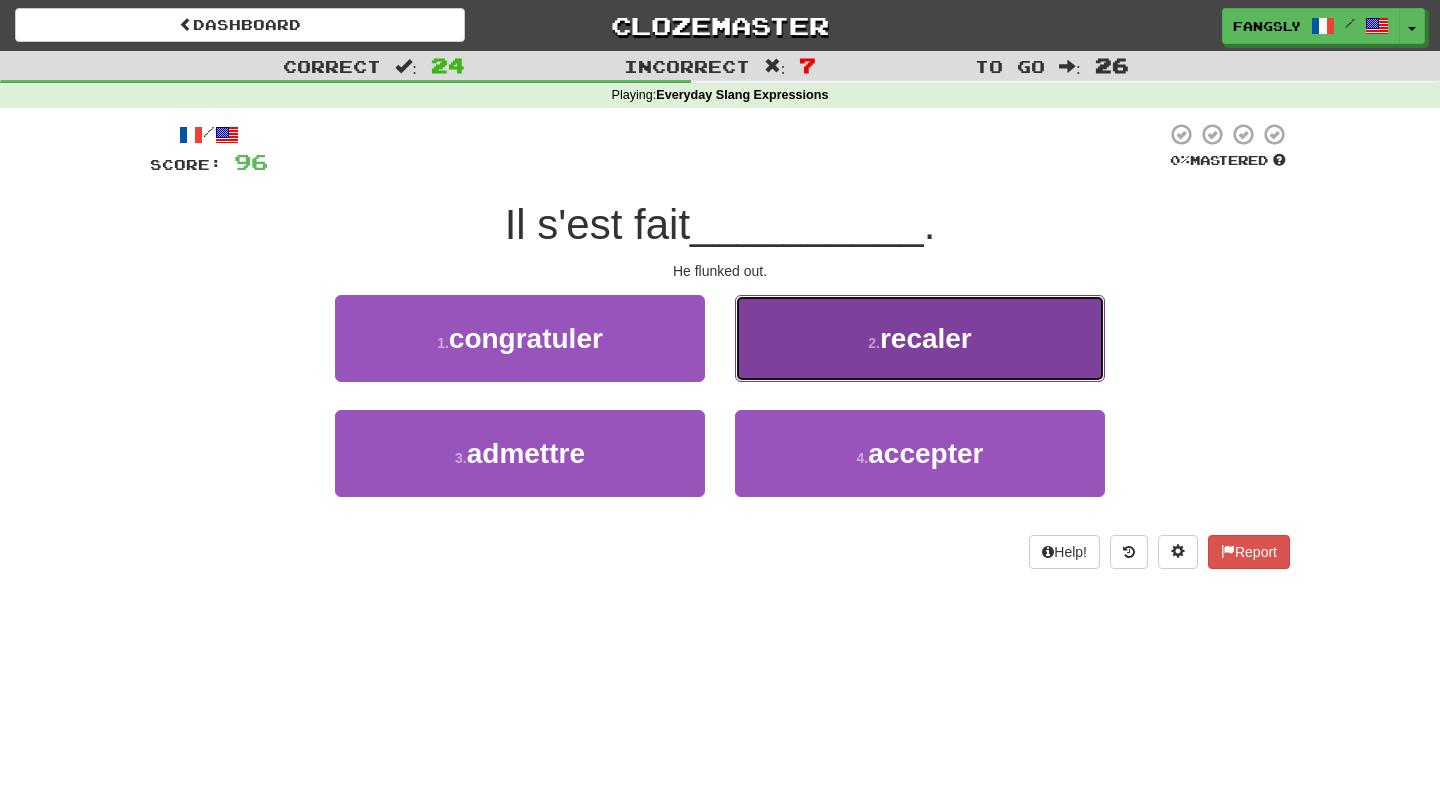 click on "2 .  recaler" at bounding box center (920, 338) 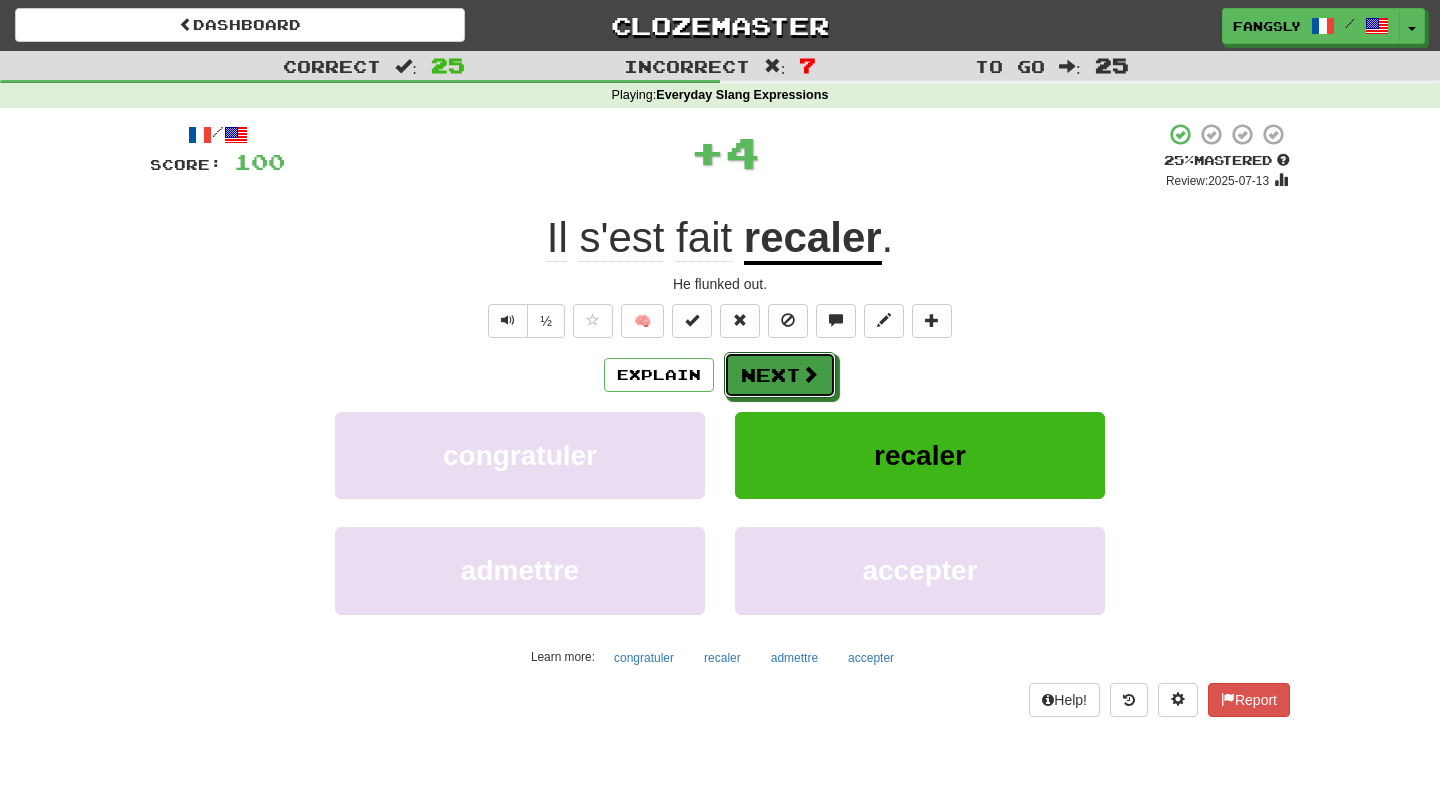 click on "Next" at bounding box center [780, 375] 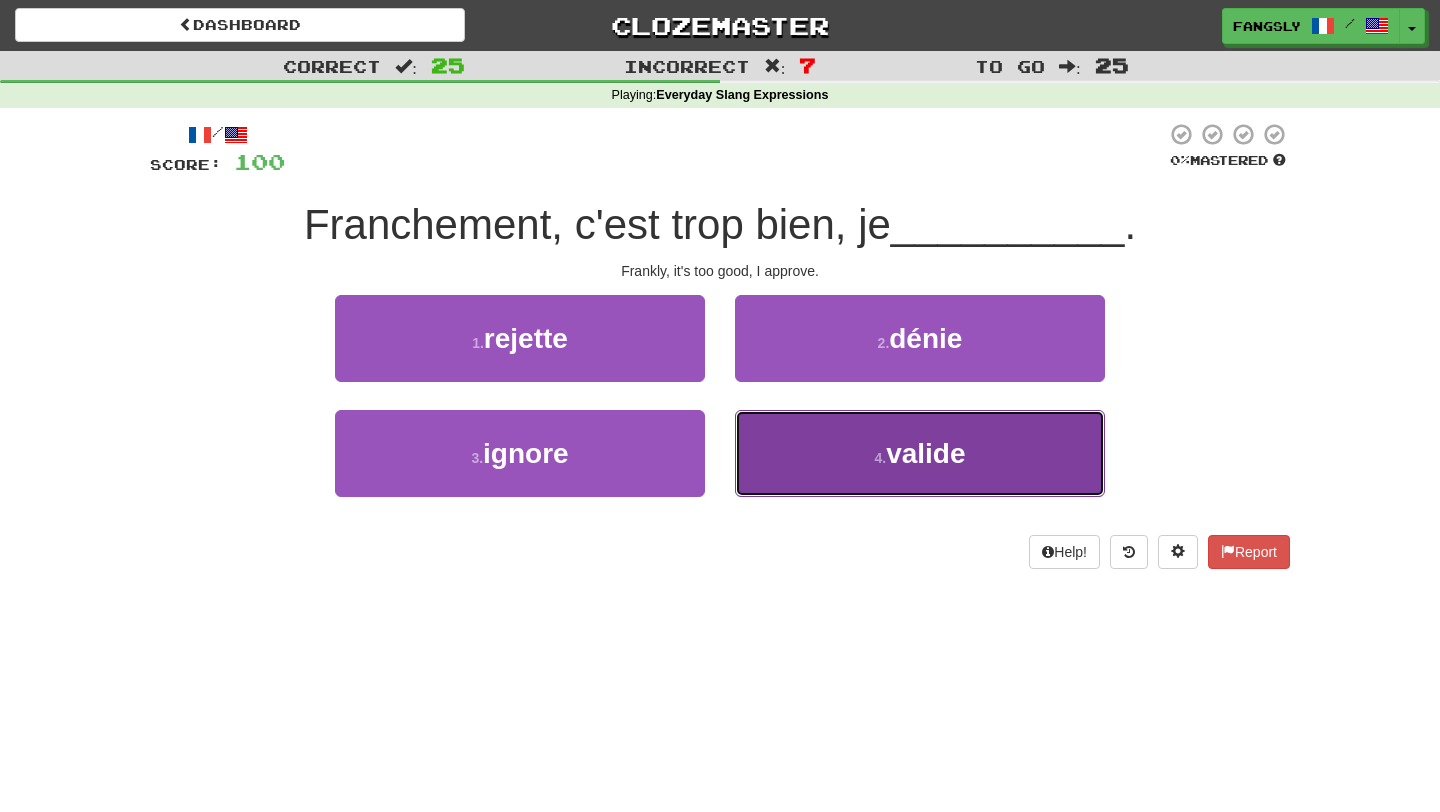 click on "4 .  valide" at bounding box center (920, 453) 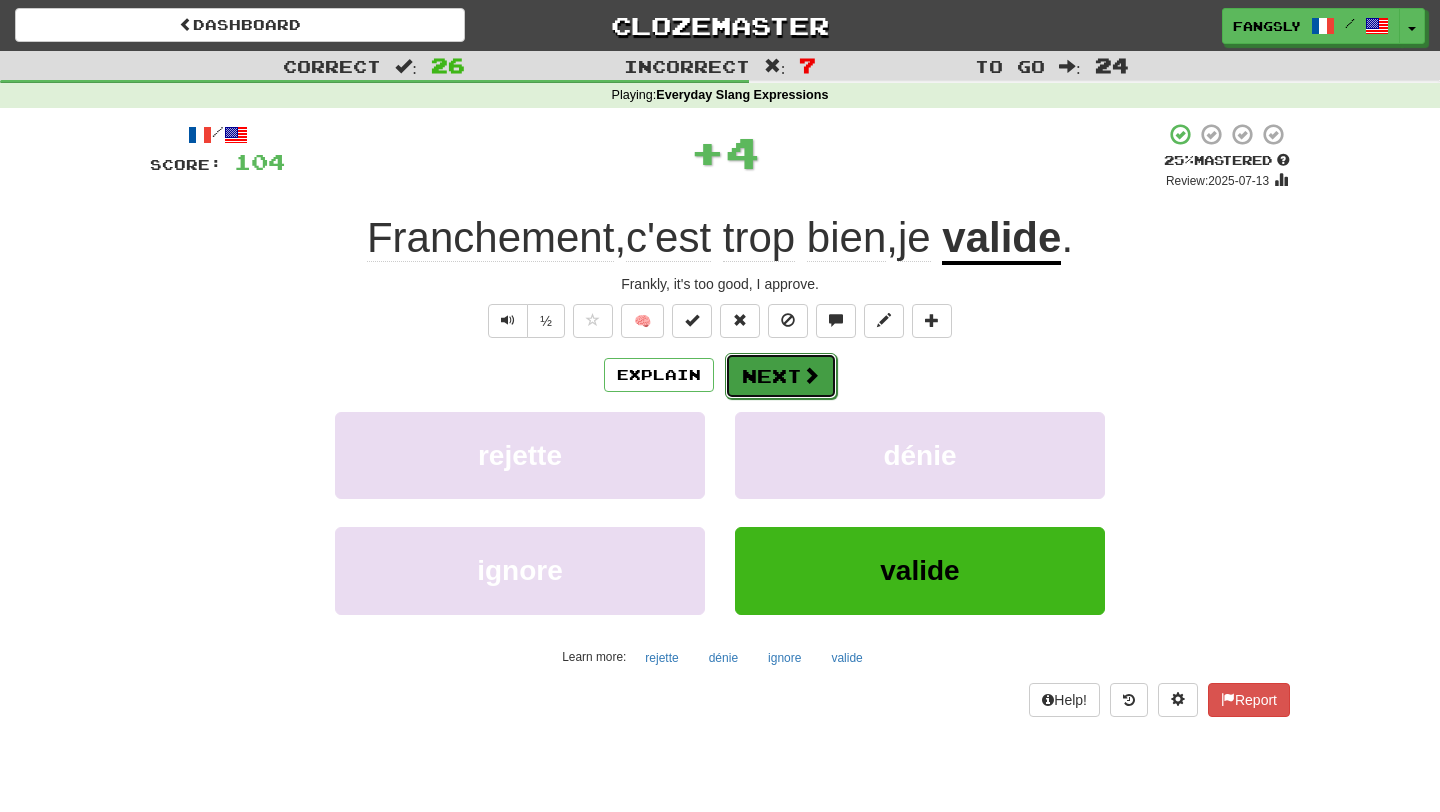 click on "Next" at bounding box center (781, 376) 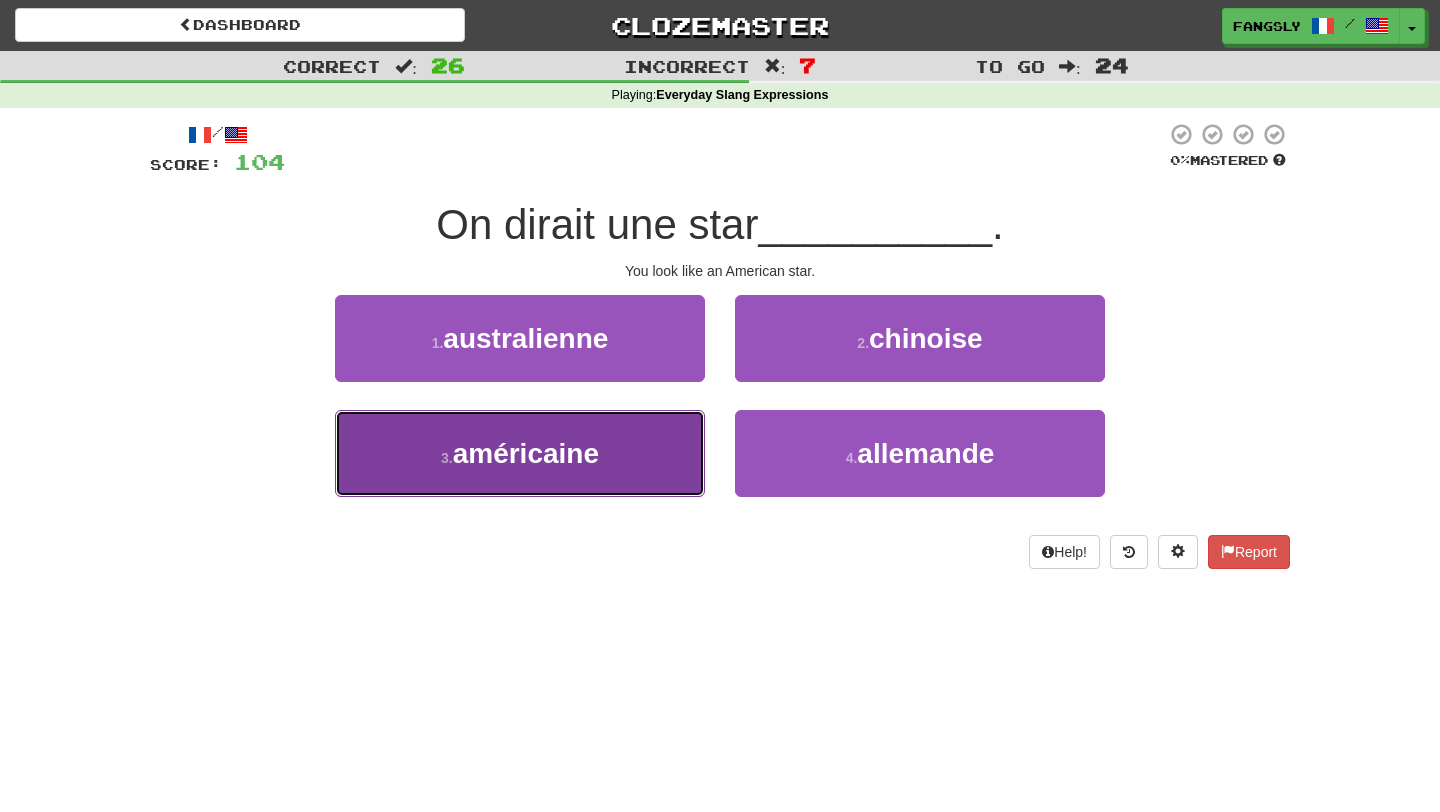 click on "3 .  américaine" at bounding box center (520, 453) 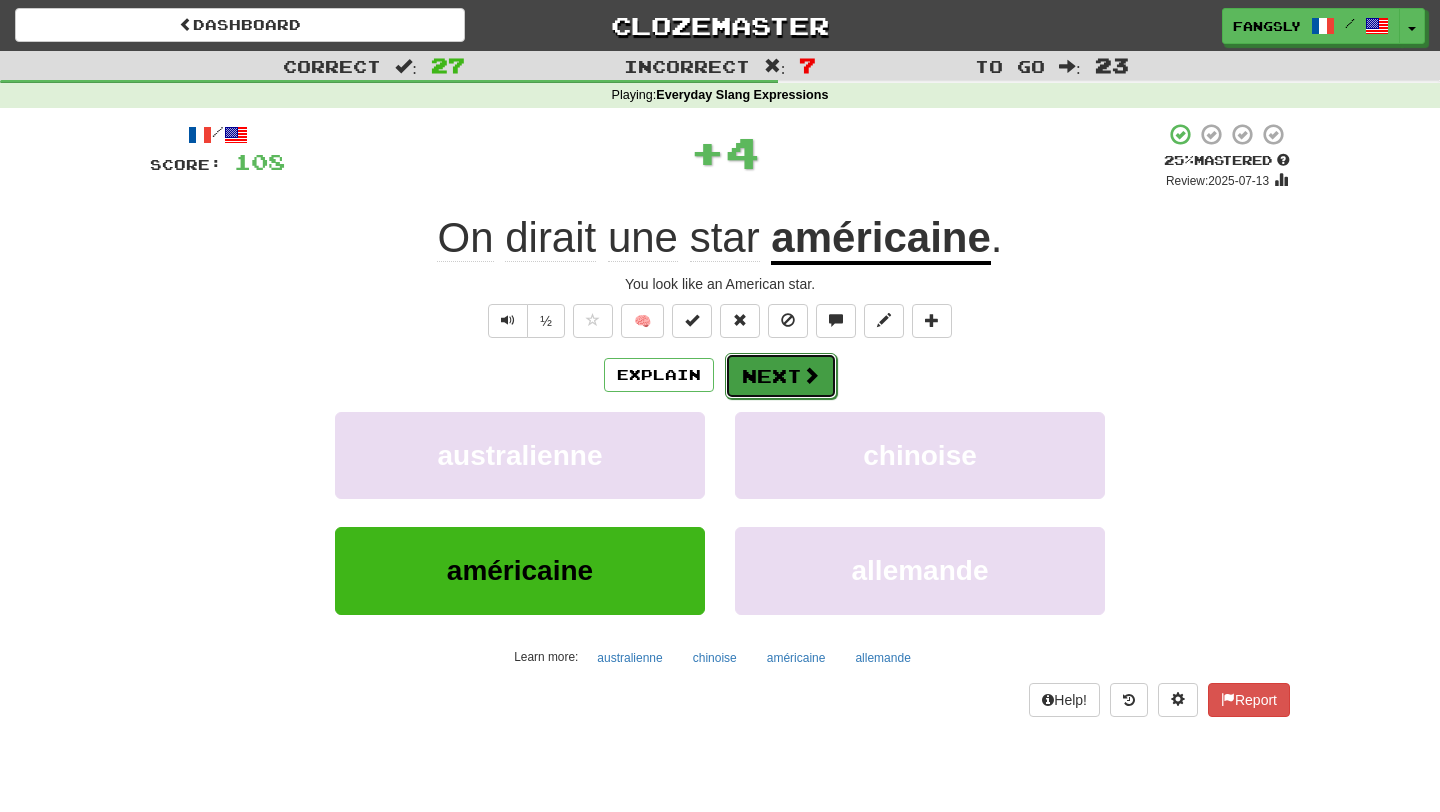 click on "Next" at bounding box center (781, 376) 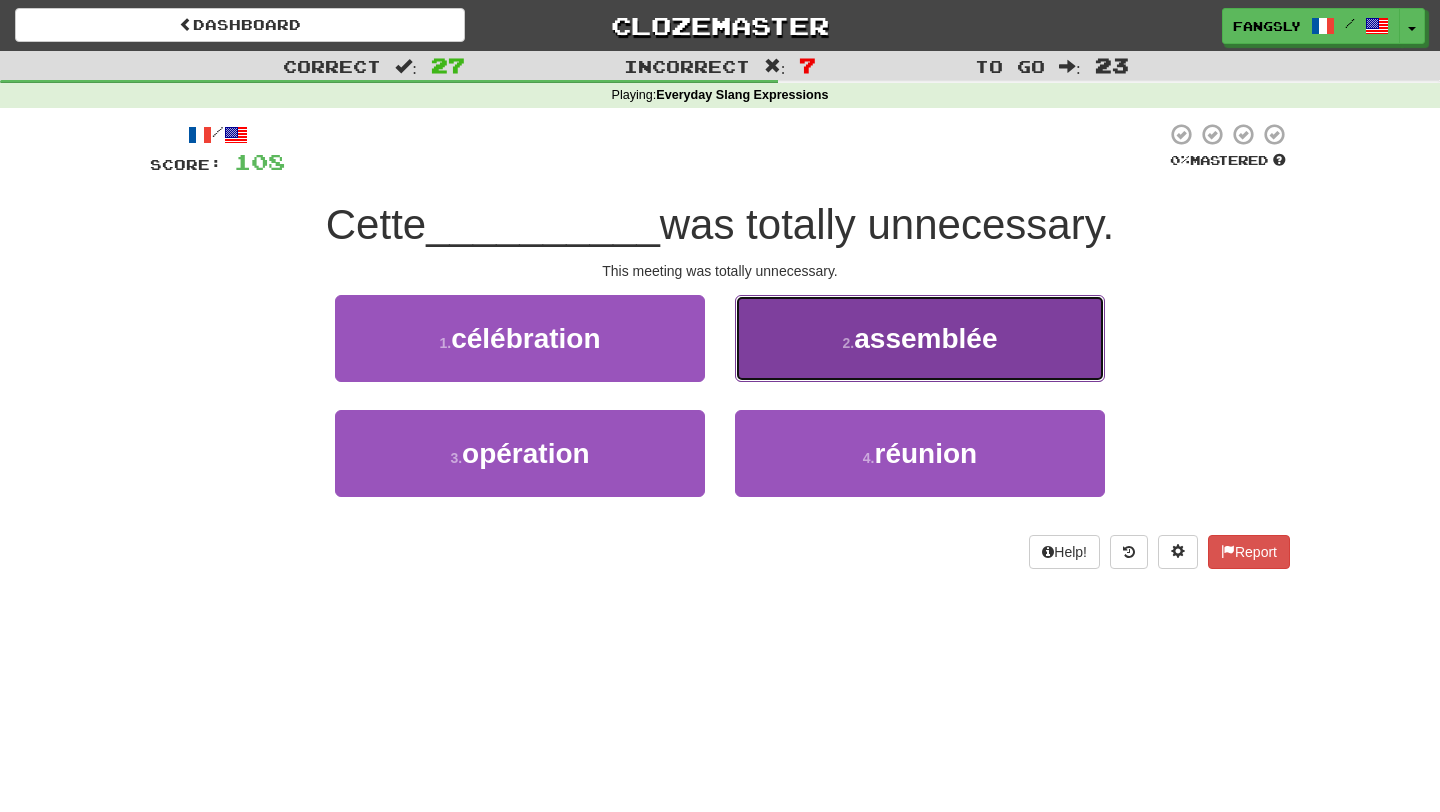 click on "2 .  assemblée" at bounding box center (920, 338) 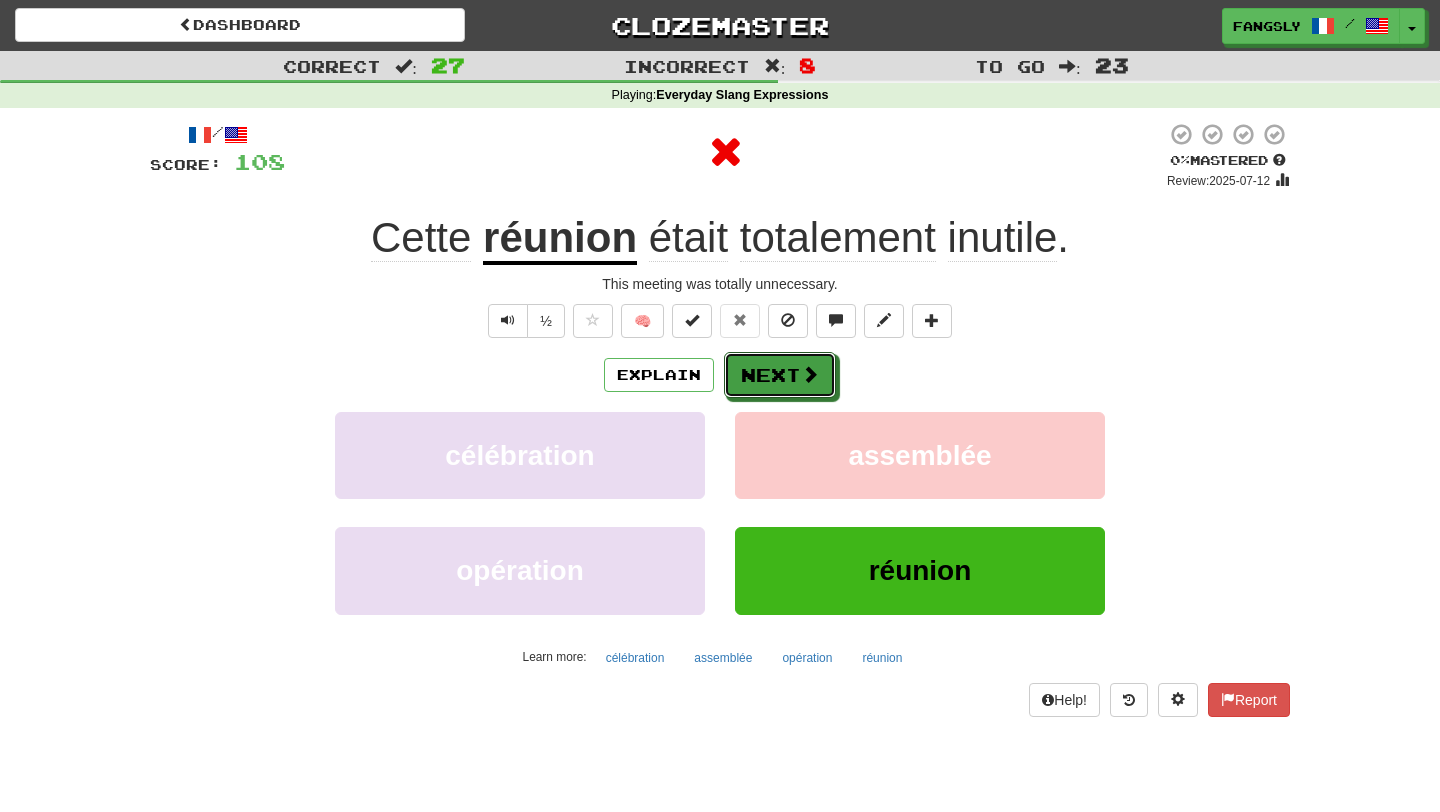 click on "Next" at bounding box center (780, 375) 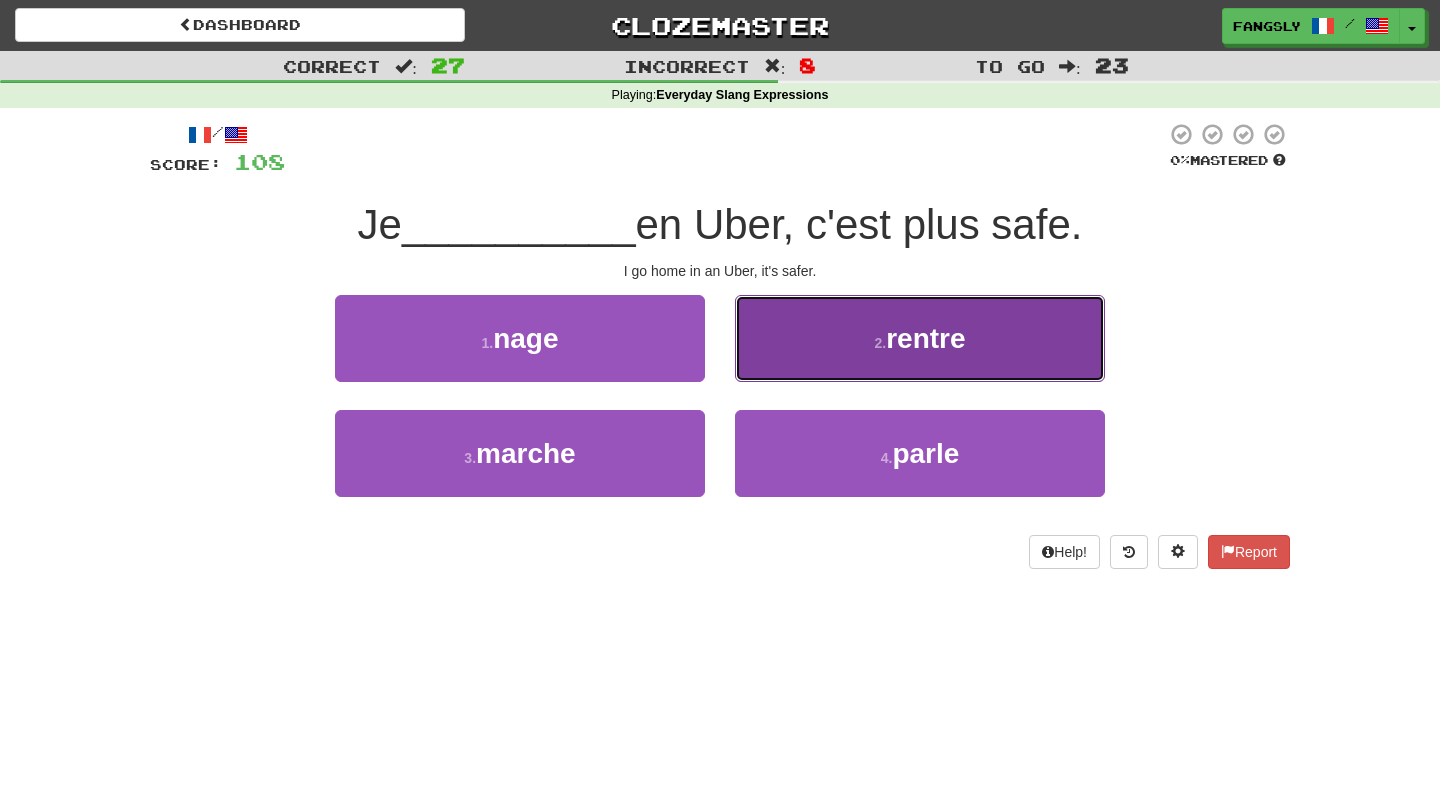 click on "2 .  rentre" at bounding box center (920, 338) 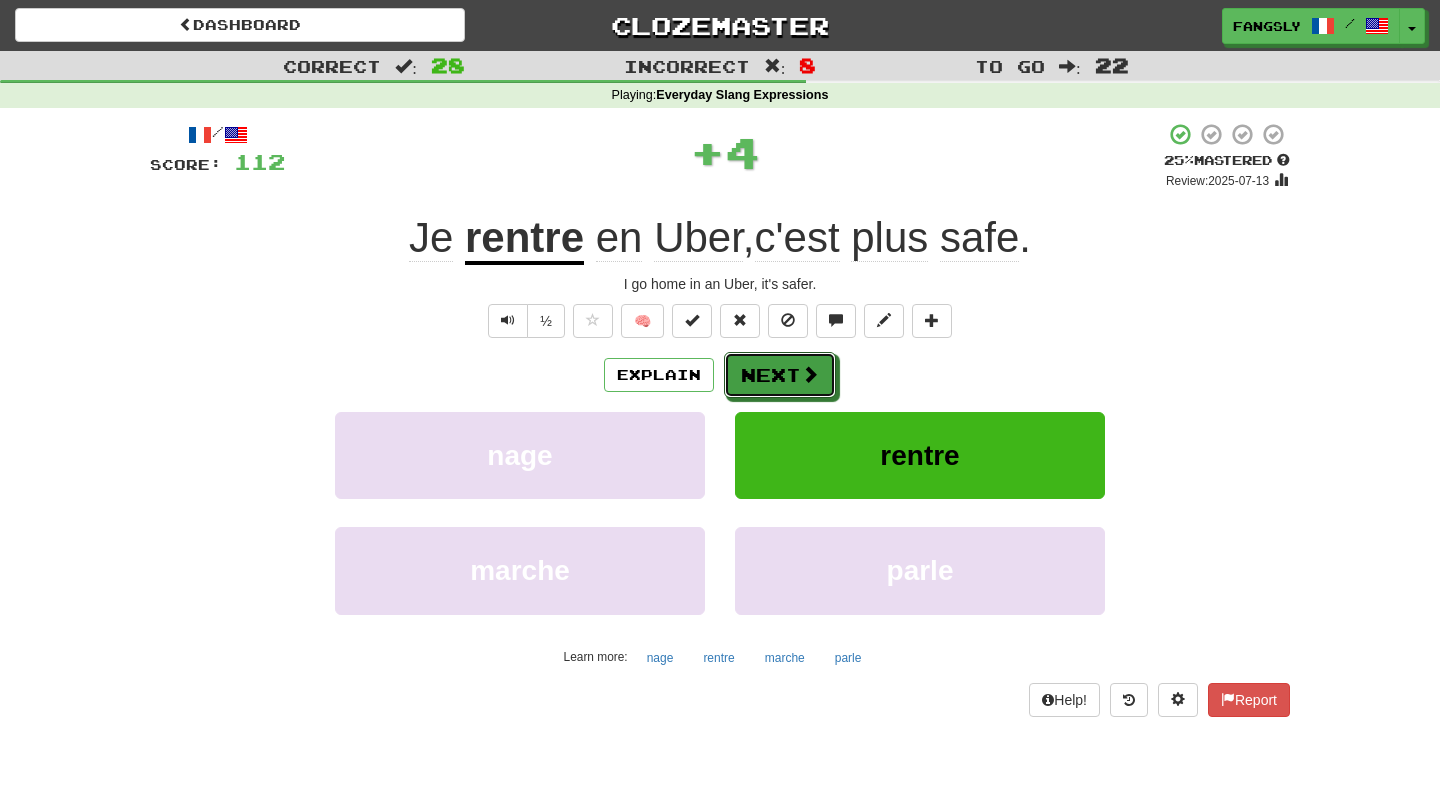 click on "Next" at bounding box center [780, 375] 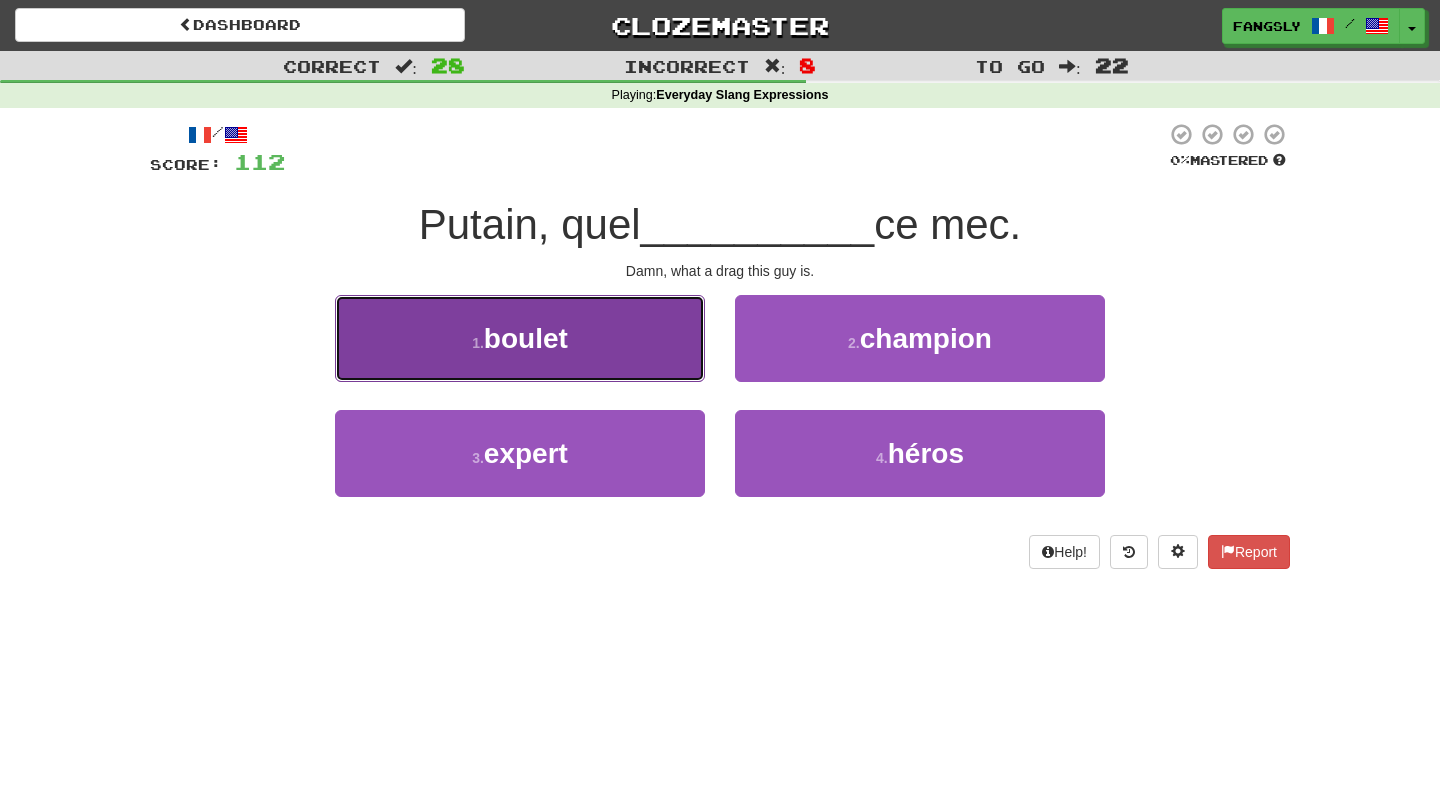 click on "1 .  boulet" at bounding box center (520, 338) 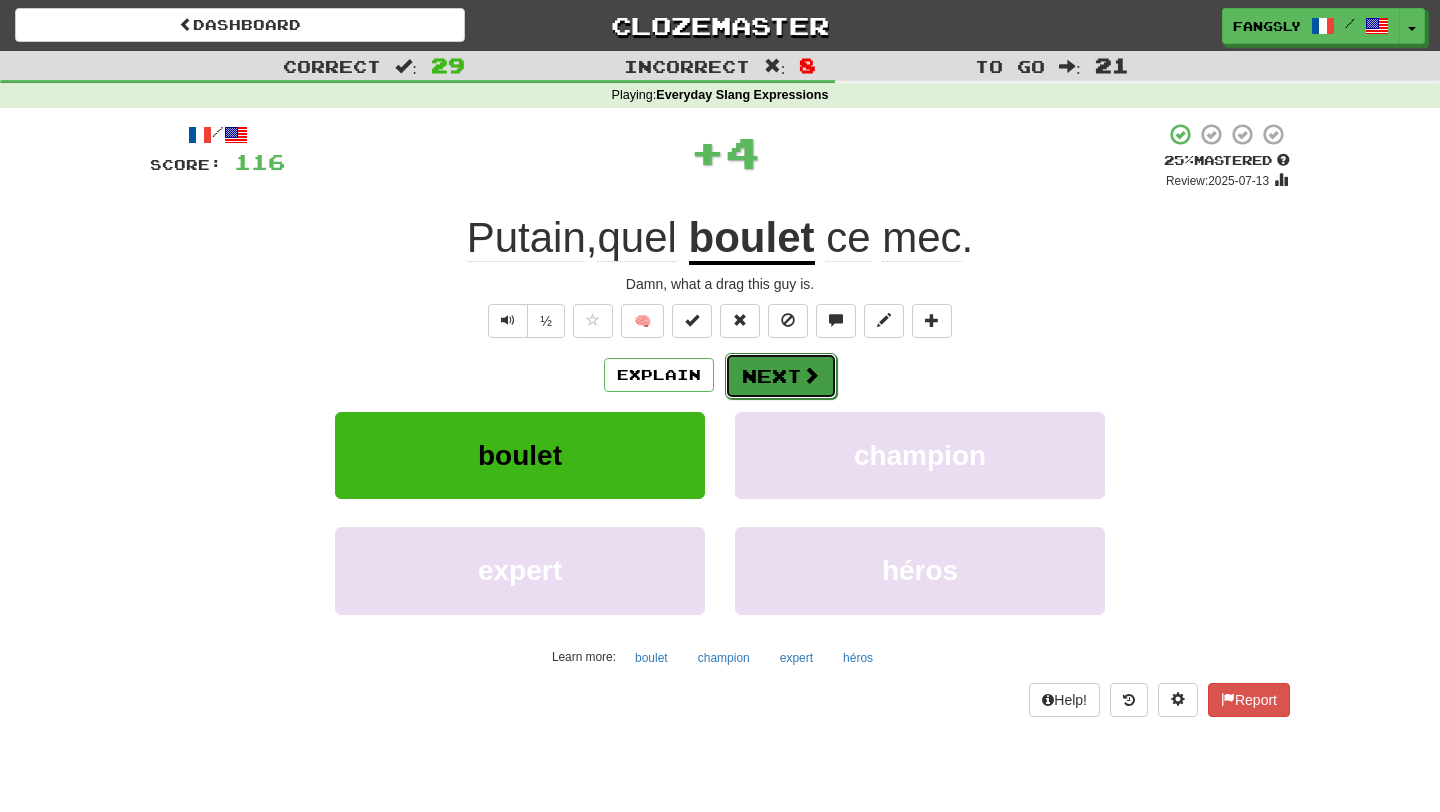 click on "Next" at bounding box center (781, 376) 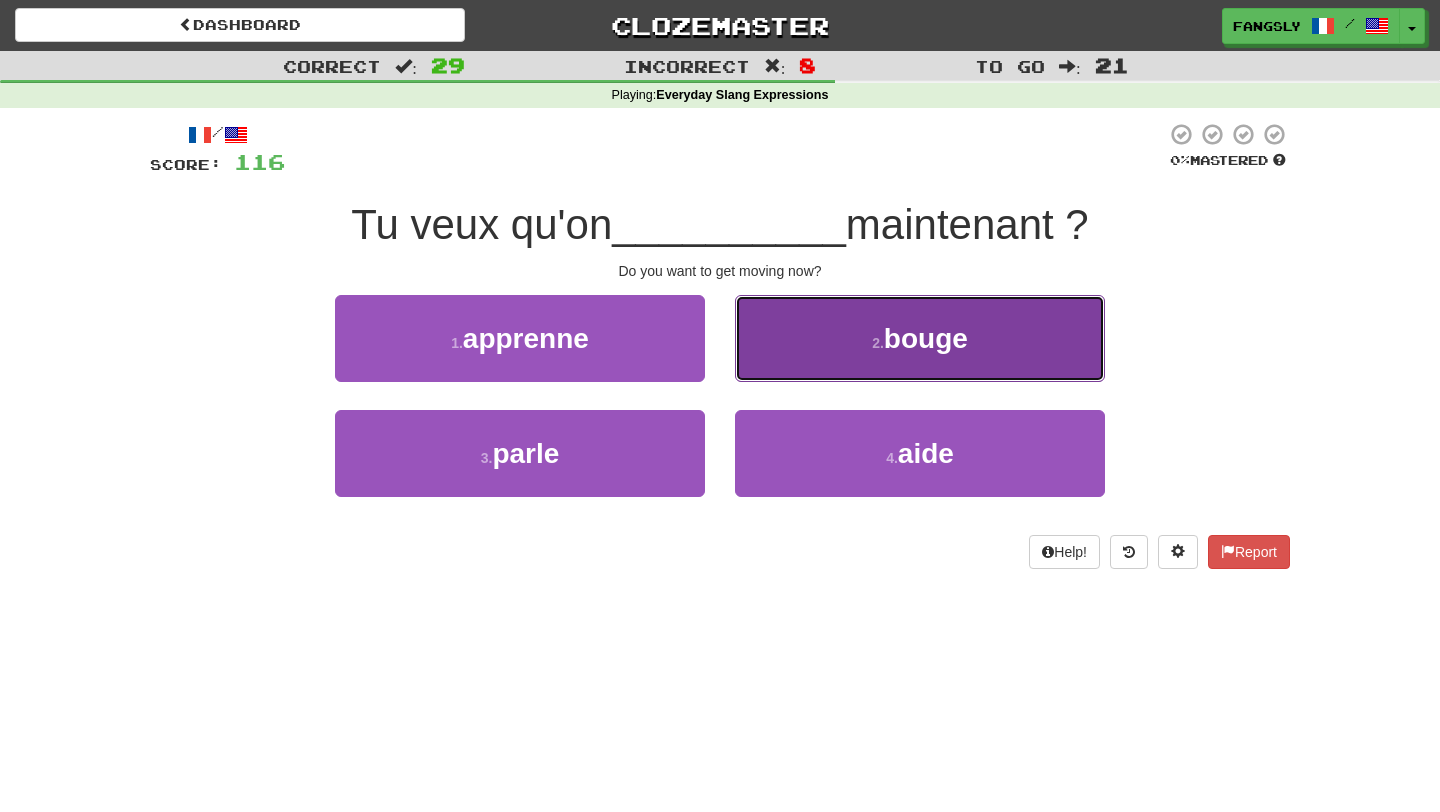 click on "2 .  bouge" at bounding box center [920, 338] 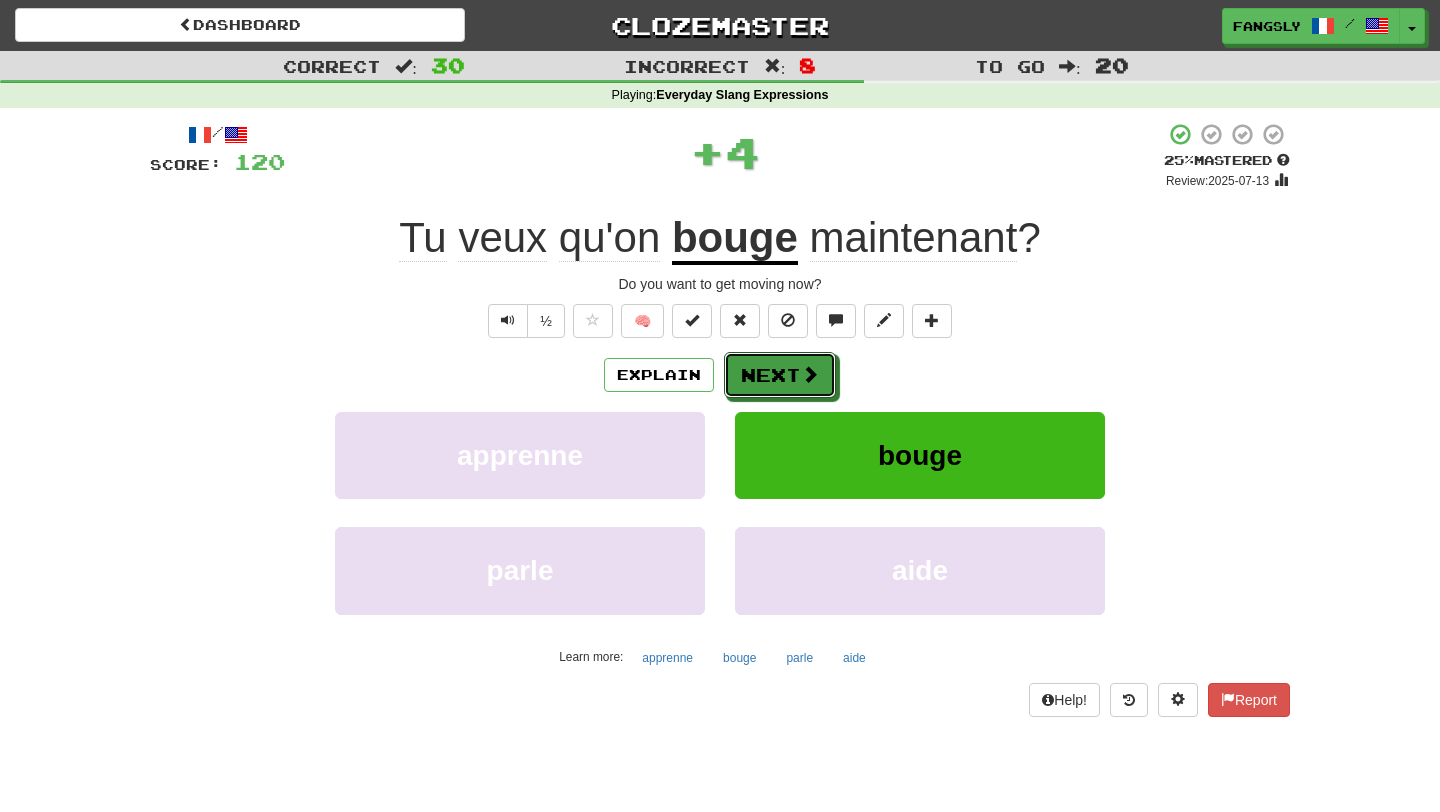 click on "Next" at bounding box center [780, 375] 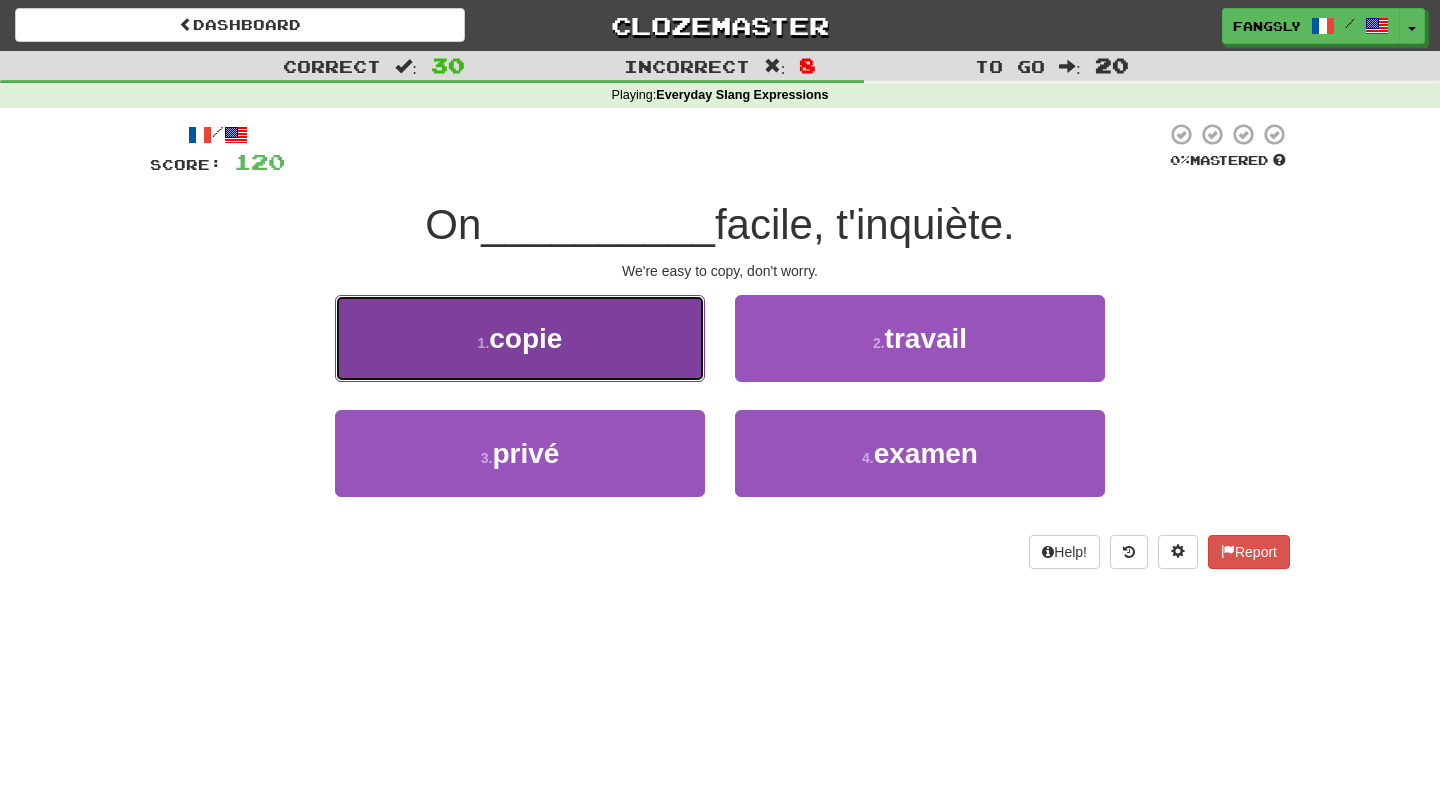 click on "1 .  copie" at bounding box center [520, 338] 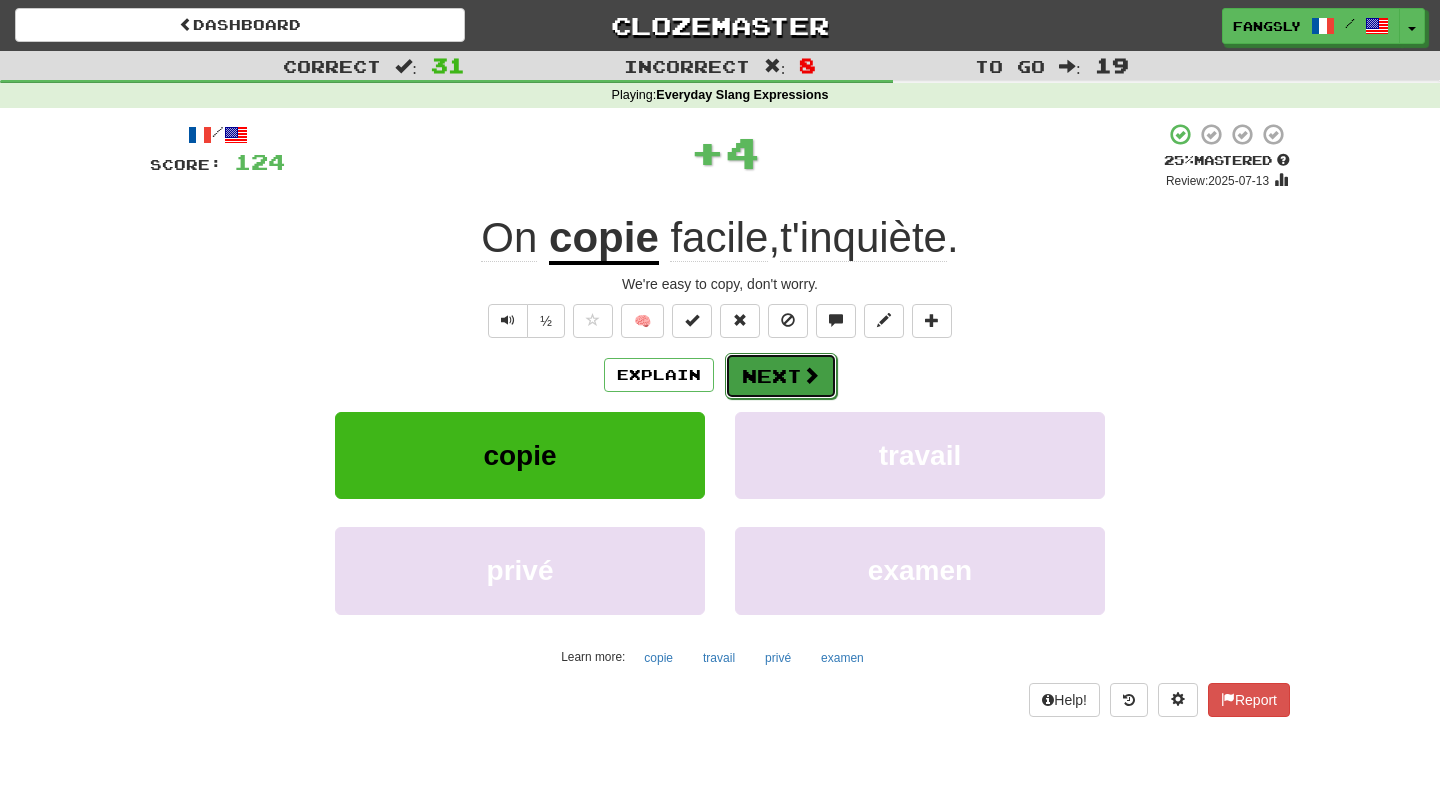 click on "Next" at bounding box center (781, 376) 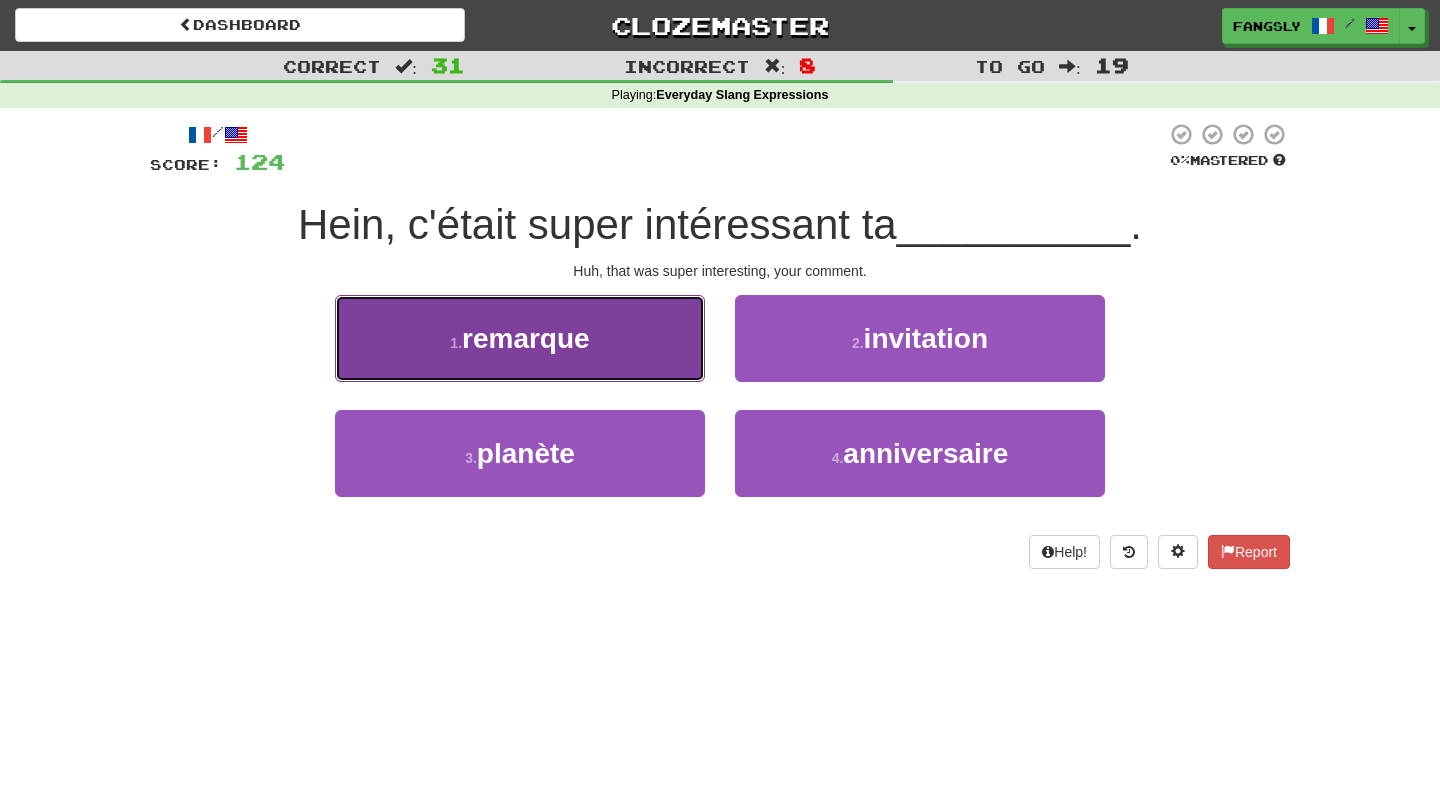 click on "1 .  remarque" at bounding box center [520, 338] 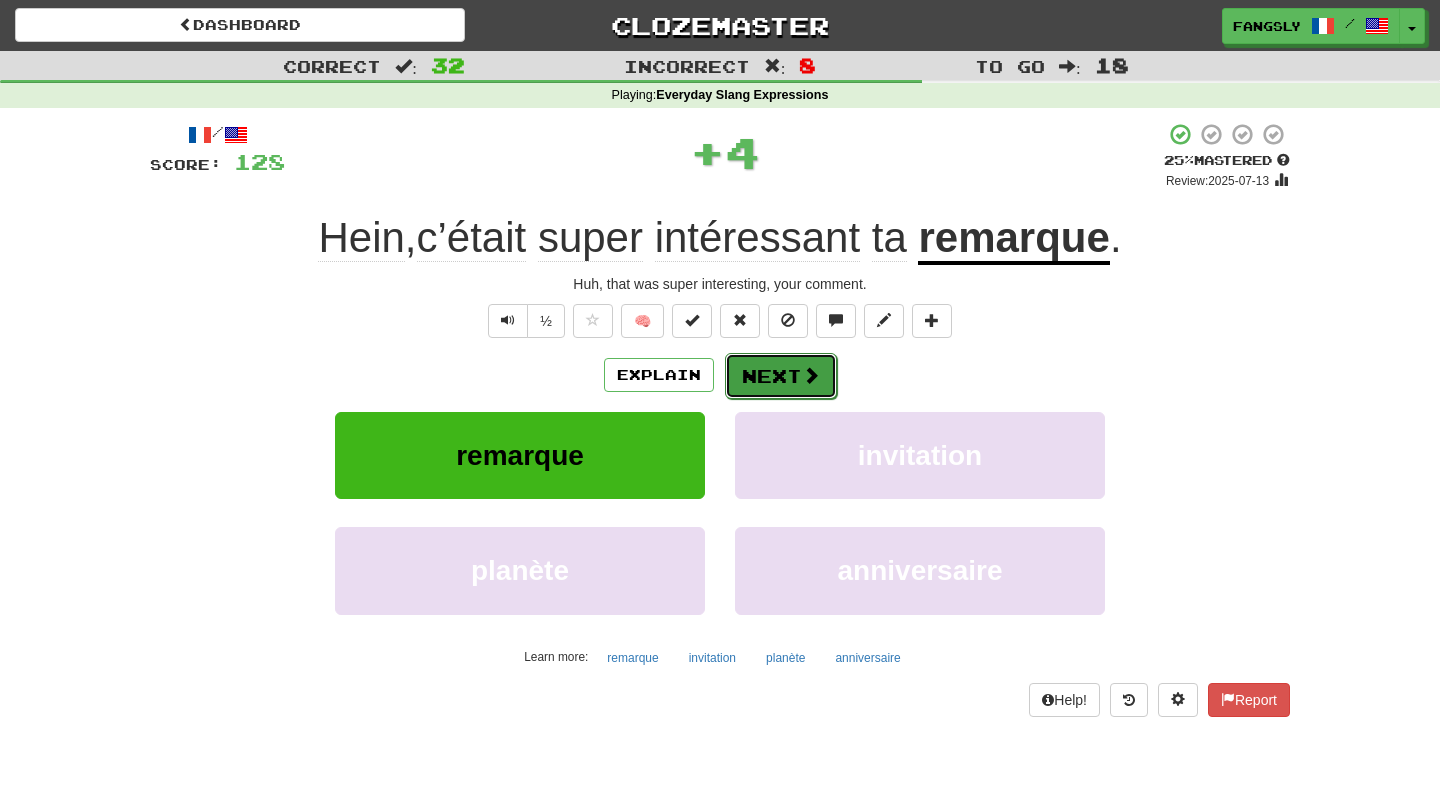 click on "Next" at bounding box center [781, 376] 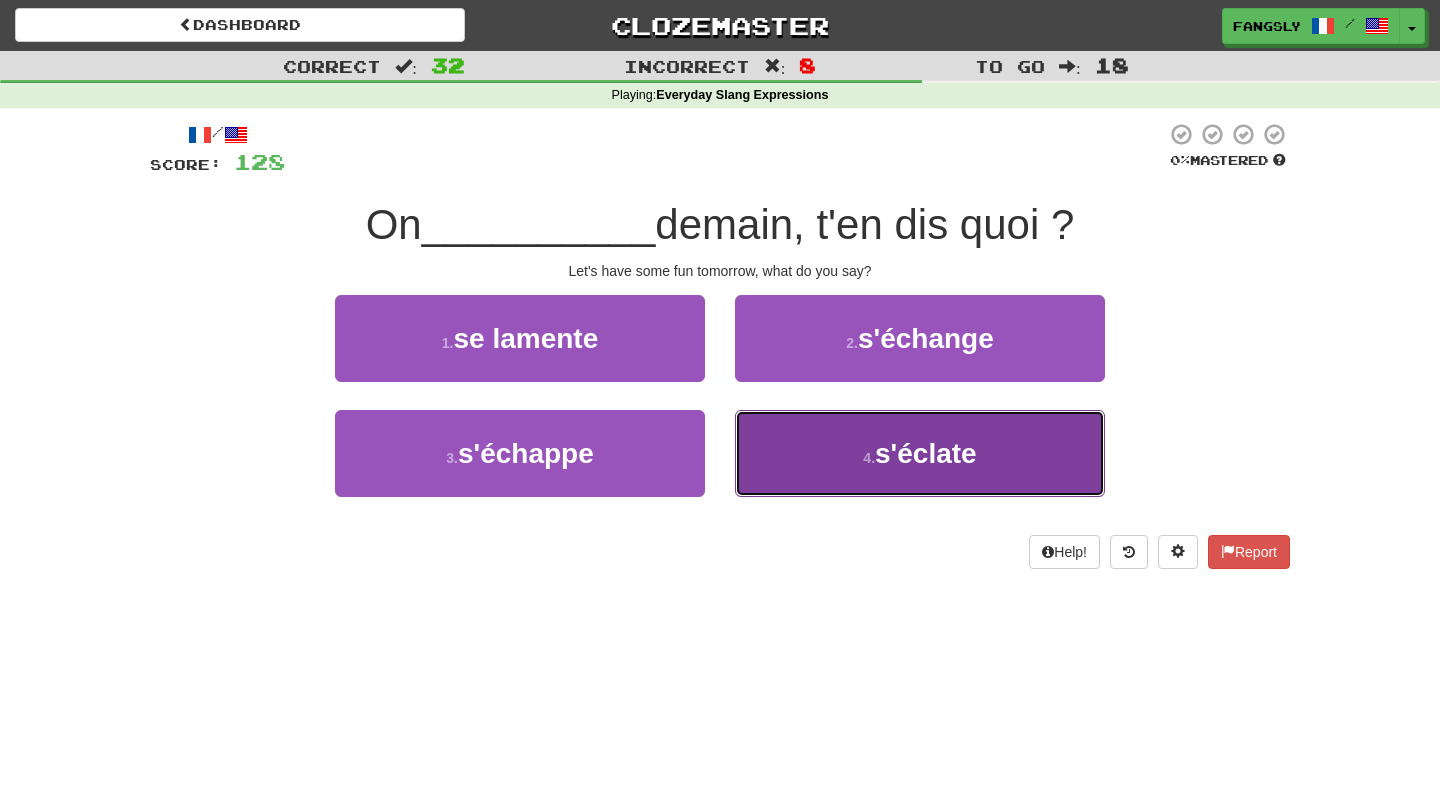 click on "4 .  s'éclate" at bounding box center (920, 453) 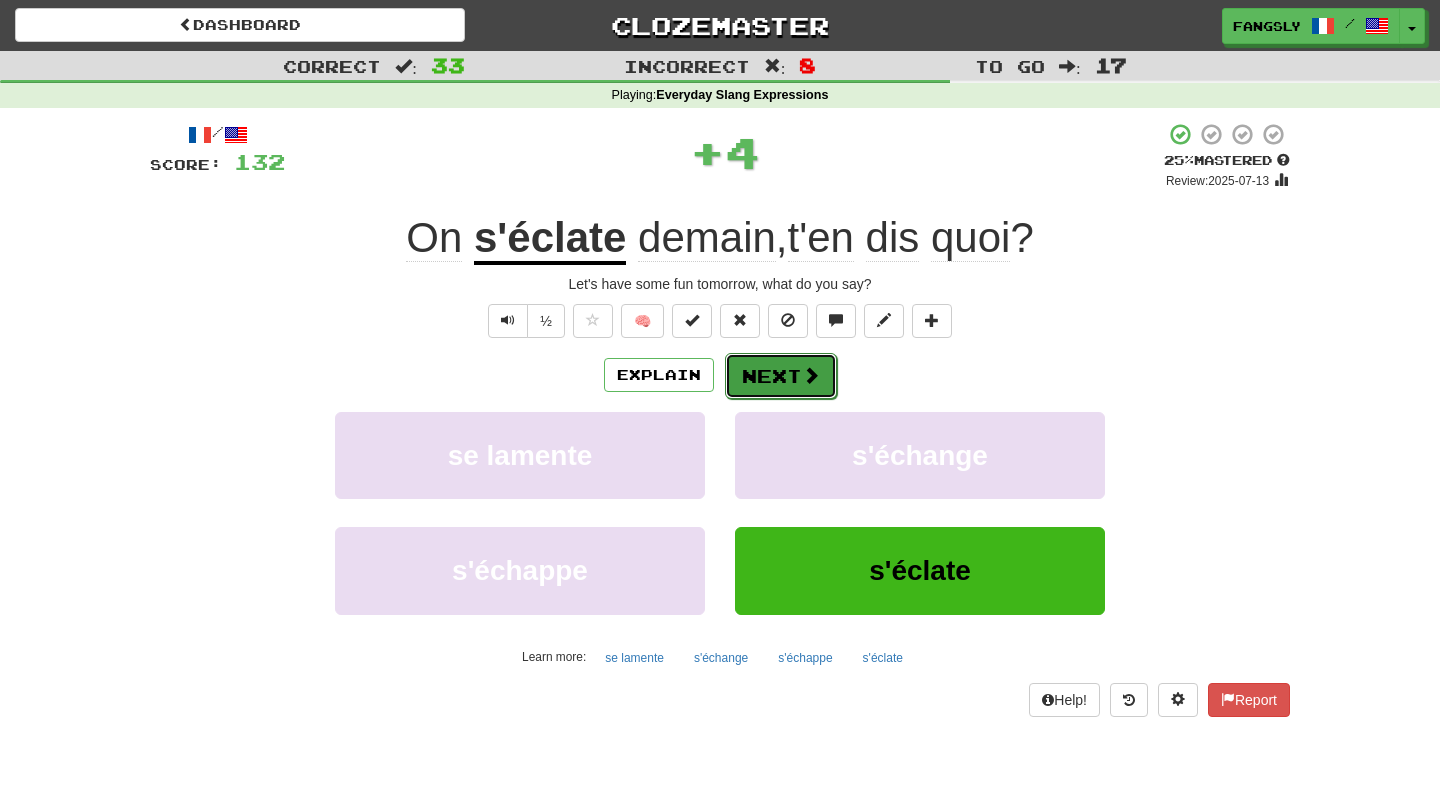 click on "Next" at bounding box center [781, 376] 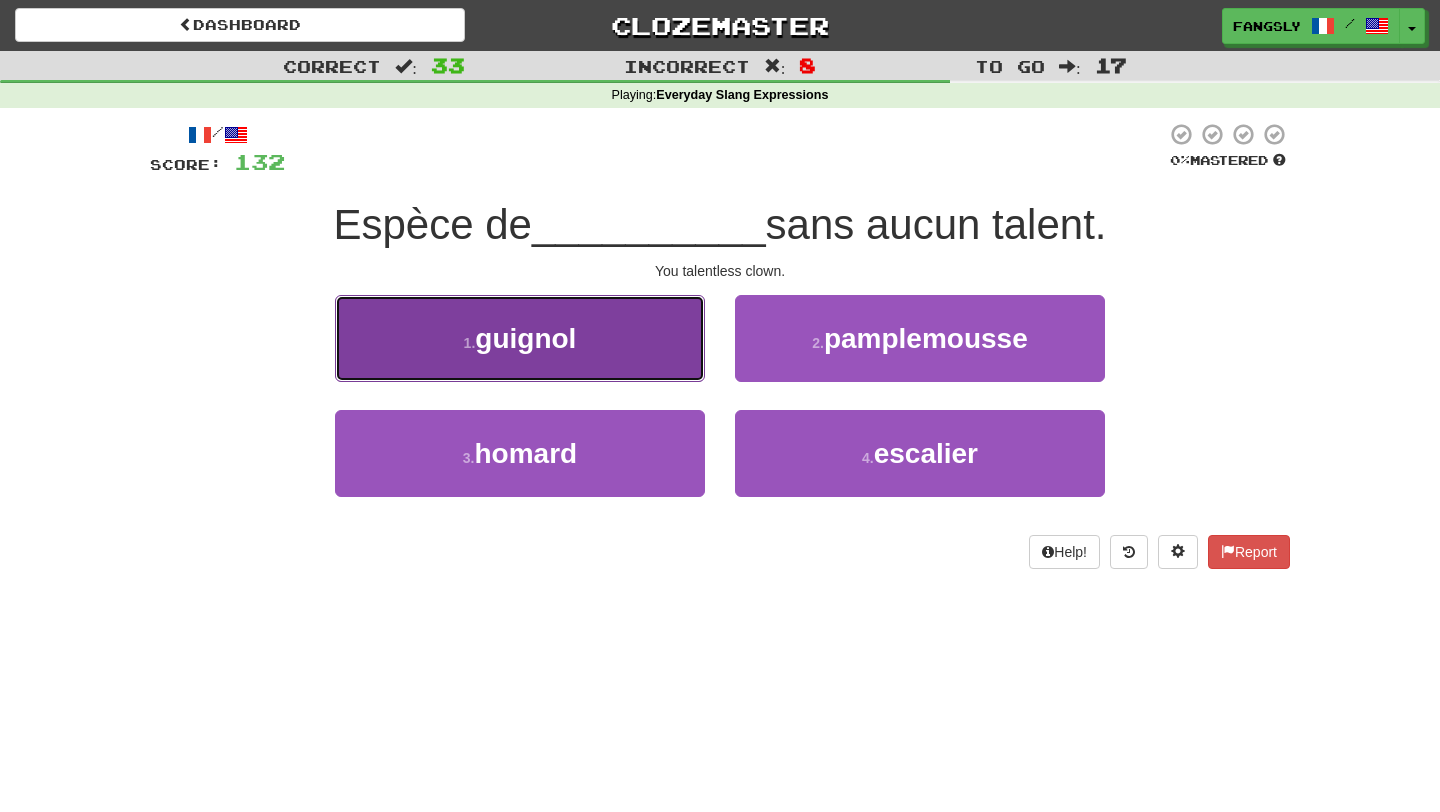 click on "1 .  guignol" at bounding box center (520, 338) 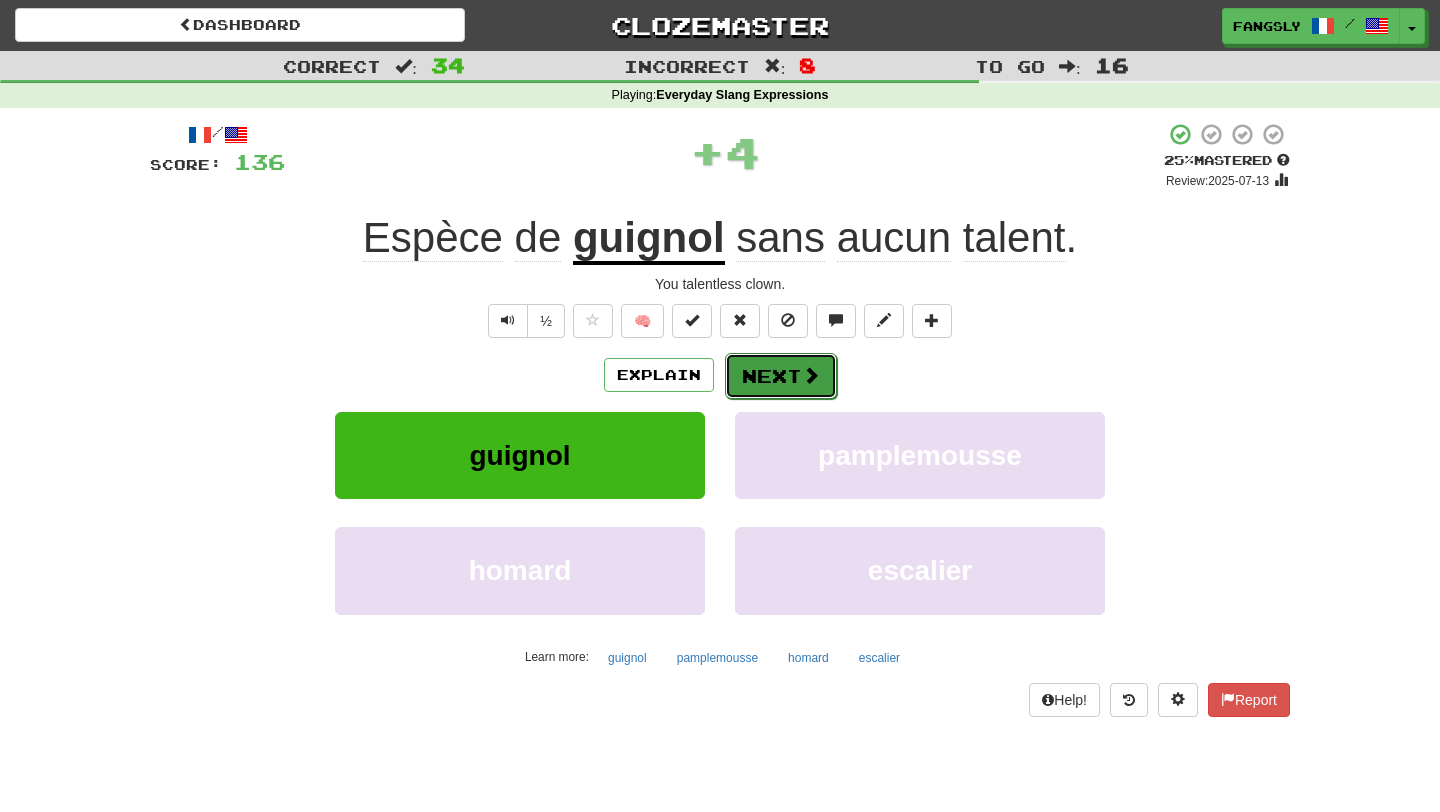 click on "Next" at bounding box center [781, 376] 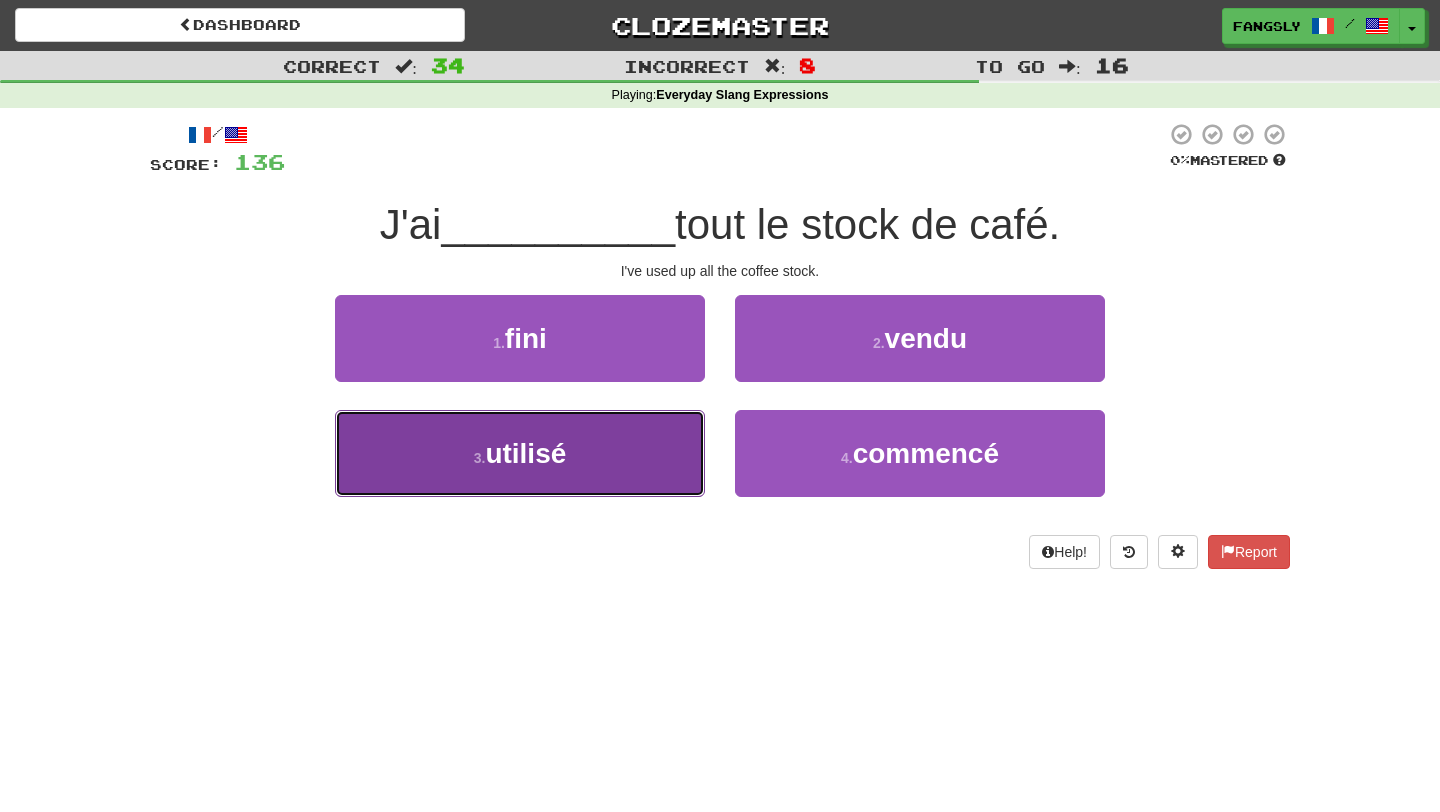 click on "3 .  utilisé" at bounding box center (520, 453) 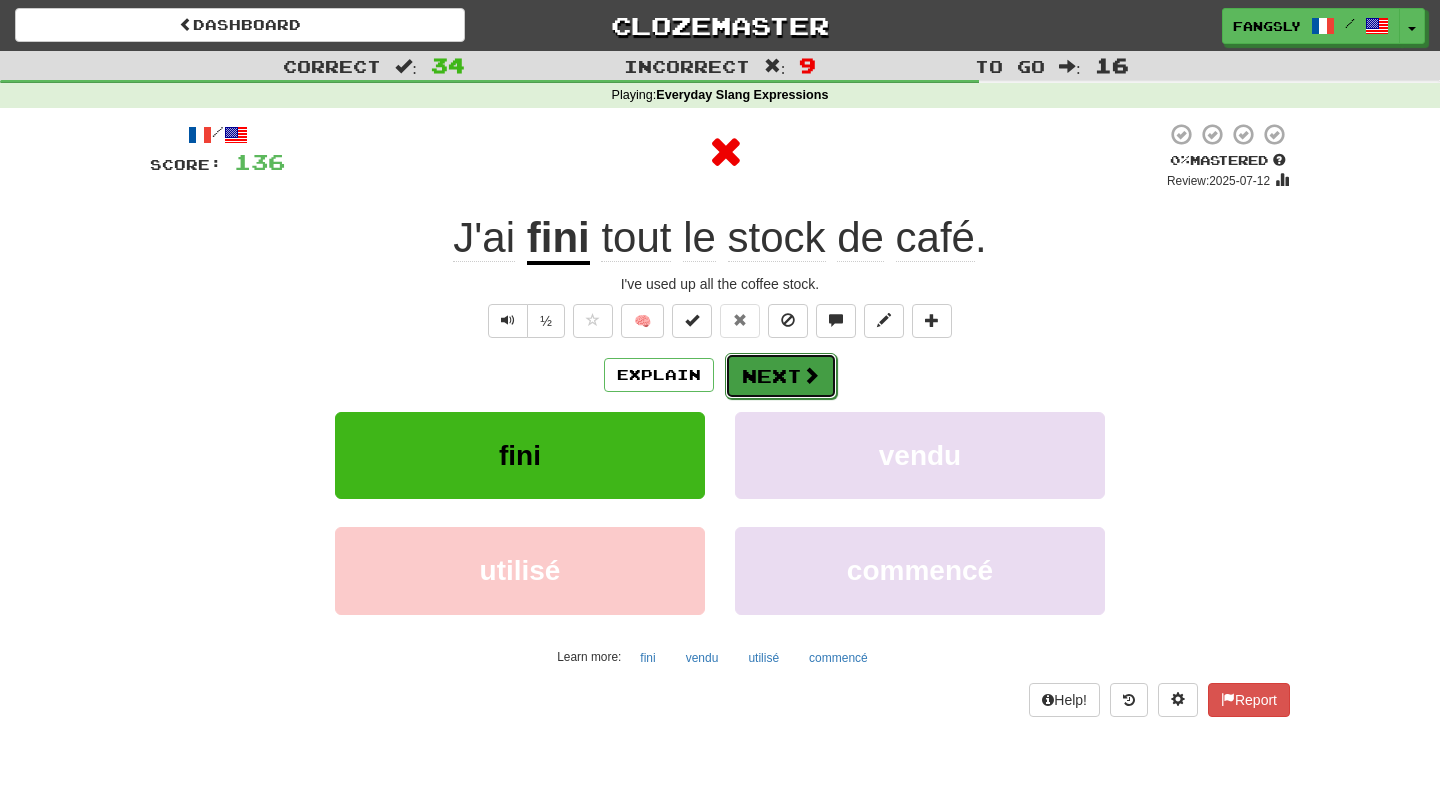 click on "Next" at bounding box center [781, 376] 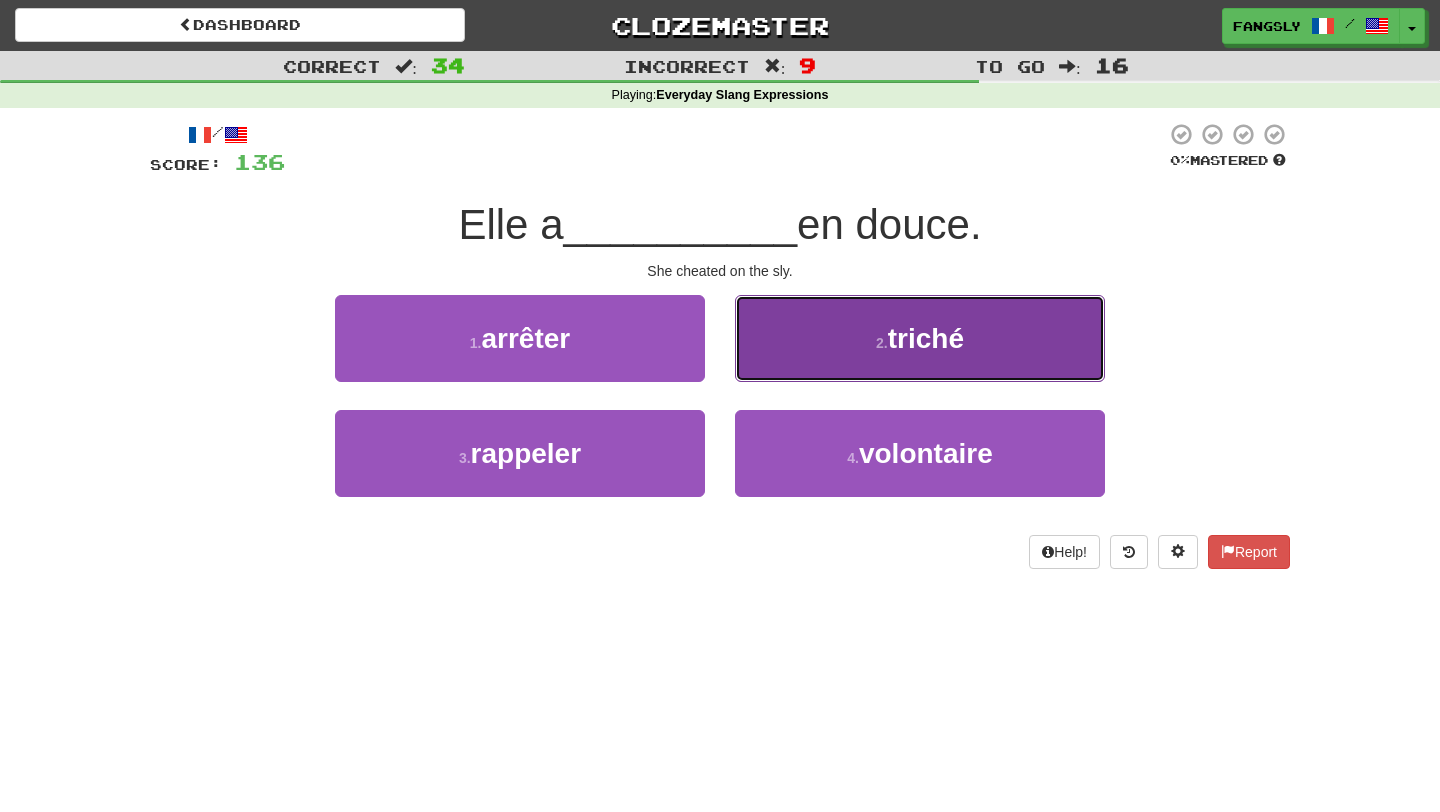 click on "2 .  triché" at bounding box center [920, 338] 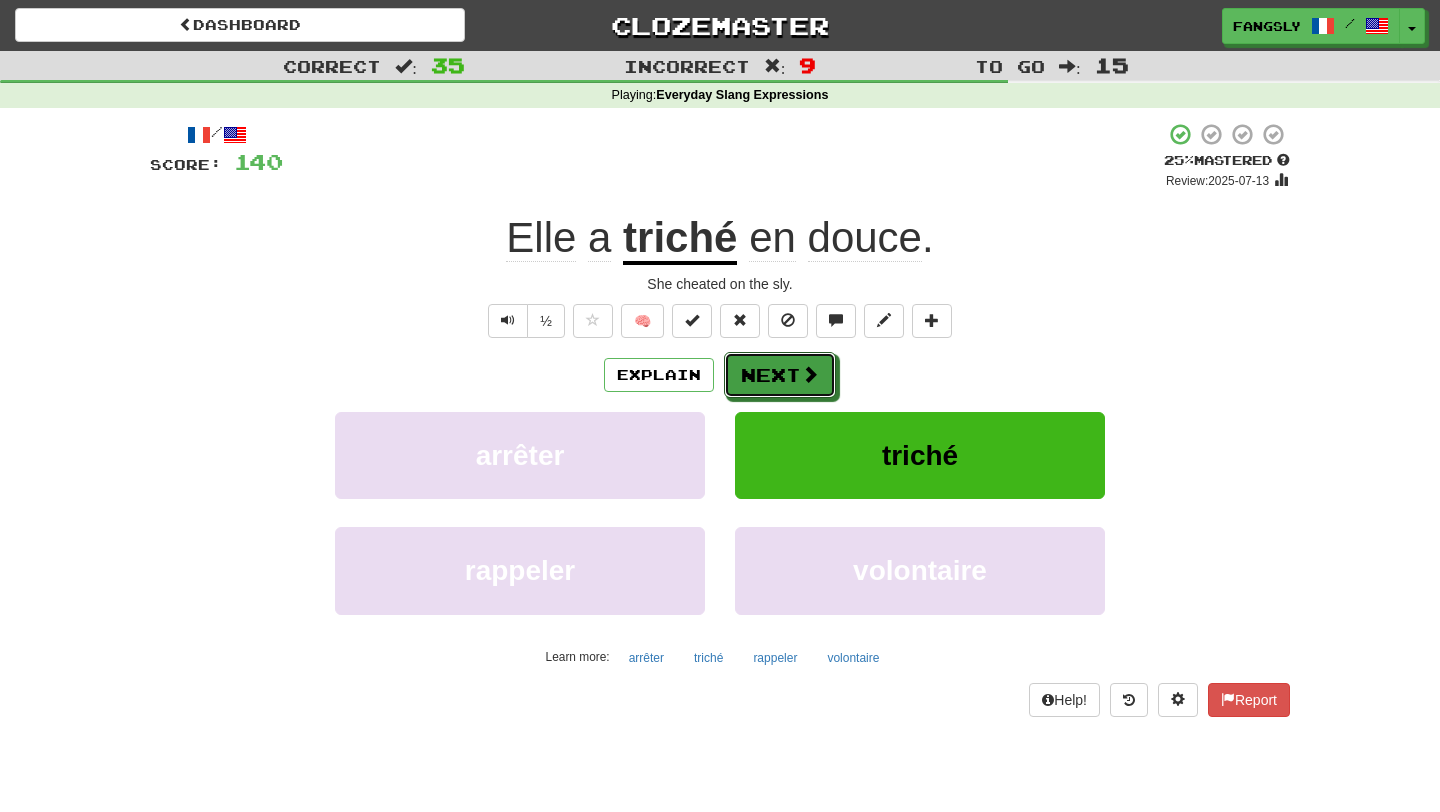 click on "Next" at bounding box center [780, 375] 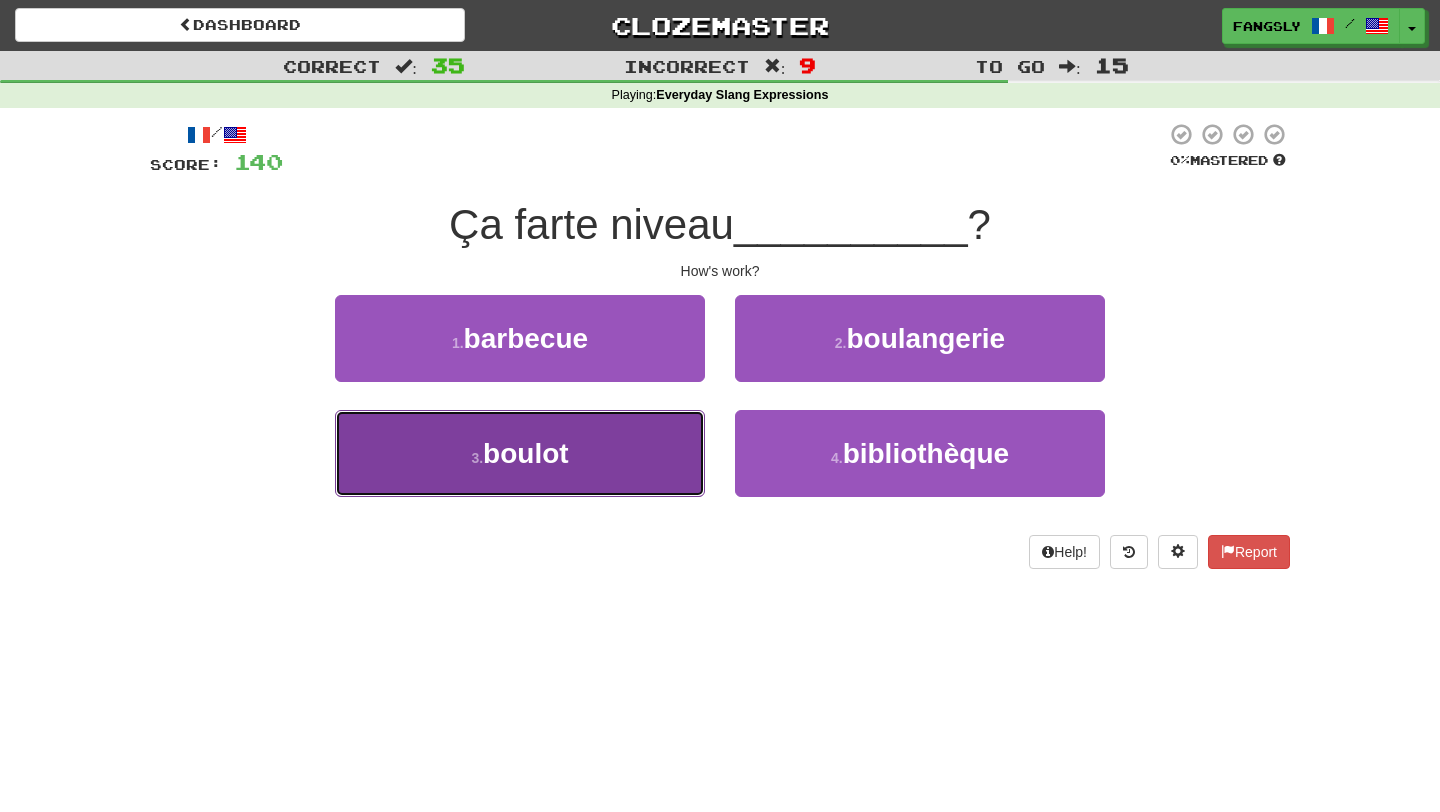click on "3 .  boulot" at bounding box center (520, 453) 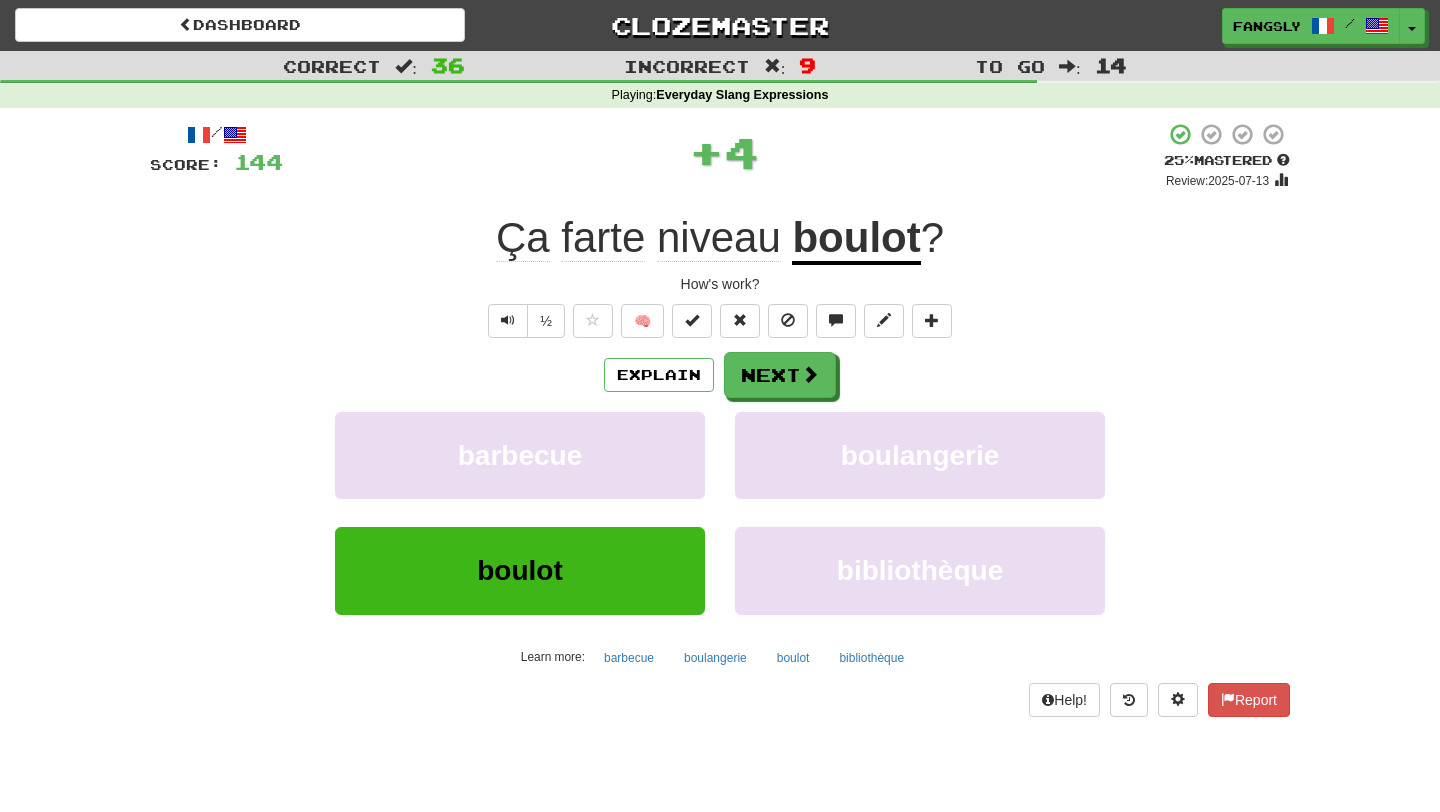 click on "Explain Next barbecue boulangerie boulot bibliothèque Learn more: barbecue boulangerie boulot bibliothèque" at bounding box center [720, 512] 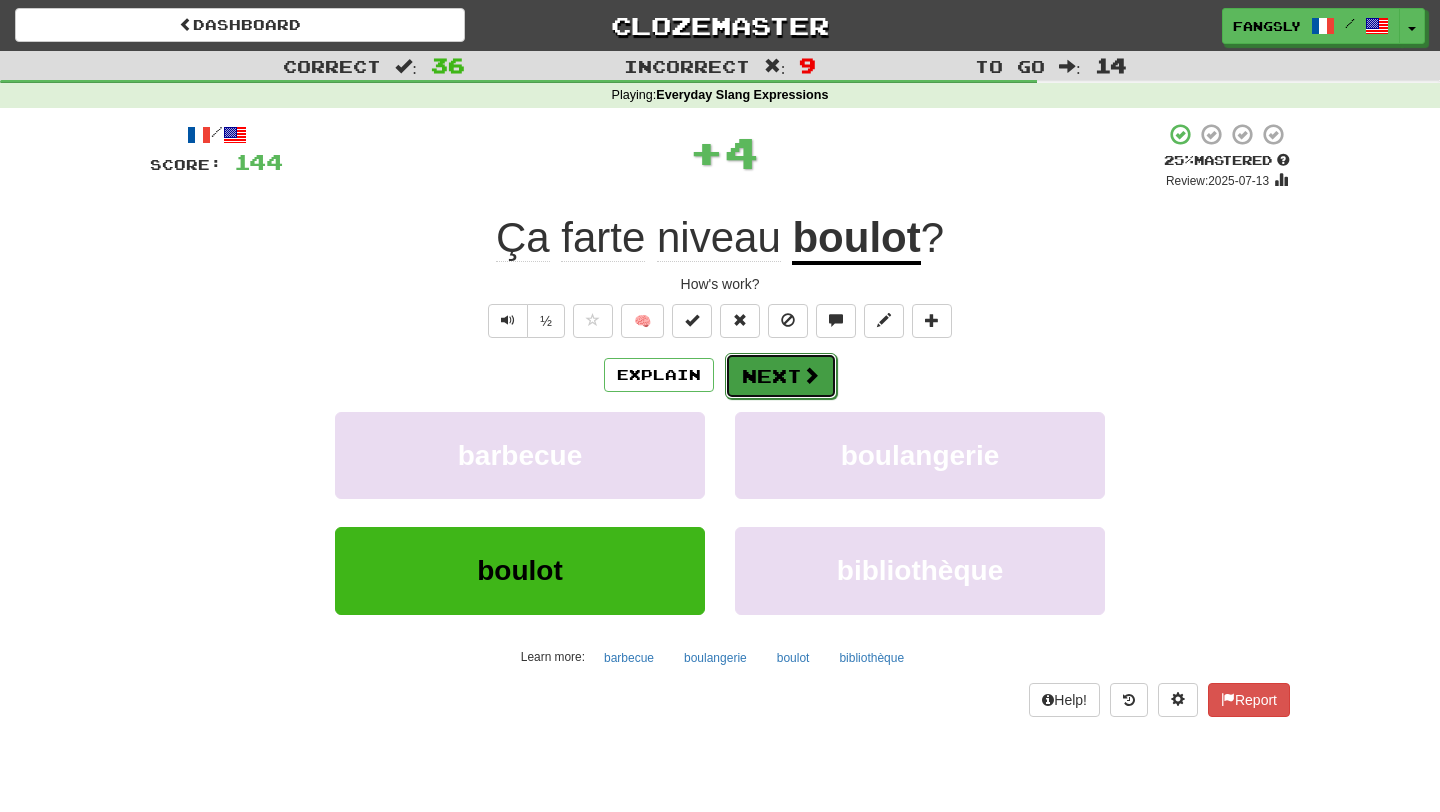 click on "Next" at bounding box center [781, 376] 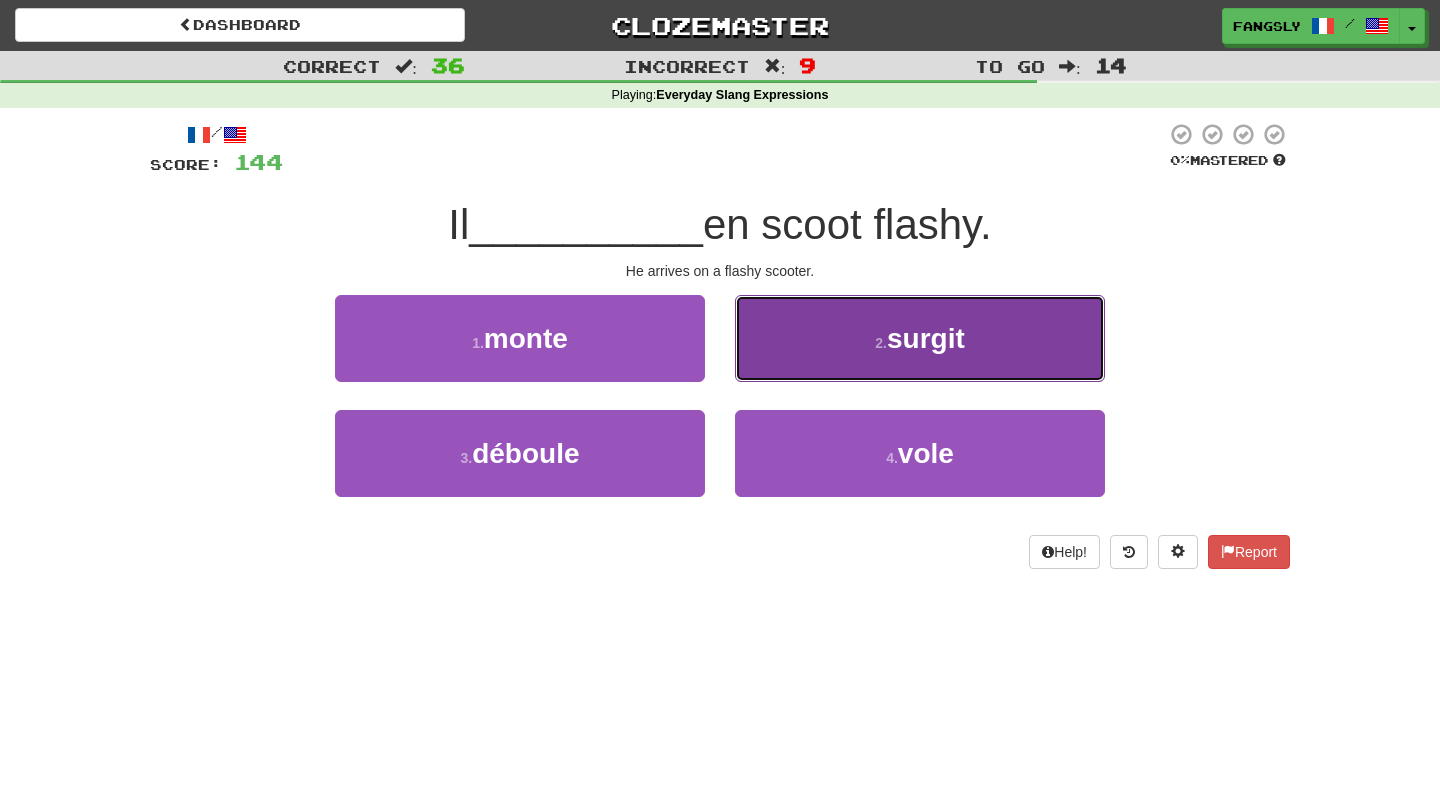 click on "2 .  surgit" at bounding box center (920, 338) 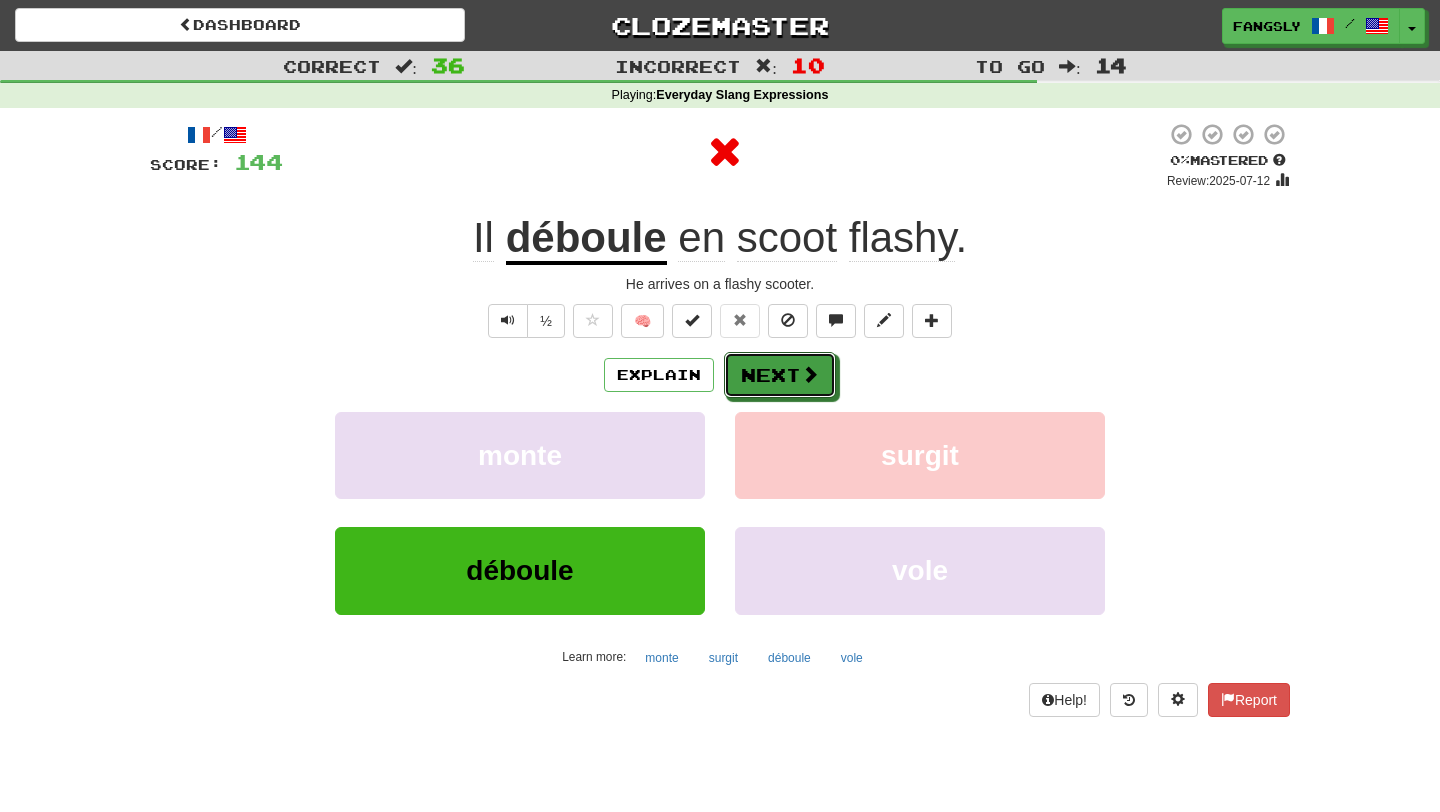 click on "Next" at bounding box center [780, 375] 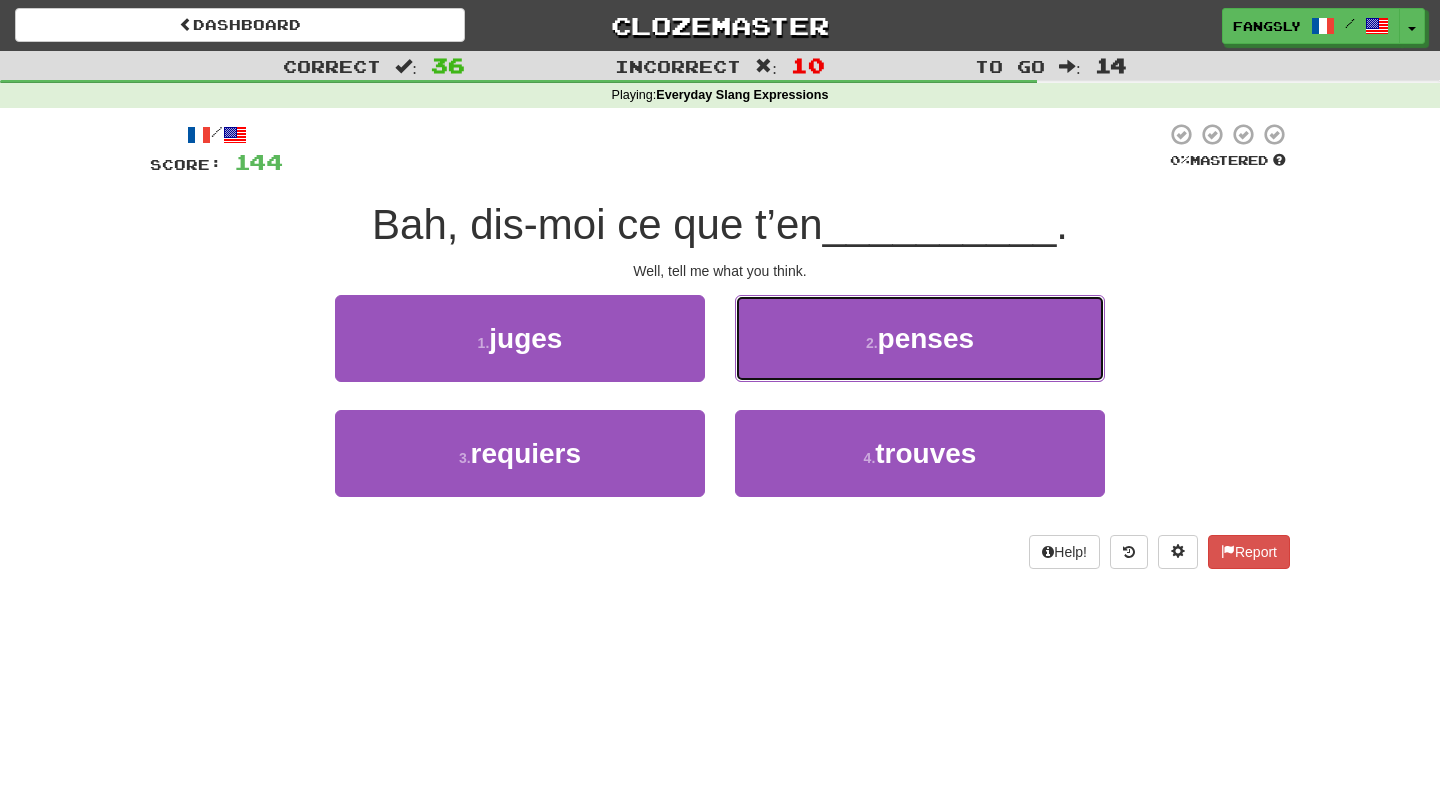 click on "2 .  penses" at bounding box center (920, 338) 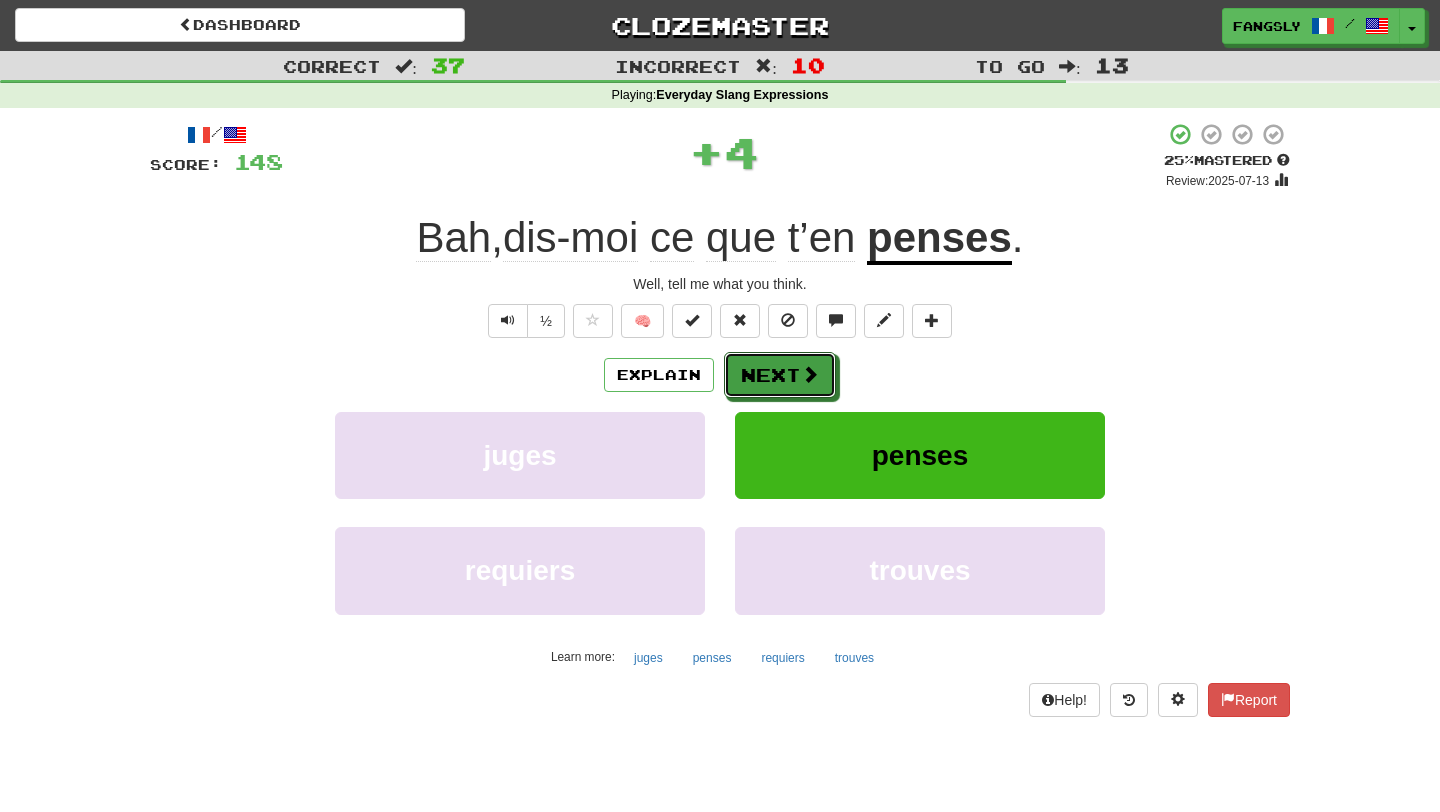 click on "Next" at bounding box center [780, 375] 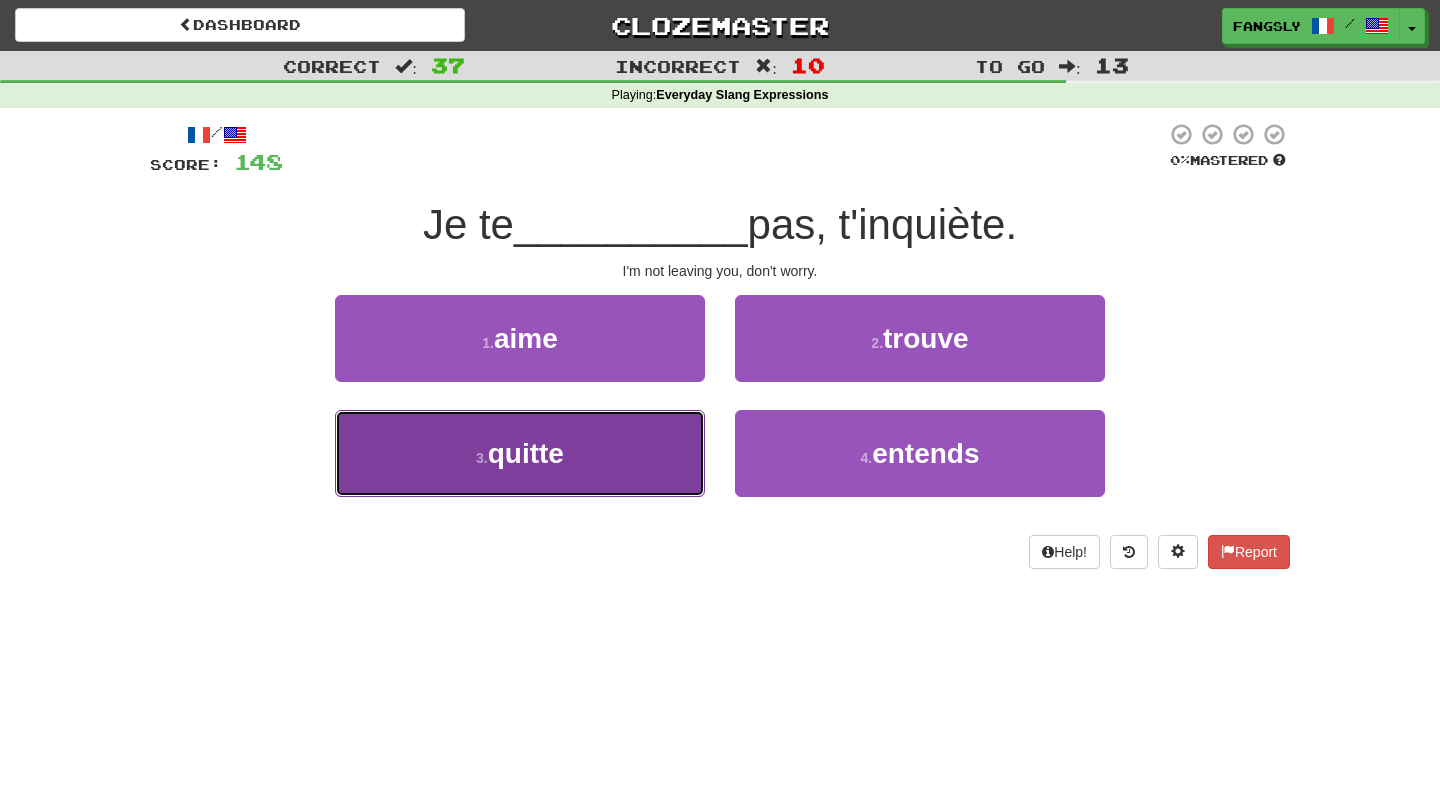 click on "3 .  quitte" at bounding box center [520, 453] 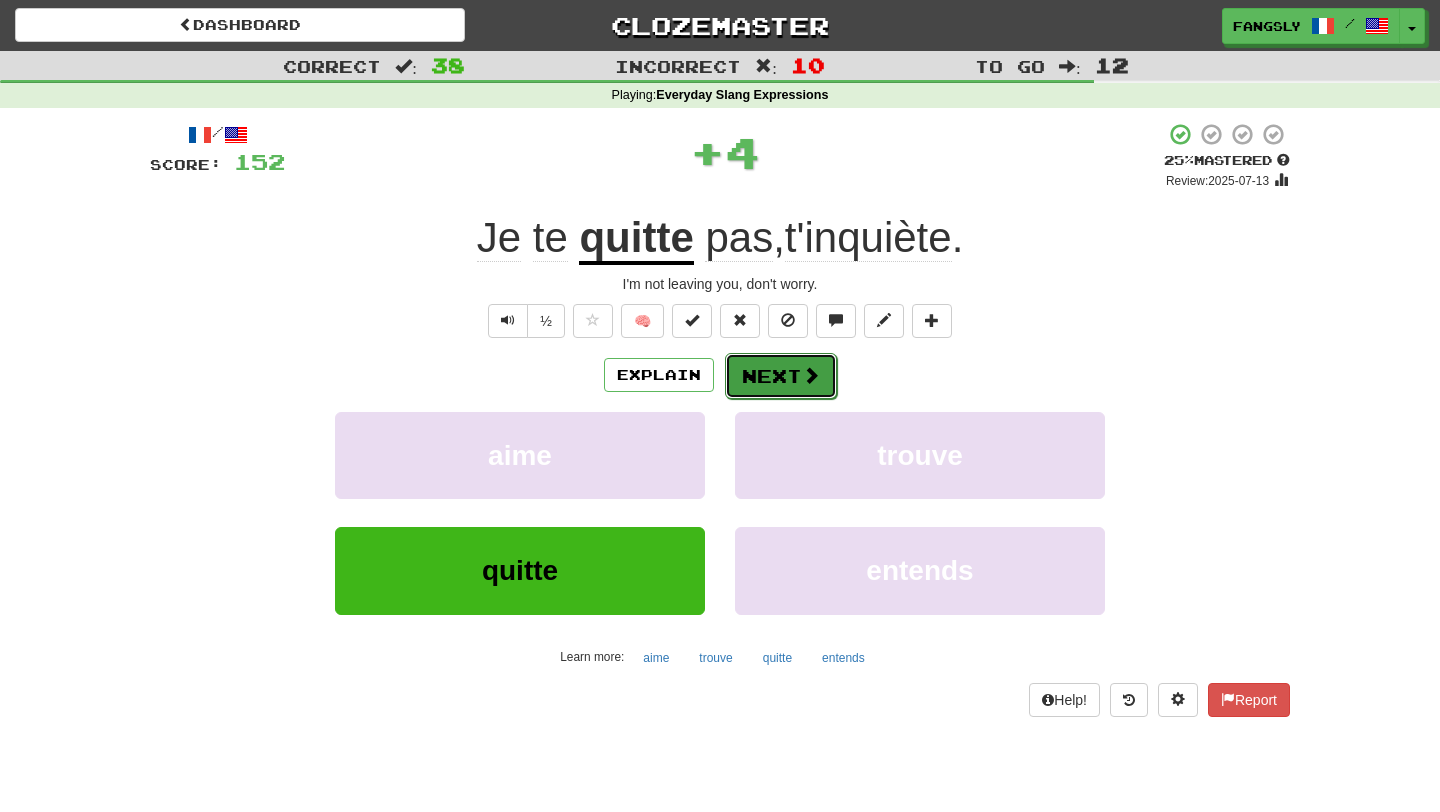 click on "Next" at bounding box center [781, 376] 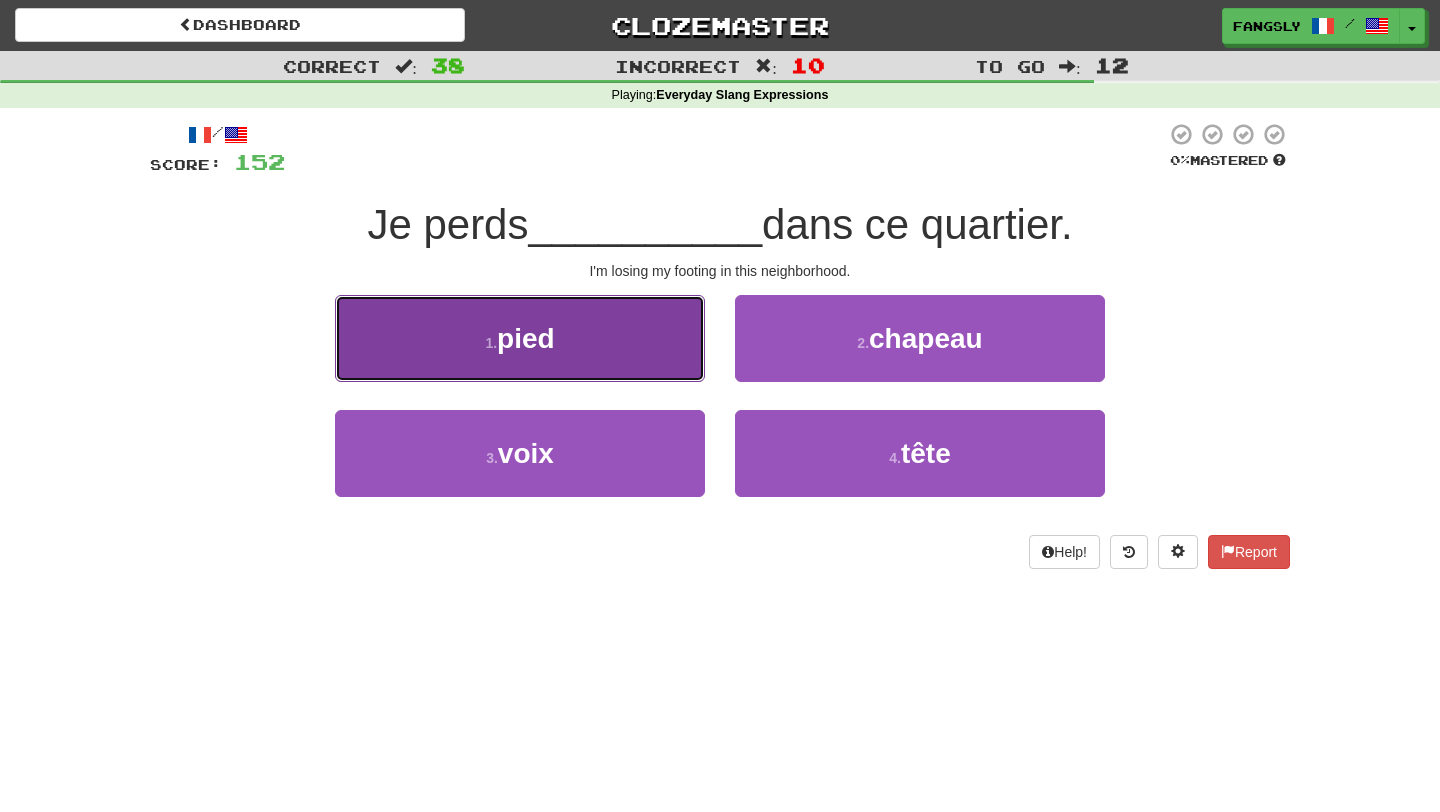 click on "1 .  pied" at bounding box center (520, 338) 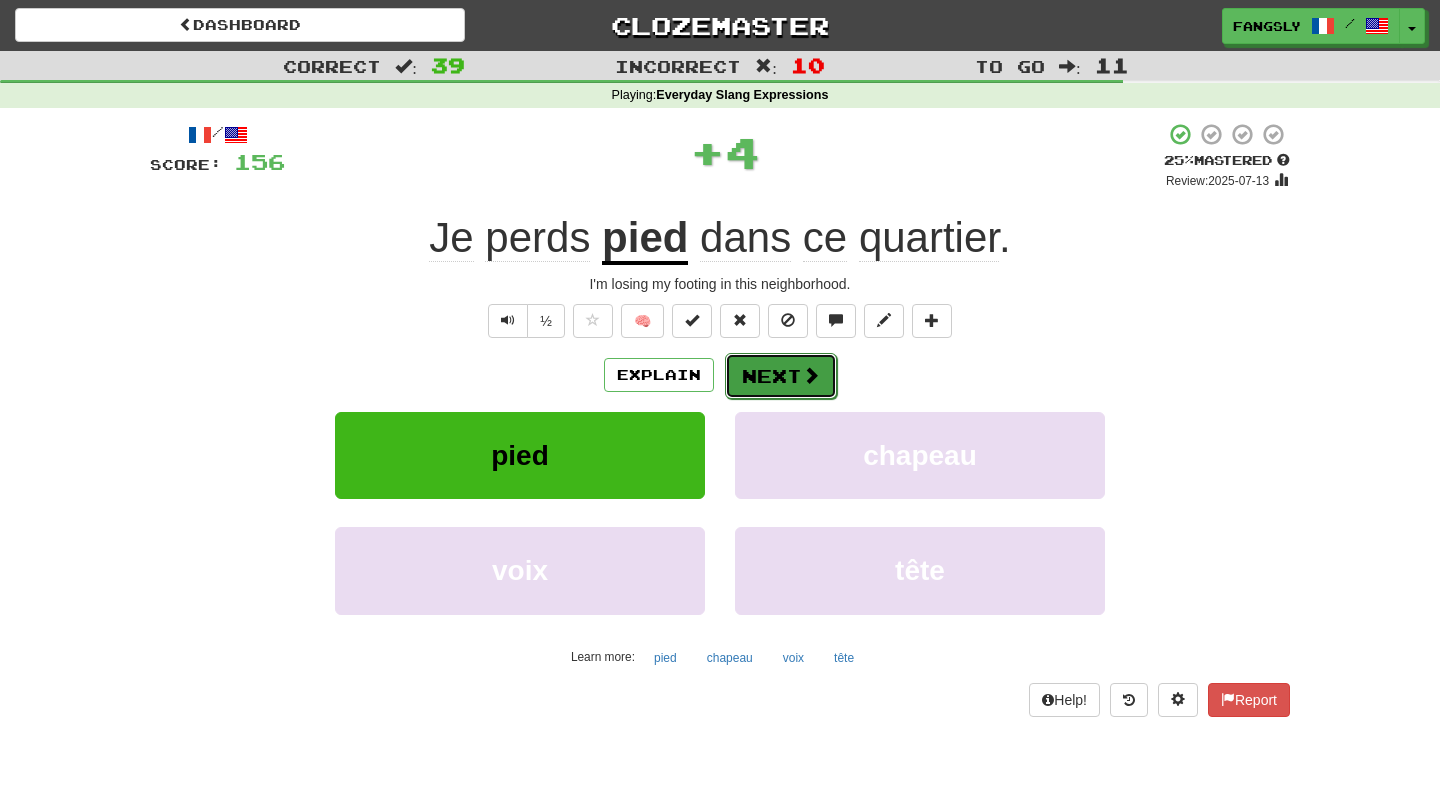 click on "Next" at bounding box center [781, 376] 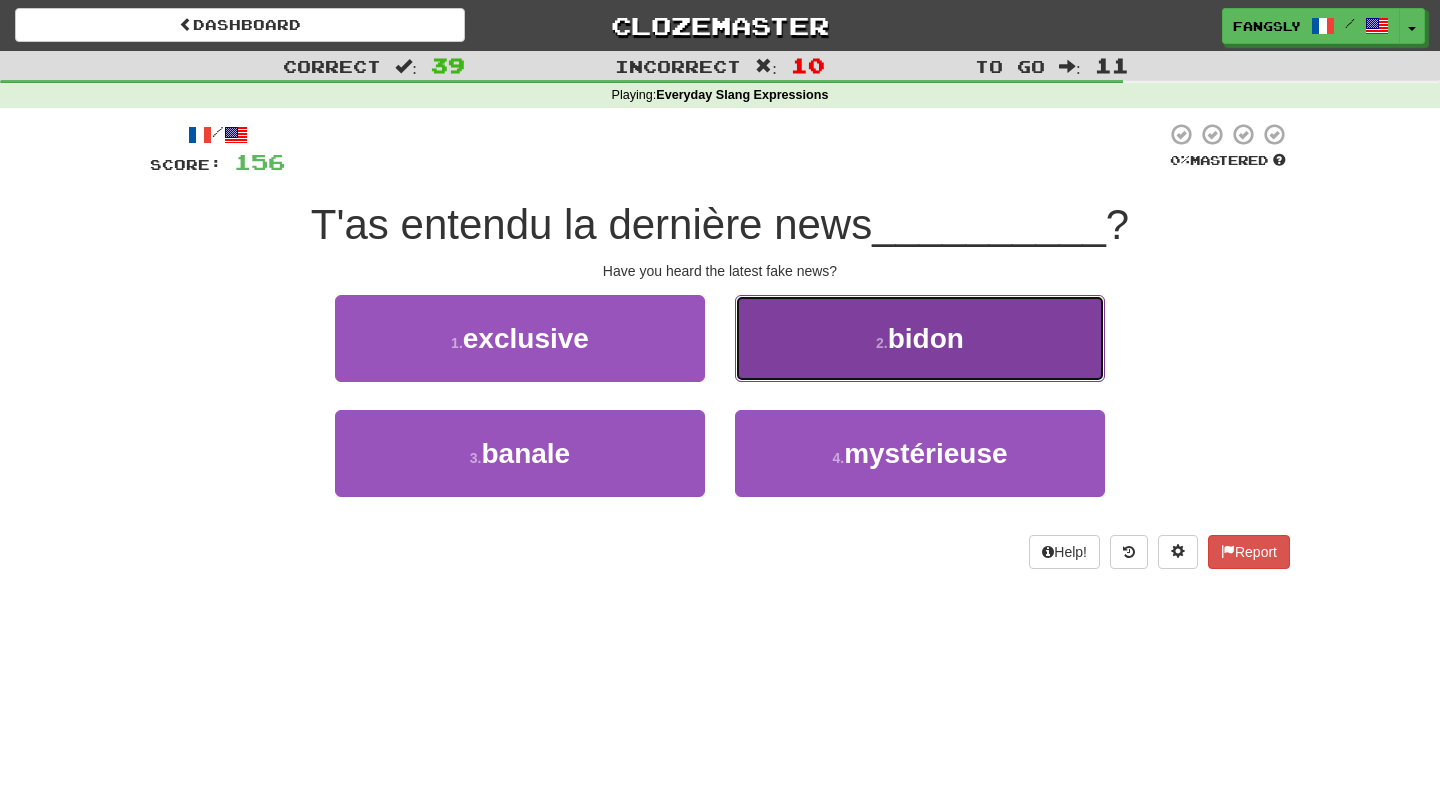 click on "2 .  bidon" at bounding box center (920, 338) 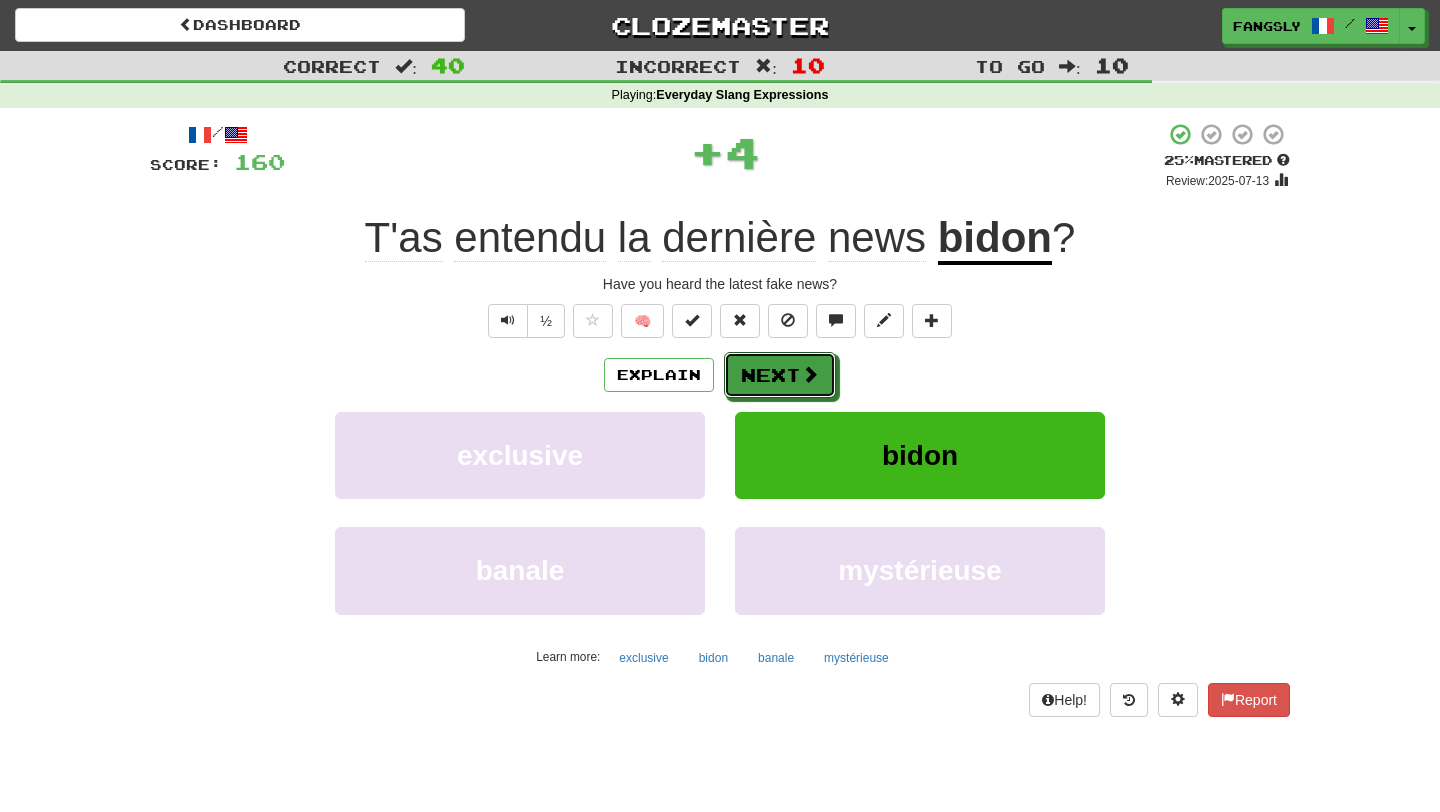 click on "Next" at bounding box center (780, 375) 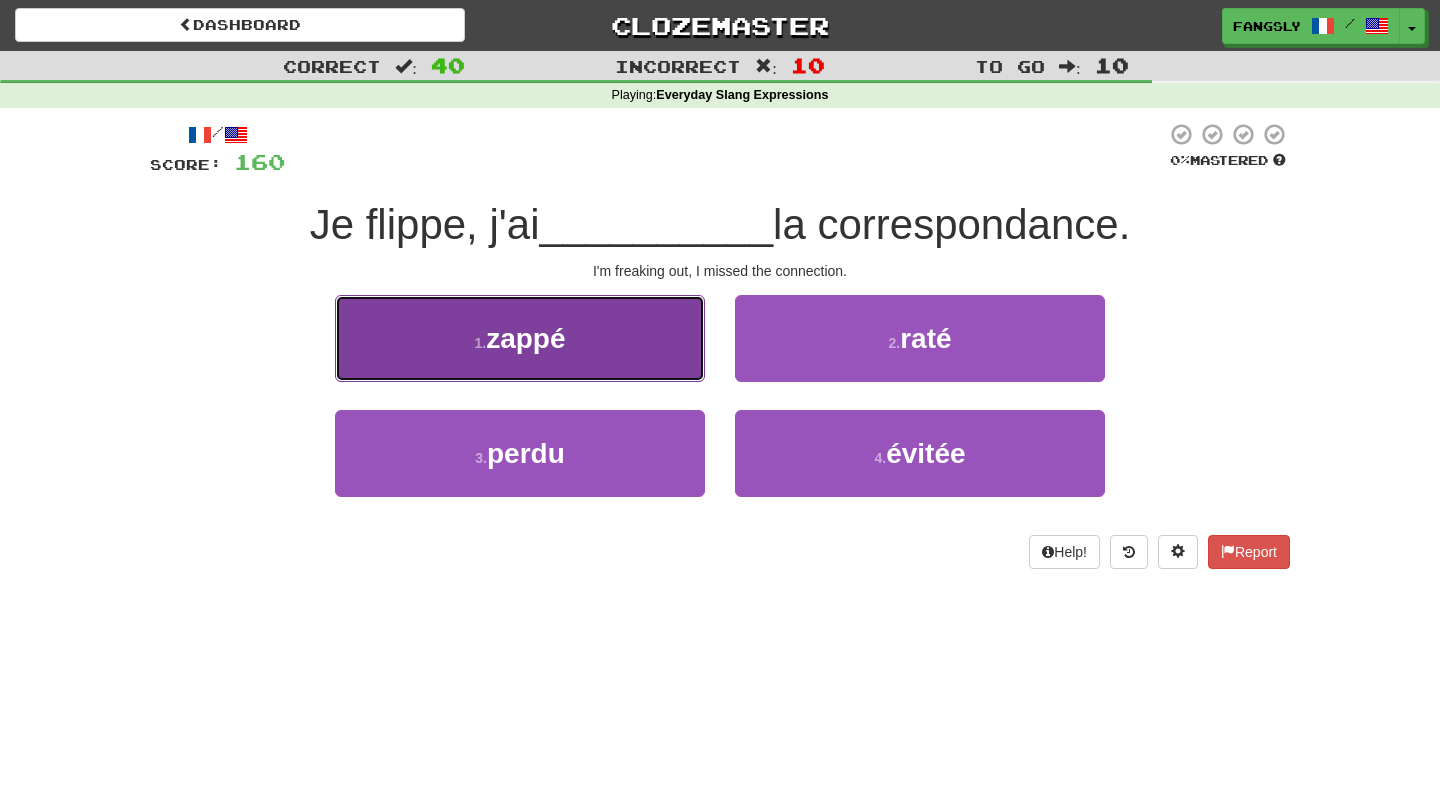 click on "1 .  zappé" at bounding box center [520, 338] 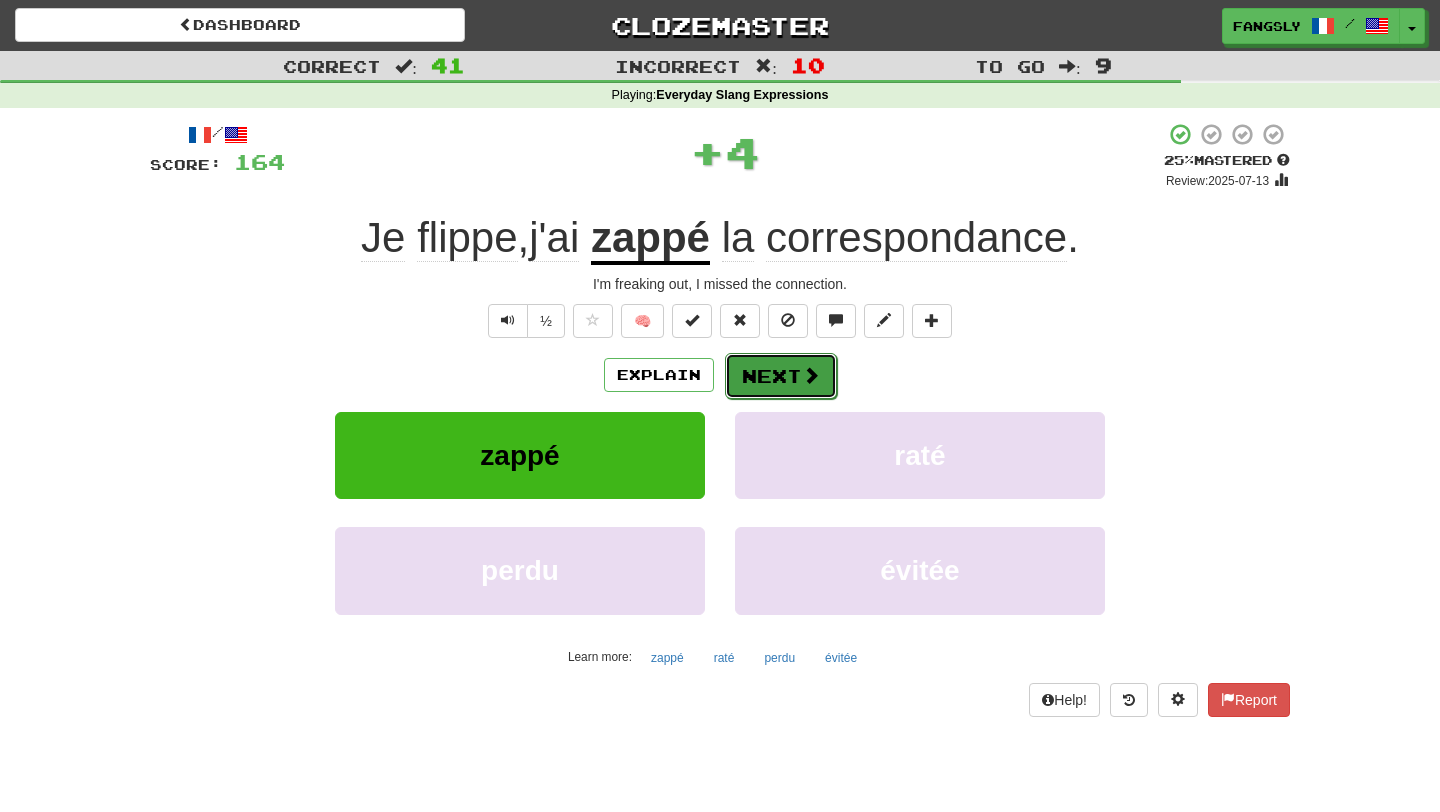 click on "Next" at bounding box center [781, 376] 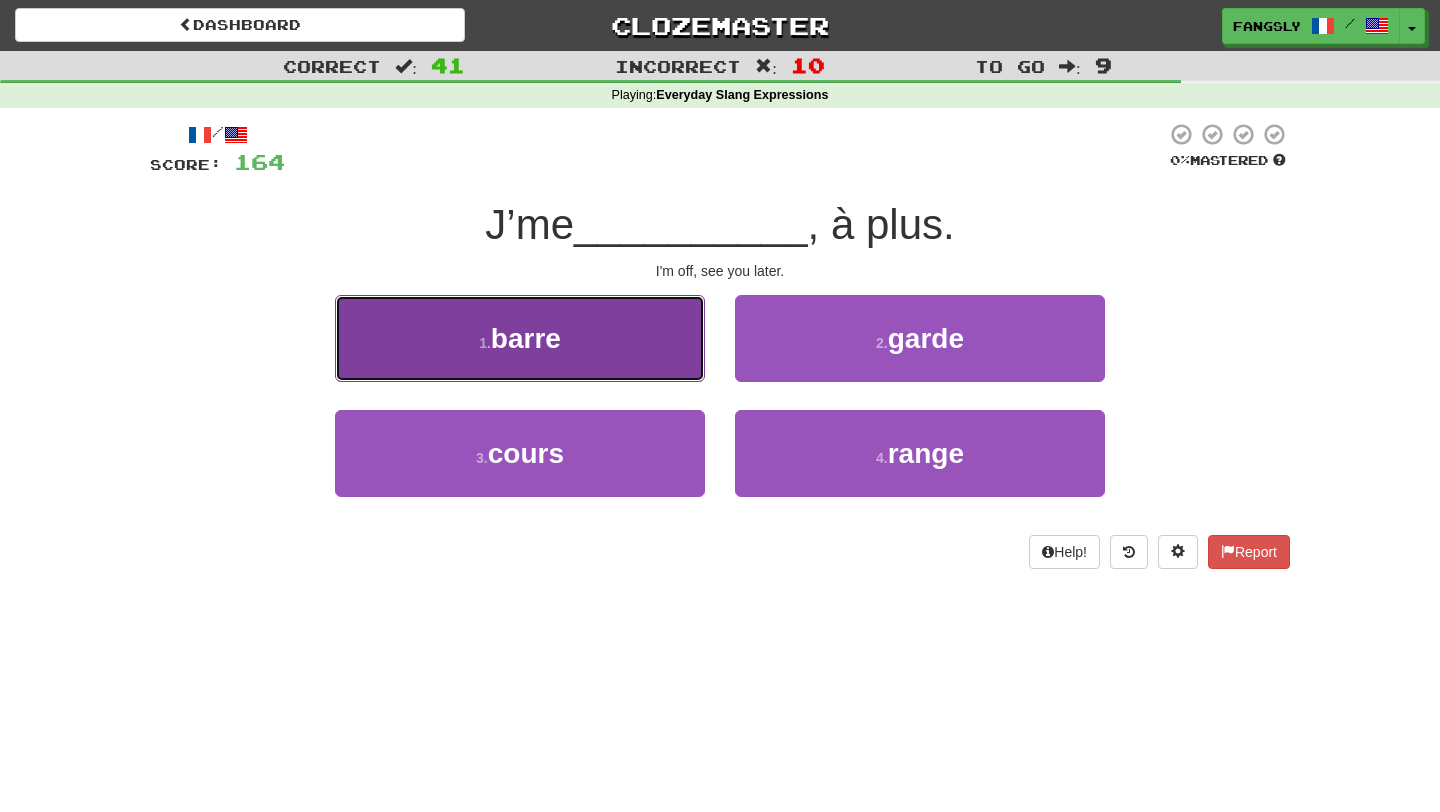 click on "1 .  barre" at bounding box center (520, 338) 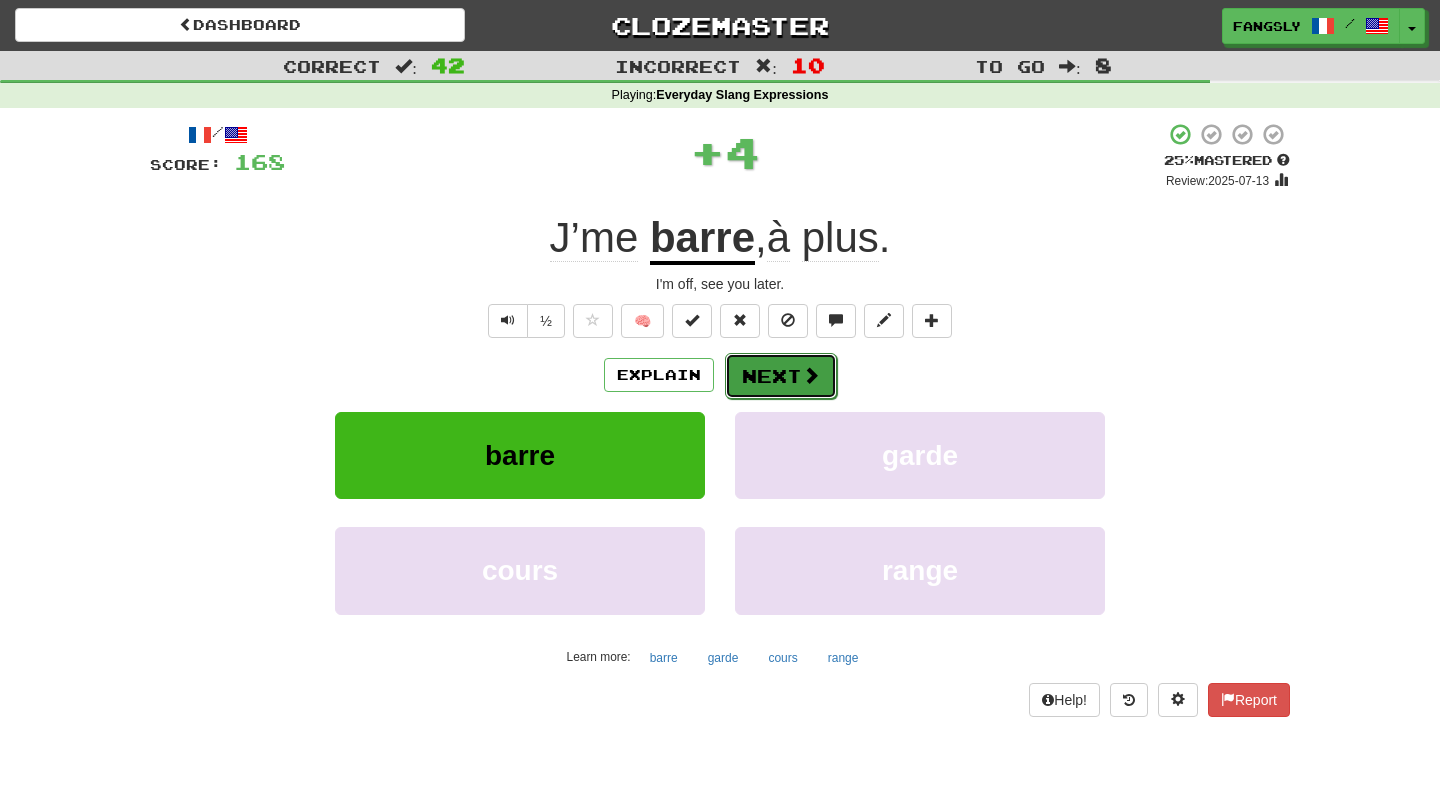 click on "Next" at bounding box center [781, 376] 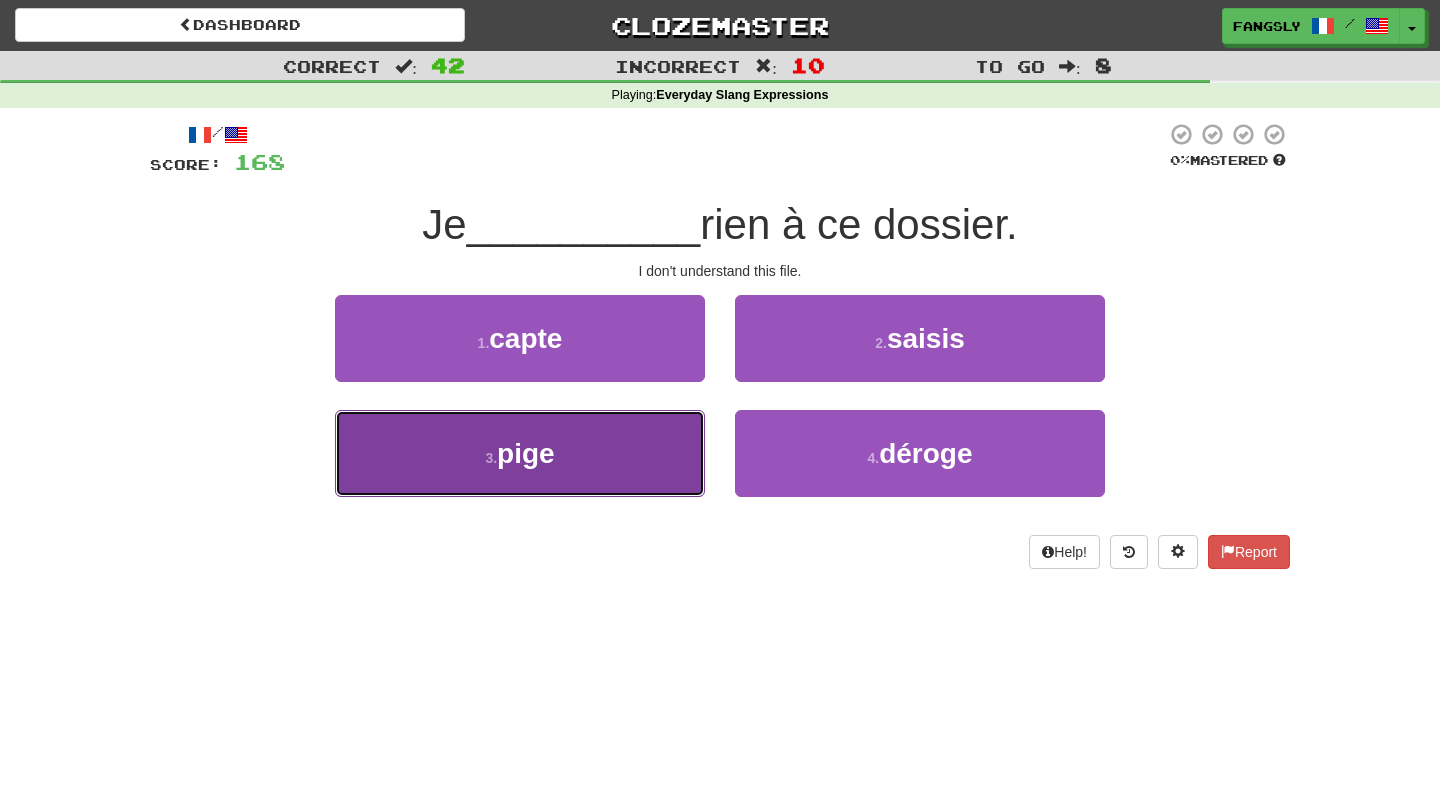 click on "3 .  pige" at bounding box center [520, 453] 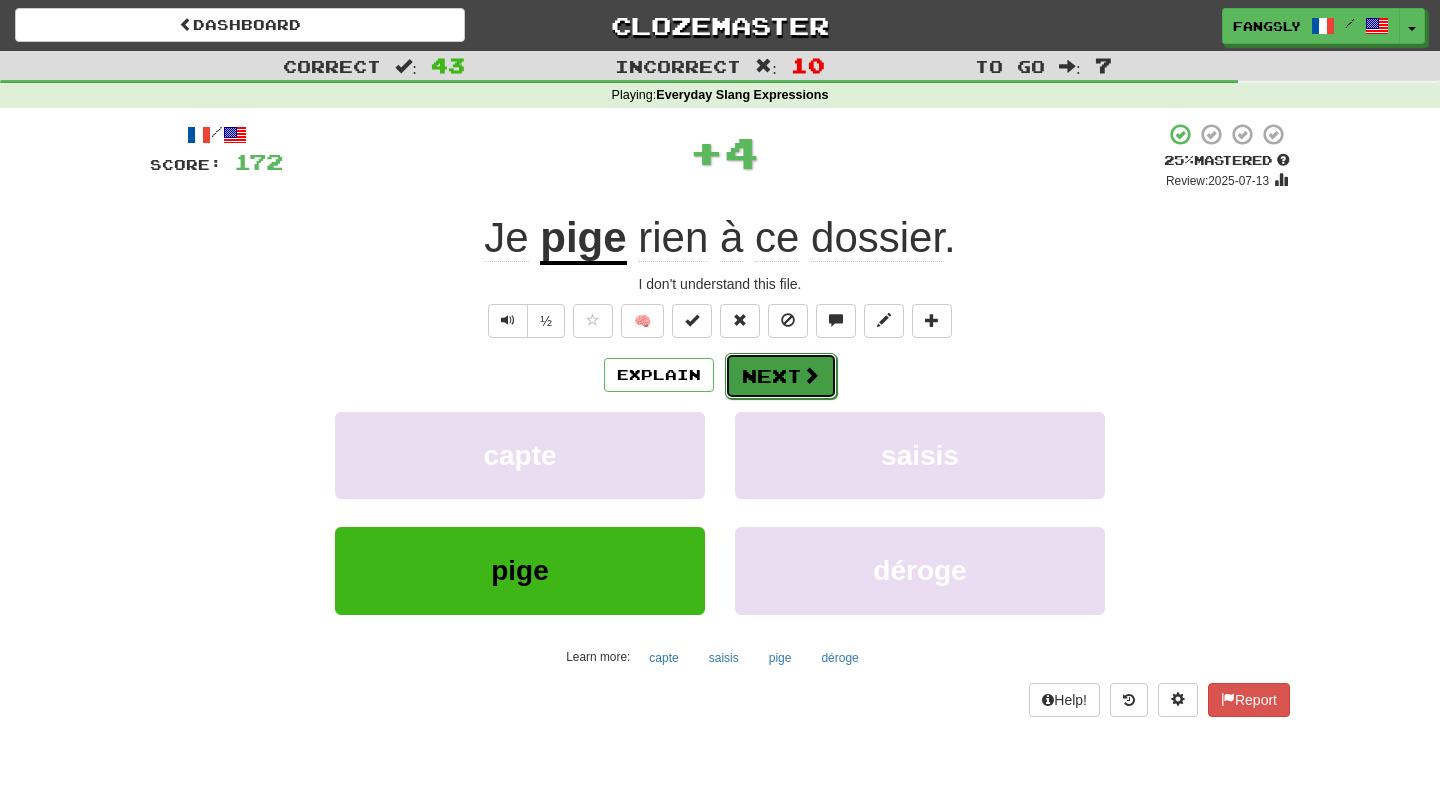 click on "Next" at bounding box center [781, 376] 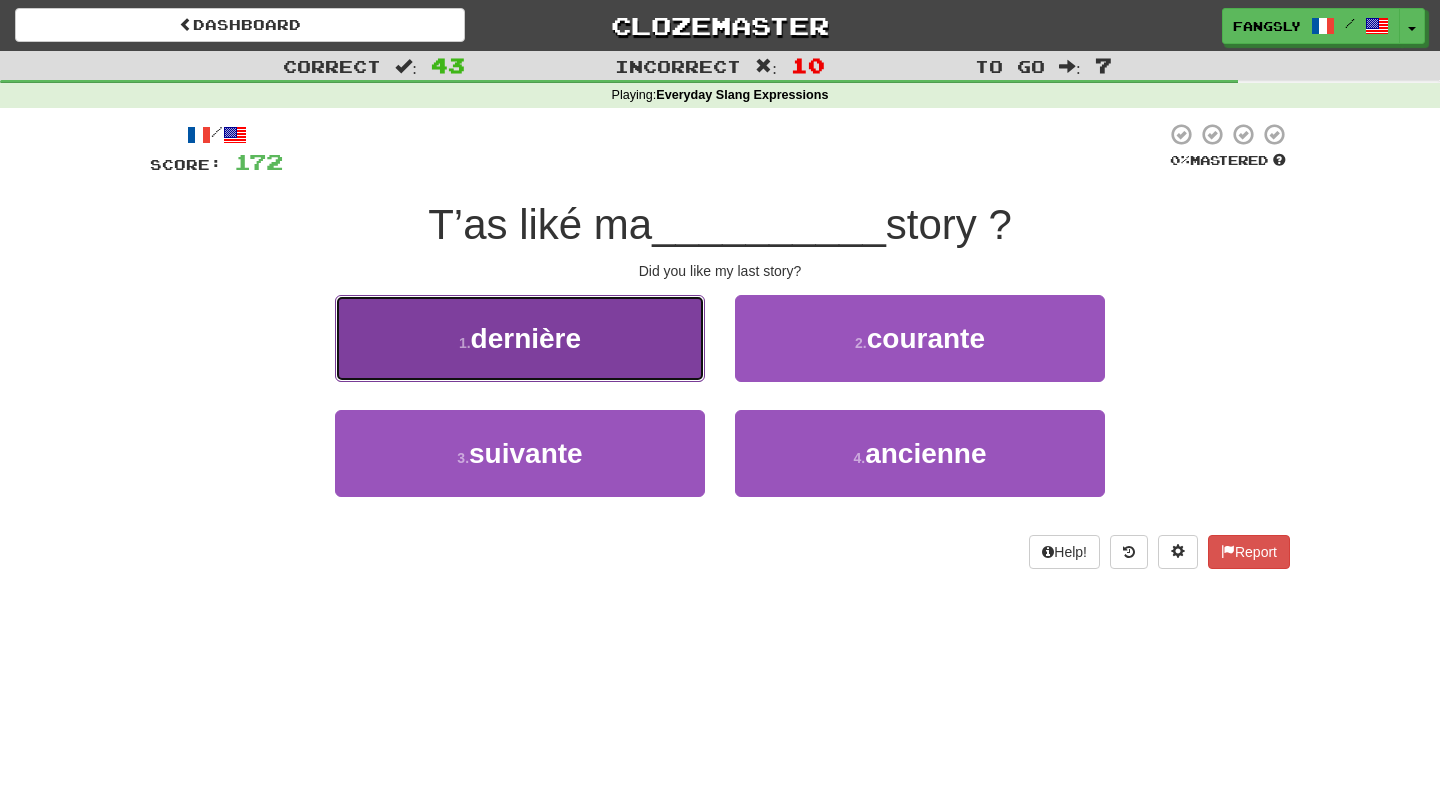 click on "1 .  dernière" at bounding box center [520, 338] 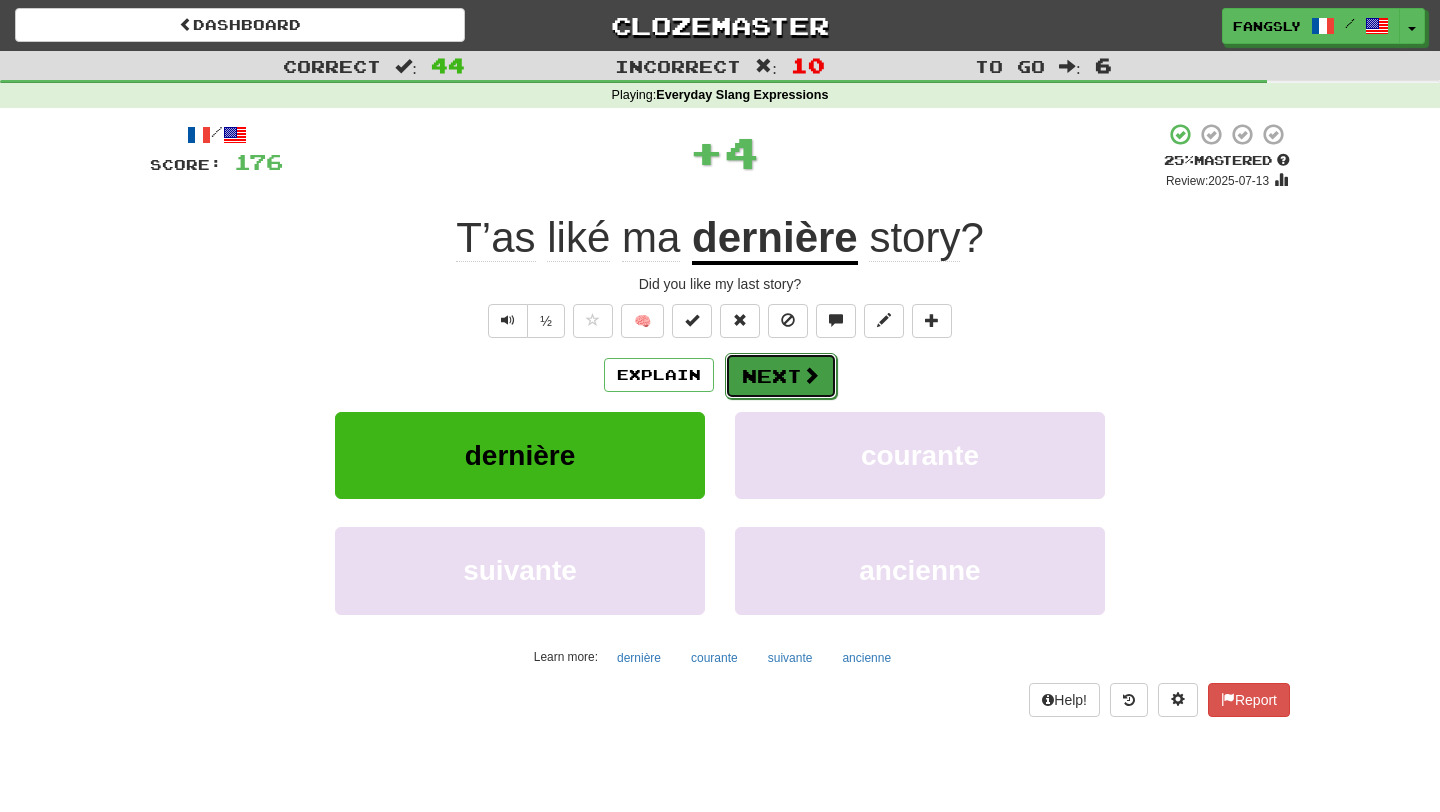 click on "Next" at bounding box center [781, 376] 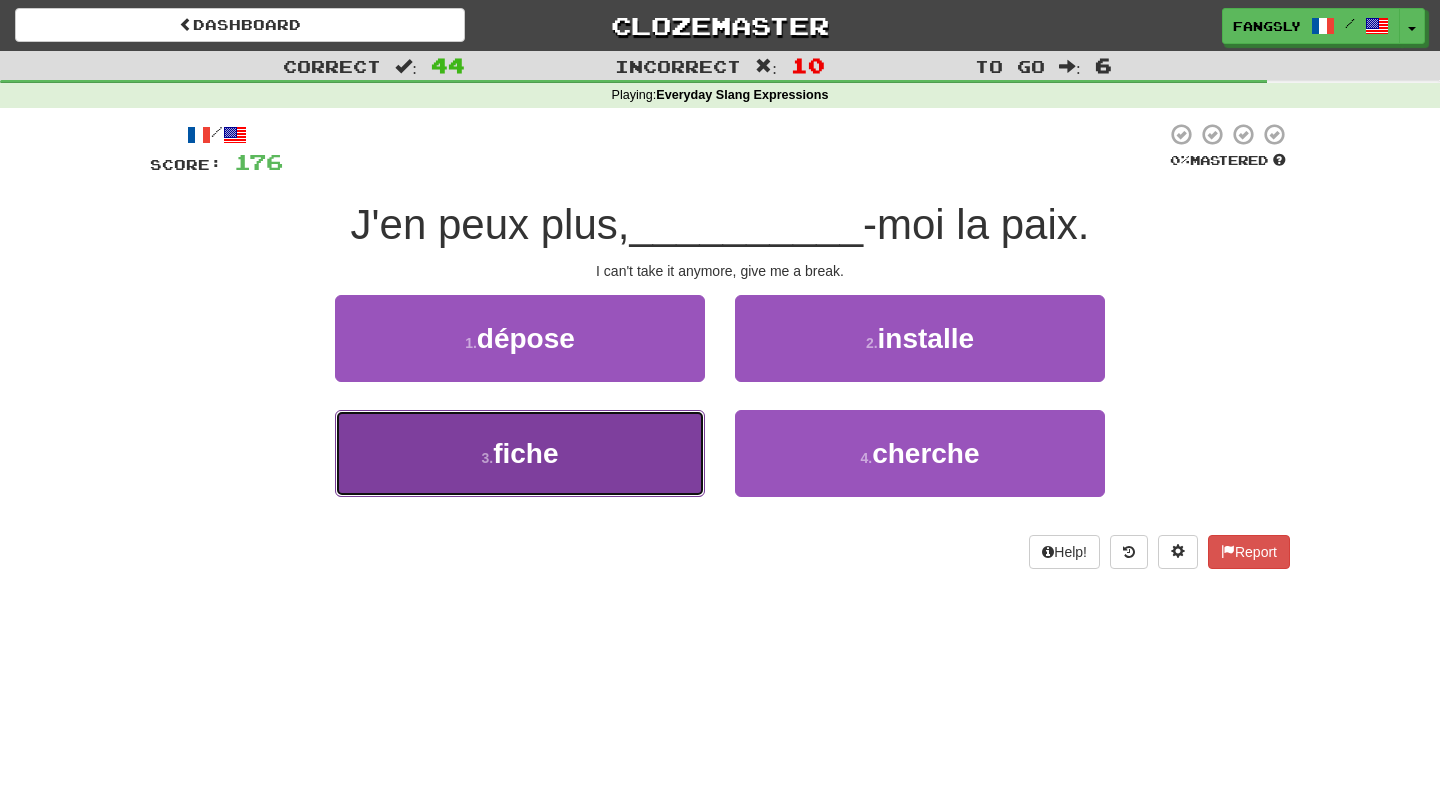 click on "3 .  fiche" at bounding box center [520, 453] 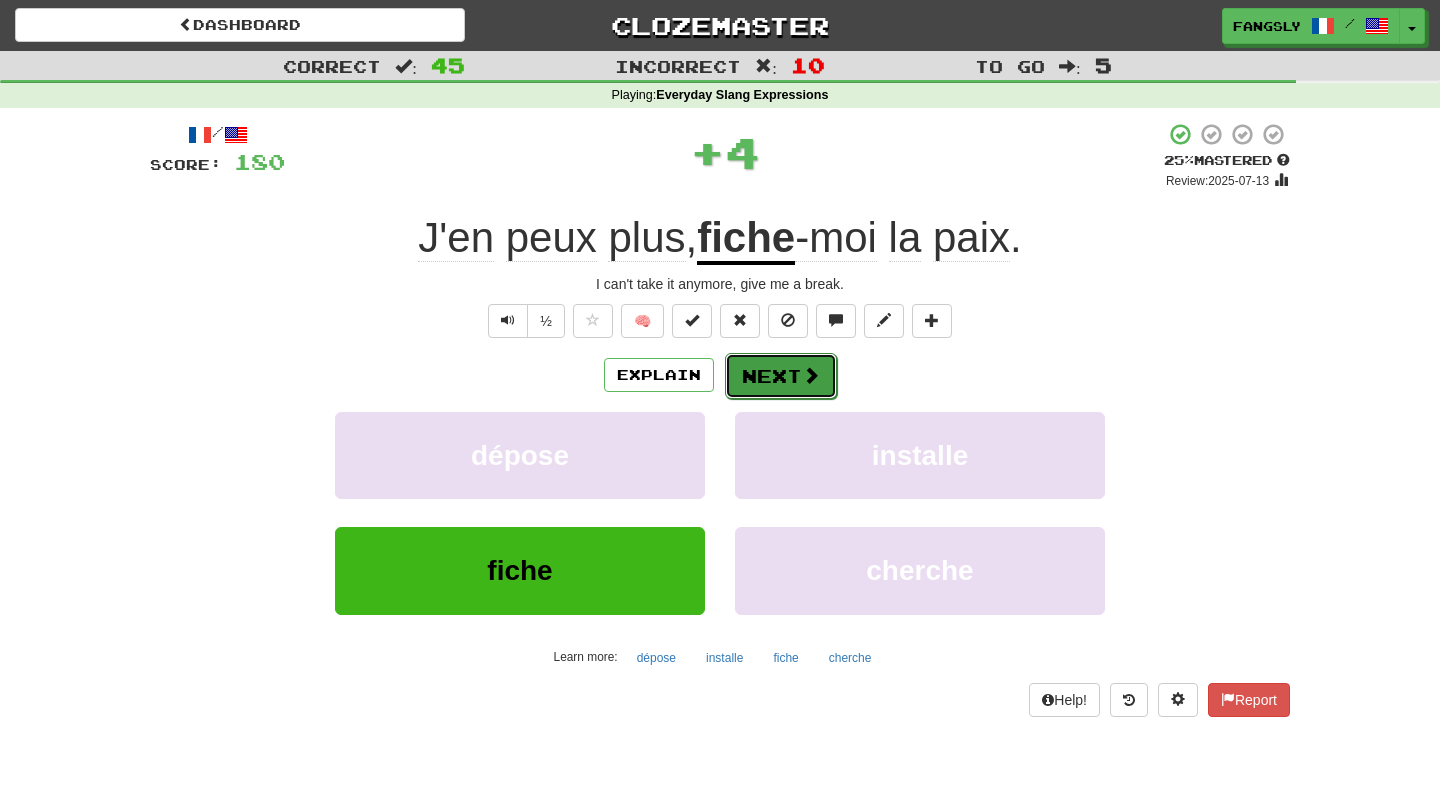 click on "Next" at bounding box center [781, 376] 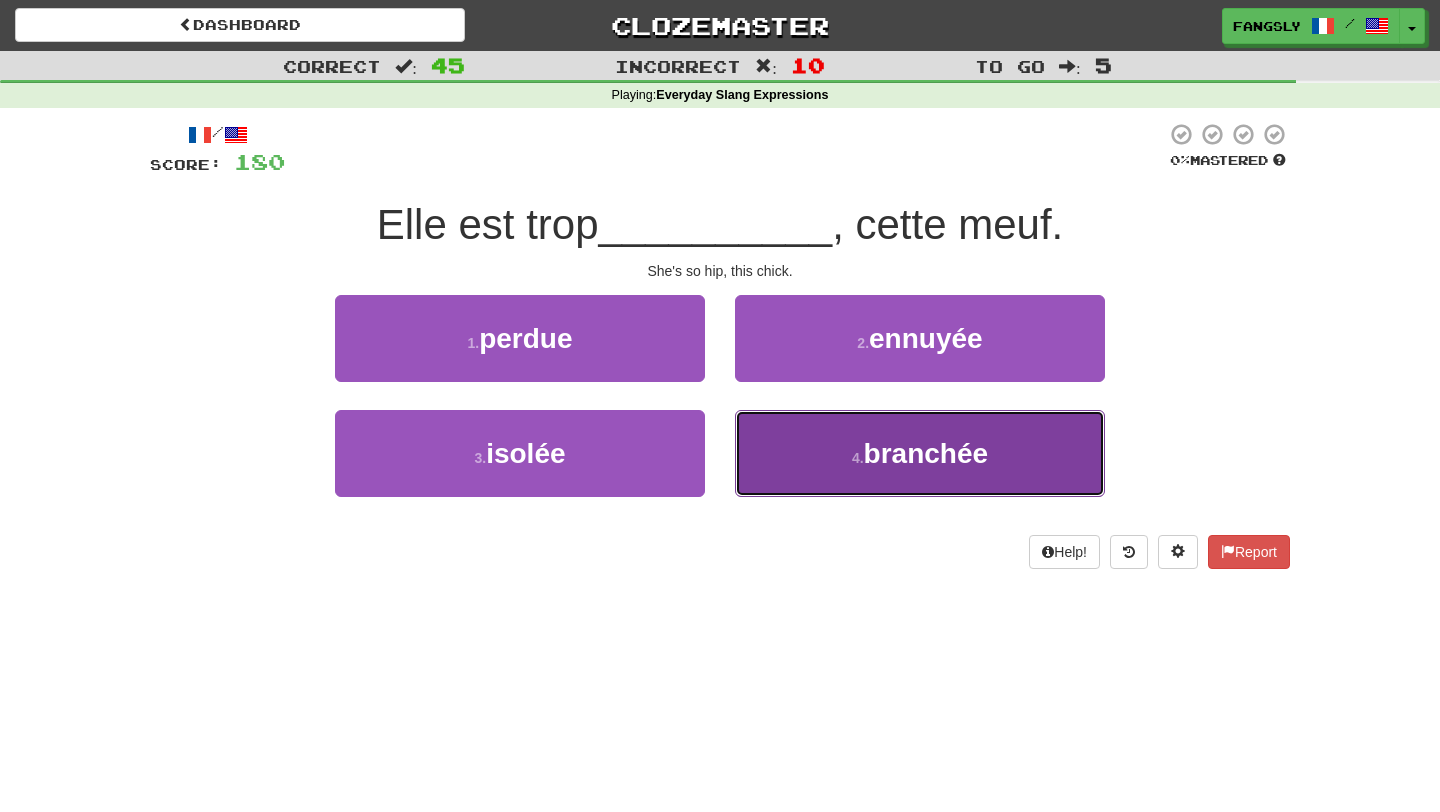 click on "4 .  branchée" at bounding box center (920, 453) 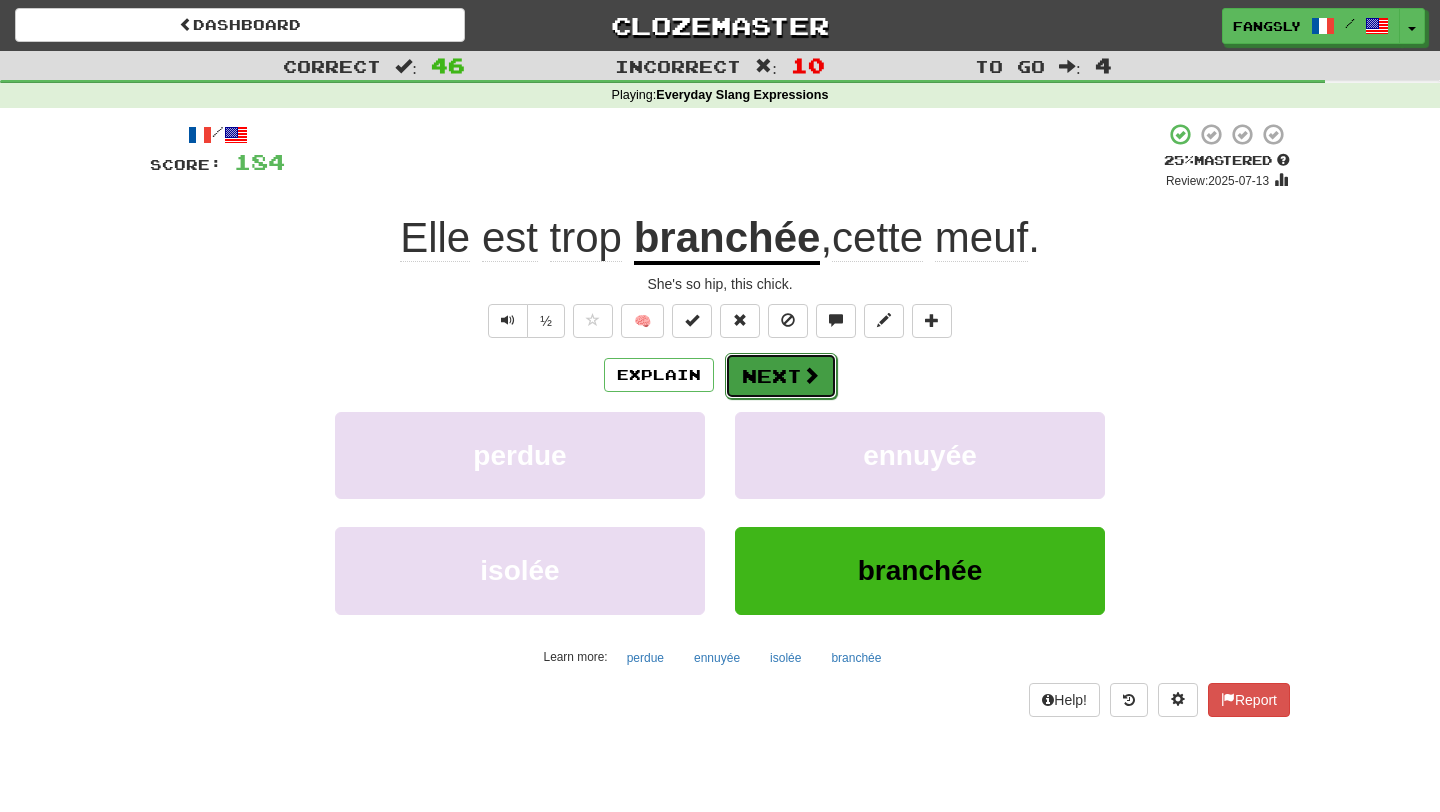 click on "Next" at bounding box center [781, 376] 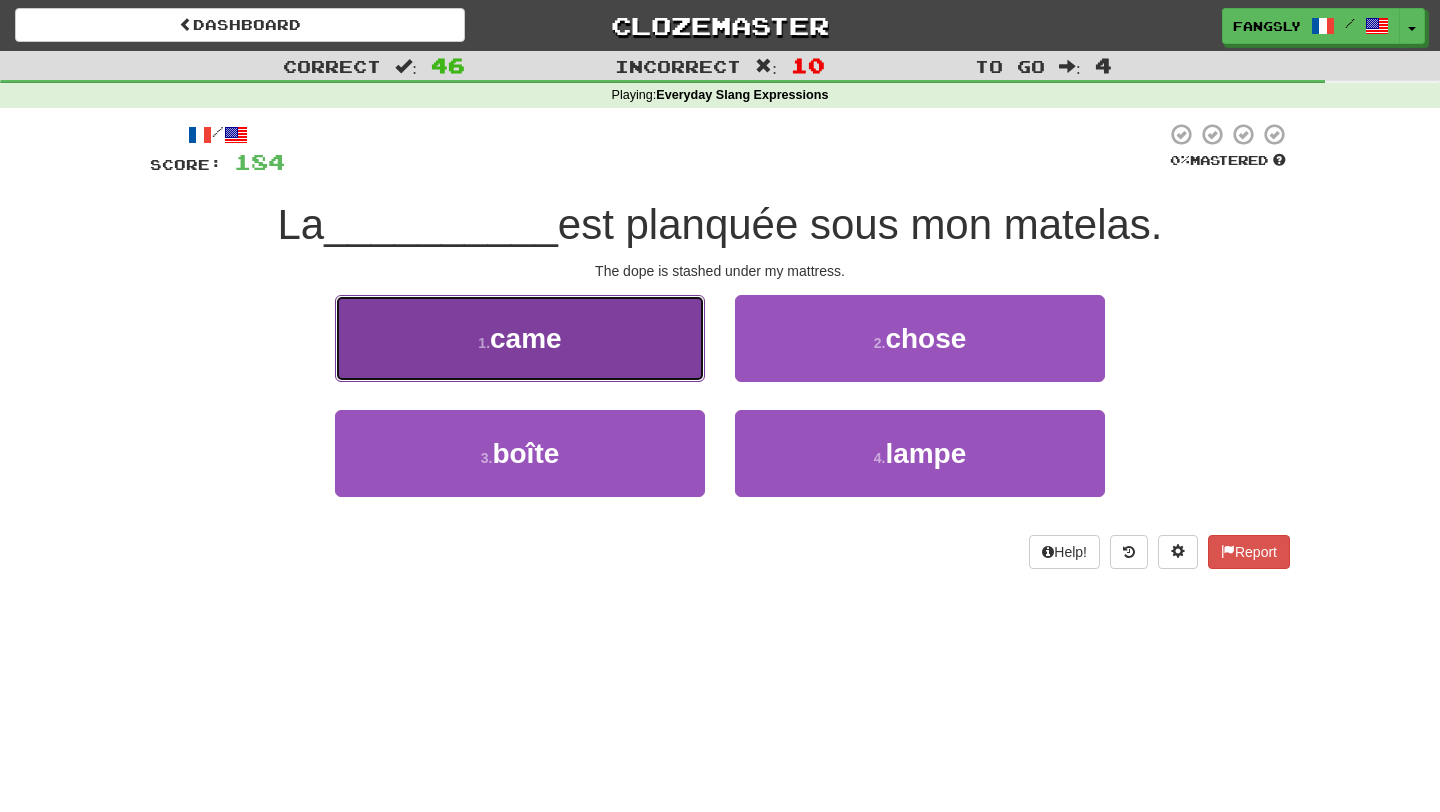 click on "1 .  came" at bounding box center [520, 338] 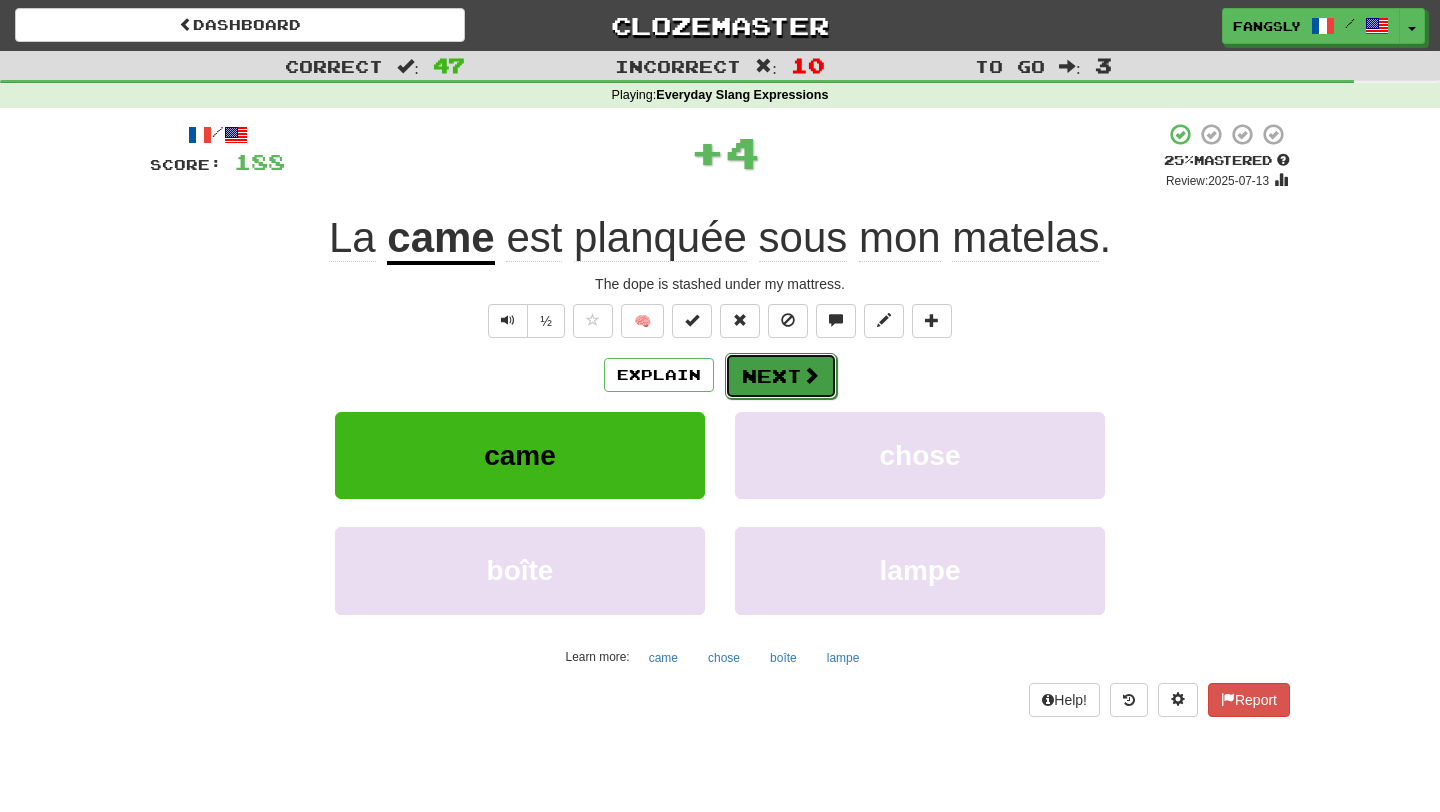click on "Next" at bounding box center (781, 376) 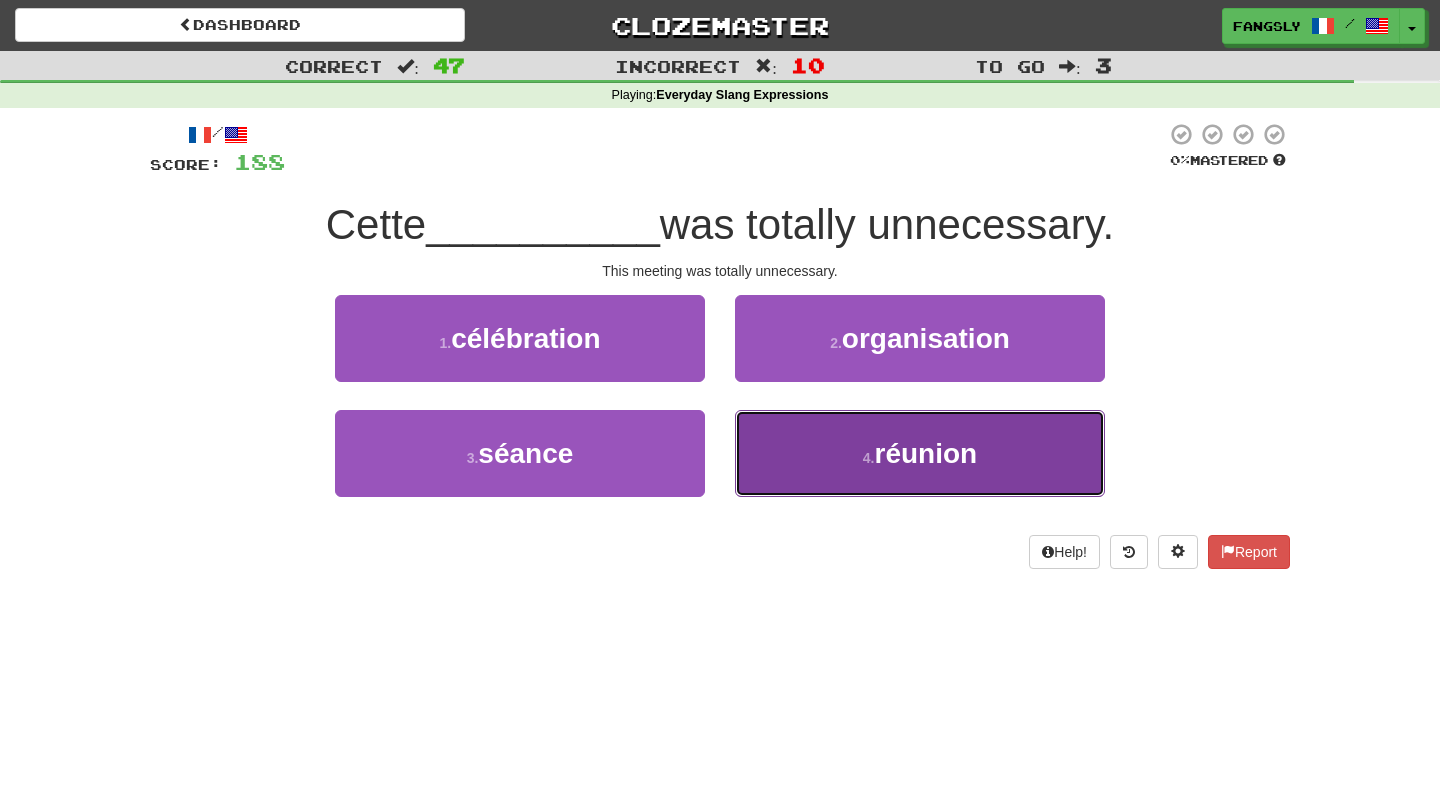 click on "4 .  réunion" at bounding box center [920, 453] 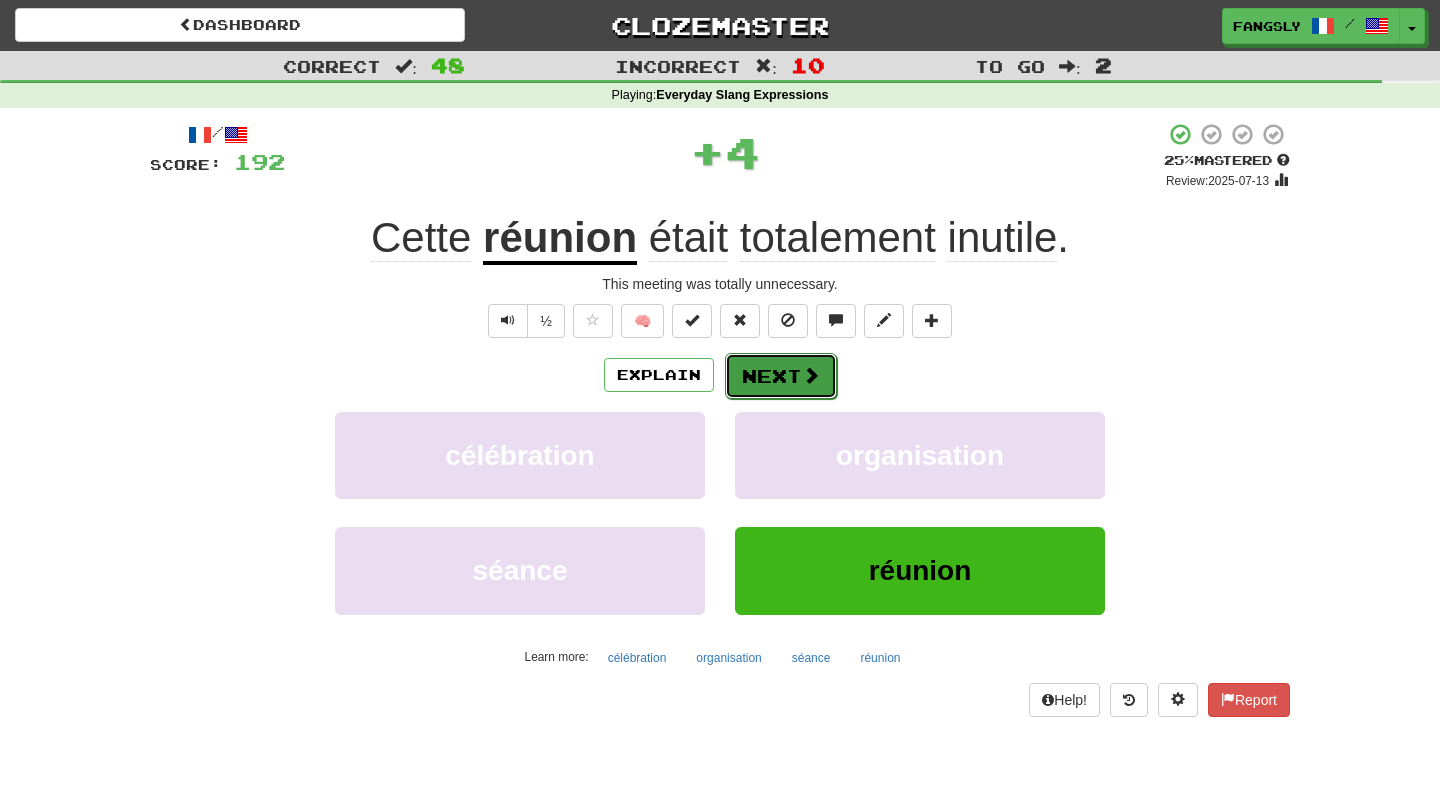 click on "Next" at bounding box center [781, 376] 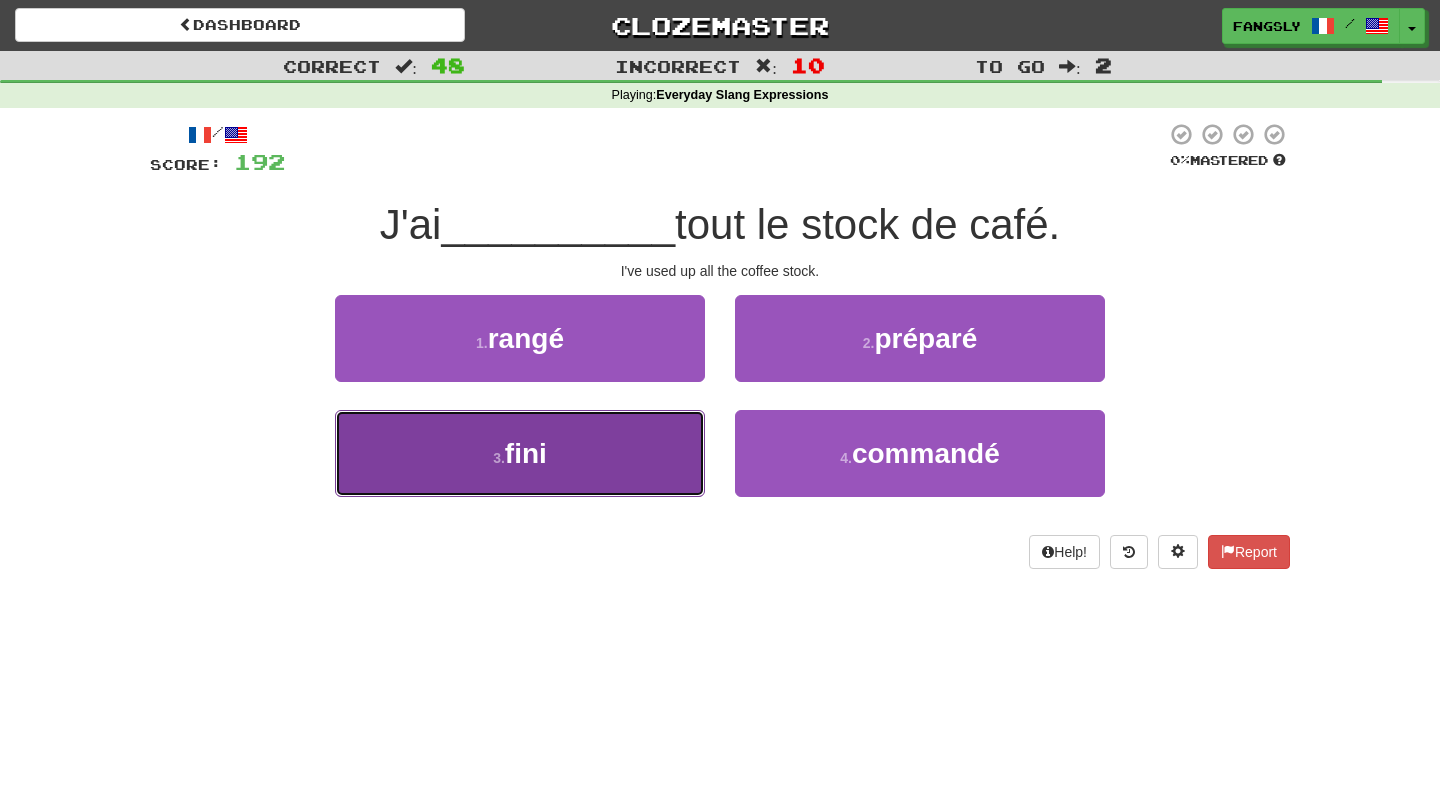 click on "3 .  fini" at bounding box center (520, 453) 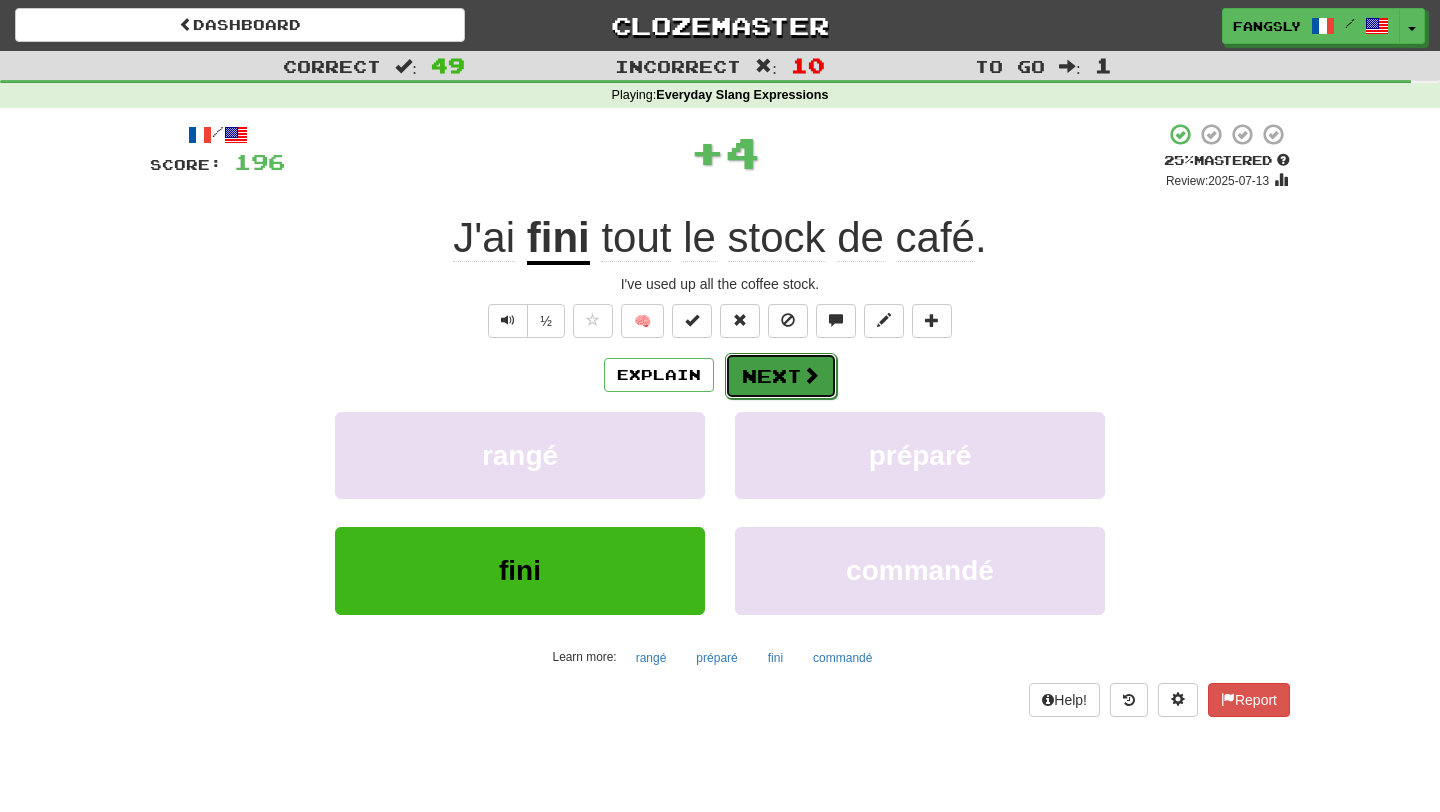 click on "Next" at bounding box center (781, 376) 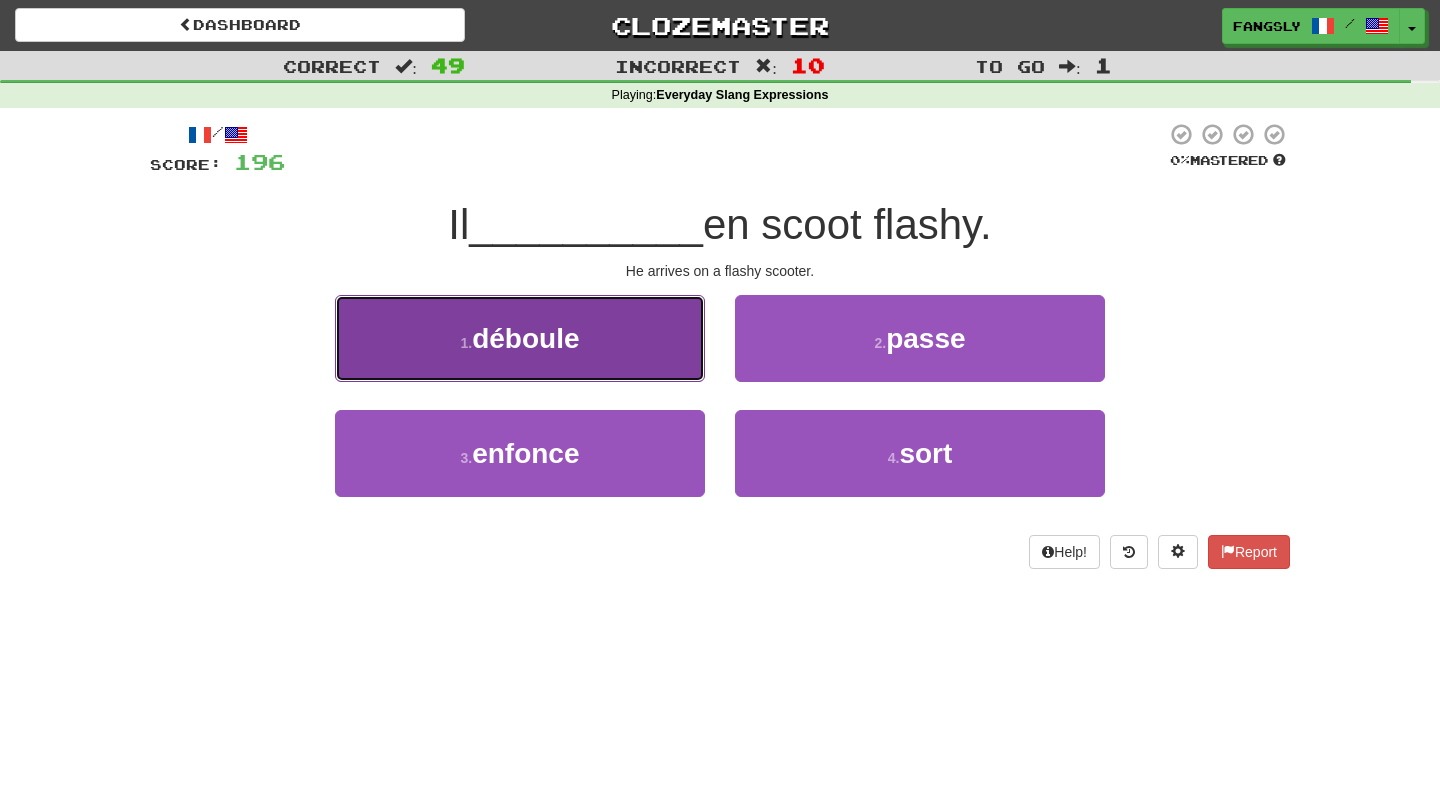 click on "1 .  déboule" at bounding box center [520, 338] 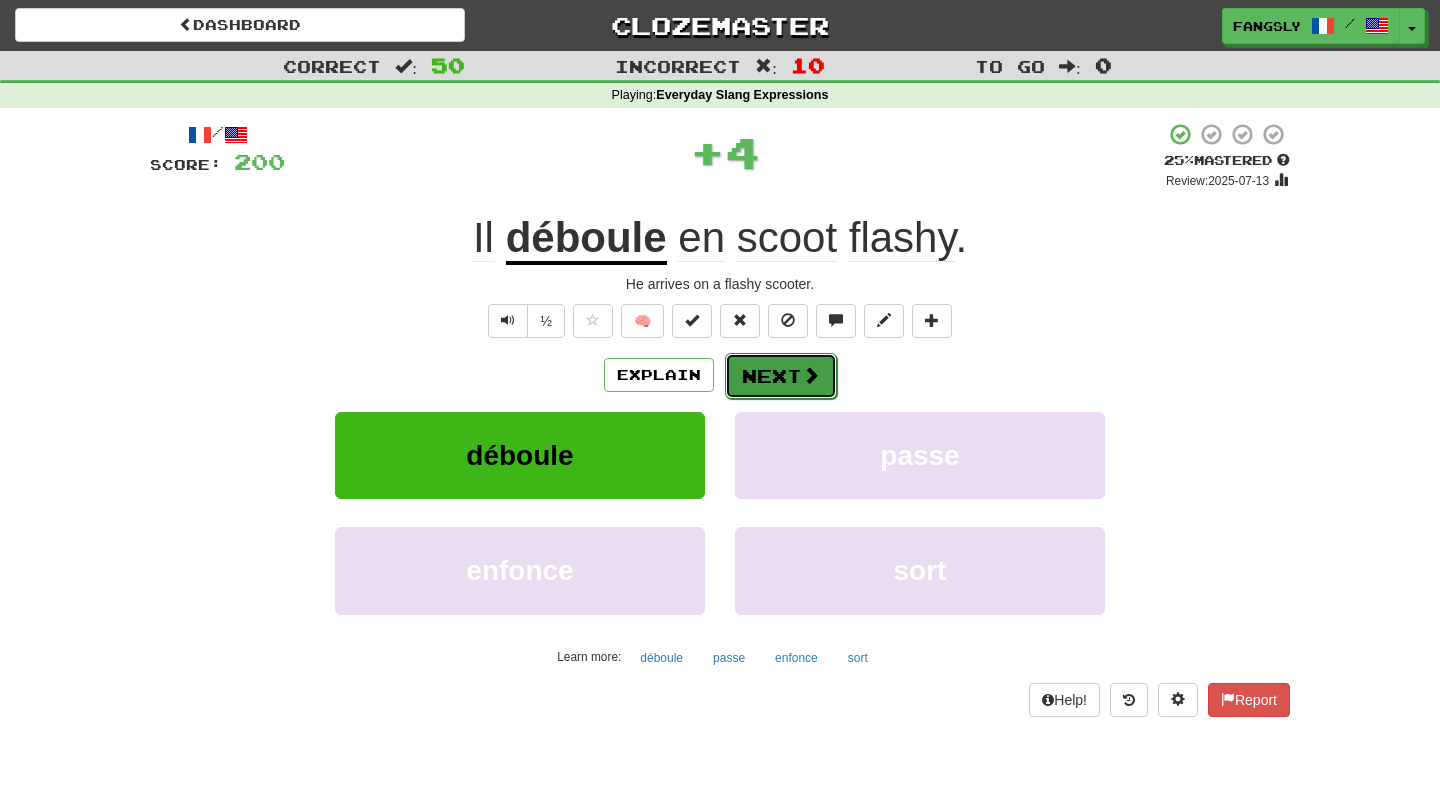 click on "Next" at bounding box center [781, 376] 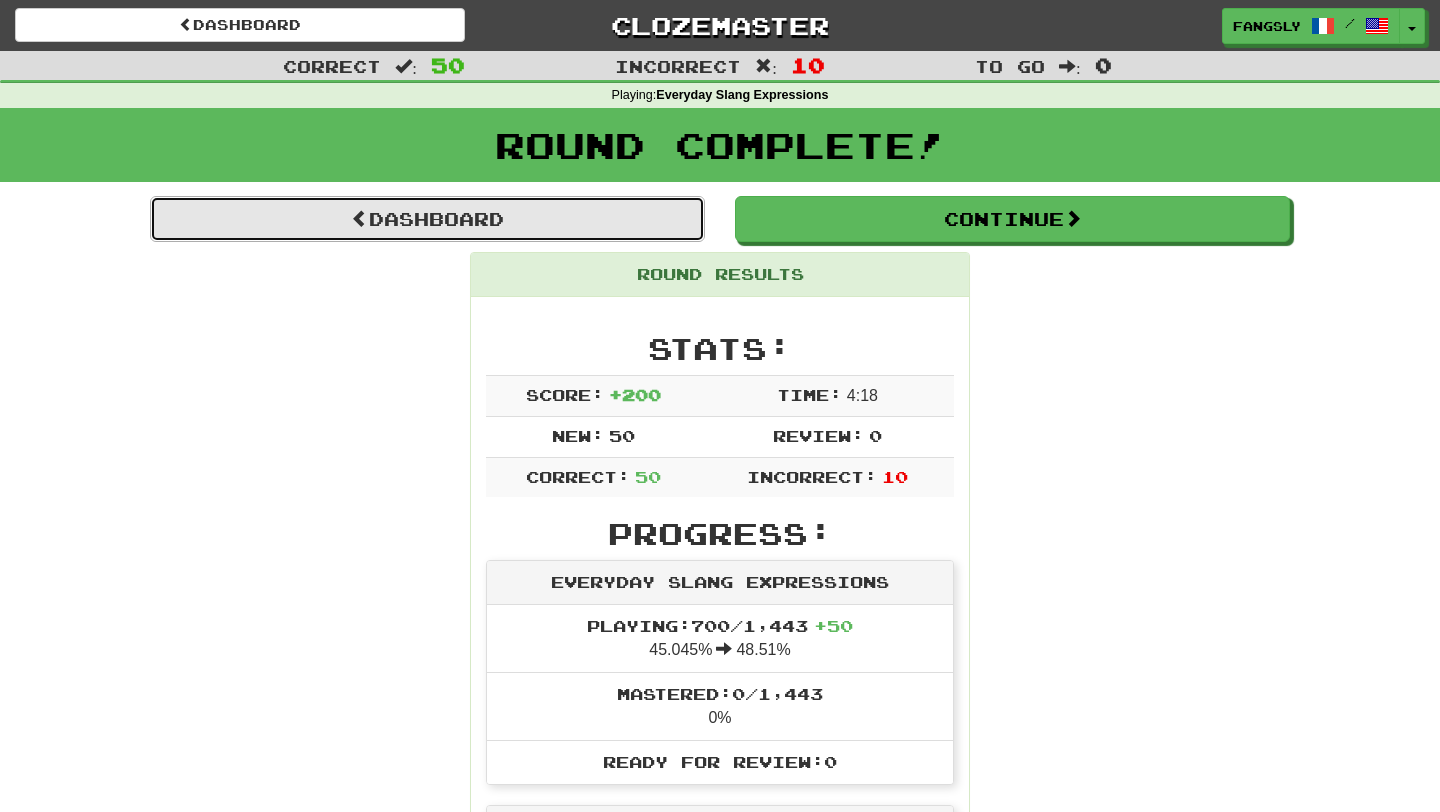 click on "Dashboard" at bounding box center [427, 219] 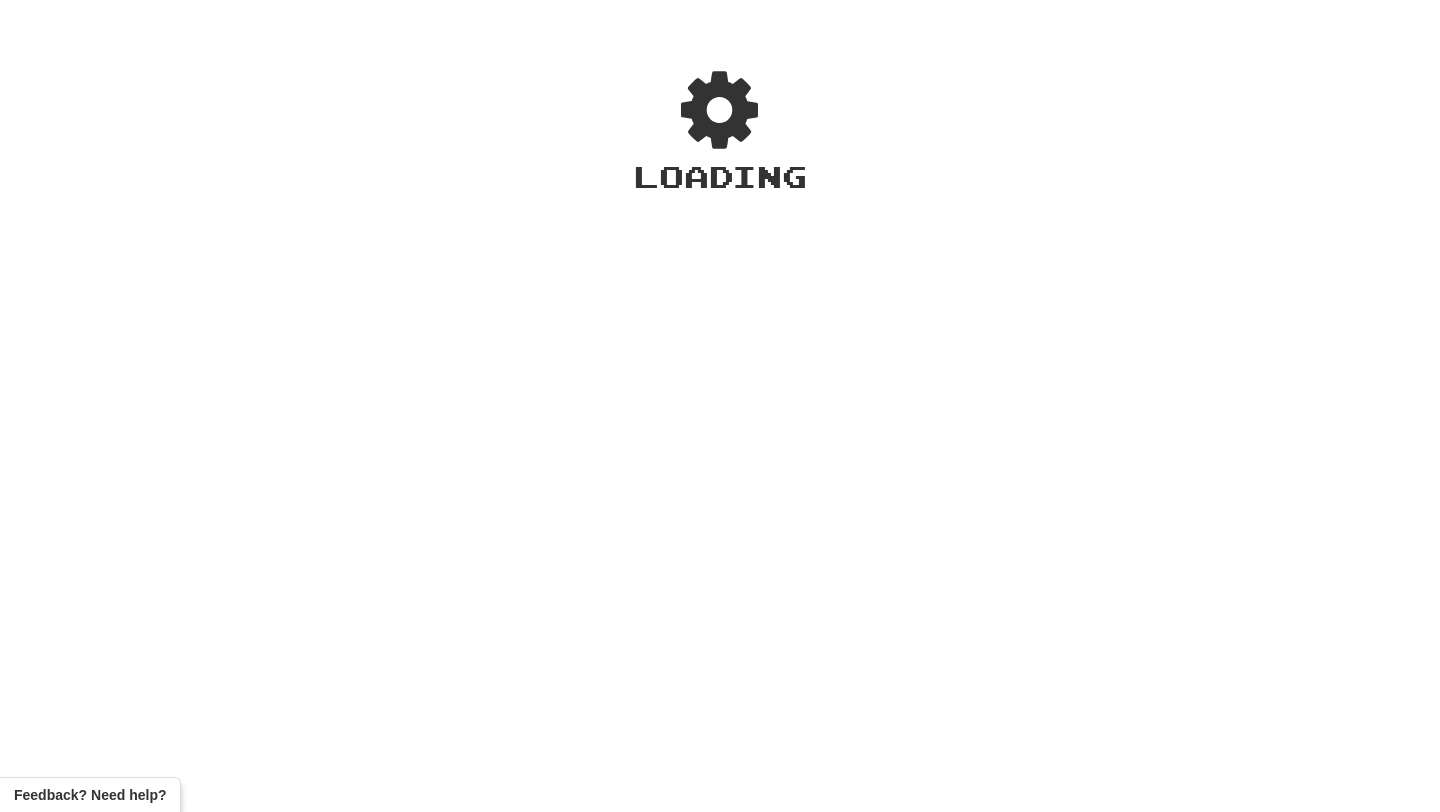 scroll, scrollTop: 0, scrollLeft: 0, axis: both 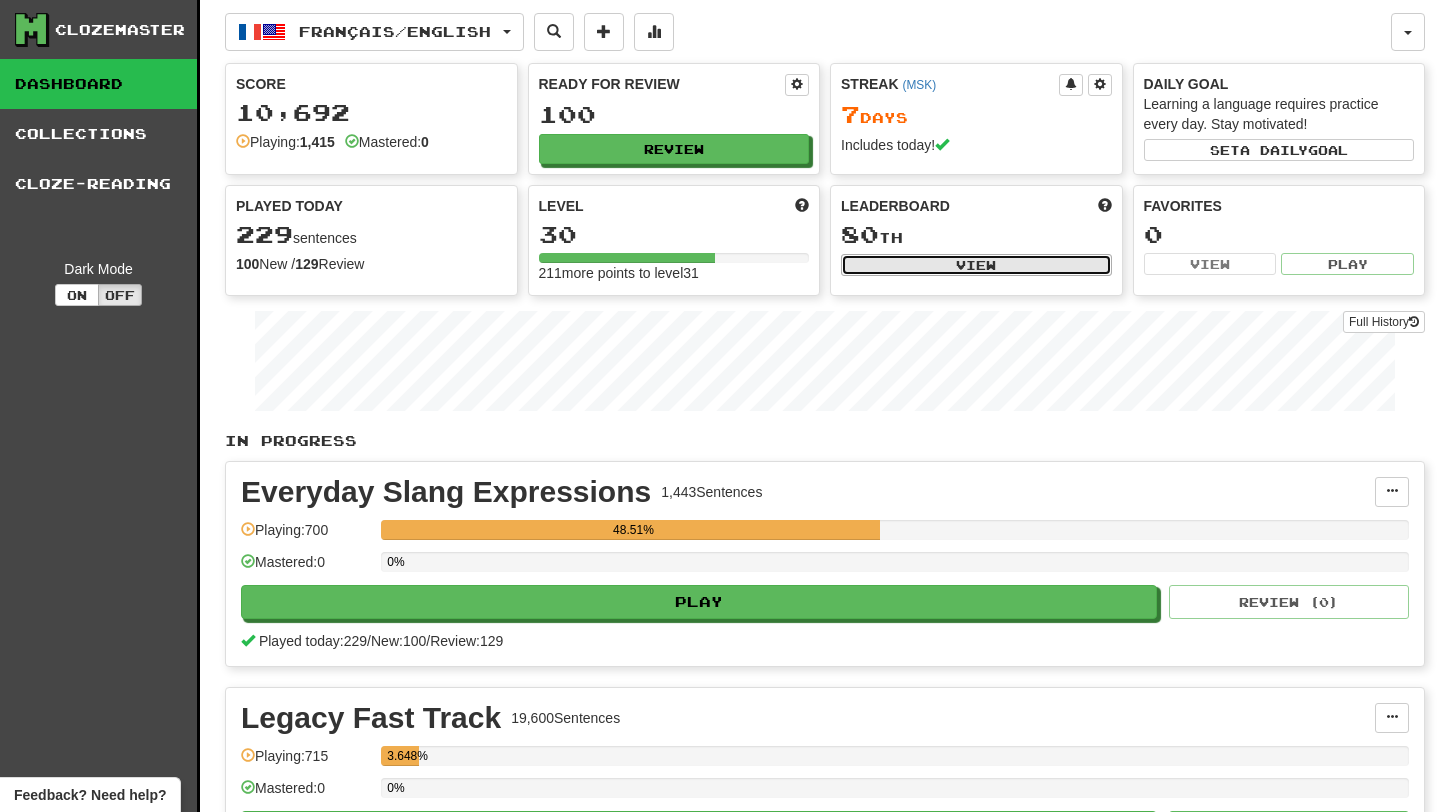click on "View" at bounding box center (976, 265) 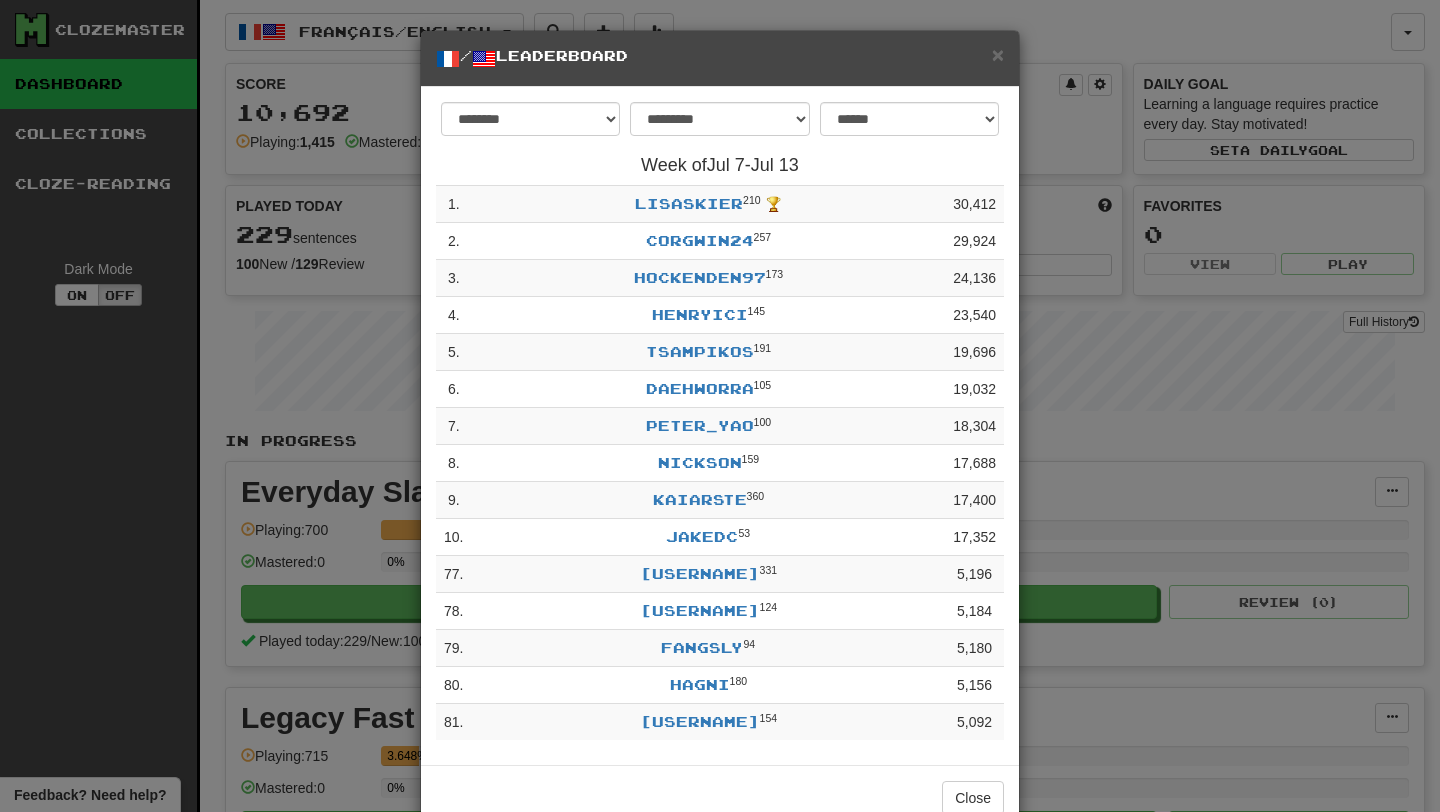 click on "**********" at bounding box center (720, 406) 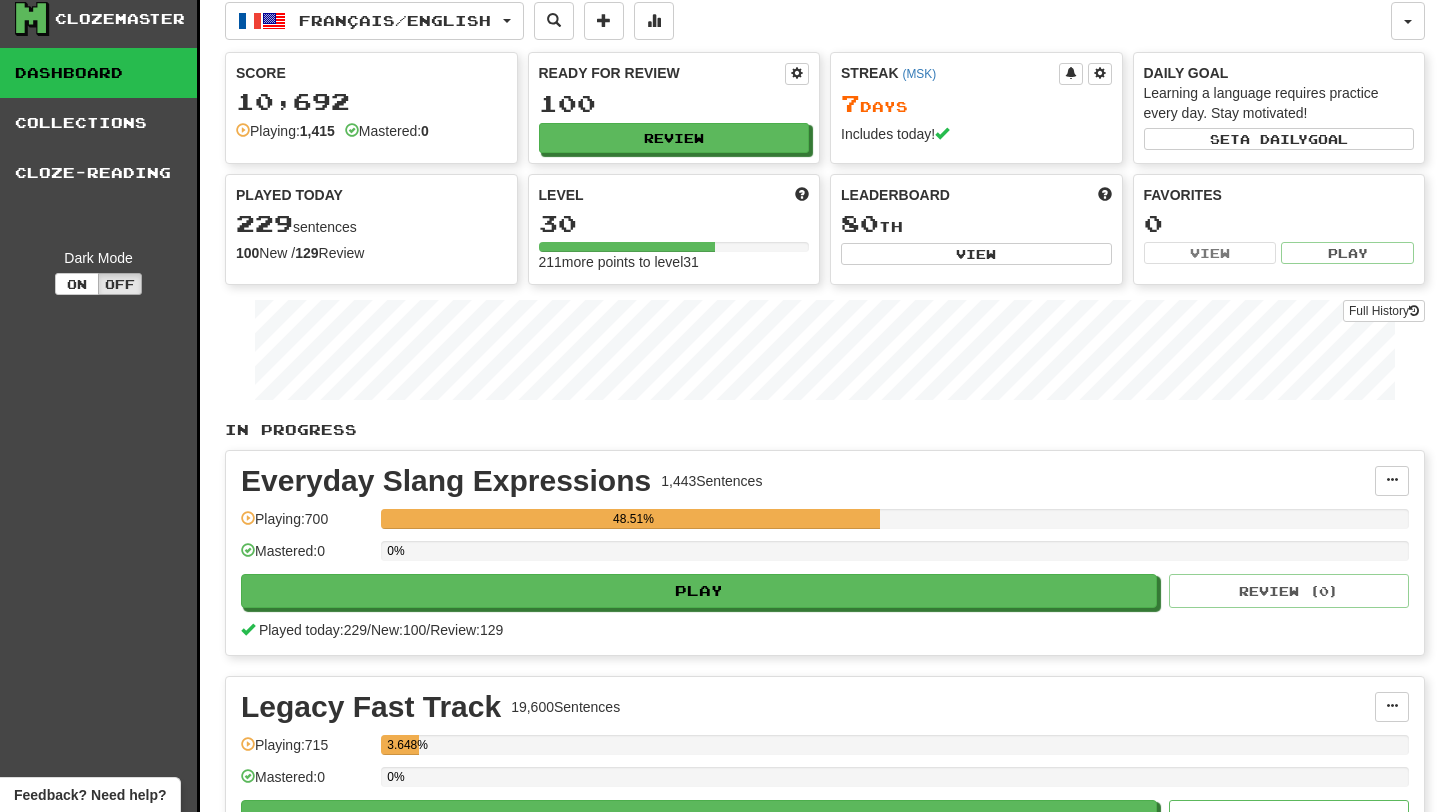 scroll, scrollTop: 0, scrollLeft: 0, axis: both 